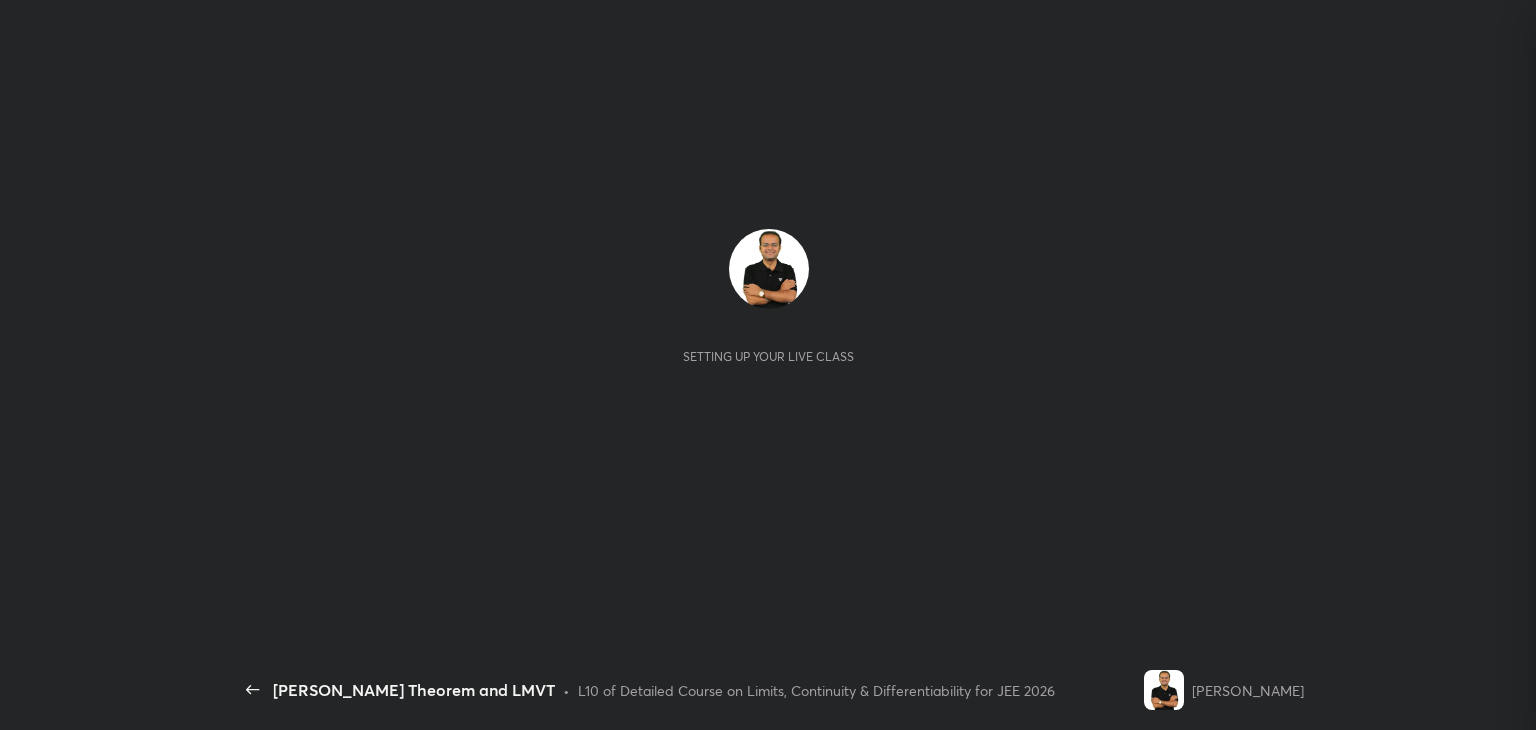 scroll, scrollTop: 0, scrollLeft: 0, axis: both 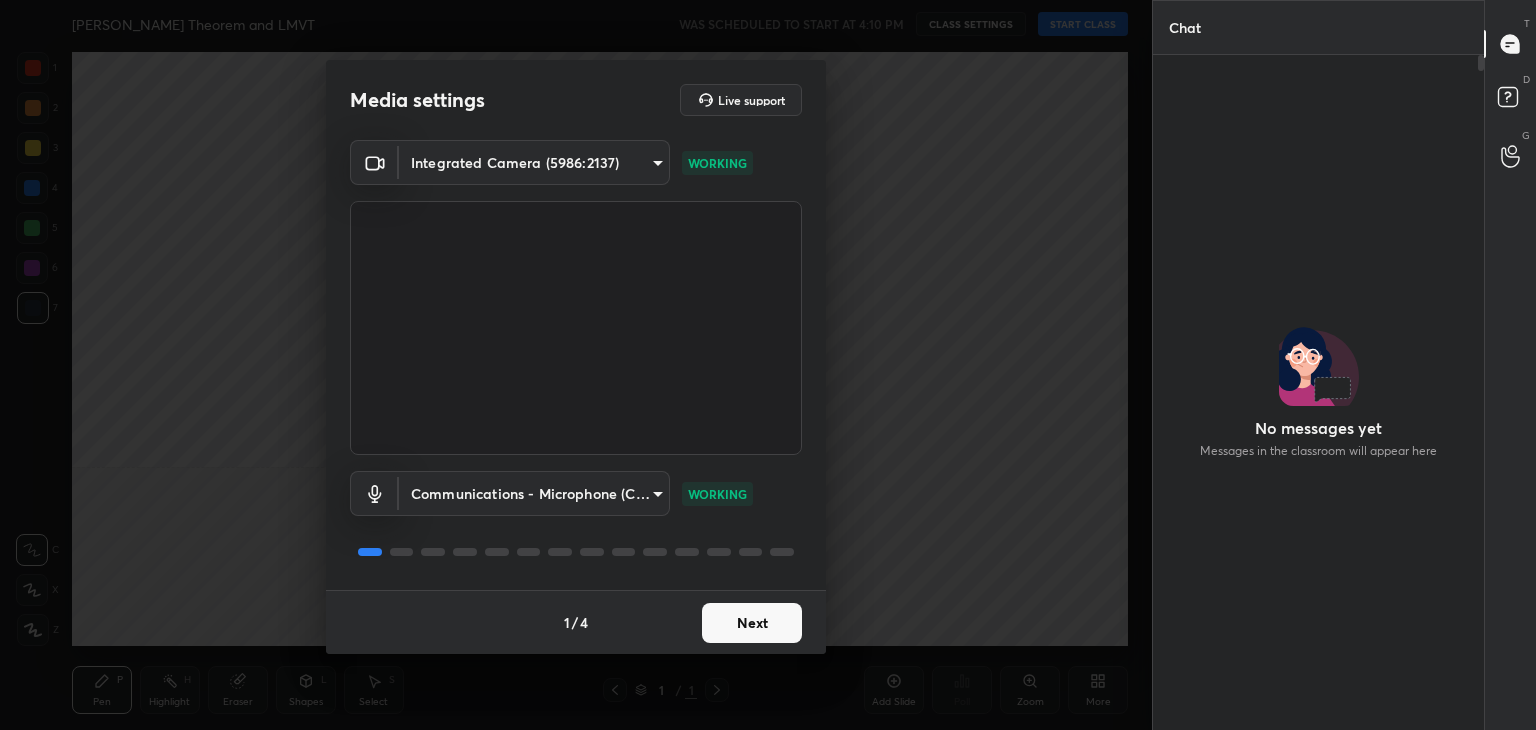 click on "1 2 3 4 5 6 7 C X Z C X Z E E Erase all   H H Rolle's Theorem and LMVT WAS SCHEDULED TO START AT  4:10 PM CLASS SETTINGS START CLASS Setting up your live class Back Rolle's Theorem and LMVT • L10 of Detailed Course on Limits, Continuity & Differentiability for JEE 2026 Vineet Loomba Pen P Highlight H Eraser Shapes L Select S 1 / 1 Add Slide Poll Zoom More Chat No messages yet Messages in the classroom will appear here JUMP TO LATEST Doubts asked by learners will show up here Raise hand disabled You have disabled Raise hand currently. Enable it to invite learners to speak Enable Can't raise hand Looks like educator just invited you to speak. Please wait before you can raise your hand again. Got it T Messages (T) D Doubts (D) G Raise Hand (G) Report an issue Reason for reporting Buffering Chat not working Audio - Video sync issue Educator video quality low ​ Attach an image Report Media settings Live support Integrated Camera (5986:2137) 81ae22e6e9e2a02fc5eaaa84f235150e9ccd3f282495f3e5b978b5d1ef883380 1 / 4" at bounding box center (768, 365) 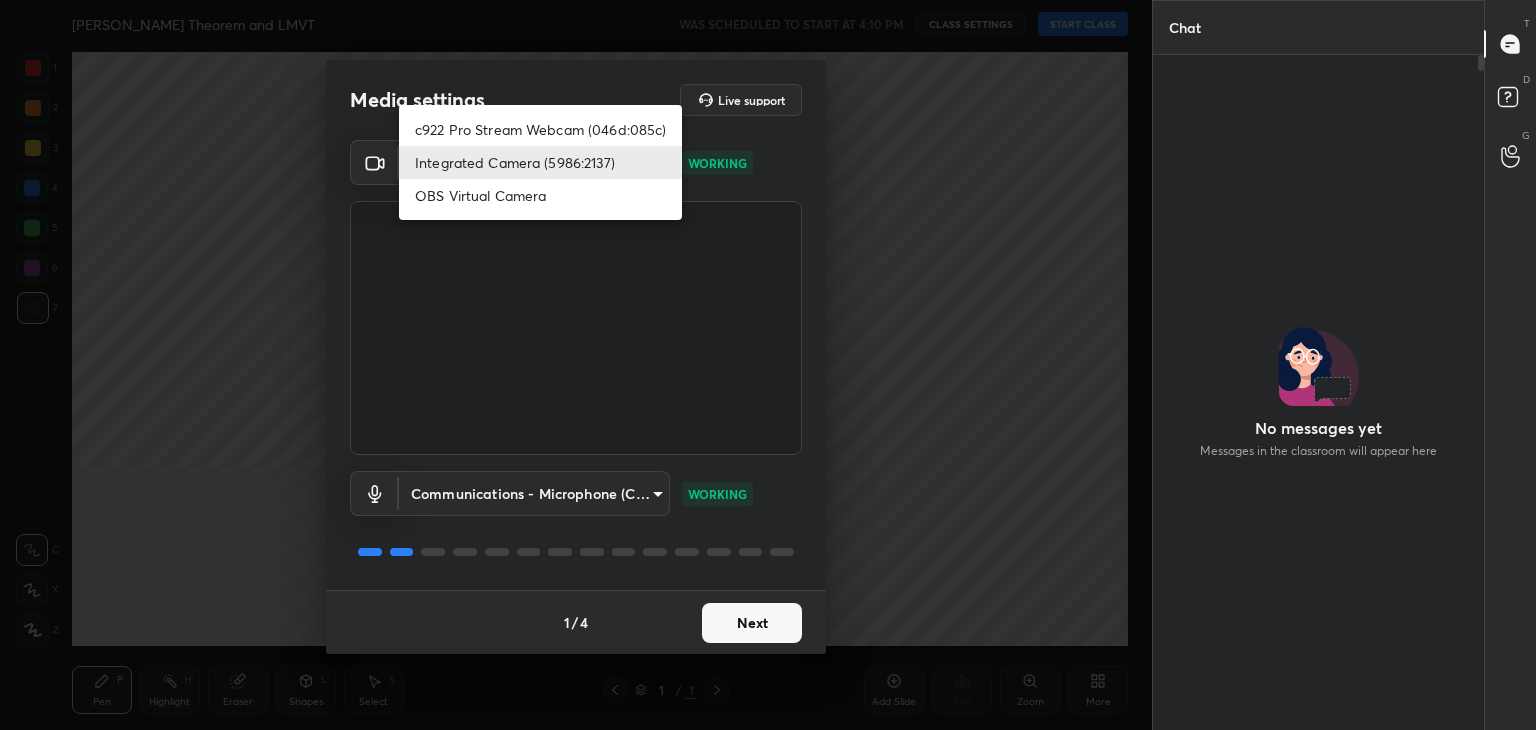 click on "c922 Pro Stream Webcam (046d:085c)" at bounding box center [540, 129] 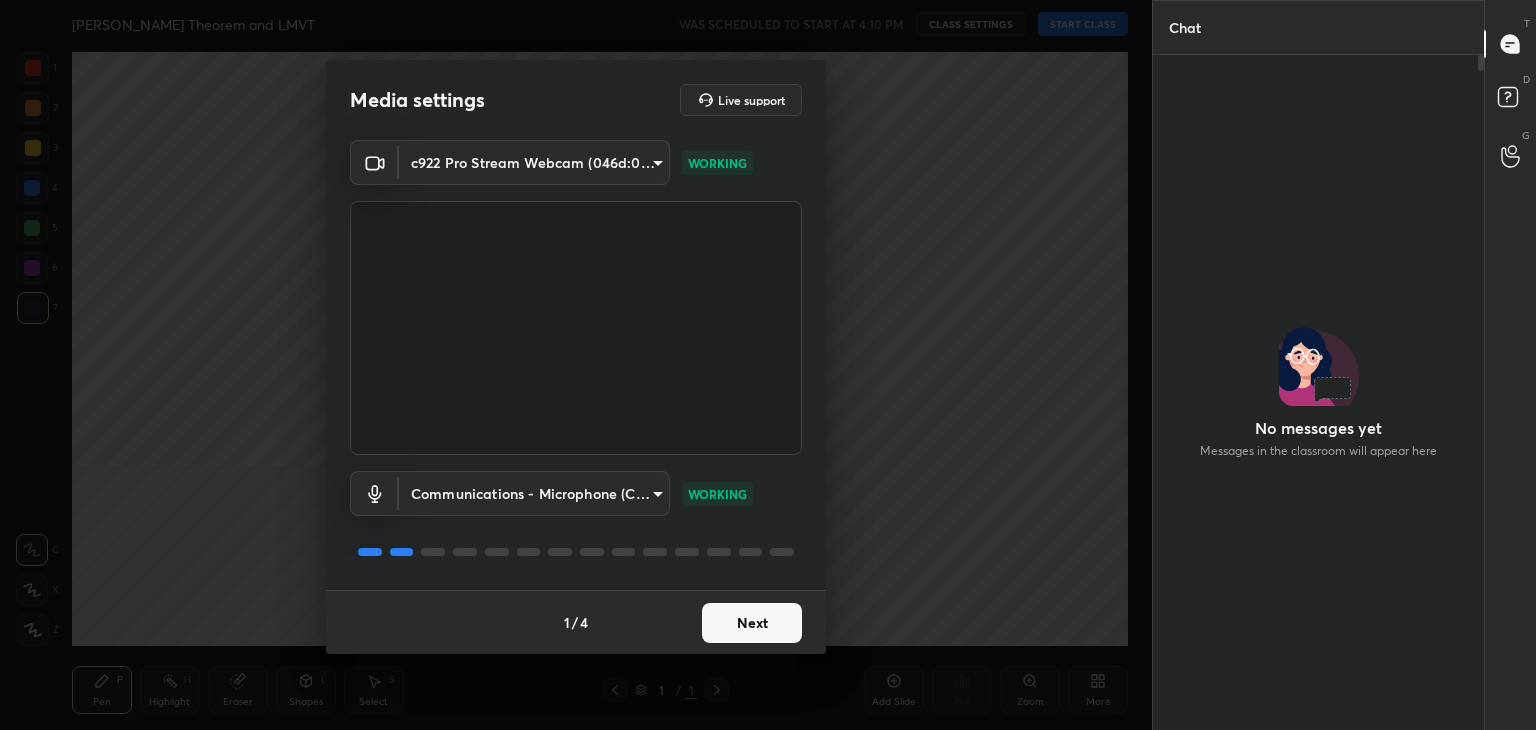 type on "18602cacafca20d44616b335d0d1328114aa67e84079871e883ad6ee1117c639" 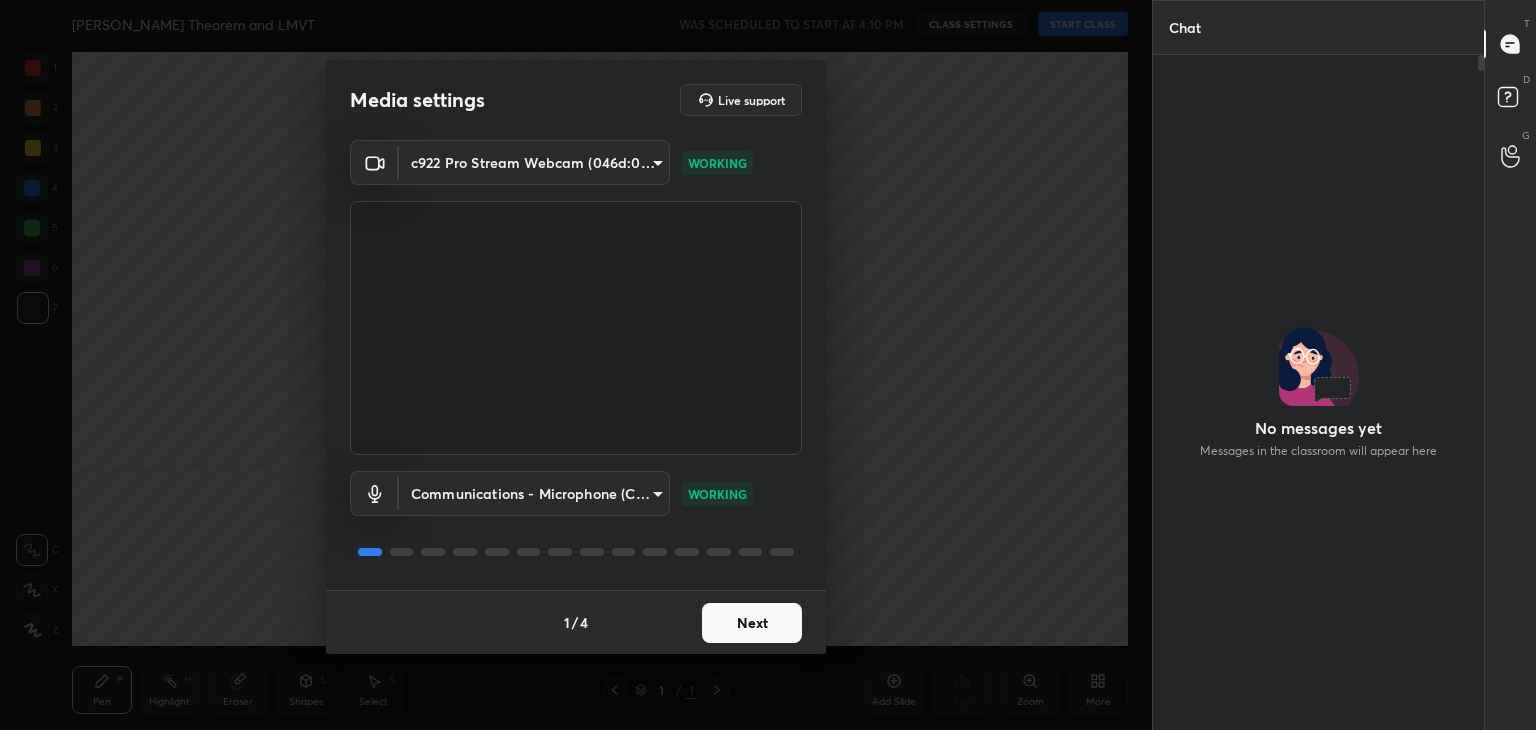 click on "1 2 3 4 5 6 7 C X Z C X Z E E Erase all   H H Rolle's Theorem and LMVT WAS SCHEDULED TO START AT  4:10 PM CLASS SETTINGS START CLASS Setting up your live class Back Rolle's Theorem and LMVT • L10 of Detailed Course on Limits, Continuity & Differentiability for JEE 2026 Vineet Loomba Pen P Highlight H Eraser Shapes L Select S 1 / 1 Add Slide Poll Zoom More Chat No messages yet Messages in the classroom will appear here JUMP TO LATEST Doubts asked by learners will show up here Raise hand disabled You have disabled Raise hand currently. Enable it to invite learners to speak Enable Can't raise hand Looks like educator just invited you to speak. Please wait before you can raise your hand again. Got it T Messages (T) D Doubts (D) G Raise Hand (G) Report an issue Reason for reporting Buffering Chat not working Audio - Video sync issue Educator video quality low ​ Attach an image Report Media settings Live support c922 Pro Stream Webcam (046d:085c) 18602cacafca20d44616b335d0d1328114aa67e84079871e883ad6ee1117c639" at bounding box center (768, 365) 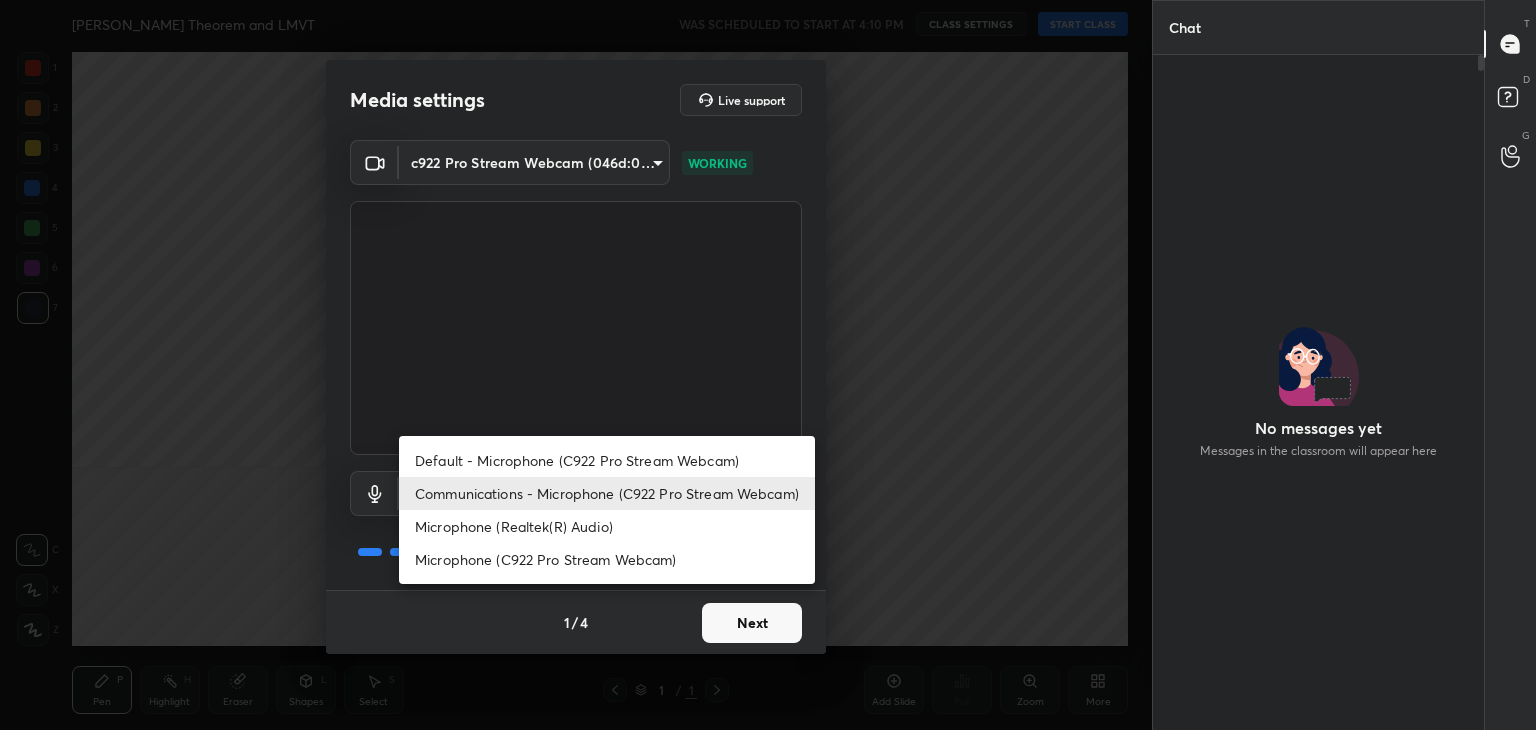 click on "Communications - Microphone (C922 Pro Stream Webcam)" at bounding box center [607, 493] 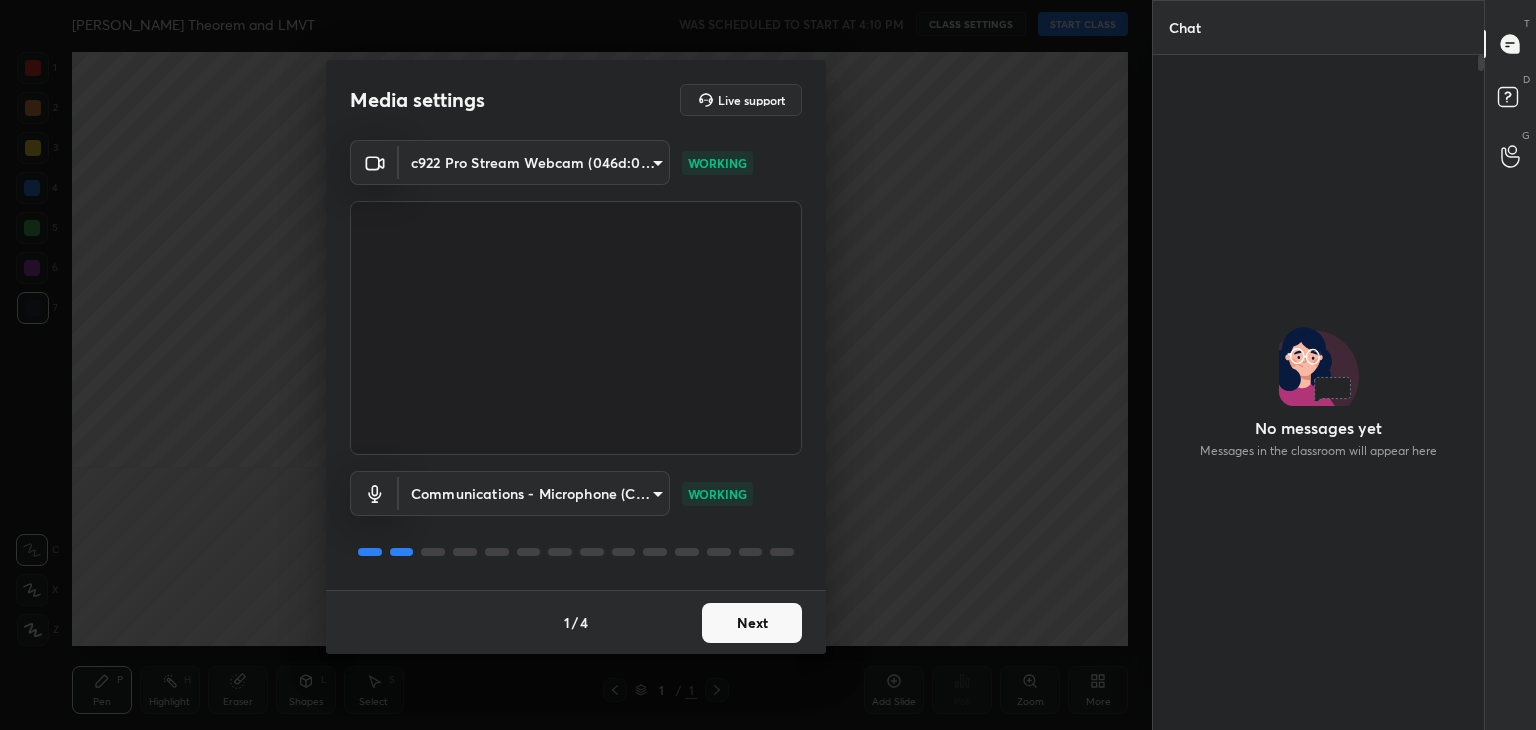 click on "Next" at bounding box center (752, 623) 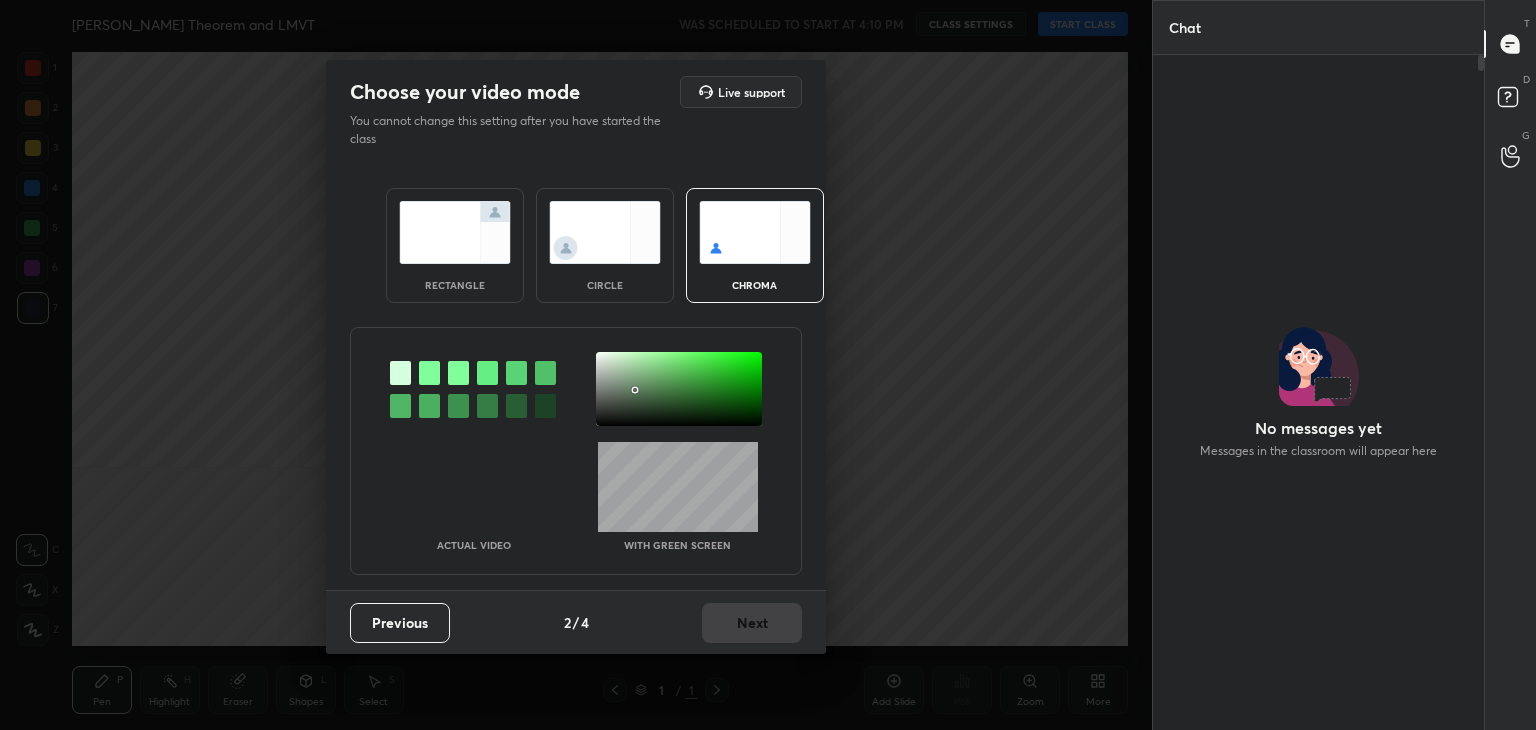 drag, startPoint x: 634, startPoint y: 390, endPoint x: 643, endPoint y: 437, distance: 47.853943 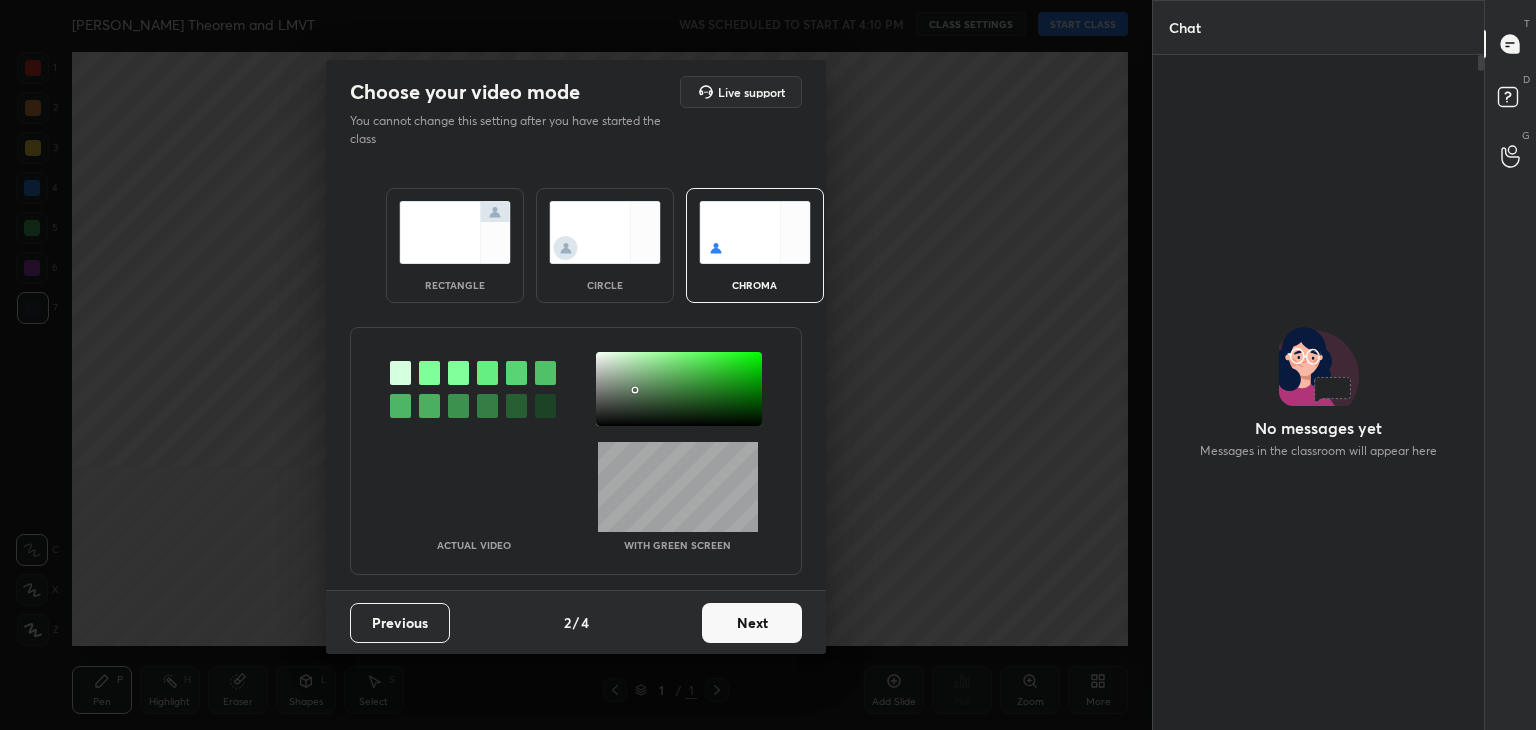 click on "Next" at bounding box center [752, 623] 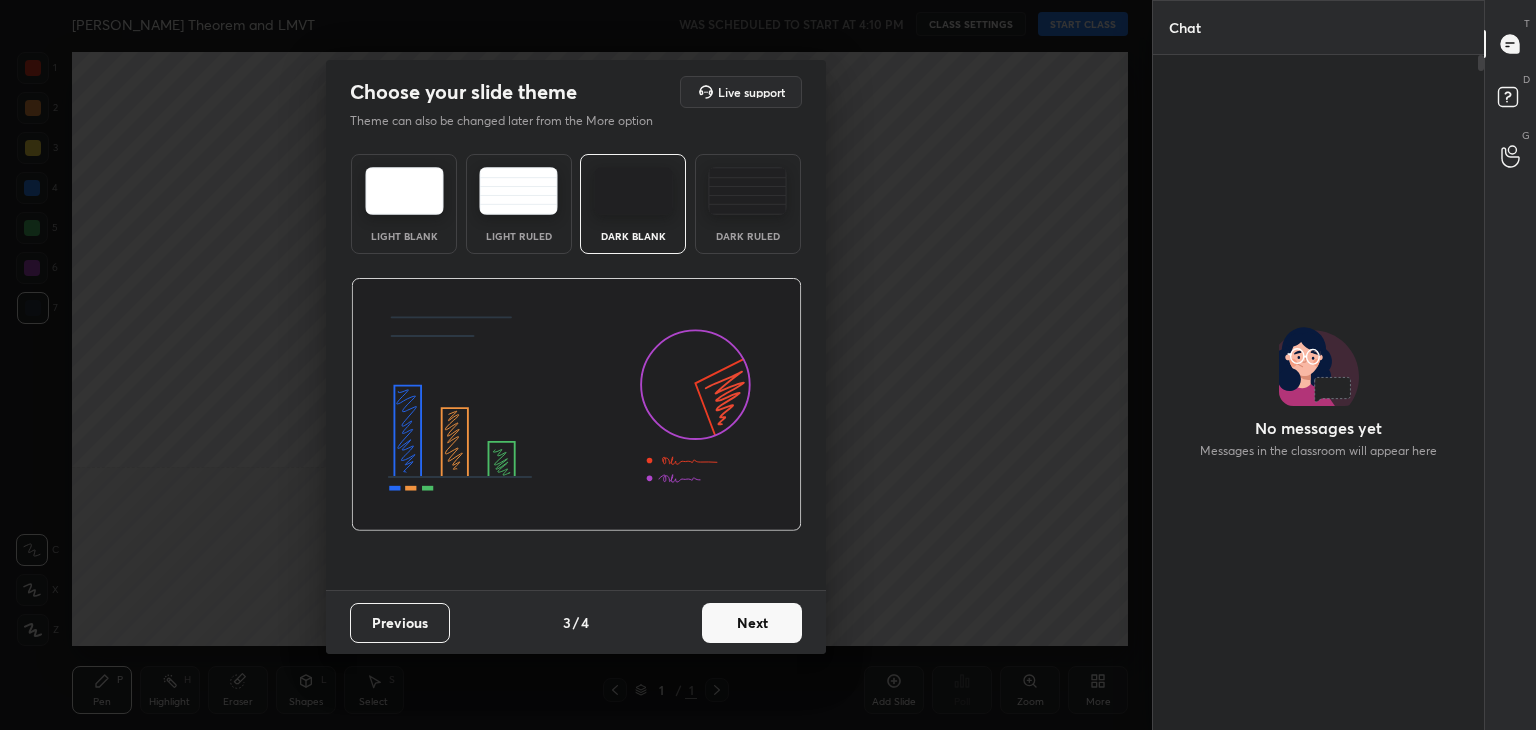 click on "Next" at bounding box center [752, 623] 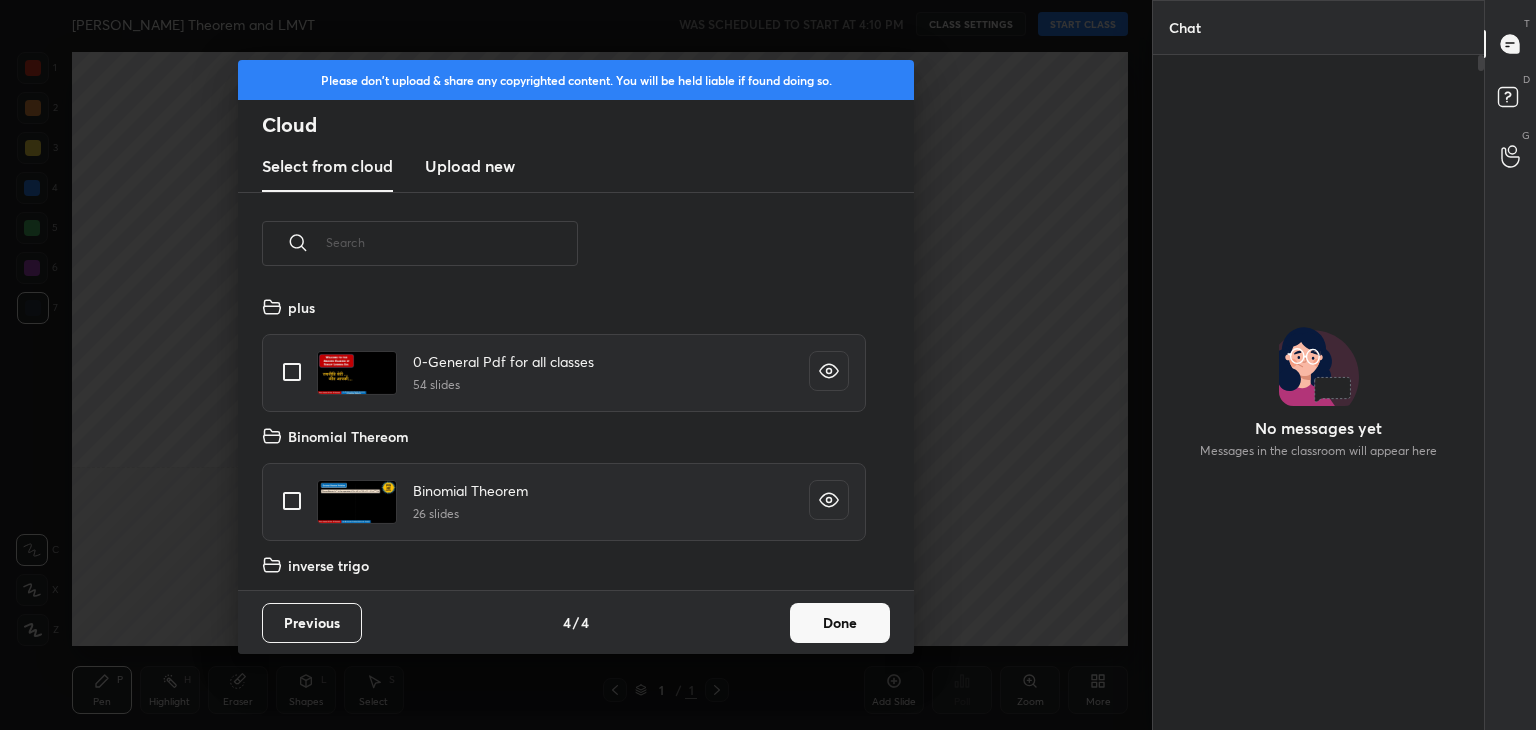 scroll, scrollTop: 6, scrollLeft: 10, axis: both 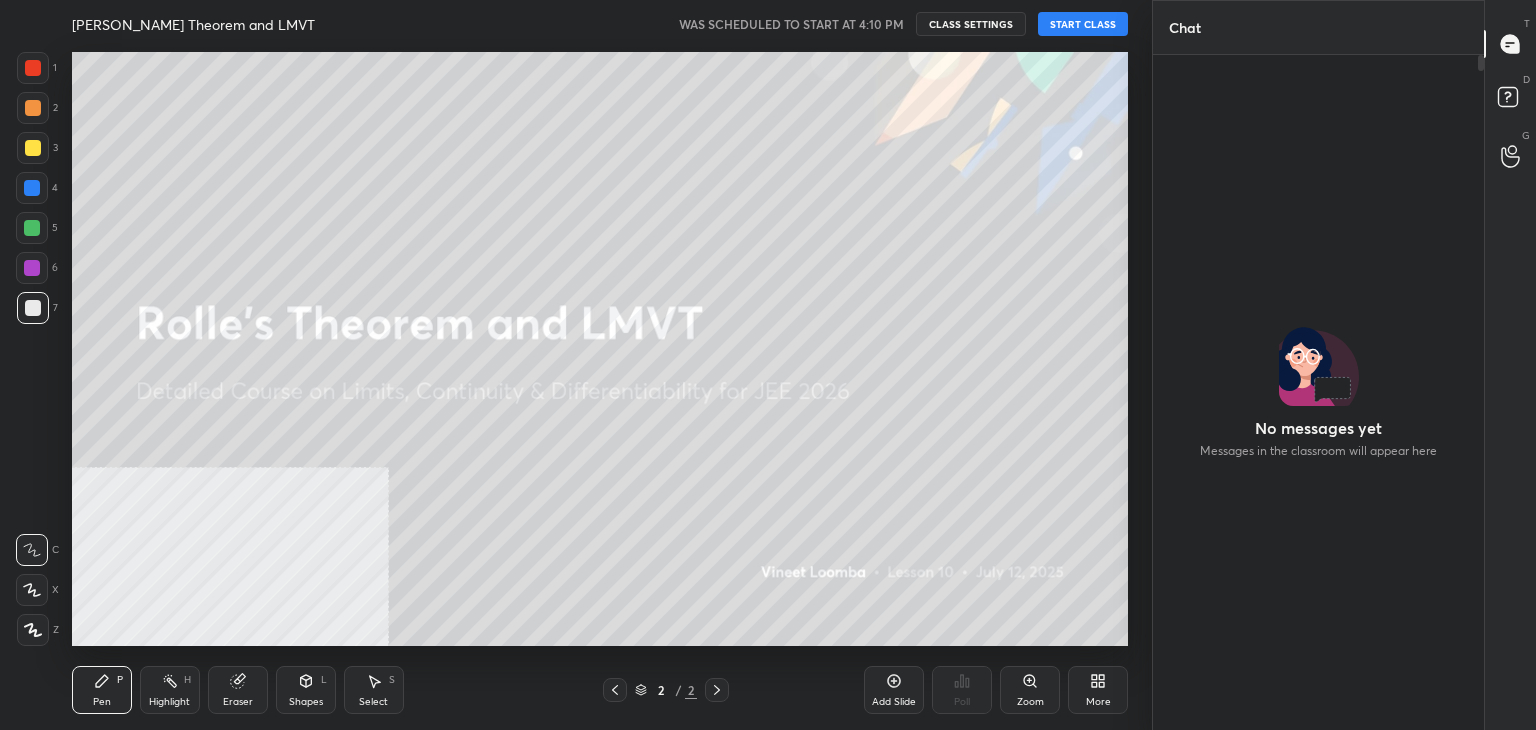 click on "START CLASS" at bounding box center [1083, 24] 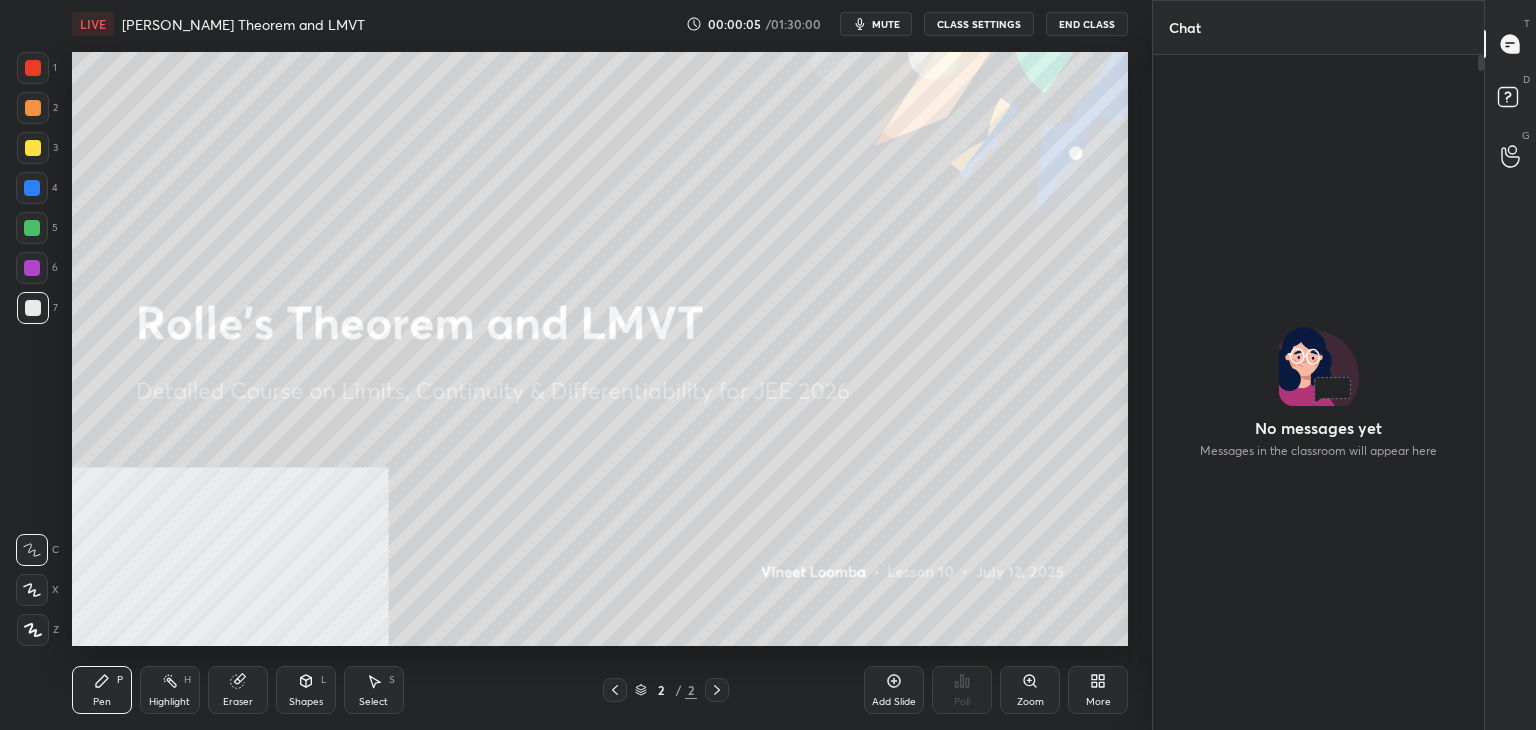 click on "More" at bounding box center (1098, 690) 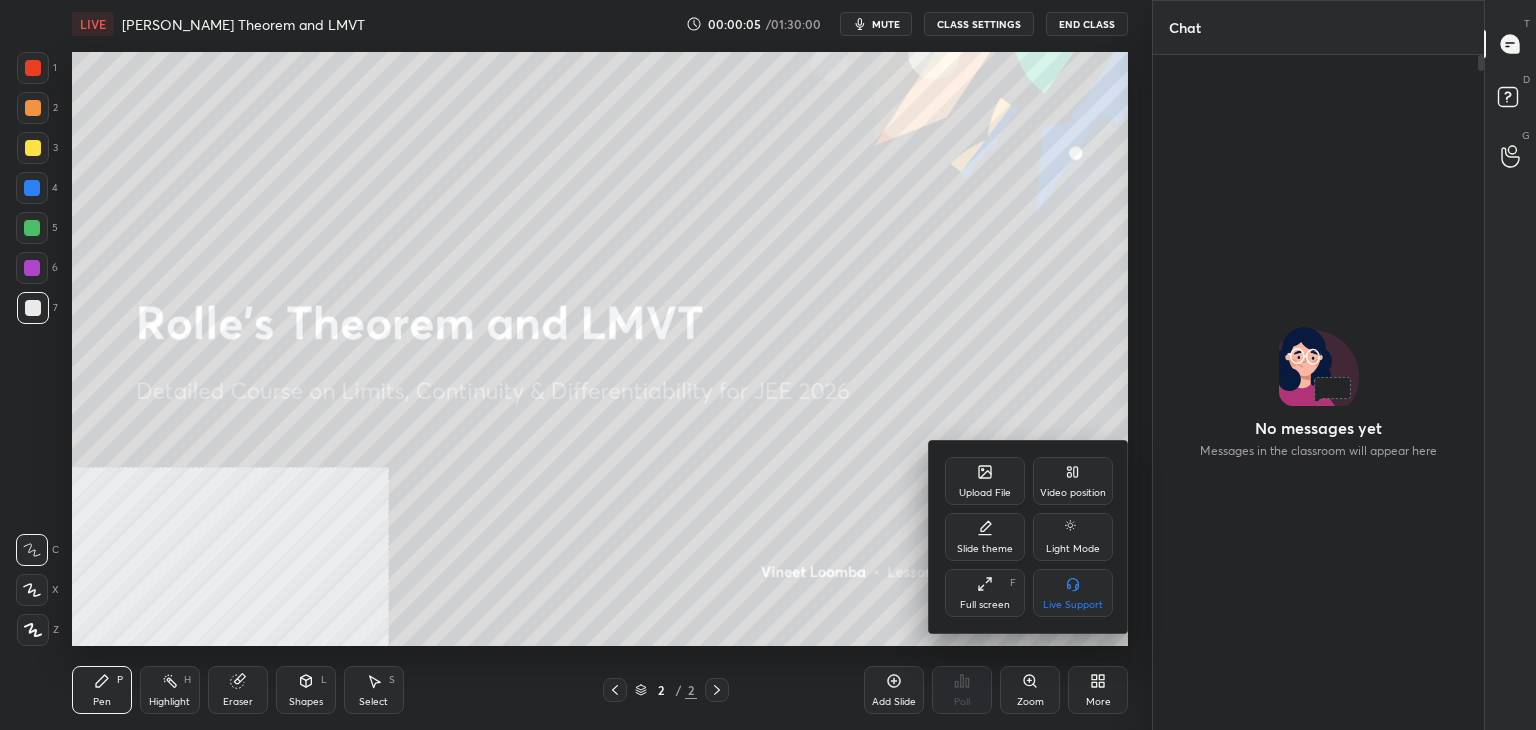 click on "Video position" at bounding box center [1073, 481] 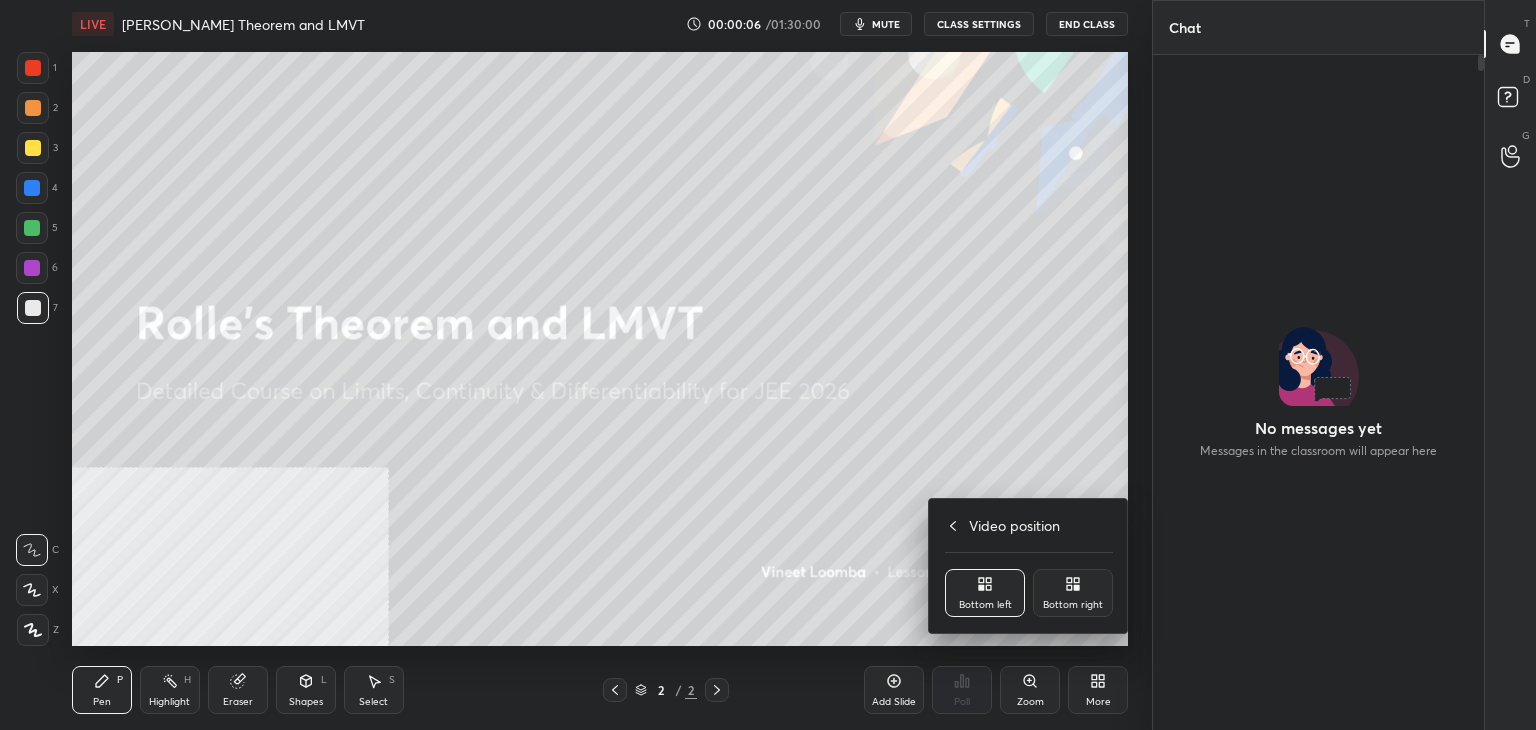 click 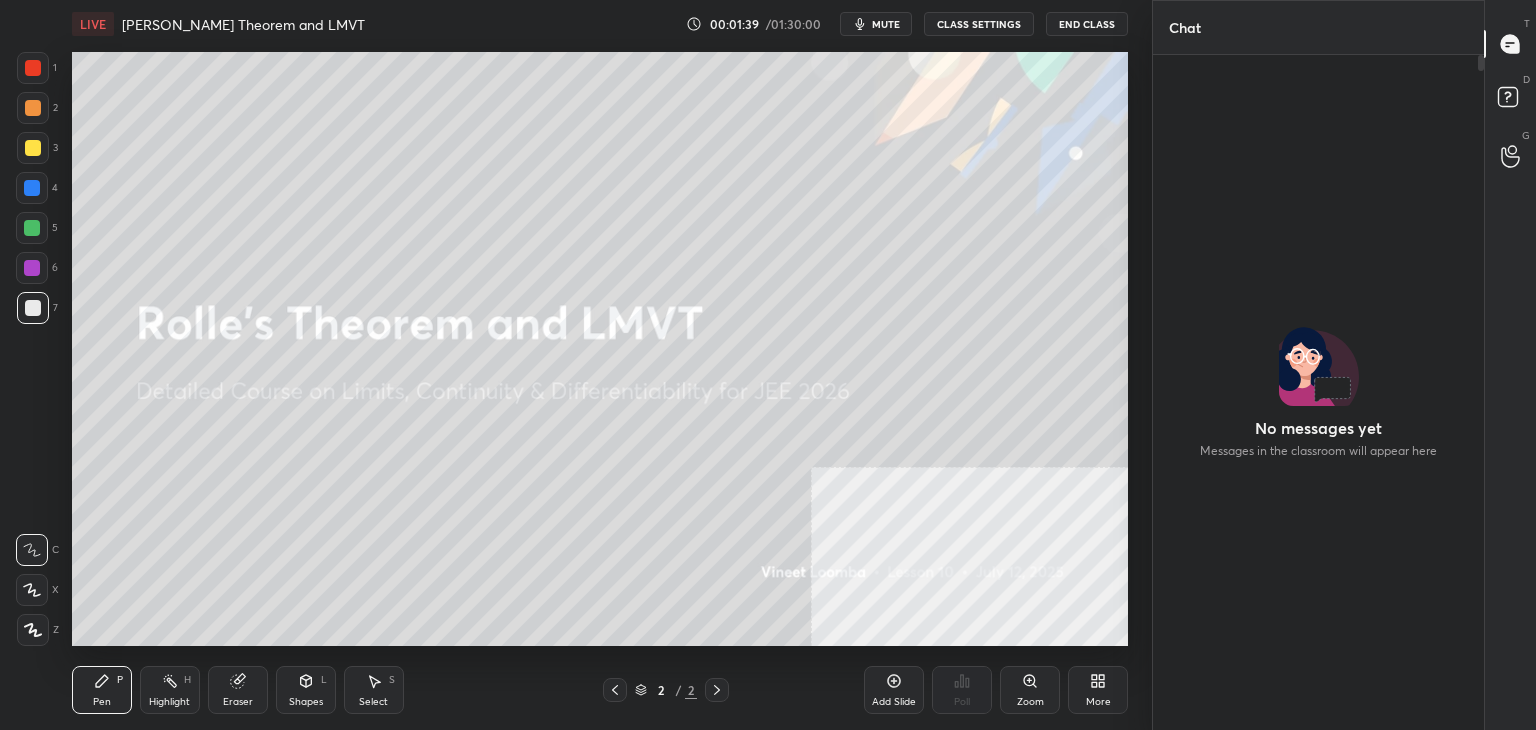 click on "More" at bounding box center (1098, 690) 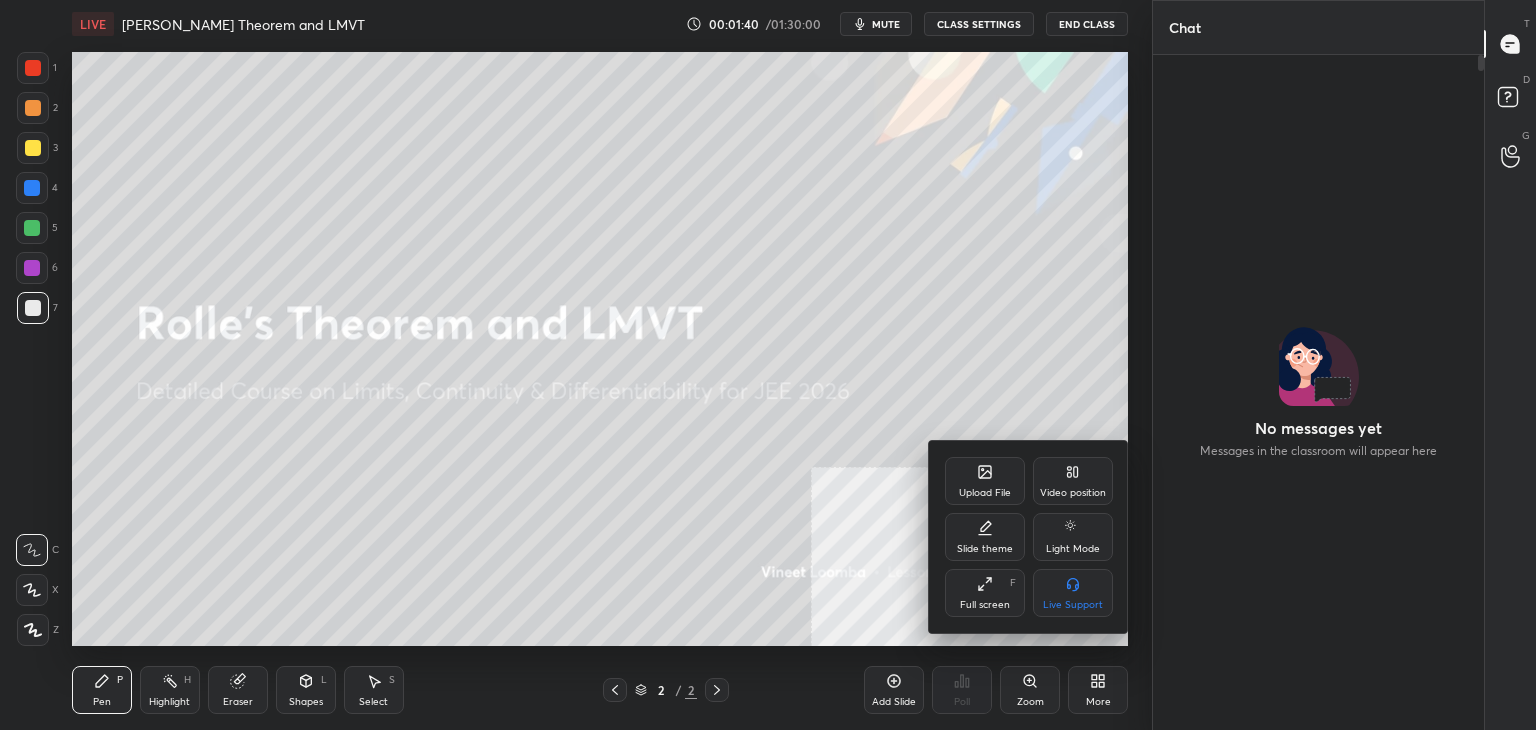 click on "Upload File" at bounding box center [985, 481] 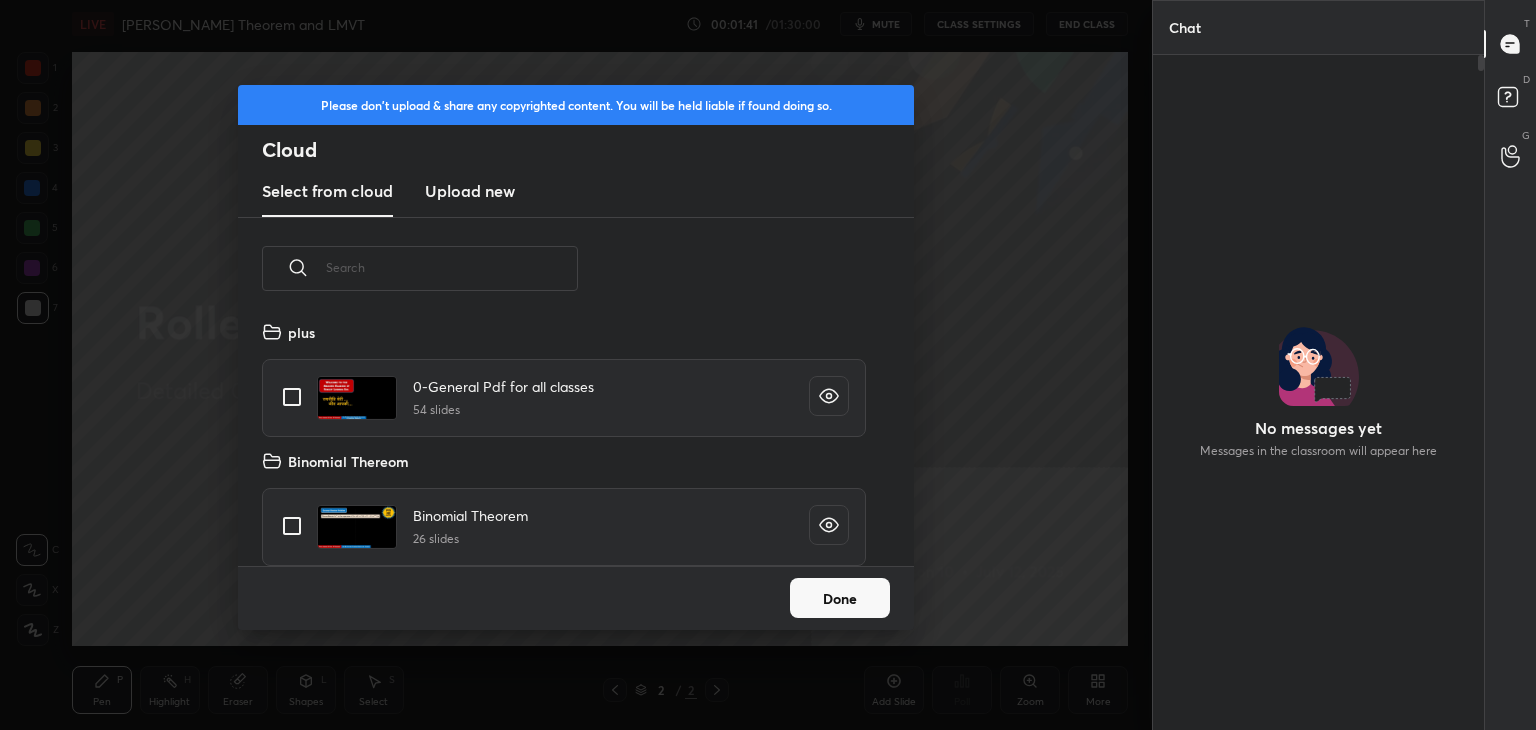 scroll, scrollTop: 5, scrollLeft: 10, axis: both 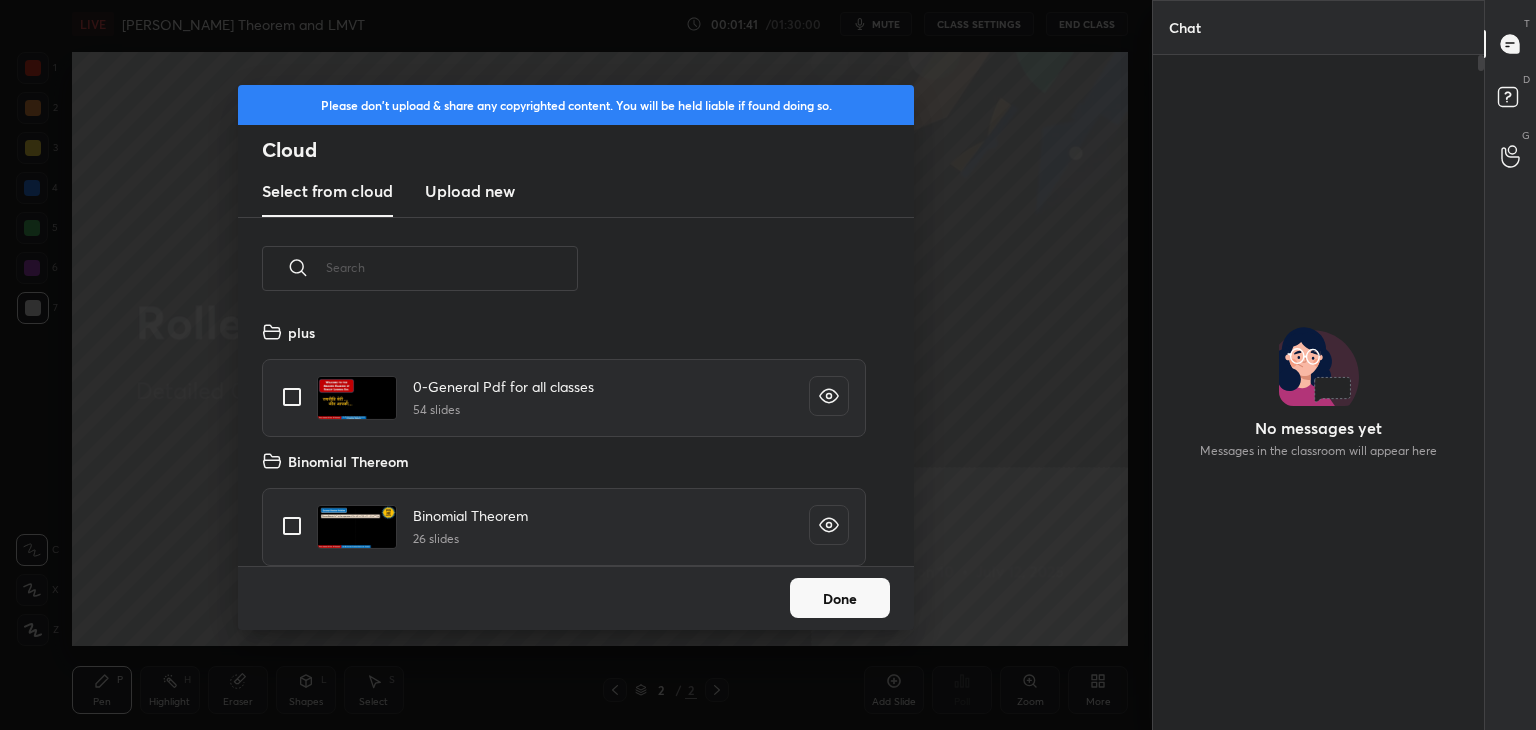 click on "Upload new" at bounding box center (470, 191) 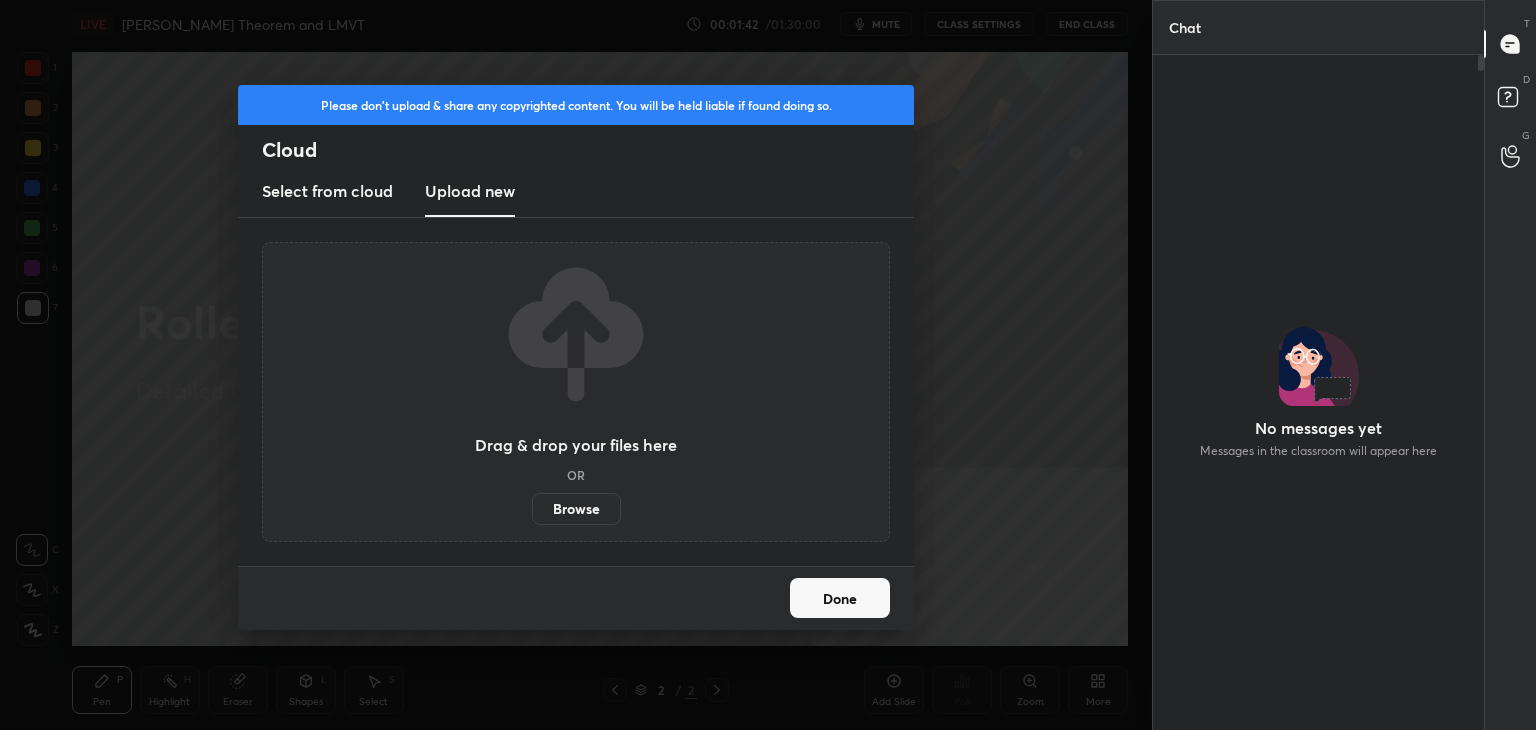 click on "Browse" at bounding box center (576, 509) 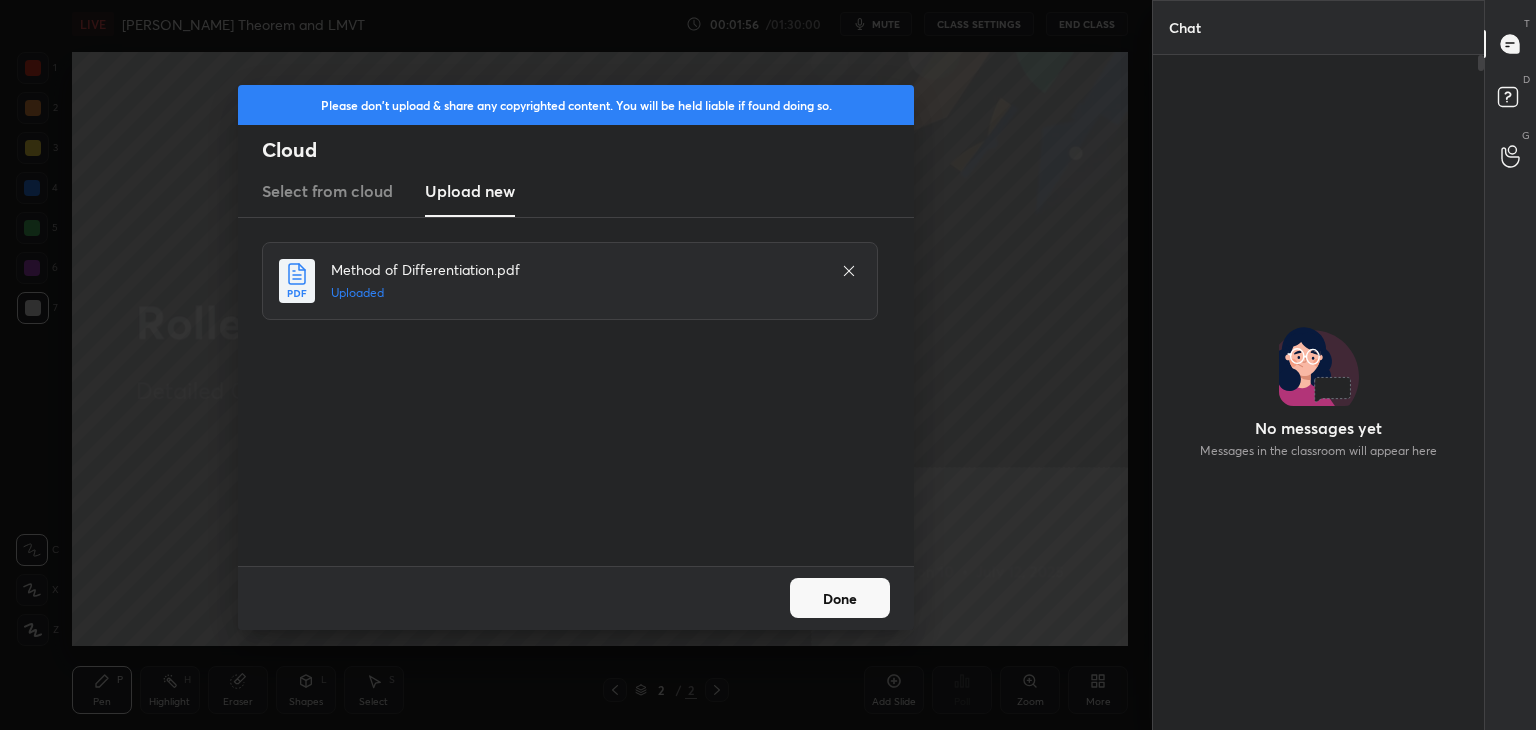 click on "Done" at bounding box center [840, 598] 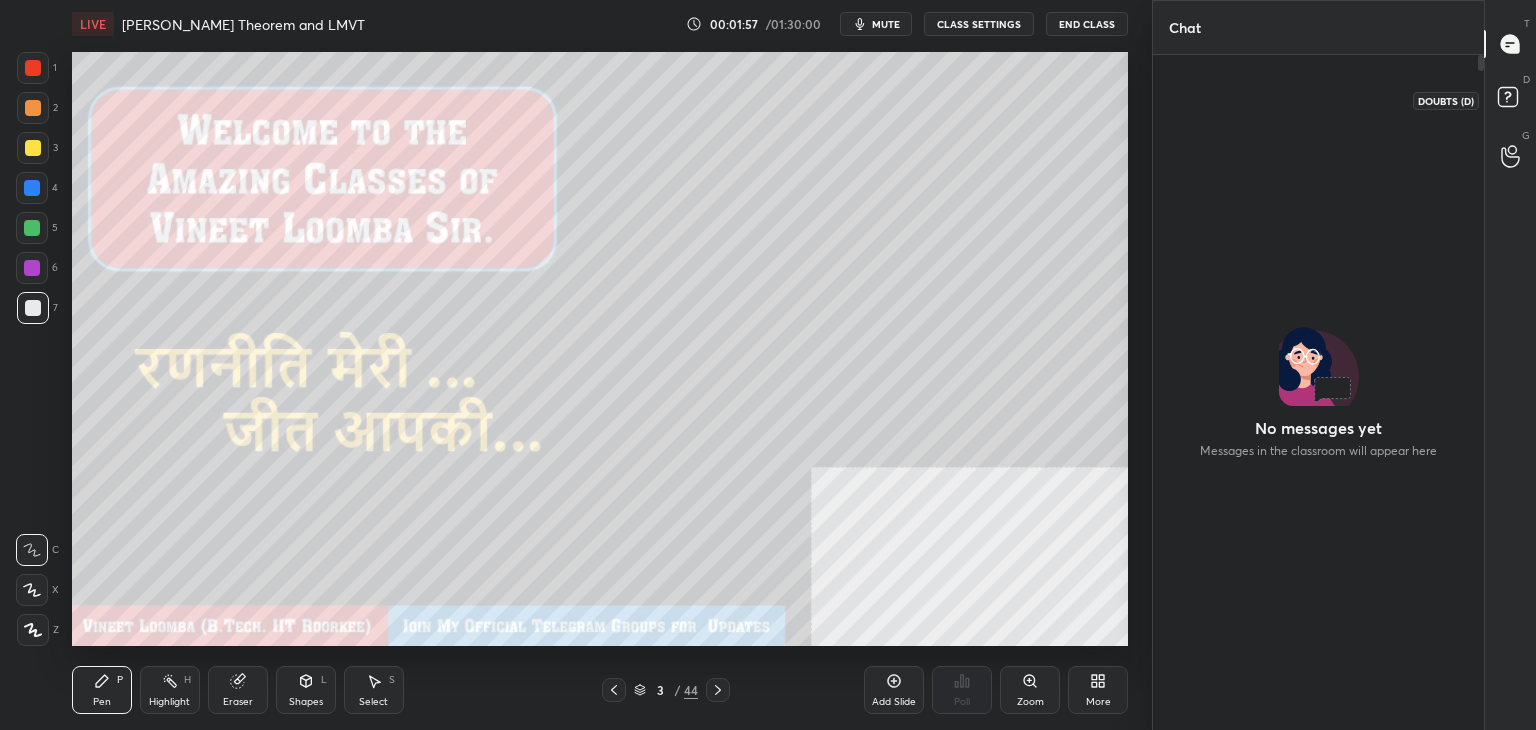 drag, startPoint x: 1516, startPoint y: 101, endPoint x: 1512, endPoint y: 126, distance: 25.317978 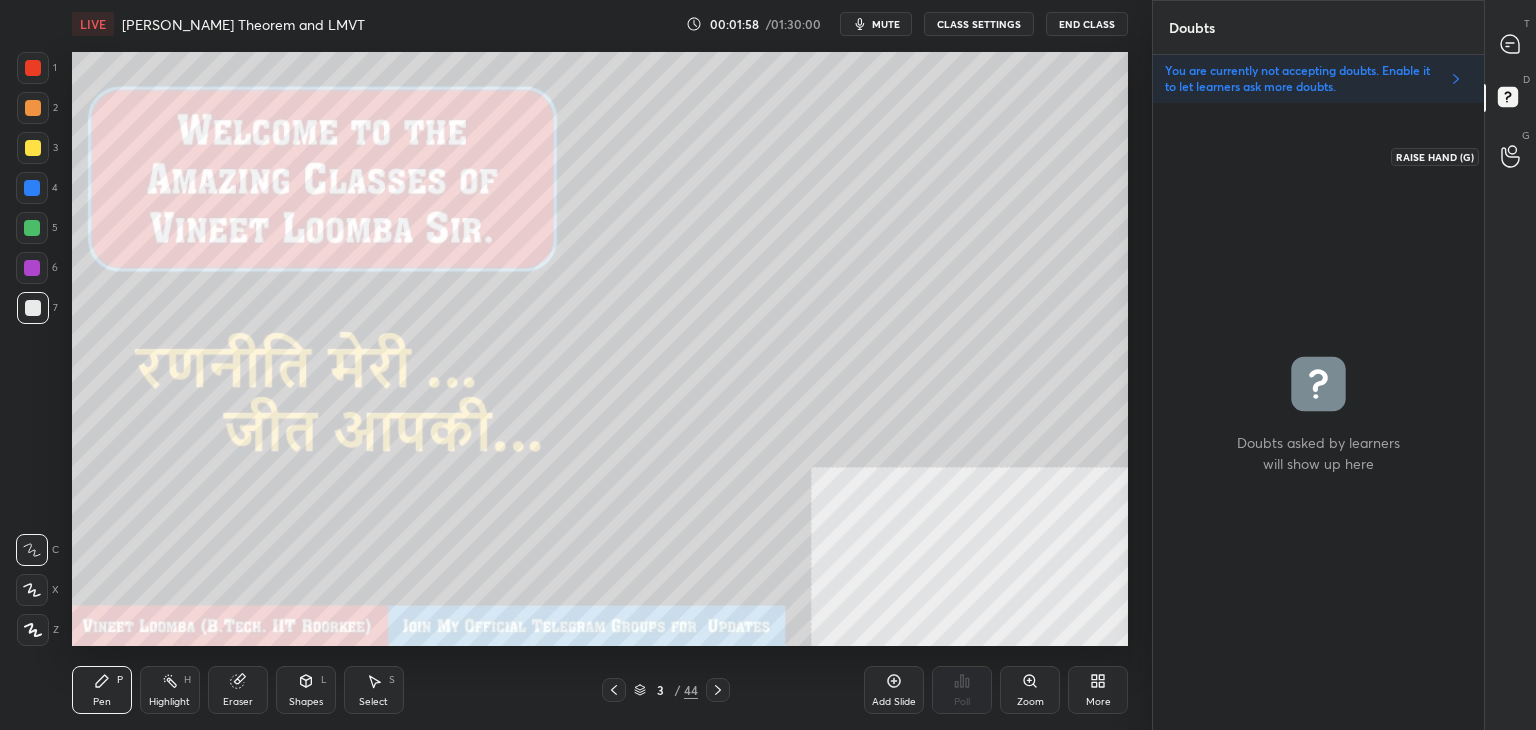 drag, startPoint x: 1512, startPoint y: 146, endPoint x: 1511, endPoint y: 129, distance: 17.029387 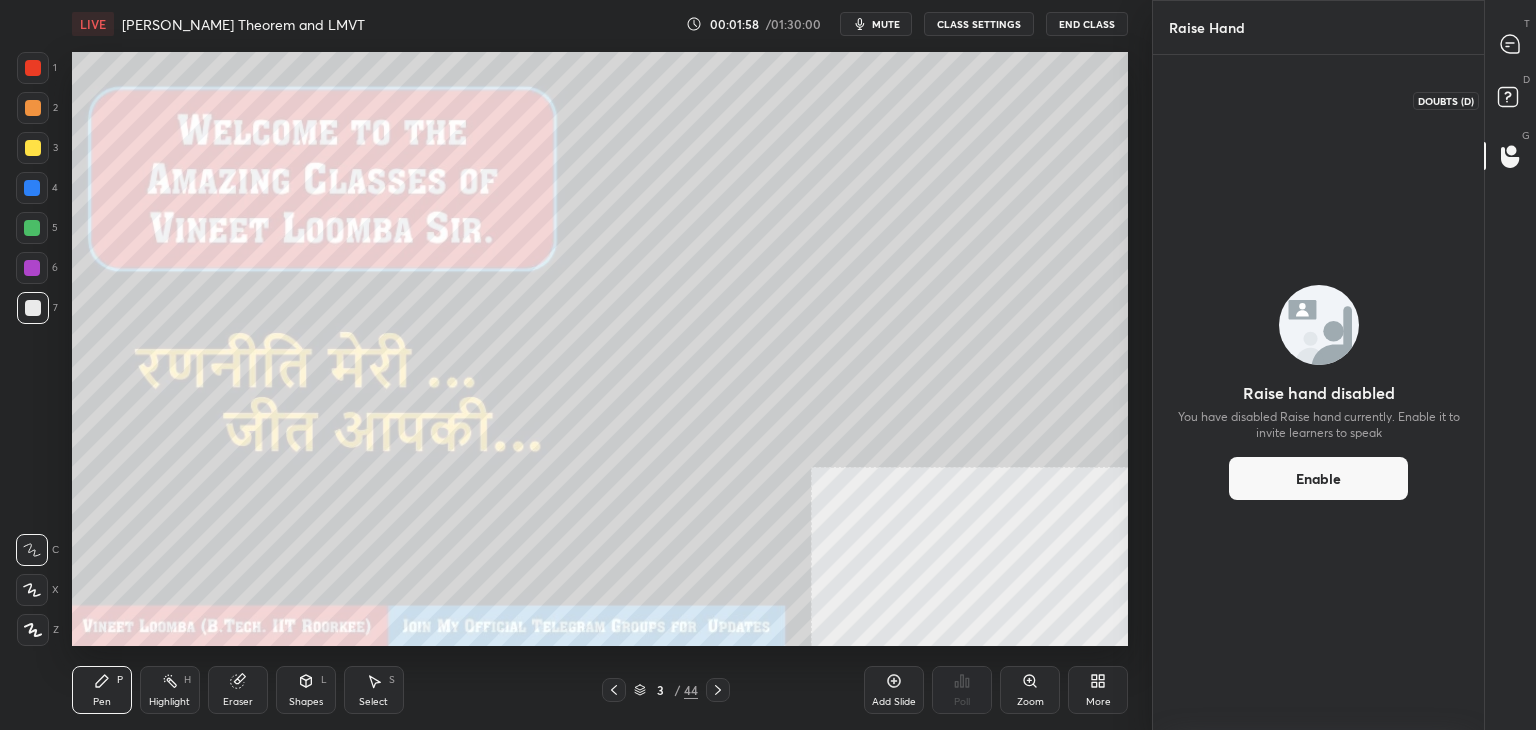 click 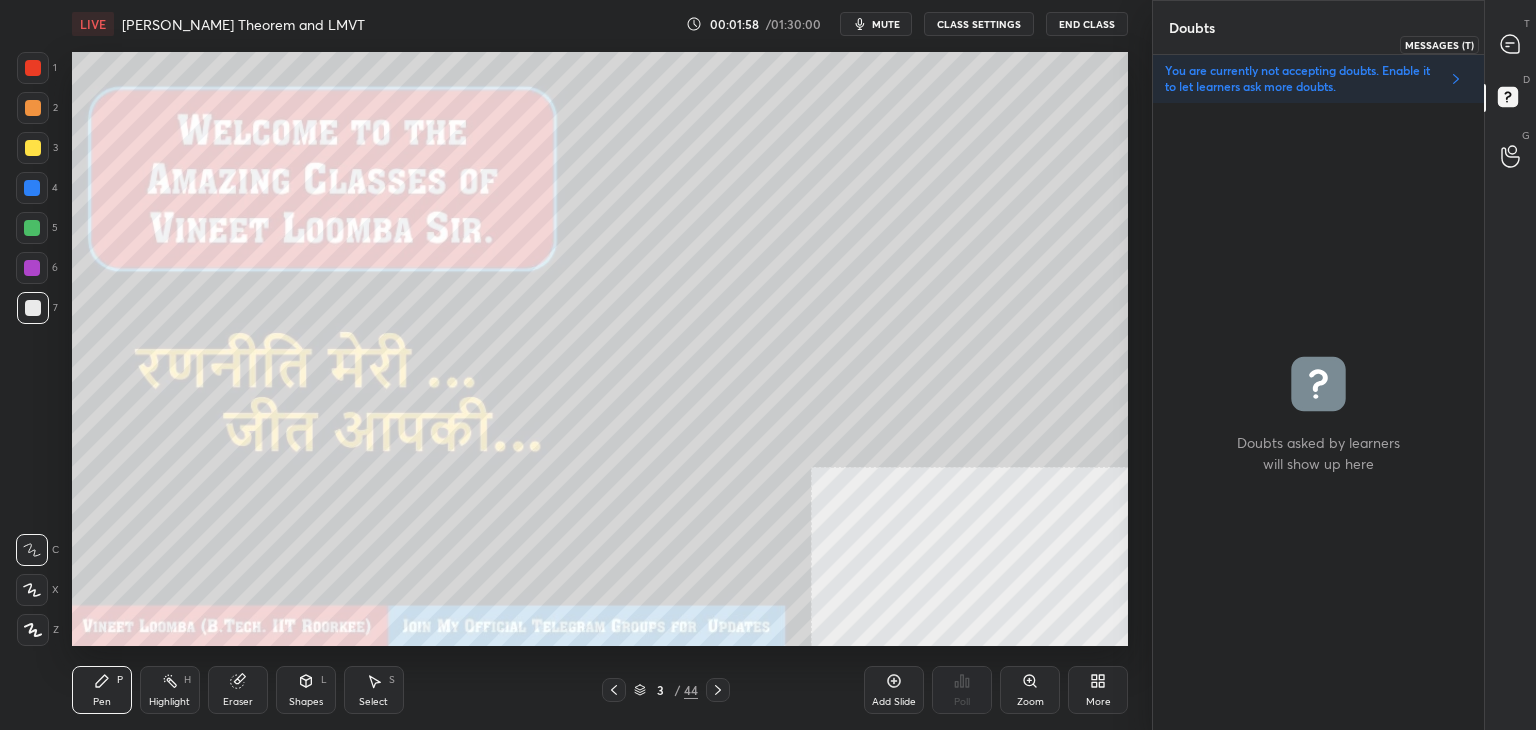 drag, startPoint x: 1521, startPoint y: 37, endPoint x: 1510, endPoint y: 57, distance: 22.825424 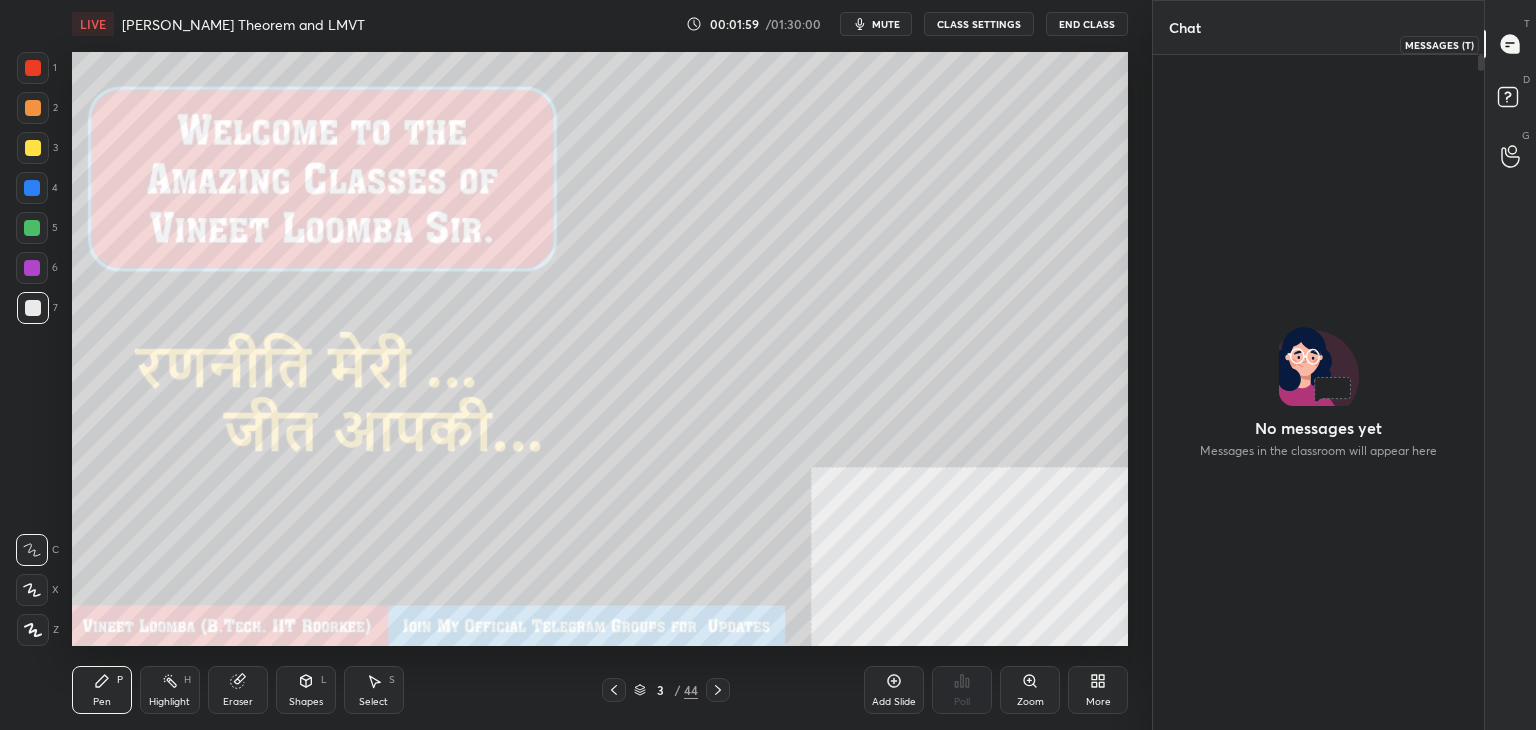 scroll, scrollTop: 6, scrollLeft: 6, axis: both 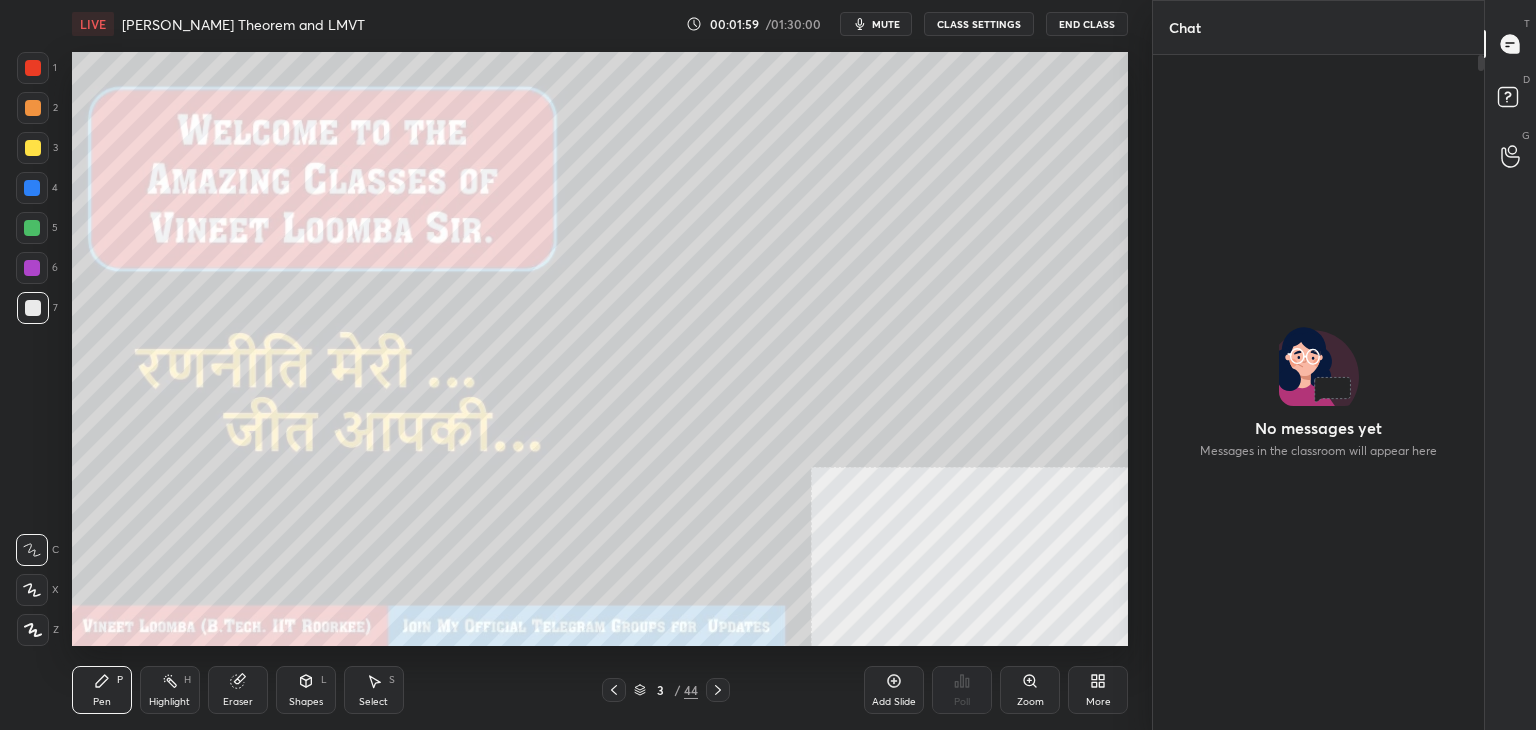 drag, startPoint x: 1289, startPoint y: 647, endPoint x: 1295, endPoint y: 699, distance: 52.34501 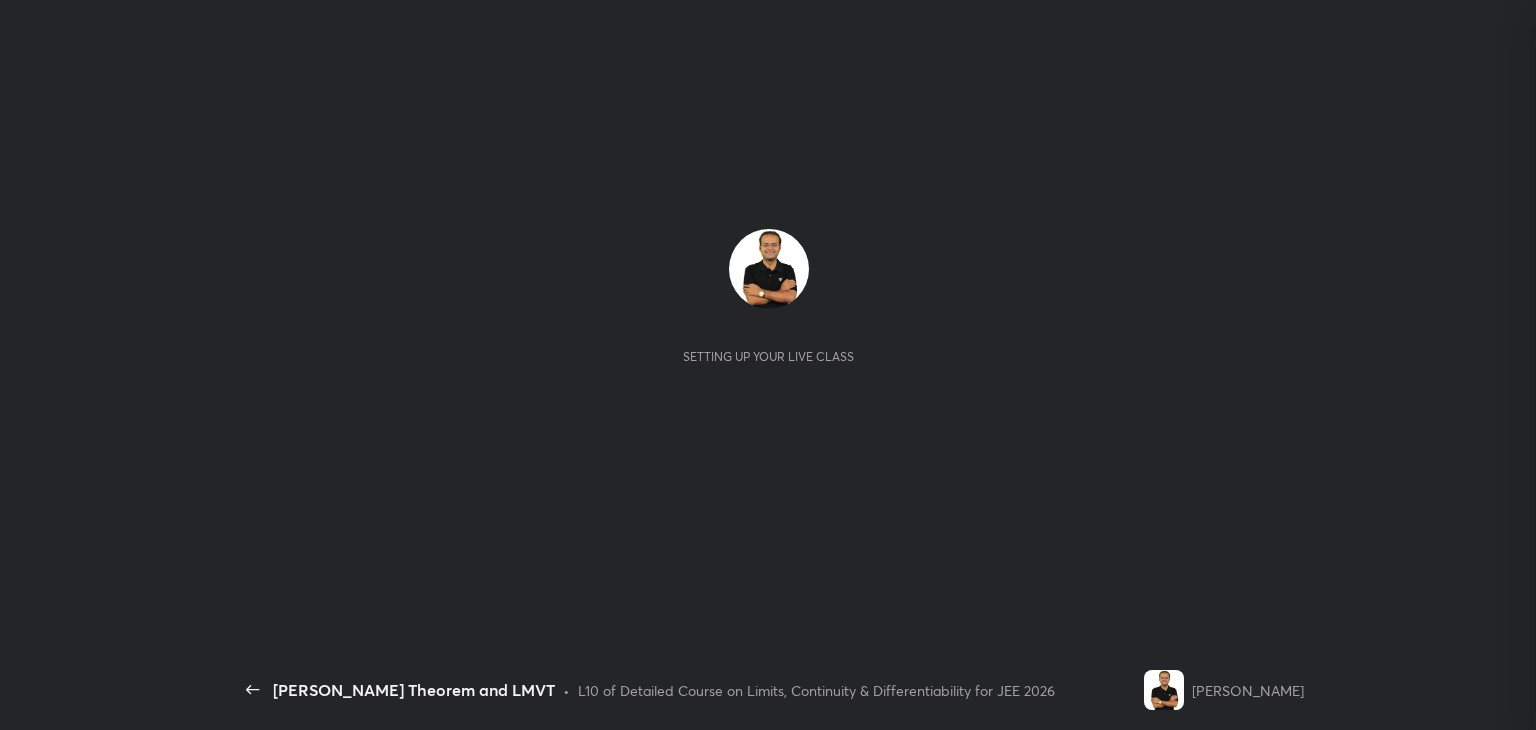scroll, scrollTop: 0, scrollLeft: 0, axis: both 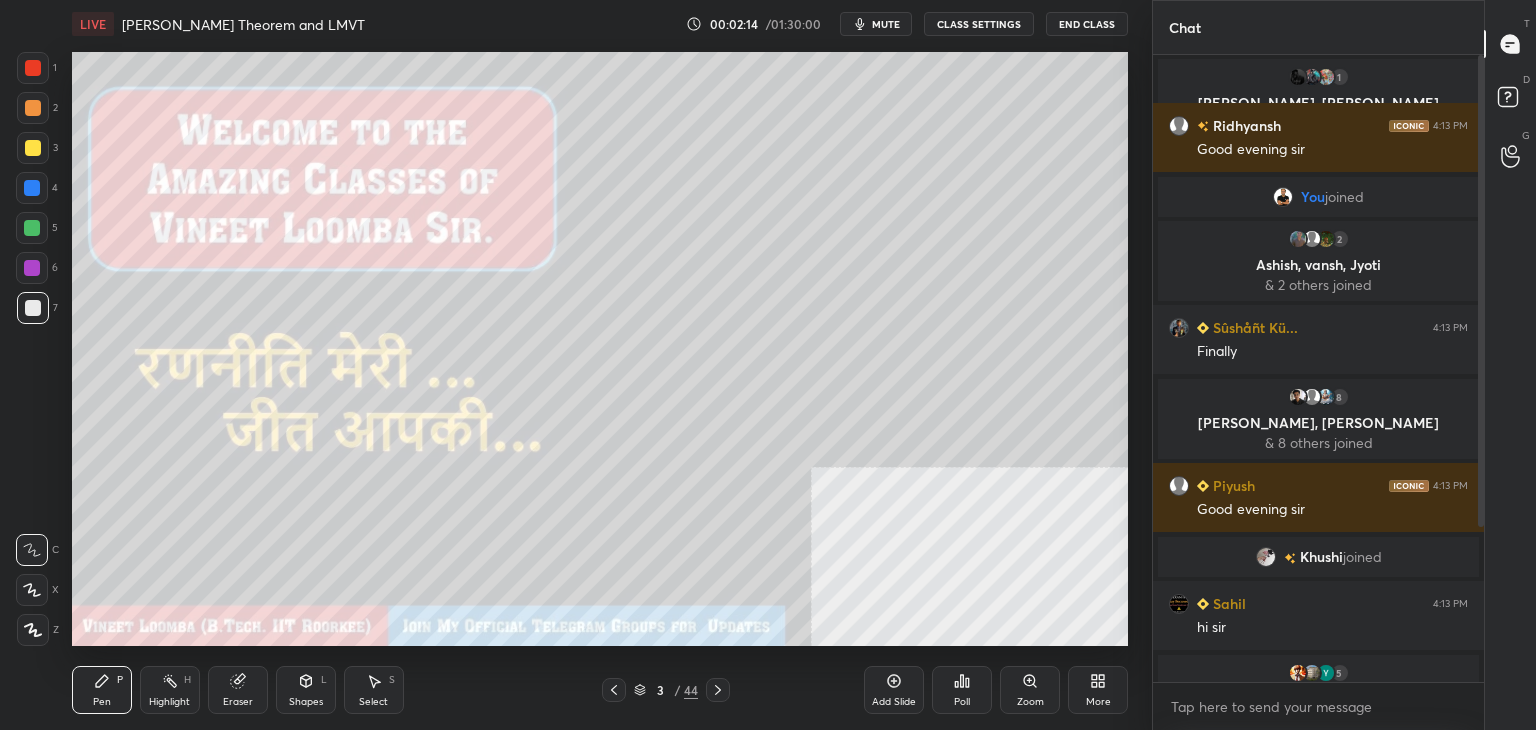 drag, startPoint x: 1481, startPoint y: 589, endPoint x: 1480, endPoint y: 529, distance: 60.00833 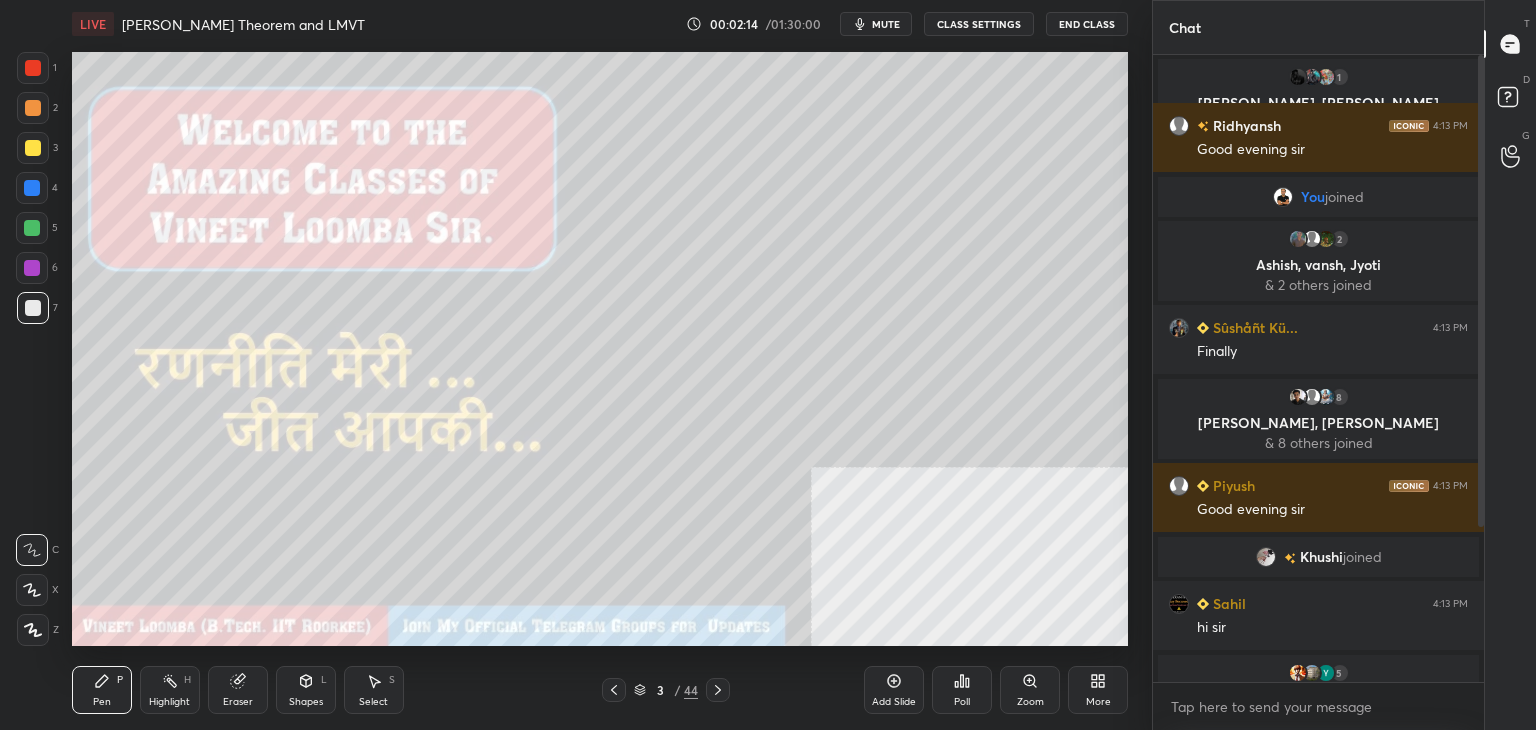 click at bounding box center (1478, 368) 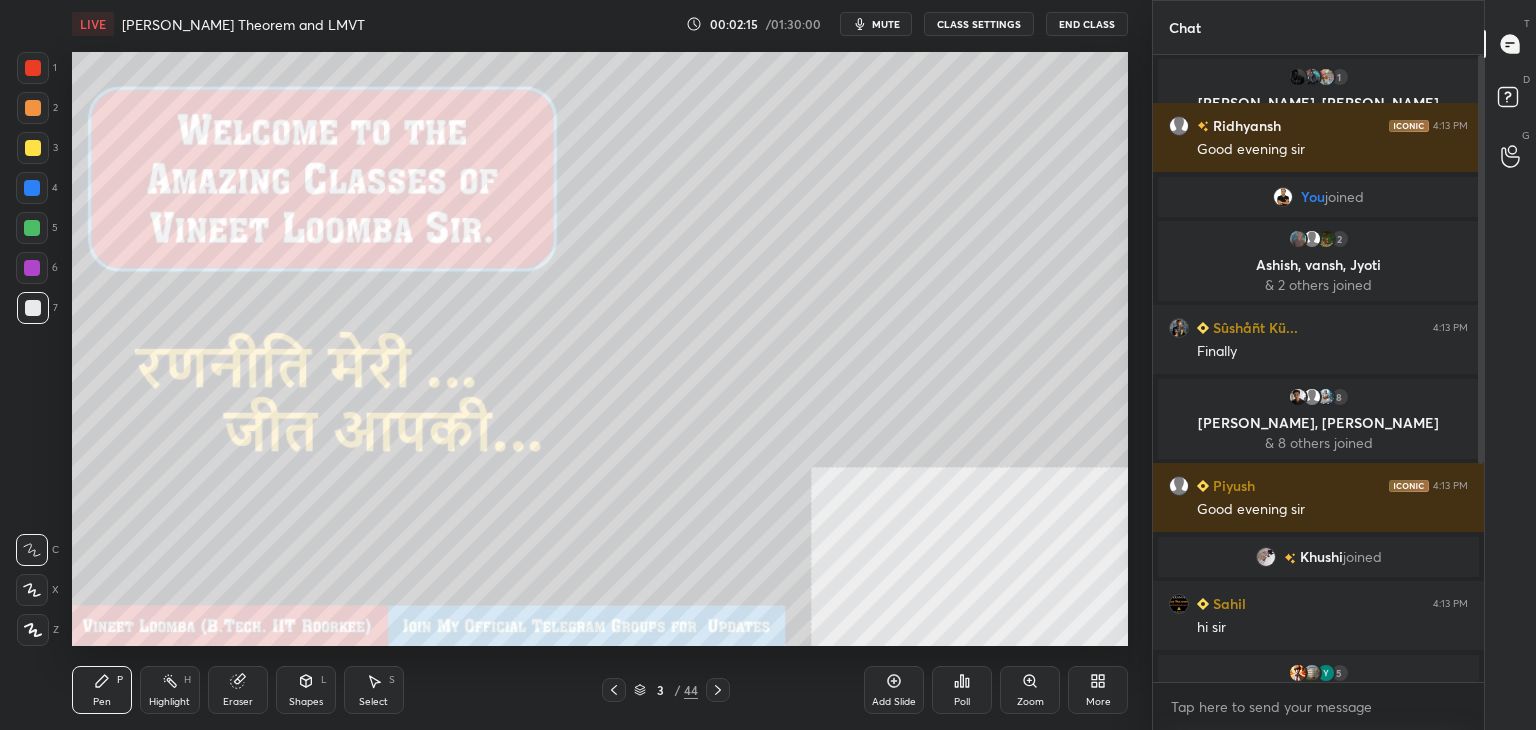 drag, startPoint x: 1480, startPoint y: 570, endPoint x: 1475, endPoint y: 608, distance: 38.327538 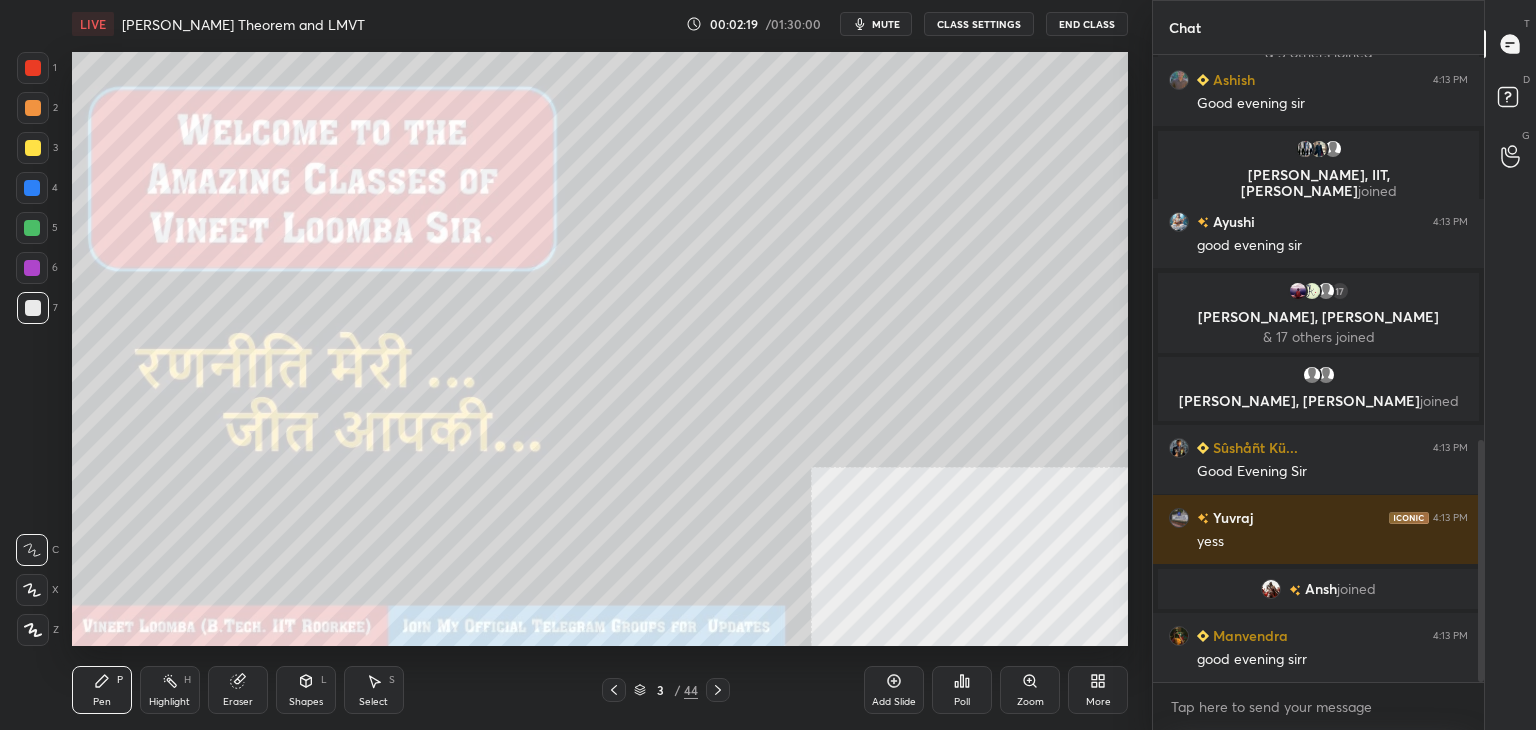 drag, startPoint x: 1479, startPoint y: 298, endPoint x: 1428, endPoint y: 691, distance: 396.29535 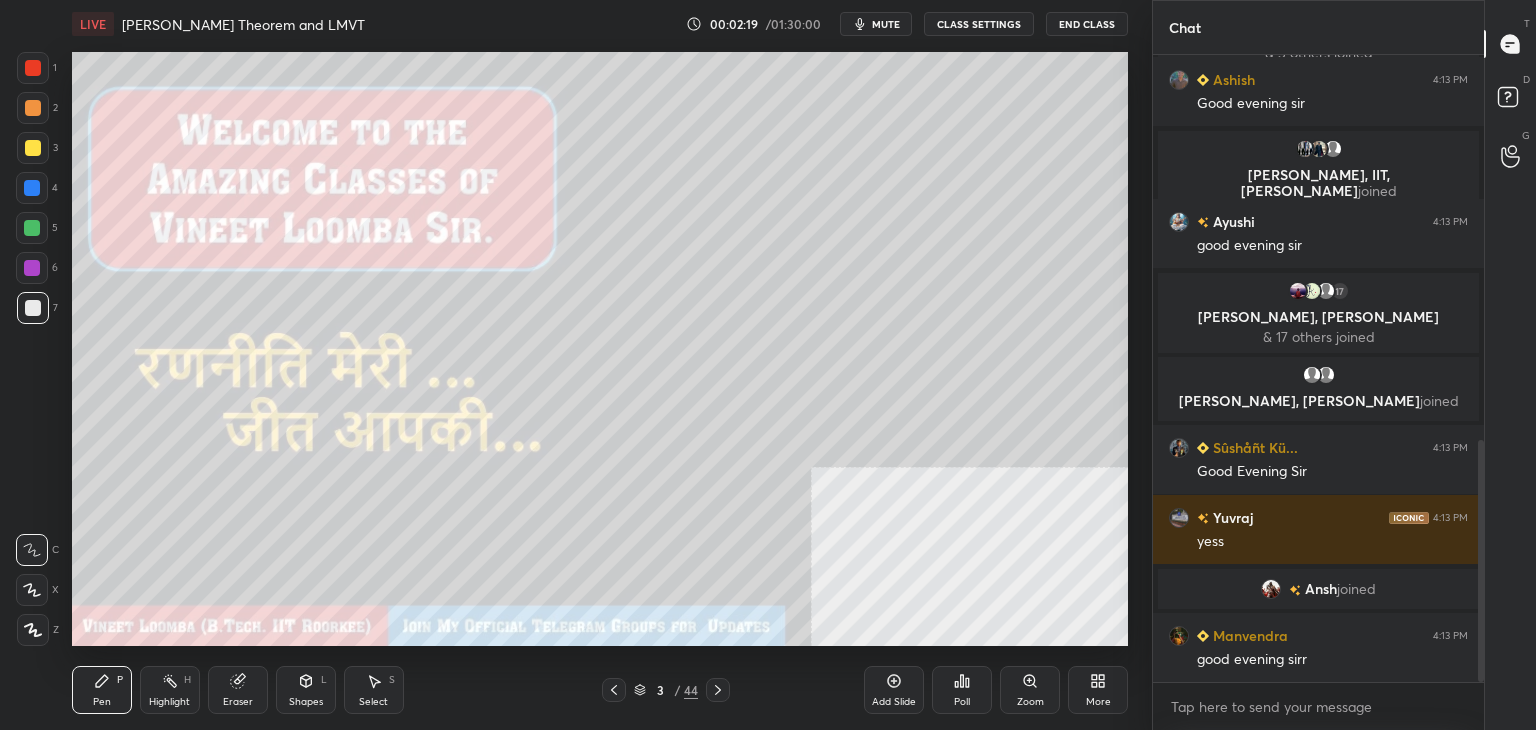 click on "[PERSON_NAME] 4:13 PM Good evening sir 5 [PERSON_NAME], [PERSON_NAME], [PERSON_NAME] &  5 others  joined Ashish 4:13 PM Good evening [PERSON_NAME], IIT, [PERSON_NAME]  joined [PERSON_NAME] 4:13 PM good evening sir 17 [PERSON_NAME], [PERSON_NAME] &  17 others  joined [PERSON_NAME], [PERSON_NAME]  joined [PERSON_NAME]... 4:13 PM Good Evening [PERSON_NAME] 4:13 PM [PERSON_NAME]  joined [PERSON_NAME] 4:13 PM good evening sirr JUMP TO LATEST Enable hand raising Enable raise hand to speak to learners. Once enabled, chat will be turned off temporarily. Enable x" at bounding box center (1318, 392) 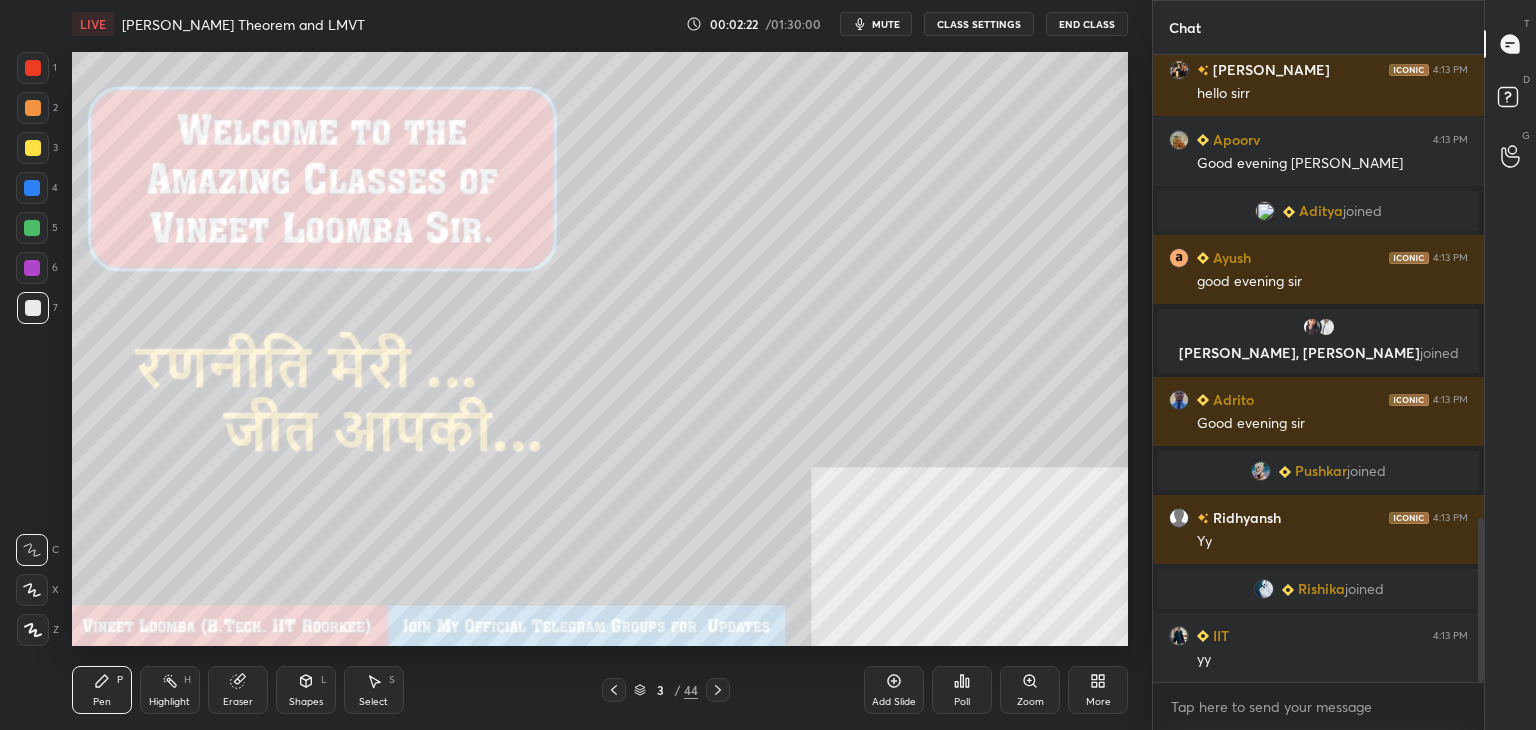 scroll, scrollTop: 2294, scrollLeft: 0, axis: vertical 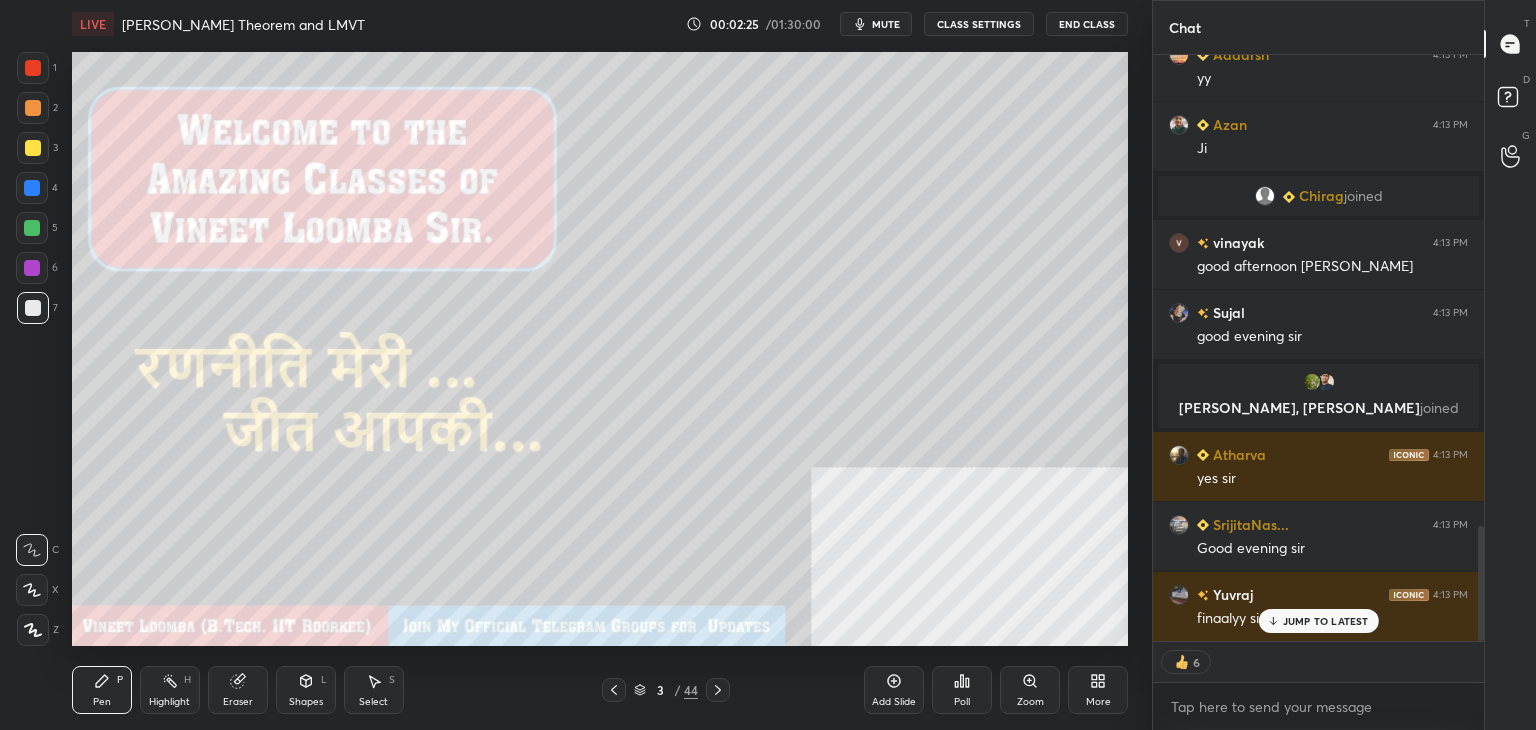 click on "CLASS SETTINGS" at bounding box center [979, 24] 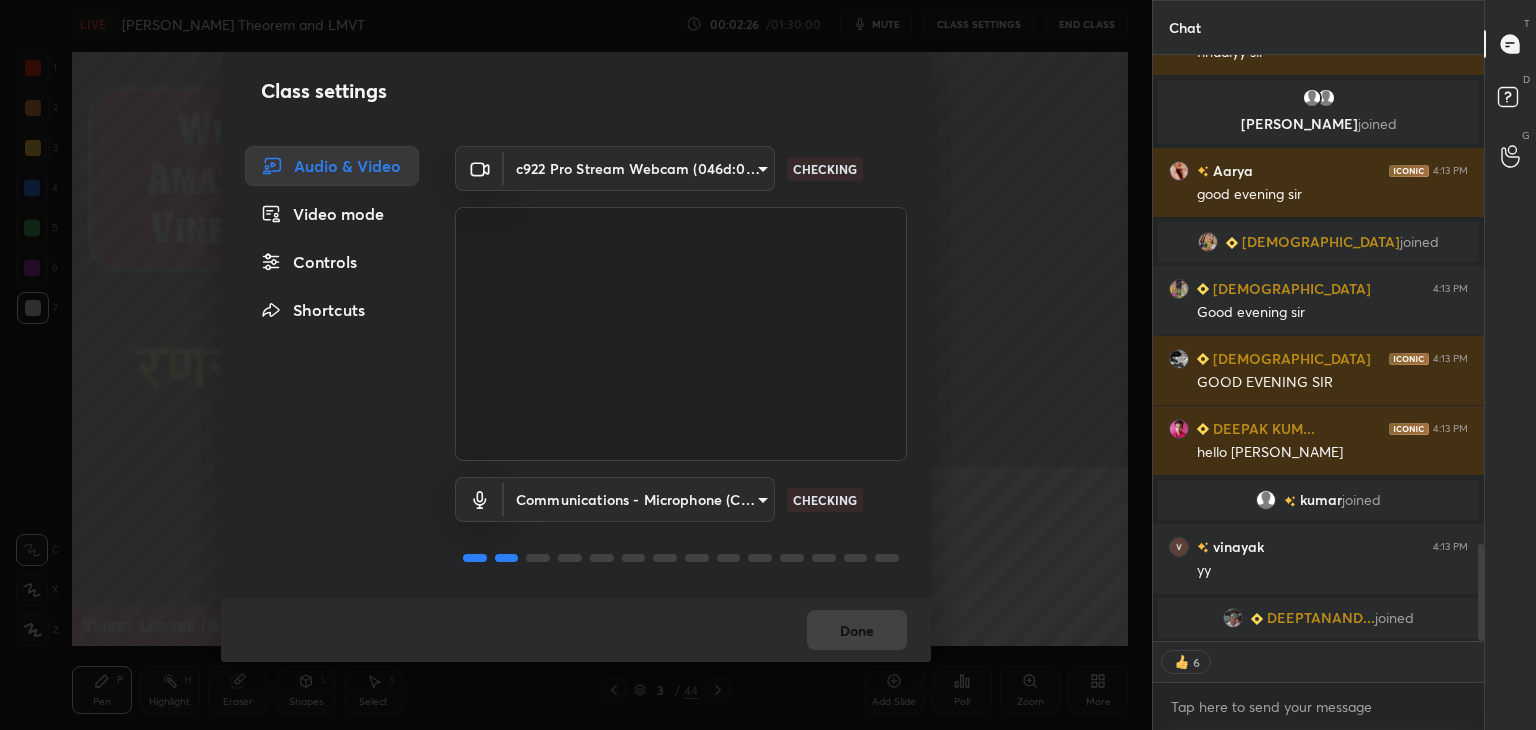 scroll, scrollTop: 3340, scrollLeft: 0, axis: vertical 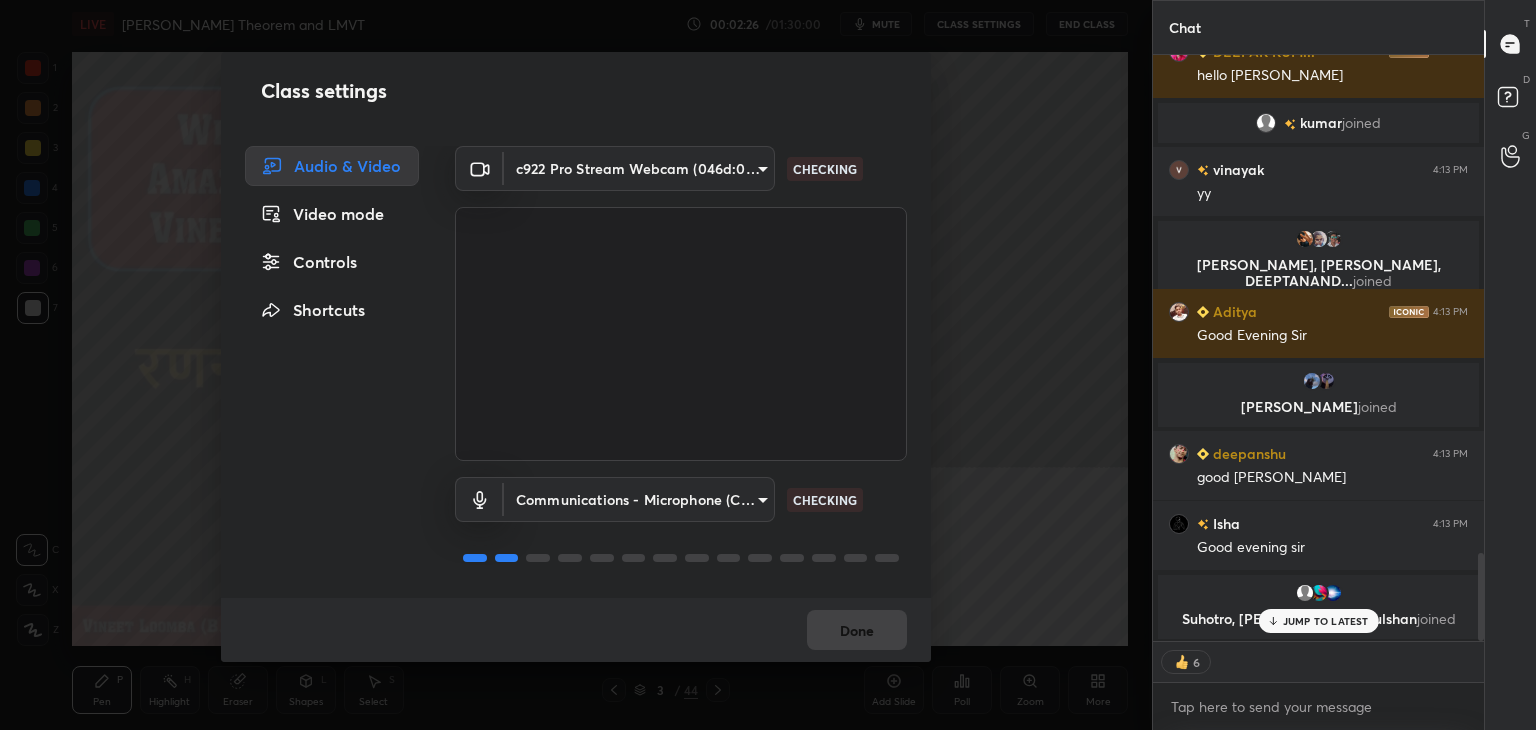 click on "Controls" at bounding box center (332, 262) 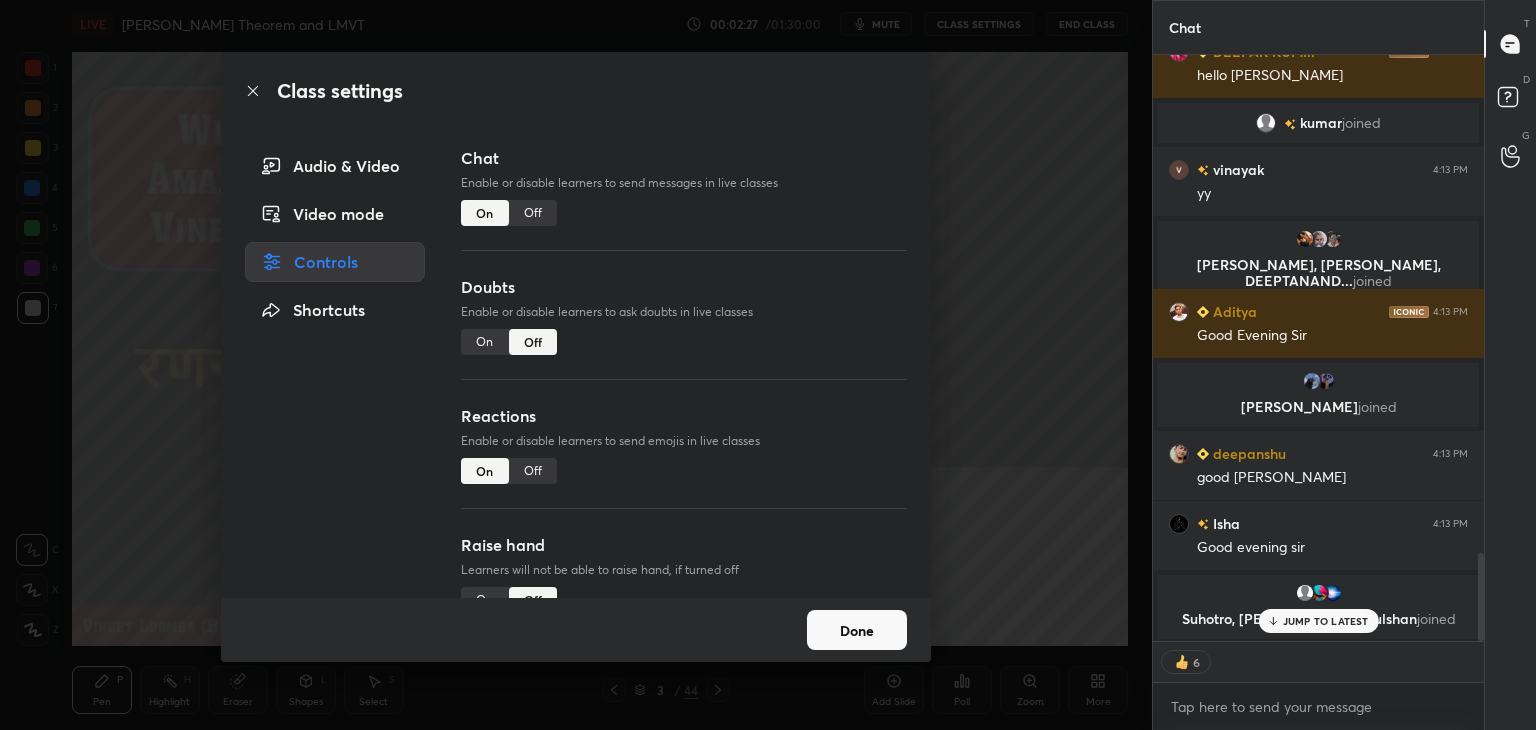 click on "Off" at bounding box center [533, 471] 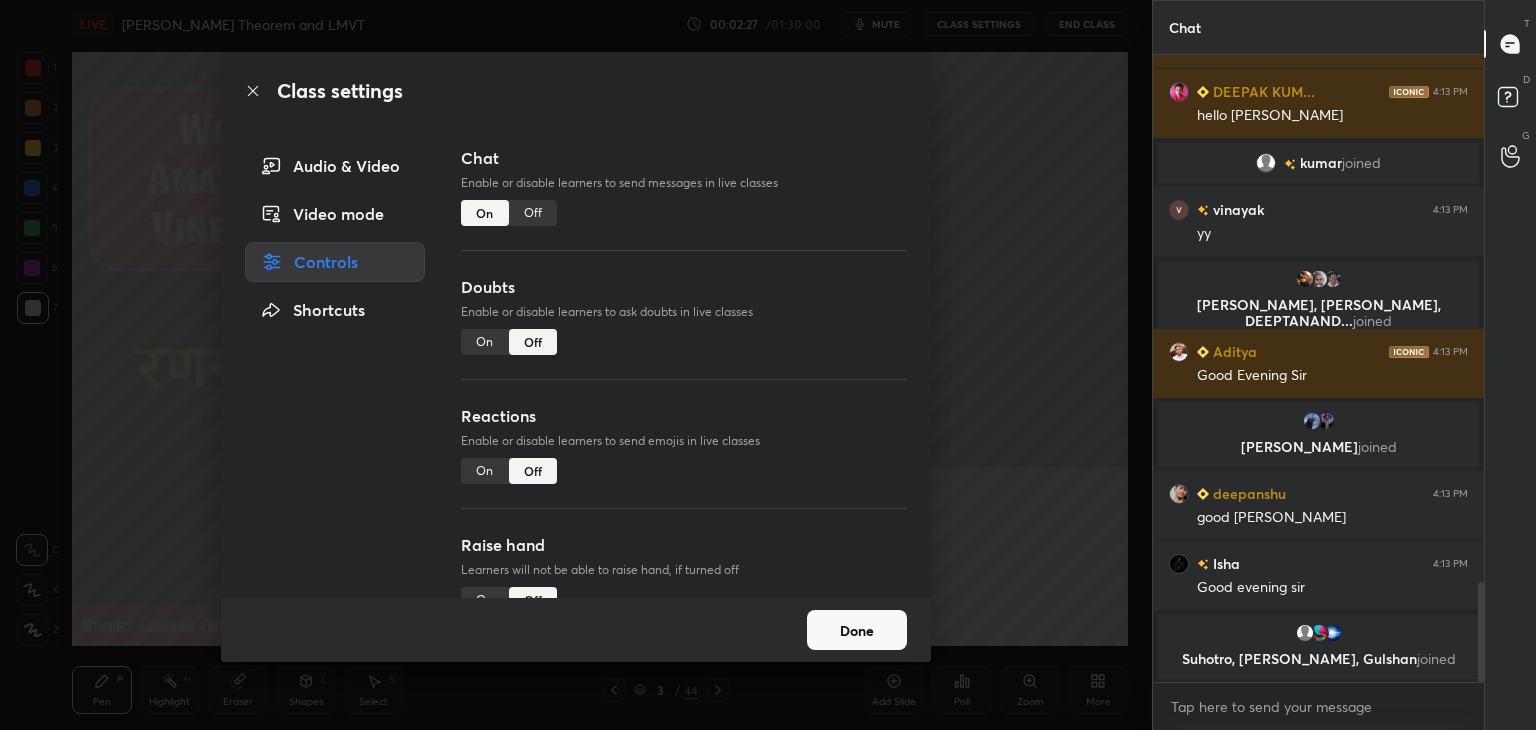 scroll, scrollTop: 6, scrollLeft: 6, axis: both 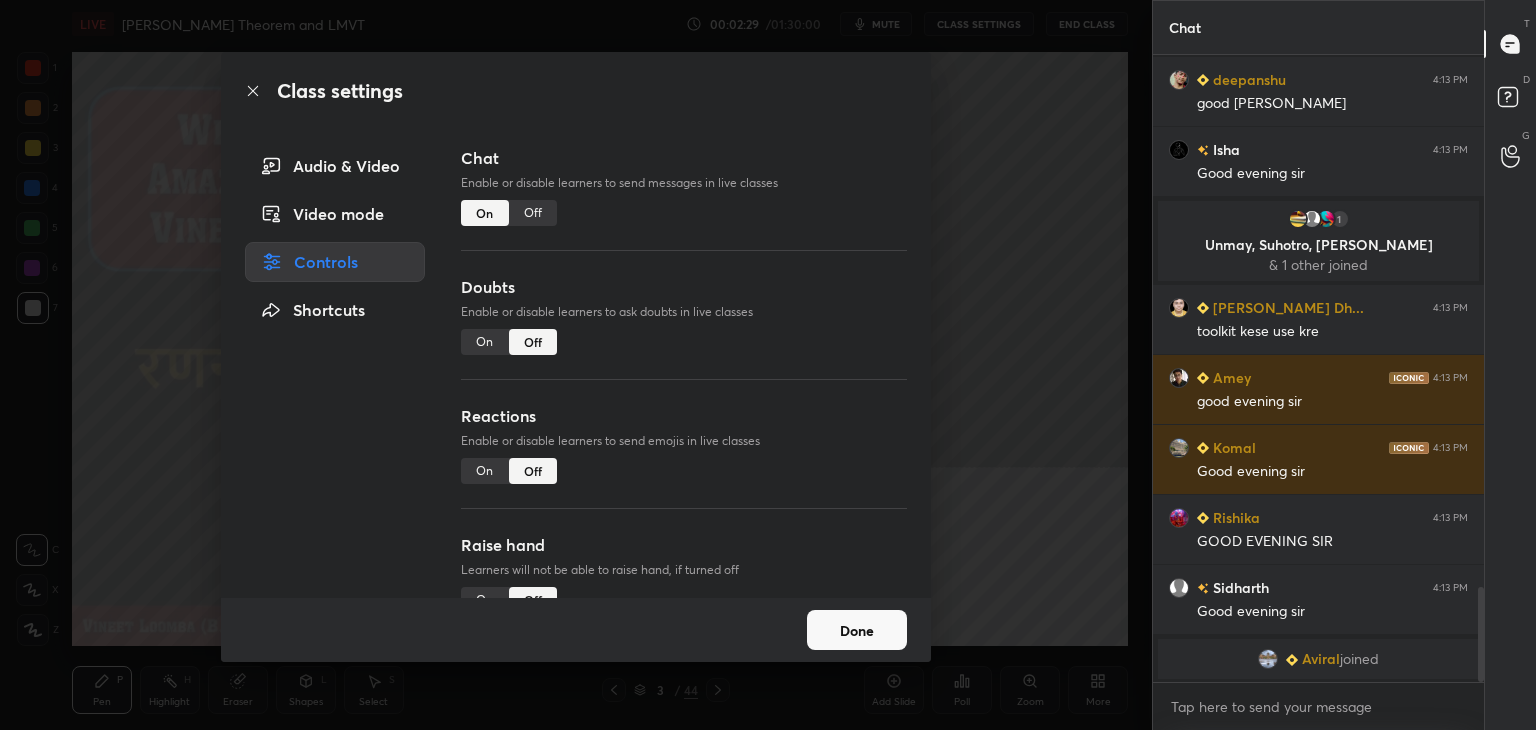 click on "Done" at bounding box center [857, 630] 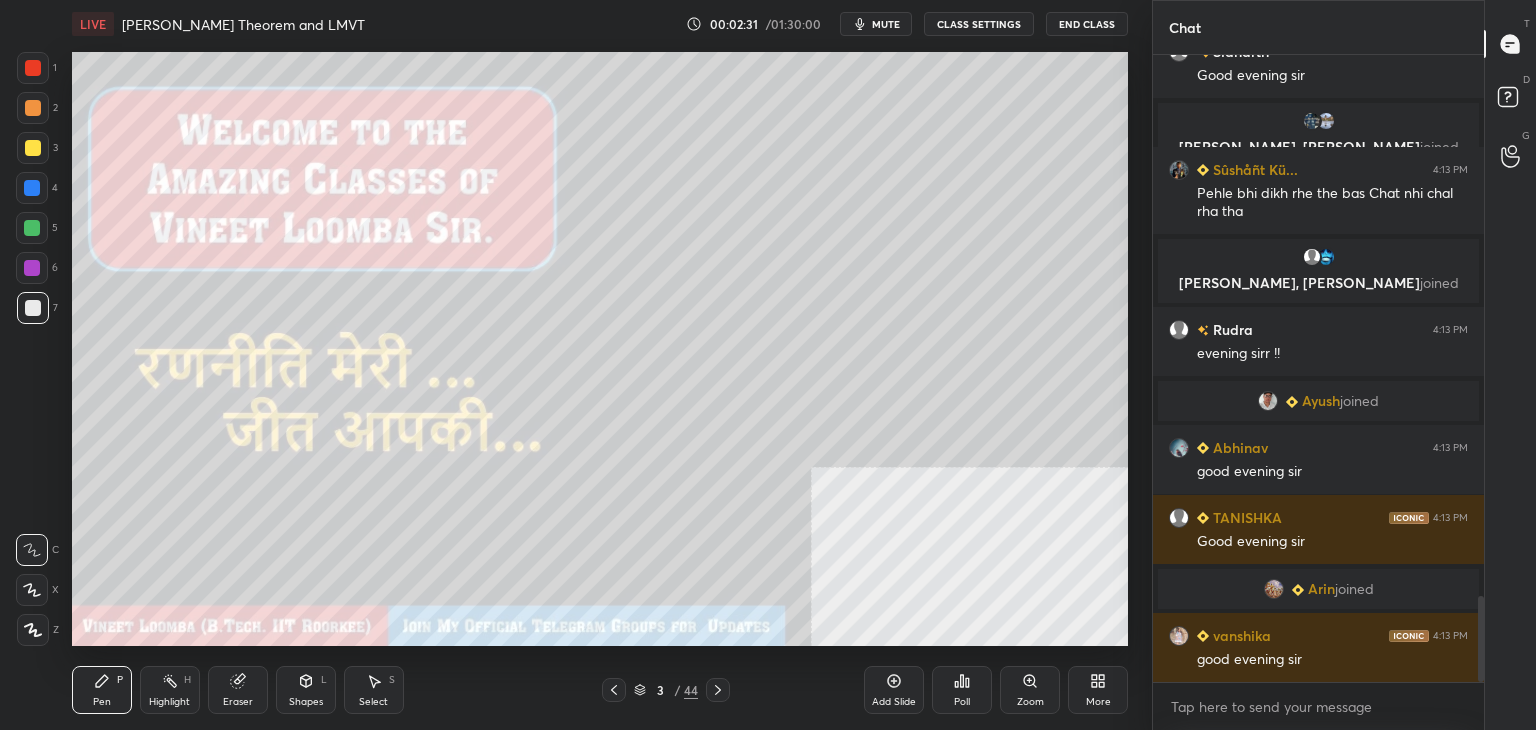 scroll, scrollTop: 4028, scrollLeft: 0, axis: vertical 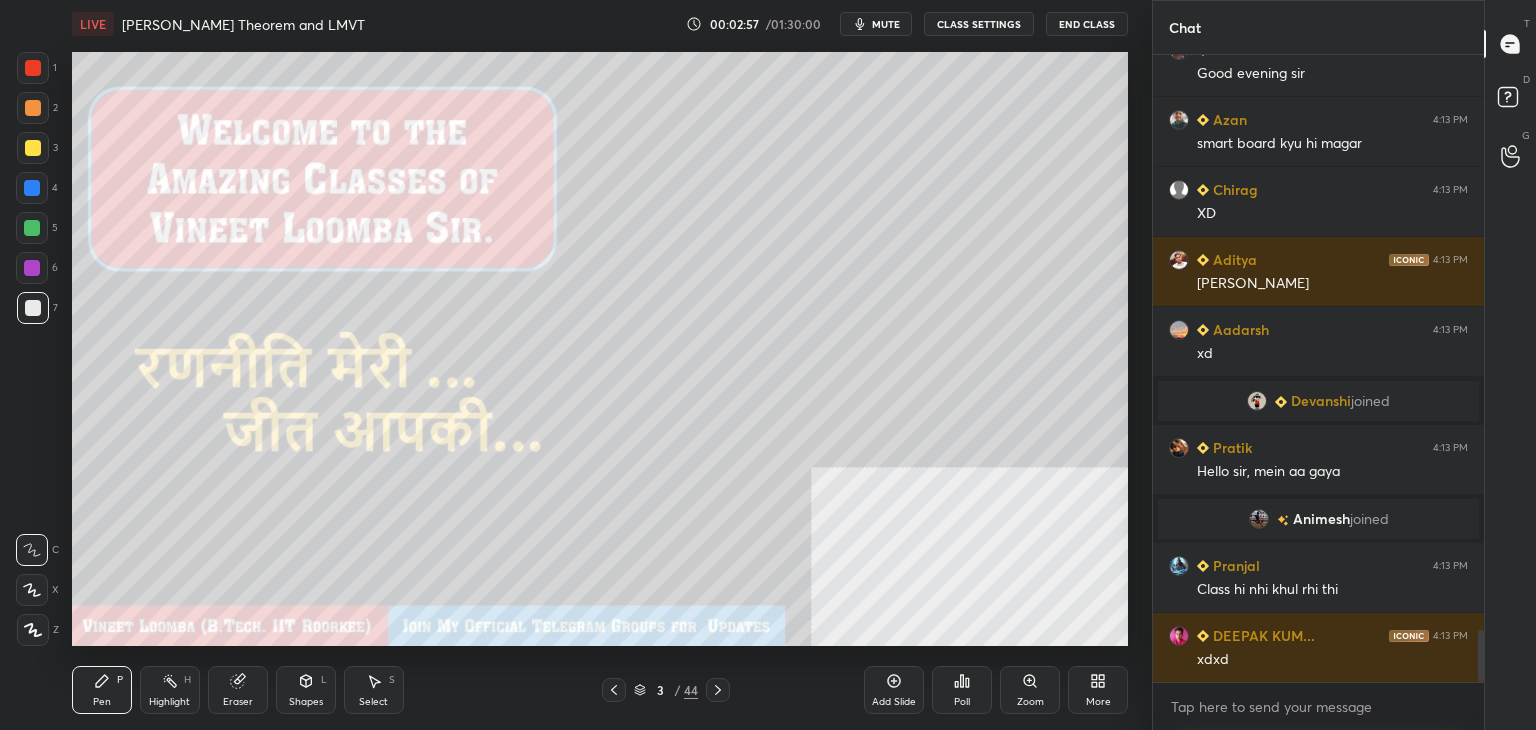 click on "x" at bounding box center [1318, 706] 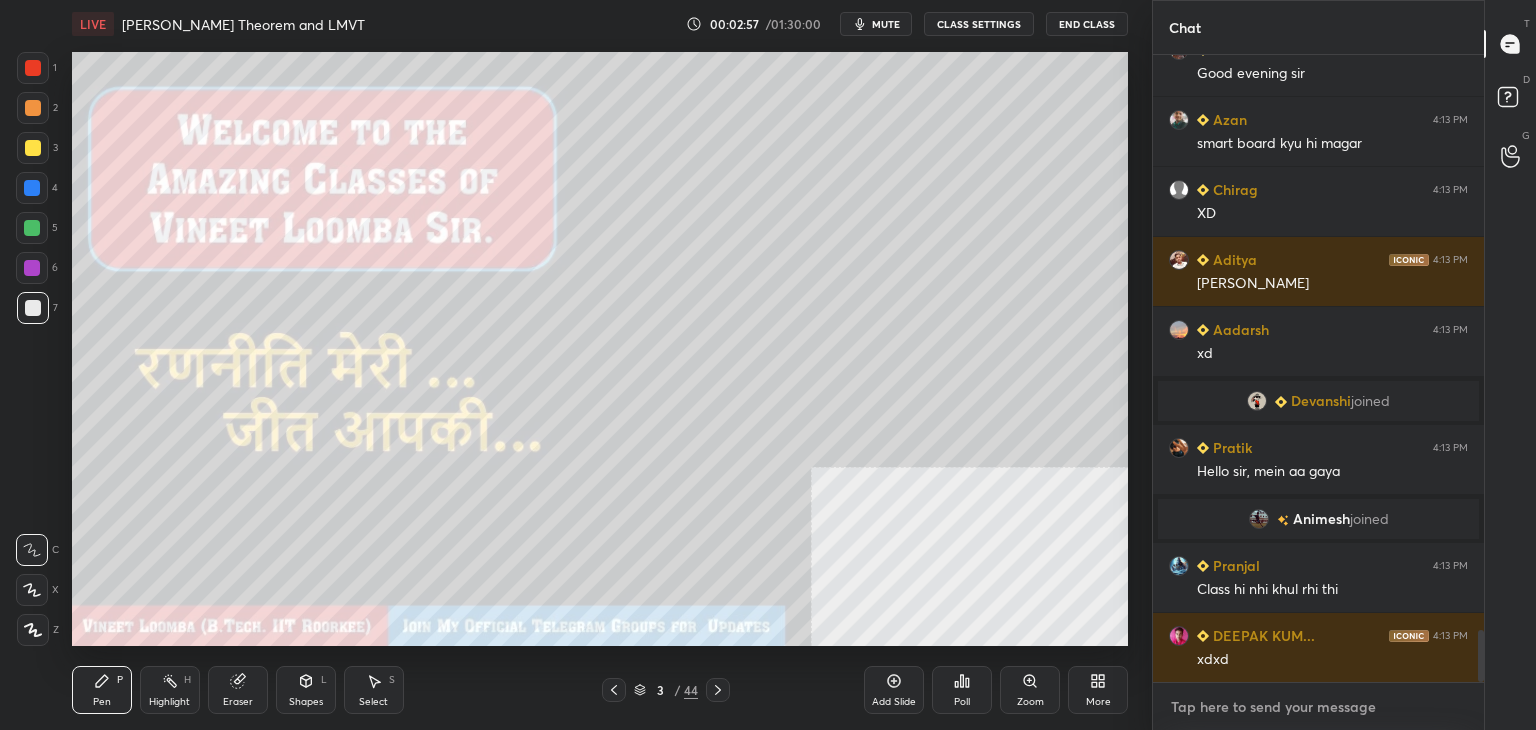type on "x" 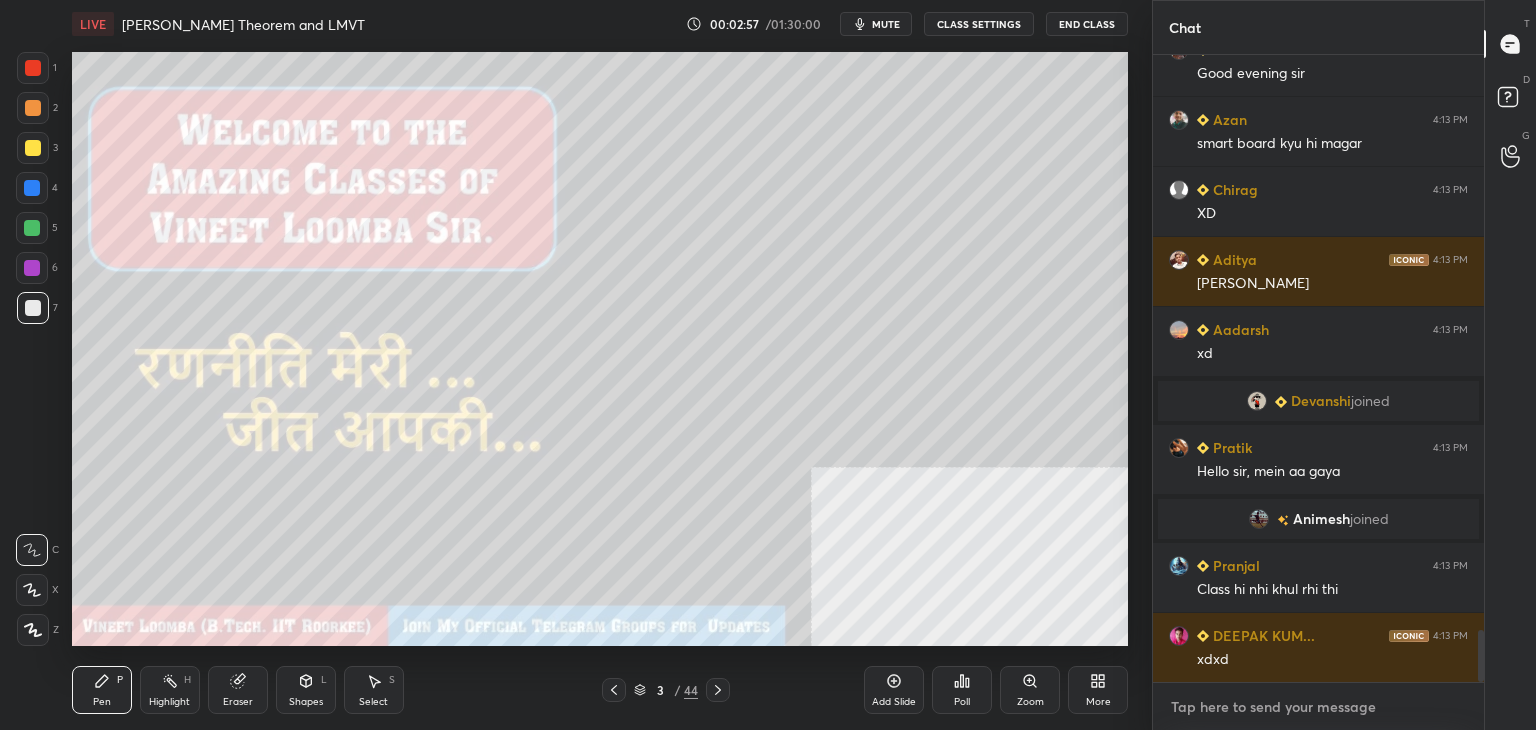 paste on "Use Code VINEETLIVE to buy VIP Batch/ Plus Subscriptions
My Unacademy Official Telegram: [URL][DOMAIN_NAME]" 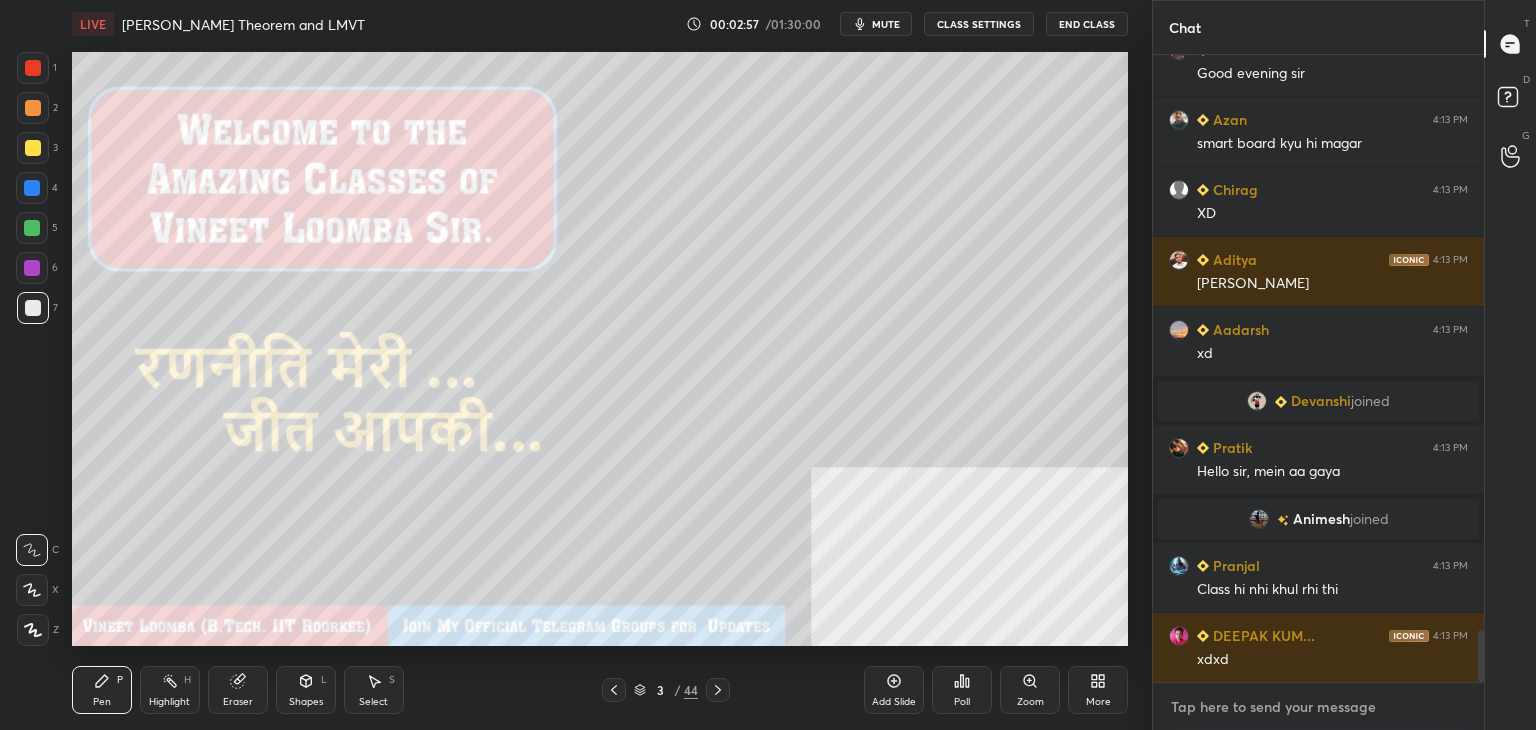 type on "Use Code VINEETLIVE to buy VIP Batch/ Plus Subscriptions
My Unacademy Official Telegram: [URL][DOMAIN_NAME]" 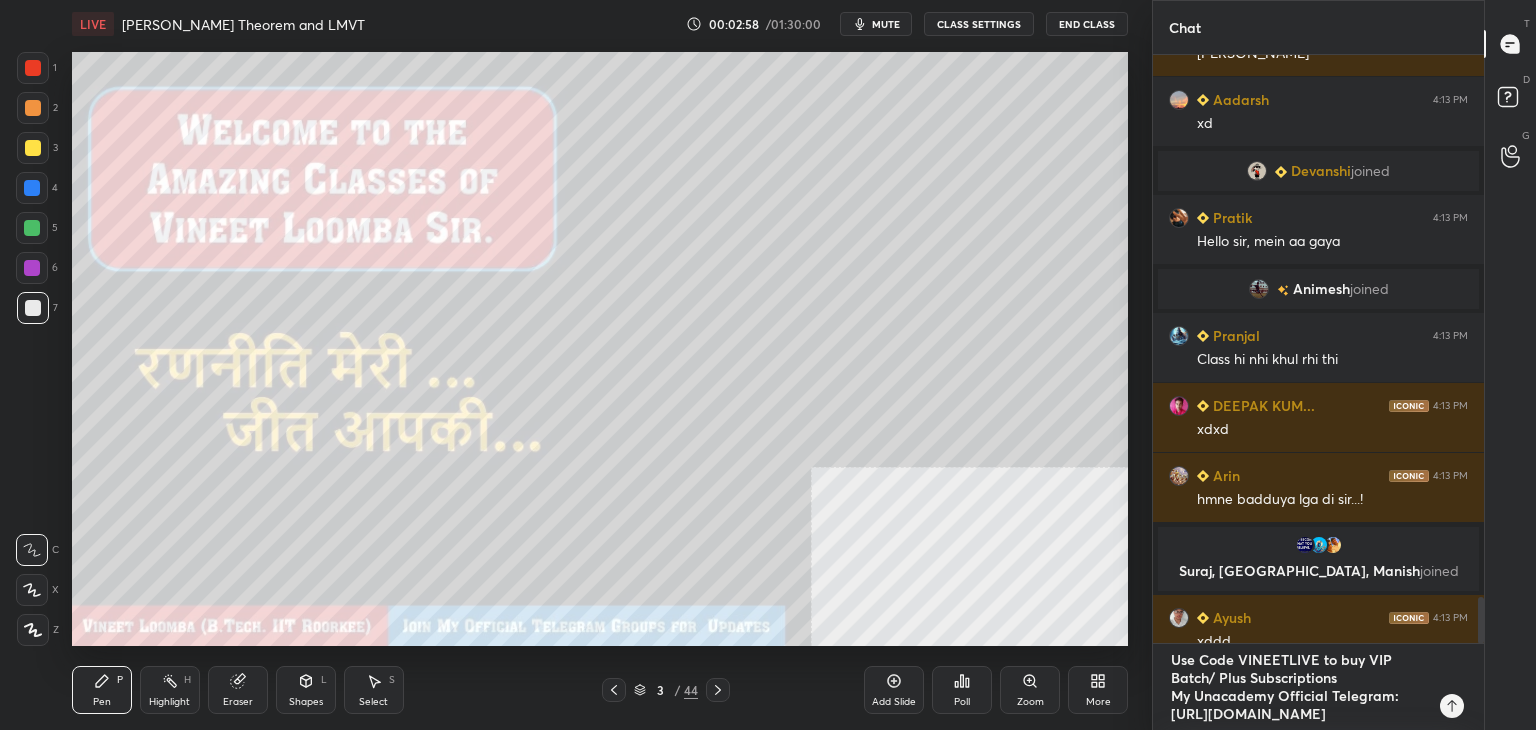 type 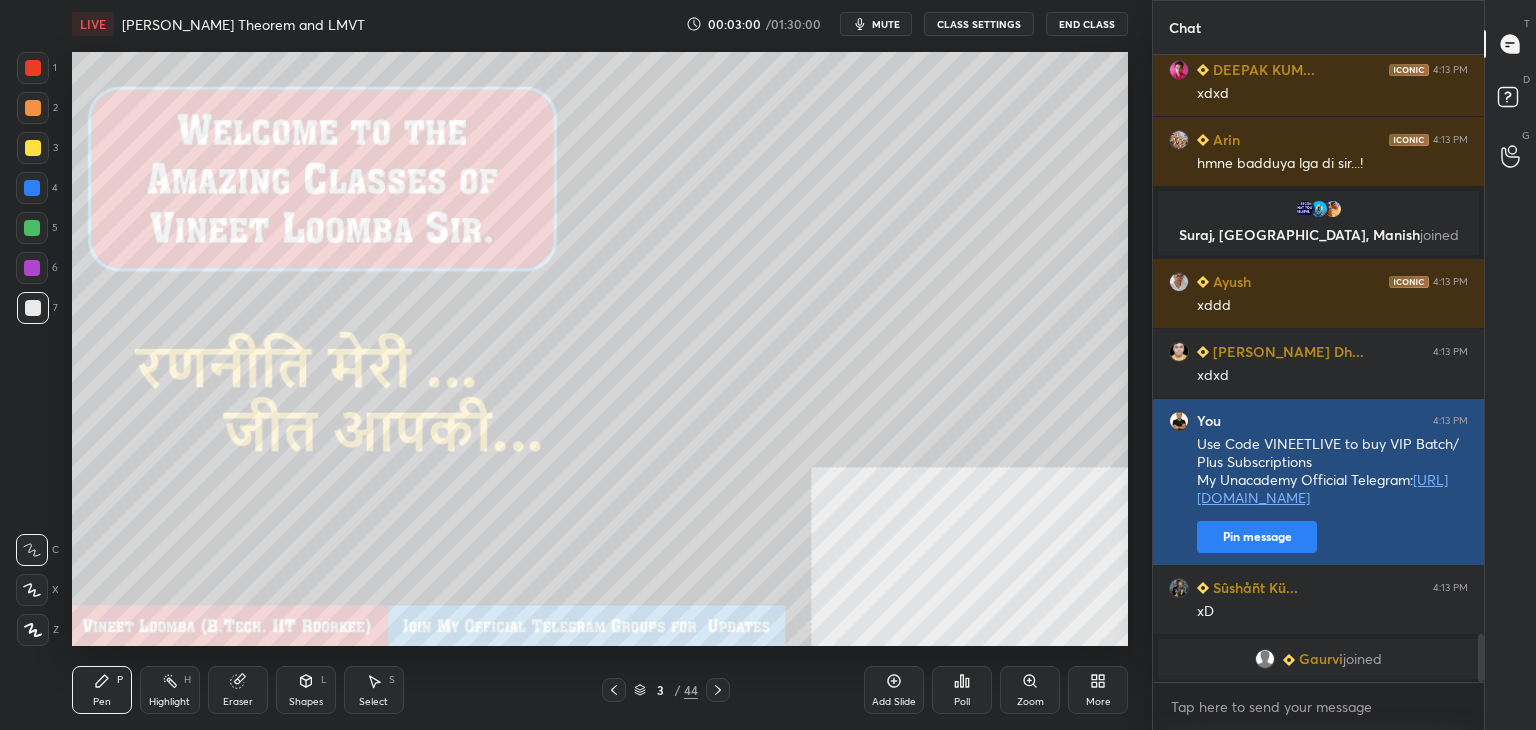 type on "x" 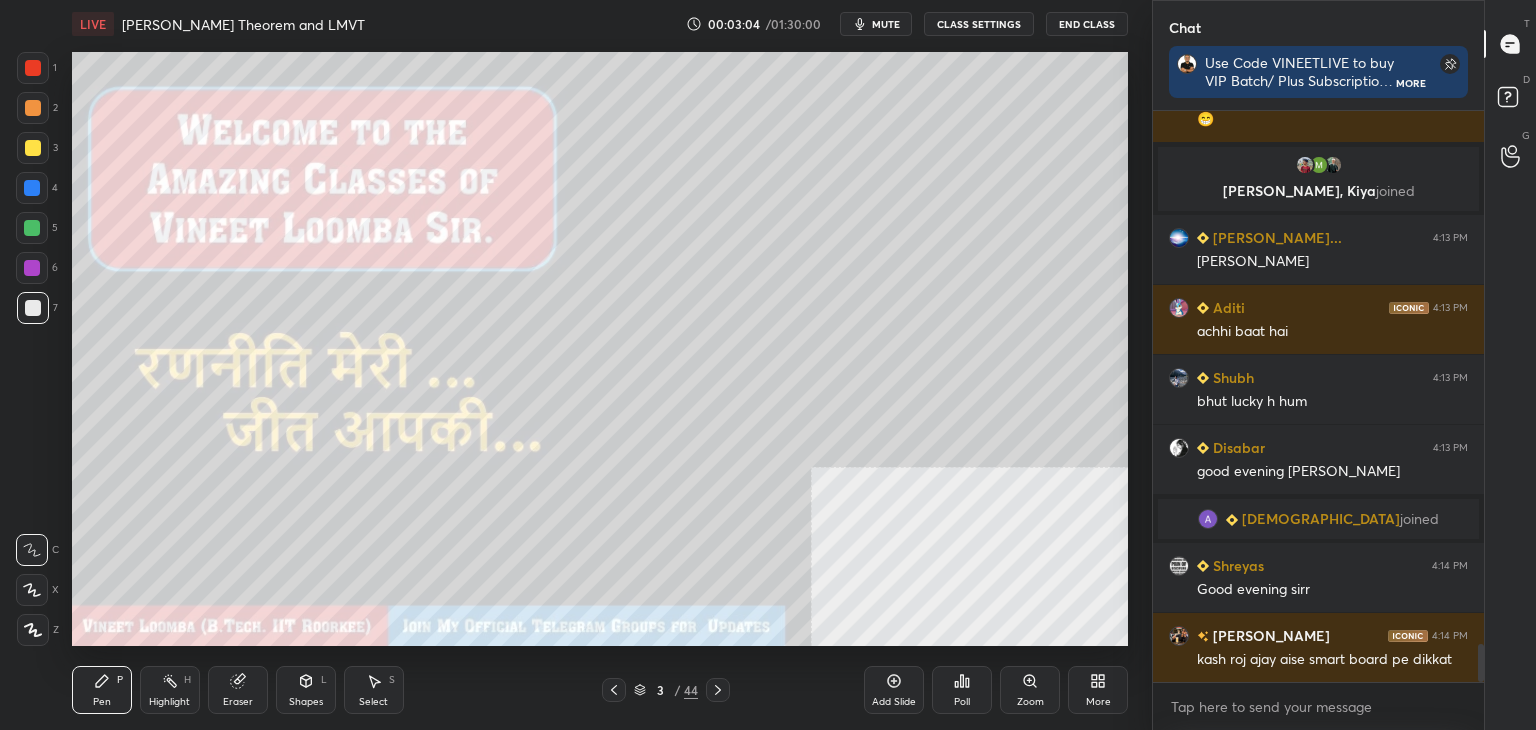 click 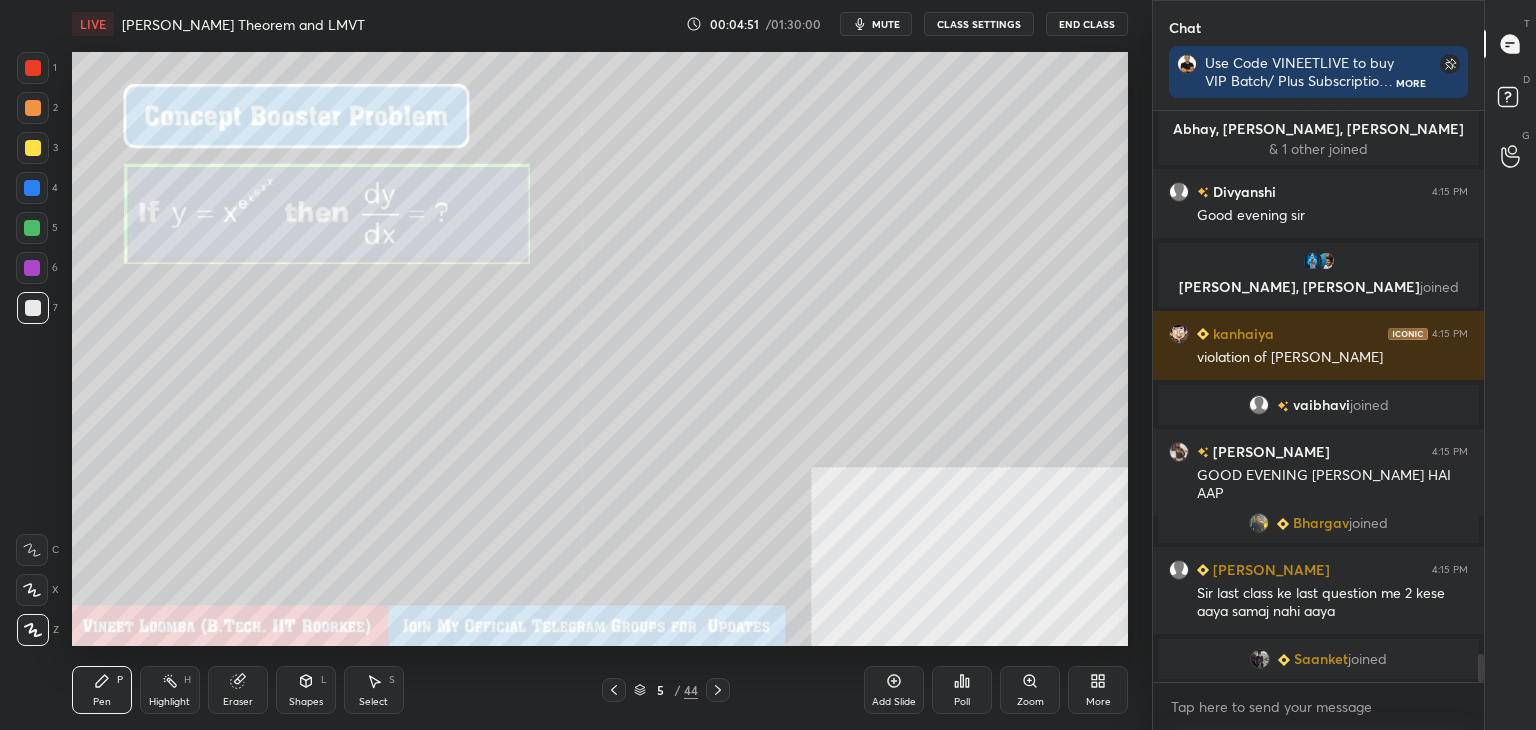 scroll, scrollTop: 11196, scrollLeft: 0, axis: vertical 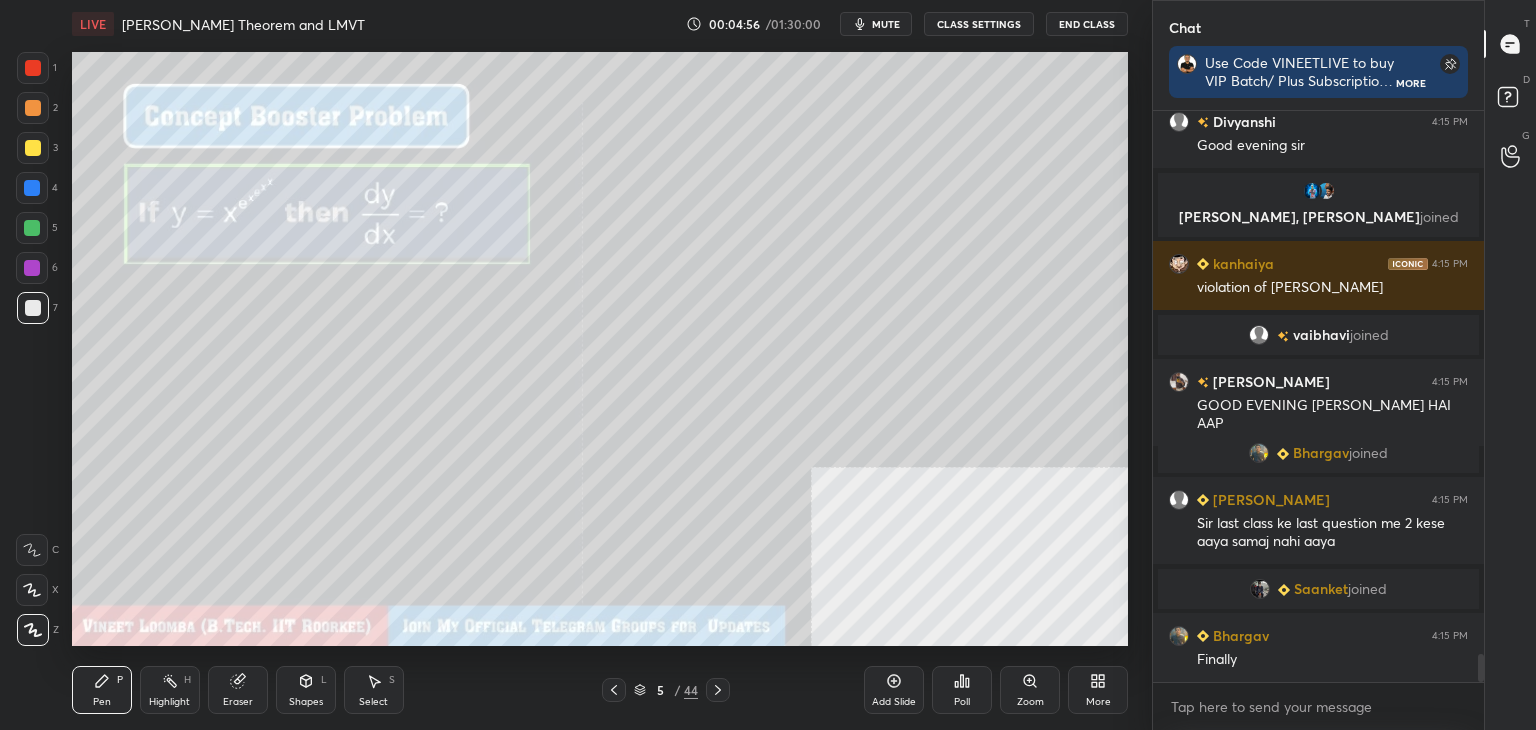 click on "Pen P" at bounding box center (102, 690) 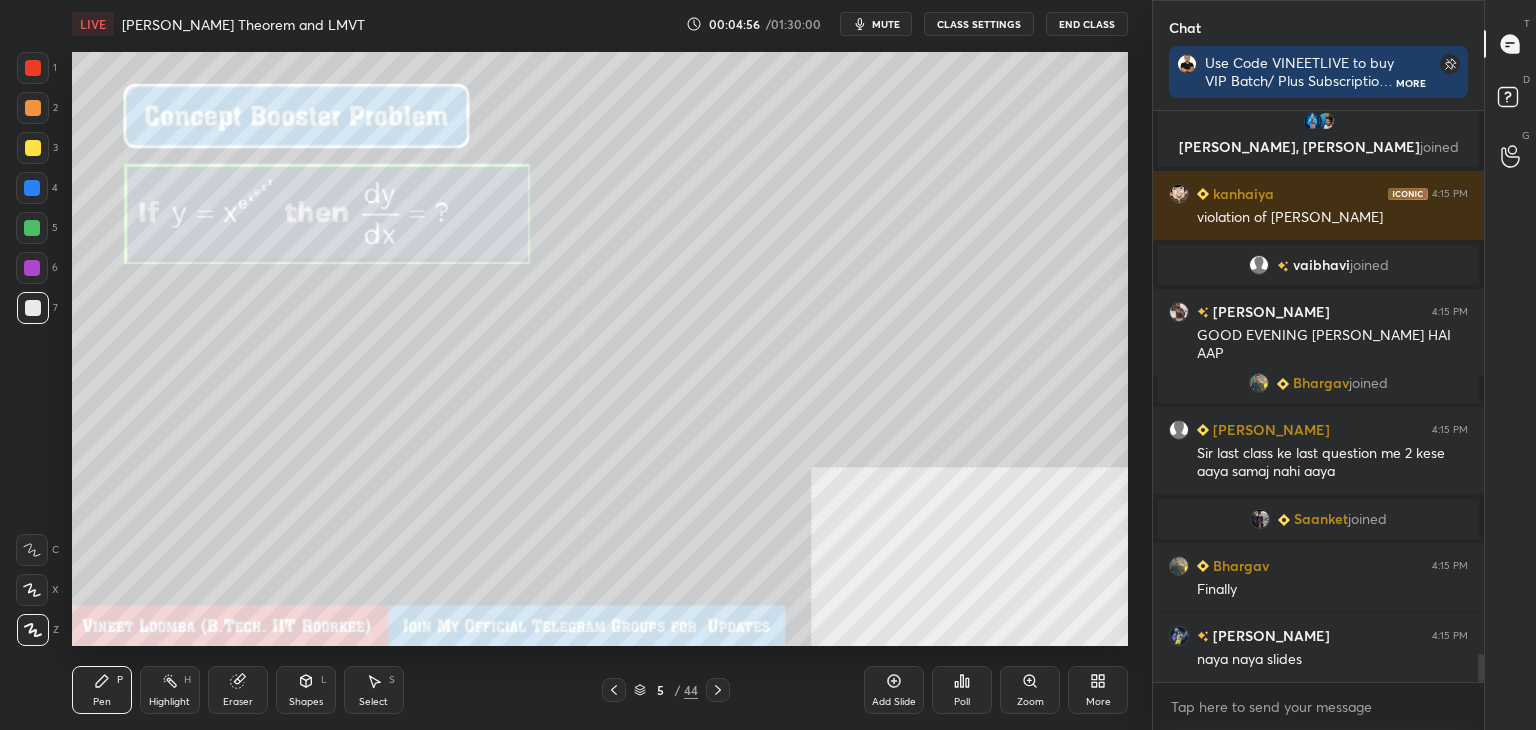 click at bounding box center [33, 308] 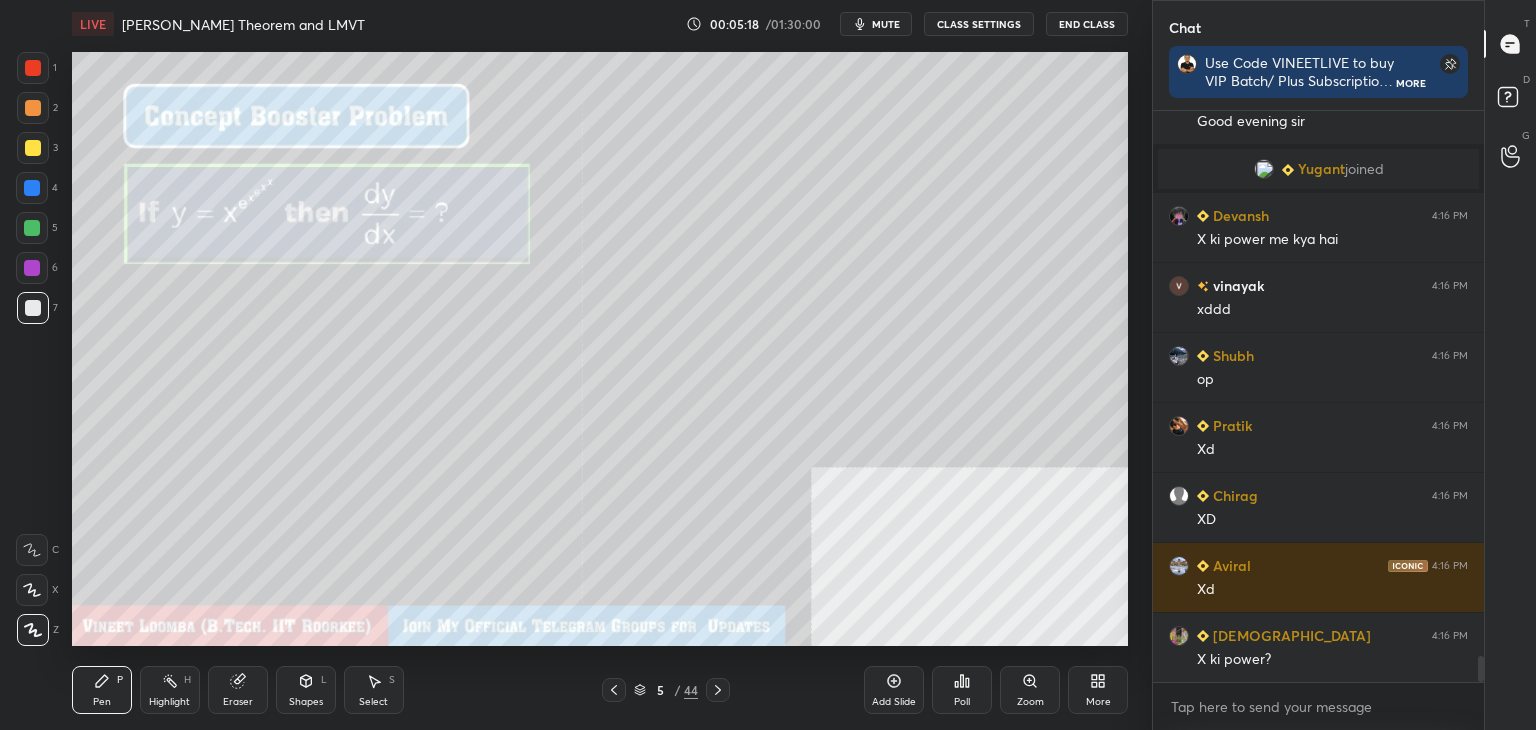 scroll, scrollTop: 11898, scrollLeft: 0, axis: vertical 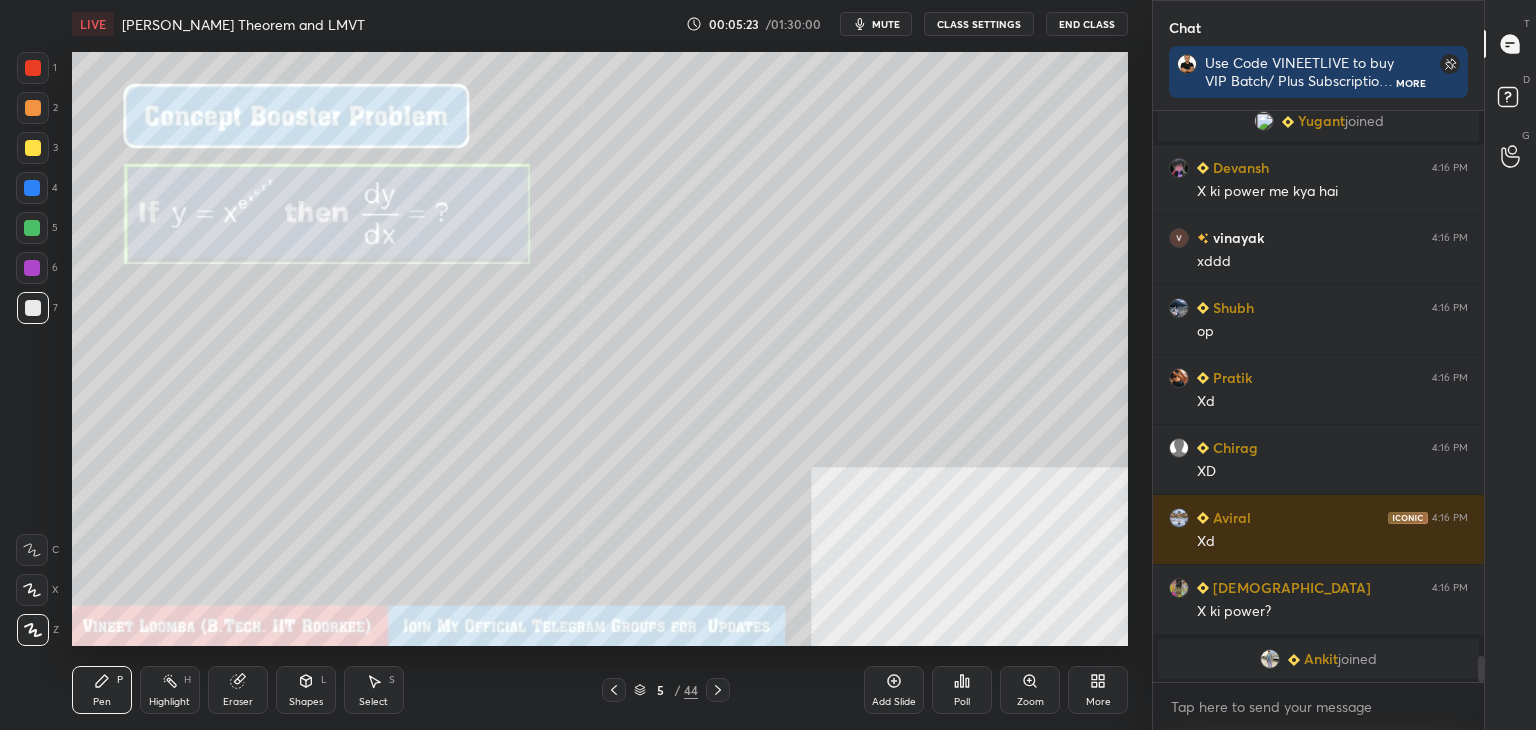 click on "Select S" at bounding box center (374, 690) 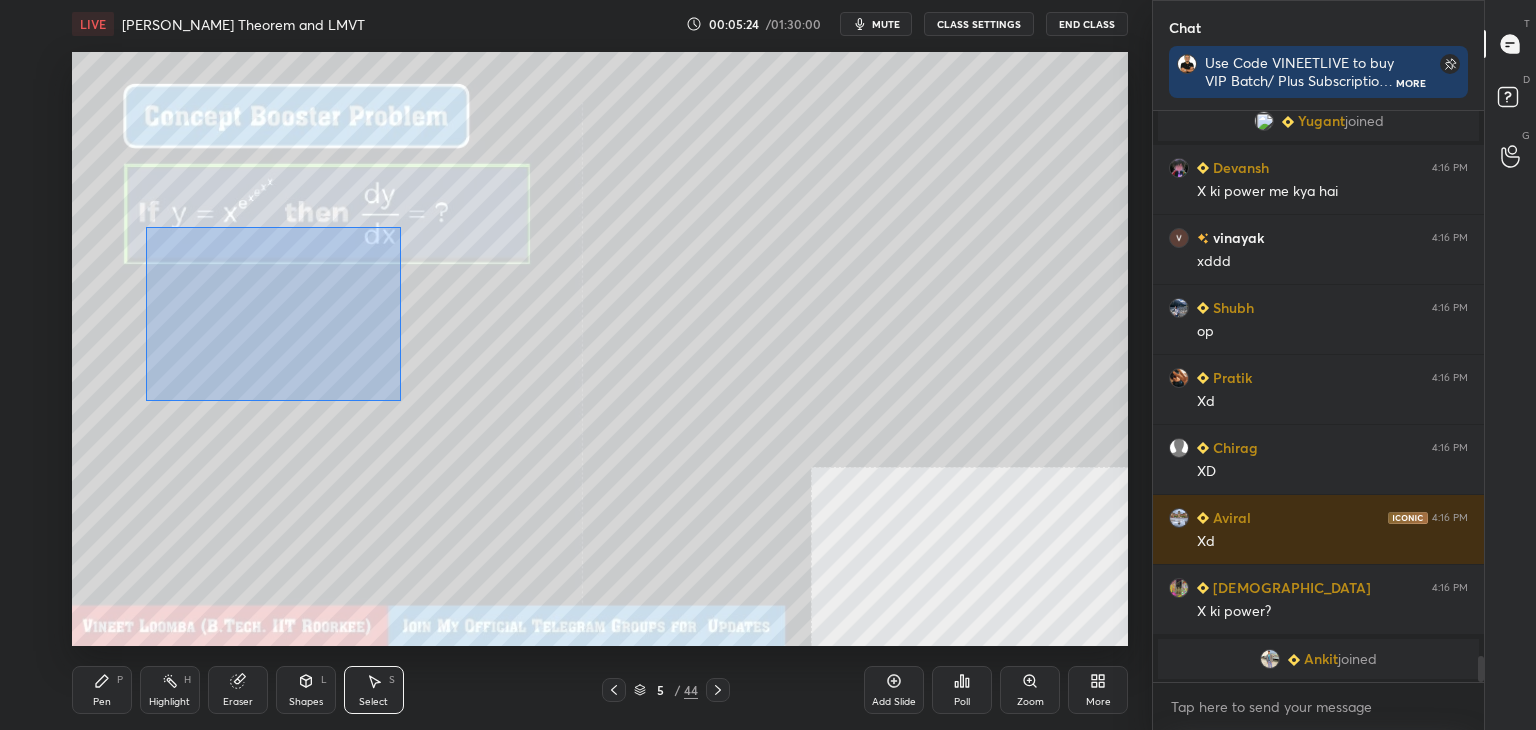 drag, startPoint x: 196, startPoint y: 268, endPoint x: 423, endPoint y: 417, distance: 271.53268 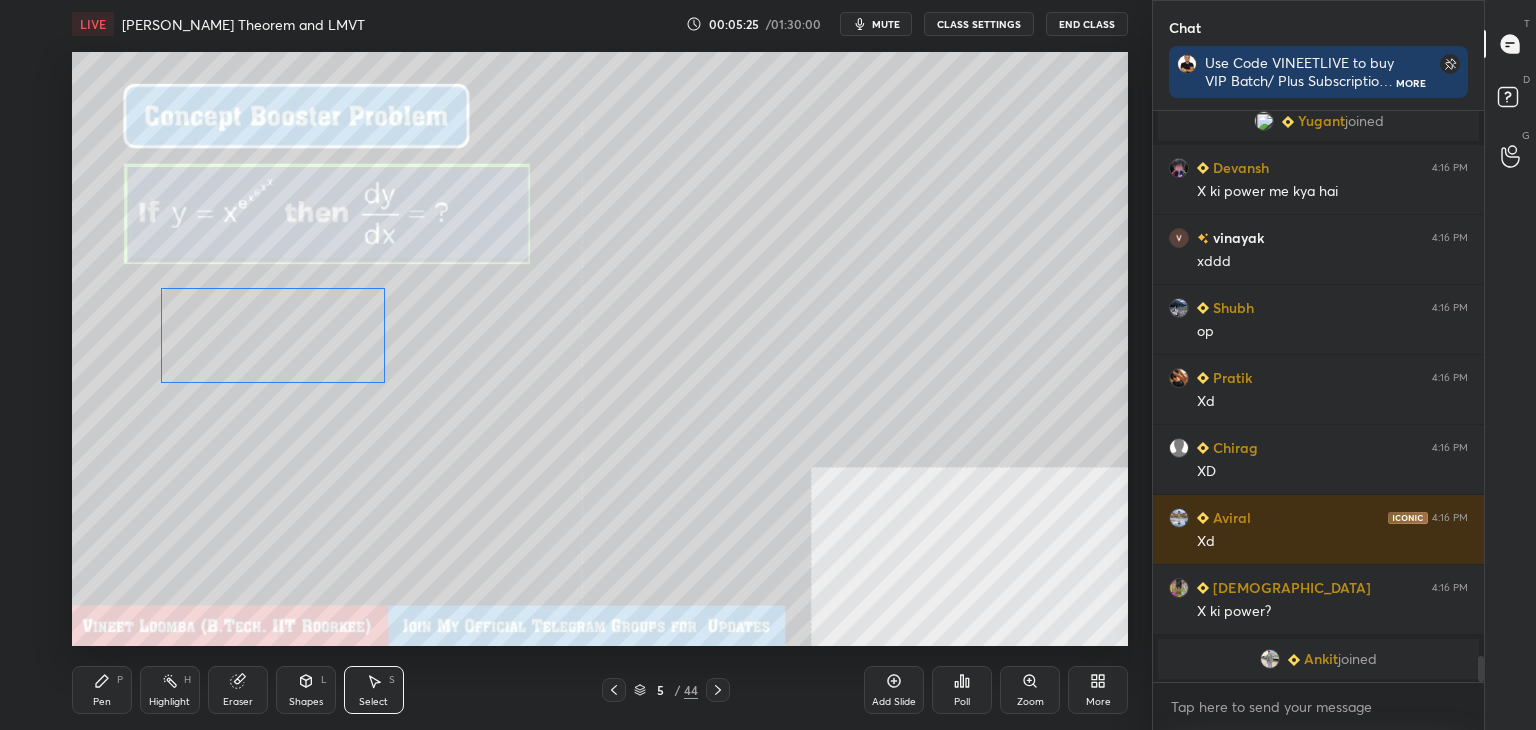 drag, startPoint x: 313, startPoint y: 317, endPoint x: 313, endPoint y: 353, distance: 36 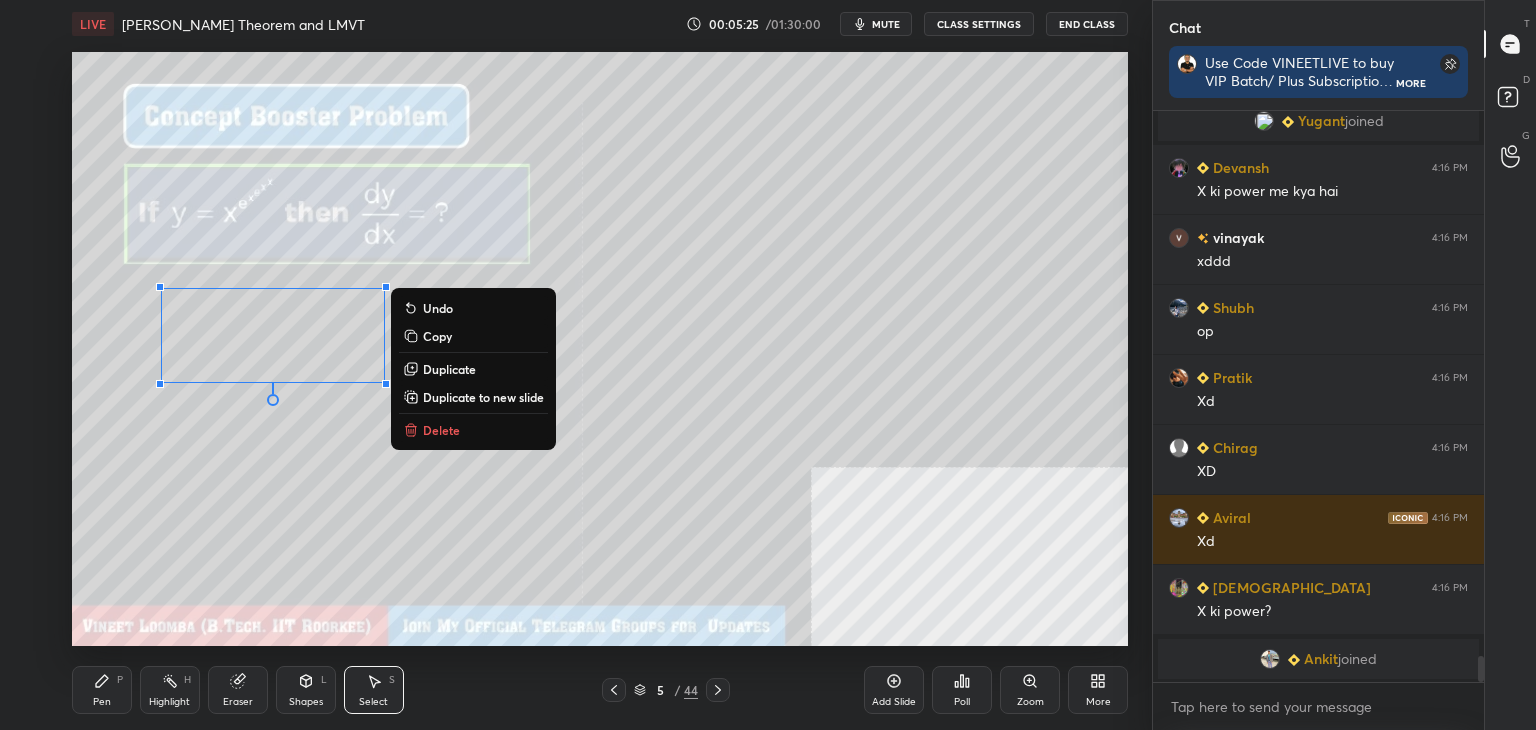 click on "0 ° Undo Copy Duplicate Duplicate to new slide Delete" at bounding box center (600, 349) 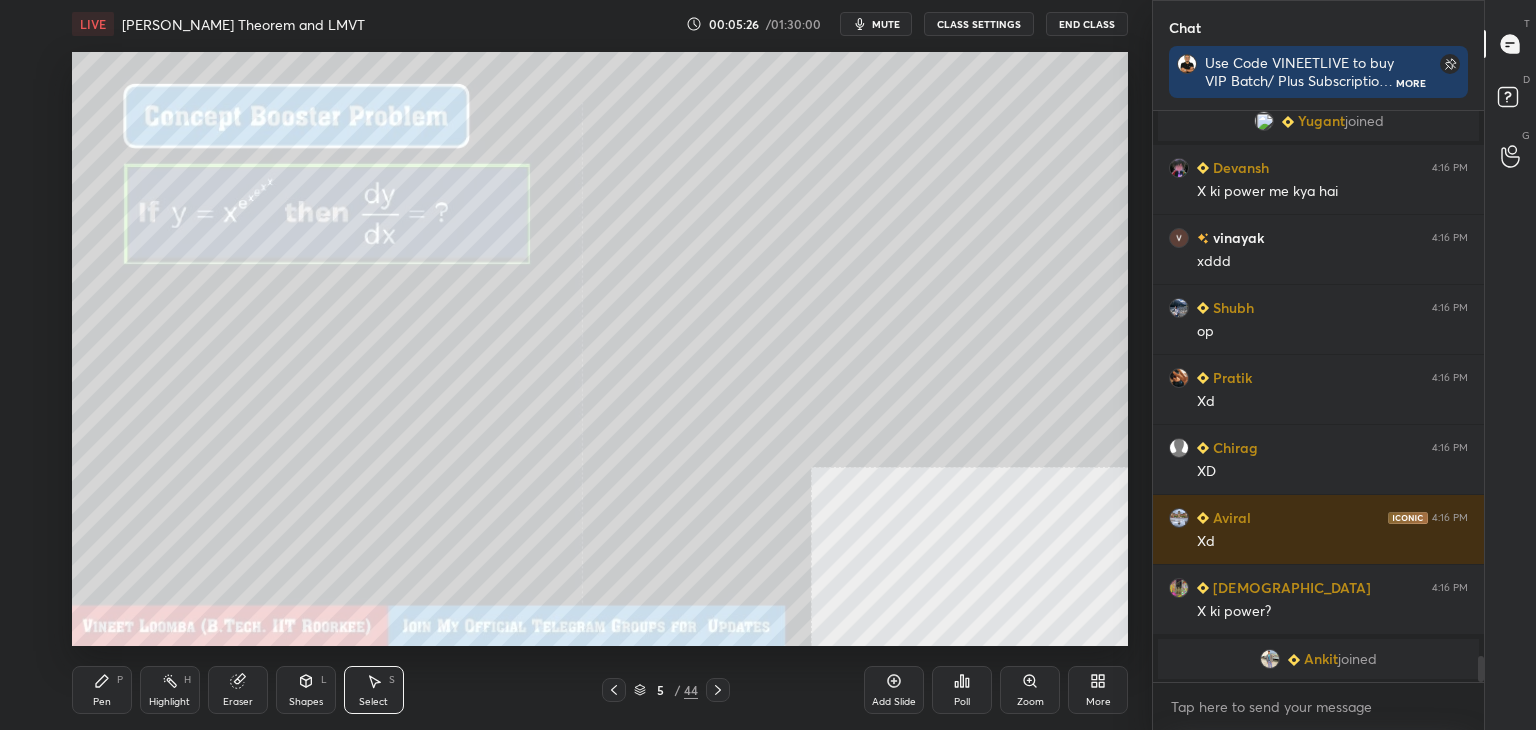 click 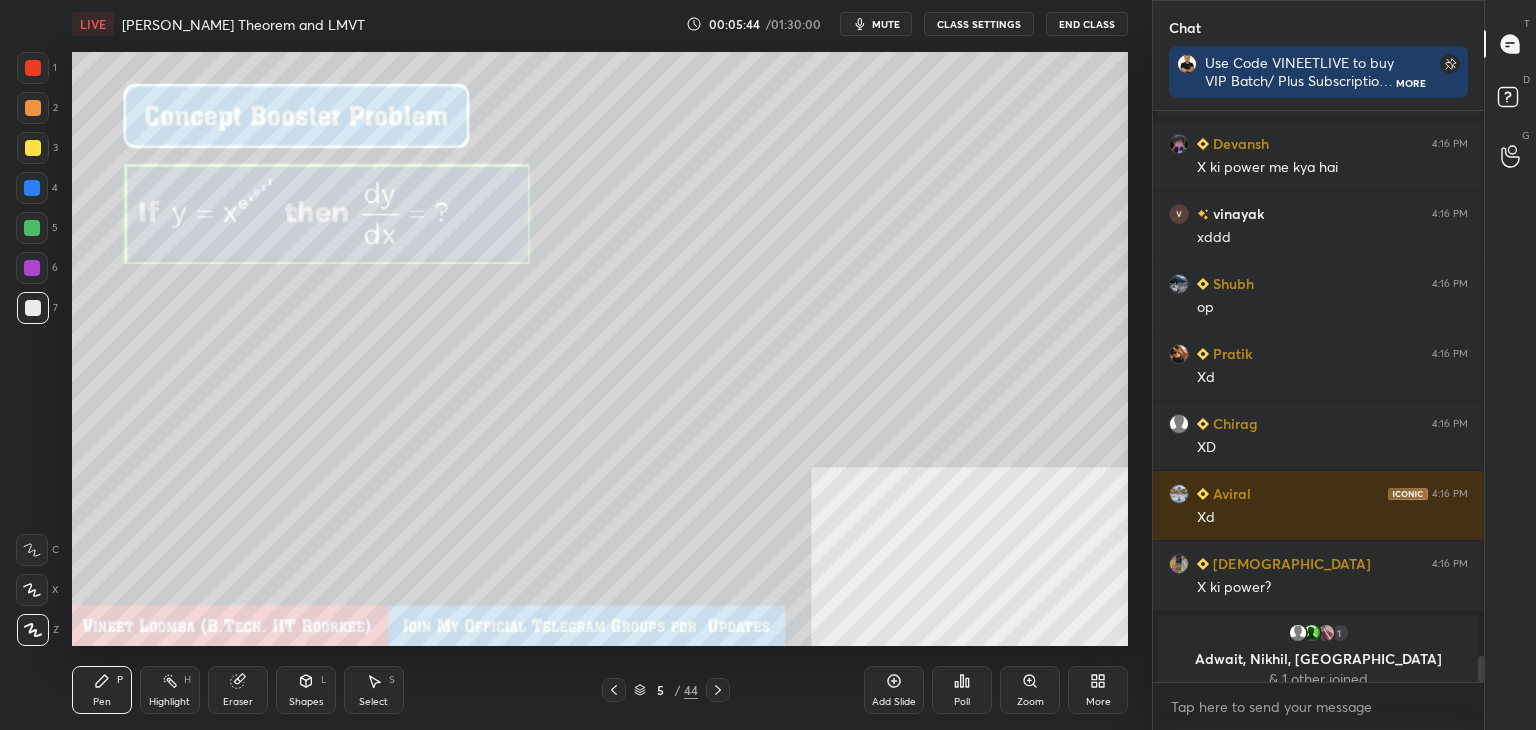 scroll, scrollTop: 11938, scrollLeft: 0, axis: vertical 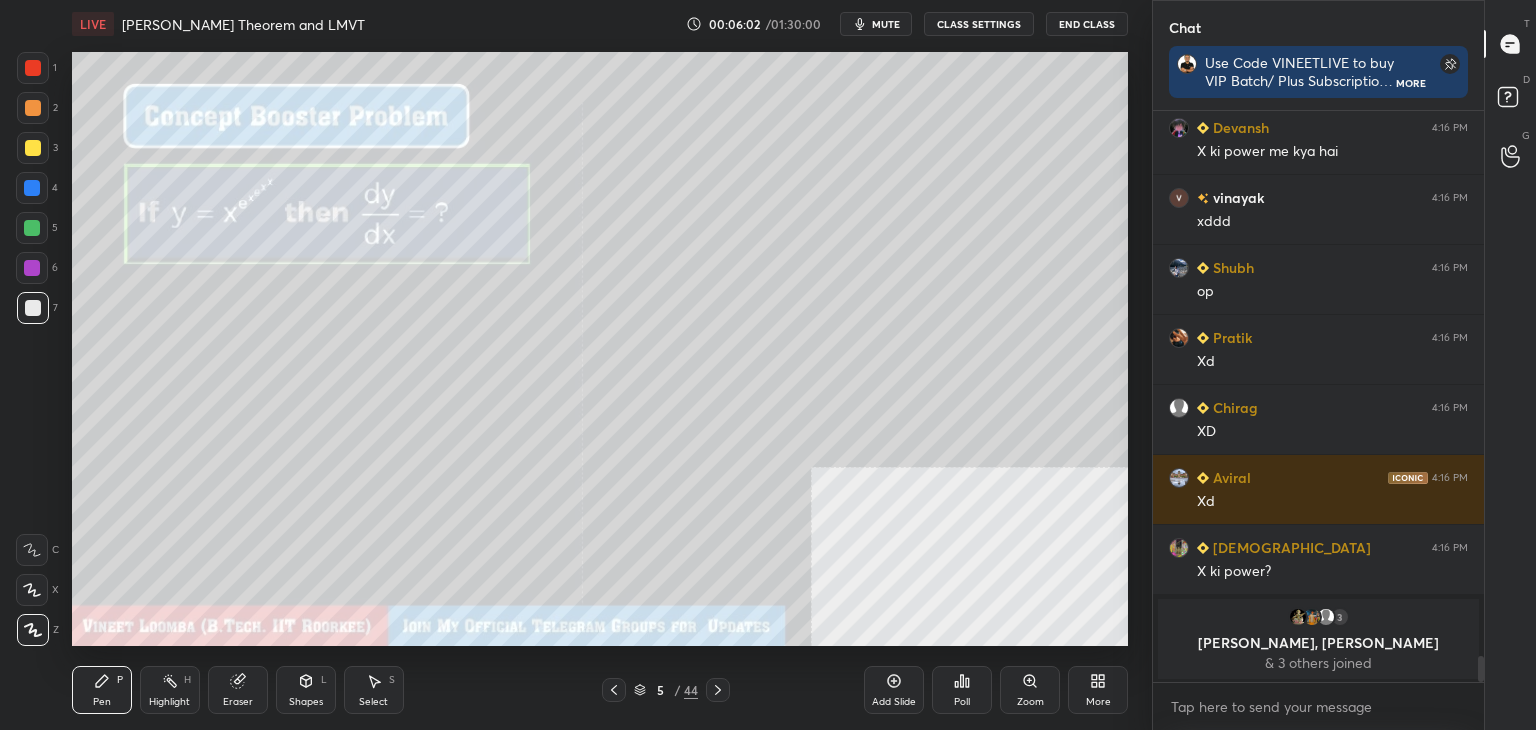 drag, startPoint x: 368, startPoint y: 697, endPoint x: 372, endPoint y: 648, distance: 49.162994 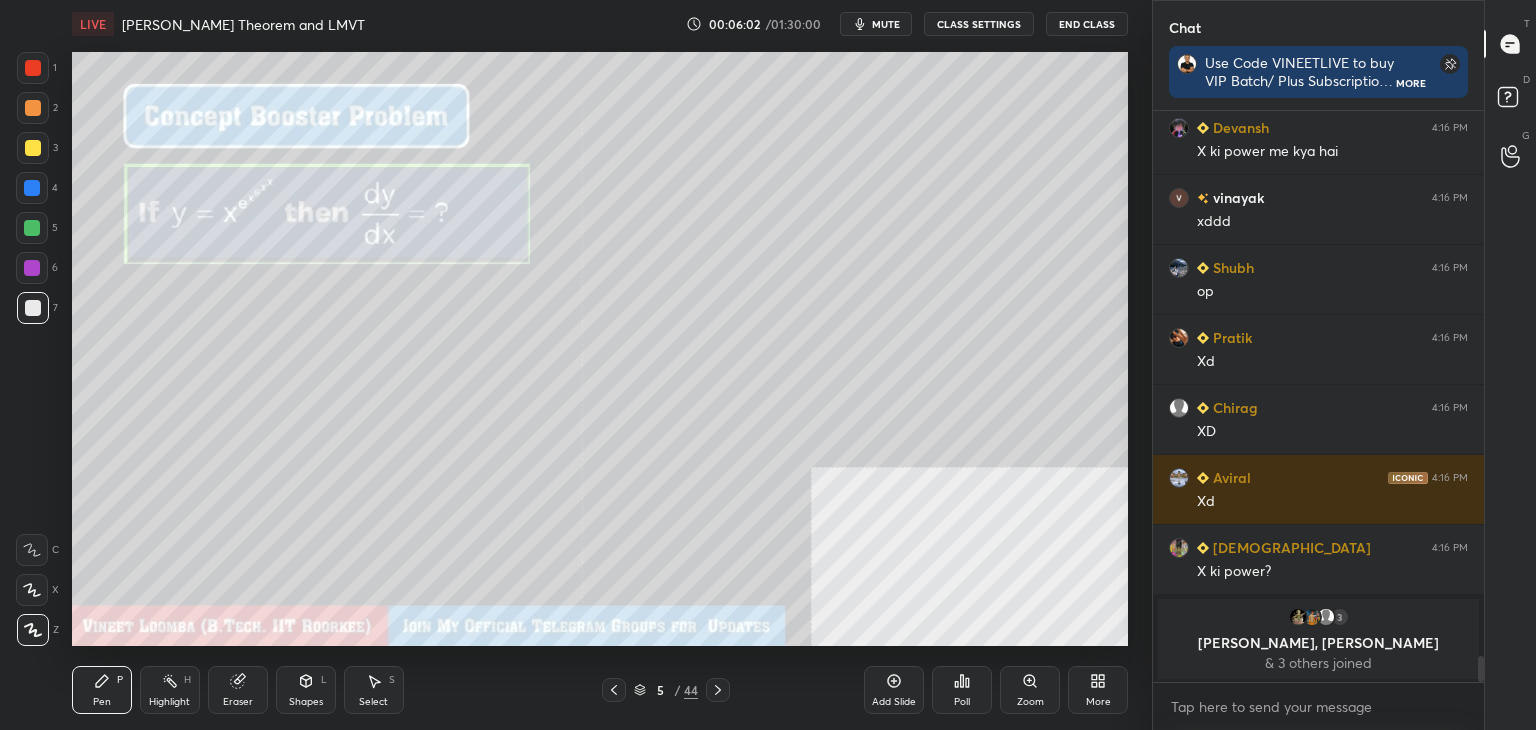 click on "Select" at bounding box center (373, 702) 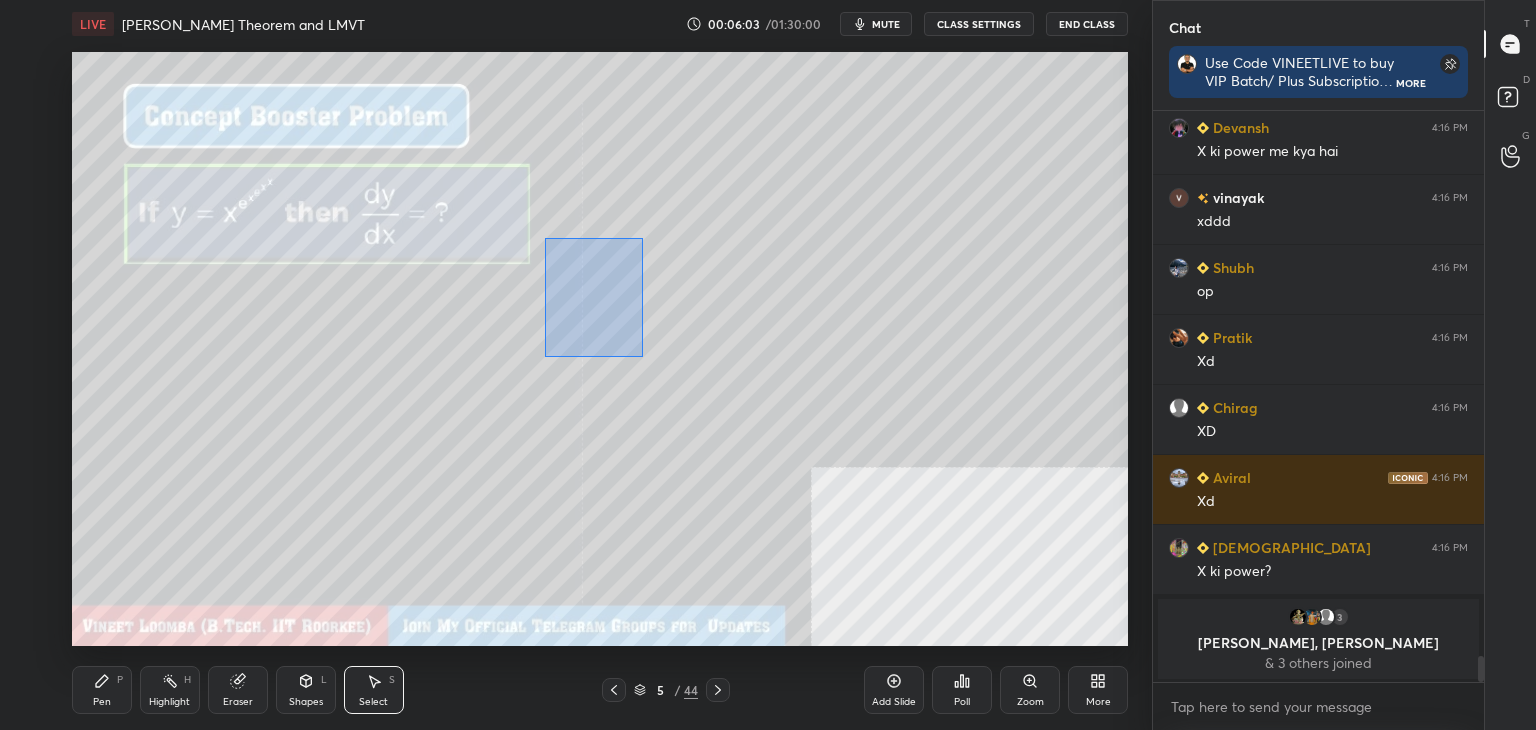 drag, startPoint x: 544, startPoint y: 237, endPoint x: 670, endPoint y: 361, distance: 176.78235 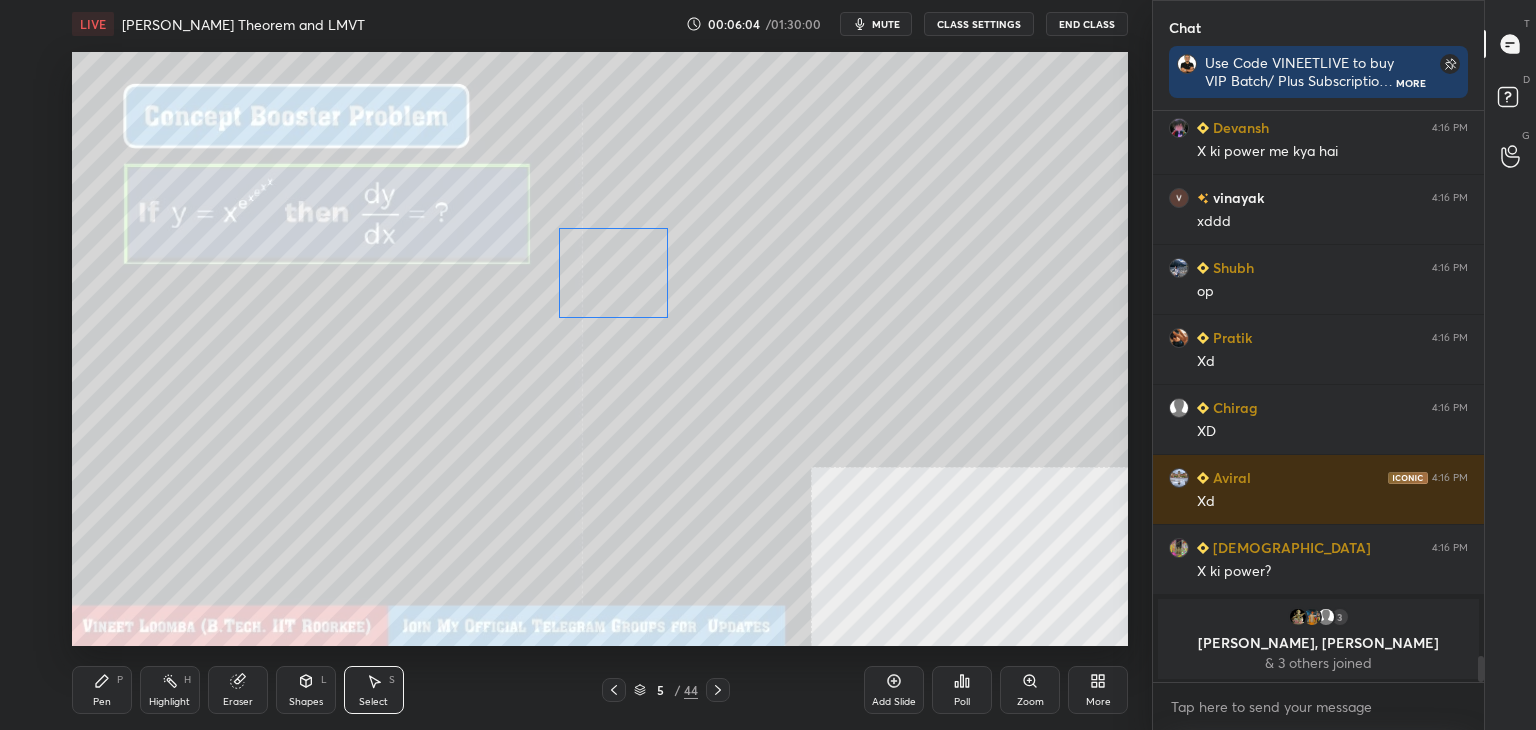 drag, startPoint x: 626, startPoint y: 309, endPoint x: 636, endPoint y: 291, distance: 20.59126 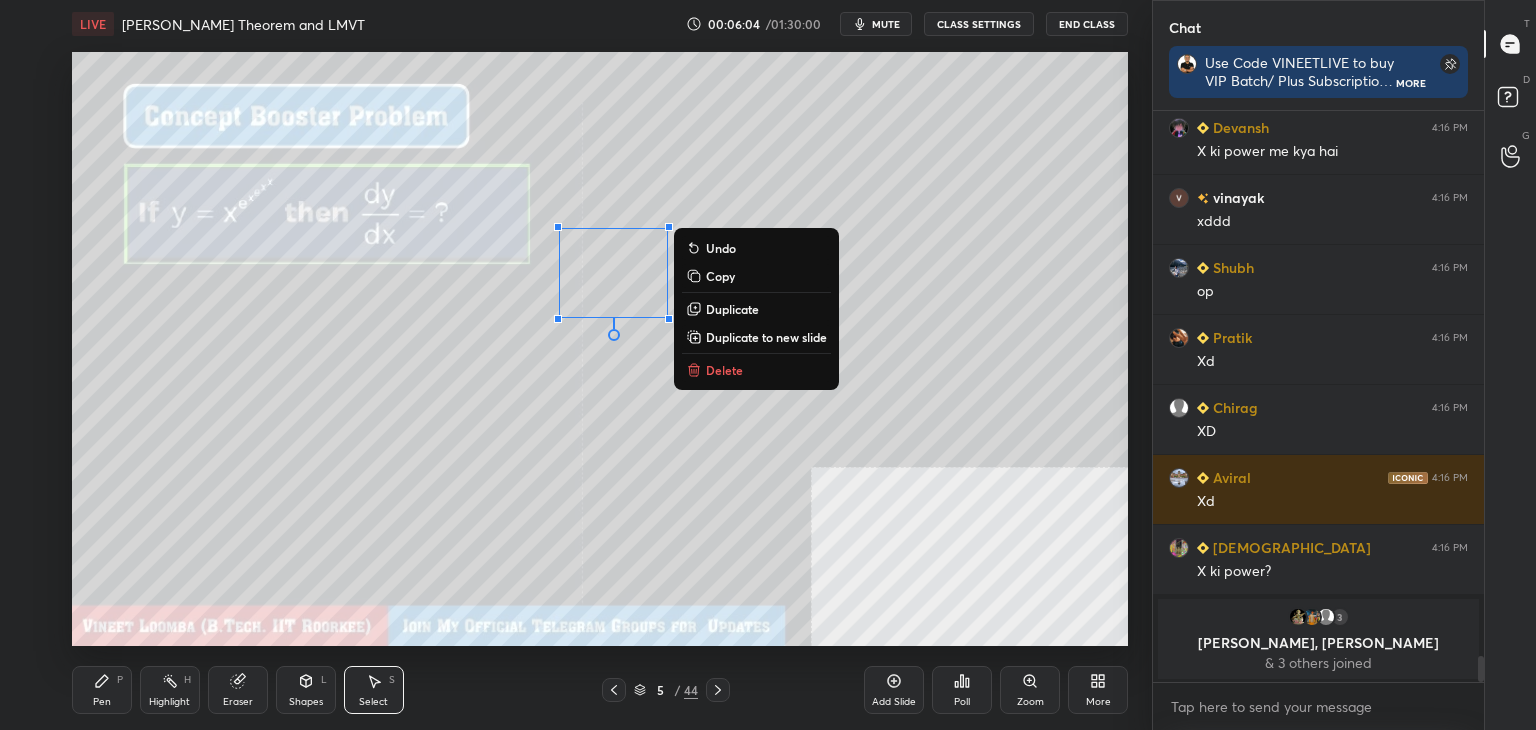 drag, startPoint x: 565, startPoint y: 383, endPoint x: 464, endPoint y: 456, distance: 124.61942 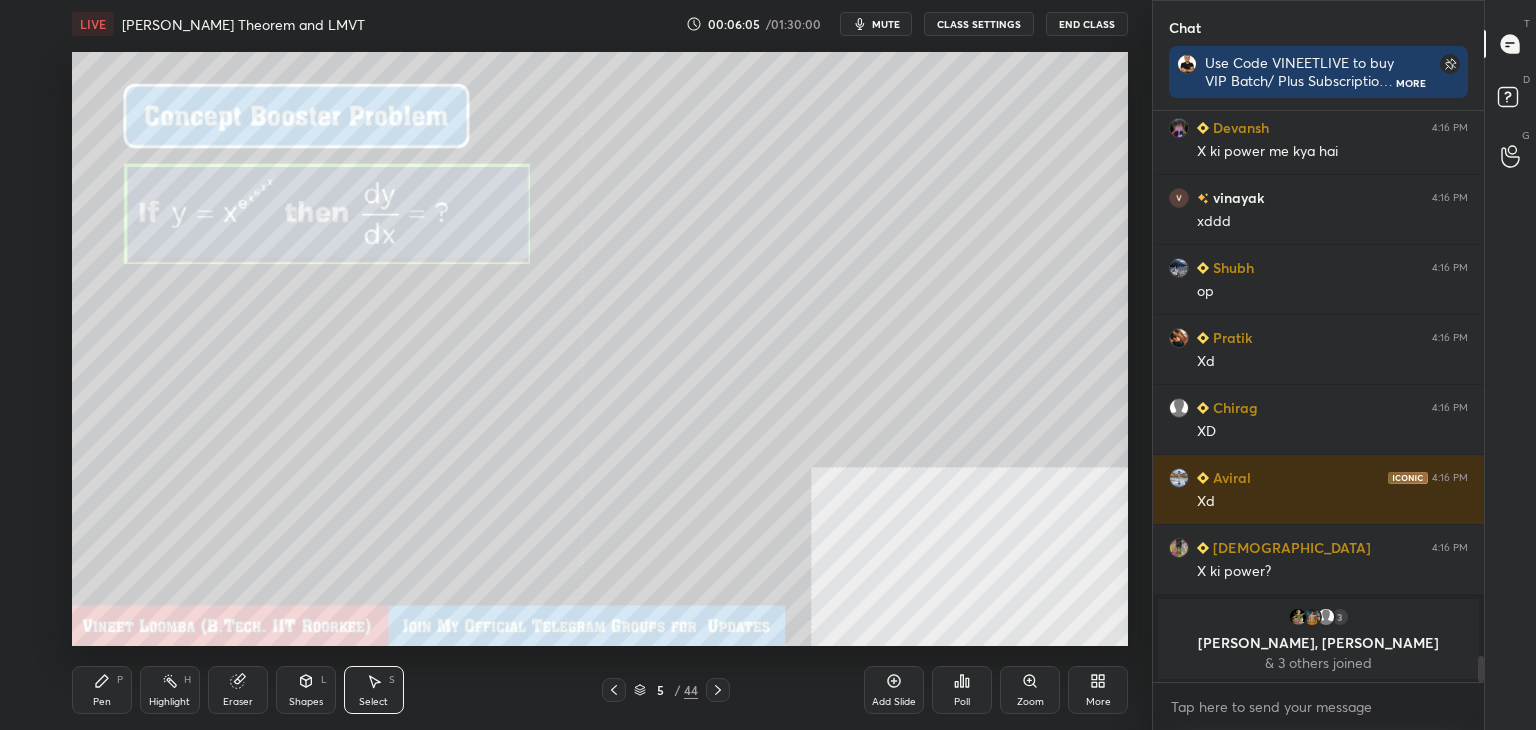 drag, startPoint x: 113, startPoint y: 691, endPoint x: 141, endPoint y: 648, distance: 51.312767 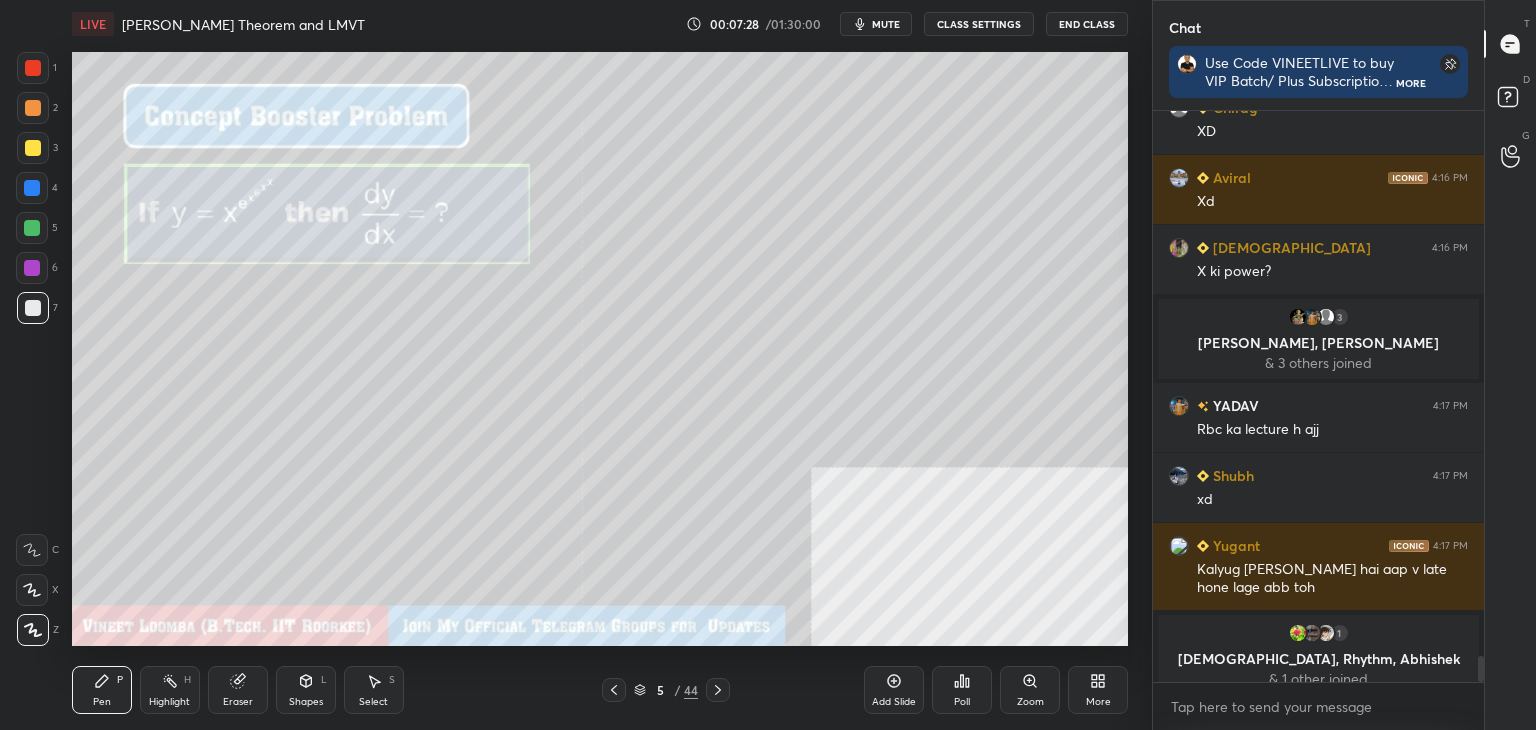 scroll, scrollTop: 12002, scrollLeft: 0, axis: vertical 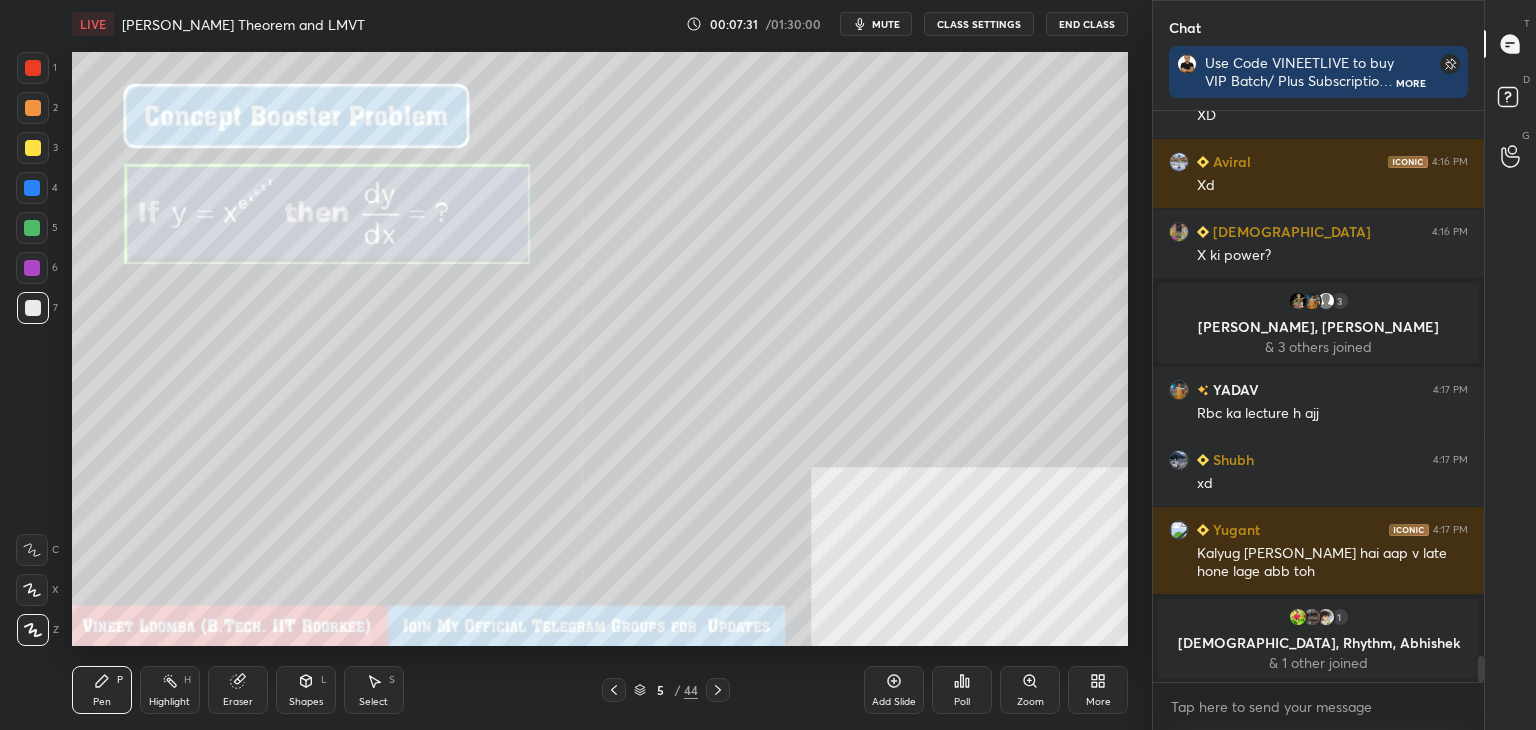 click on "Highlight" at bounding box center (169, 702) 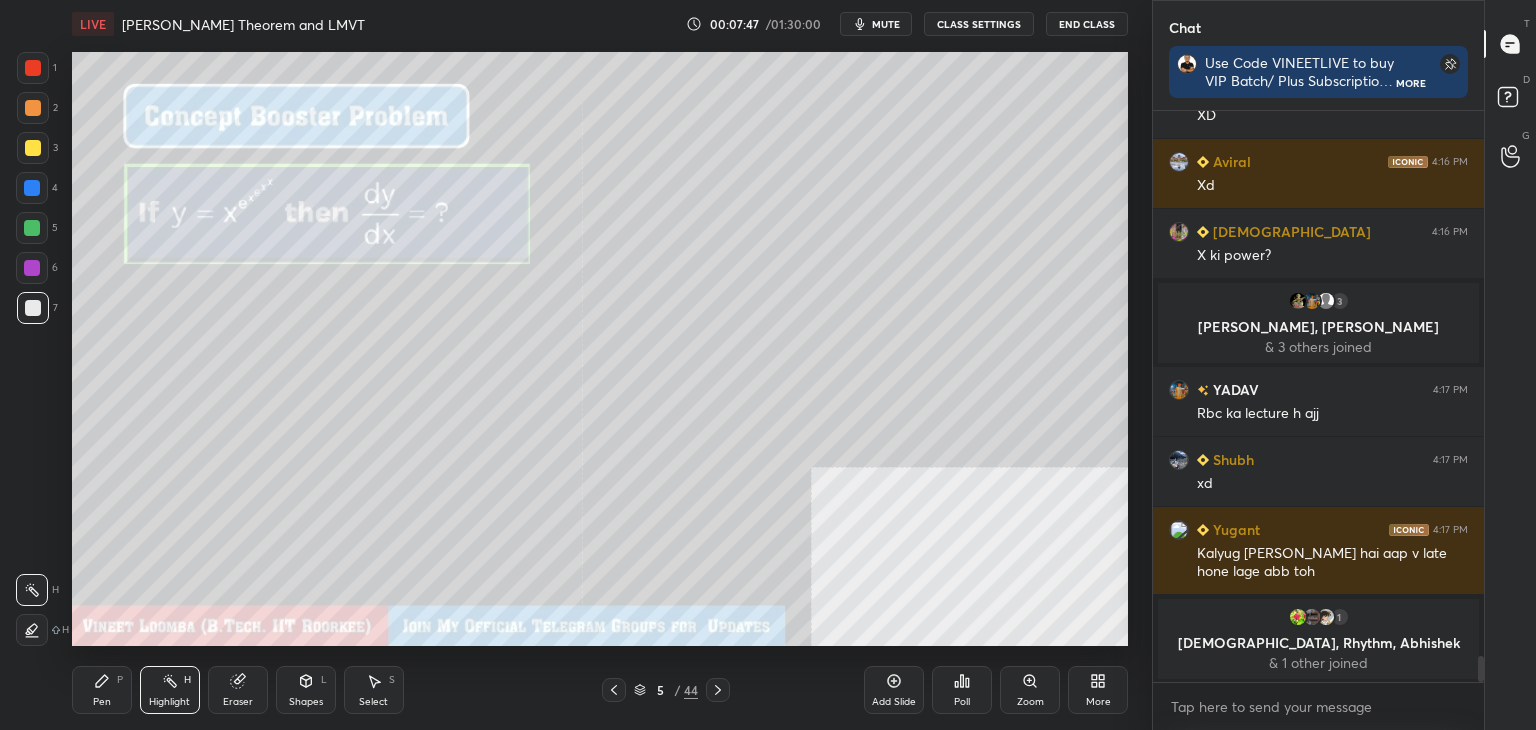 click on "Highlight" at bounding box center (169, 702) 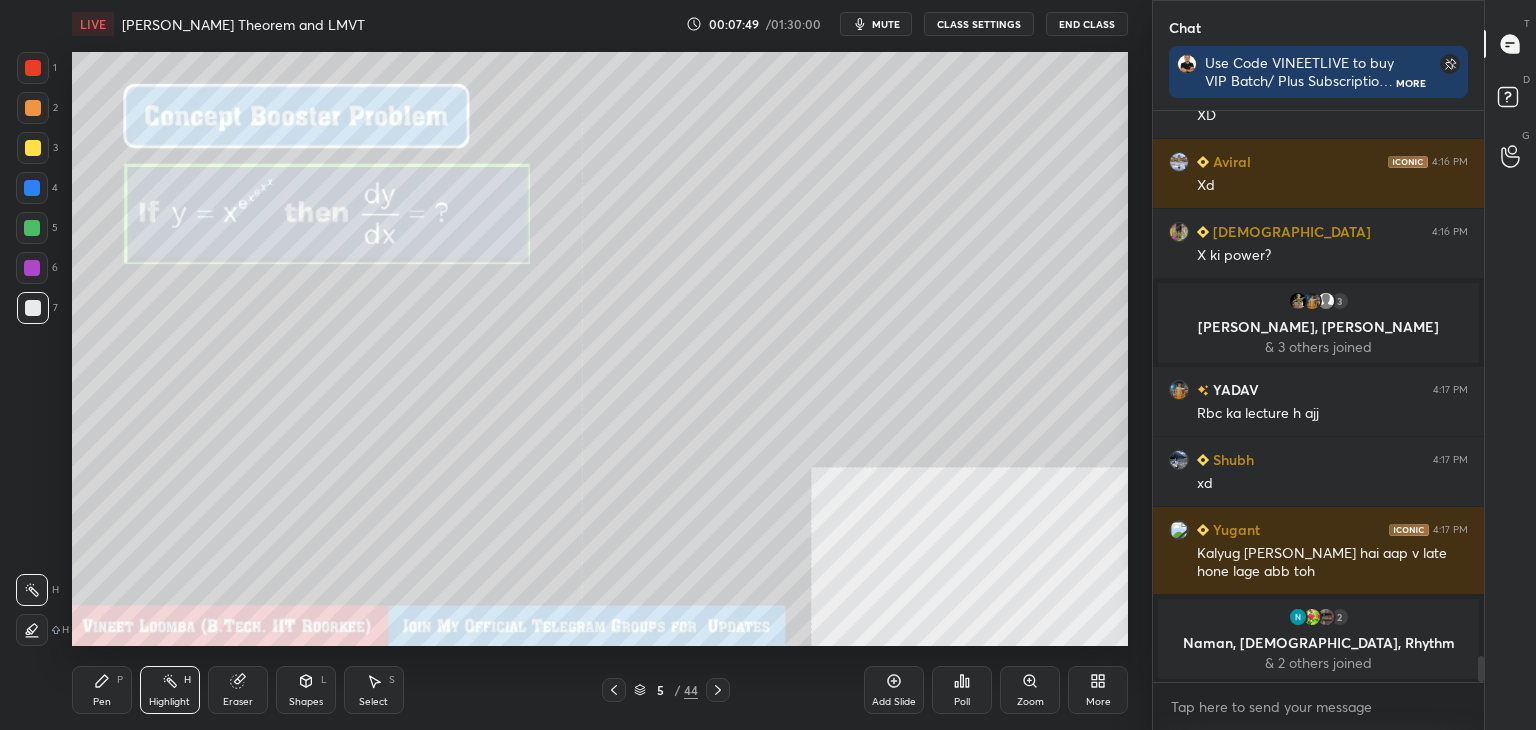 click on "Pen" at bounding box center (102, 702) 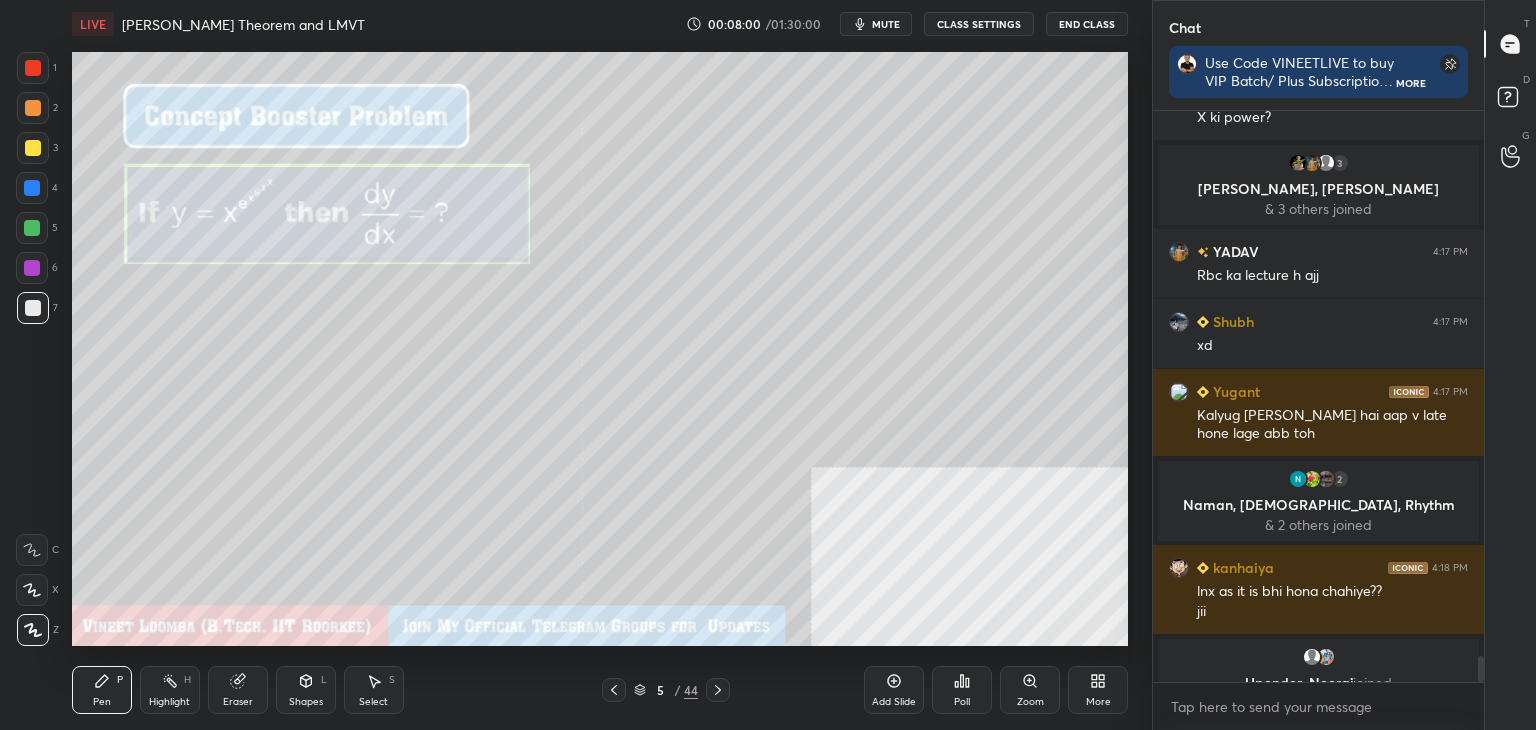 scroll, scrollTop: 12108, scrollLeft: 0, axis: vertical 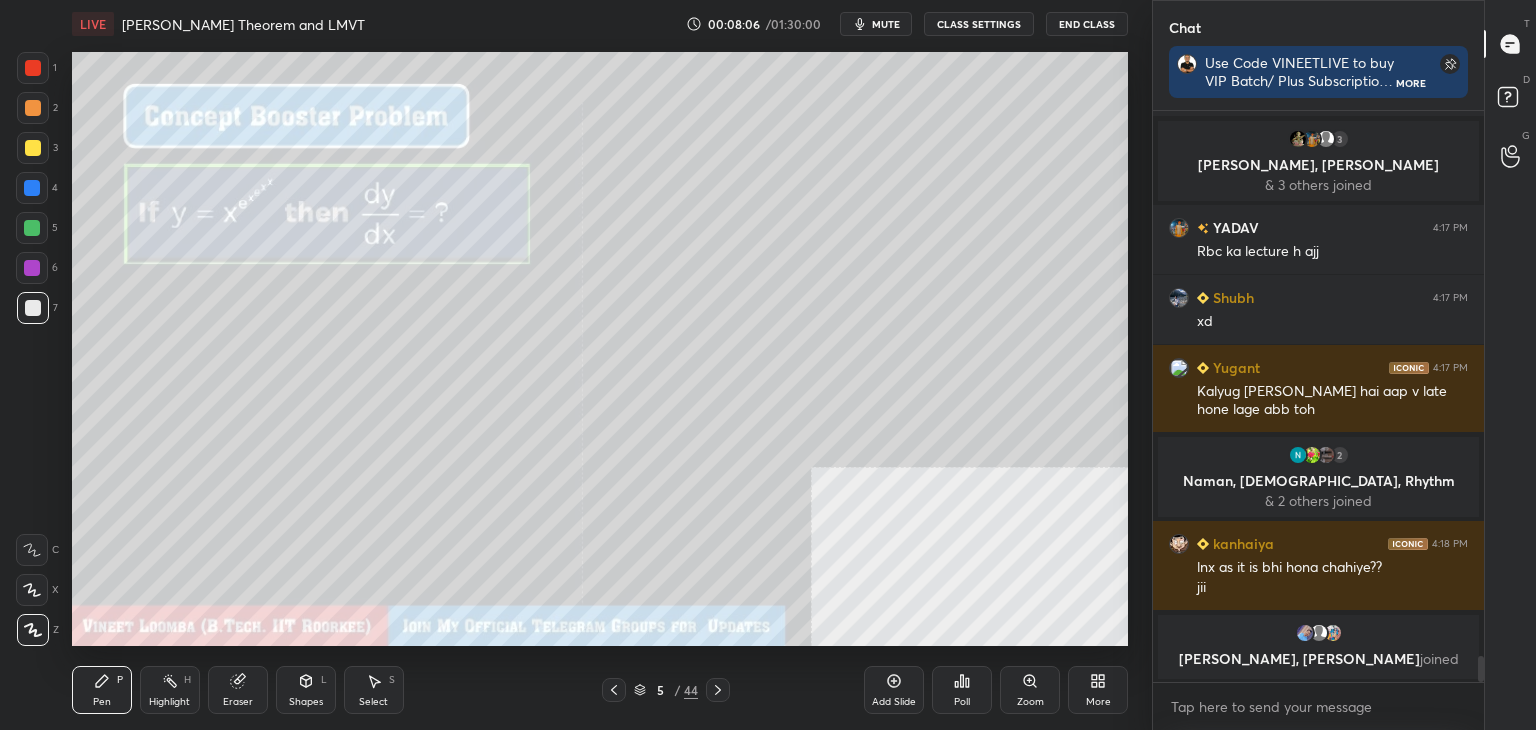 drag, startPoint x: 894, startPoint y: 684, endPoint x: 866, endPoint y: 651, distance: 43.27817 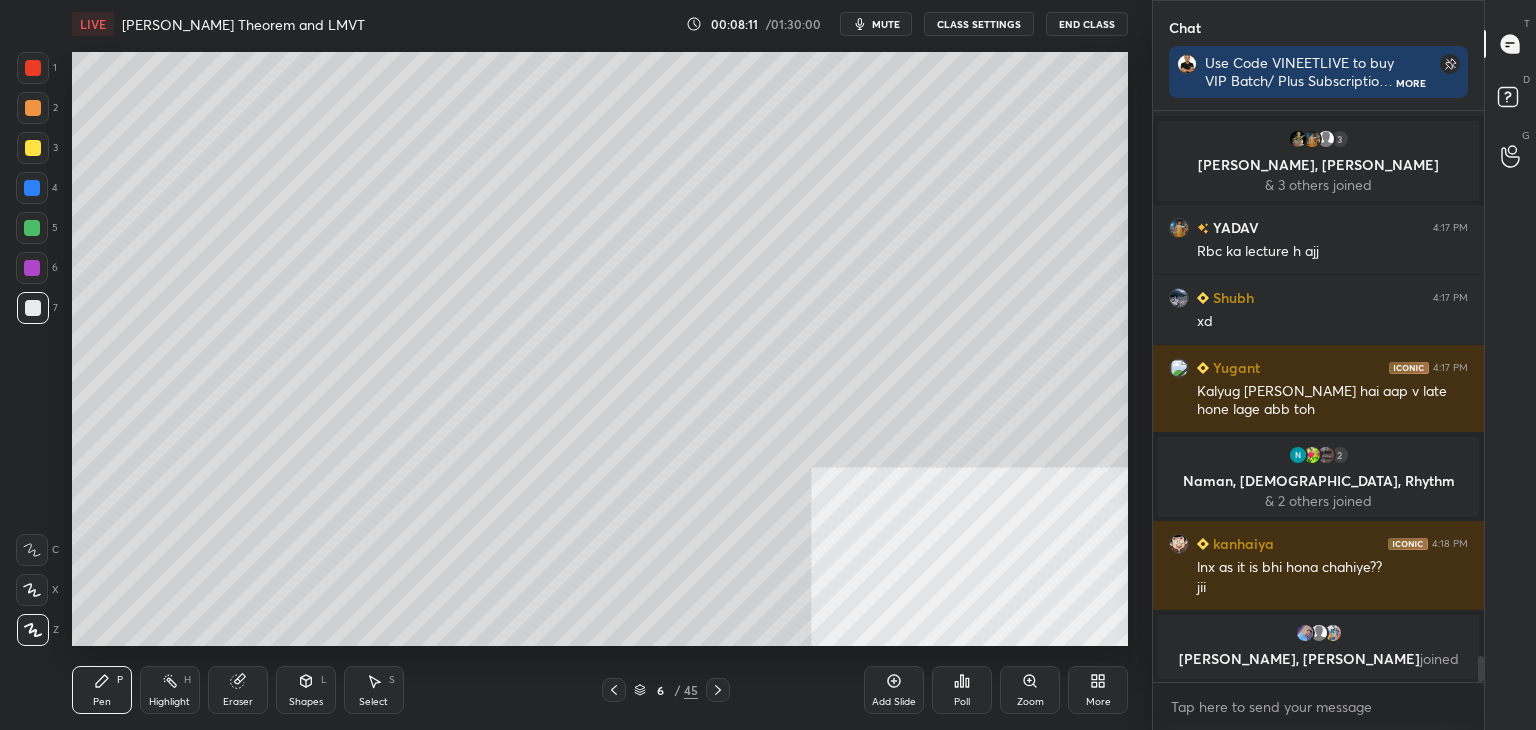 click 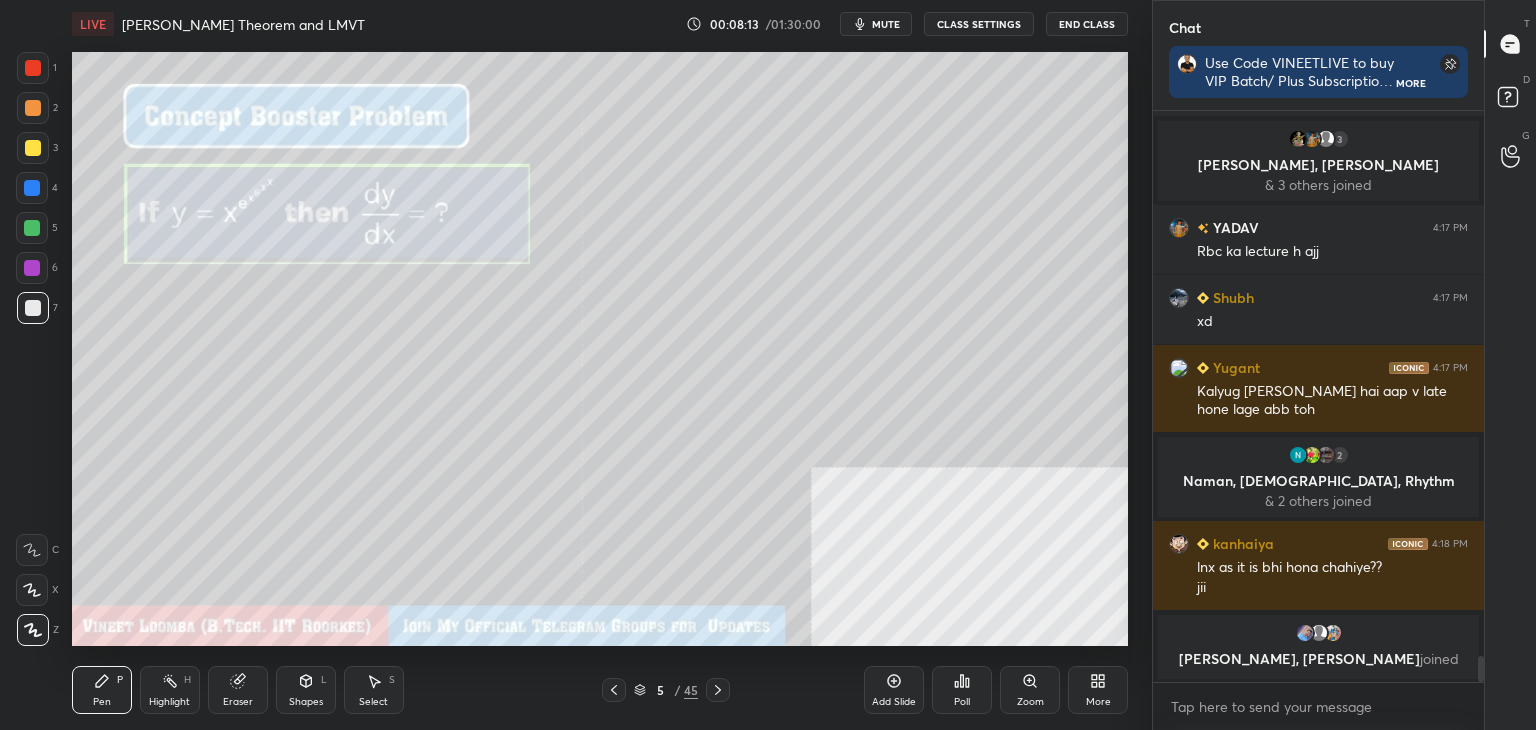 click 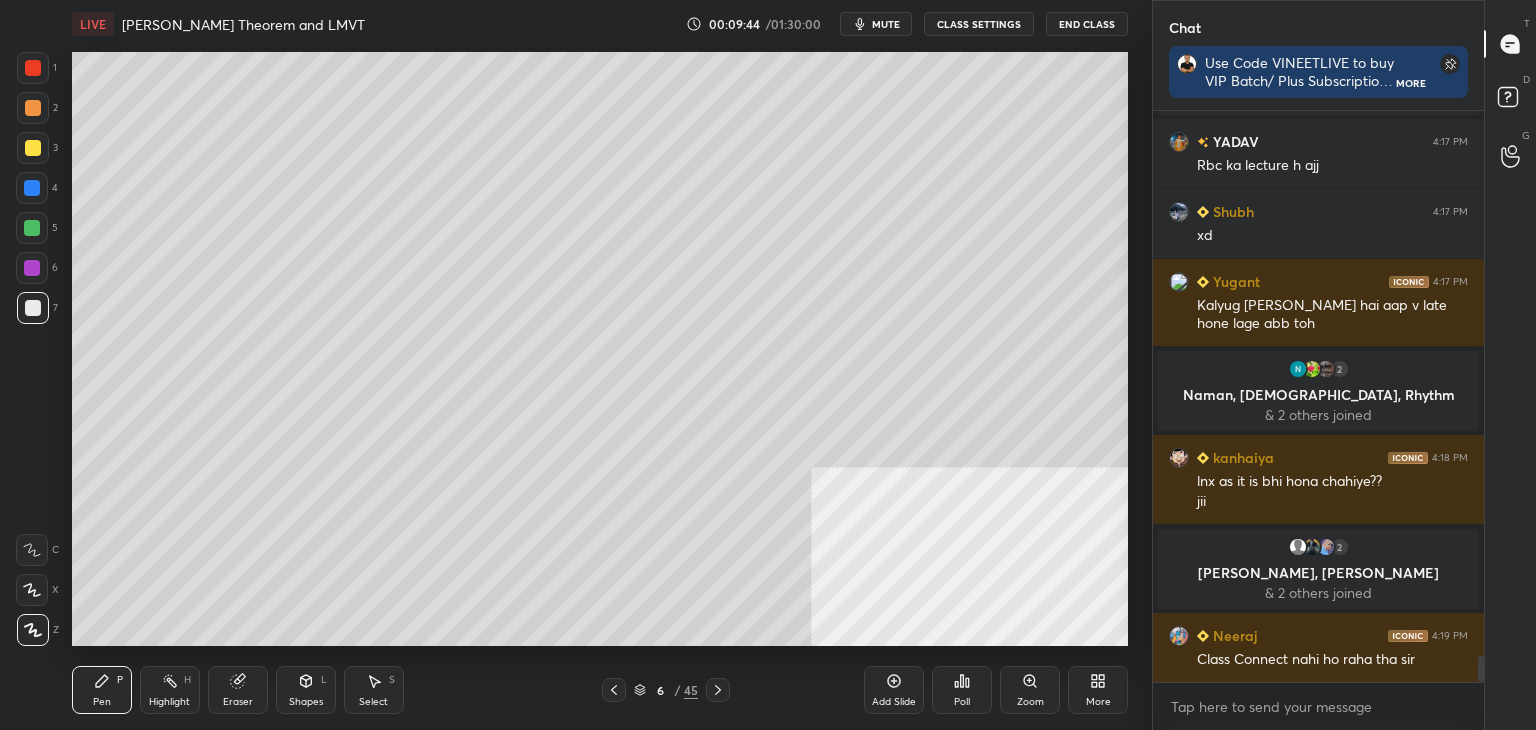 scroll, scrollTop: 12204, scrollLeft: 0, axis: vertical 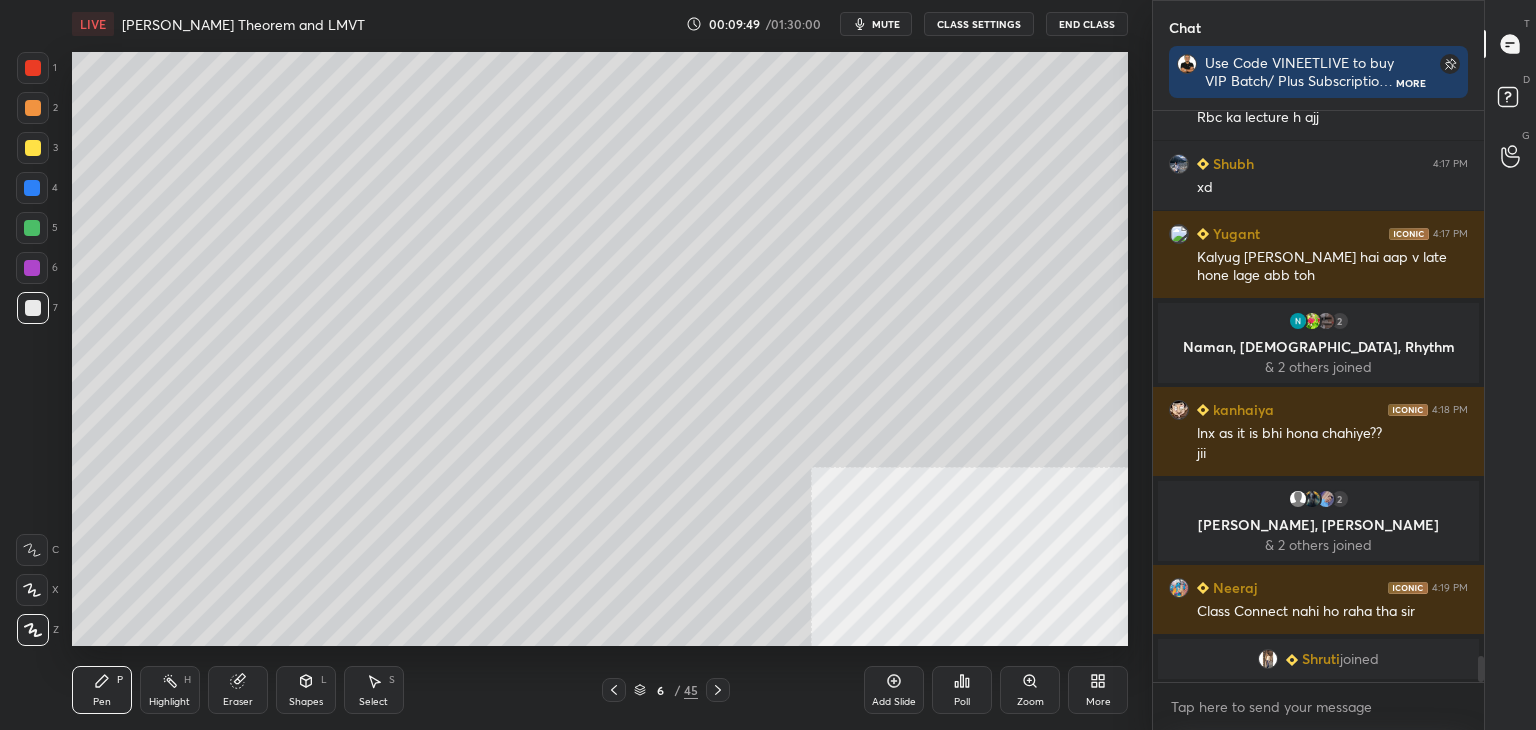 click 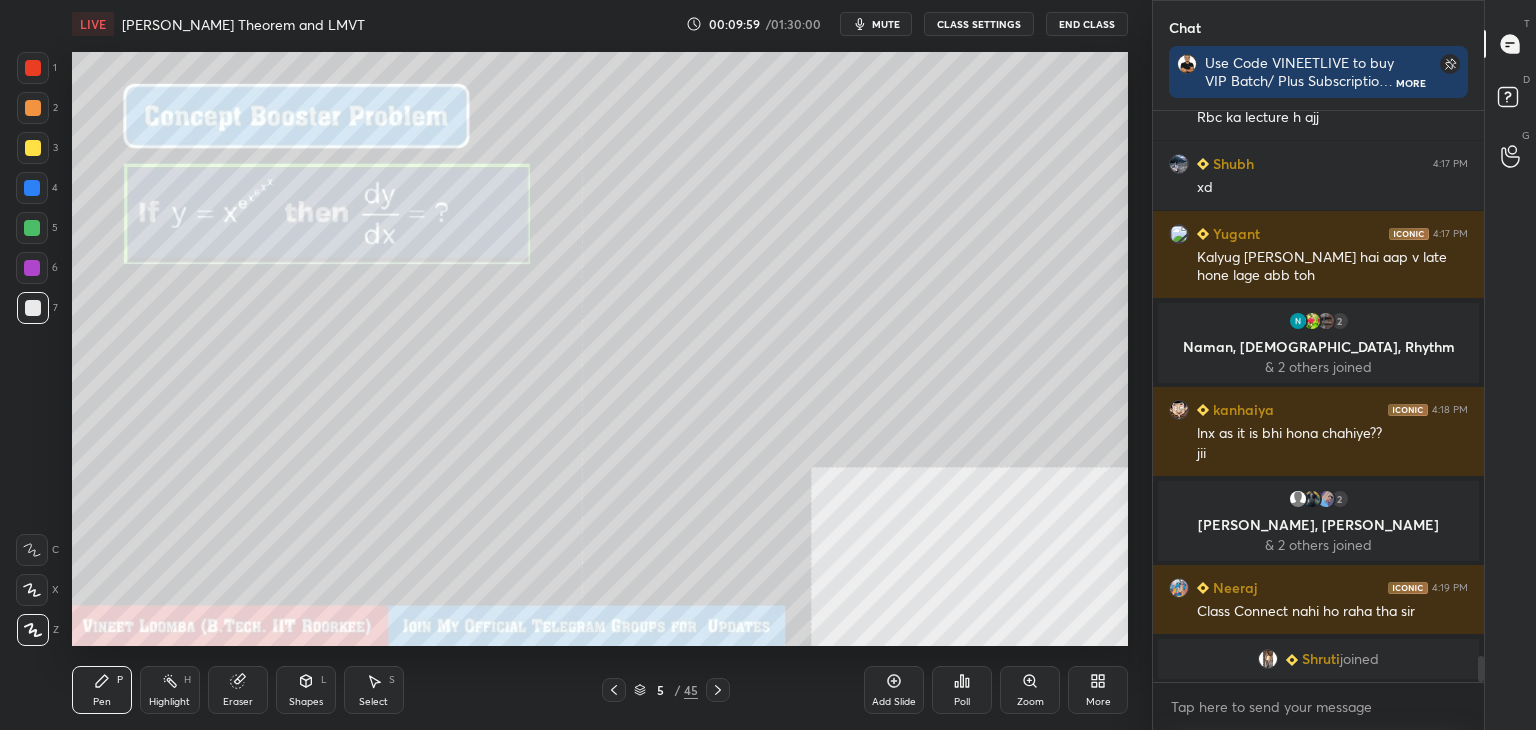 scroll, scrollTop: 12228, scrollLeft: 0, axis: vertical 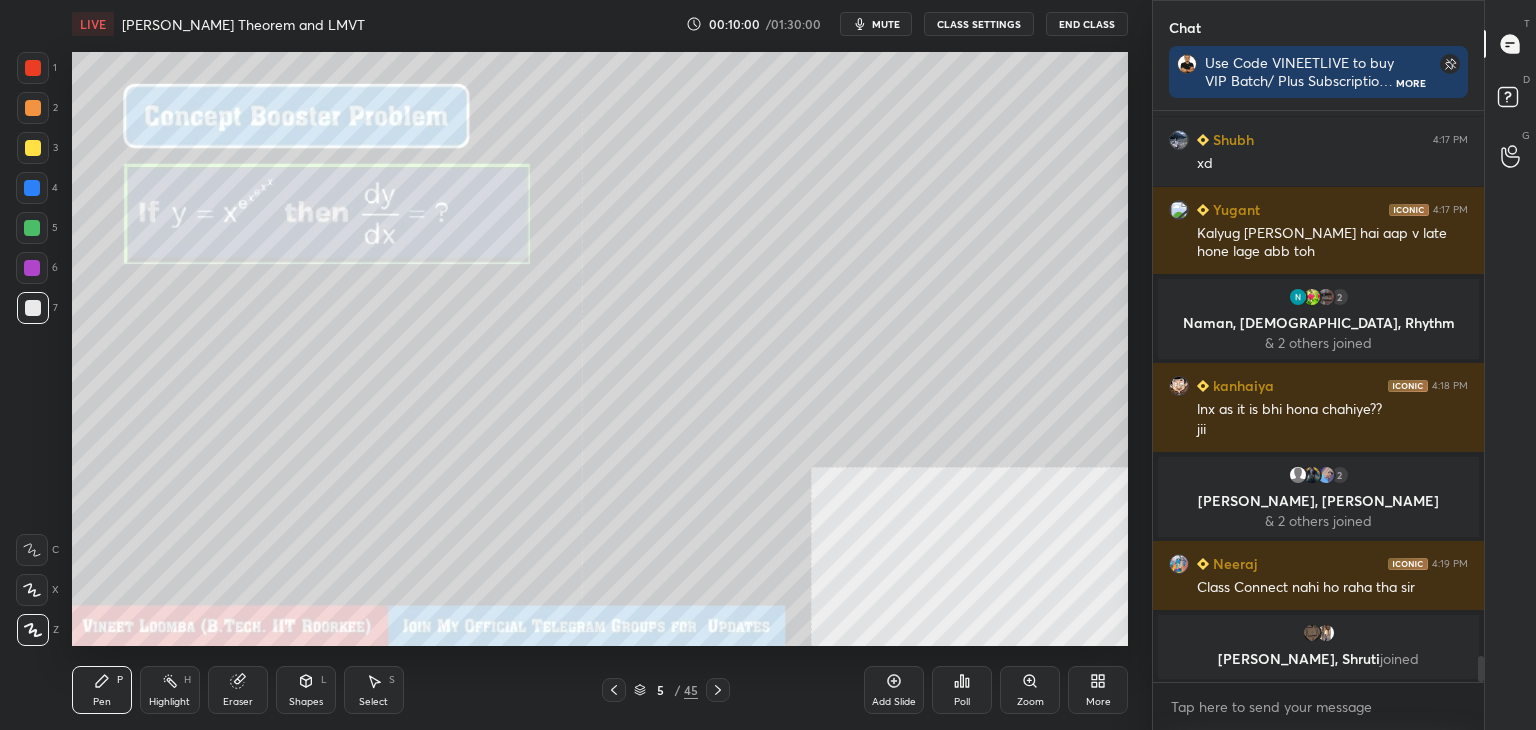 click on "Highlight H" at bounding box center (170, 690) 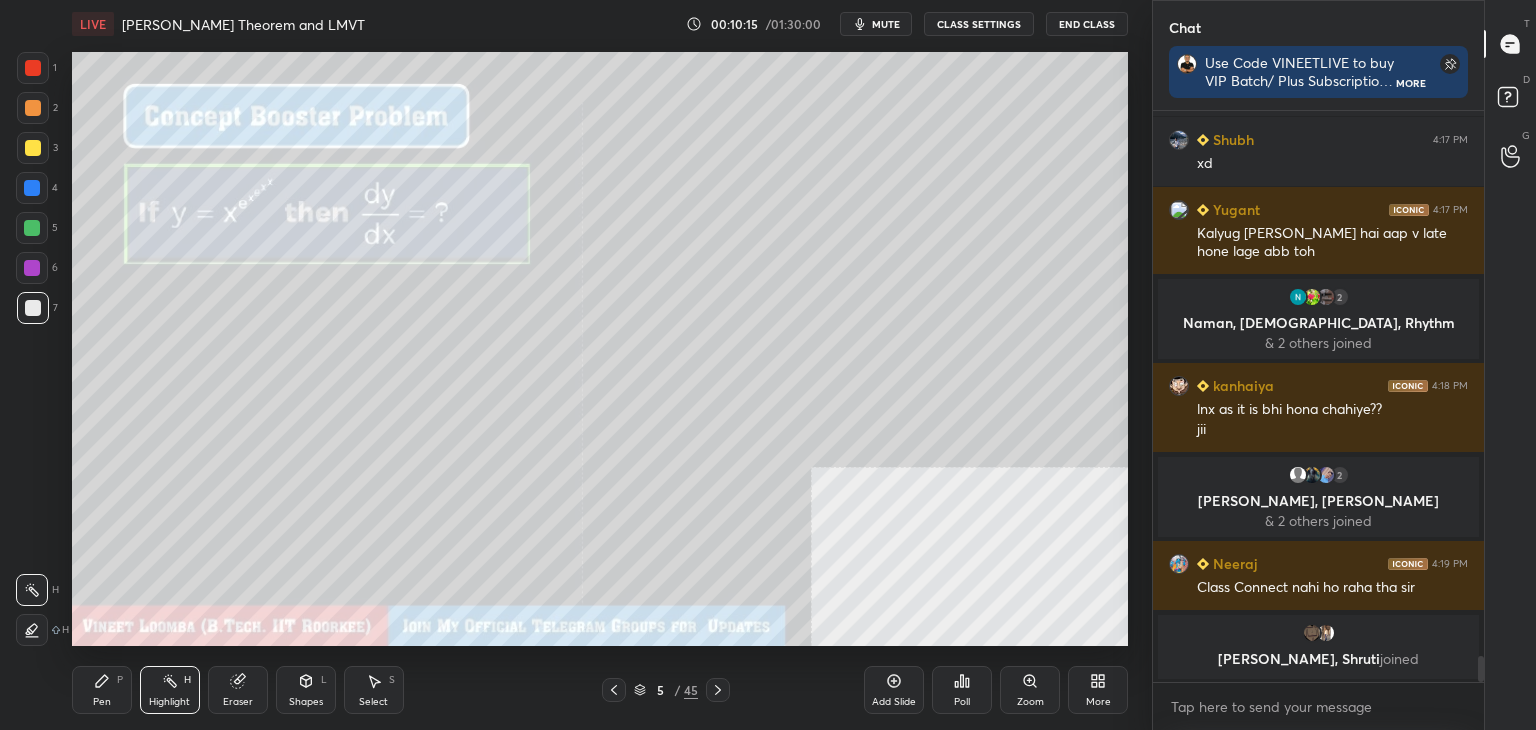 click 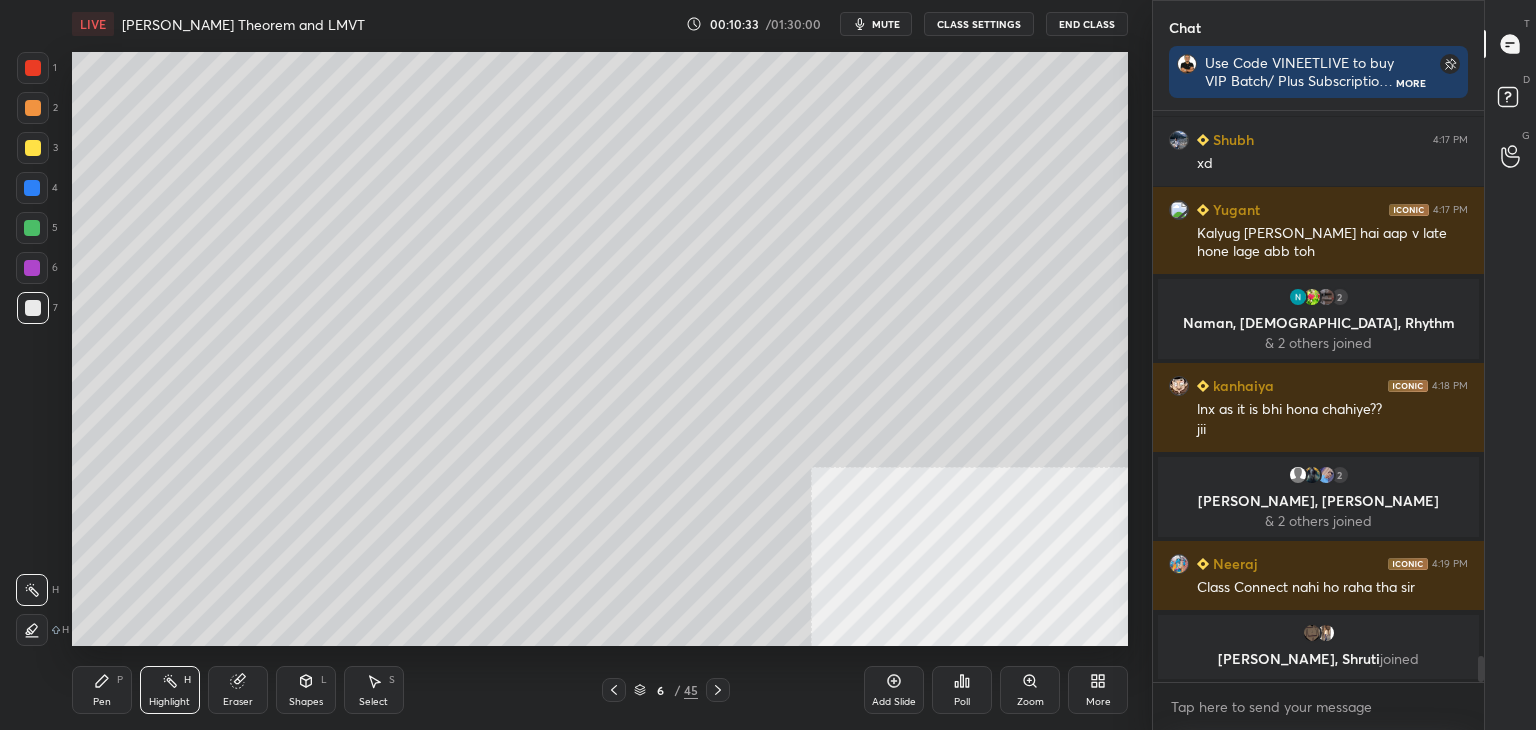 drag, startPoint x: 609, startPoint y: 691, endPoint x: 602, endPoint y: 683, distance: 10.630146 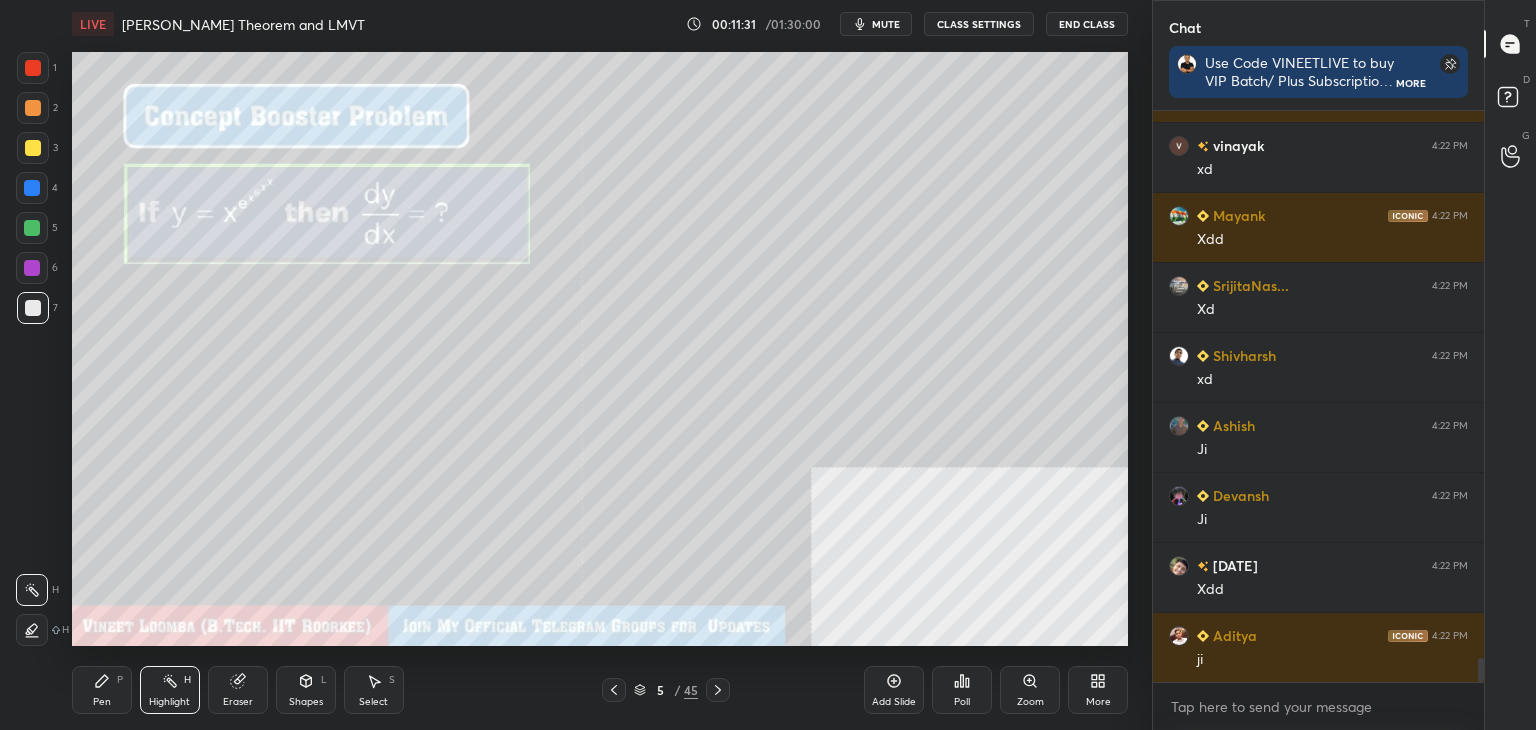 scroll, scrollTop: 13568, scrollLeft: 0, axis: vertical 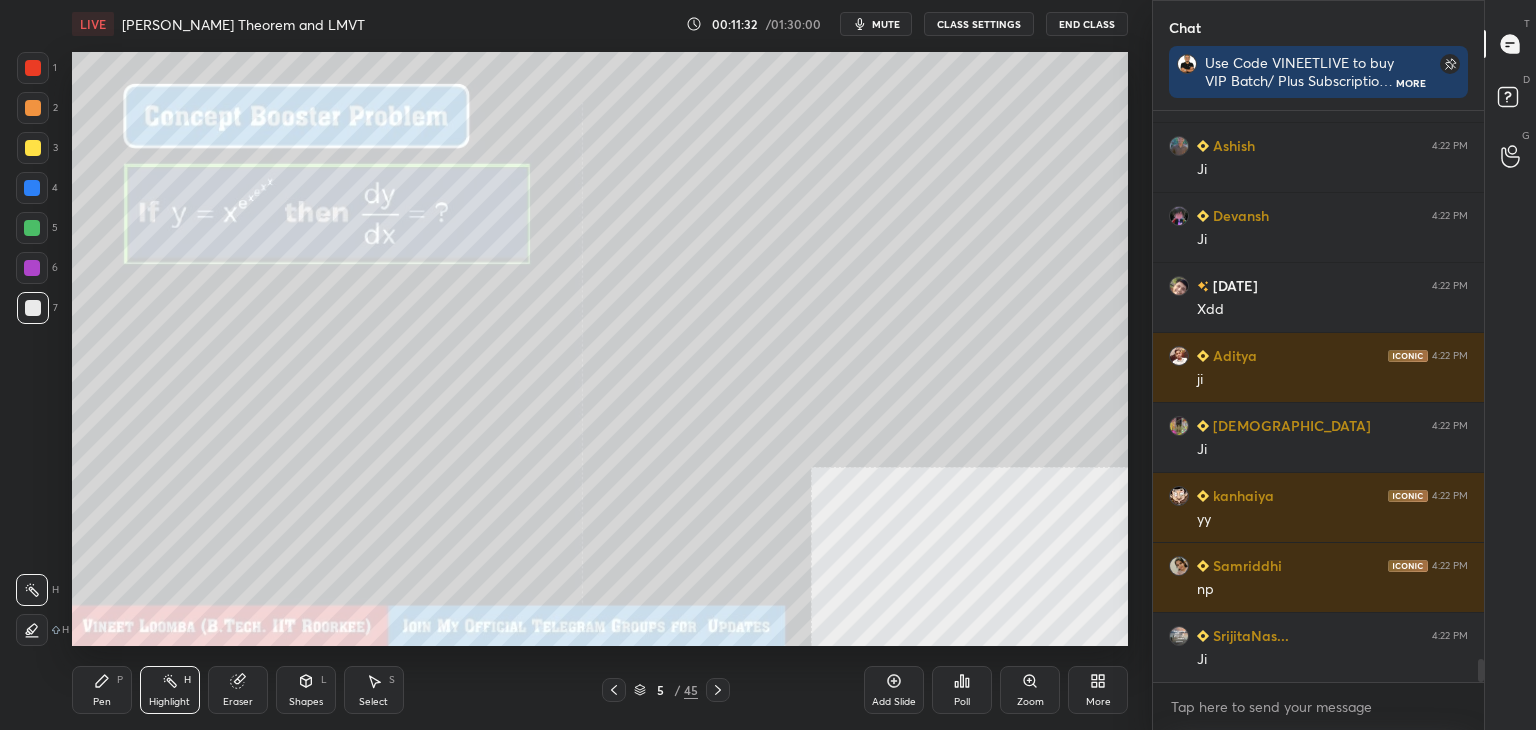 click on "Eraser" at bounding box center [238, 702] 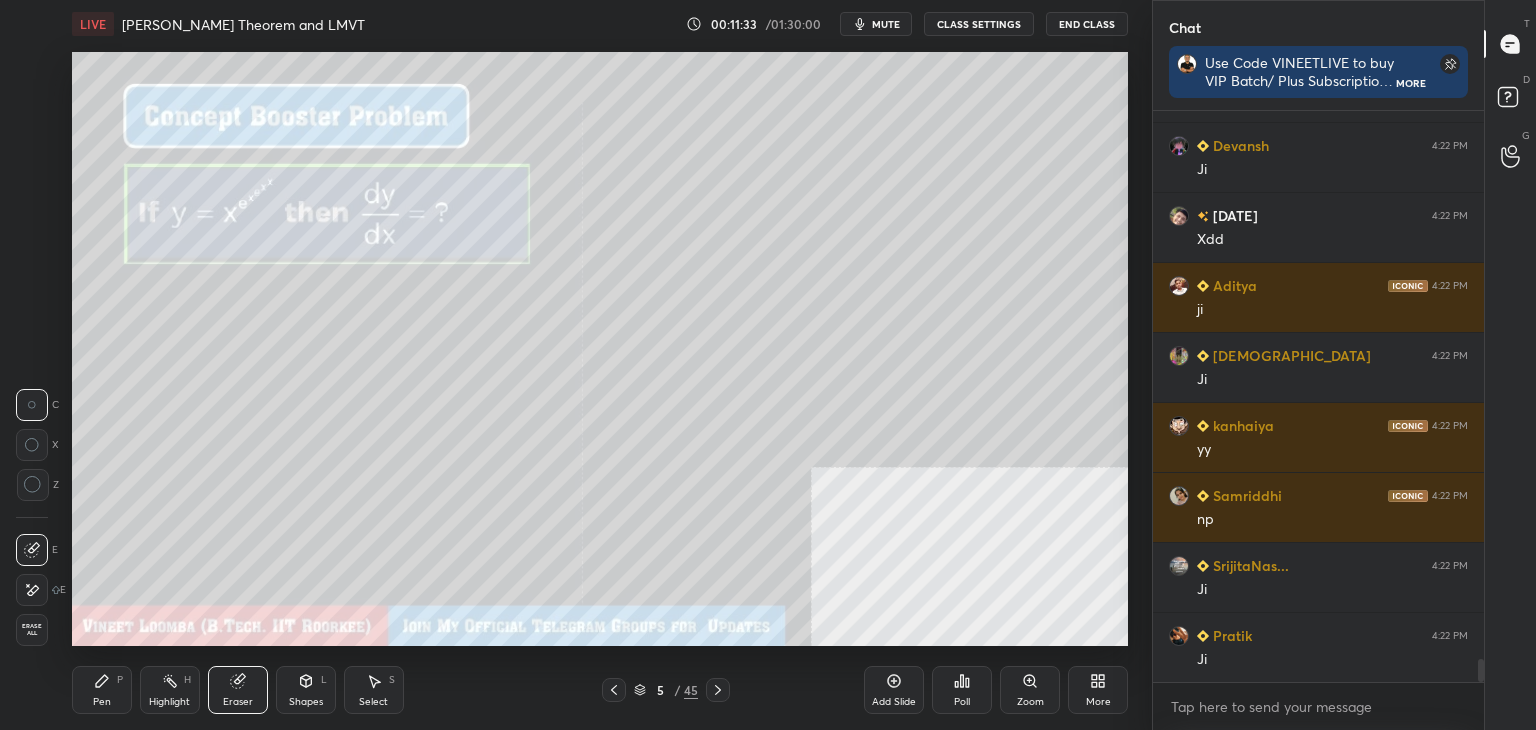 scroll, scrollTop: 13708, scrollLeft: 0, axis: vertical 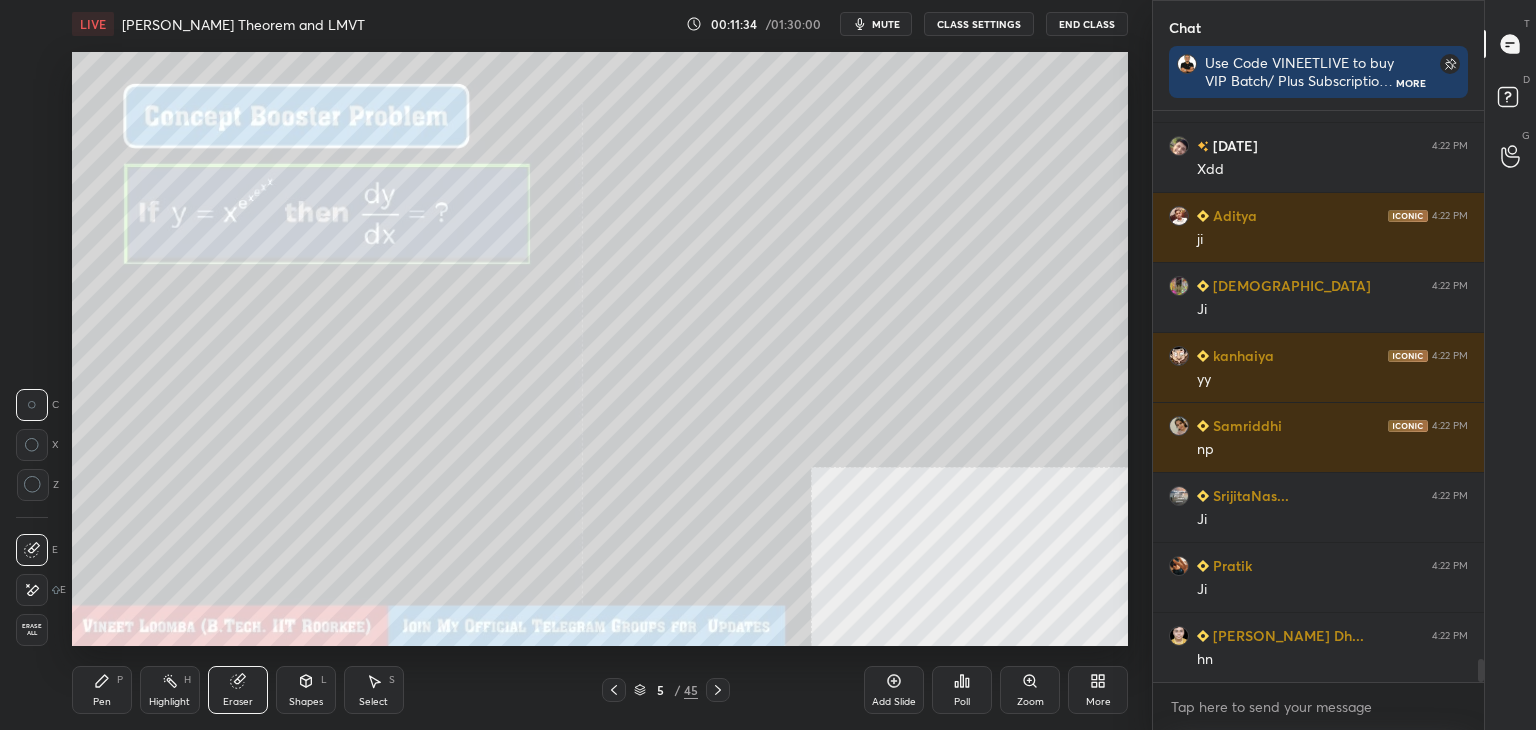 click on "Pen" at bounding box center [102, 702] 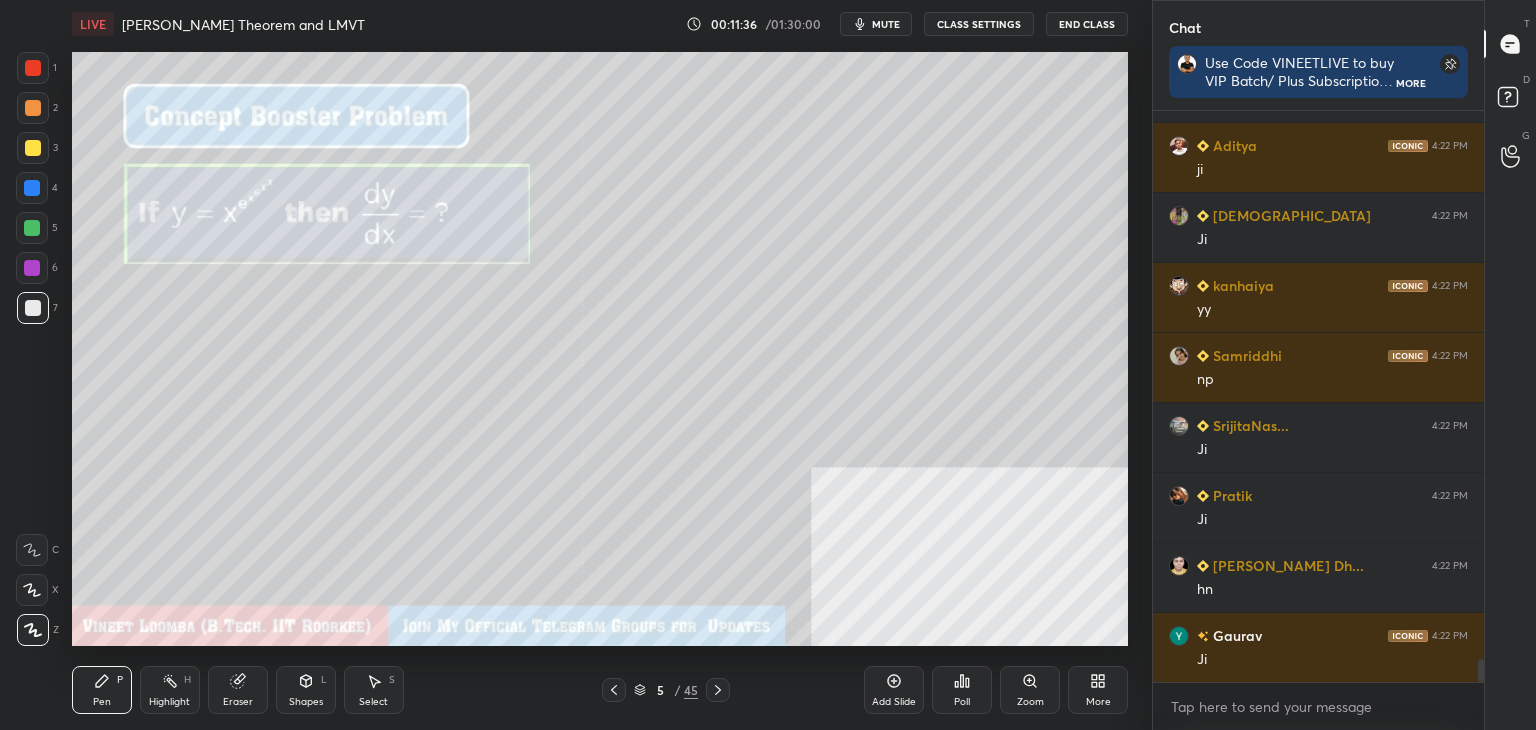 scroll, scrollTop: 13848, scrollLeft: 0, axis: vertical 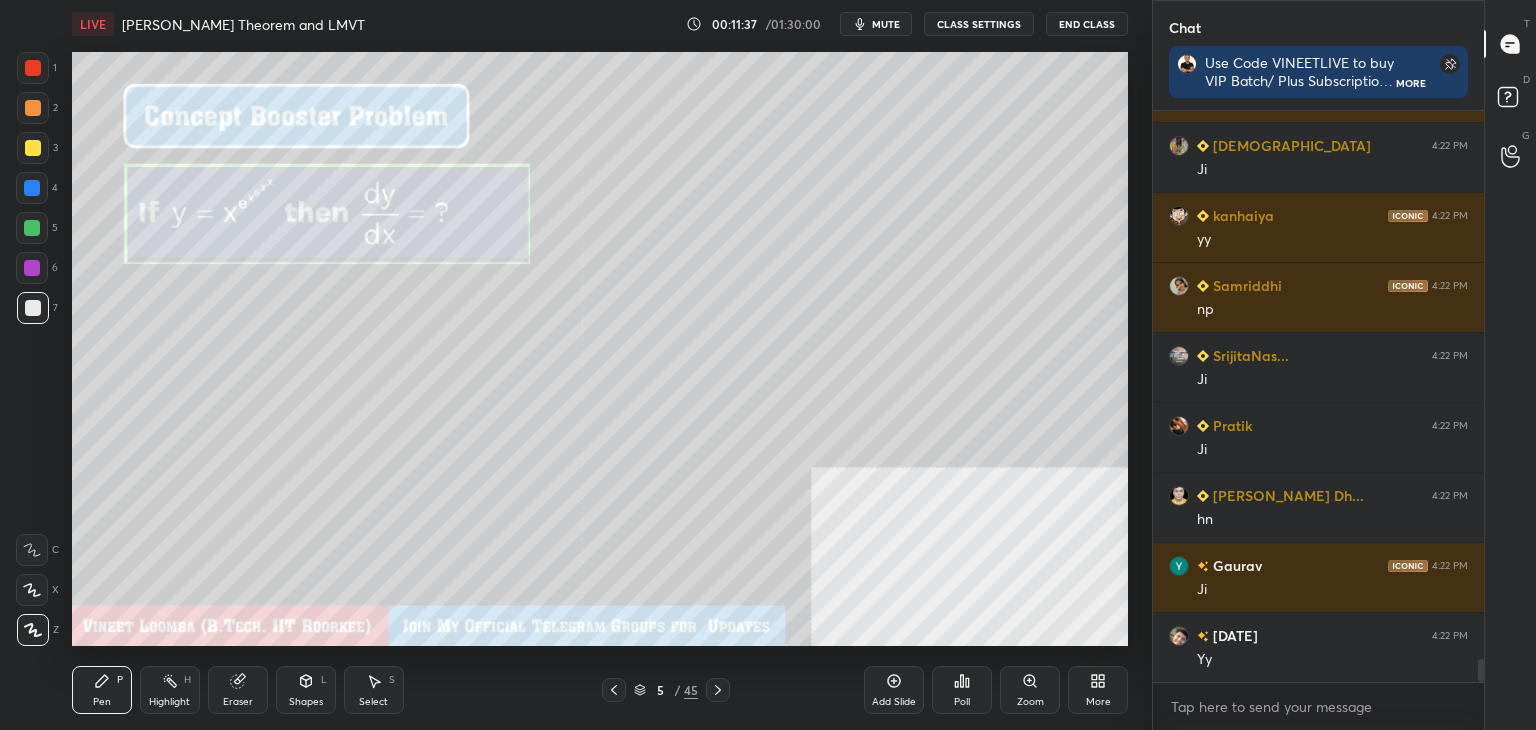 drag, startPoint x: 718, startPoint y: 686, endPoint x: 668, endPoint y: 649, distance: 62.201286 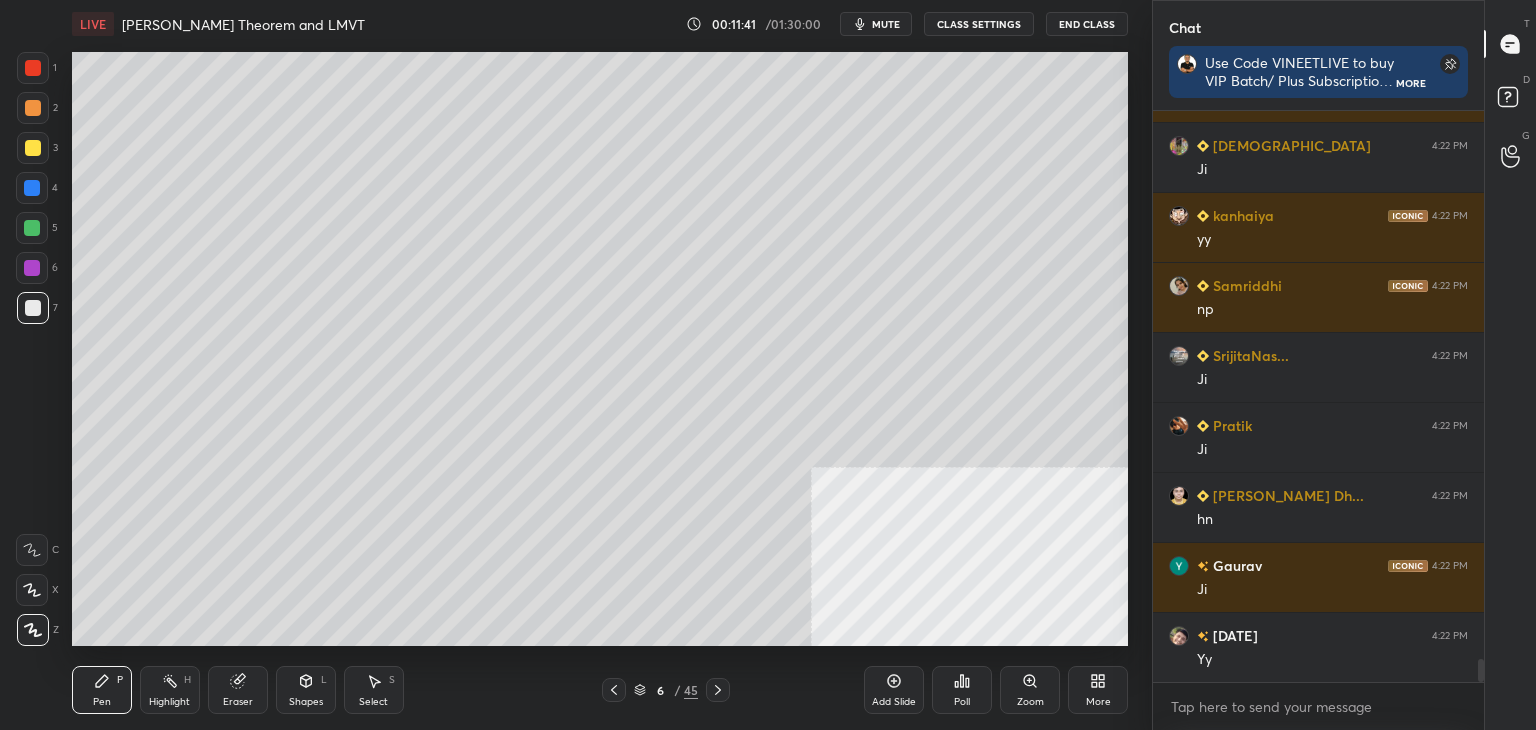 drag, startPoint x: 613, startPoint y: 689, endPoint x: 596, endPoint y: 650, distance: 42.544094 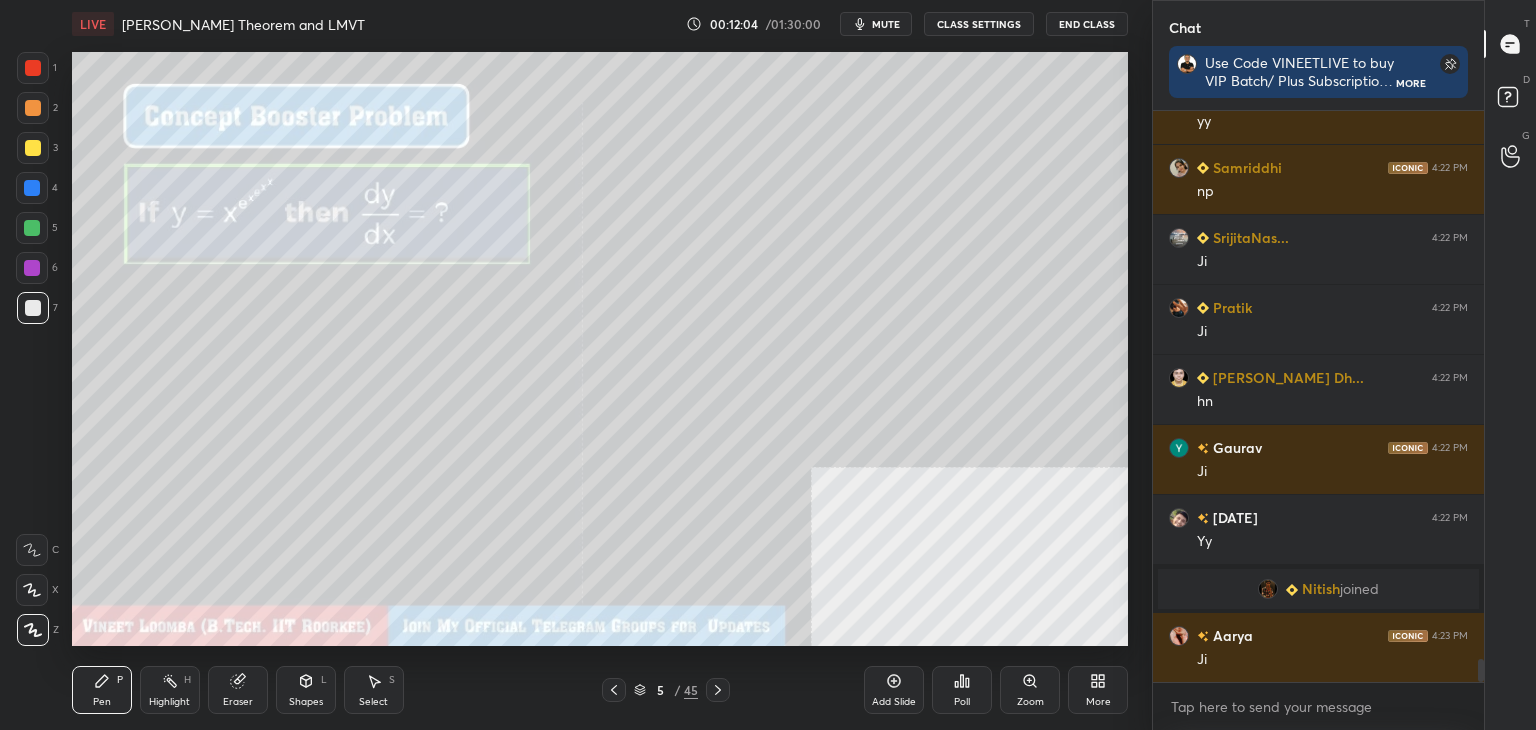 scroll, scrollTop: 13474, scrollLeft: 0, axis: vertical 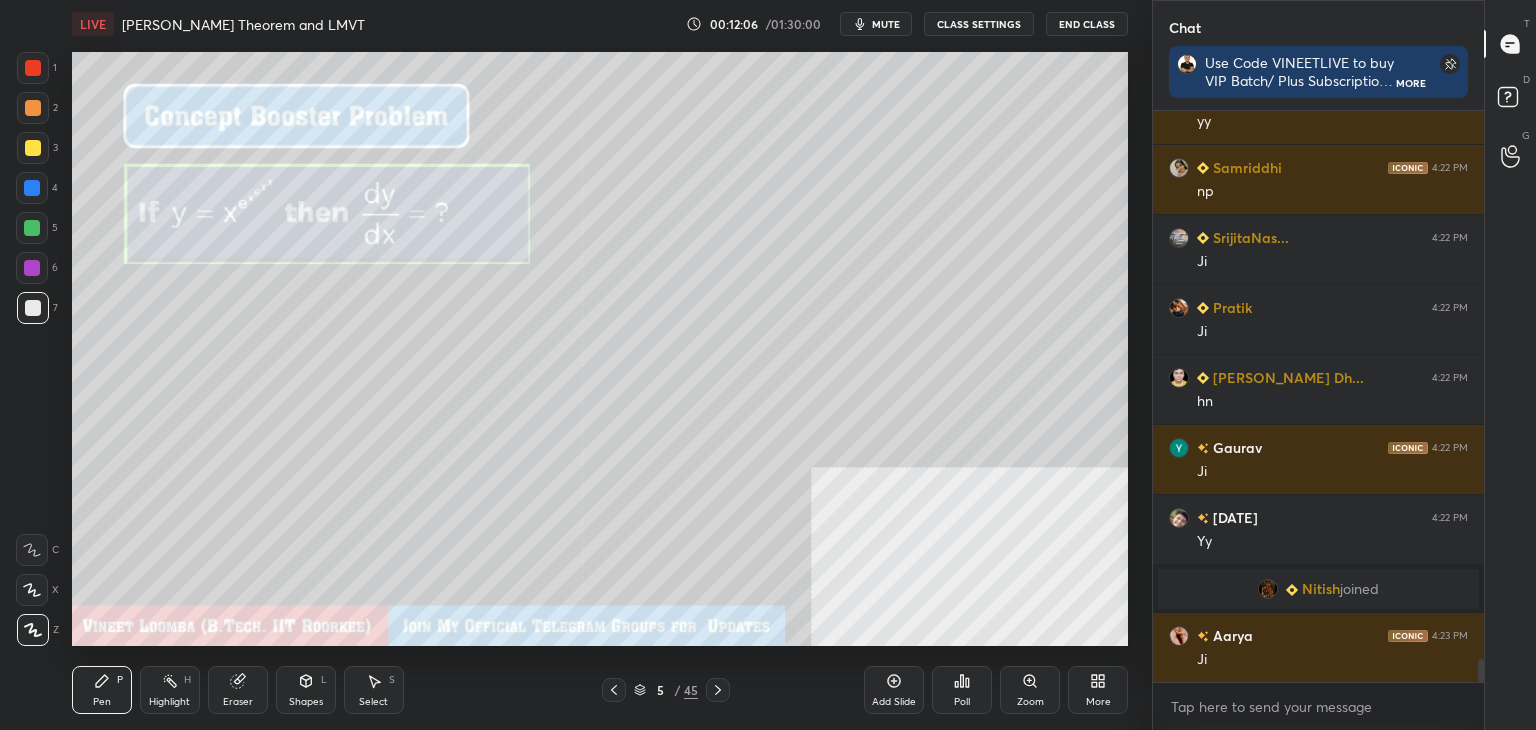 click 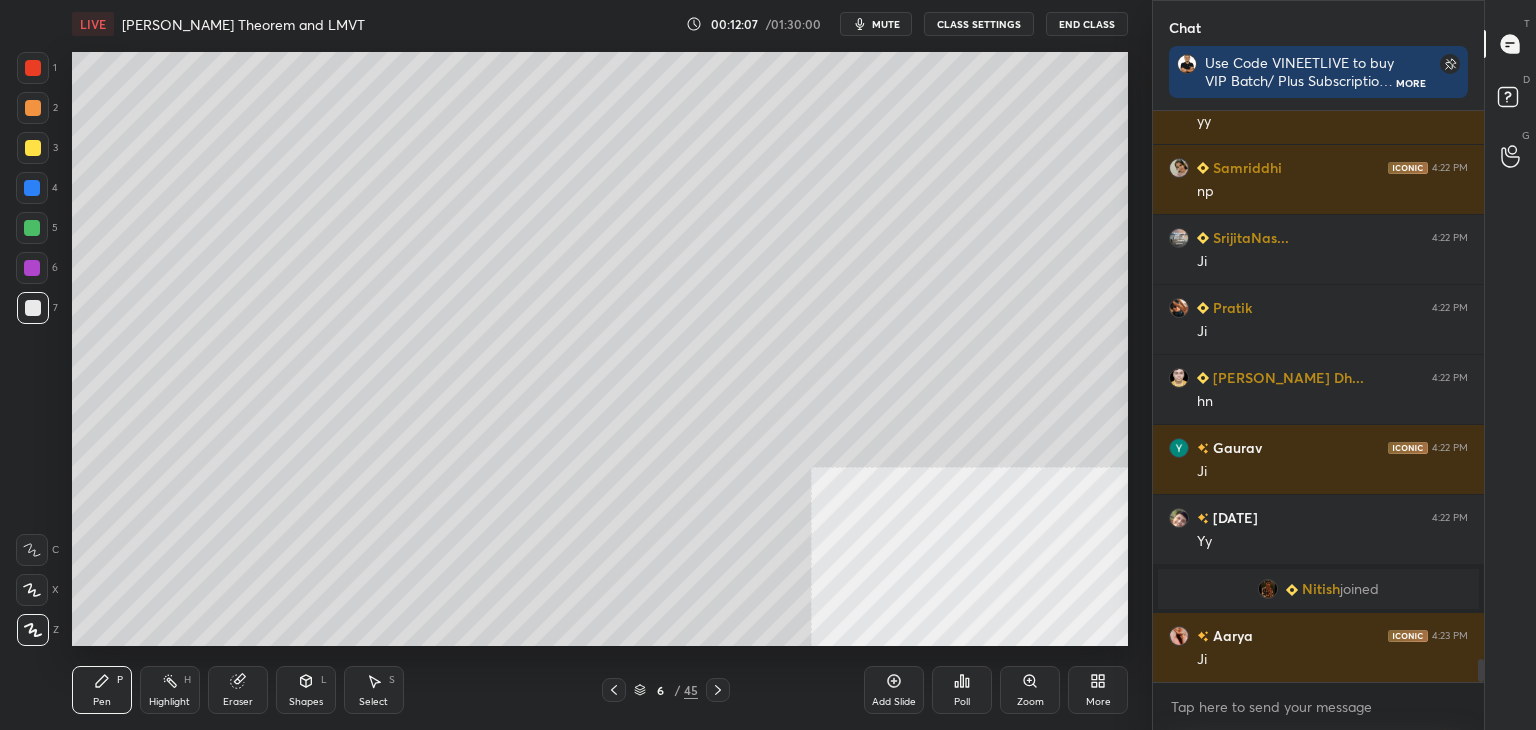 click 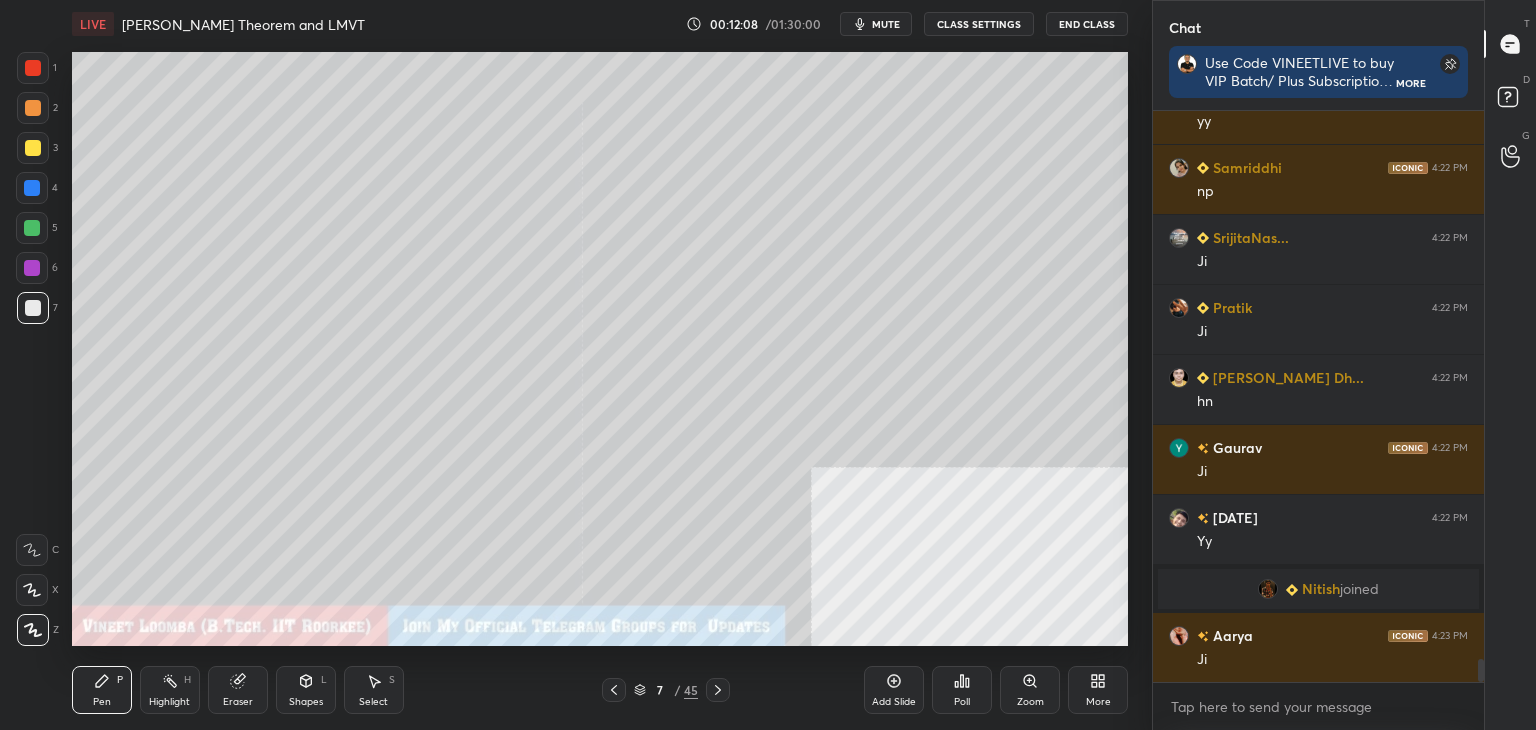 click on "More" at bounding box center [1098, 702] 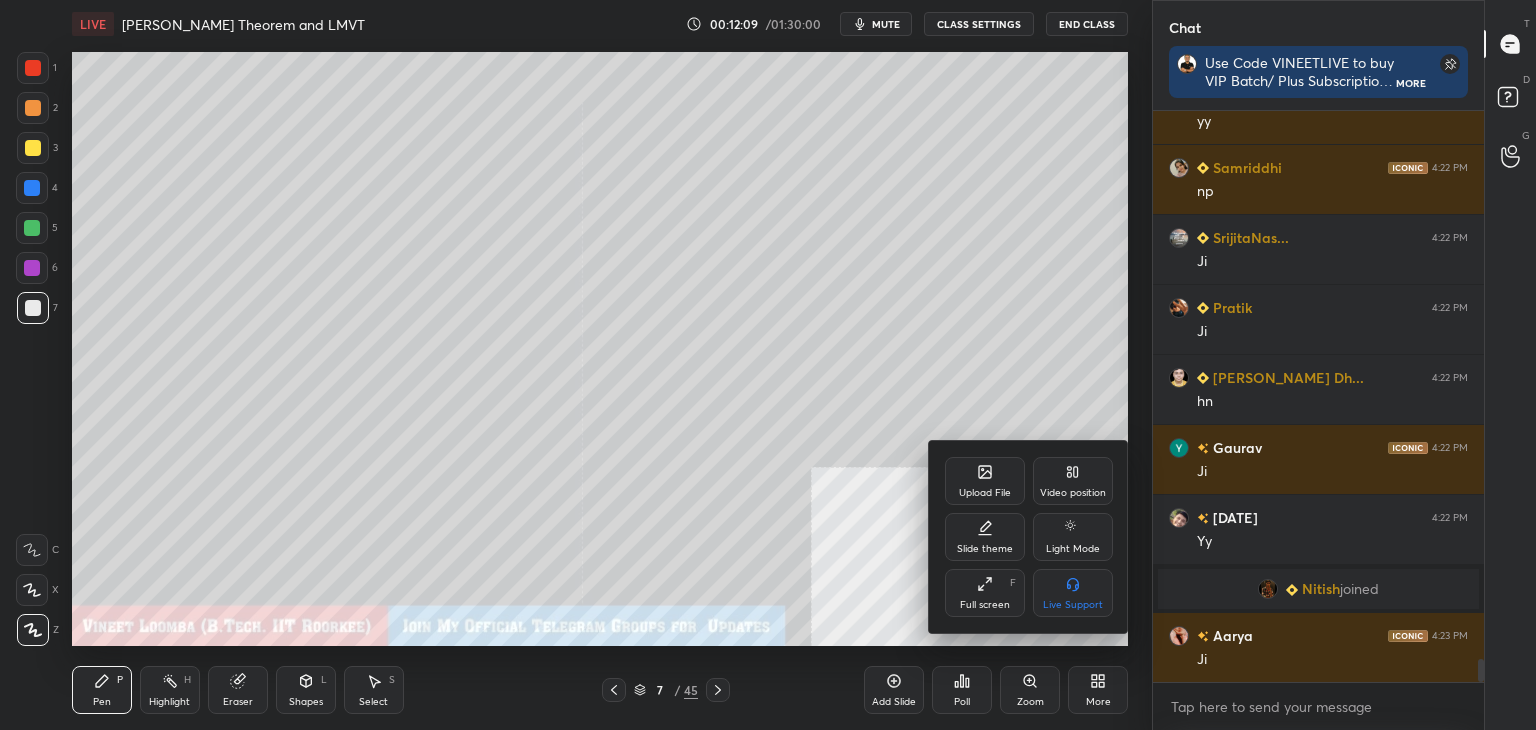 click on "Slide theme" at bounding box center (985, 549) 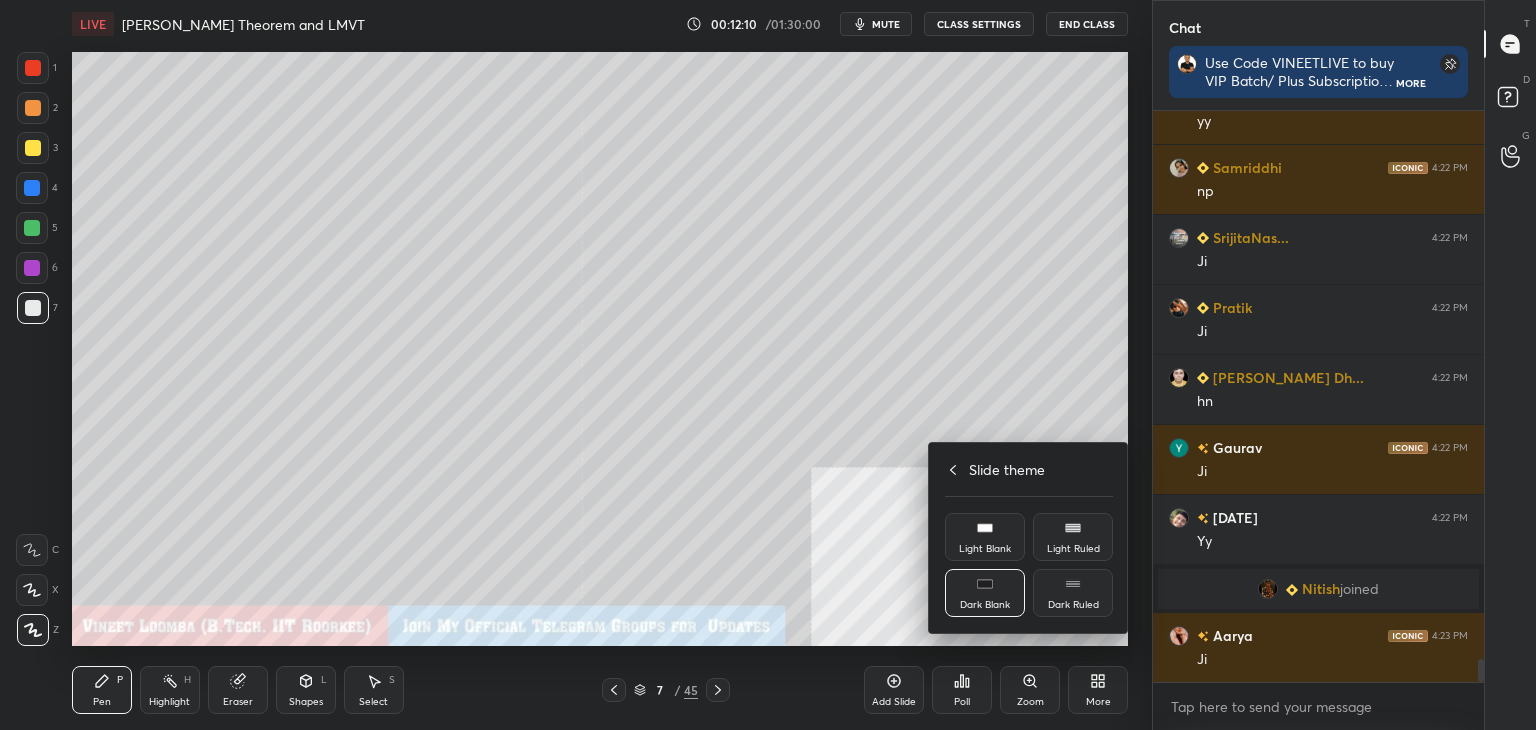 click on "Dark Ruled" at bounding box center [1073, 593] 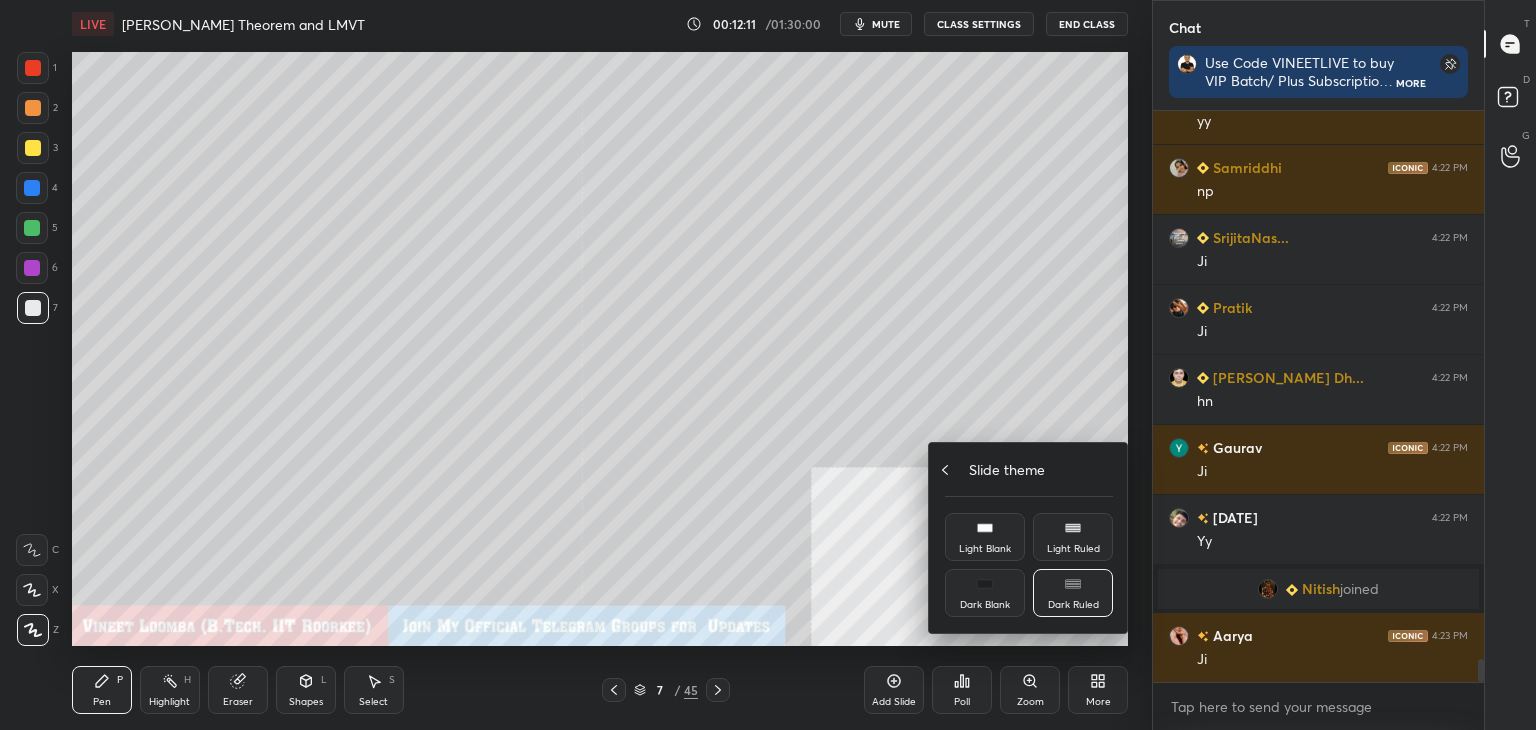 click 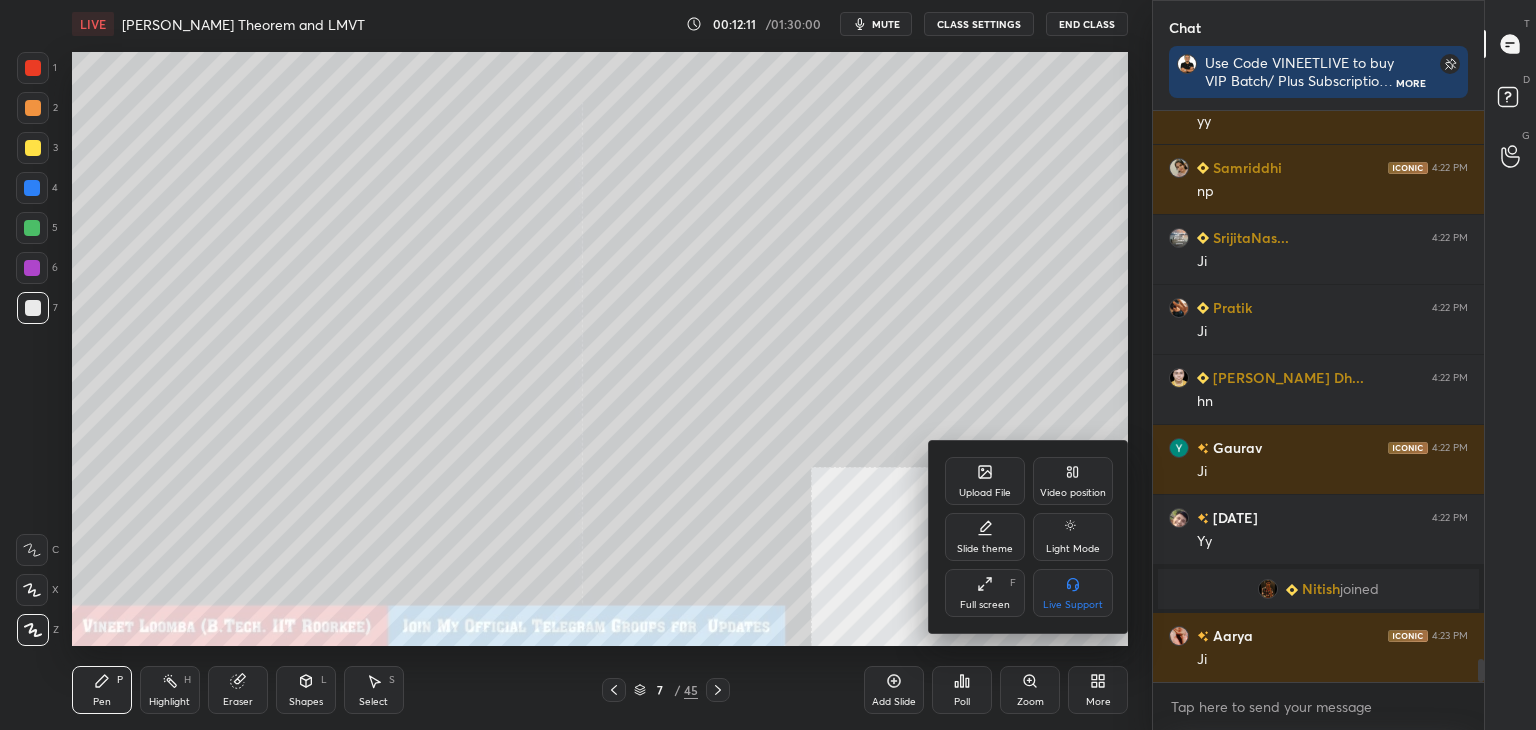 click at bounding box center (768, 365) 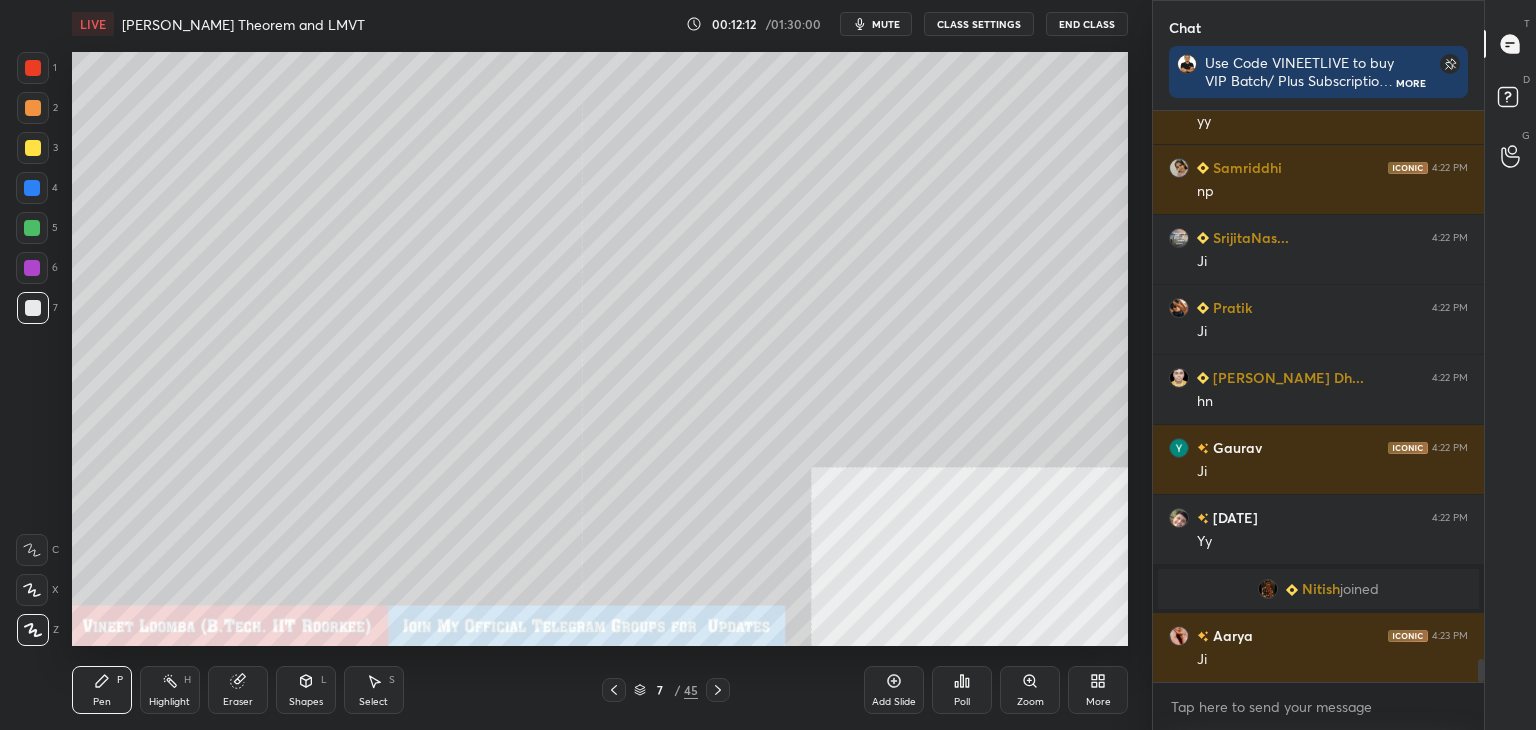 scroll, scrollTop: 13544, scrollLeft: 0, axis: vertical 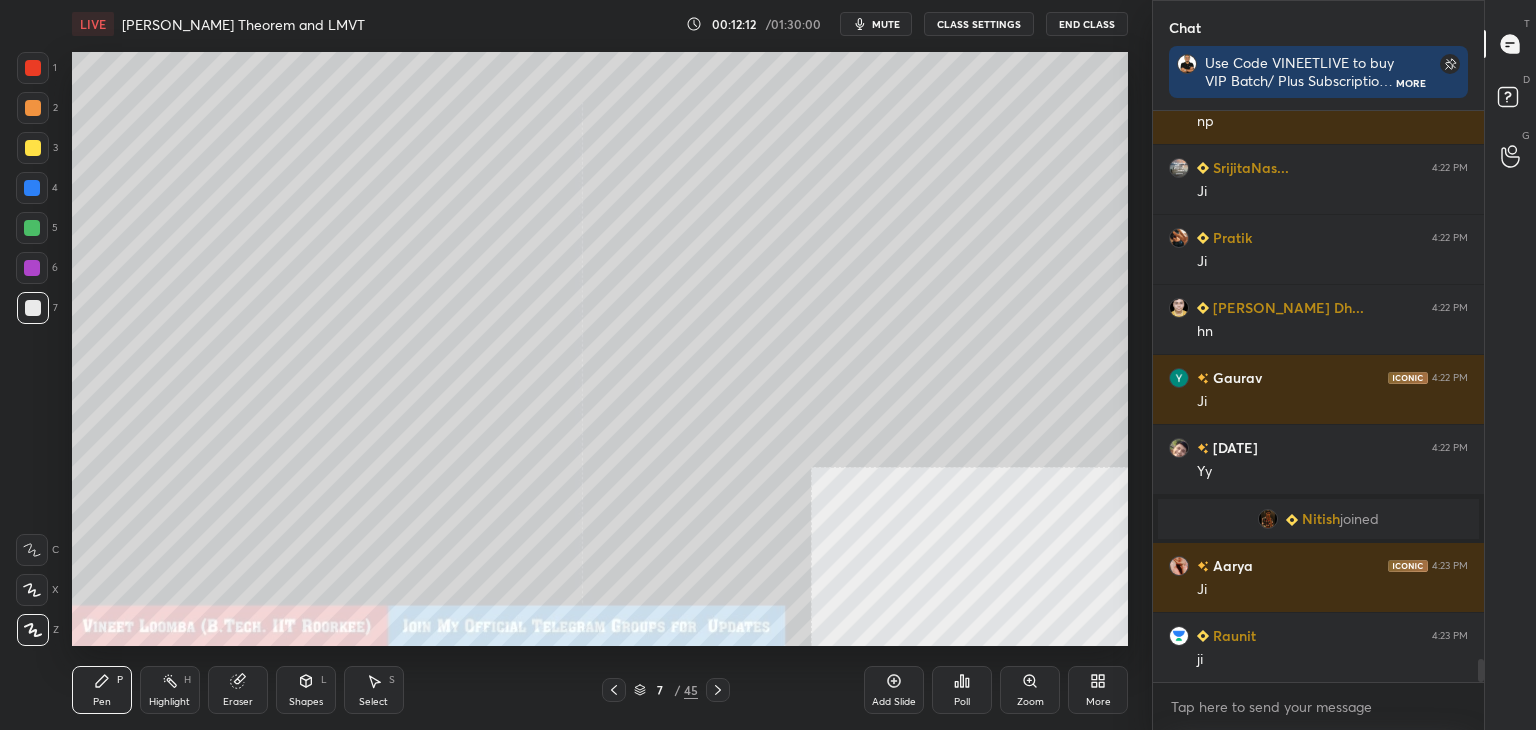click 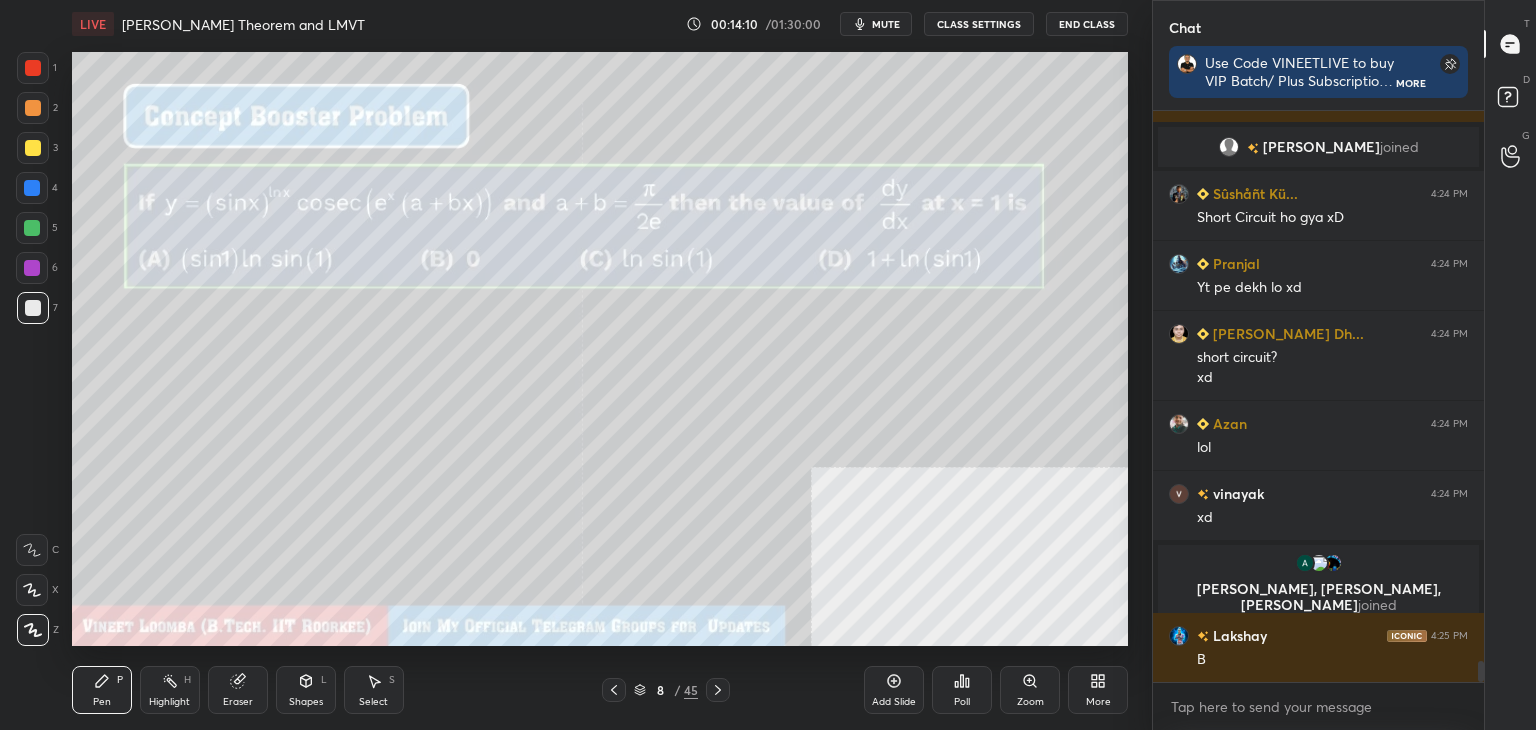 scroll, scrollTop: 15174, scrollLeft: 0, axis: vertical 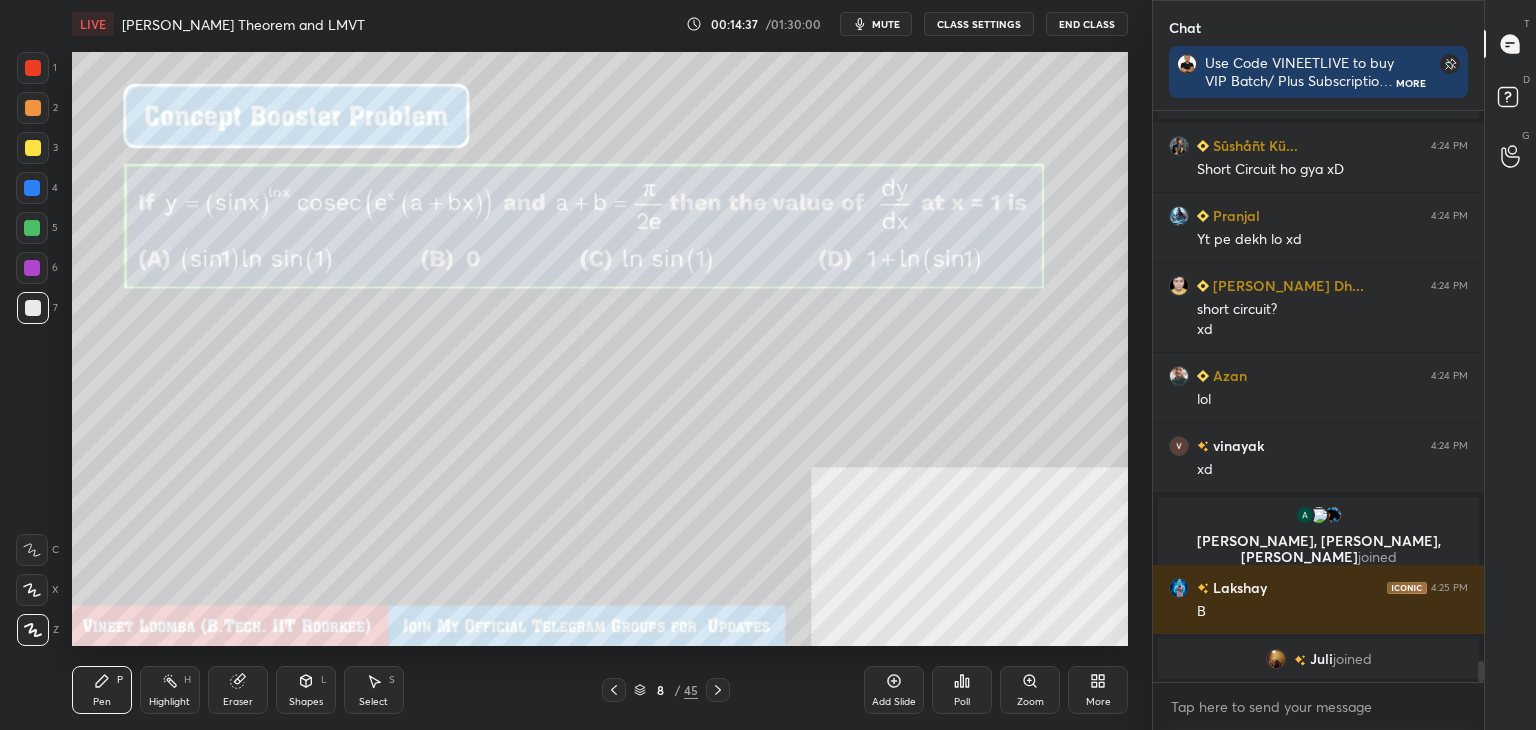 drag, startPoint x: 250, startPoint y: 685, endPoint x: 260, endPoint y: 650, distance: 36.40055 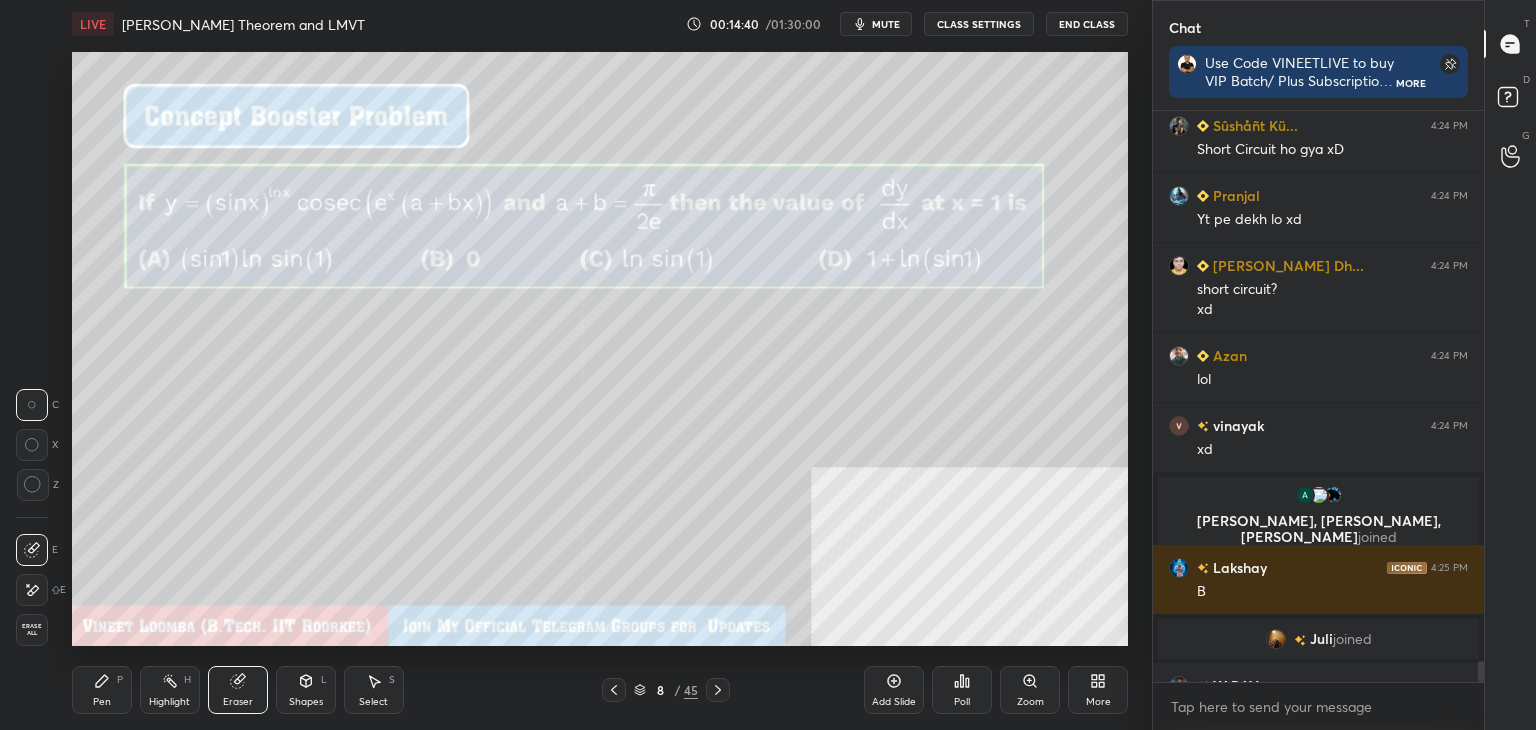 scroll, scrollTop: 15224, scrollLeft: 0, axis: vertical 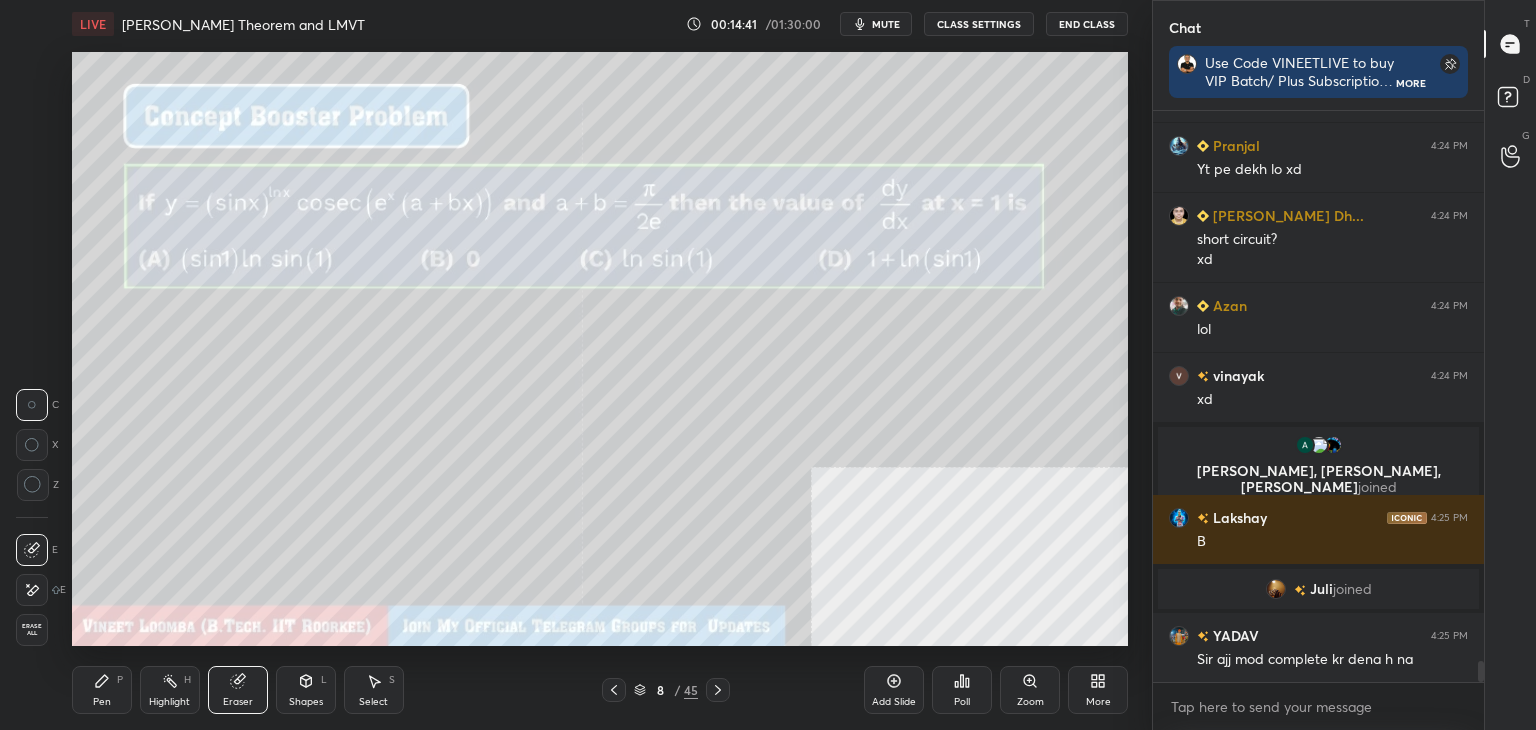 click on "Pen P" at bounding box center (102, 690) 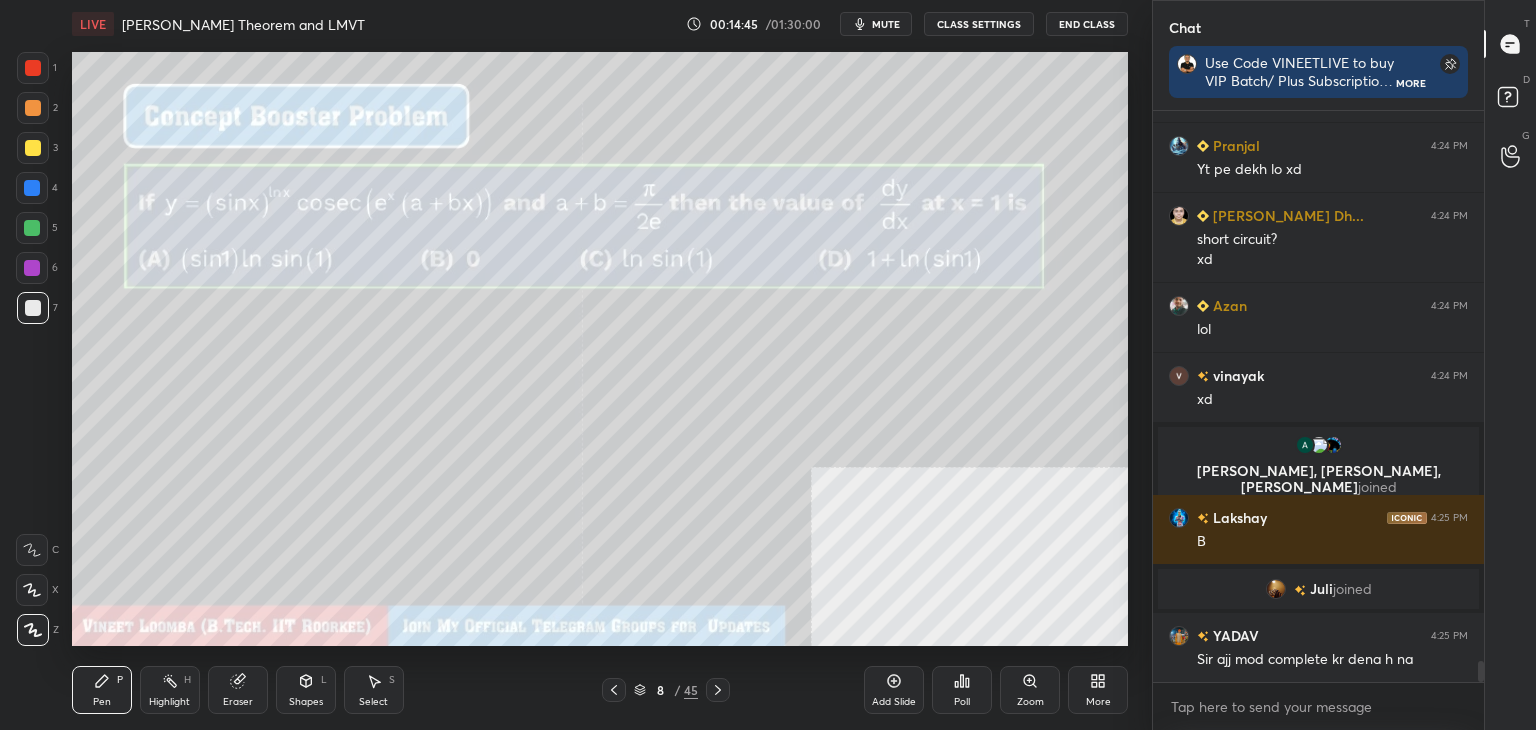 click on "Eraser" at bounding box center (238, 702) 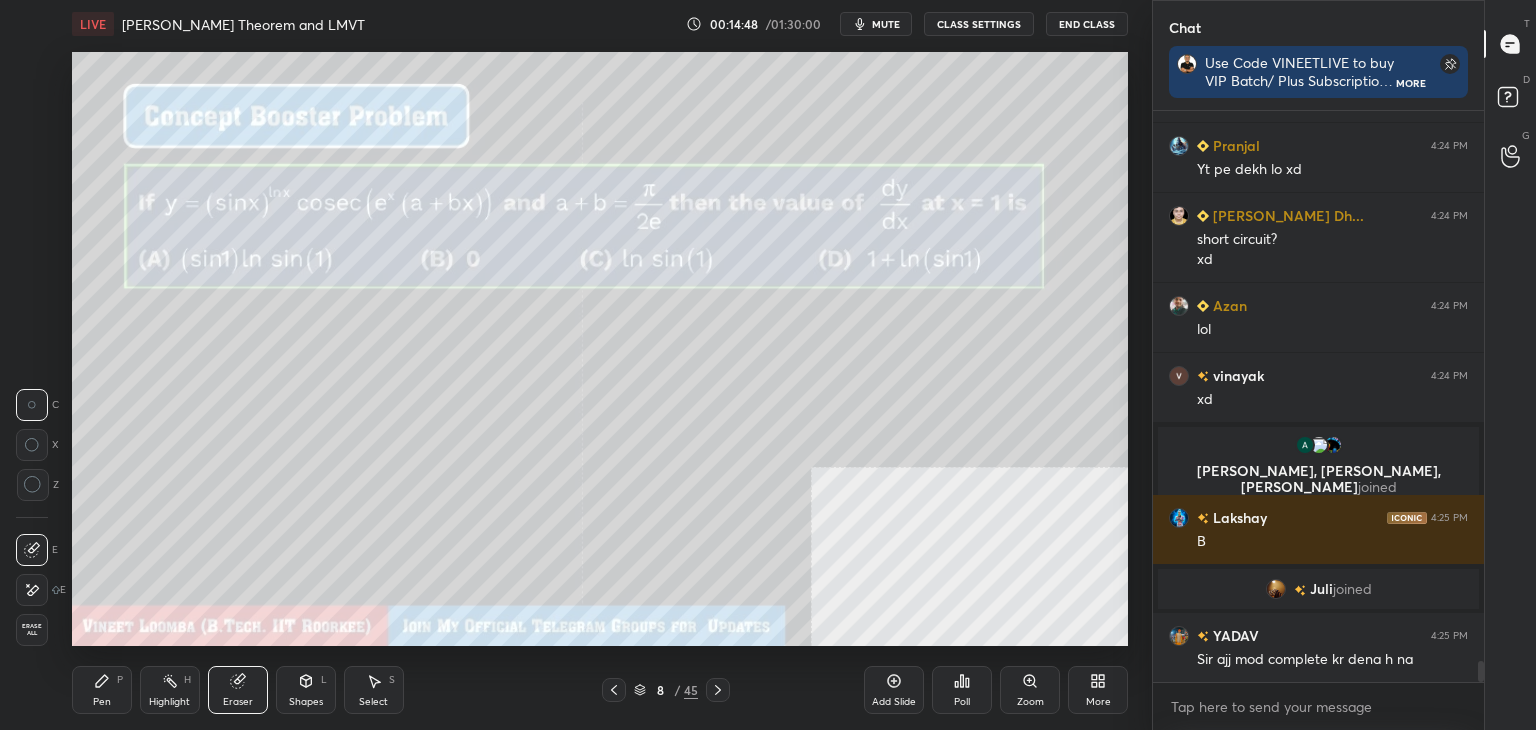 click on "Pen" at bounding box center [102, 702] 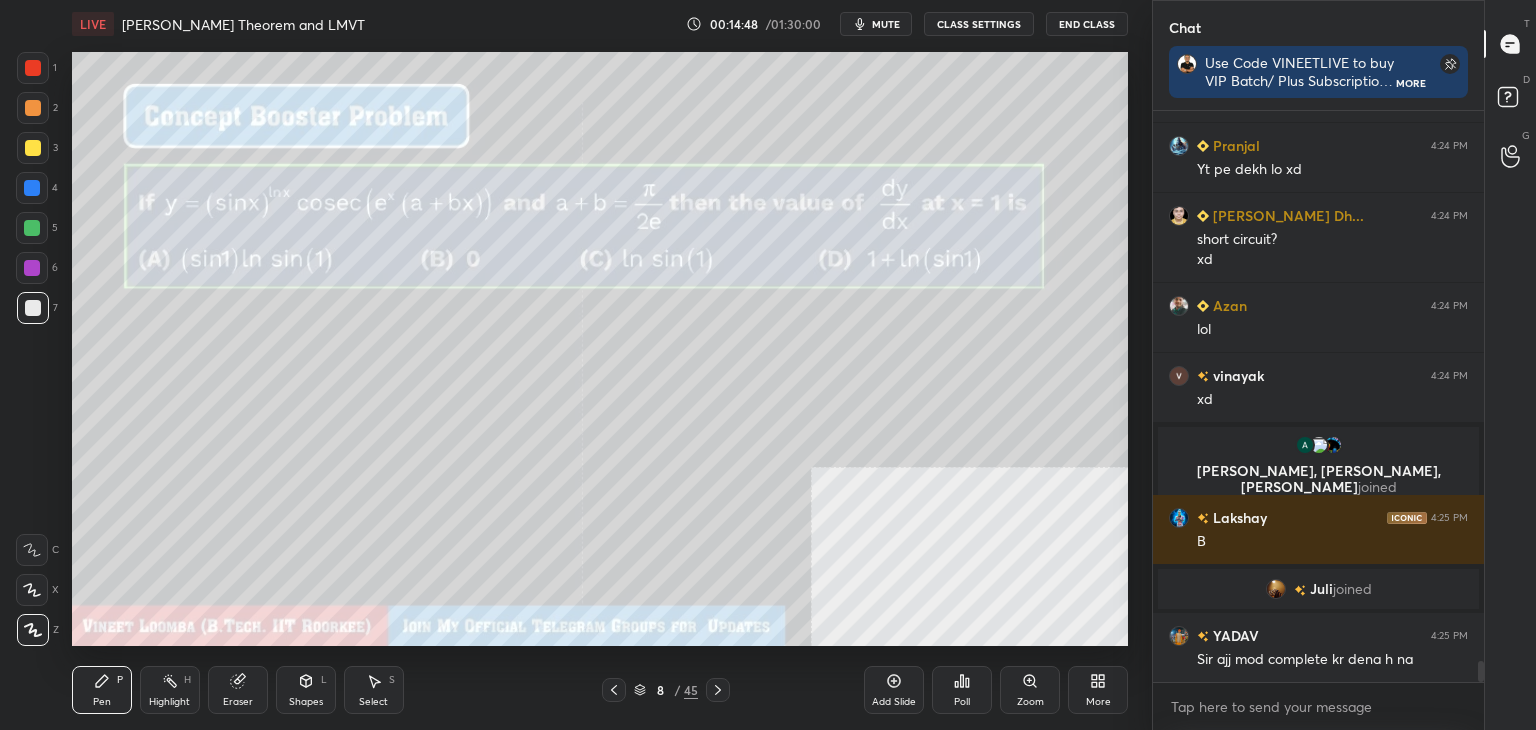 drag, startPoint x: 240, startPoint y: 701, endPoint x: 238, endPoint y: 680, distance: 21.095022 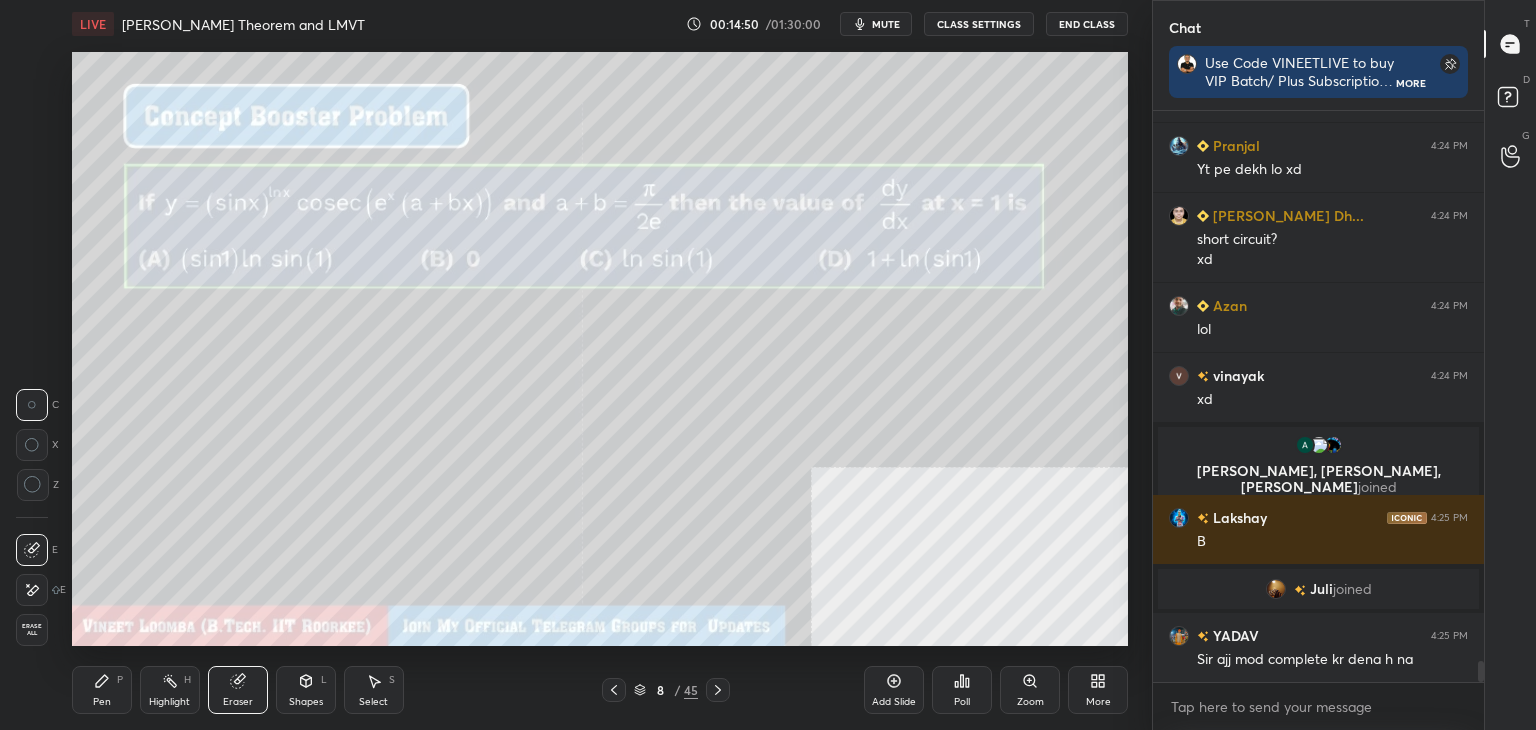 drag, startPoint x: 106, startPoint y: 697, endPoint x: 111, endPoint y: 680, distance: 17.720045 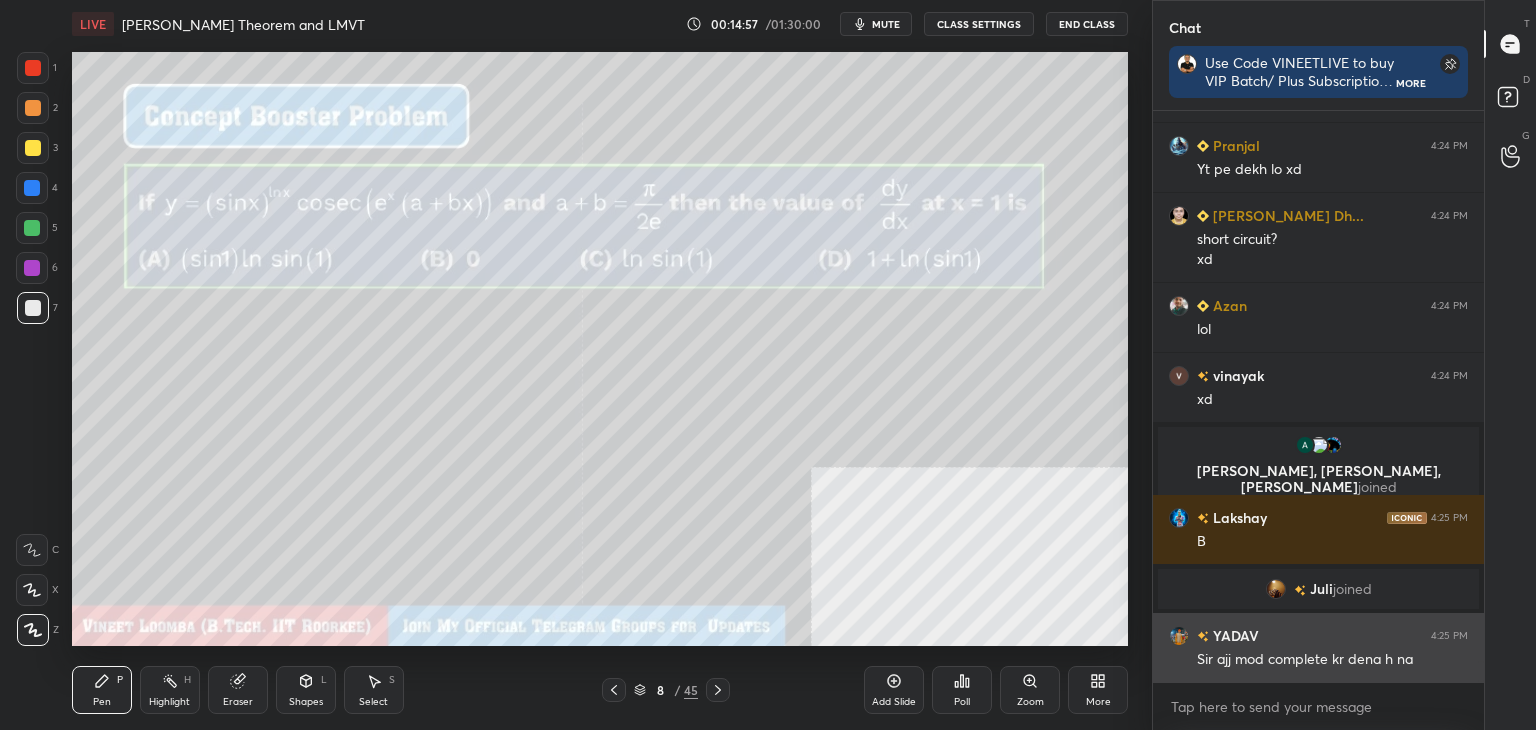 click on "Sir ajj mod complete kr dena h na" at bounding box center [1332, 660] 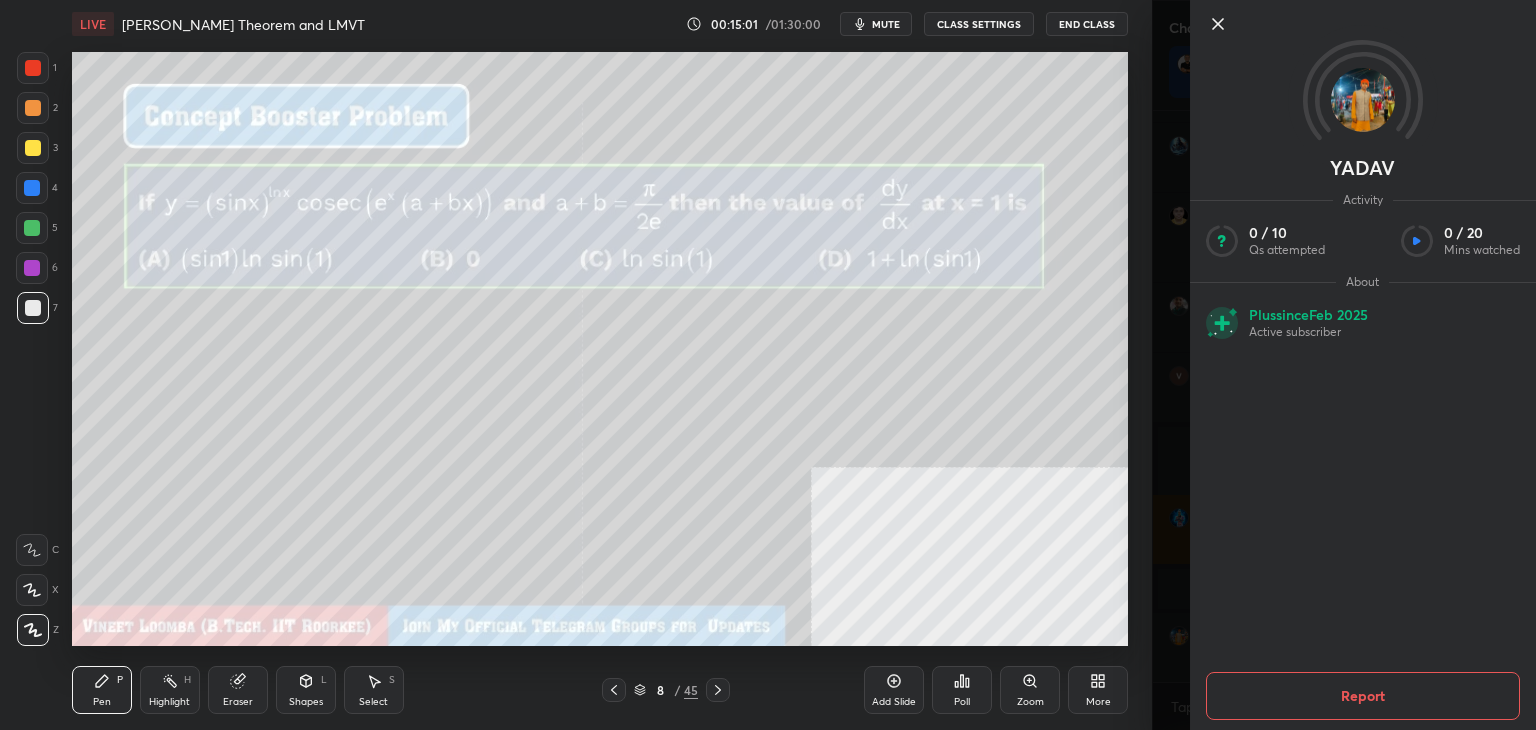 click on "1 2 3 4 5 6 7 C X Z C X Z E E Erase all   H H LIVE [PERSON_NAME] Theorem and LMVT 00:15:01 /  01:30:00 mute CLASS SETTINGS End Class Setting up your live class Poll for   secs No correct answer Start poll Back [PERSON_NAME] Theorem and LMVT • L10 of Detailed Course on Limits, Continuity & Differentiability for JEE 2026 [PERSON_NAME] Pen P Highlight H Eraser Shapes L Select S 8 / 45 Add Slide Poll Zoom More" at bounding box center (576, 365) 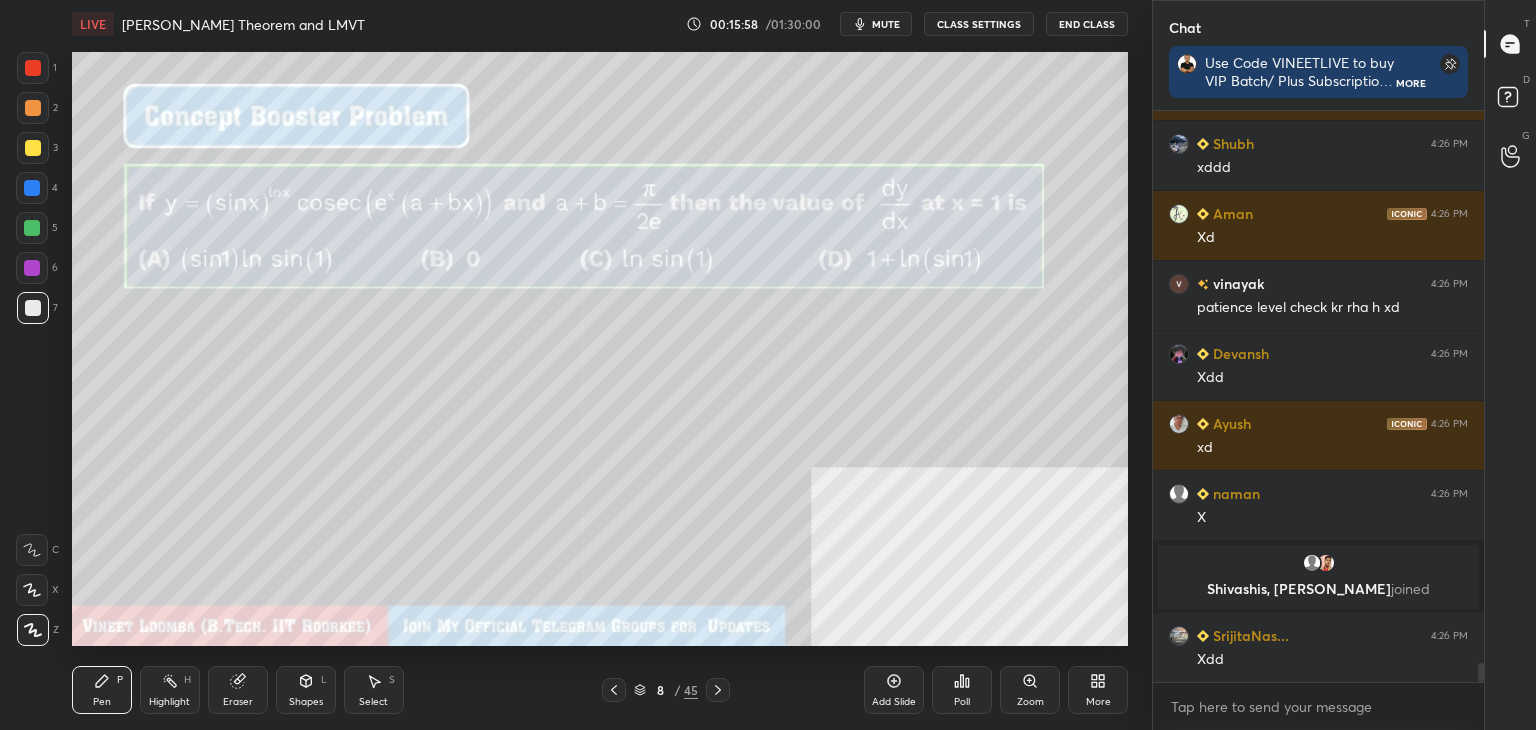 scroll, scrollTop: 16500, scrollLeft: 0, axis: vertical 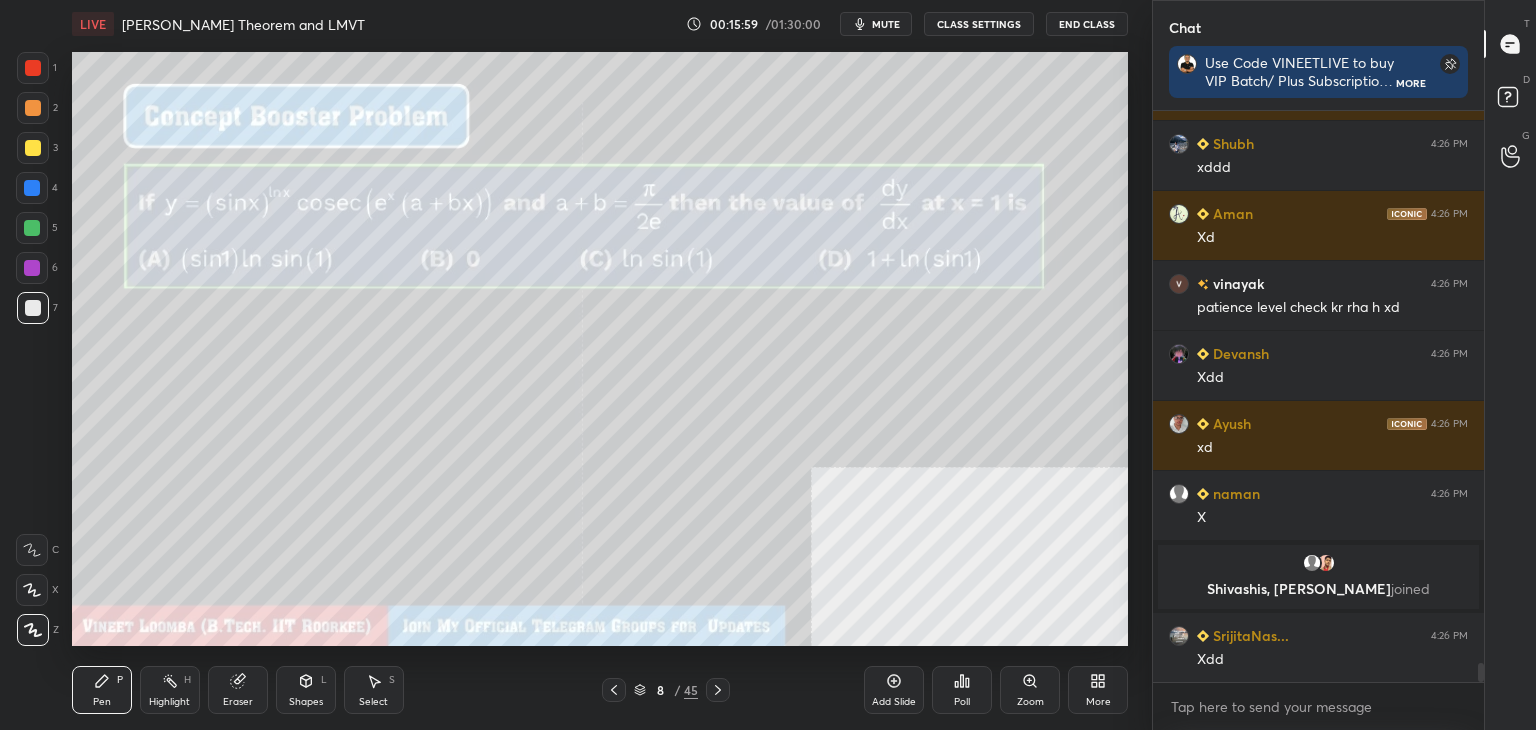 click at bounding box center (33, 148) 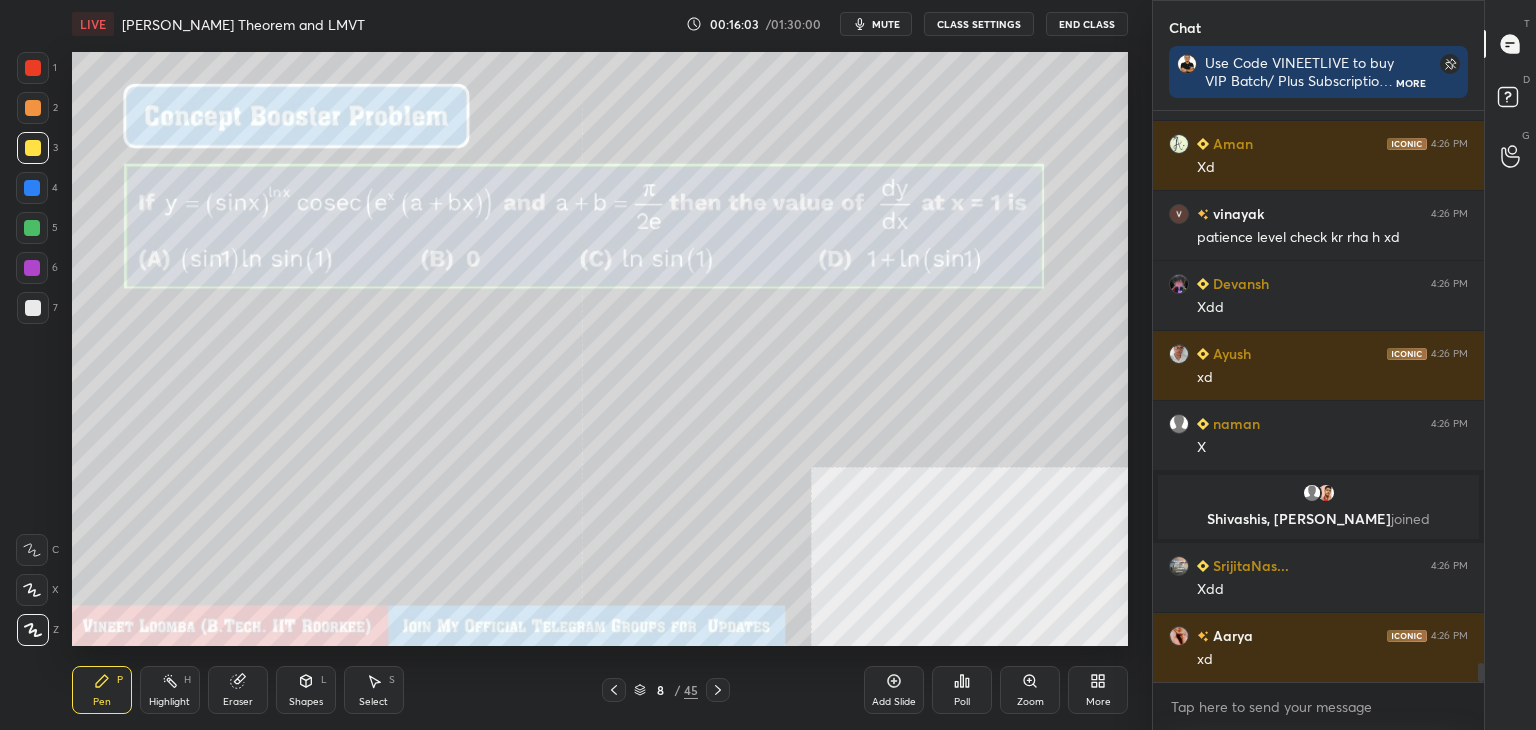 scroll, scrollTop: 16640, scrollLeft: 0, axis: vertical 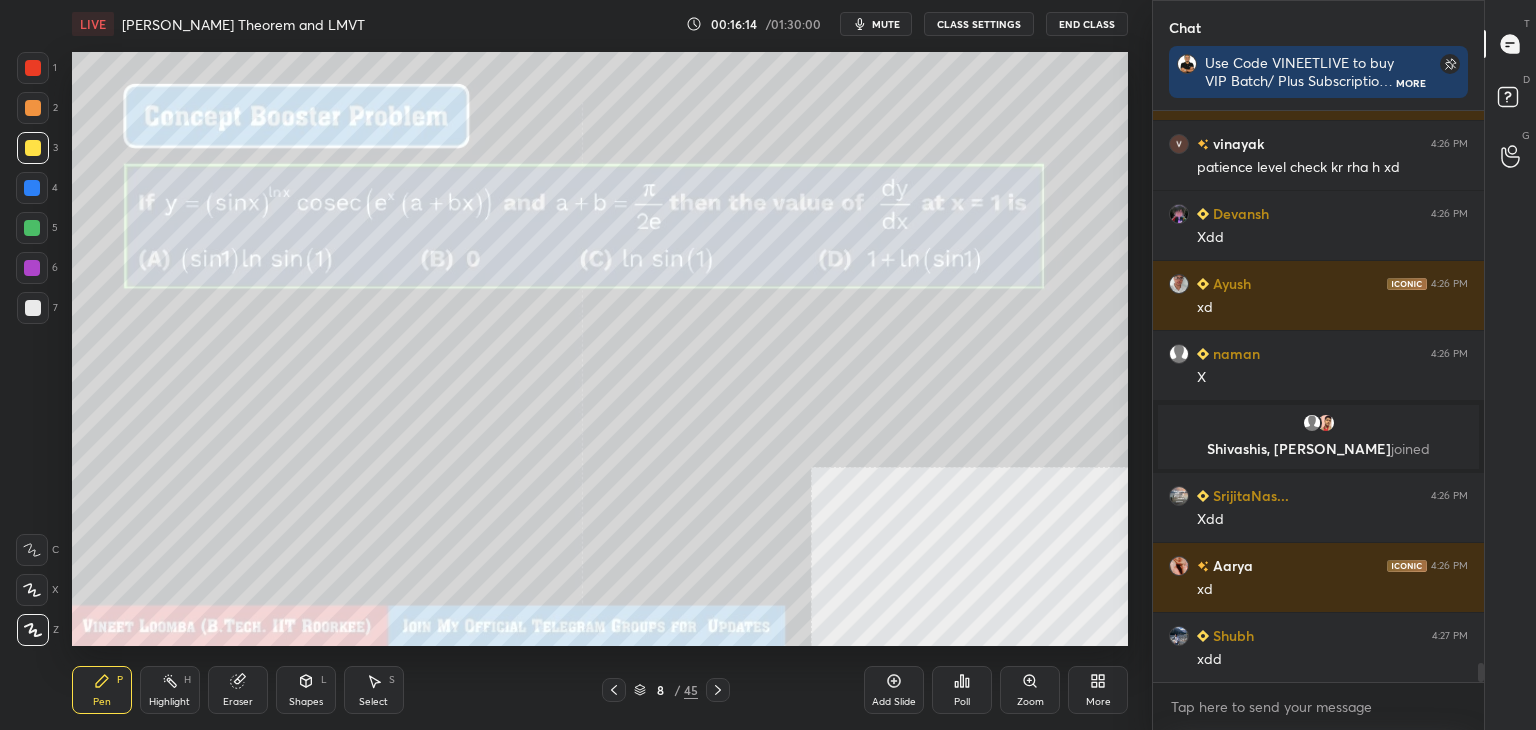 drag, startPoint x: 365, startPoint y: 694, endPoint x: 396, endPoint y: 650, distance: 53.823788 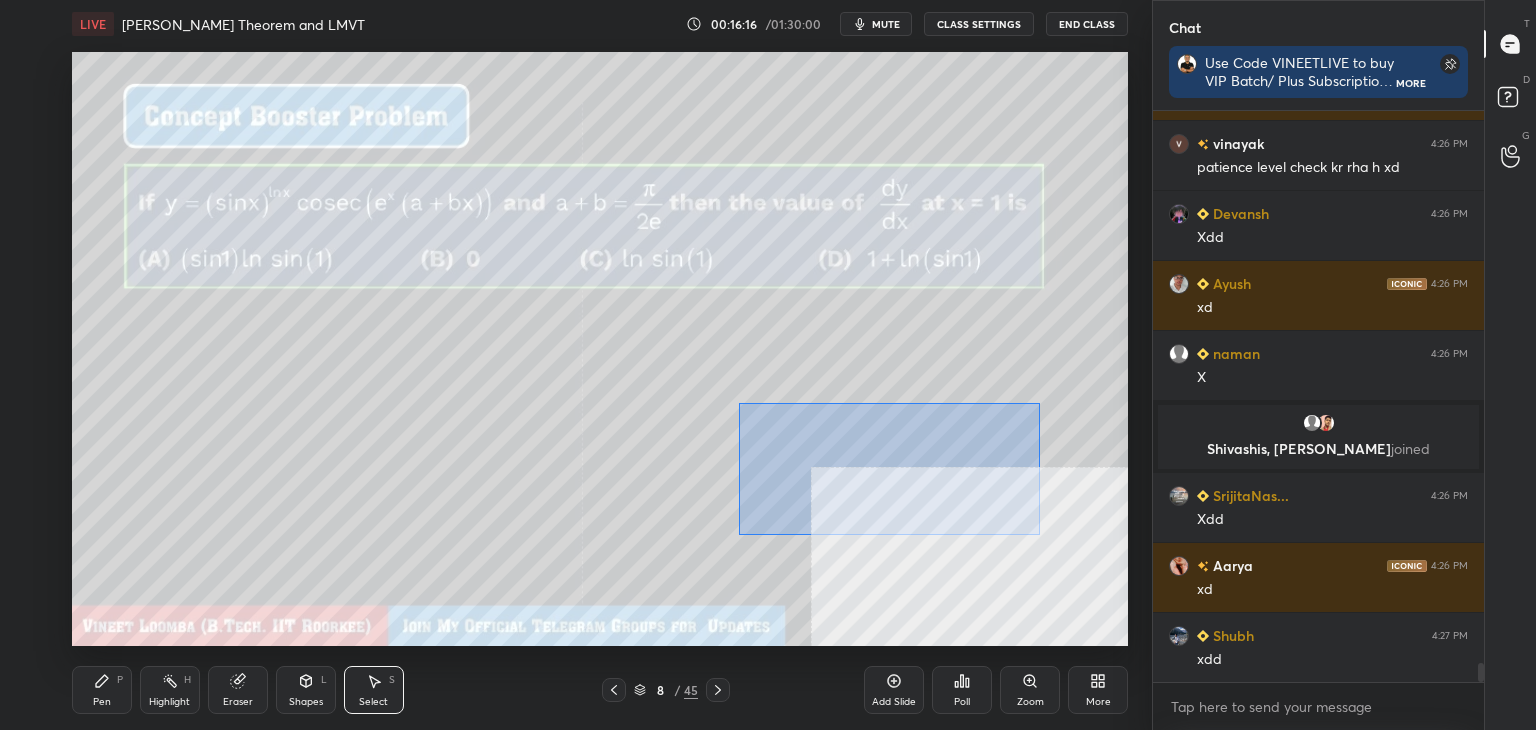 drag, startPoint x: 739, startPoint y: 403, endPoint x: 969, endPoint y: 499, distance: 249.23082 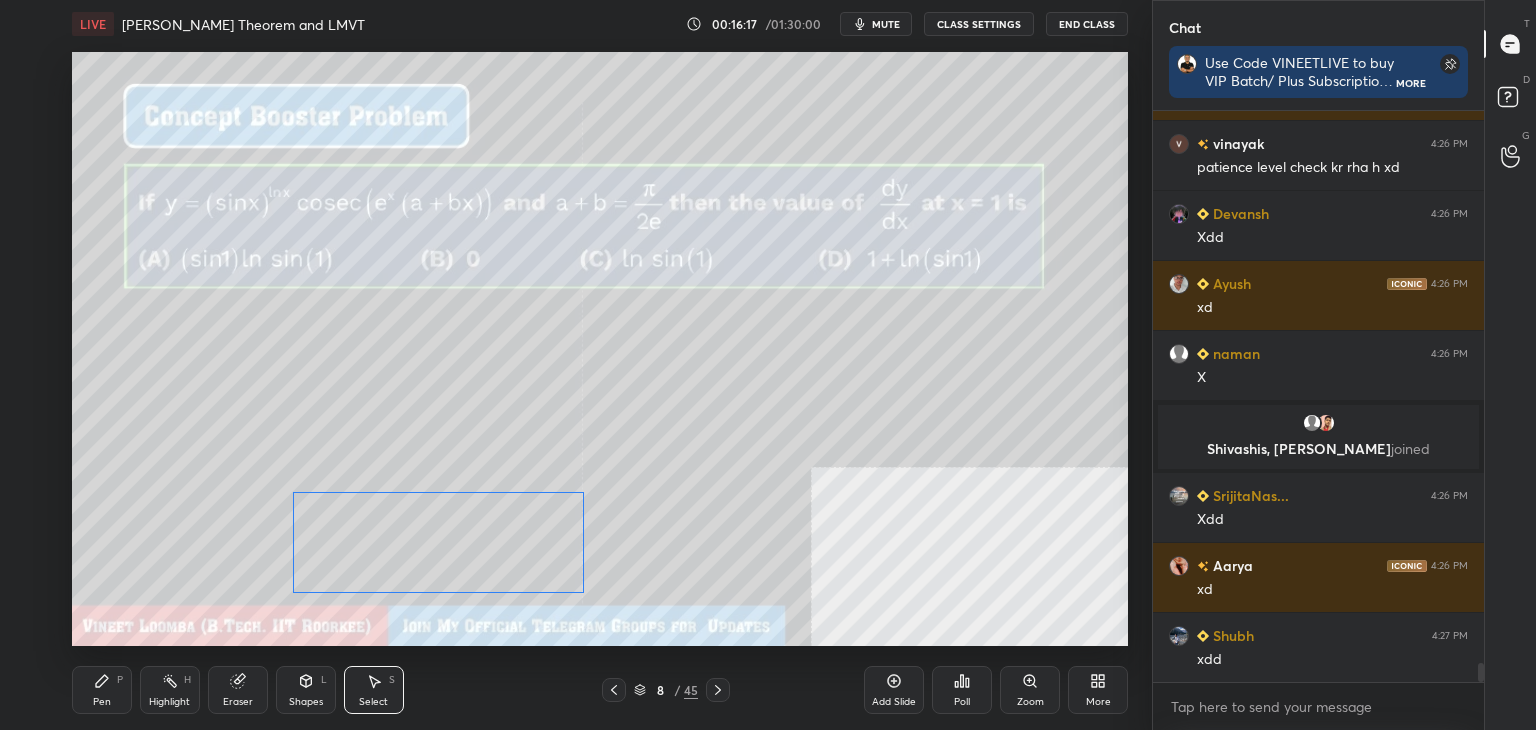 drag, startPoint x: 938, startPoint y: 482, endPoint x: 489, endPoint y: 555, distance: 454.8956 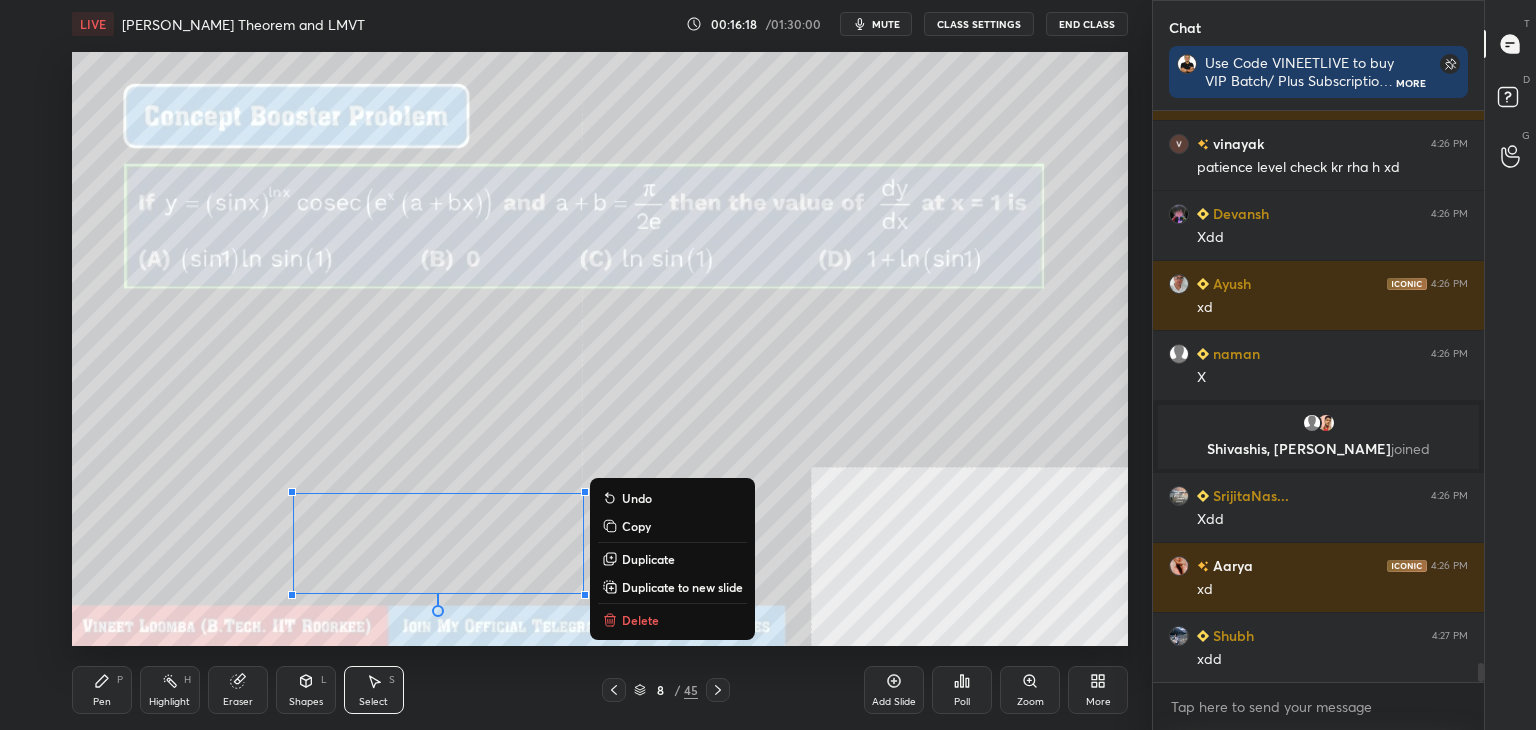 click on "0 ° Undo Copy Duplicate Duplicate to new slide Delete" at bounding box center [600, 349] 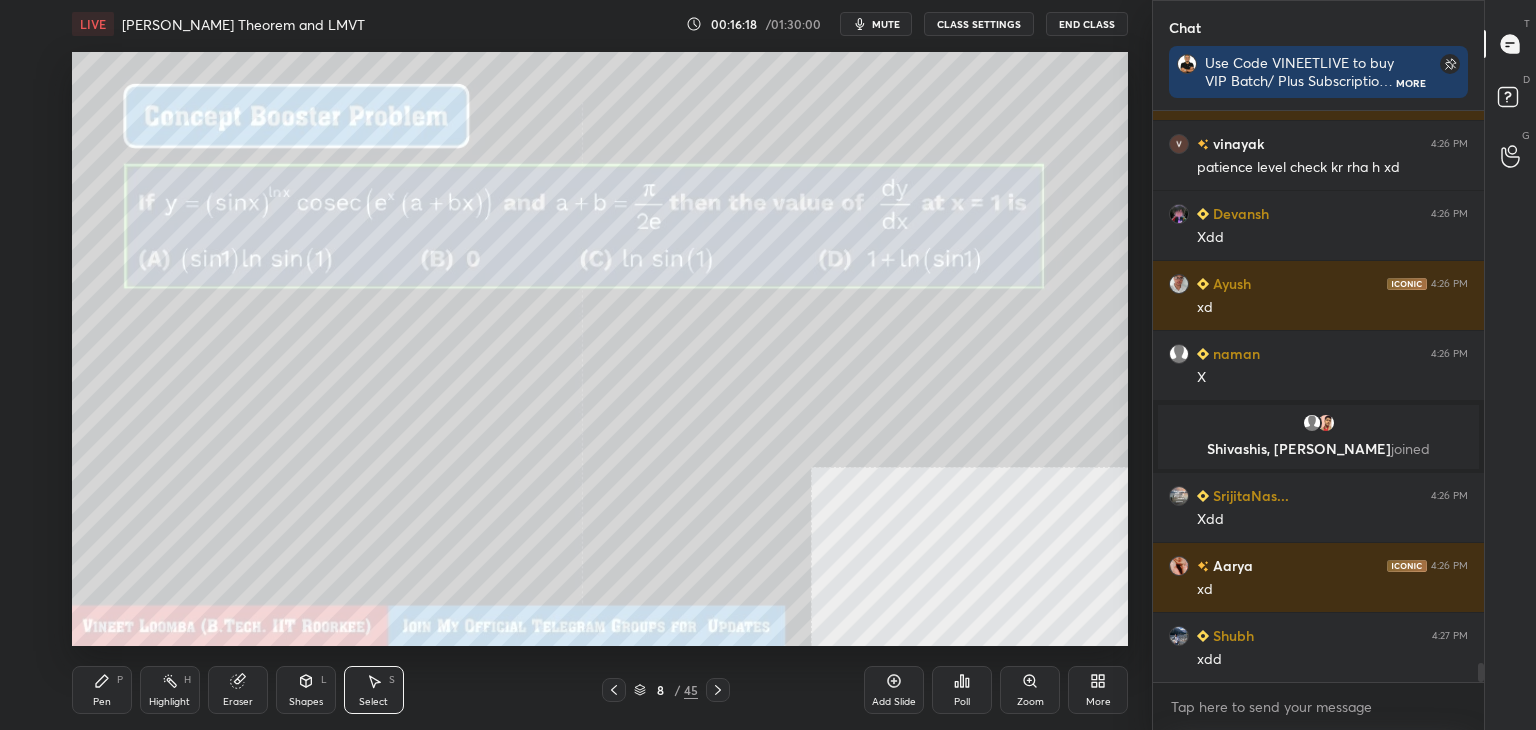 click on "Pen P" at bounding box center [102, 690] 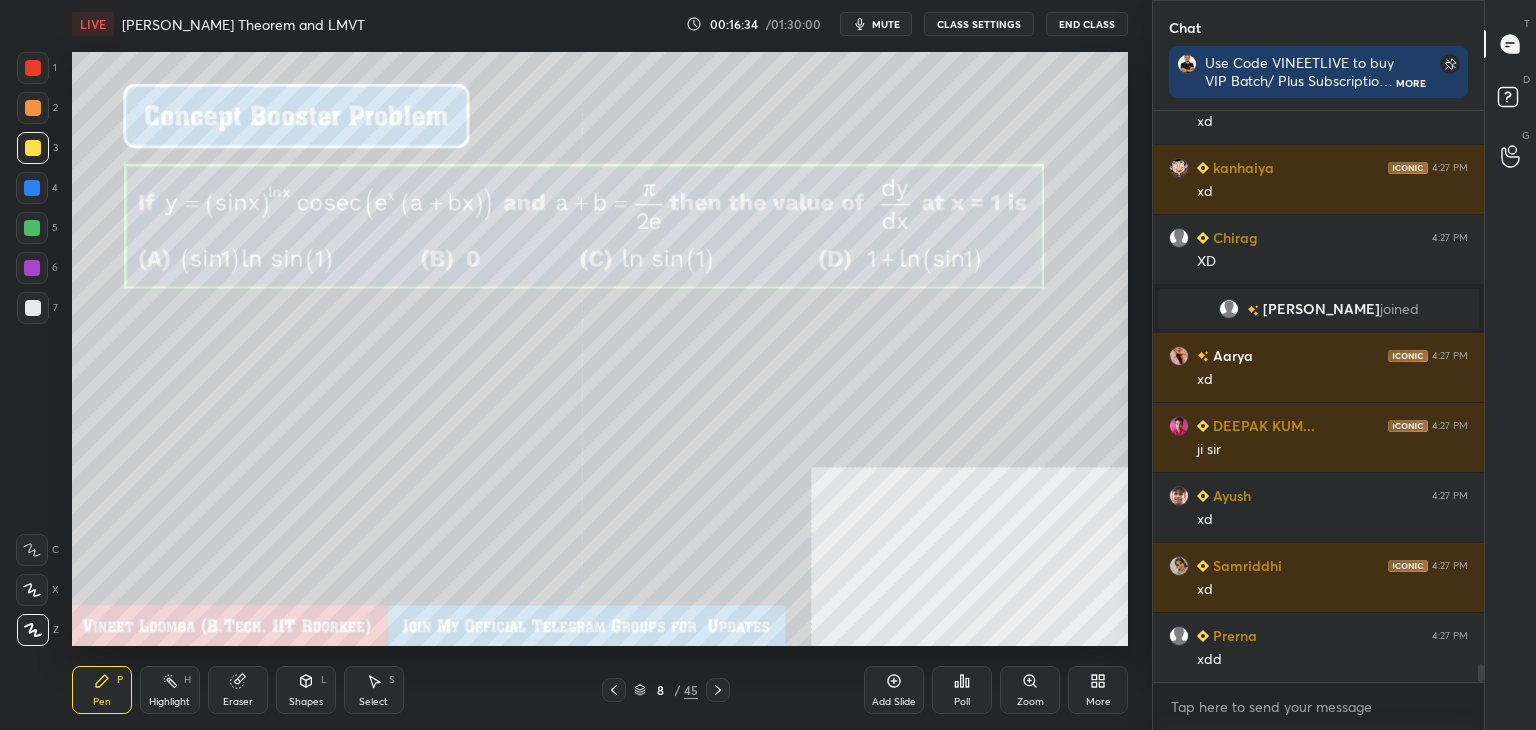 scroll, scrollTop: 17178, scrollLeft: 0, axis: vertical 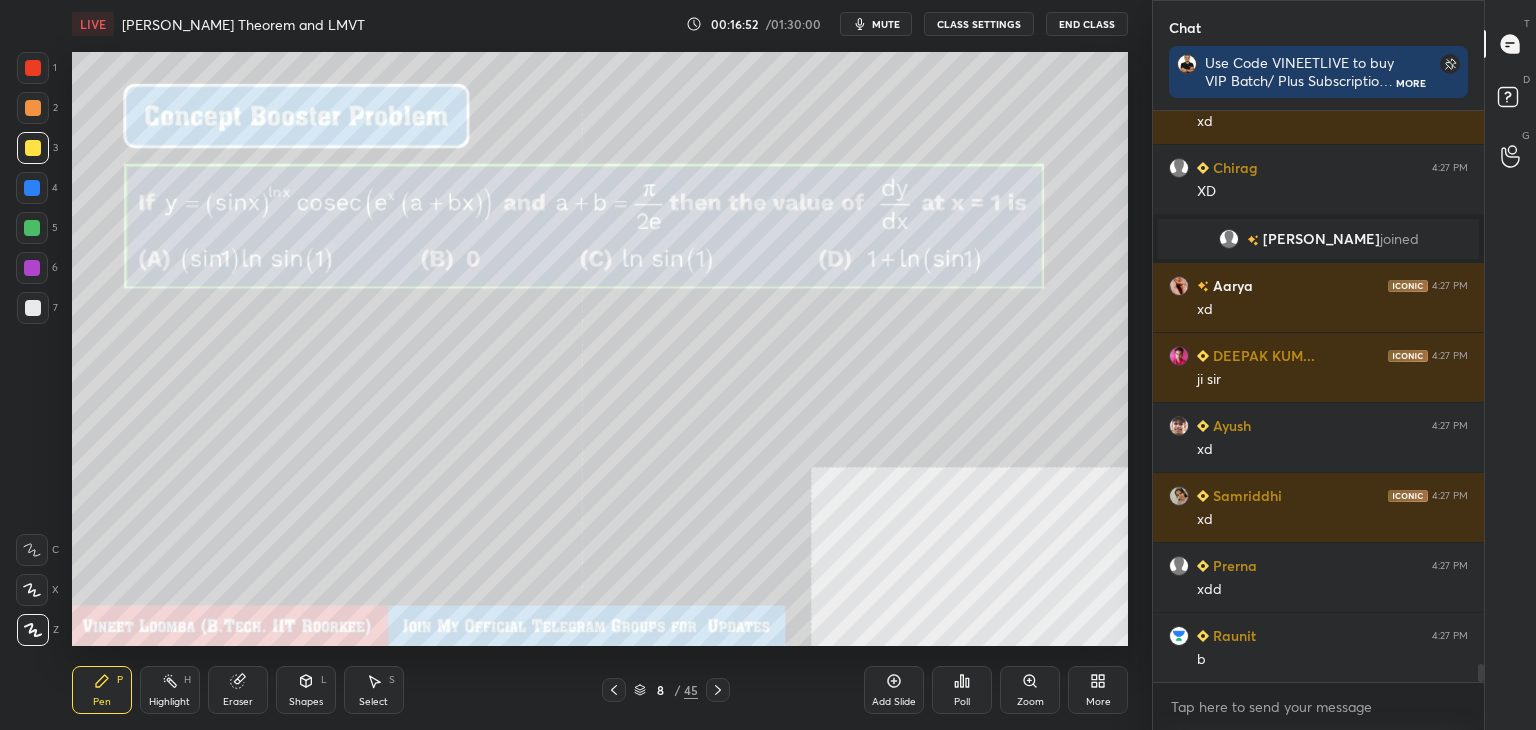 drag, startPoint x: 366, startPoint y: 681, endPoint x: 348, endPoint y: 652, distance: 34.132095 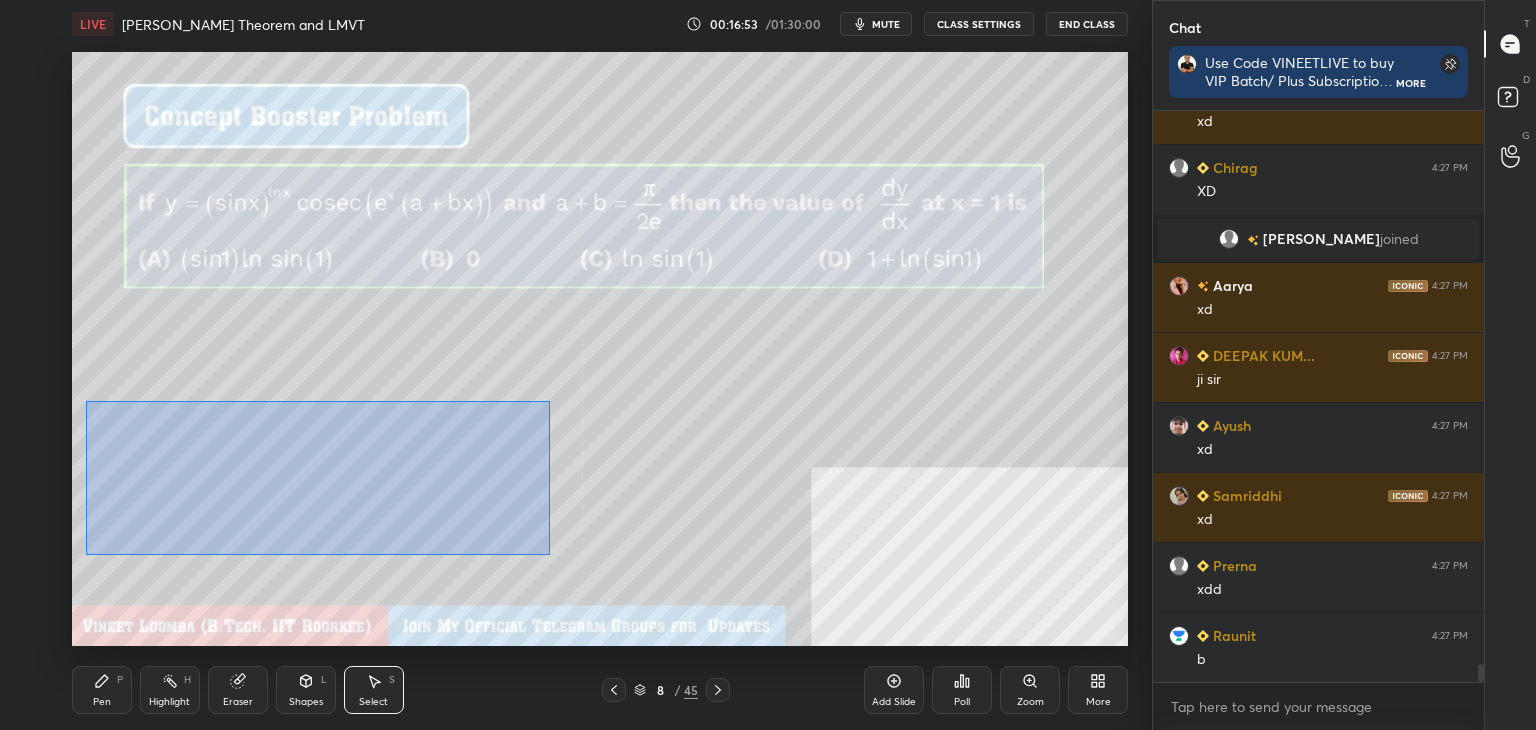 scroll, scrollTop: 17248, scrollLeft: 0, axis: vertical 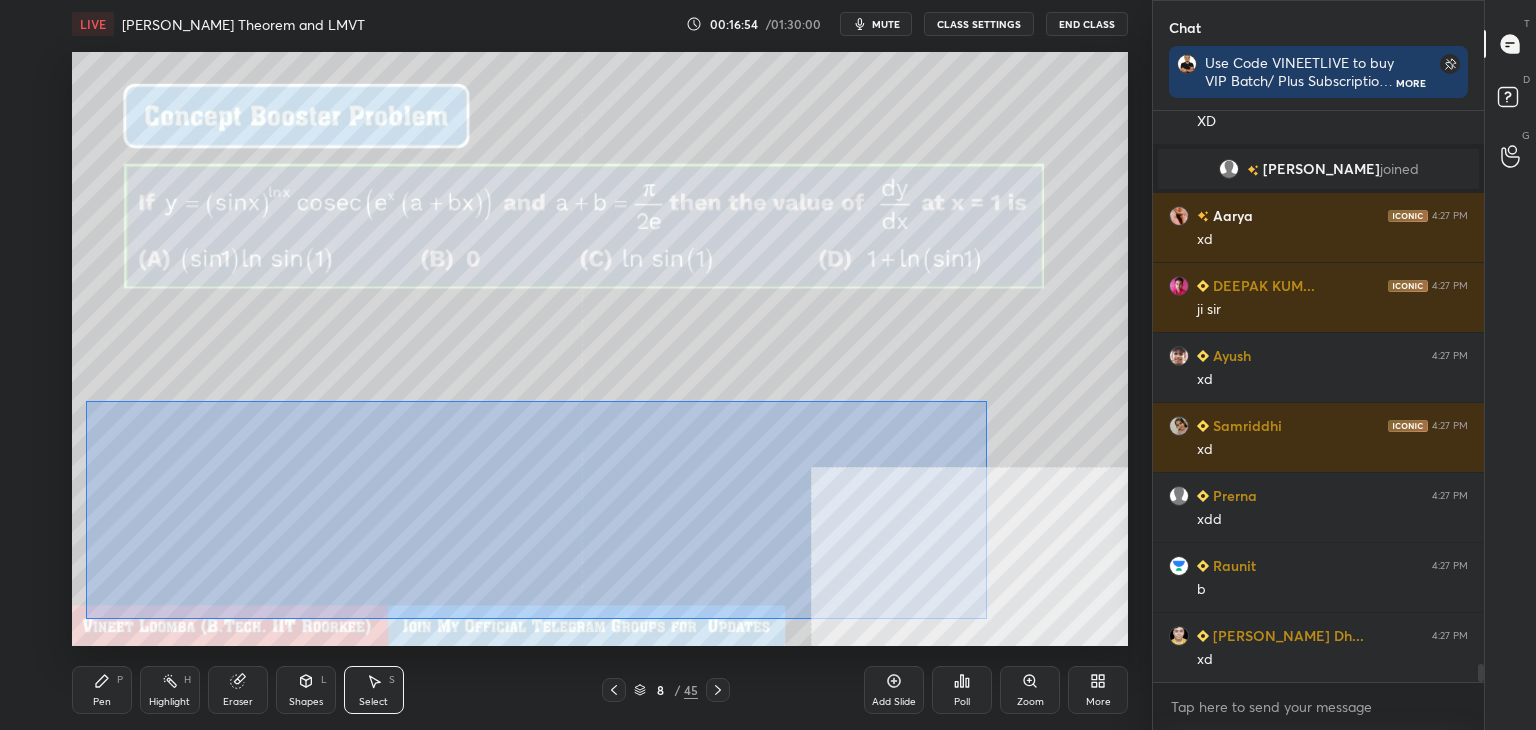 drag, startPoint x: 90, startPoint y: 406, endPoint x: 987, endPoint y: 619, distance: 921.9425 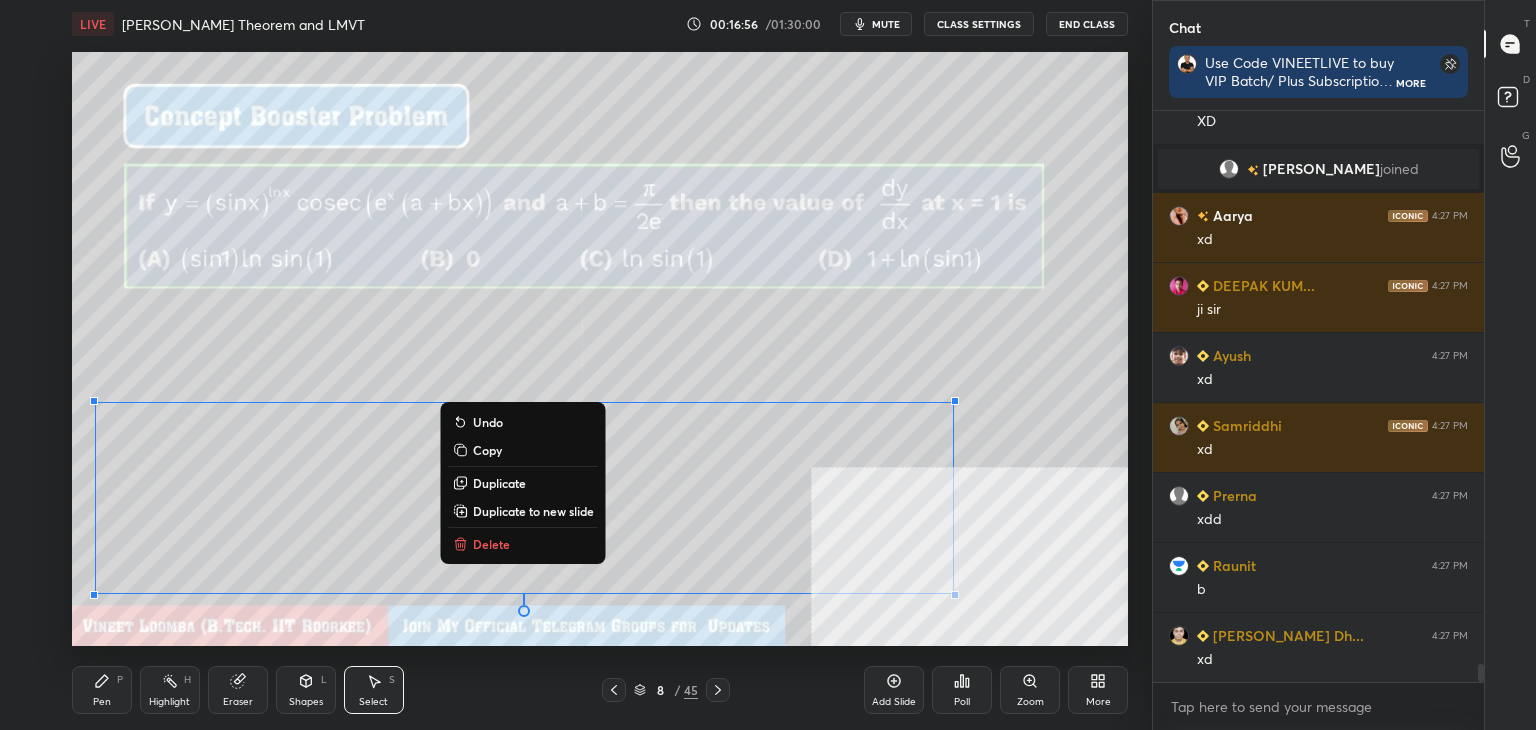drag, startPoint x: 507, startPoint y: 513, endPoint x: 430, endPoint y: 486, distance: 81.596565 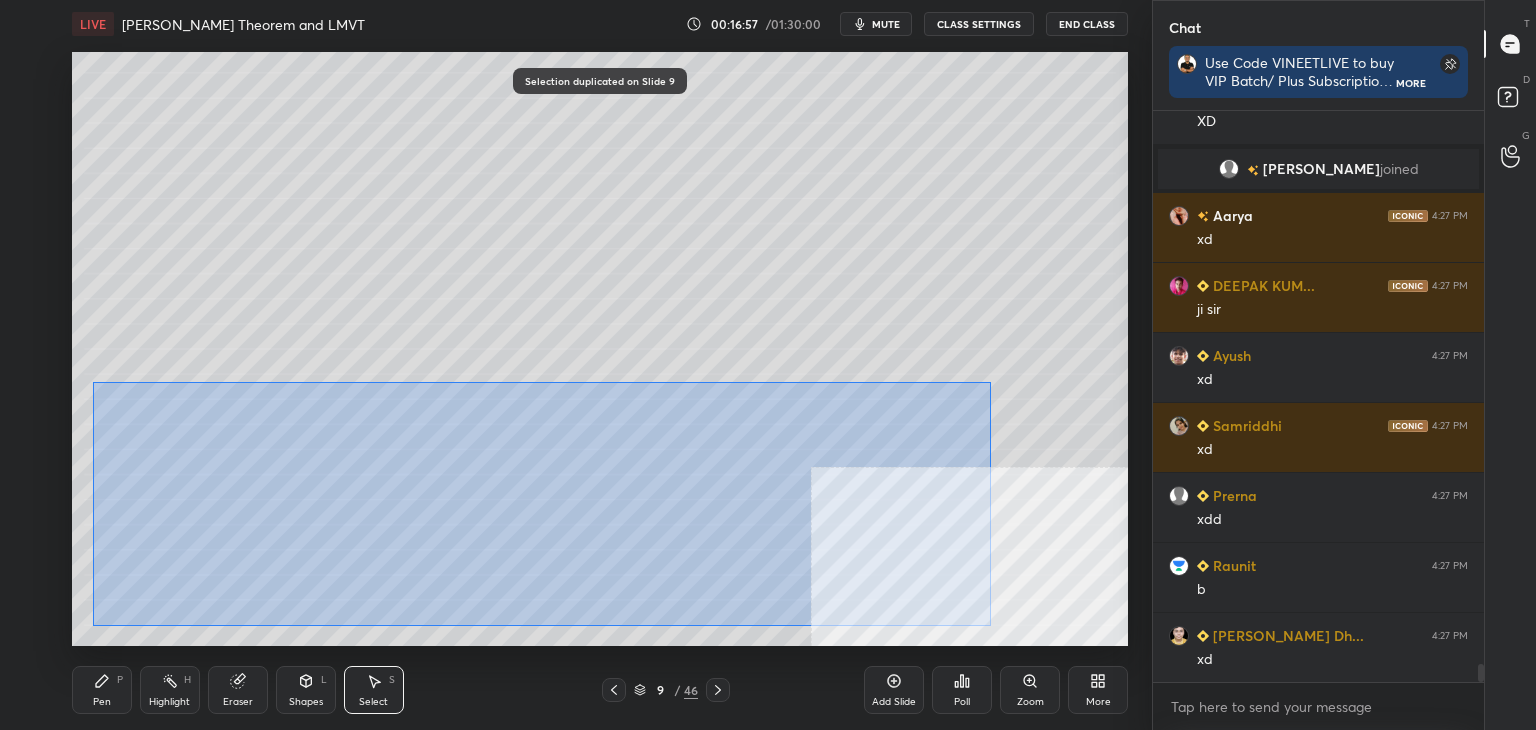 drag, startPoint x: 92, startPoint y: 382, endPoint x: 856, endPoint y: 561, distance: 784.6891 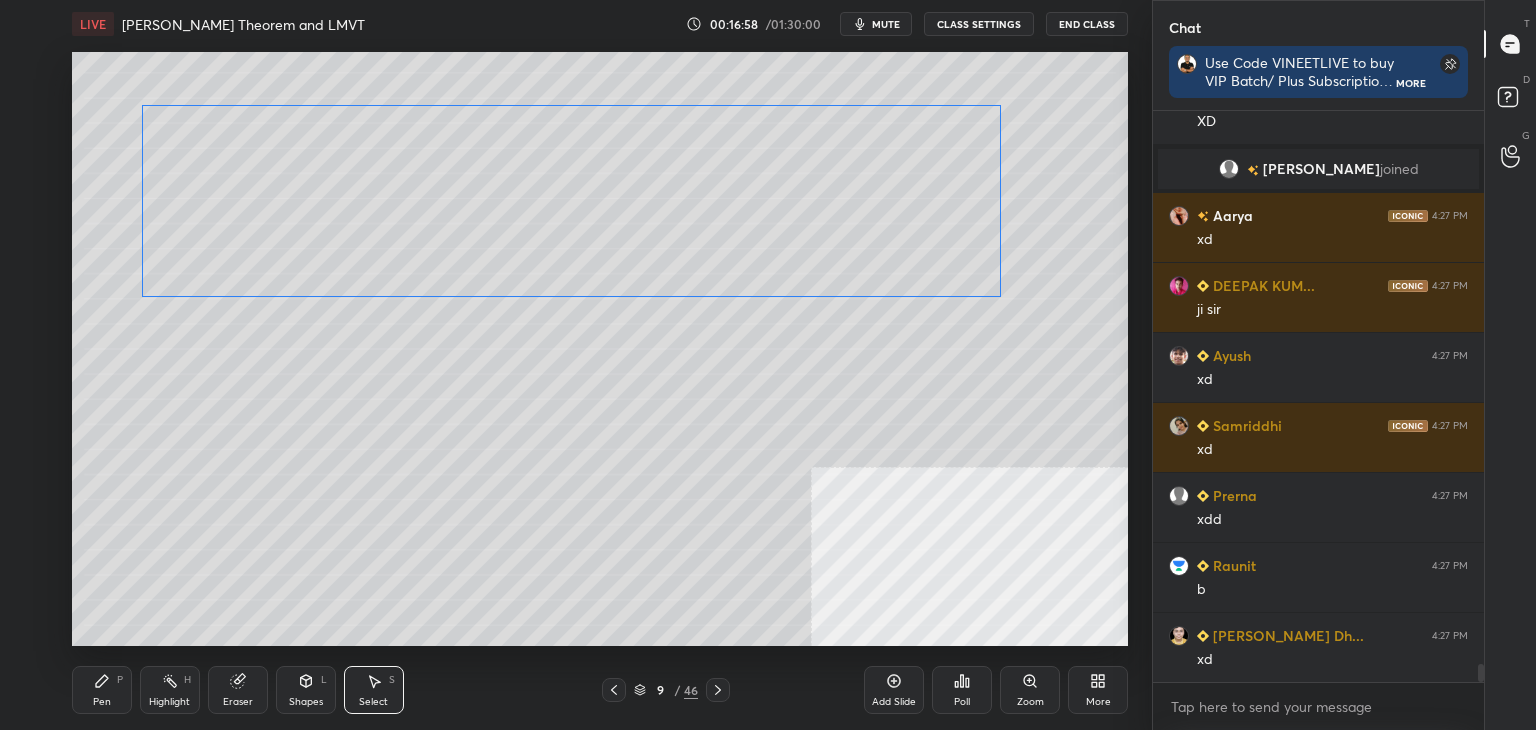 drag, startPoint x: 790, startPoint y: 522, endPoint x: 775, endPoint y: 351, distance: 171.65663 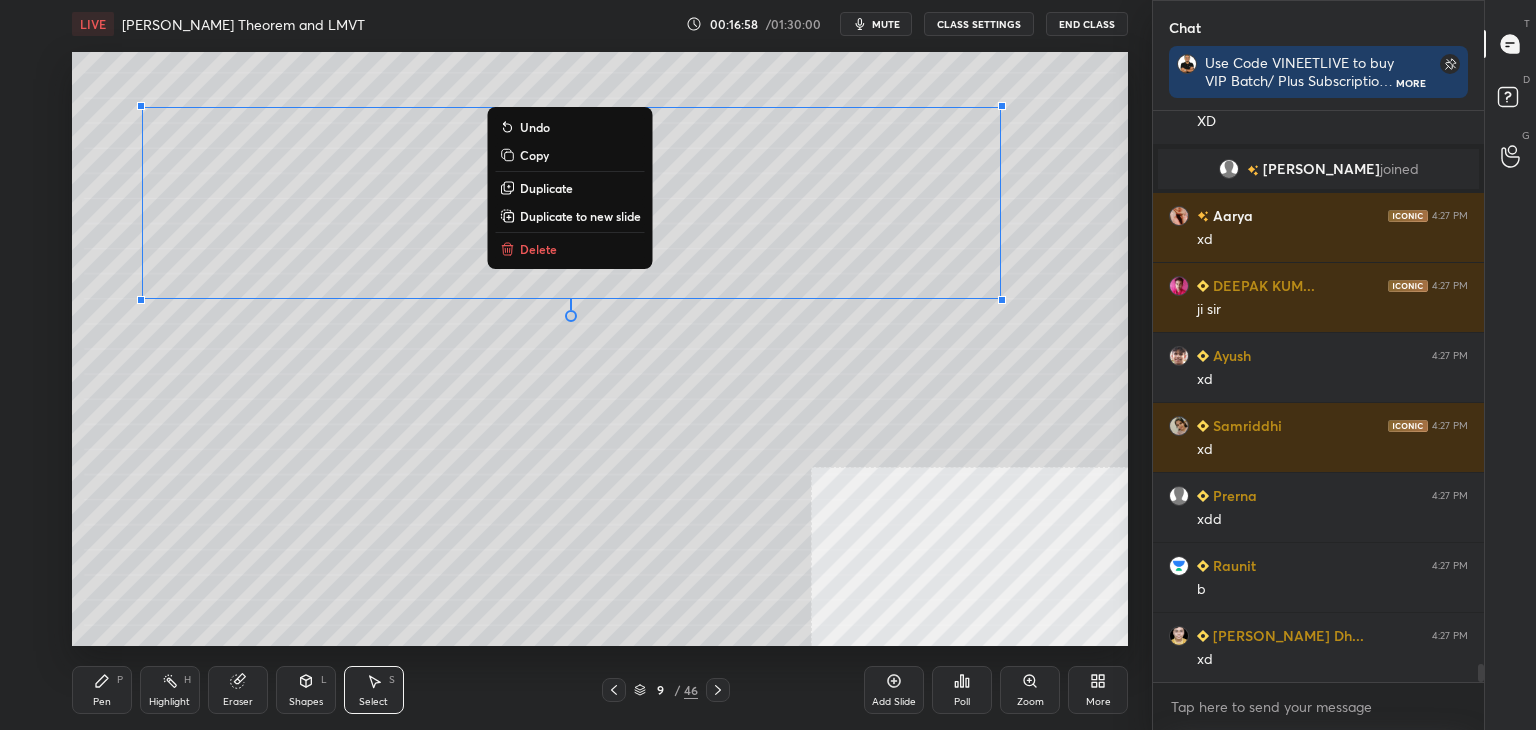 click on "0 ° Undo Copy Duplicate Duplicate to new slide Delete" at bounding box center (600, 349) 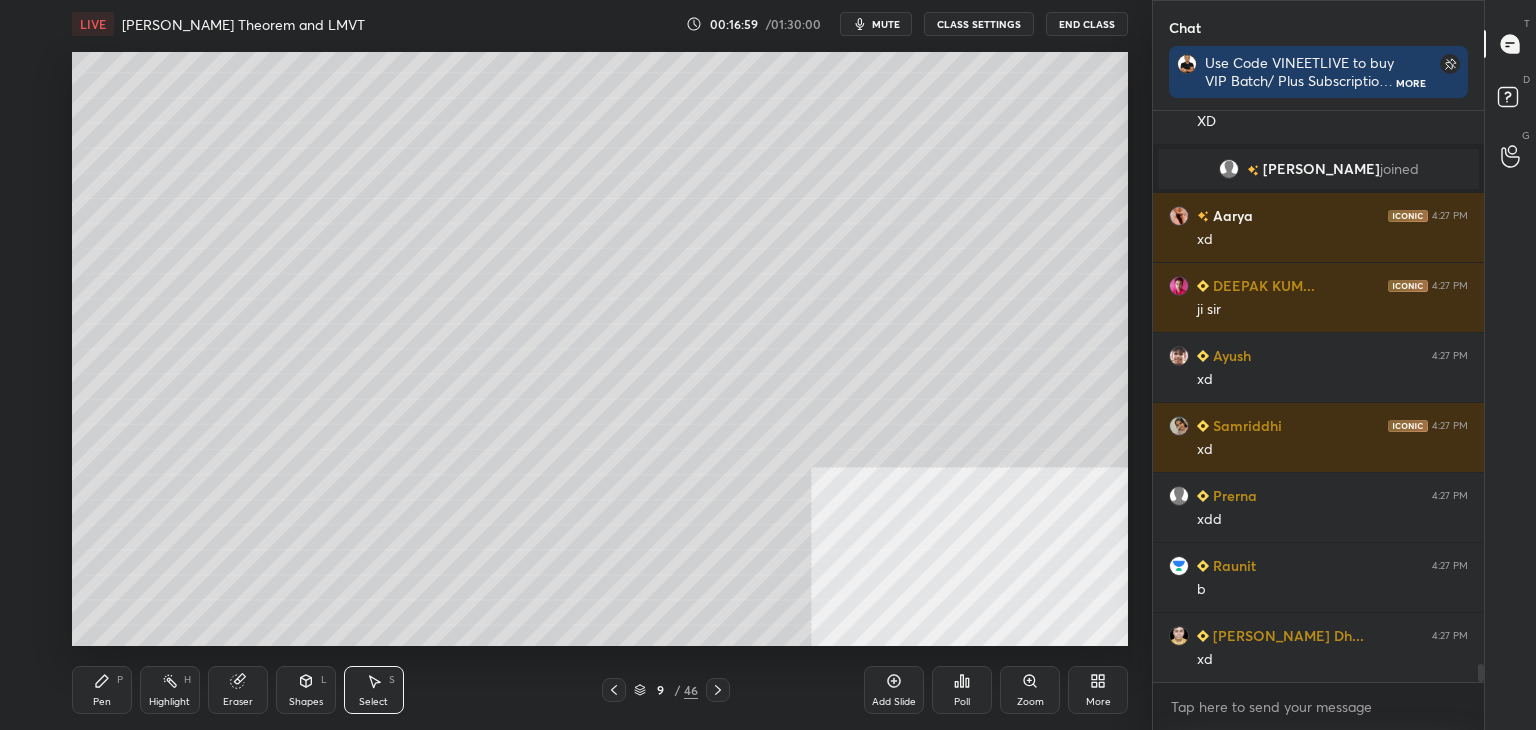 click on "Pen" at bounding box center (102, 702) 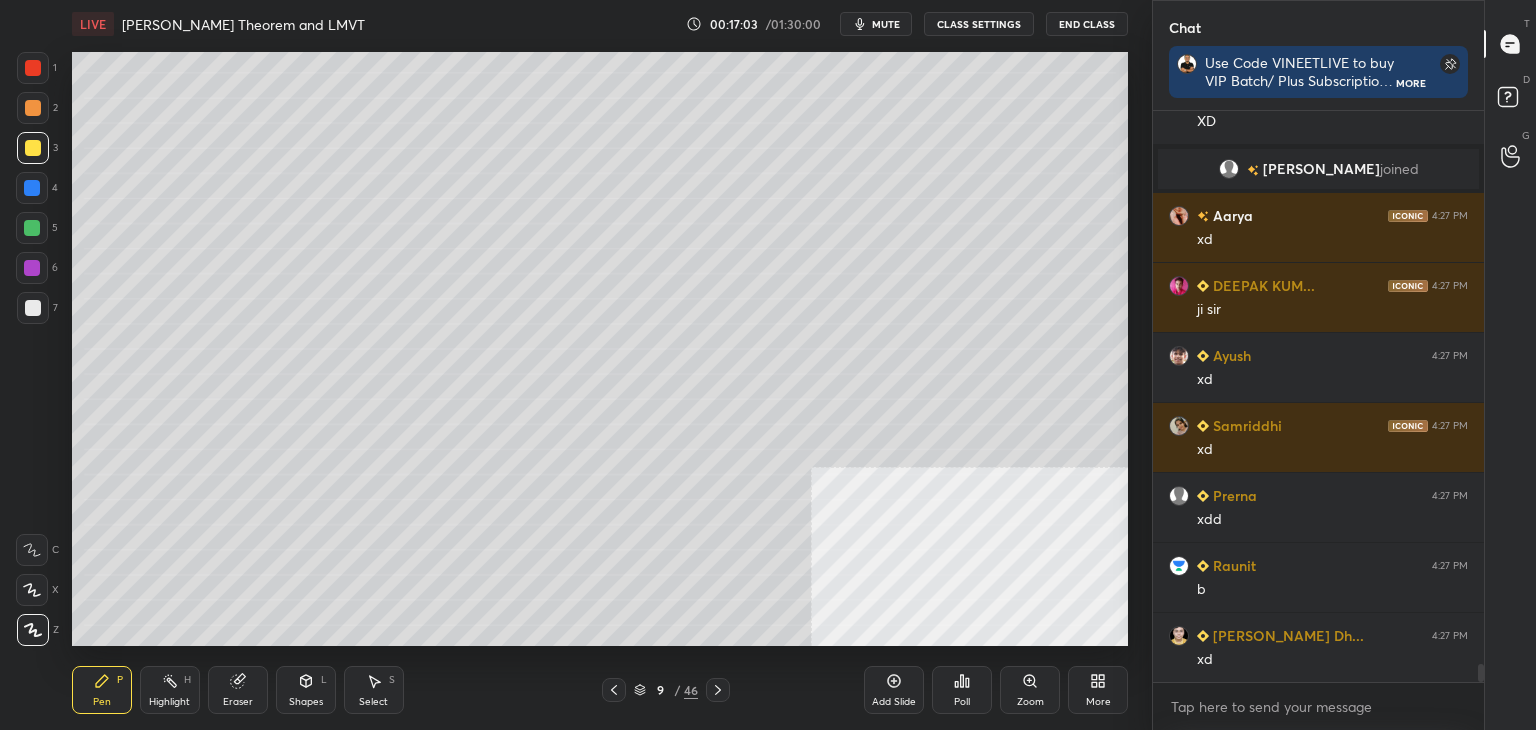 drag, startPoint x: 616, startPoint y: 691, endPoint x: 593, endPoint y: 666, distance: 33.970577 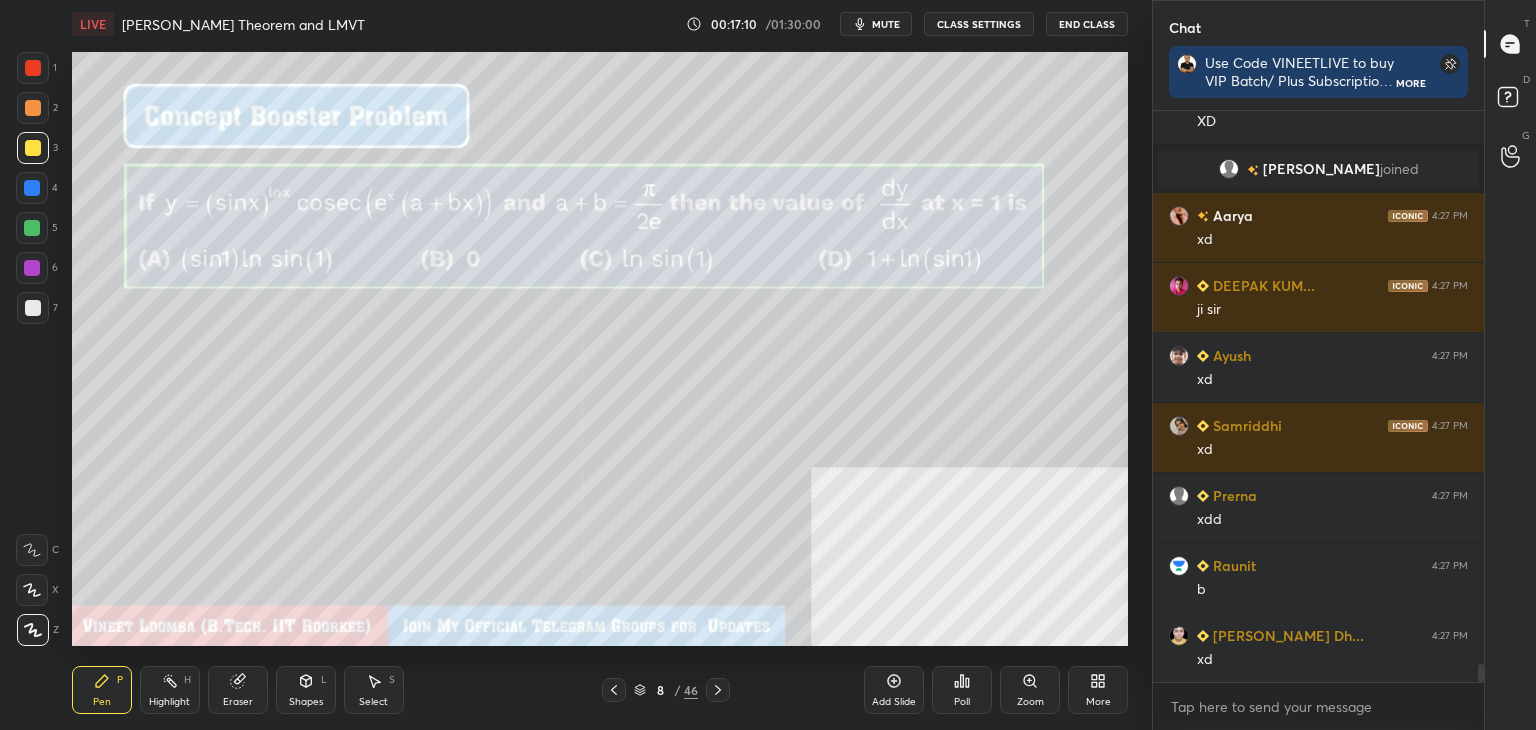 scroll, scrollTop: 17318, scrollLeft: 0, axis: vertical 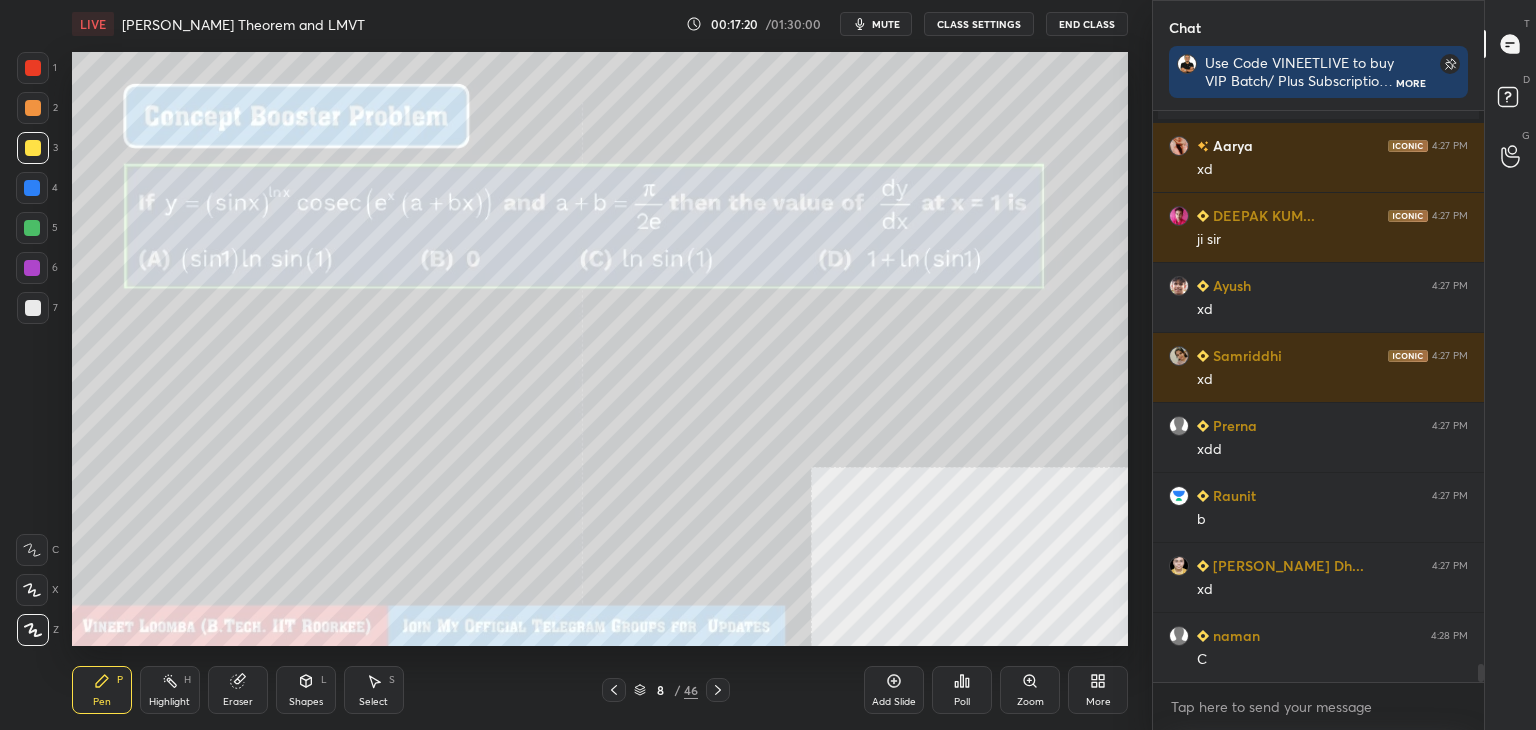 drag, startPoint x: 724, startPoint y: 692, endPoint x: 704, endPoint y: 661, distance: 36.891735 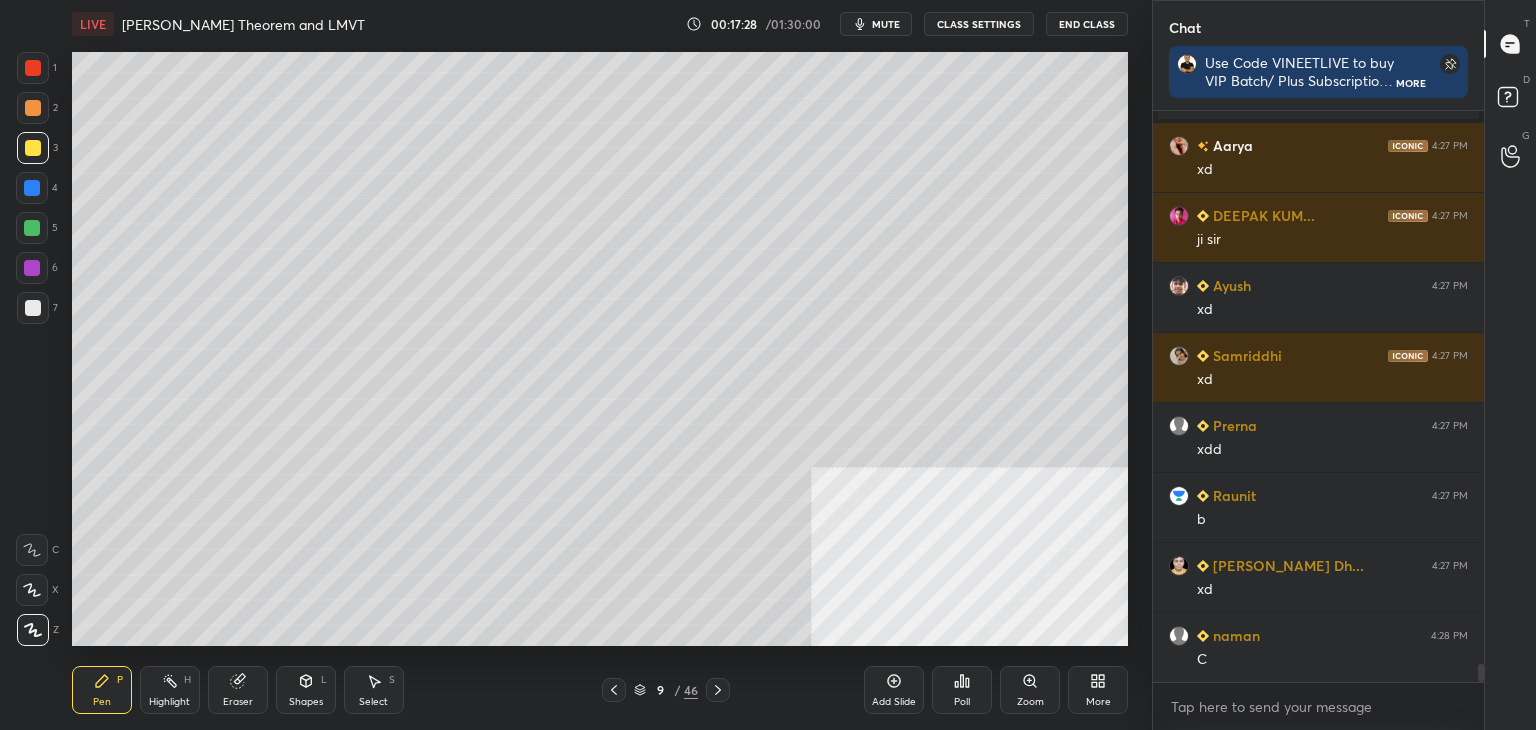 drag, startPoint x: 619, startPoint y: 691, endPoint x: 615, endPoint y: 652, distance: 39.20459 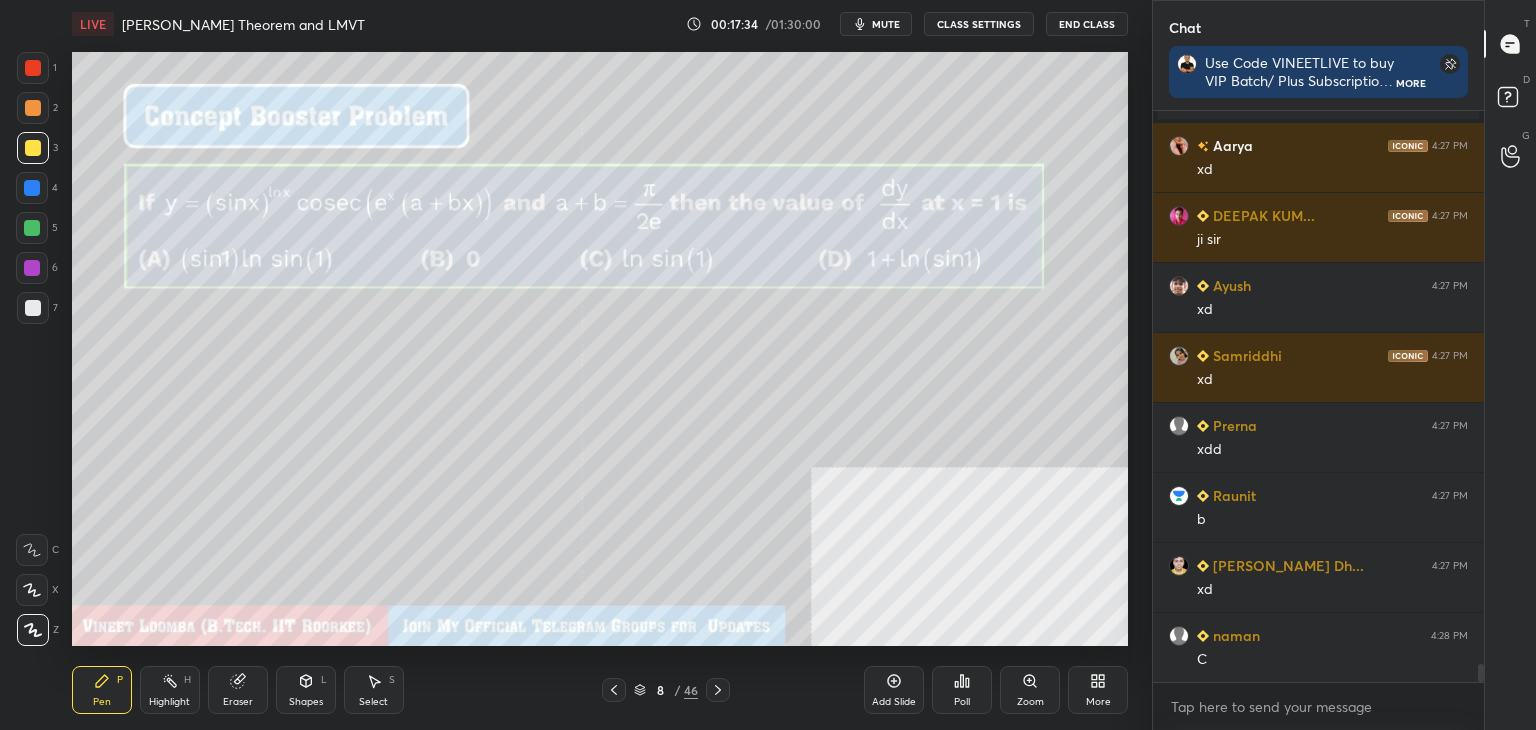 scroll, scrollTop: 17388, scrollLeft: 0, axis: vertical 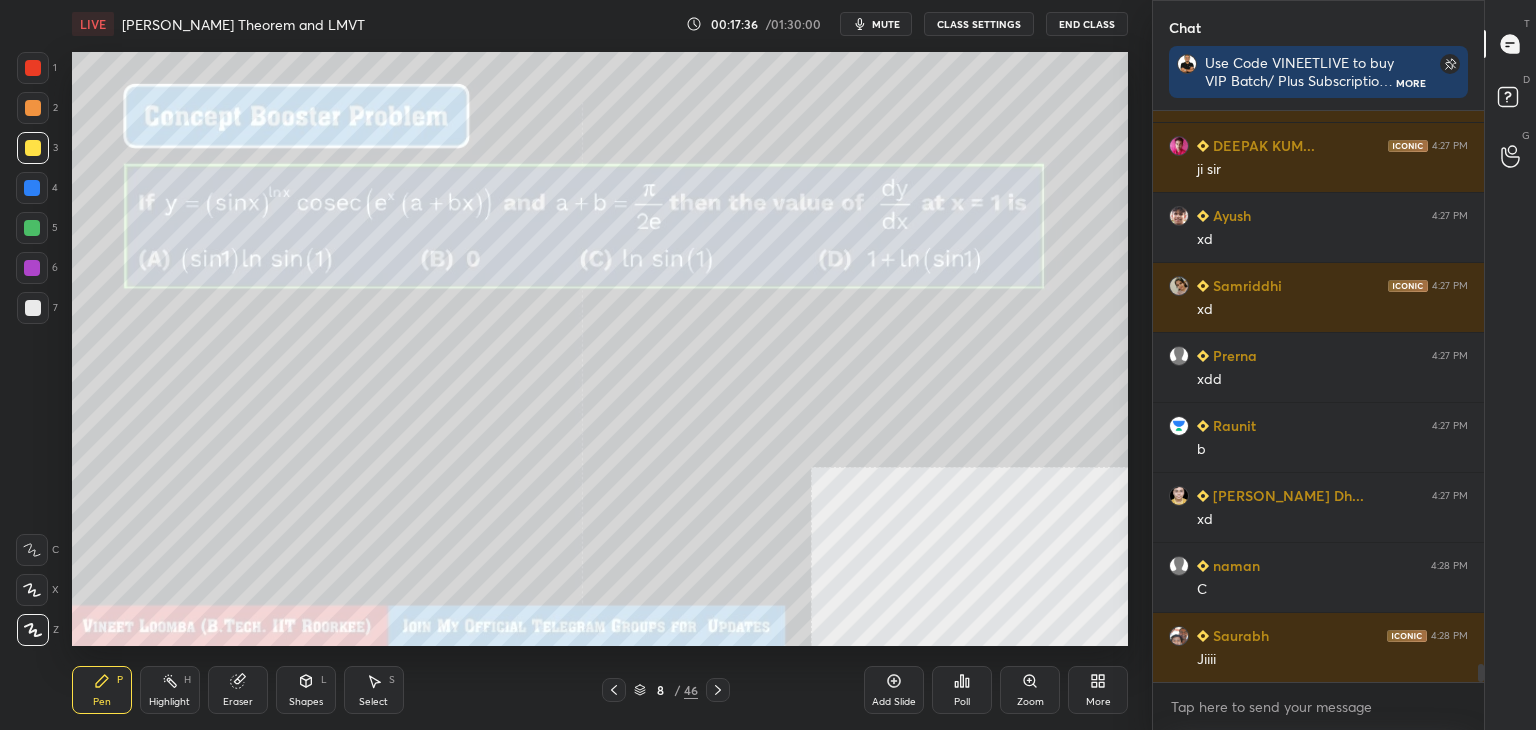 click 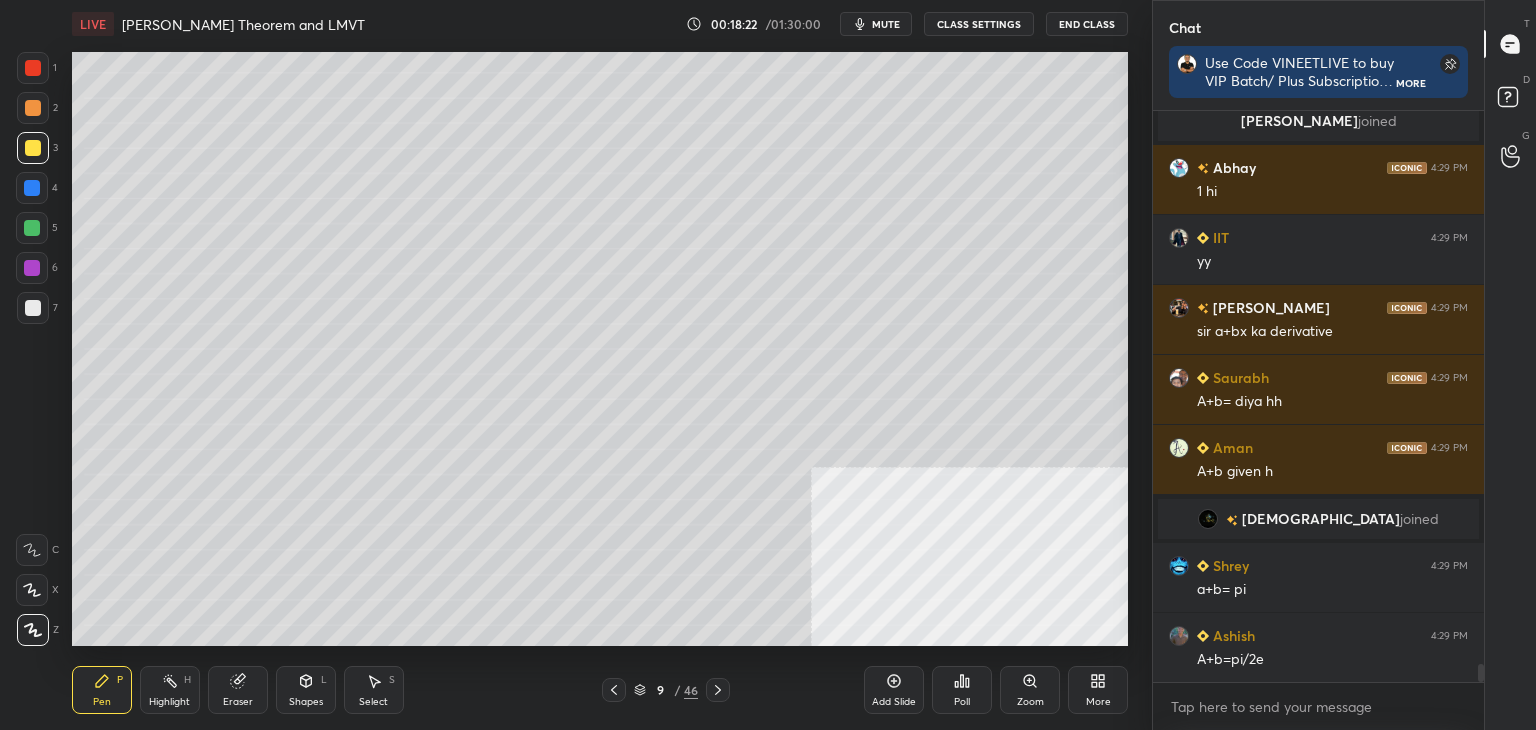 scroll, scrollTop: 17746, scrollLeft: 0, axis: vertical 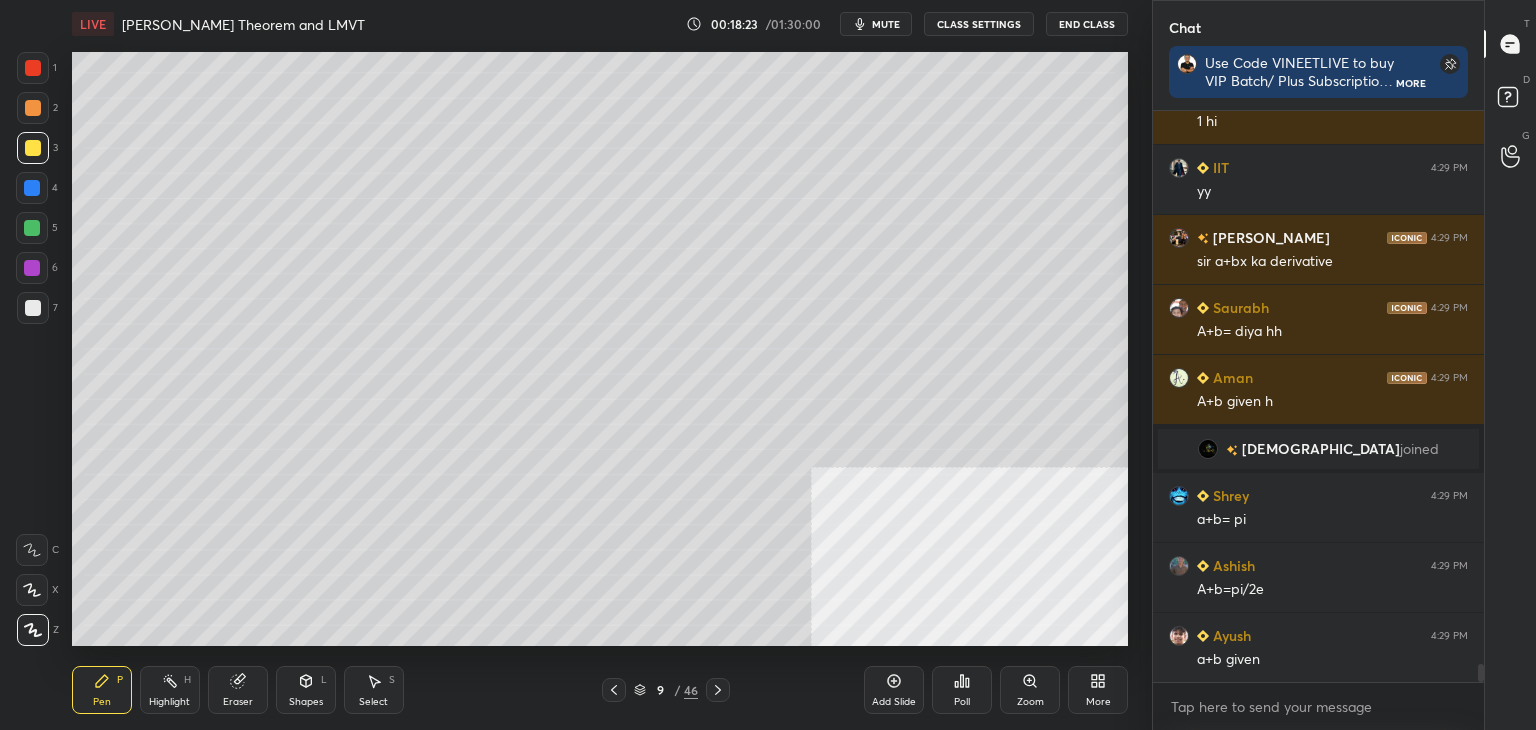 click 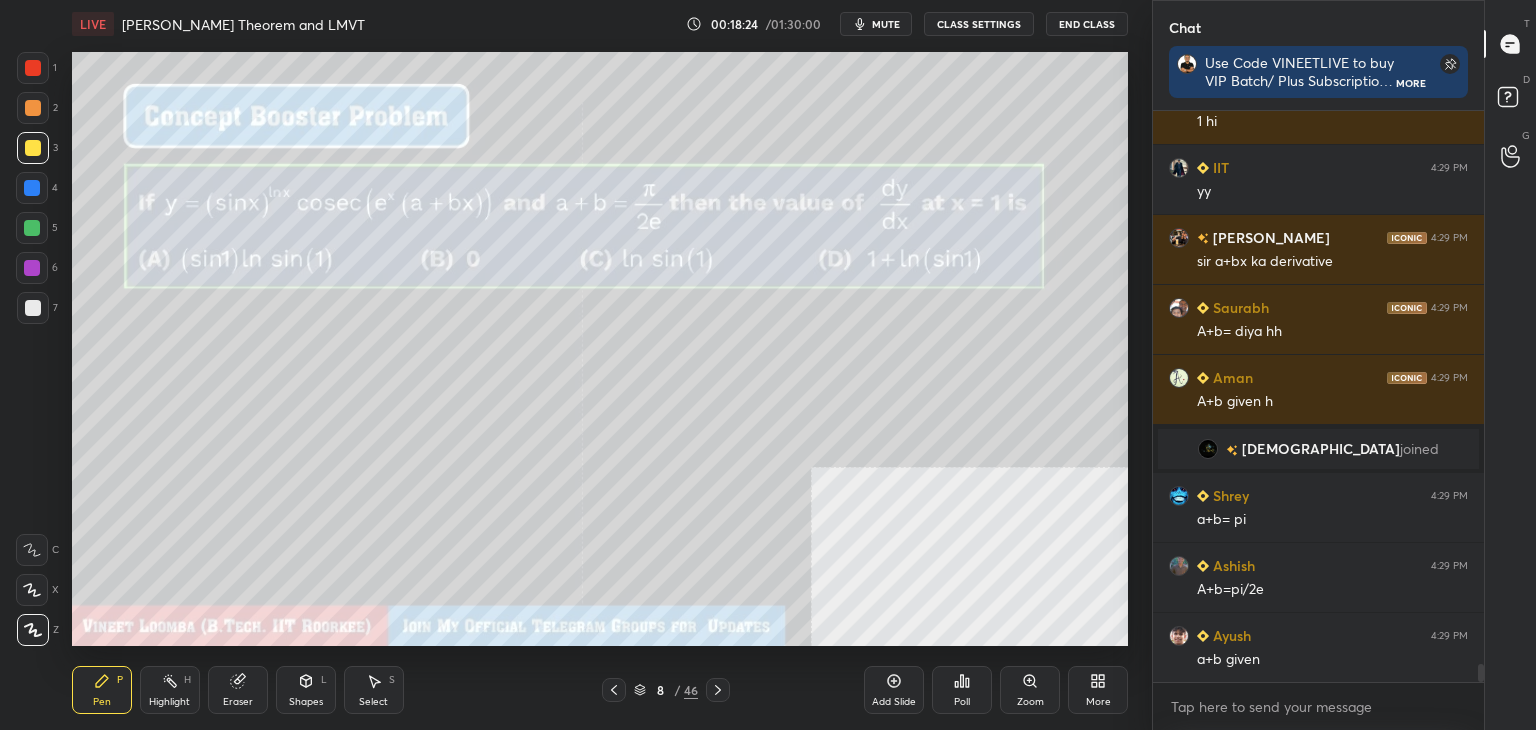 scroll, scrollTop: 17816, scrollLeft: 0, axis: vertical 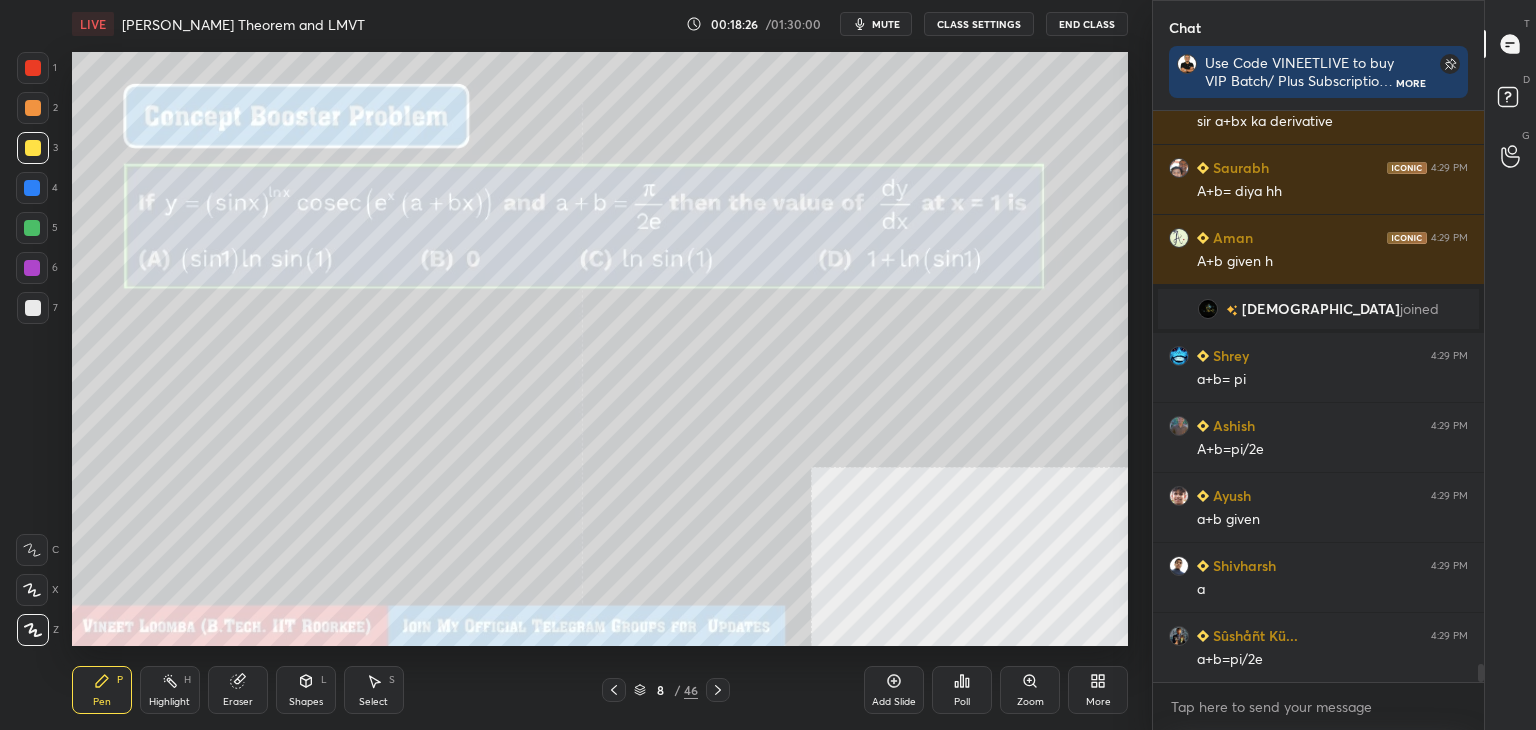 click 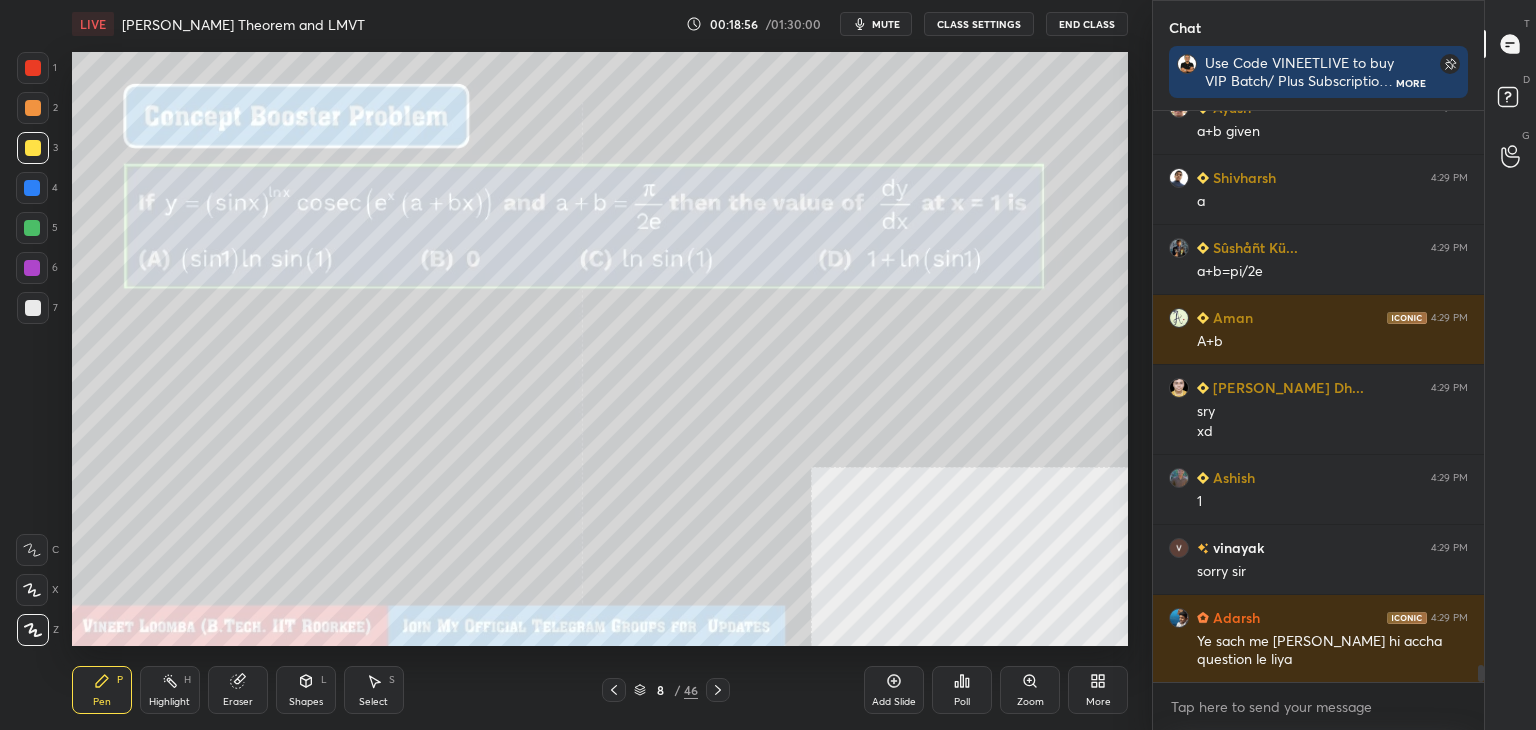 scroll, scrollTop: 18344, scrollLeft: 0, axis: vertical 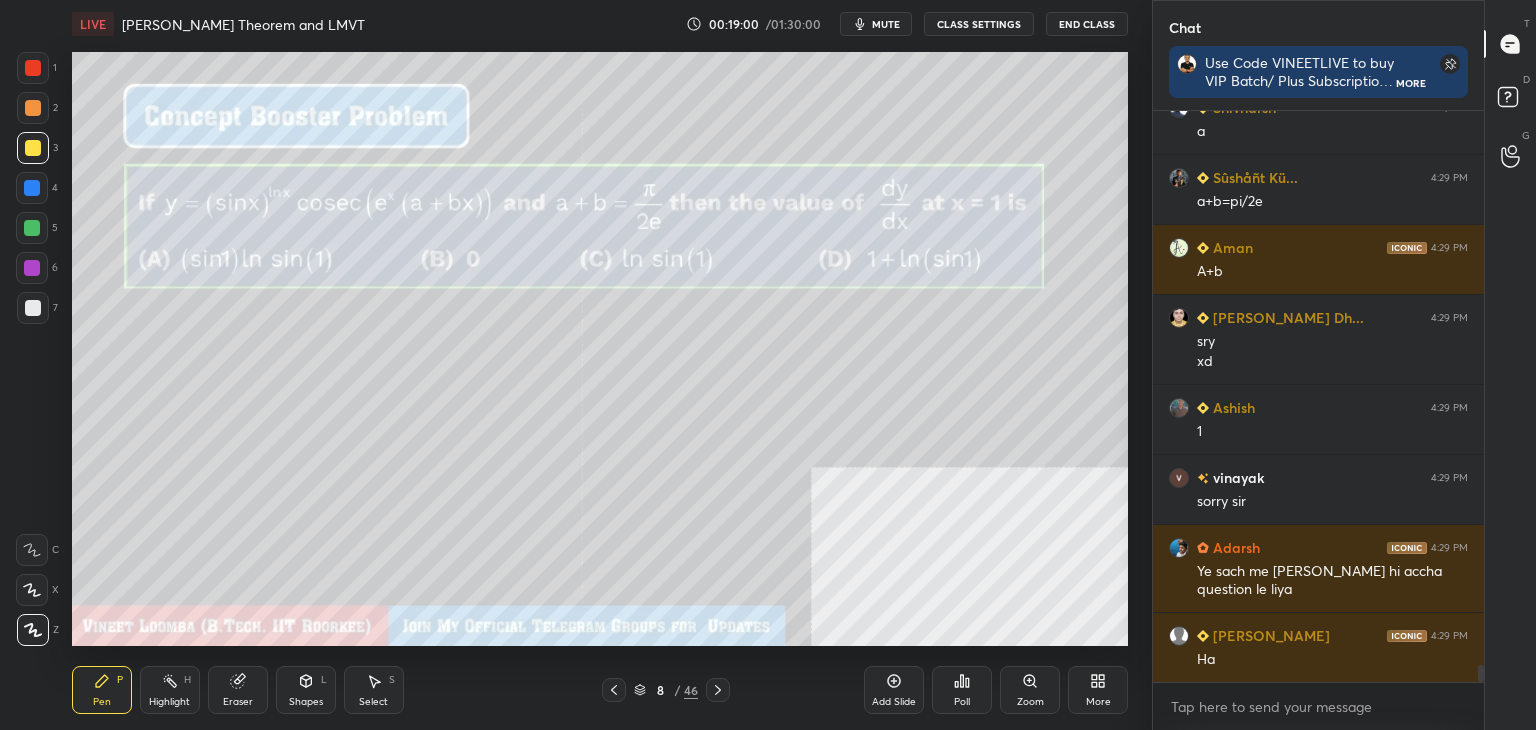 click 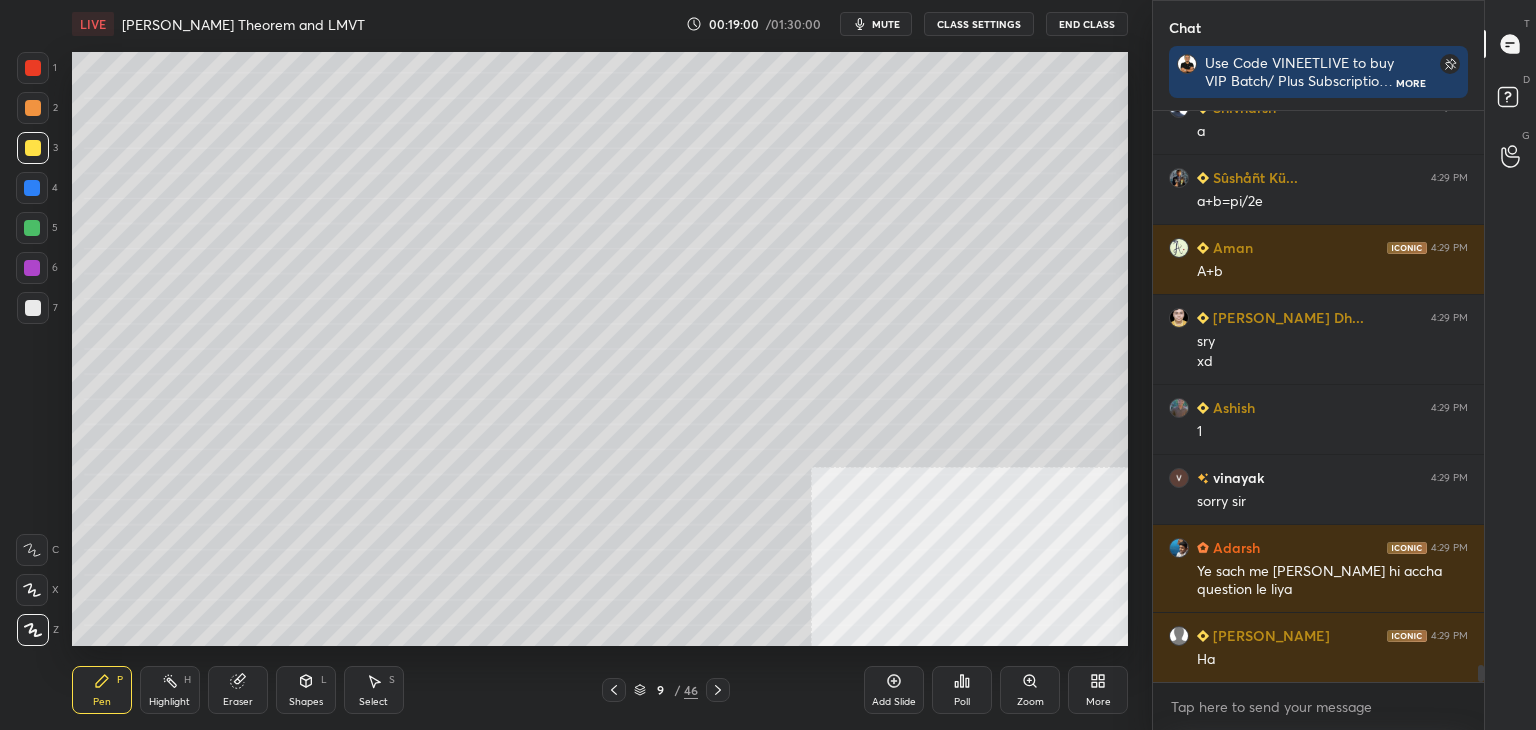 click at bounding box center [718, 690] 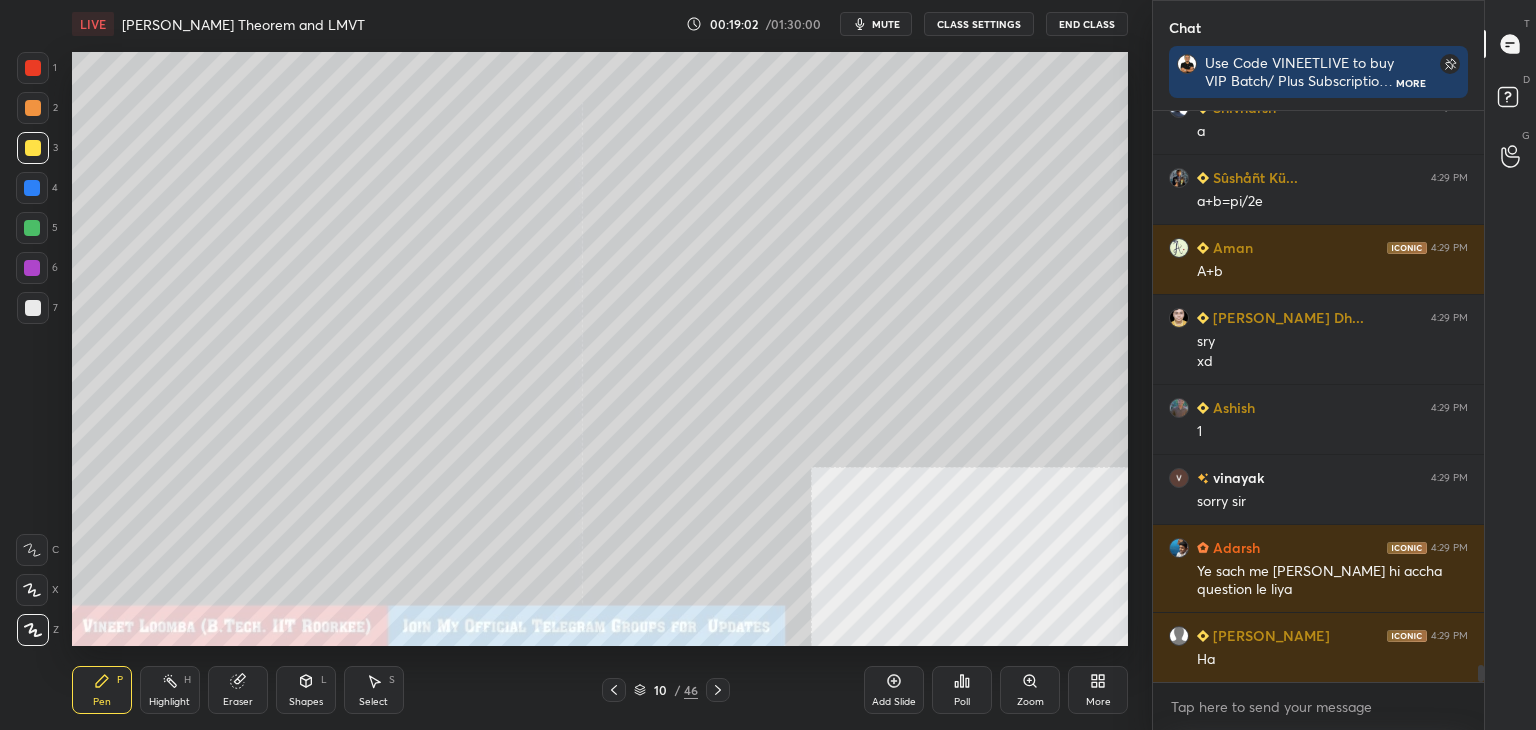 click 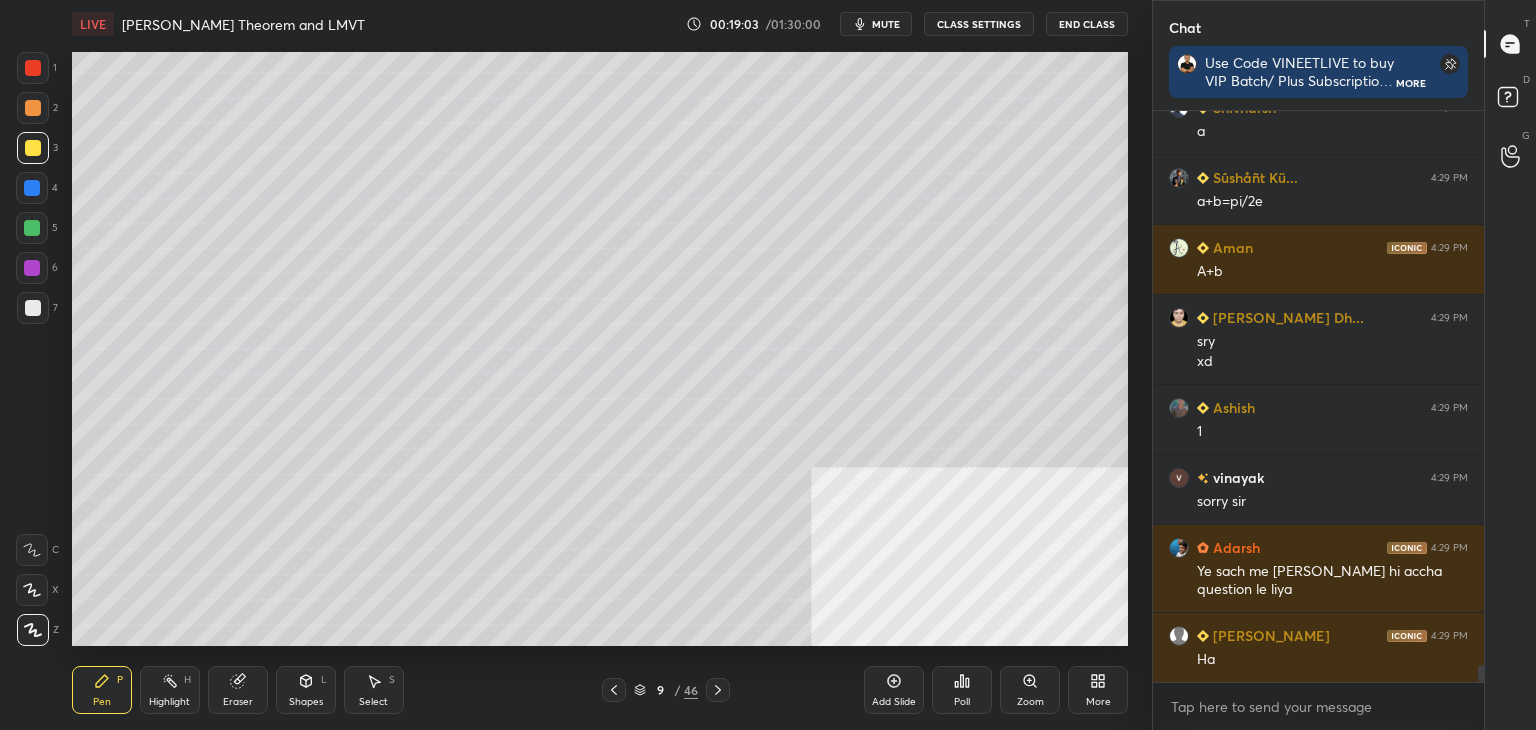 click 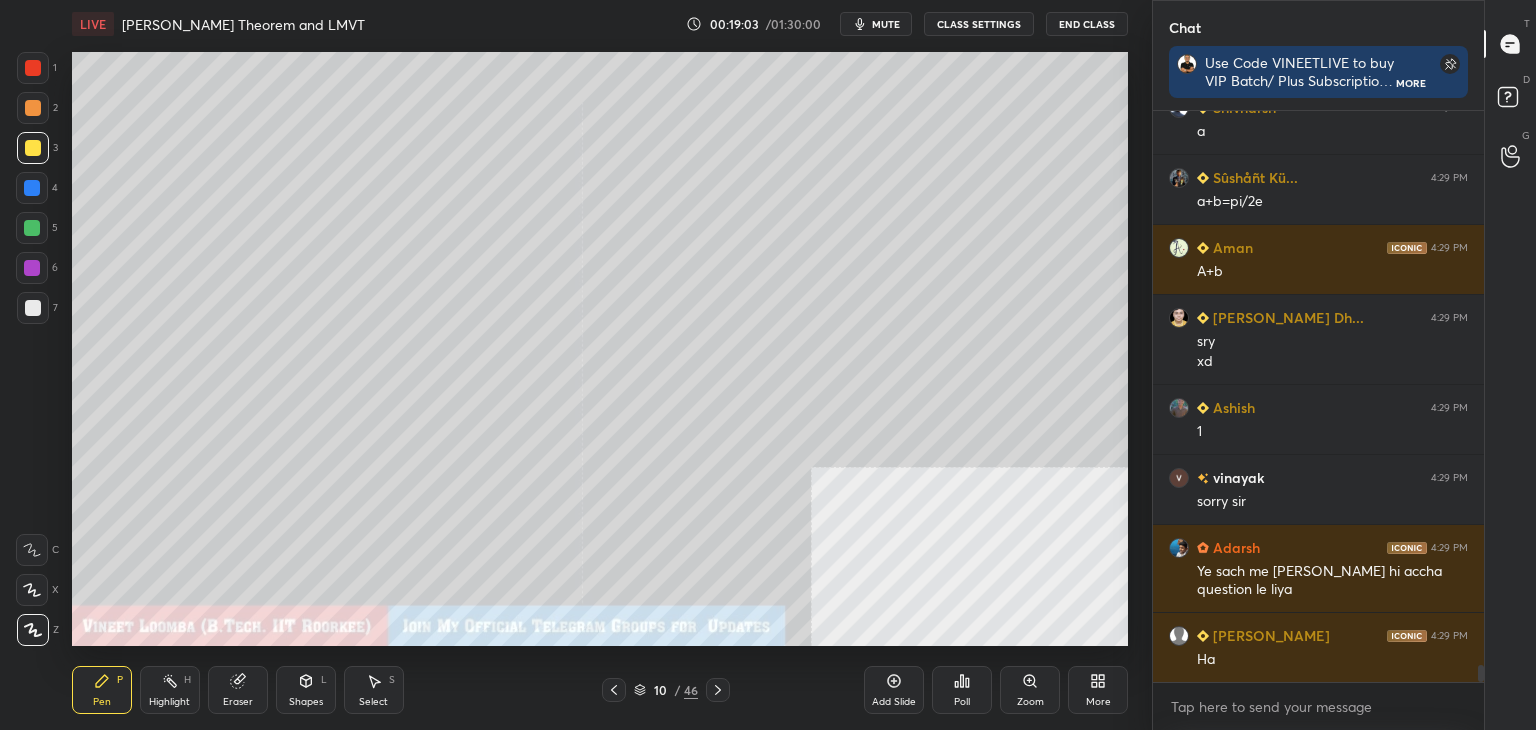 click 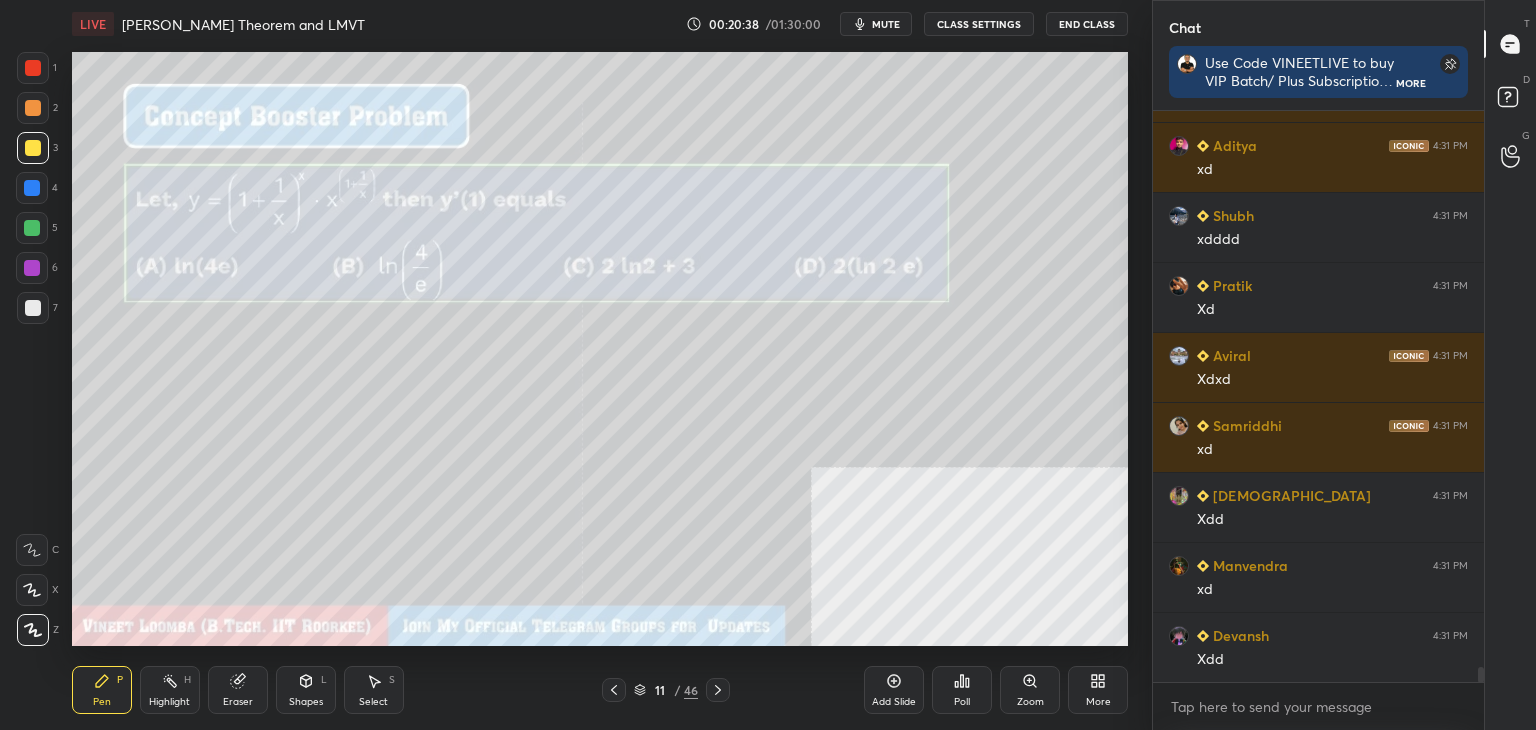 scroll, scrollTop: 21374, scrollLeft: 0, axis: vertical 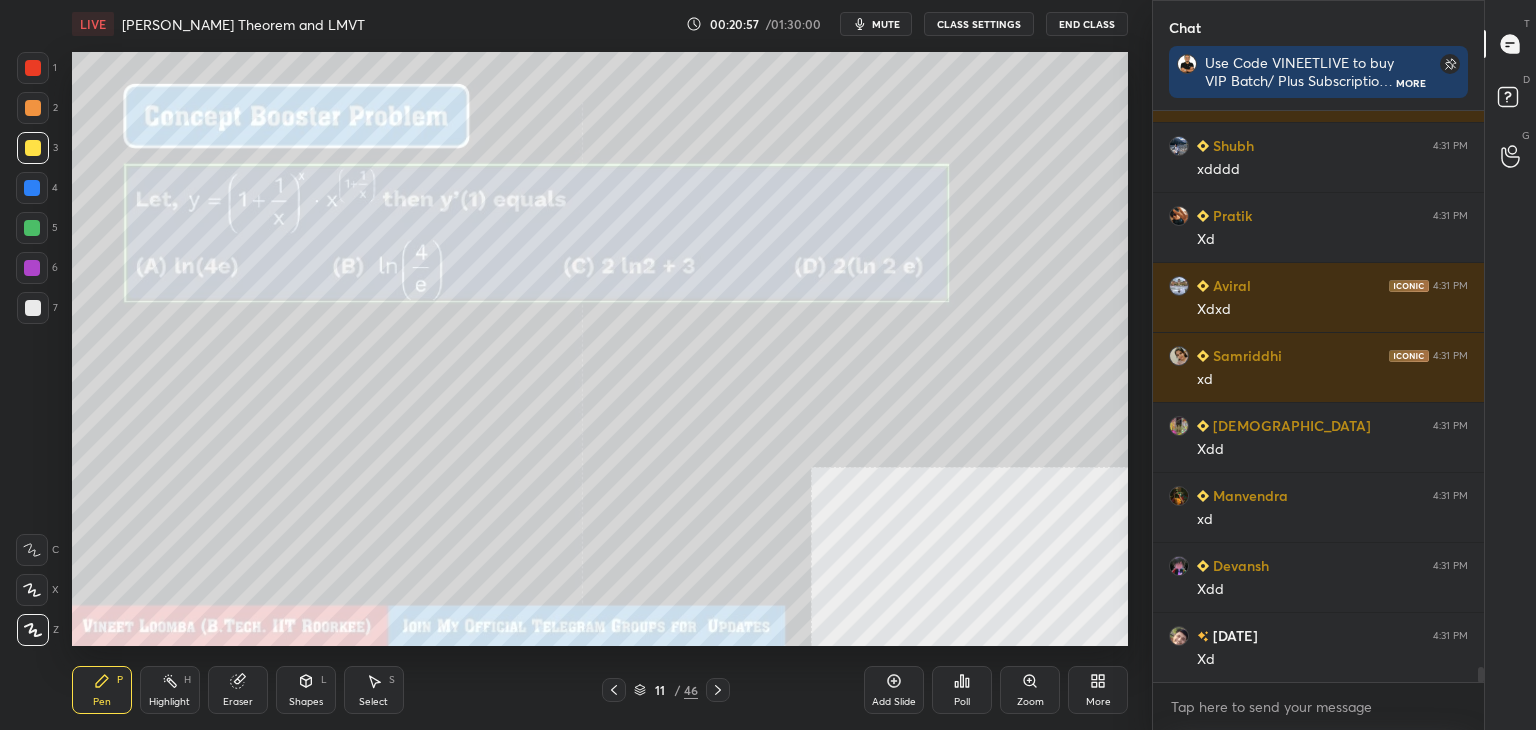 drag, startPoint x: 239, startPoint y: 704, endPoint x: 249, endPoint y: 654, distance: 50.990196 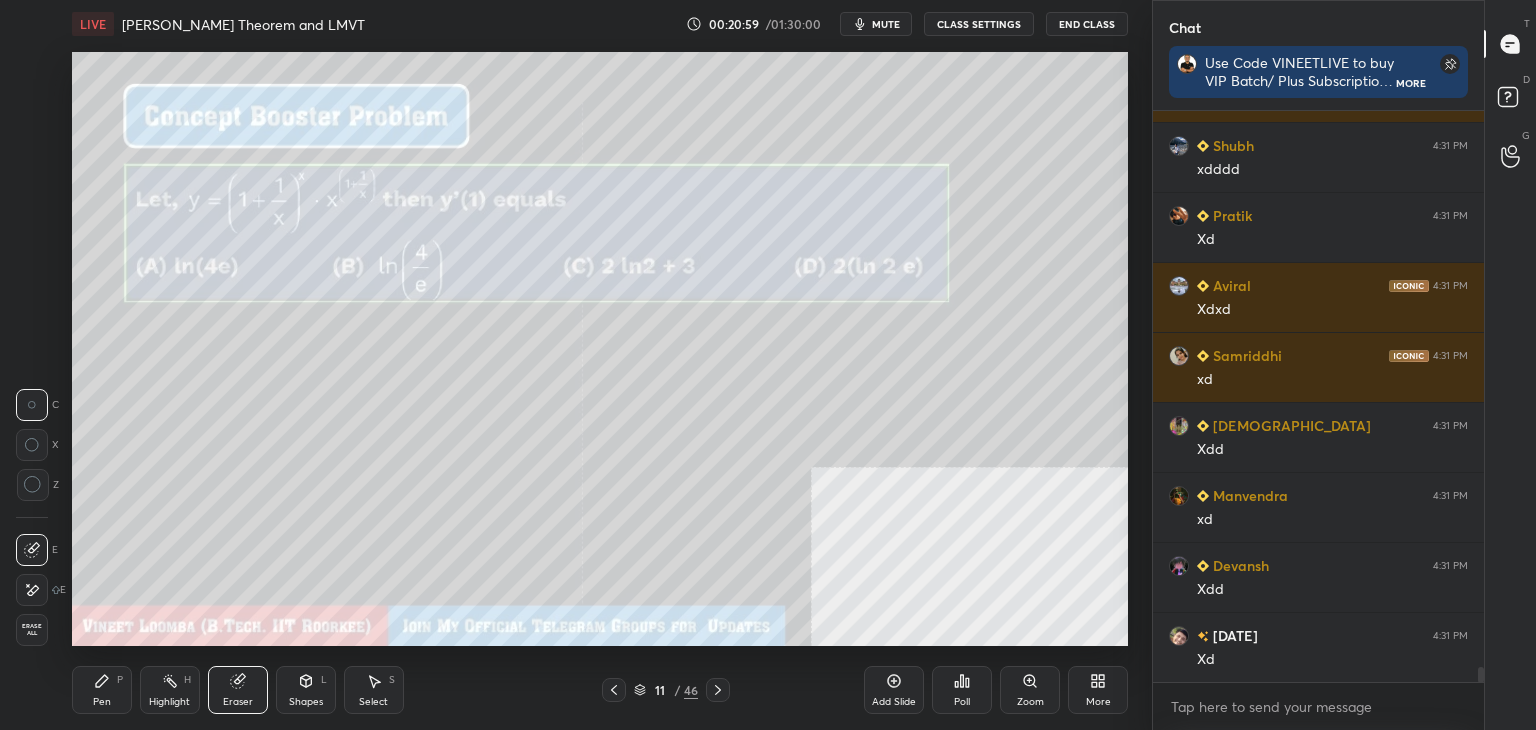 click on "Pen P" at bounding box center (102, 690) 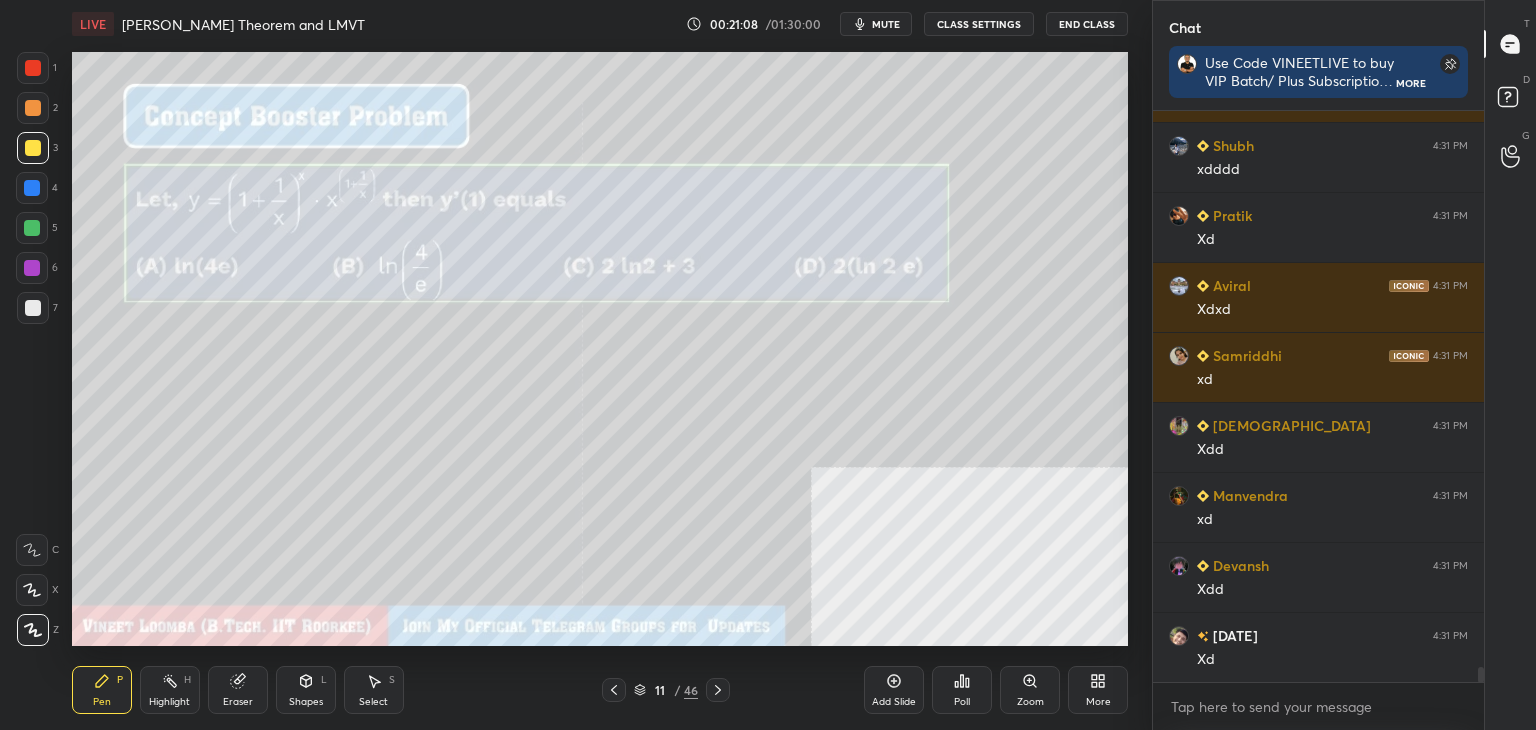 click 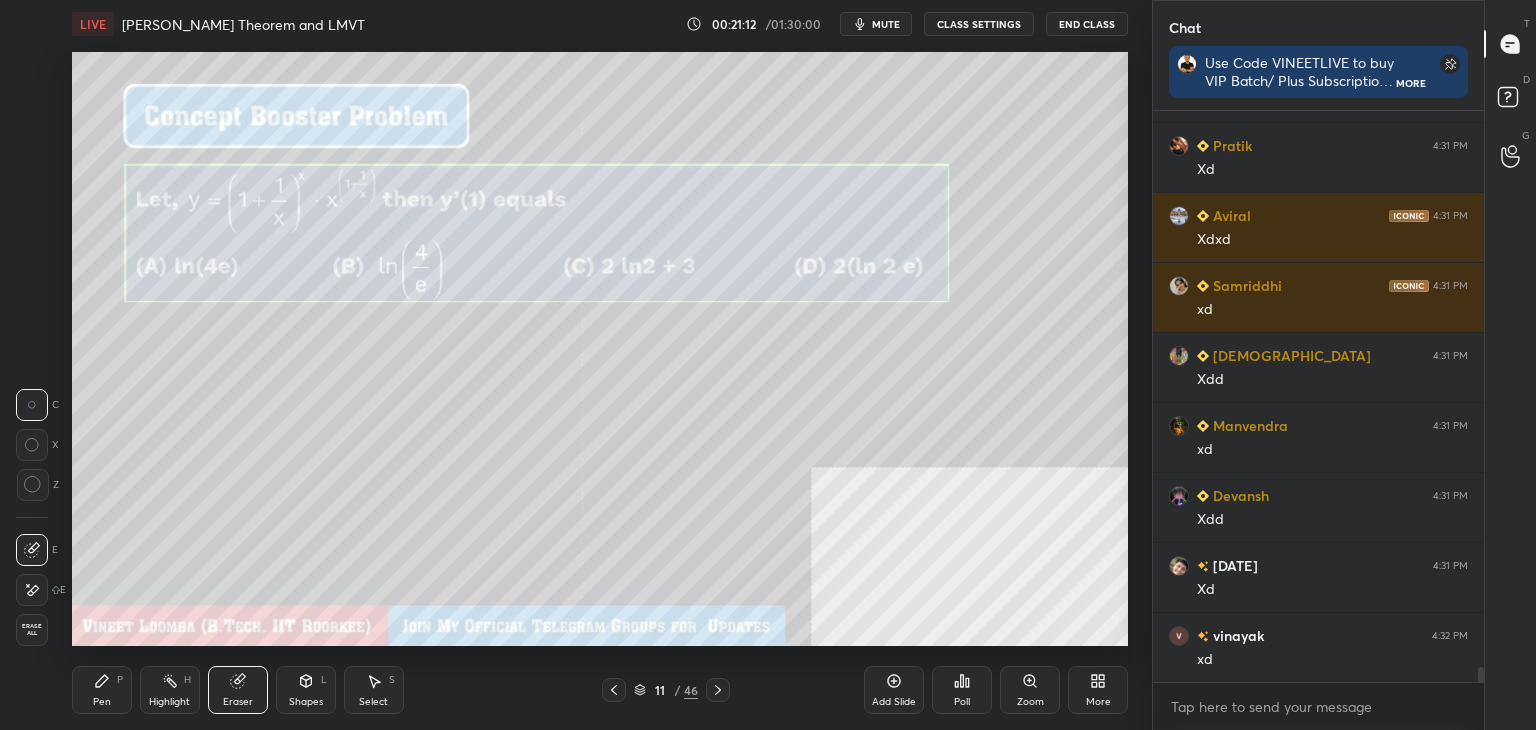 drag, startPoint x: 96, startPoint y: 694, endPoint x: 101, endPoint y: 673, distance: 21.587032 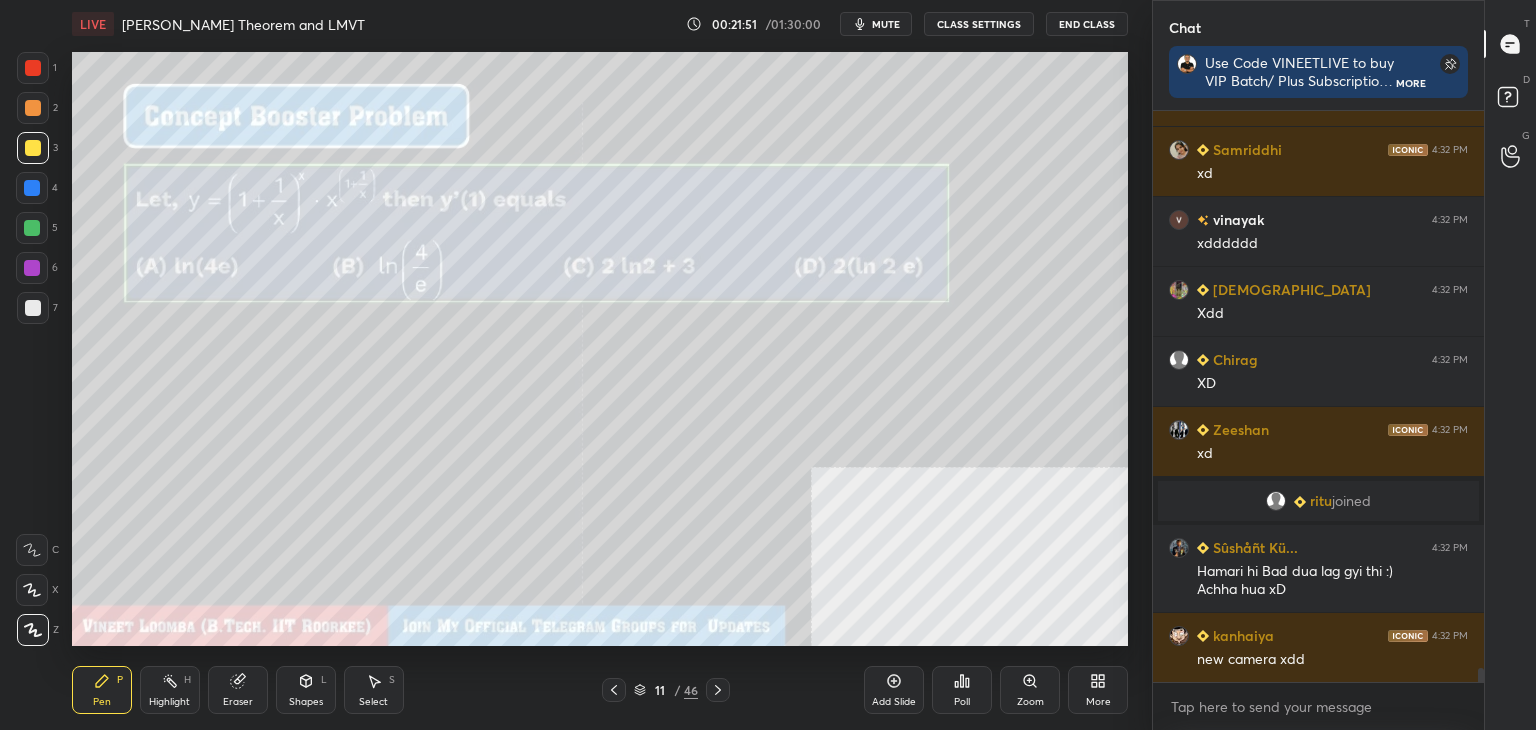 scroll, scrollTop: 21954, scrollLeft: 0, axis: vertical 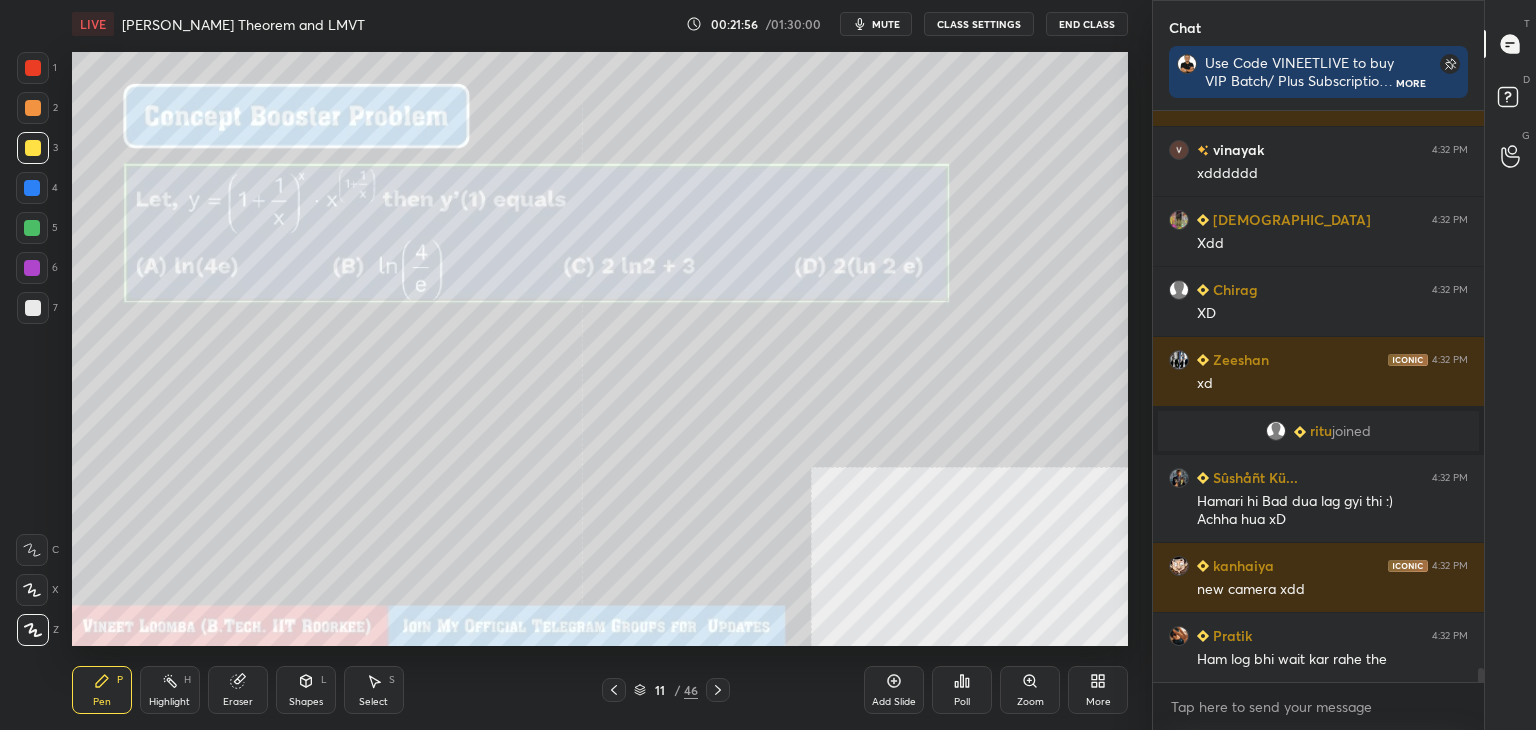 drag, startPoint x: 229, startPoint y: 681, endPoint x: 223, endPoint y: 648, distance: 33.54102 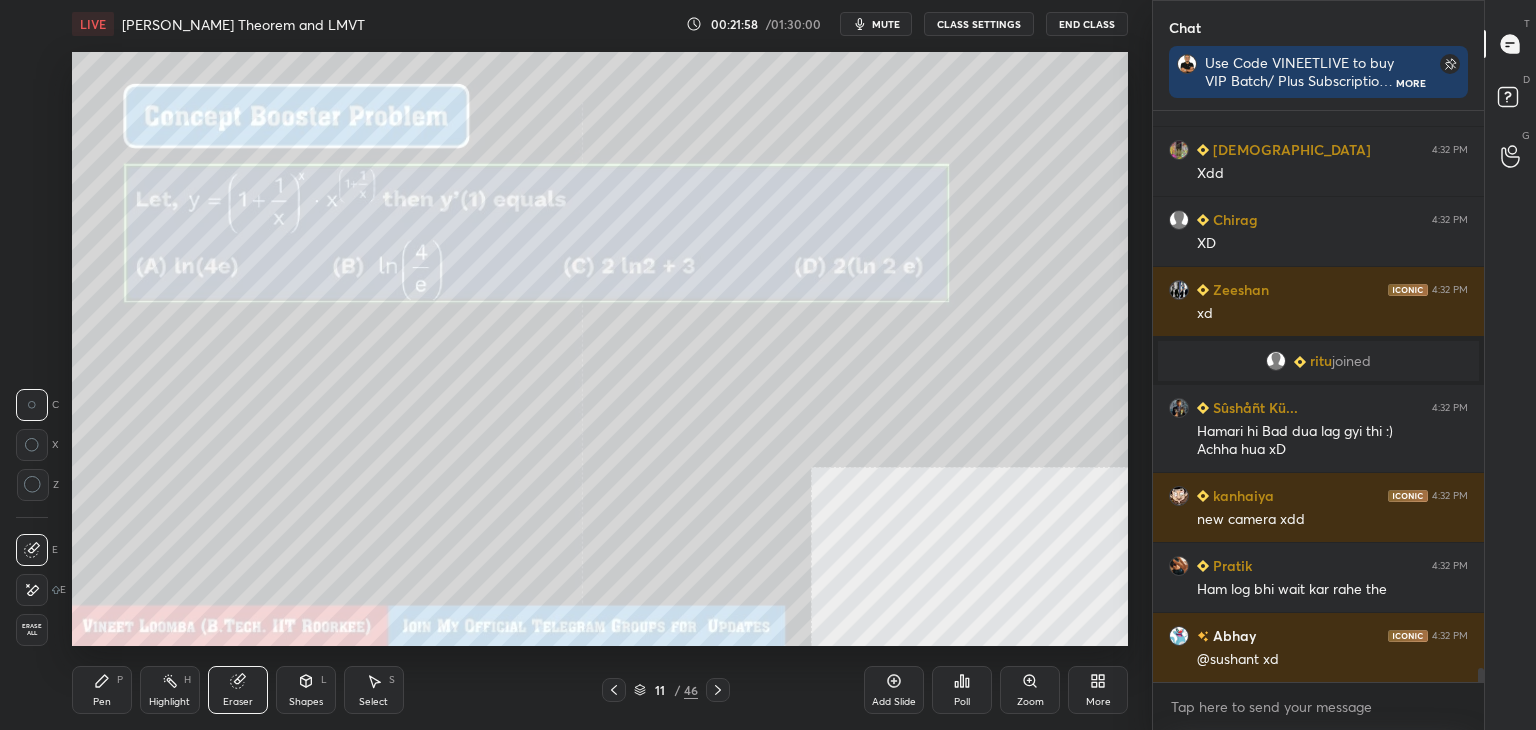 scroll, scrollTop: 22094, scrollLeft: 0, axis: vertical 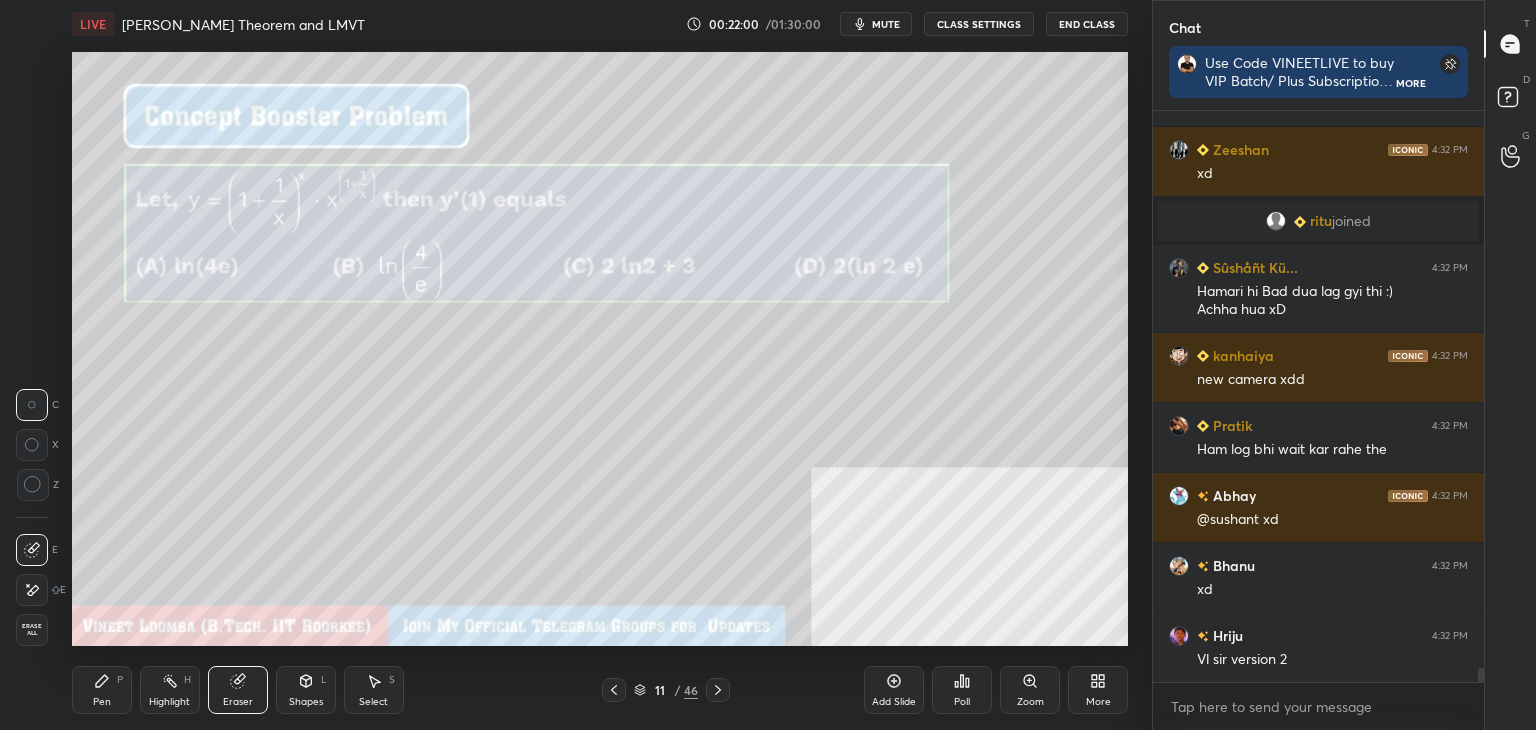 click on "Pen P" at bounding box center [102, 690] 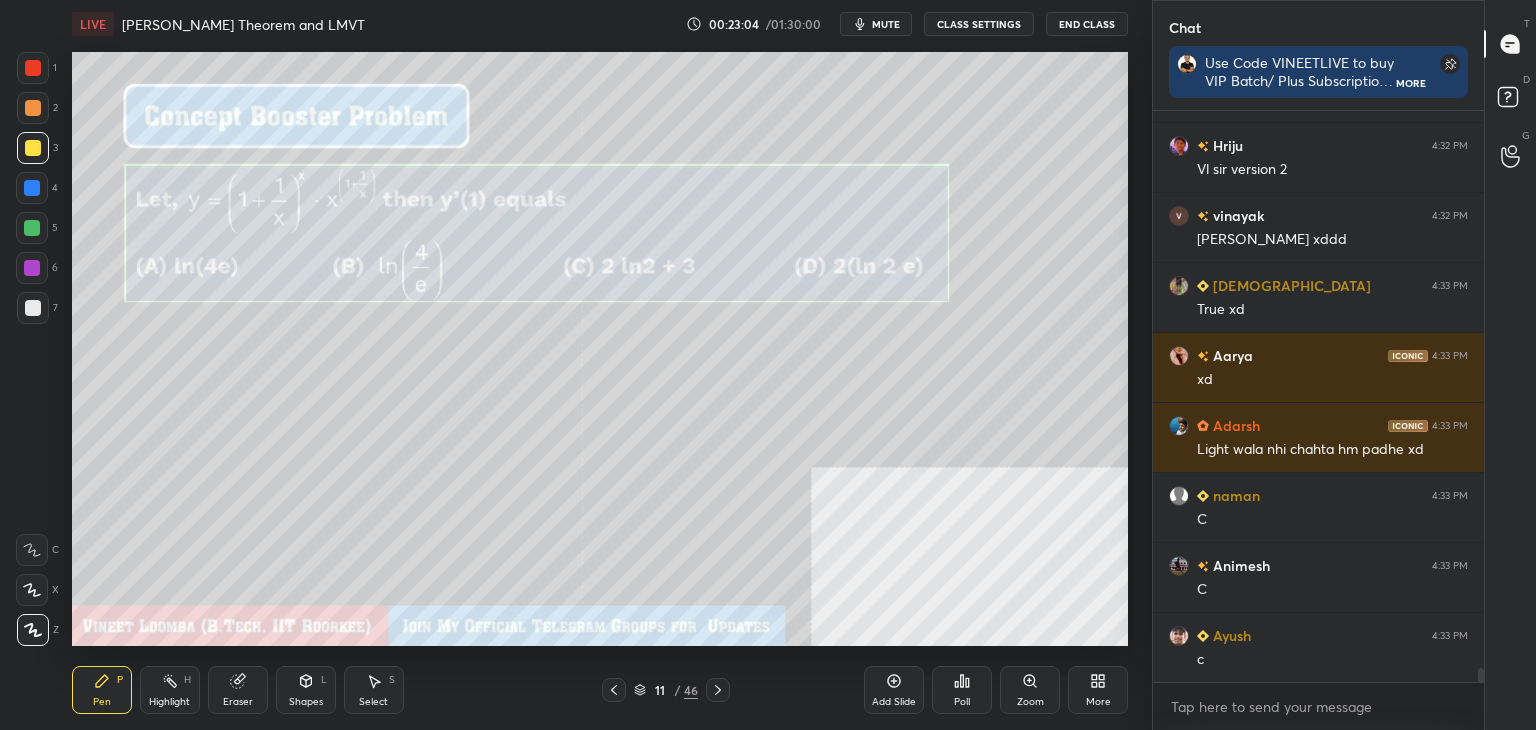 scroll, scrollTop: 22724, scrollLeft: 0, axis: vertical 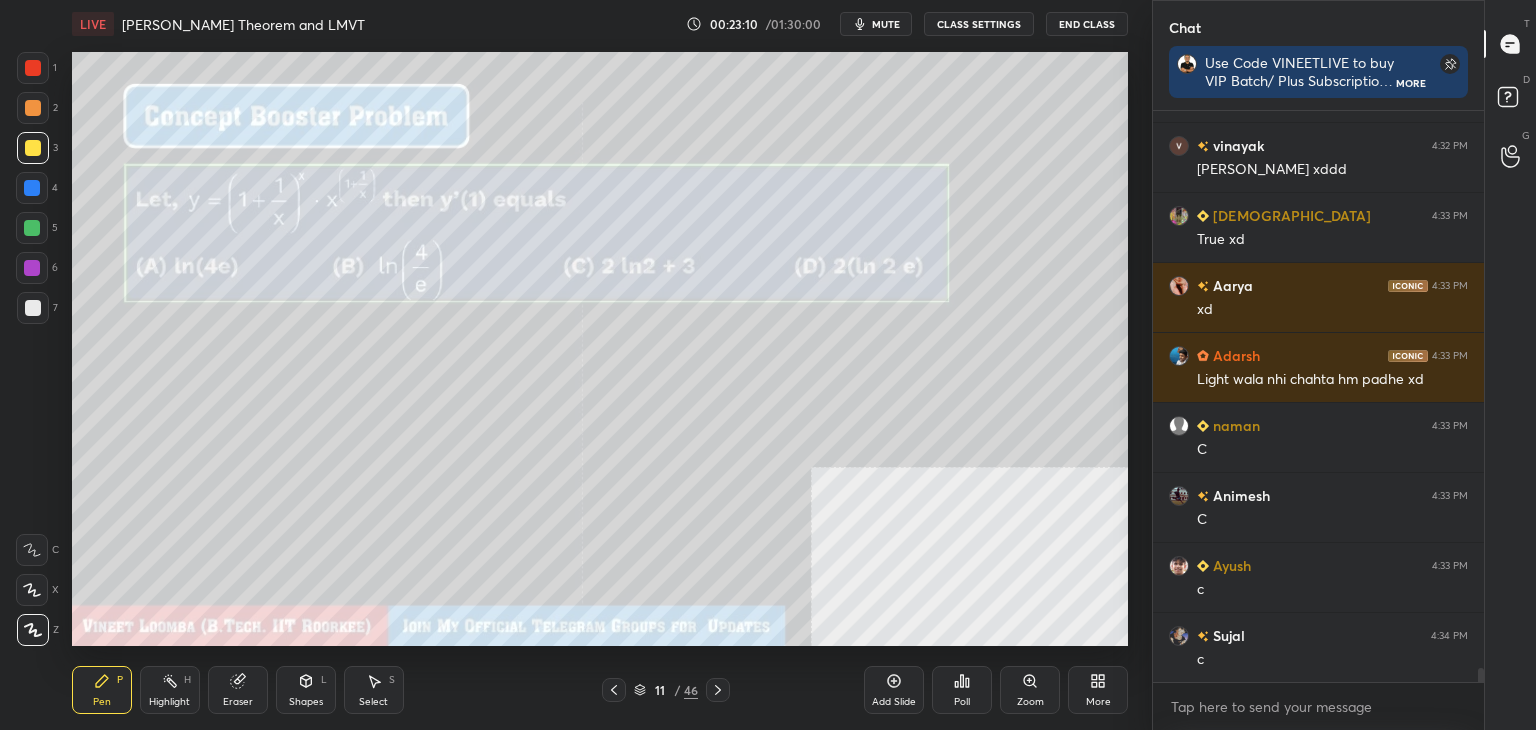 click on "Eraser" at bounding box center (238, 690) 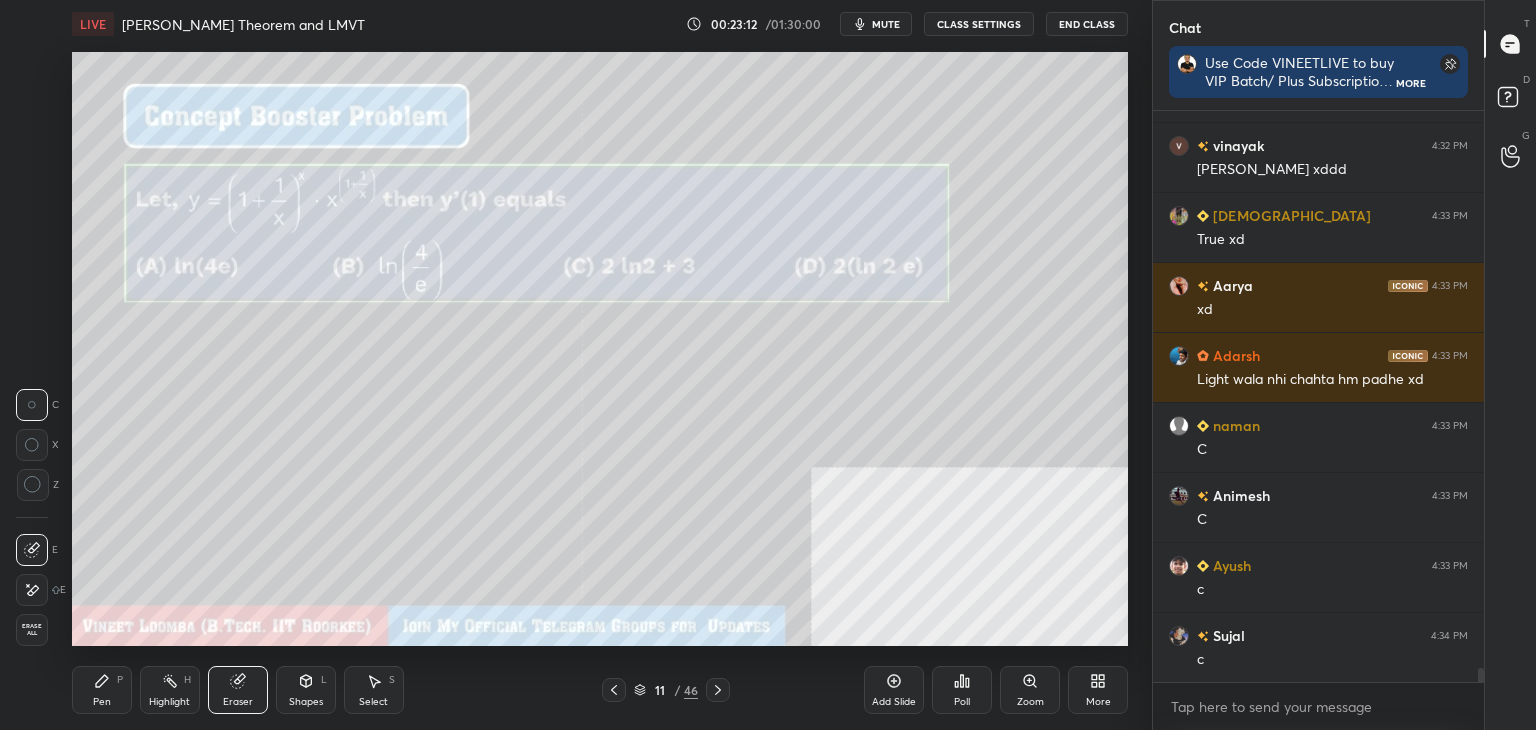 scroll, scrollTop: 22812, scrollLeft: 0, axis: vertical 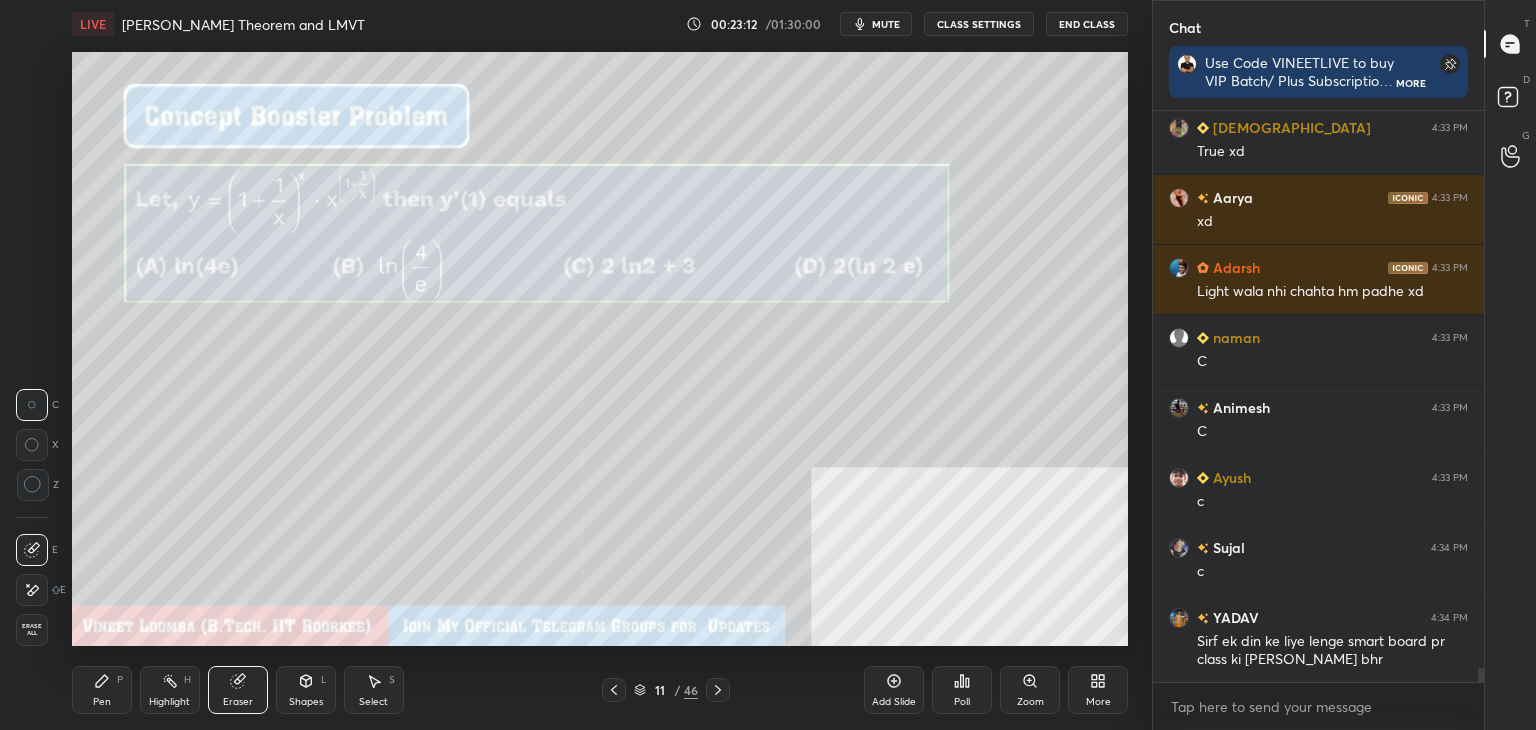 click on "Pen" at bounding box center [102, 702] 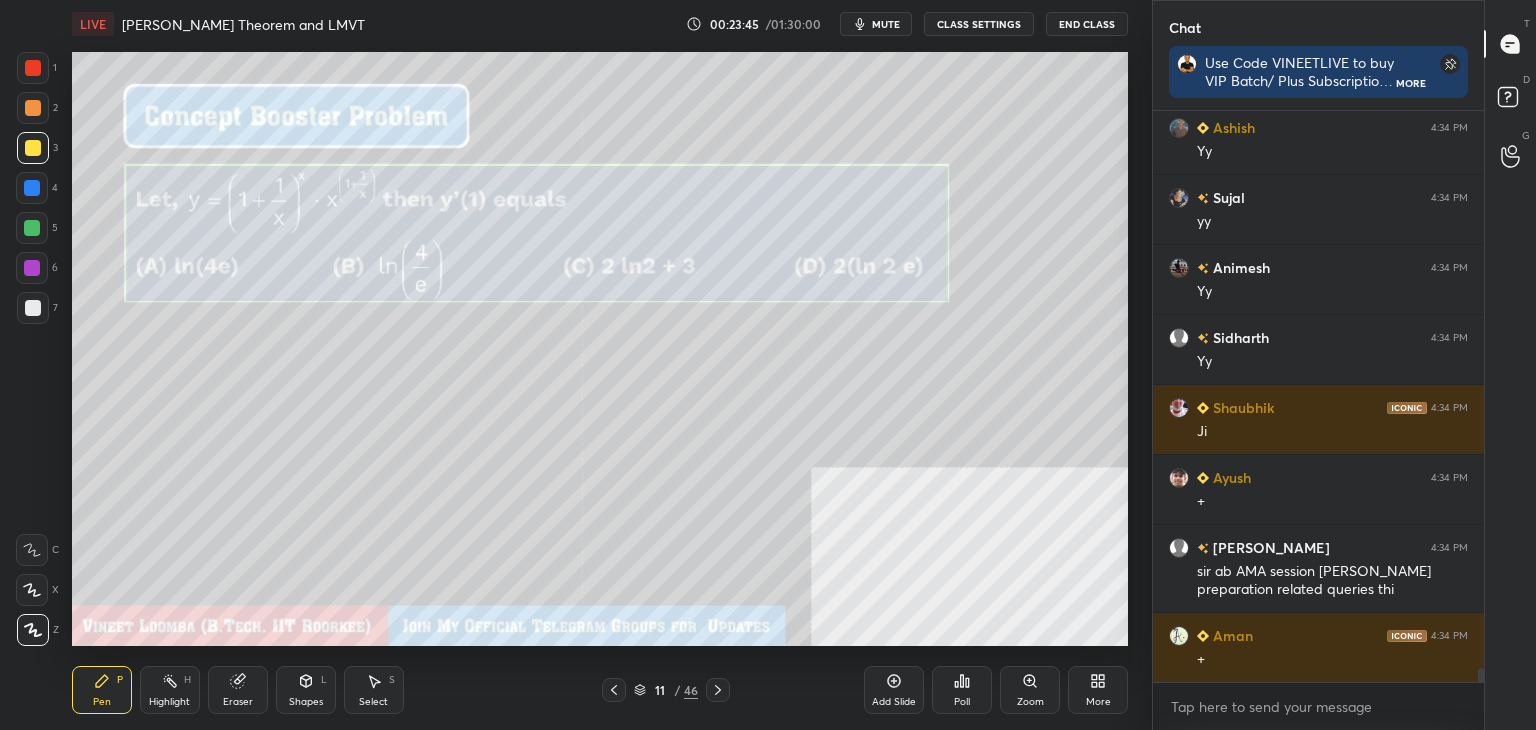 scroll, scrollTop: 23358, scrollLeft: 0, axis: vertical 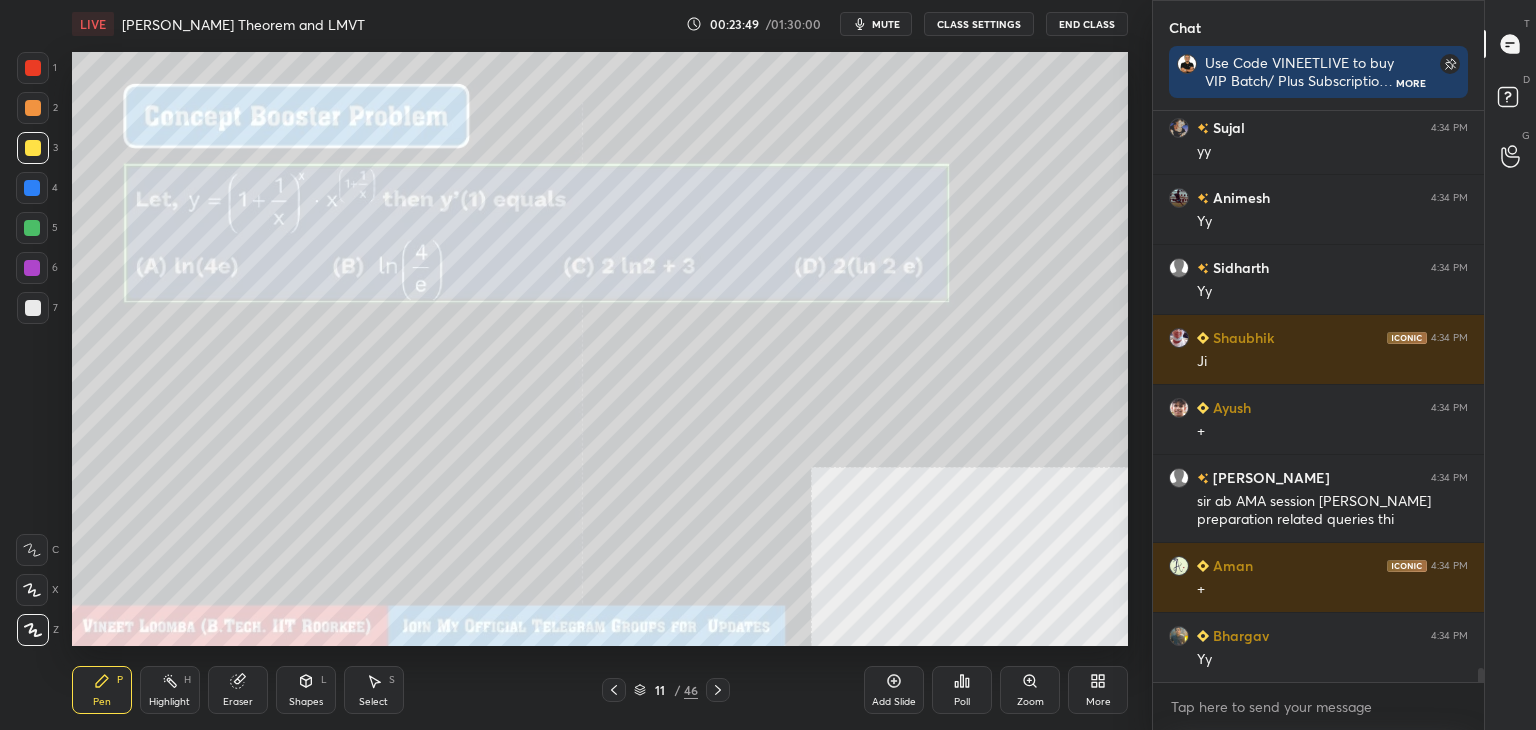 click 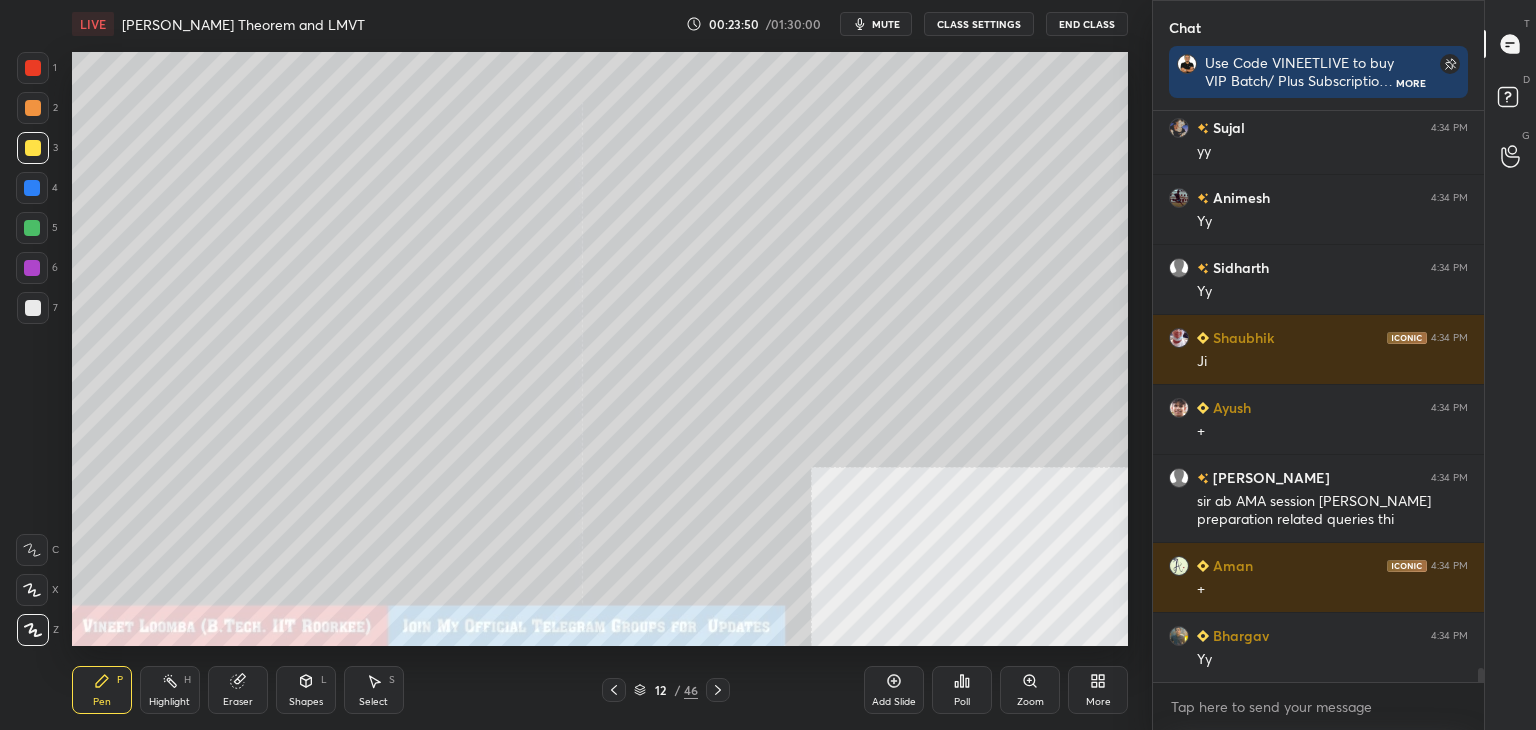 click 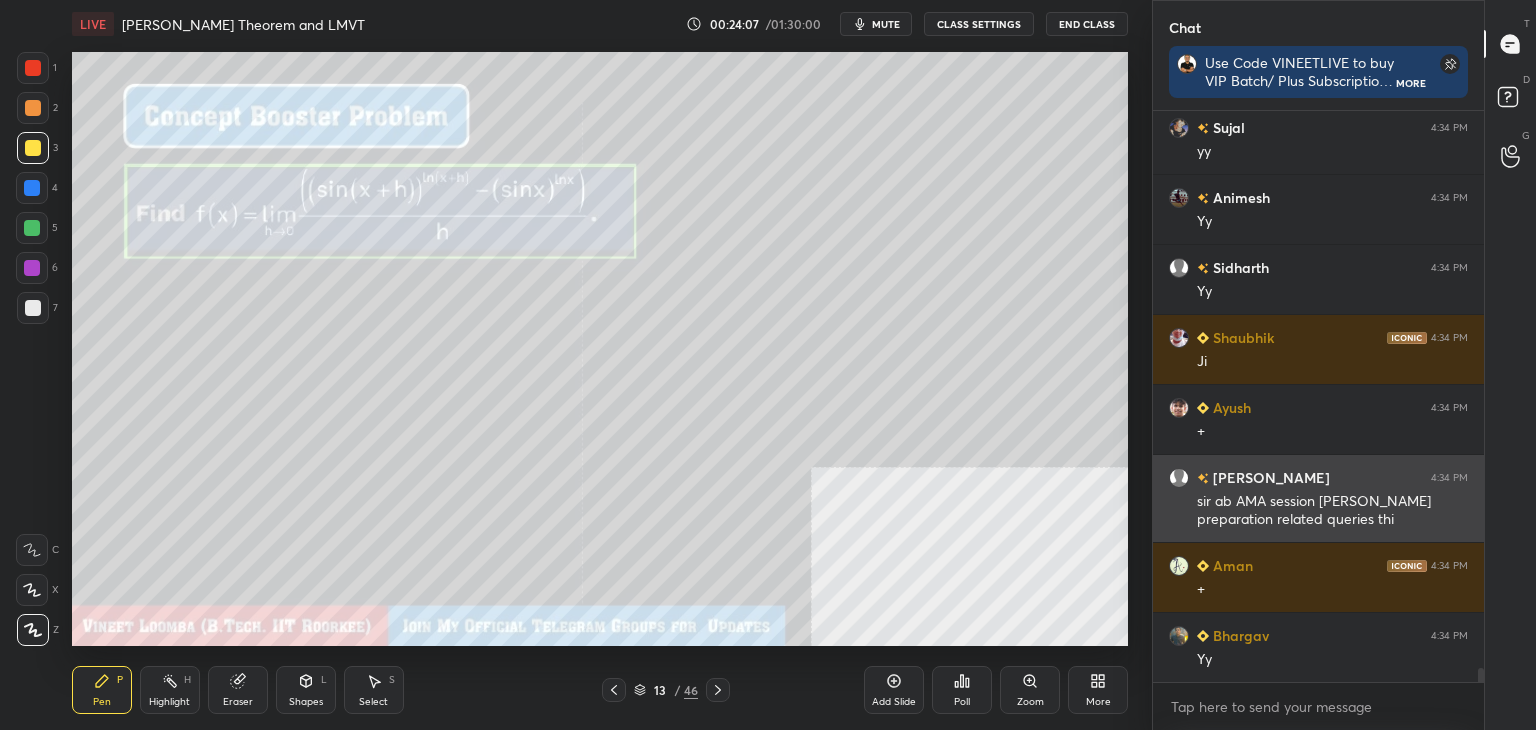 click on "sir ab AMA session [PERSON_NAME]  preparation related queries thi" at bounding box center (1332, 511) 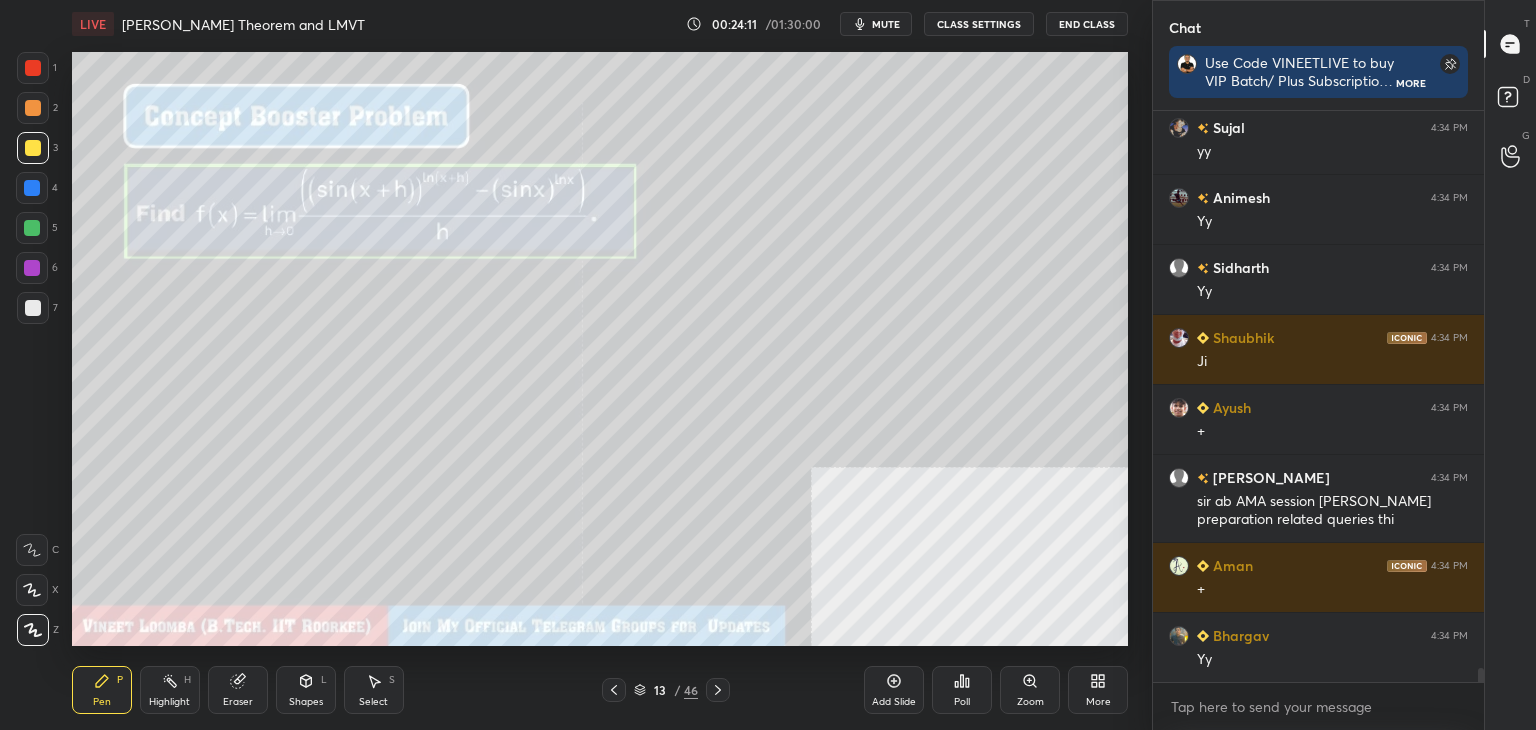 scroll, scrollTop: 23428, scrollLeft: 0, axis: vertical 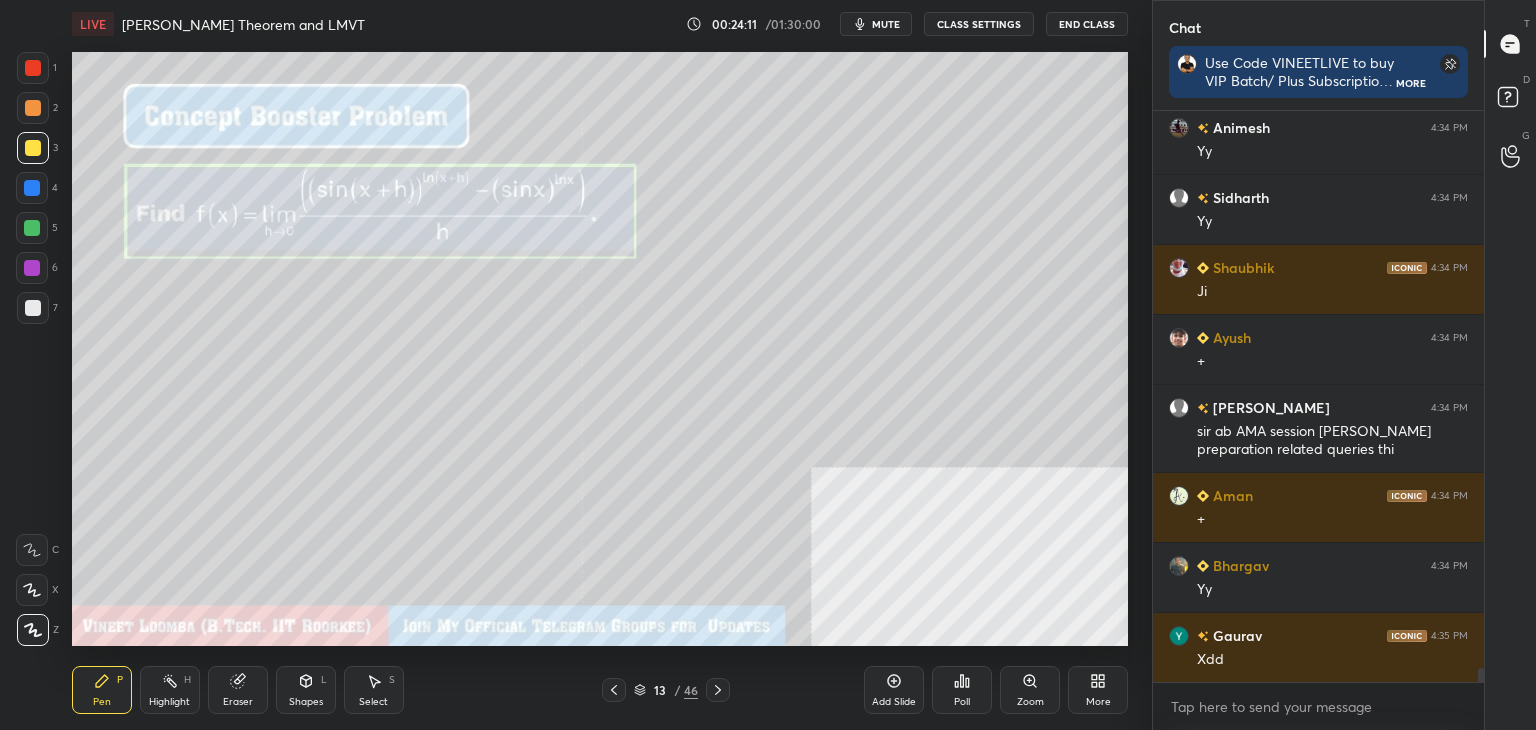 click 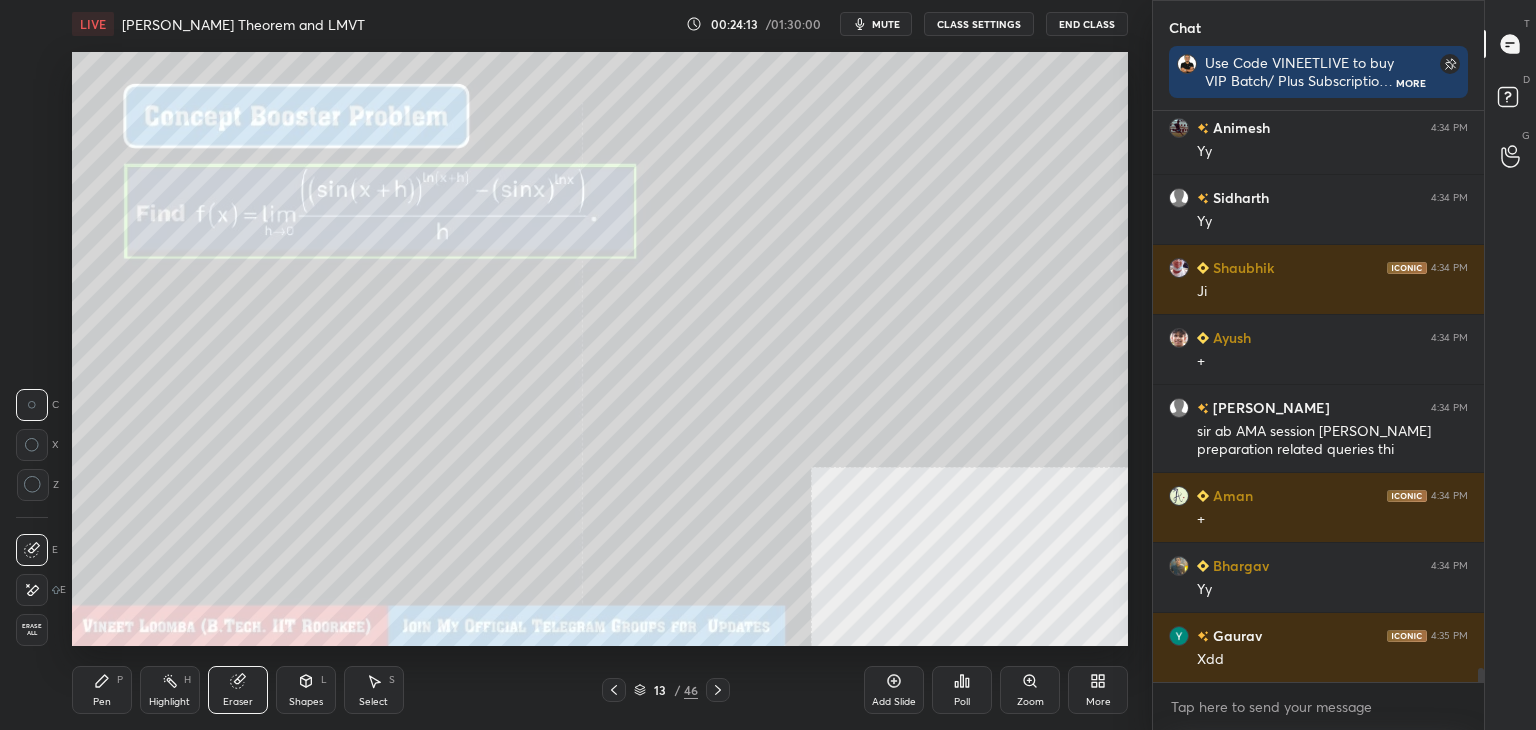 drag, startPoint x: 115, startPoint y: 681, endPoint x: 101, endPoint y: 649, distance: 34.928497 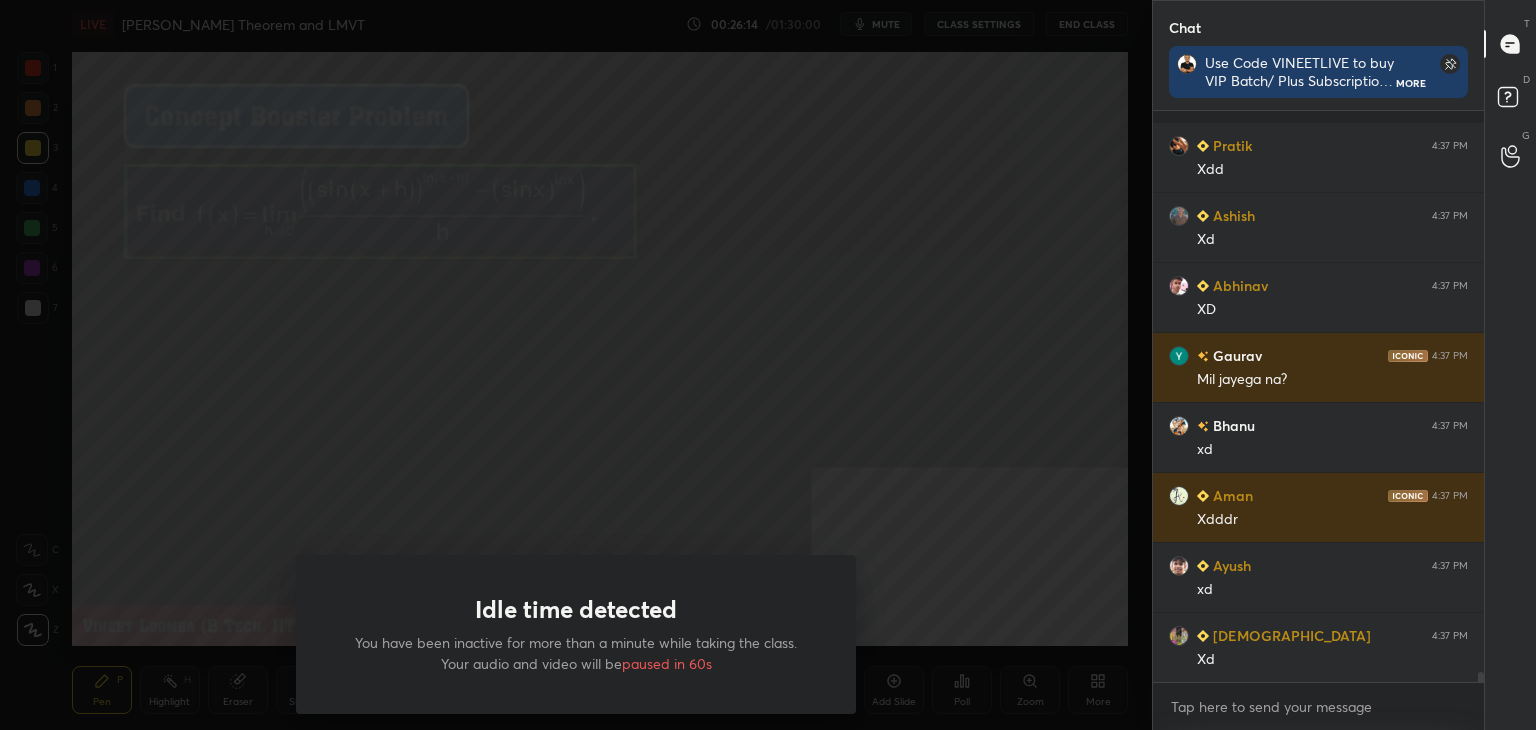 scroll, scrollTop: 31042, scrollLeft: 0, axis: vertical 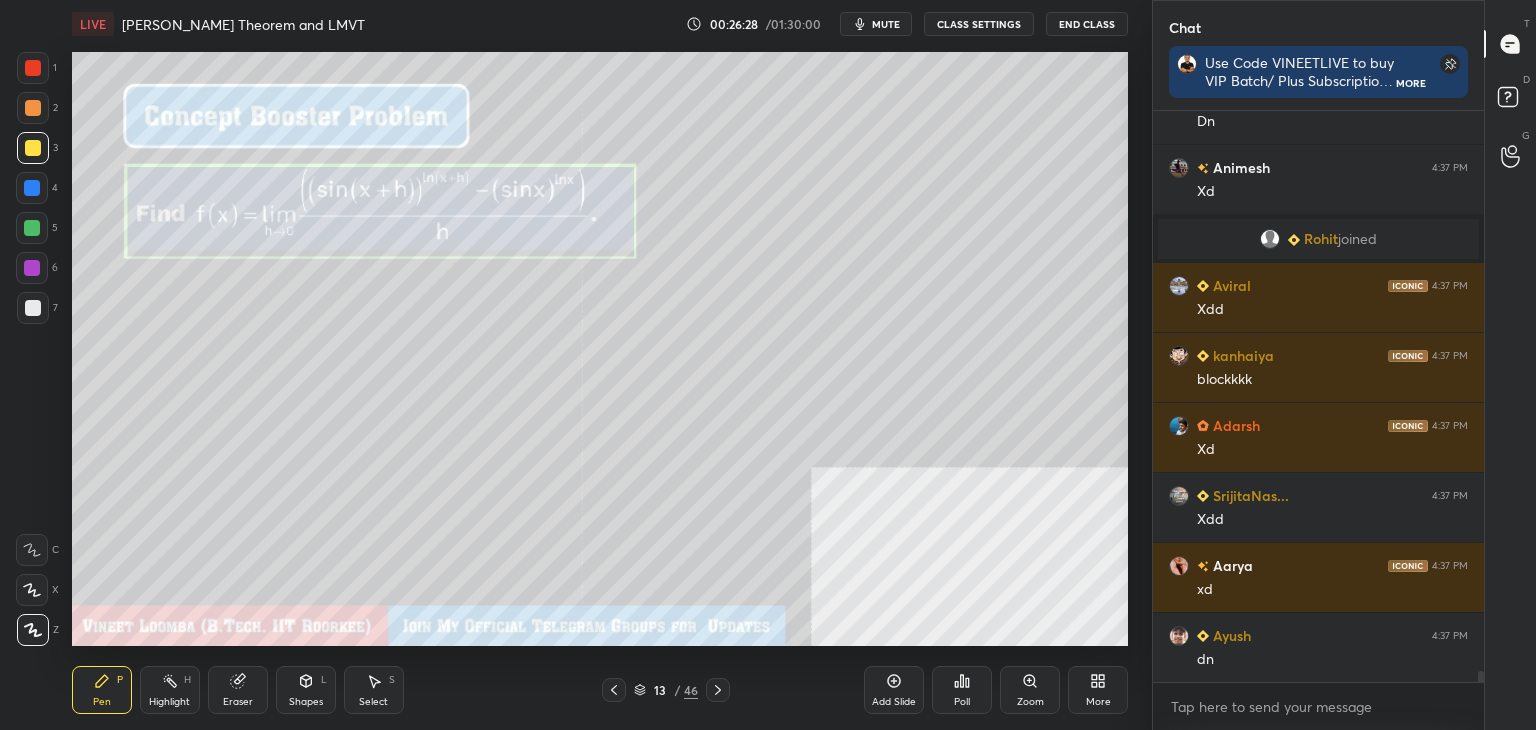 drag, startPoint x: 1482, startPoint y: 674, endPoint x: 1477, endPoint y: 715, distance: 41.303753 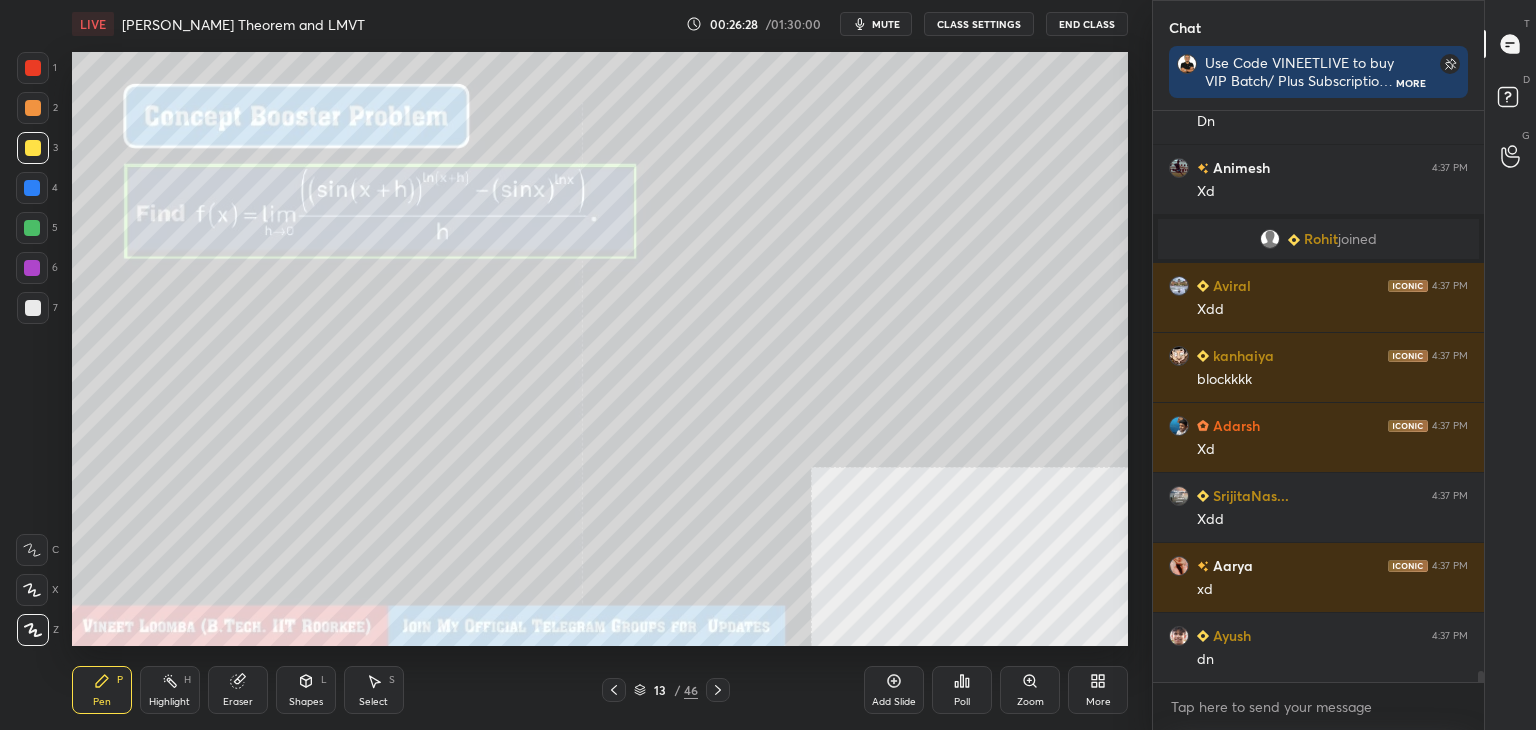click on "Samriddhi 4:37 PM [PERSON_NAME] 4:37 PM Dn Animesh 4:37 PM Xd Rohit  joined [PERSON_NAME] 4:37 PM Xdd [PERSON_NAME] 4:37 PM blockkkk [PERSON_NAME] 4:37 PM Xd SrijitaNas... 4:37 PM Xdd Aarya 4:37 PM xd [PERSON_NAME] 4:37 PM dn JUMP TO LATEST Enable hand raising Enable raise hand to speak to learners. Once enabled, chat will be turned off temporarily. Enable x" at bounding box center (1318, 420) 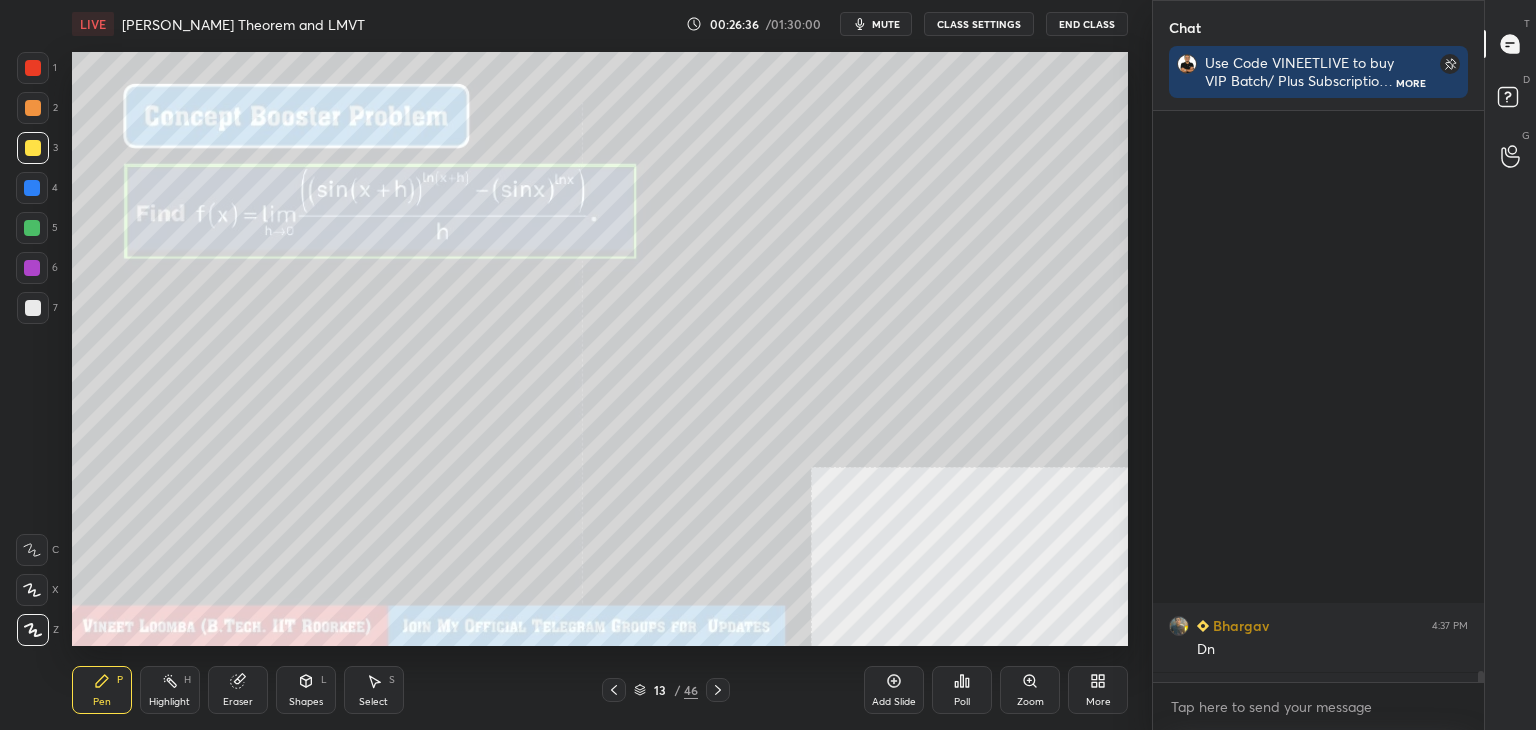scroll, scrollTop: 29454, scrollLeft: 0, axis: vertical 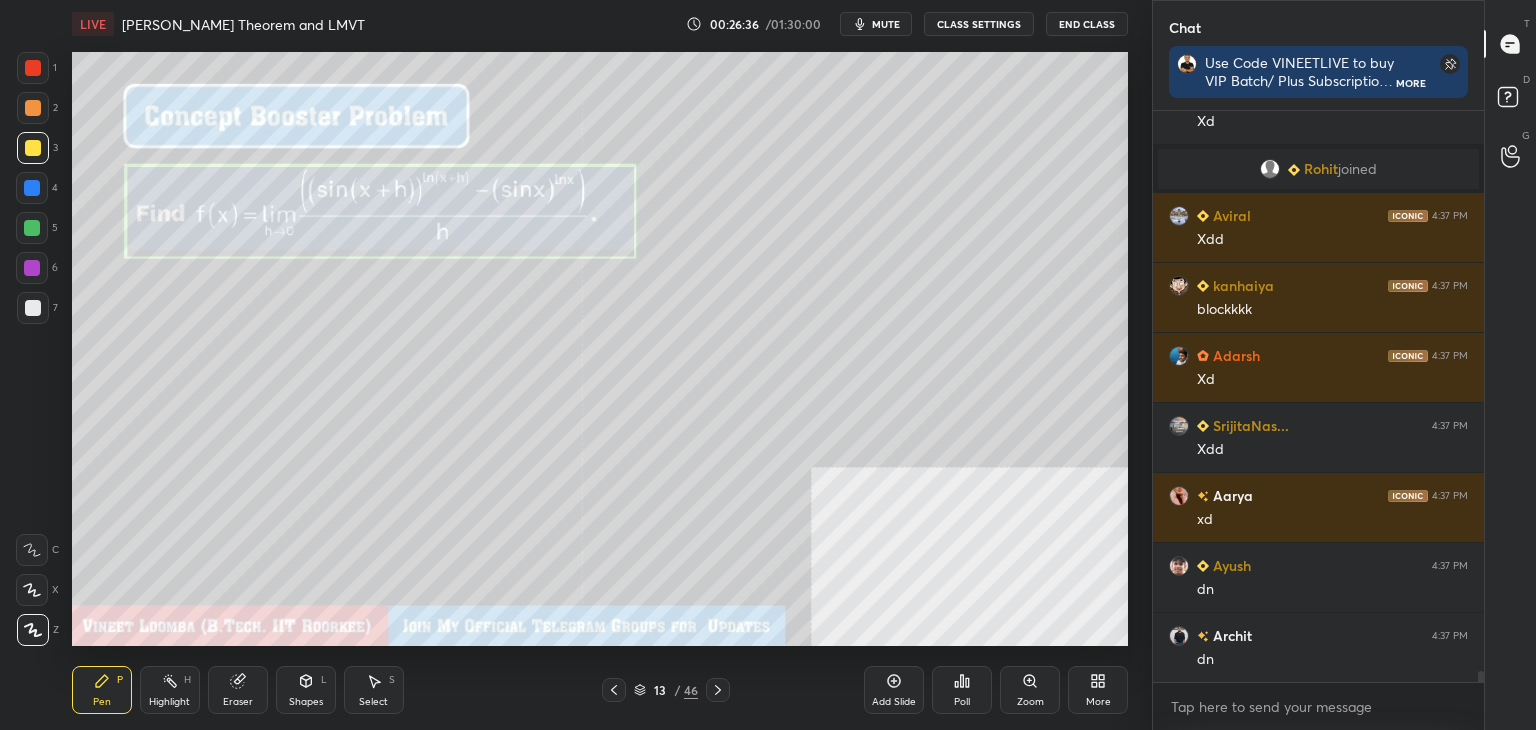 drag, startPoint x: 1480, startPoint y: 678, endPoint x: 1497, endPoint y: 776, distance: 99.46356 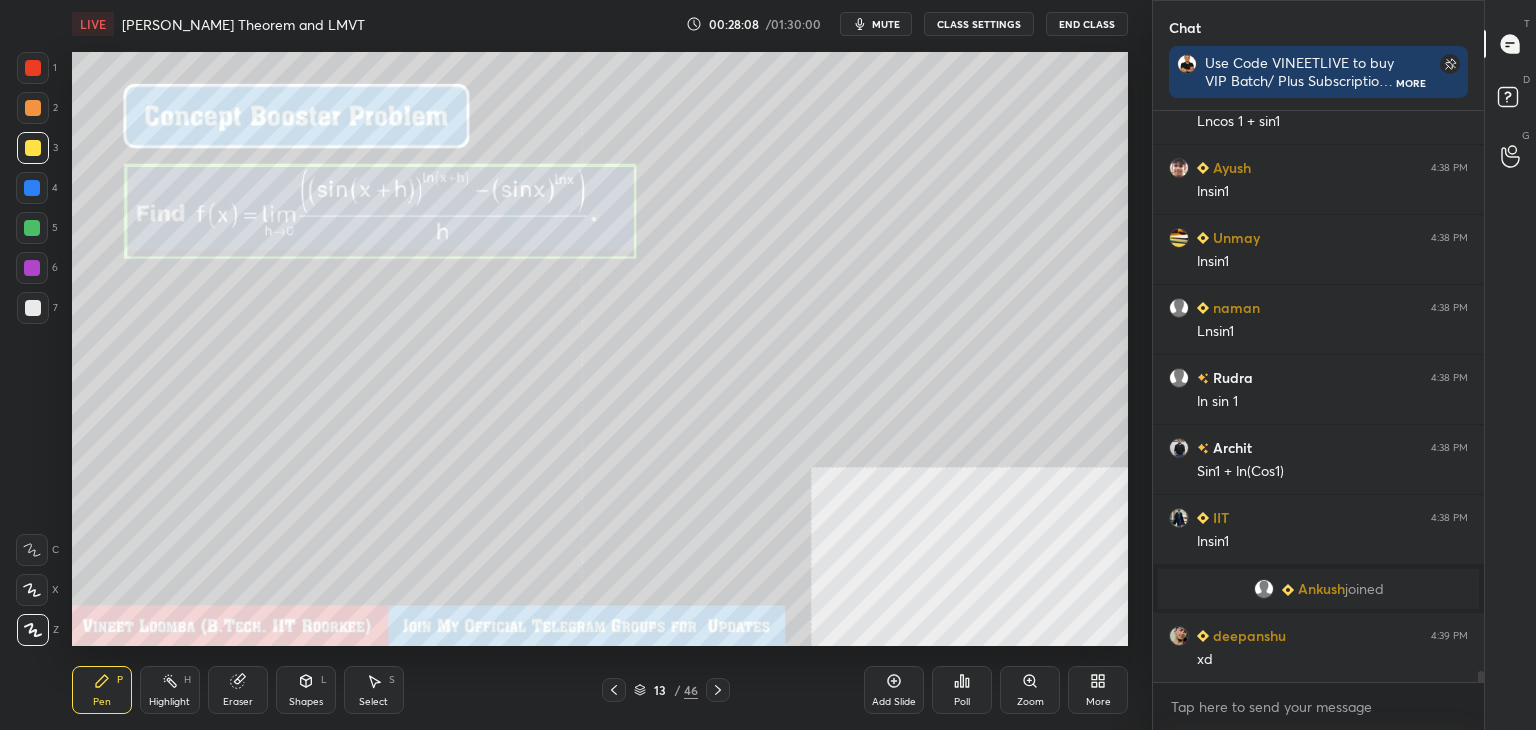 scroll, scrollTop: 29874, scrollLeft: 0, axis: vertical 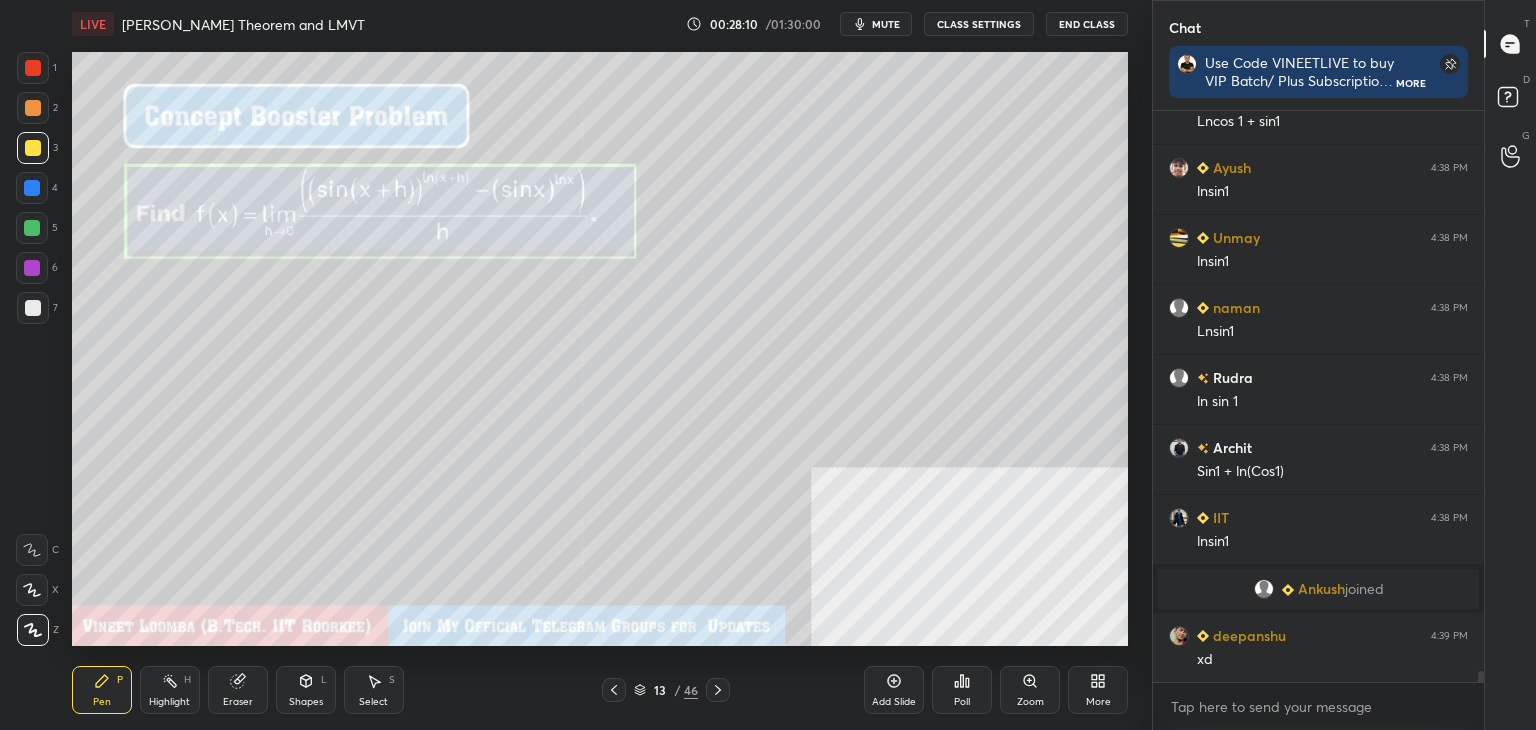 drag, startPoint x: 242, startPoint y: 695, endPoint x: 253, endPoint y: 669, distance: 28.231188 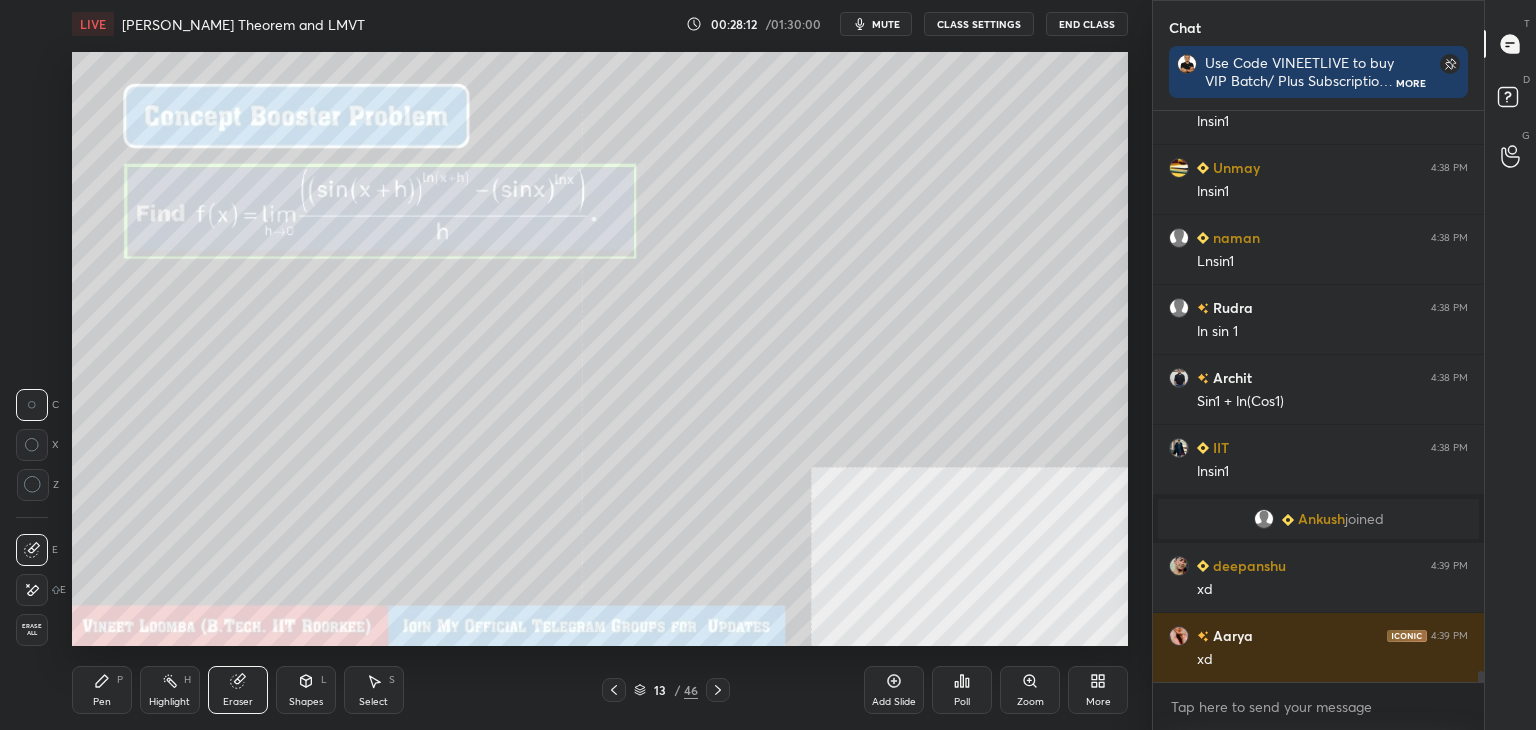 scroll, scrollTop: 30084, scrollLeft: 0, axis: vertical 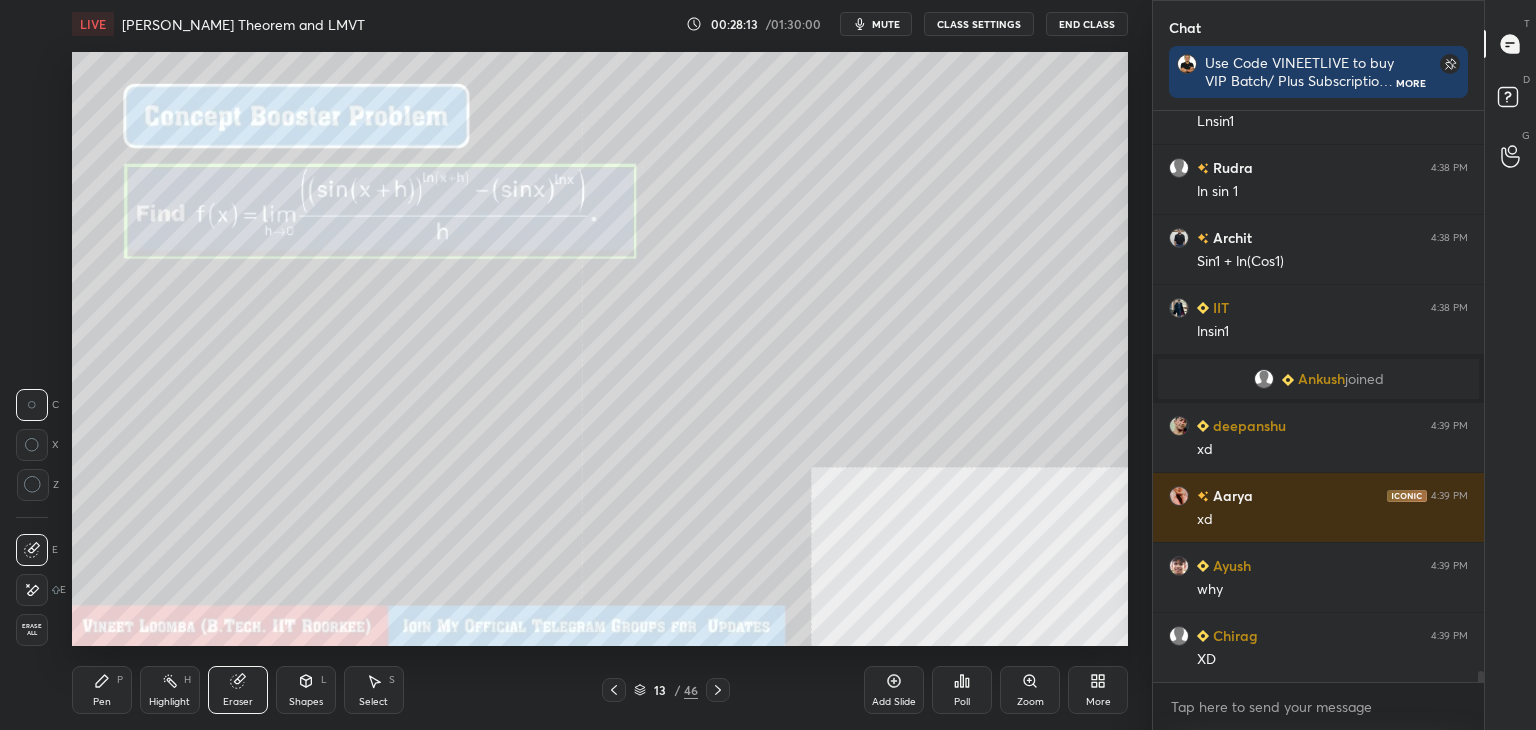 click on "Pen P" at bounding box center (102, 690) 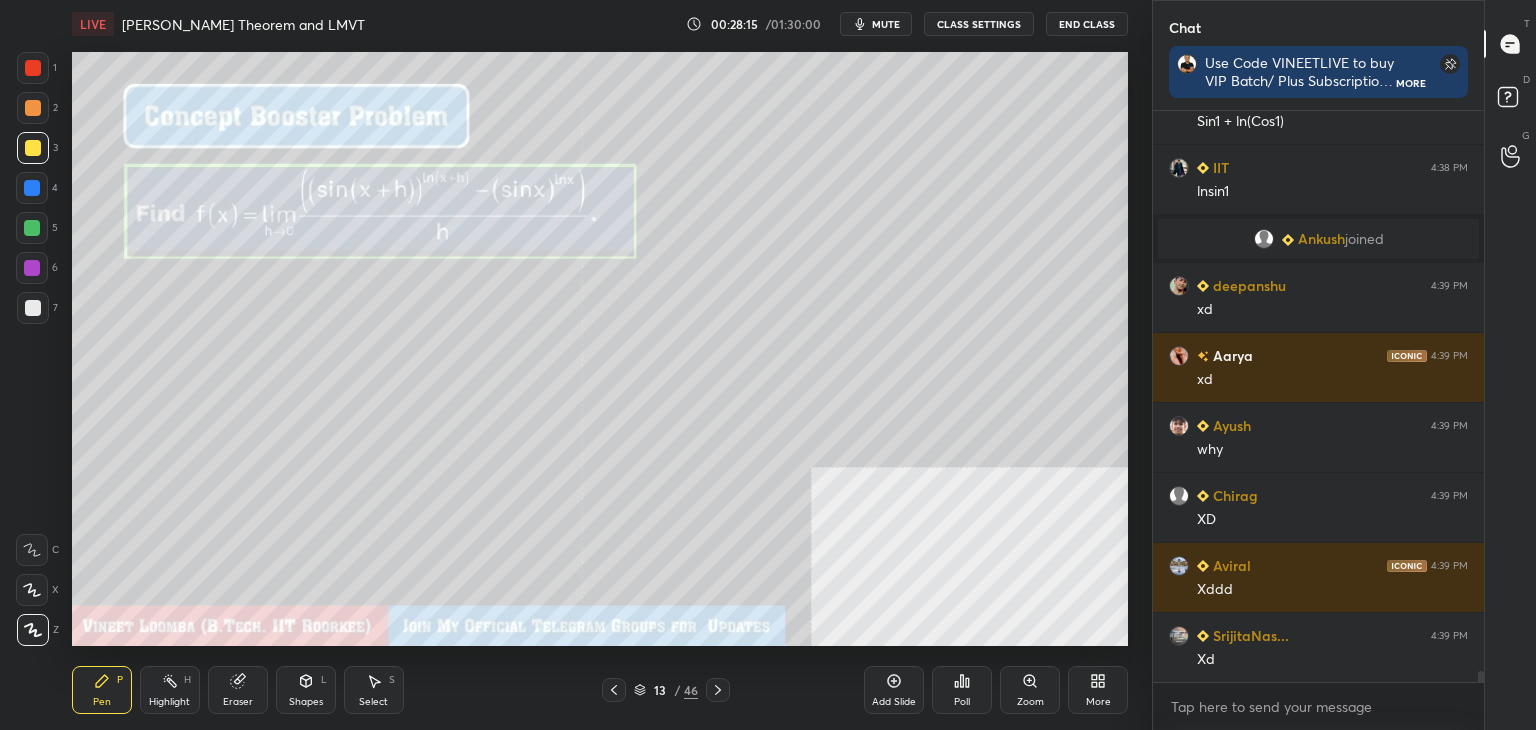 scroll, scrollTop: 30294, scrollLeft: 0, axis: vertical 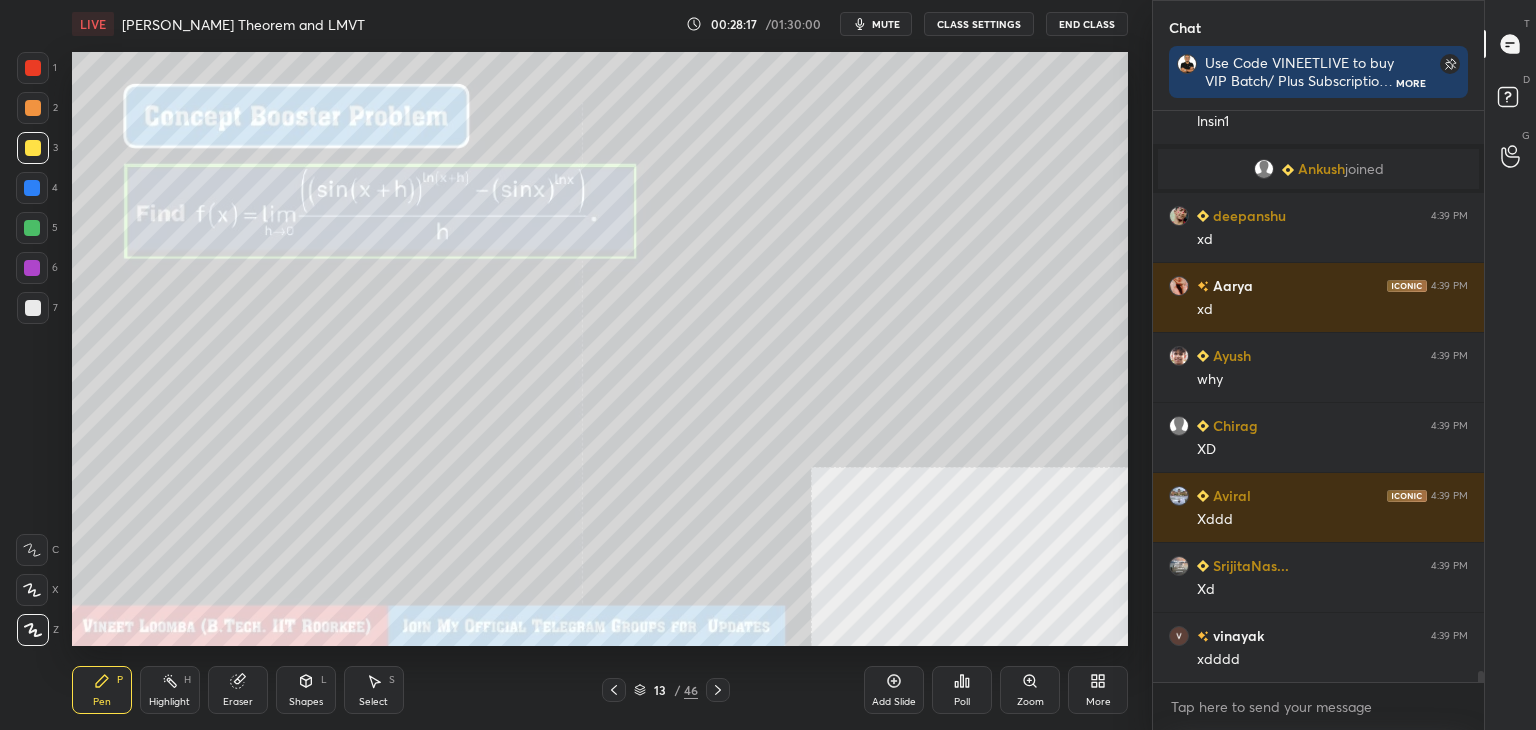 click on "Eraser" at bounding box center [238, 690] 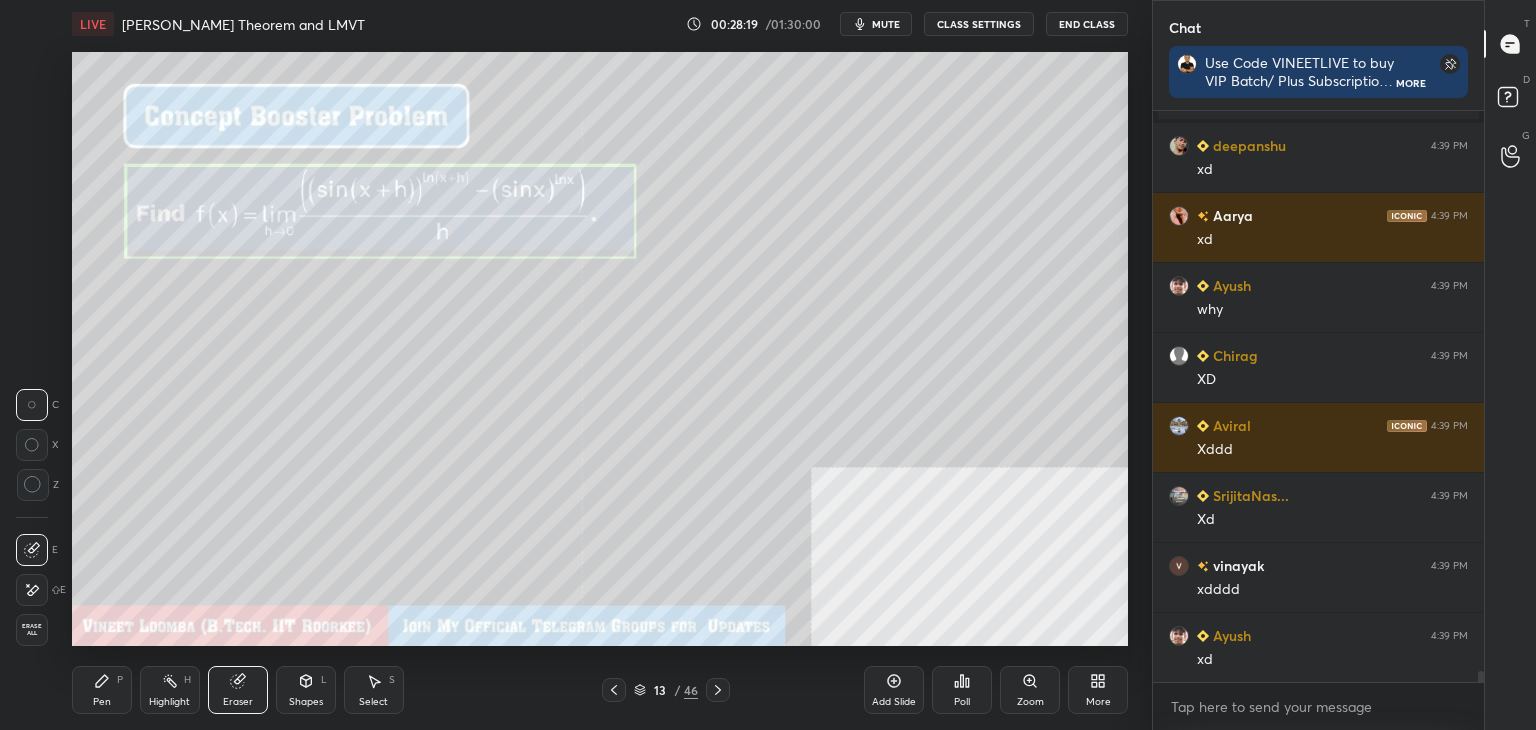 scroll, scrollTop: 30434, scrollLeft: 0, axis: vertical 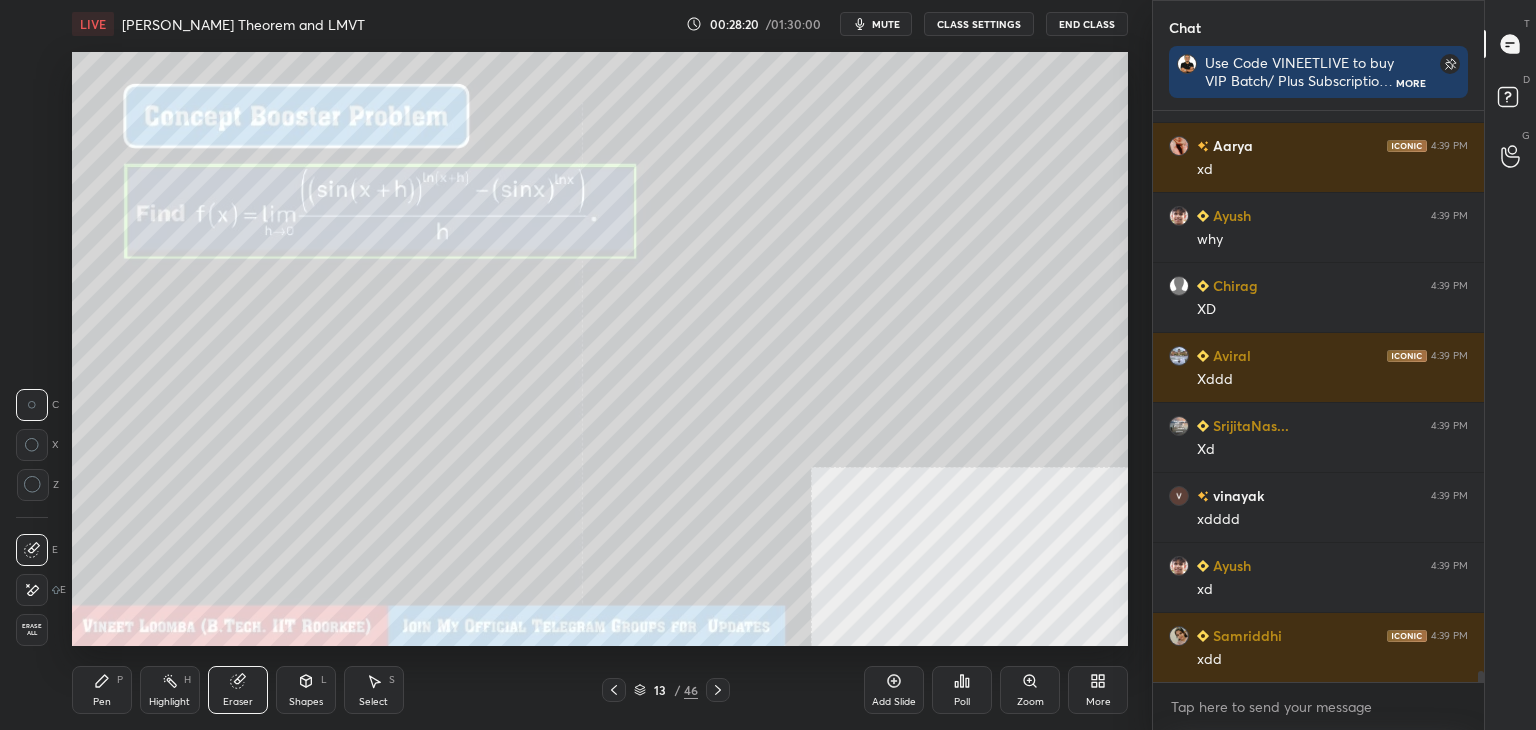 click on "Pen" at bounding box center [102, 702] 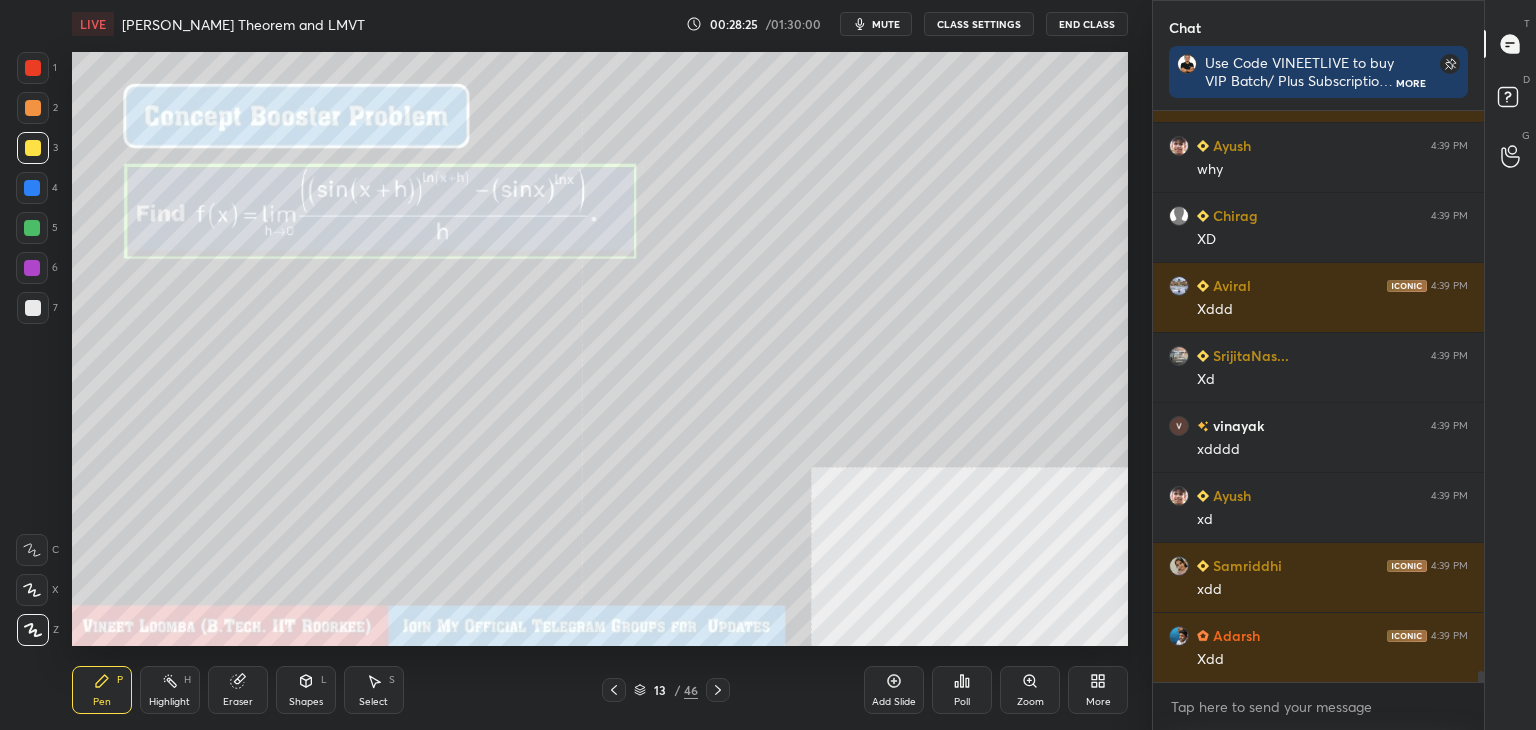 scroll, scrollTop: 30574, scrollLeft: 0, axis: vertical 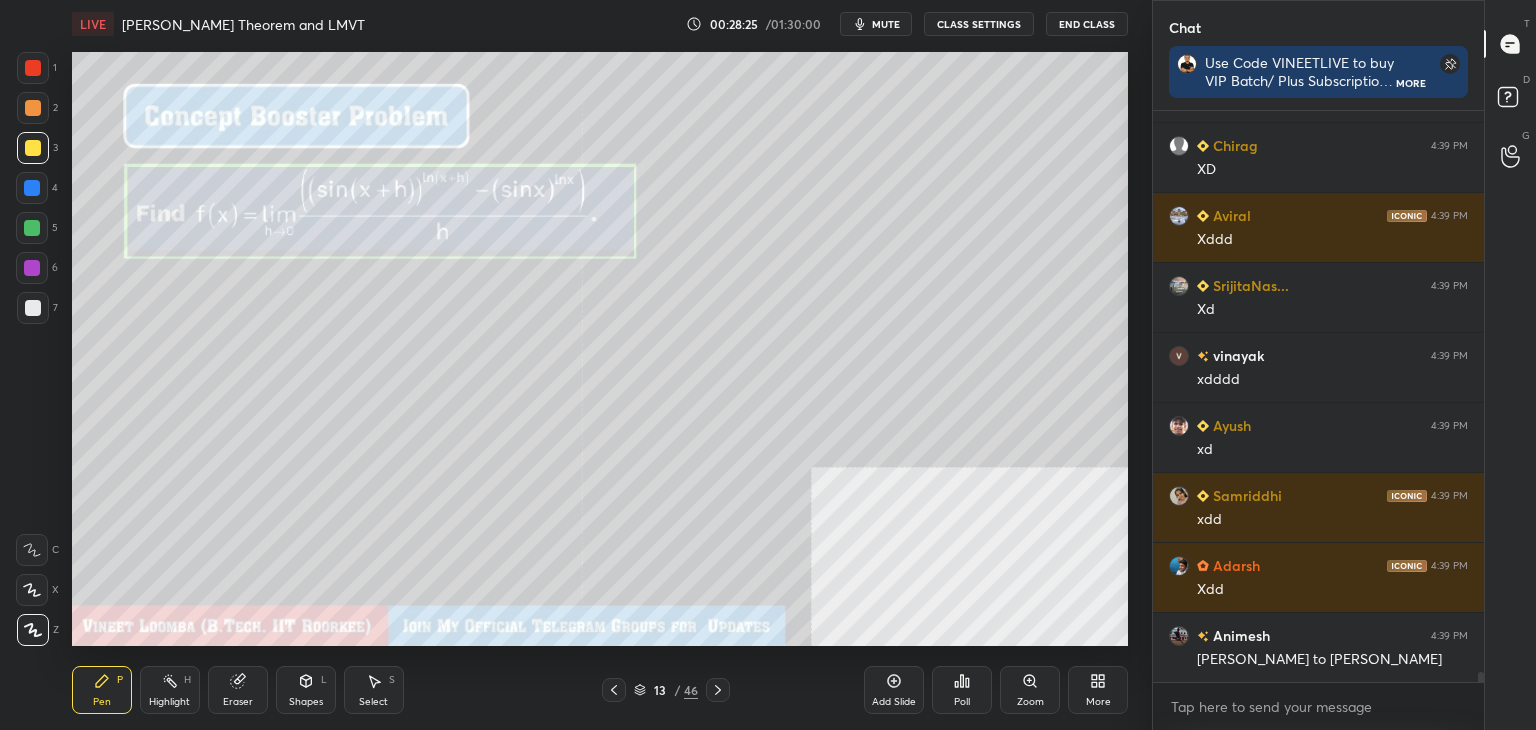 click on "Eraser" at bounding box center [238, 690] 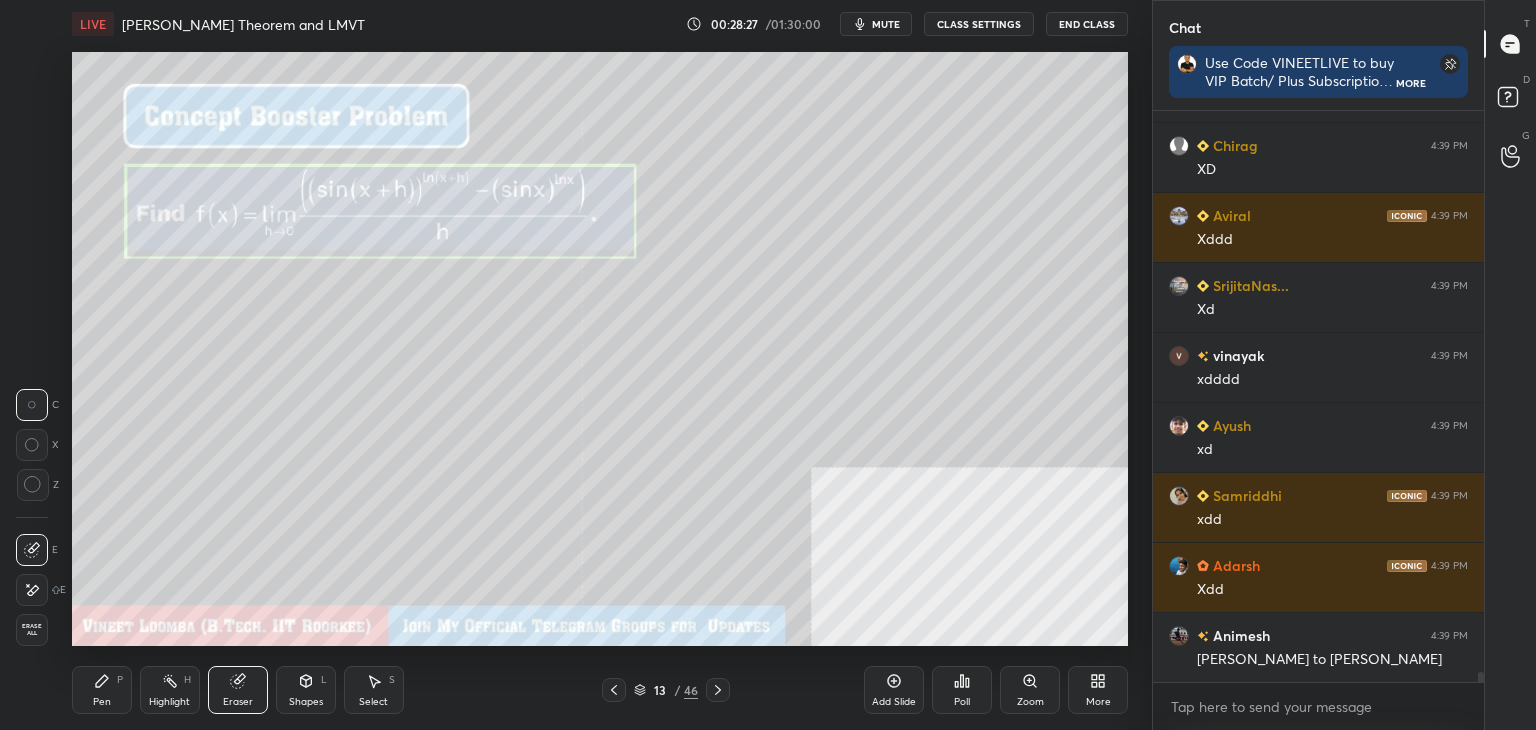 drag, startPoint x: 95, startPoint y: 698, endPoint x: 95, endPoint y: 682, distance: 16 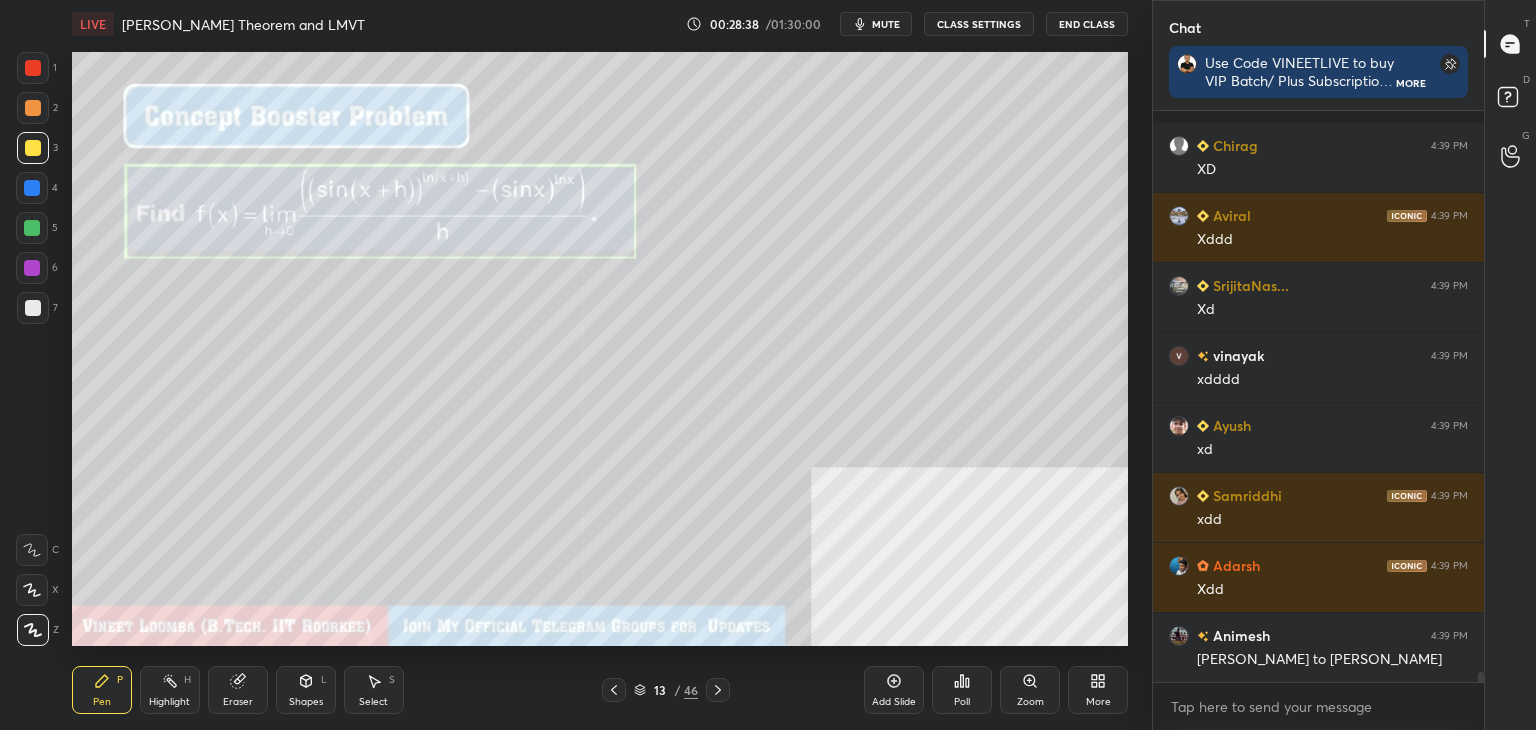 scroll, scrollTop: 30662, scrollLeft: 0, axis: vertical 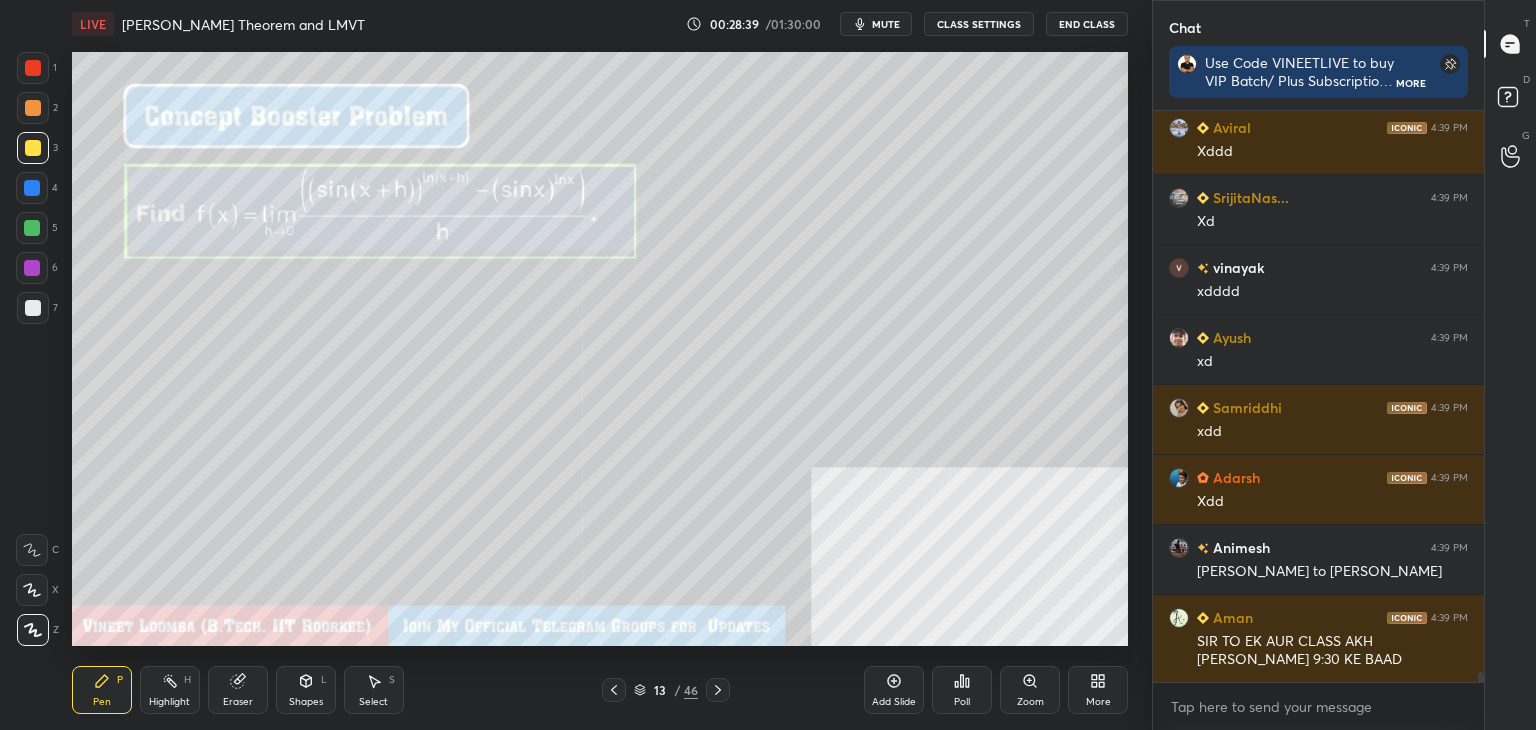click on "Select S" at bounding box center (374, 690) 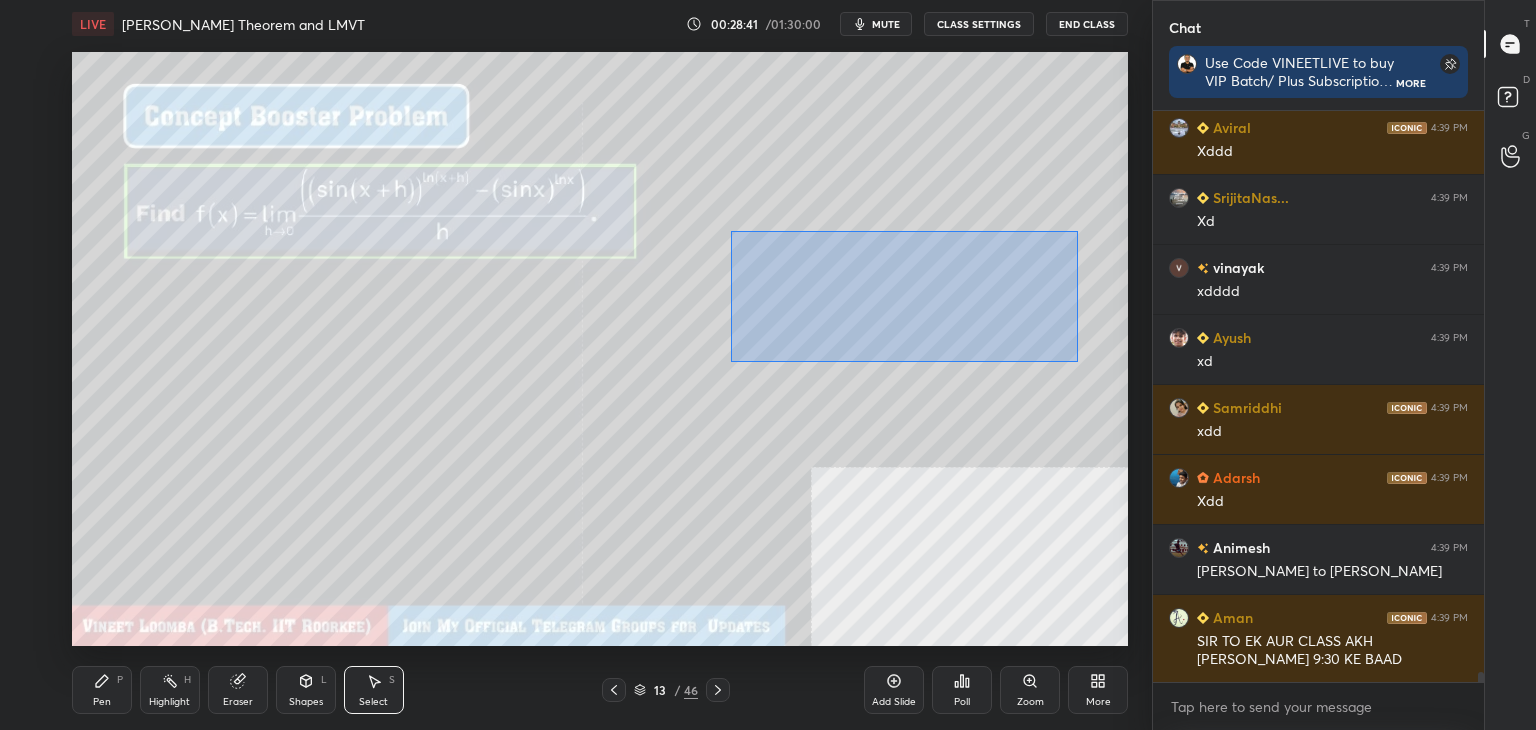 drag, startPoint x: 731, startPoint y: 231, endPoint x: 972, endPoint y: 298, distance: 250.13995 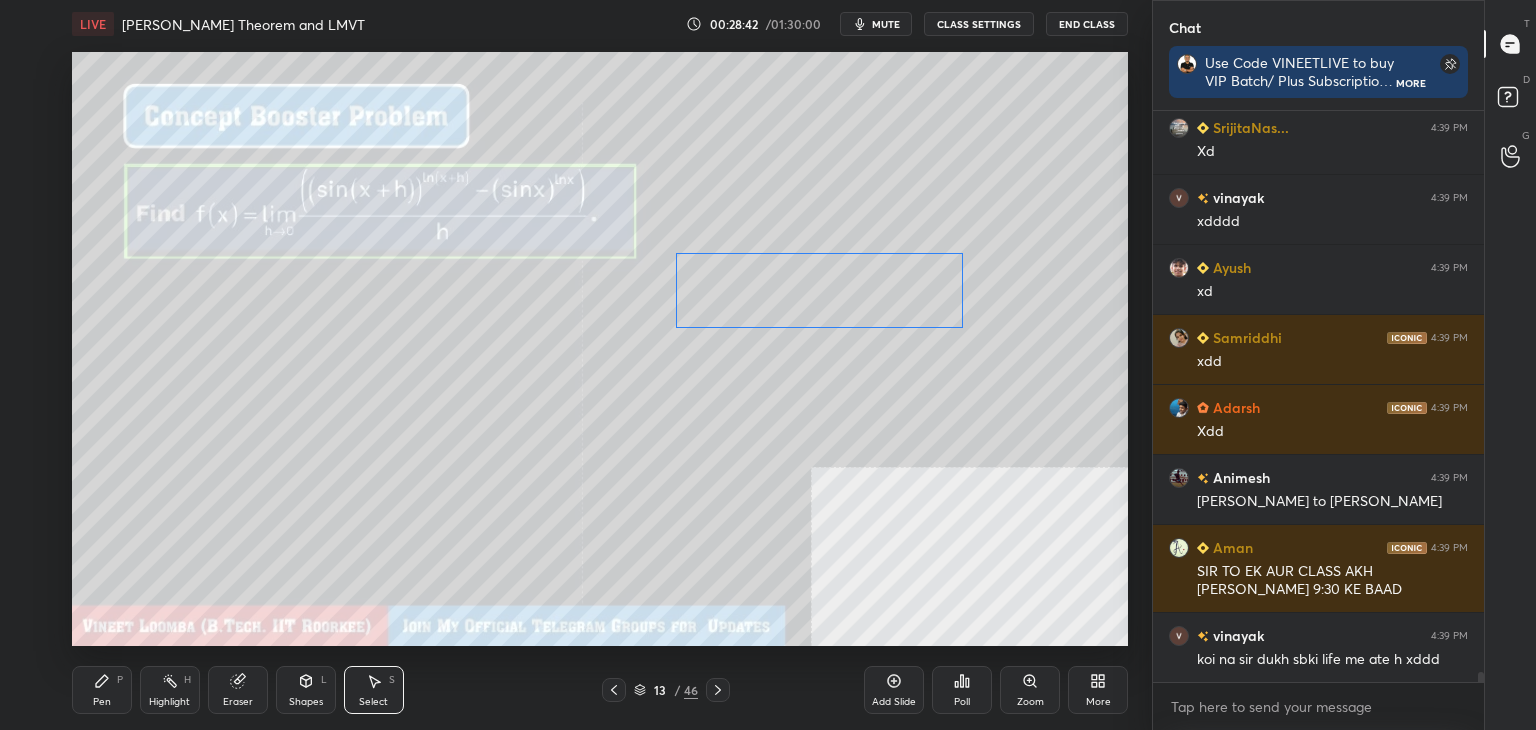 scroll, scrollTop: 30802, scrollLeft: 0, axis: vertical 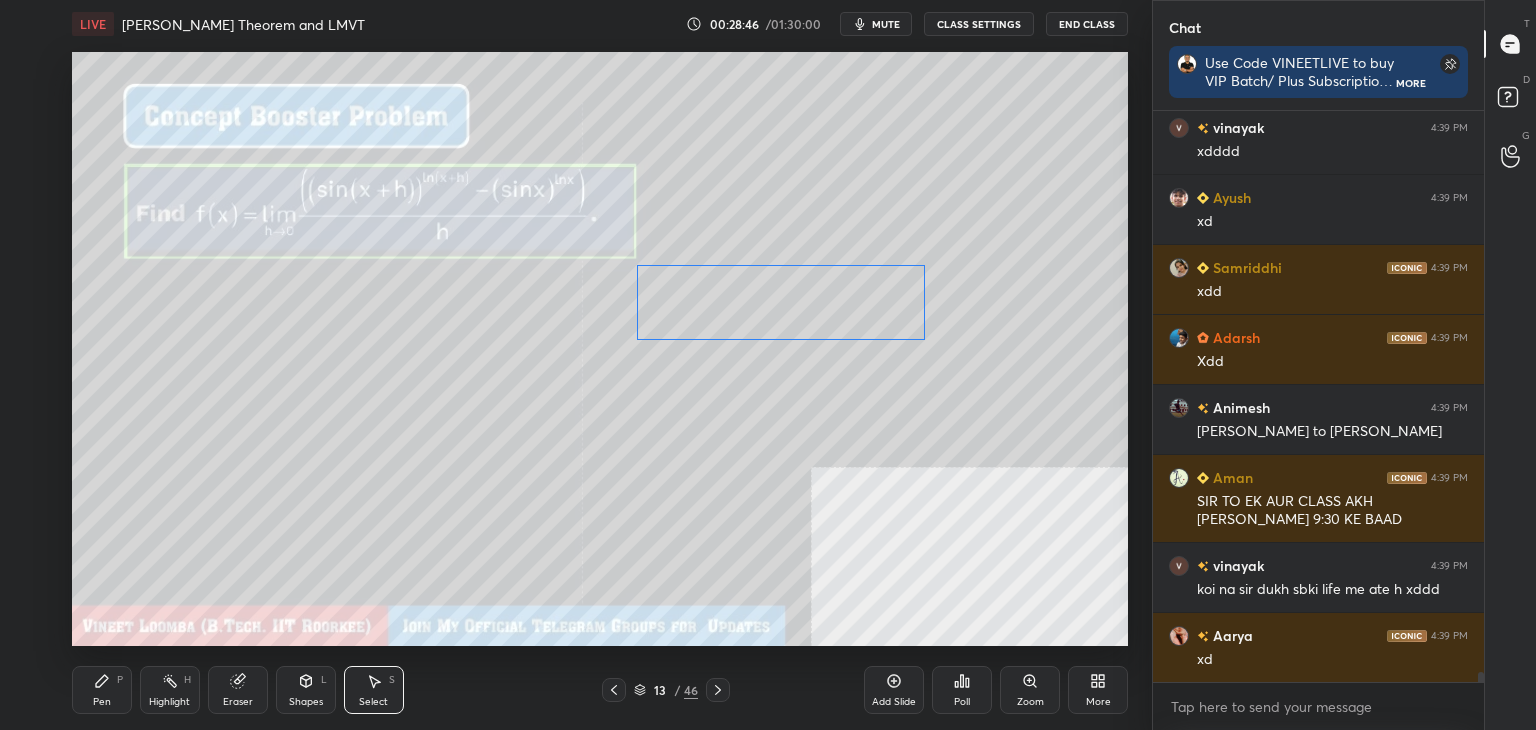 drag, startPoint x: 919, startPoint y: 285, endPoint x: 818, endPoint y: 321, distance: 107.22407 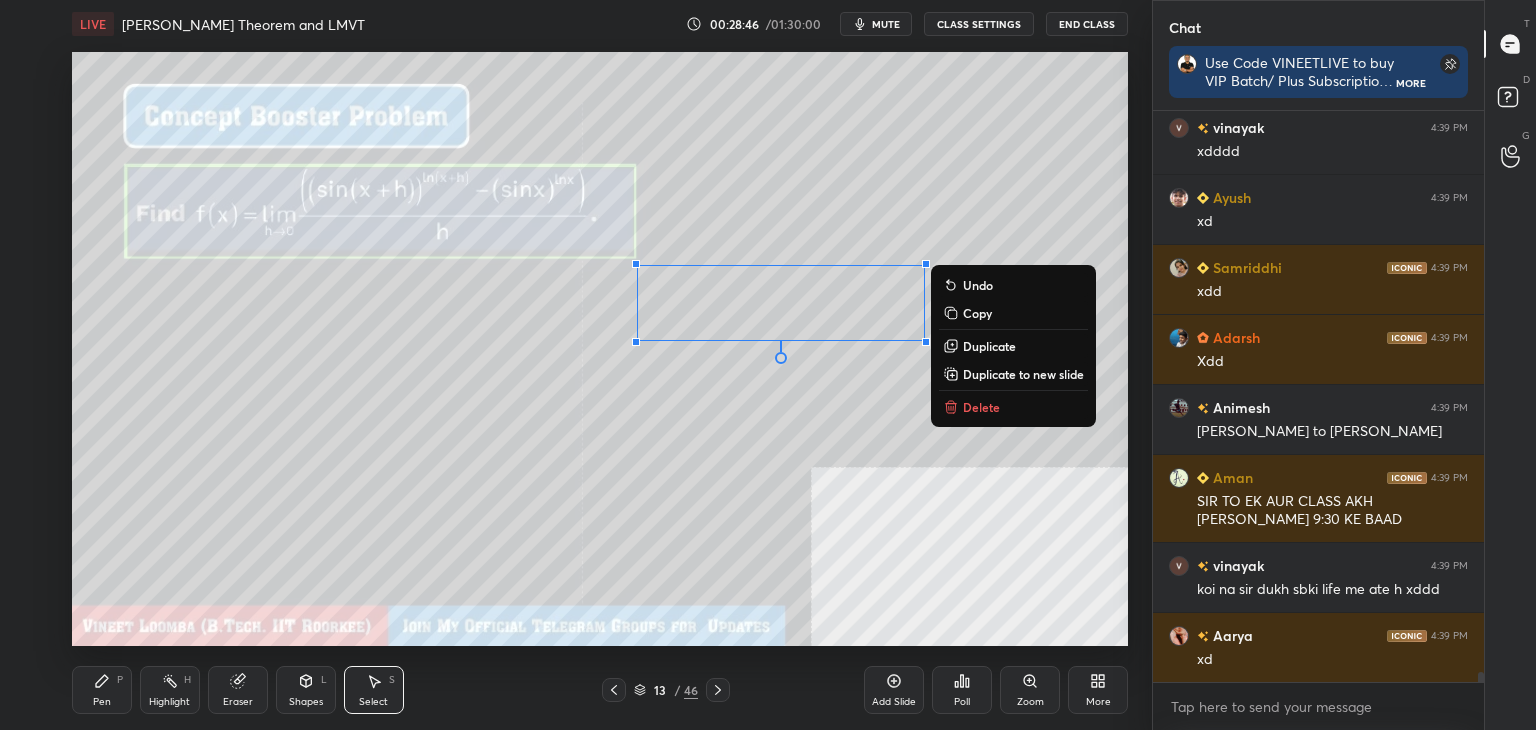 click on "0 ° Undo Copy Duplicate Duplicate to new slide Delete" at bounding box center (600, 349) 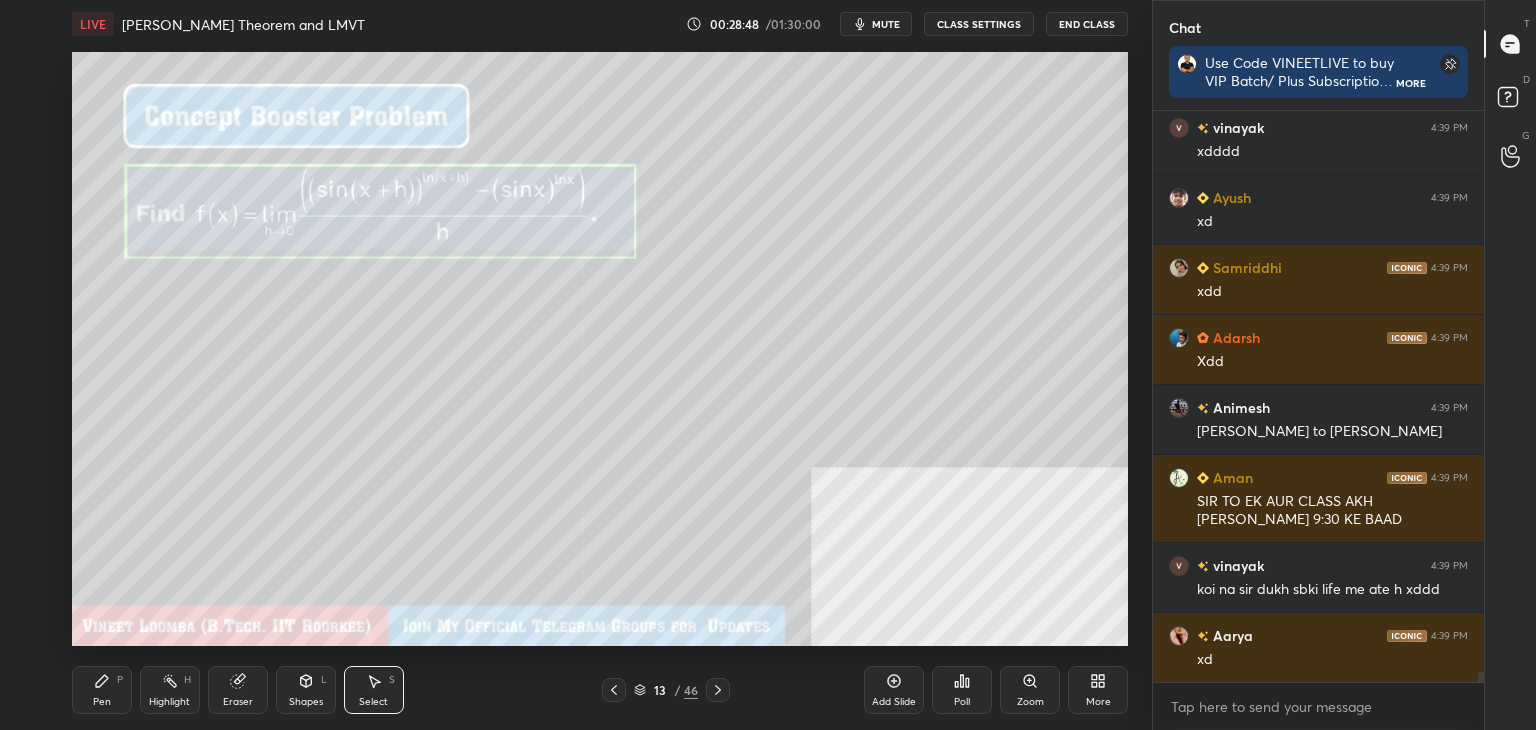 click on "Pen" at bounding box center (102, 702) 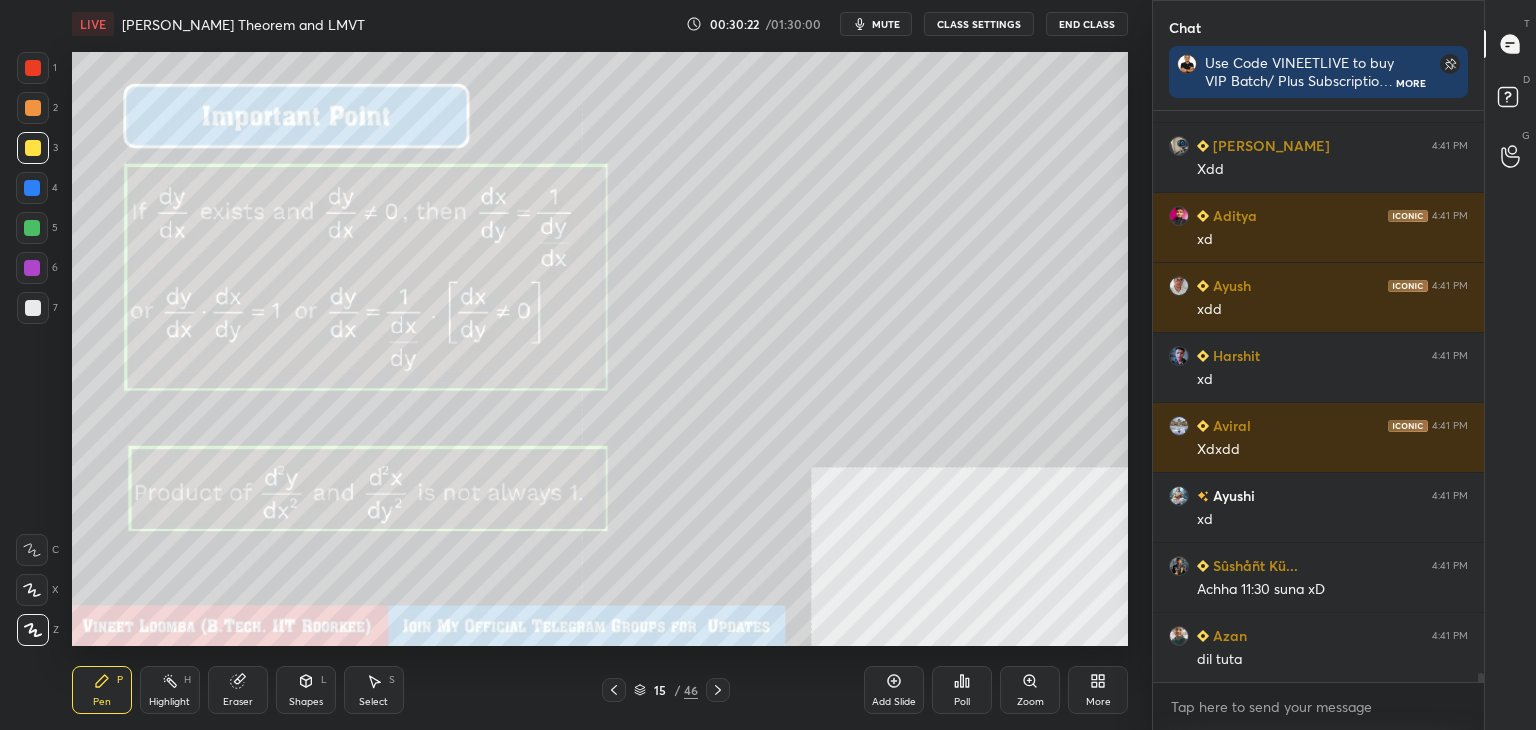 scroll, scrollTop: 35072, scrollLeft: 0, axis: vertical 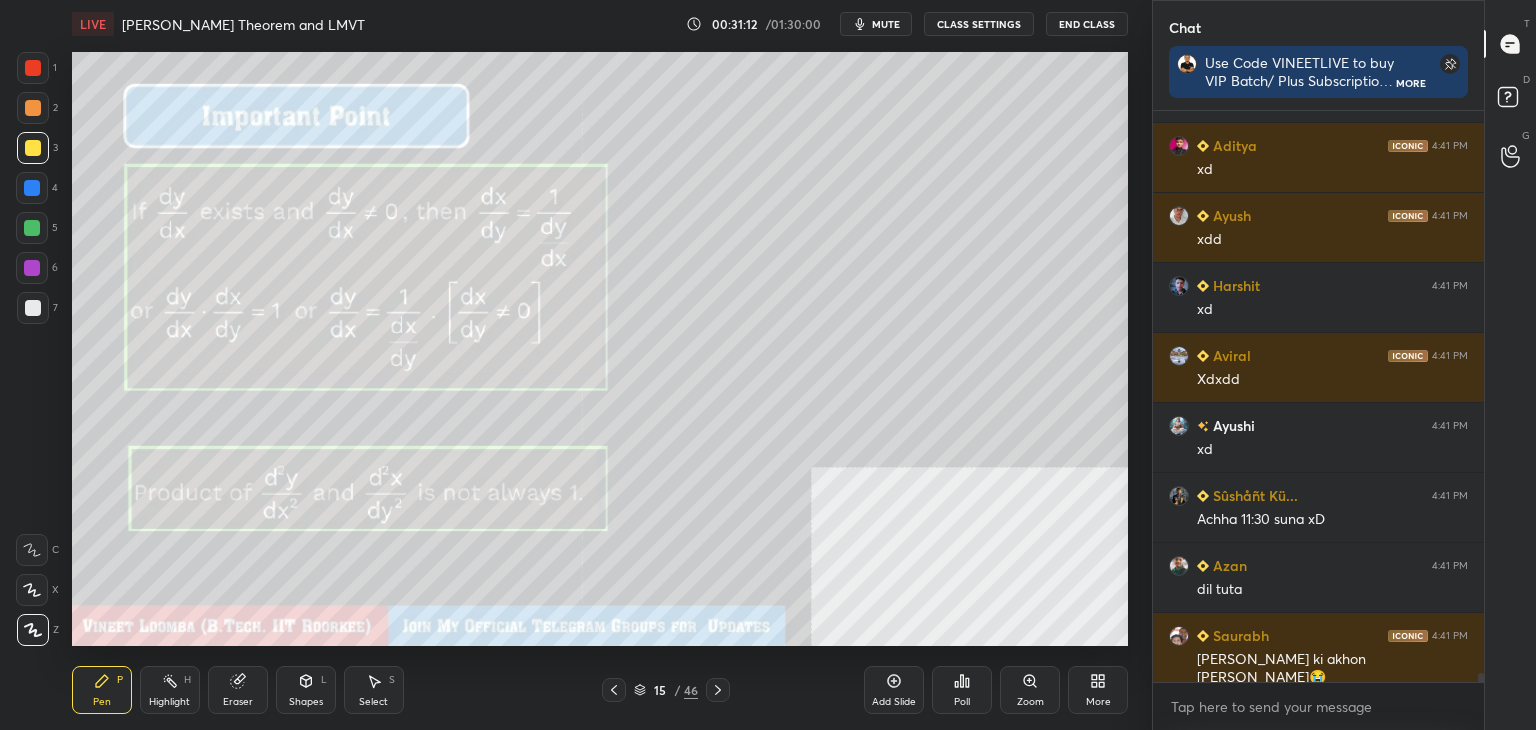 click 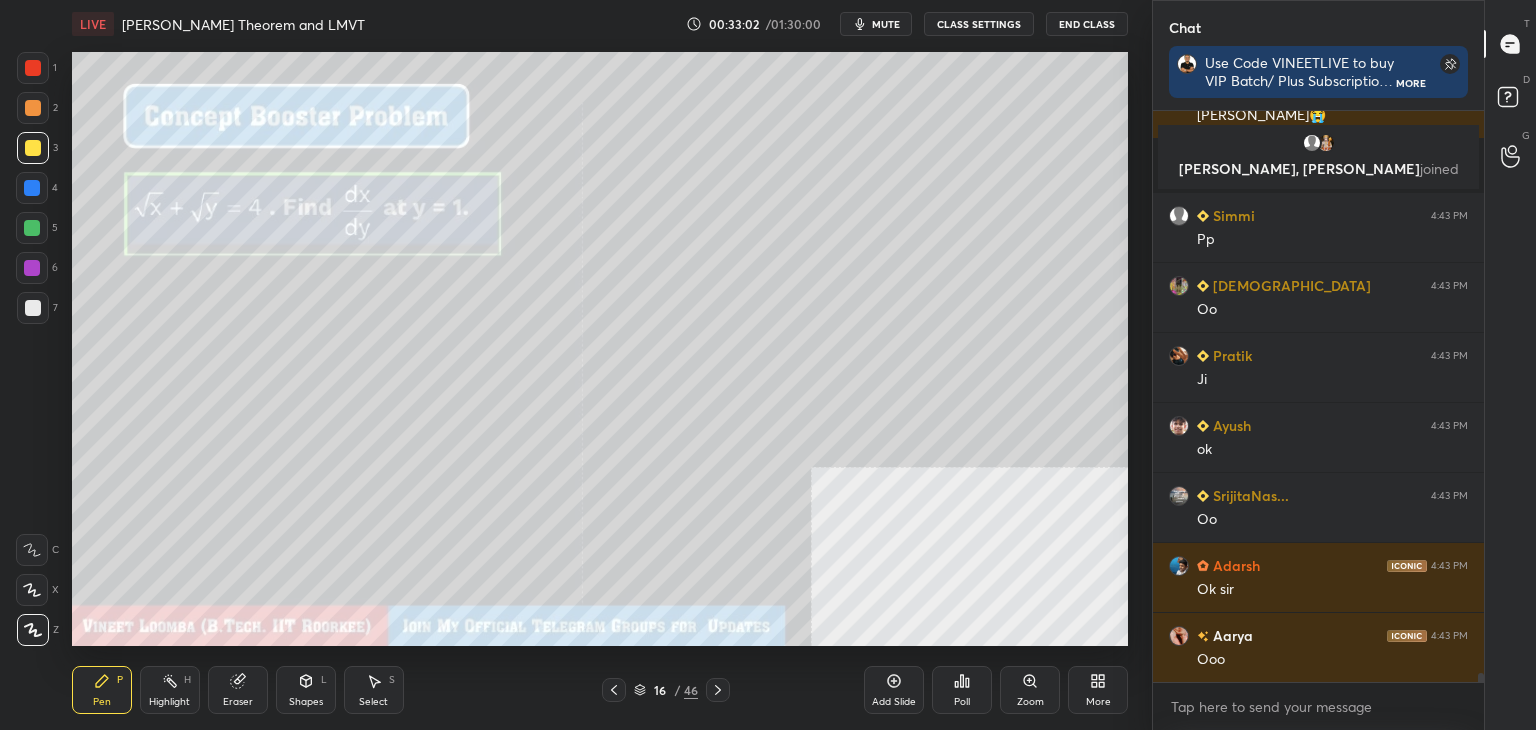 scroll, scrollTop: 34190, scrollLeft: 0, axis: vertical 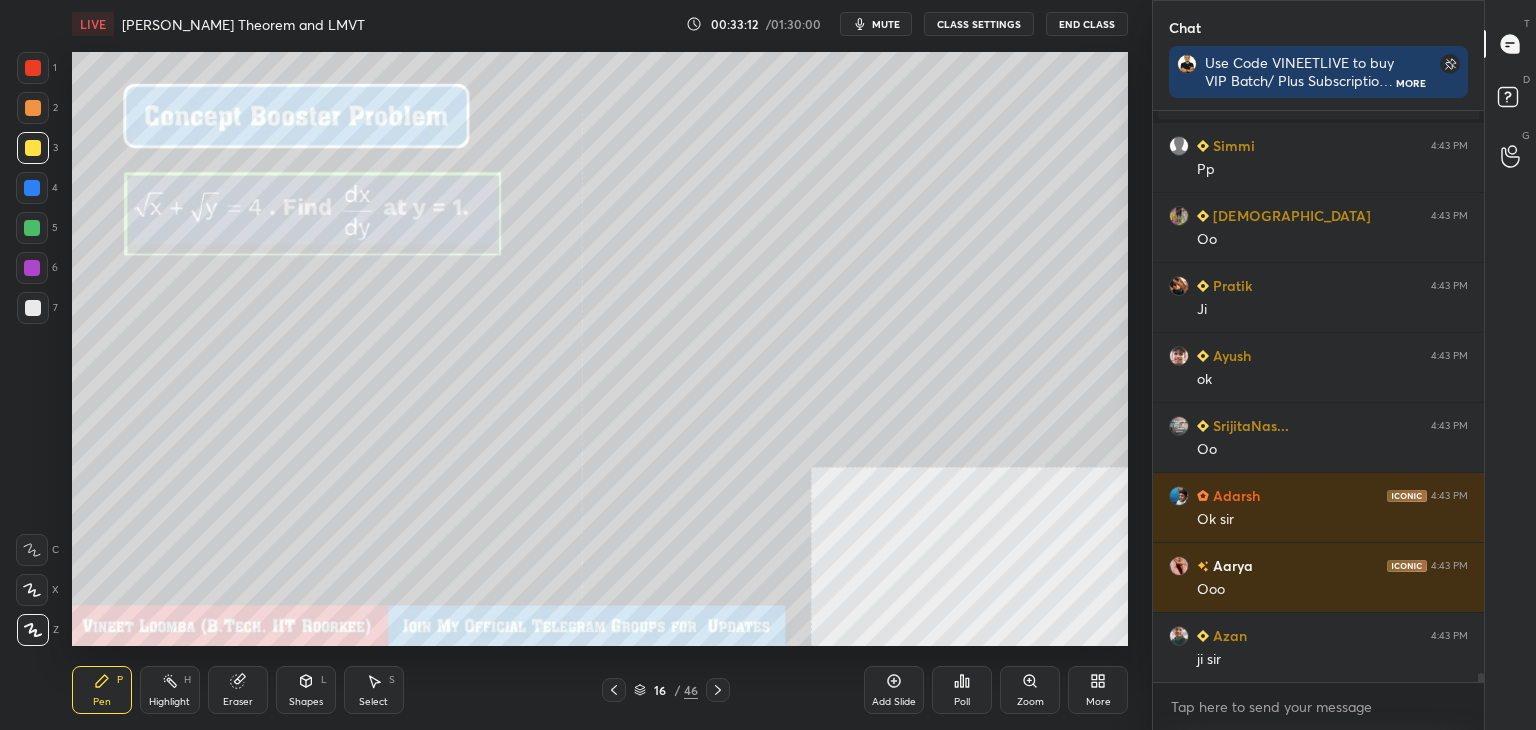 click on "Eraser" at bounding box center (238, 702) 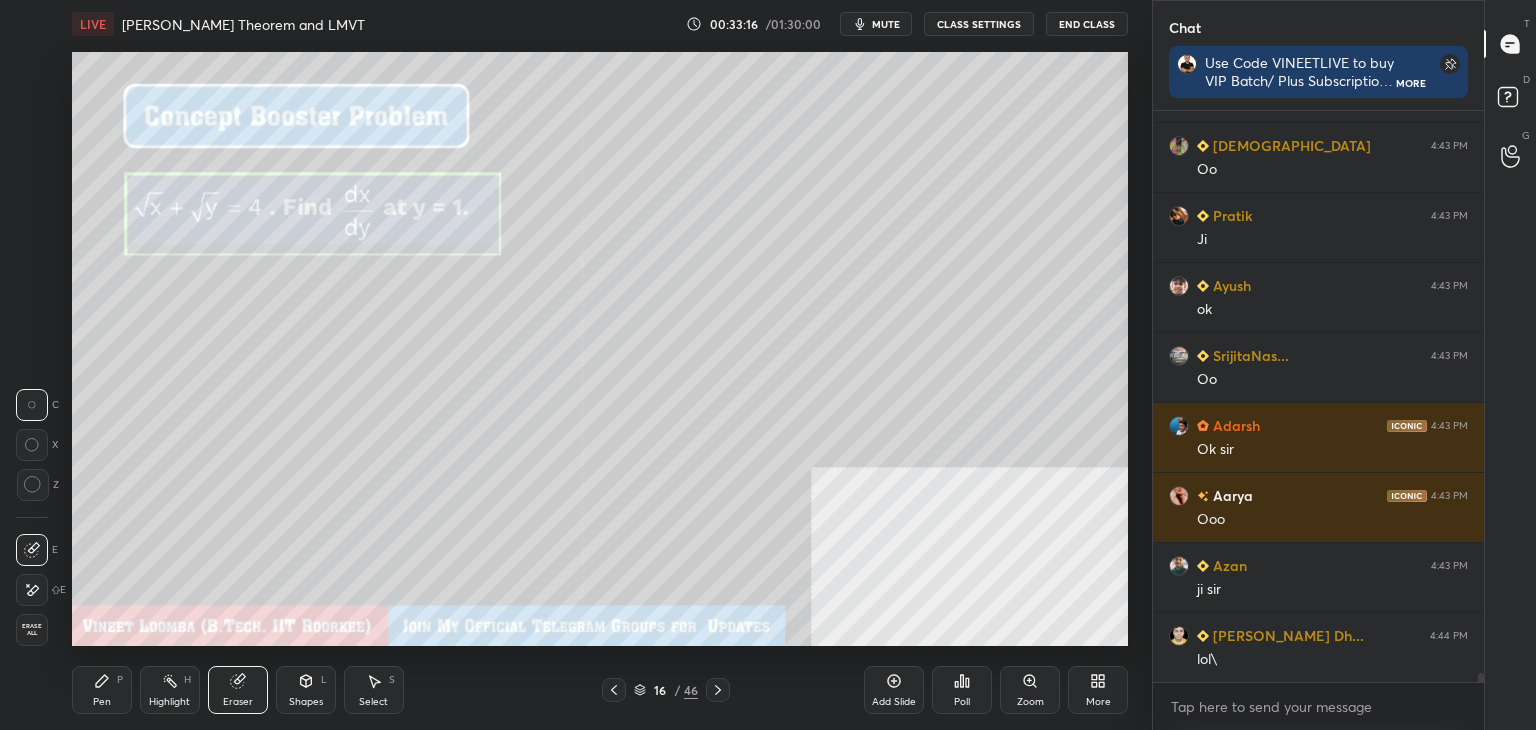 scroll, scrollTop: 34330, scrollLeft: 0, axis: vertical 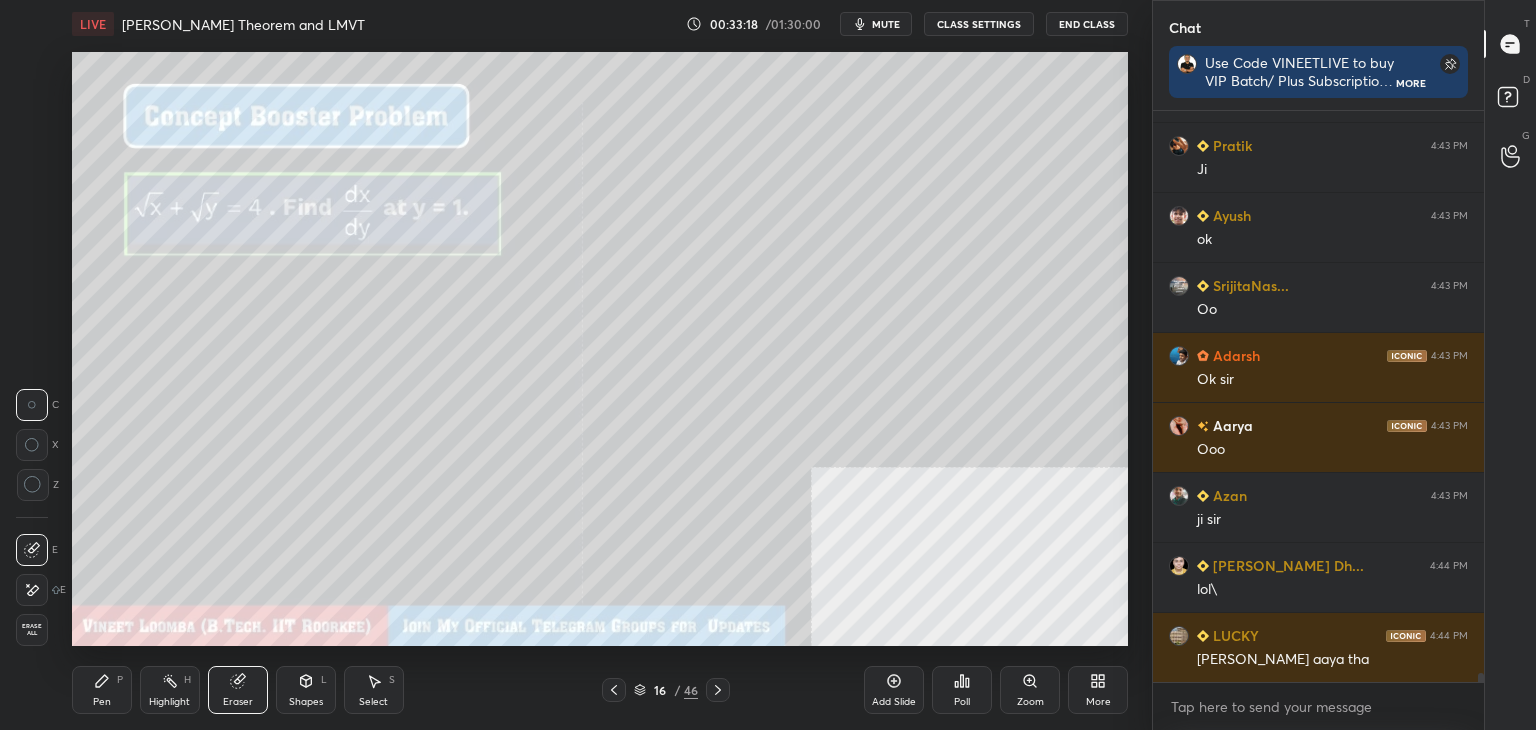 click on "Pen" at bounding box center [102, 702] 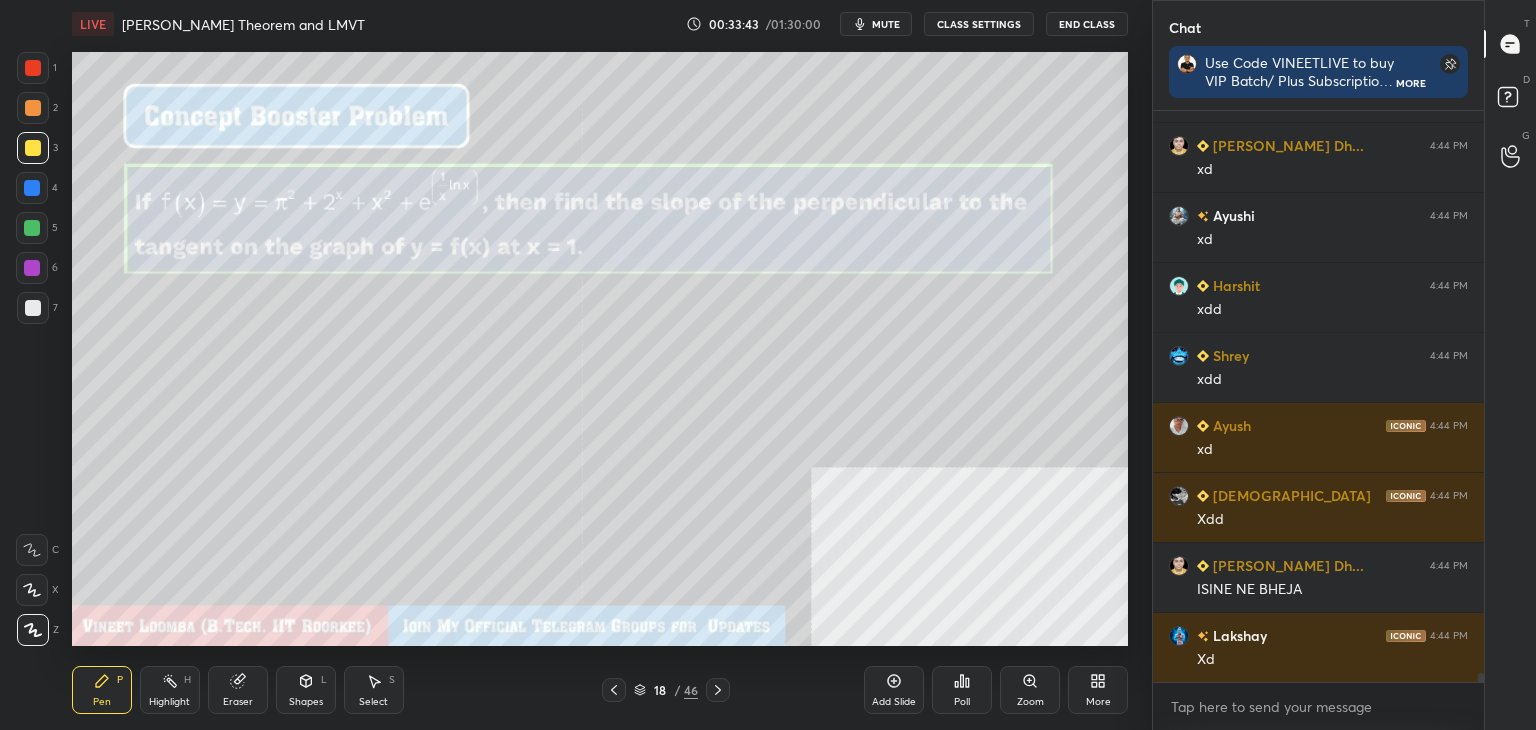 scroll, scrollTop: 36080, scrollLeft: 0, axis: vertical 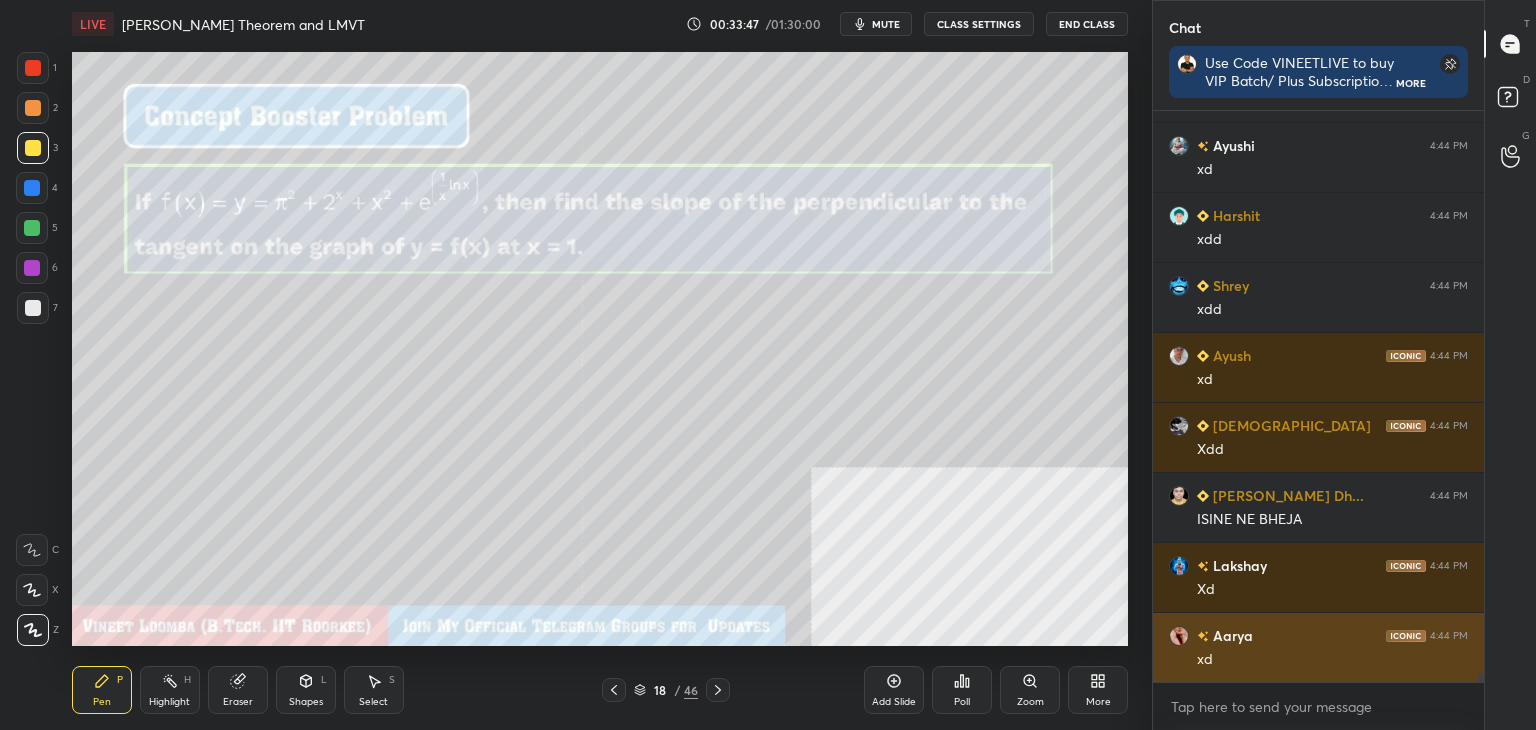 click on "Aarya" at bounding box center [1231, 635] 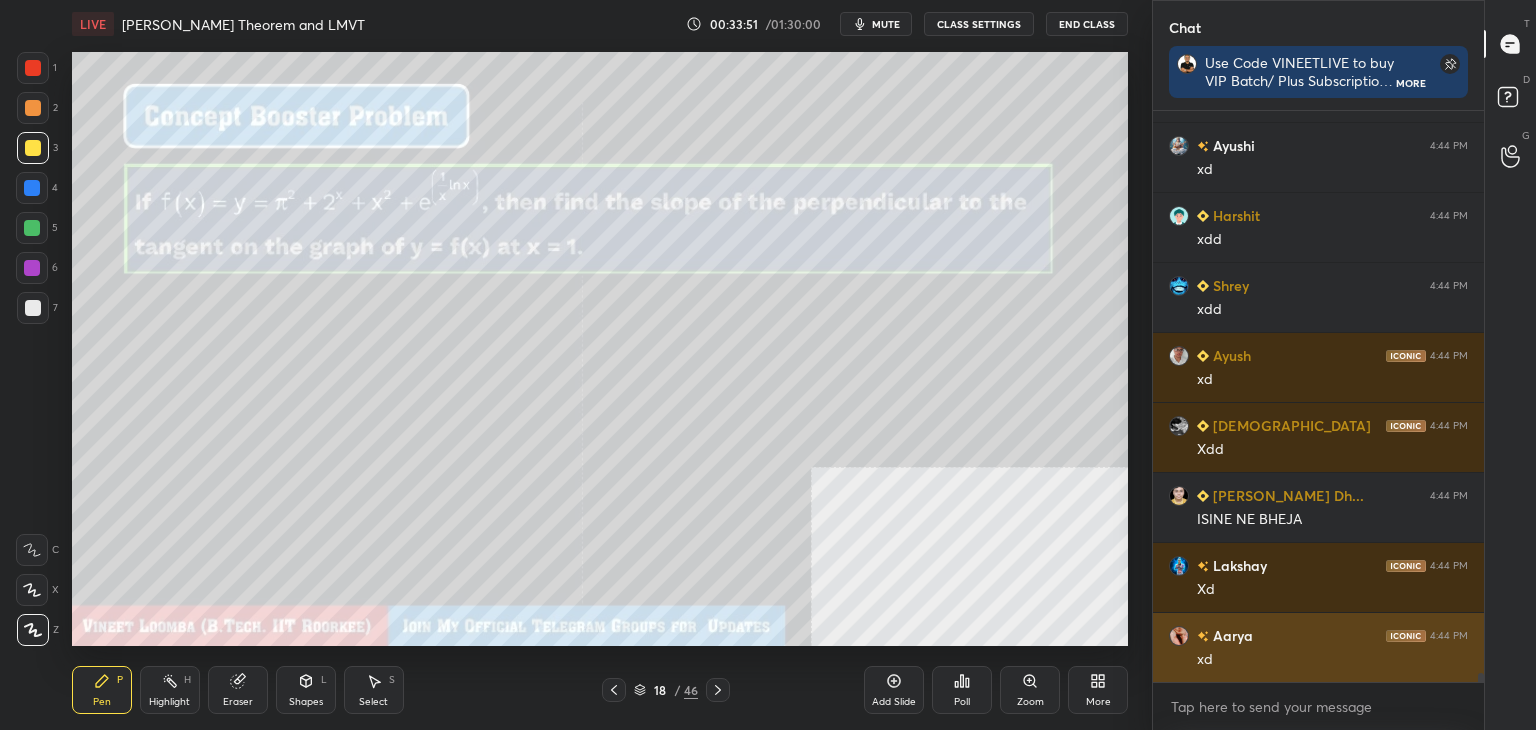 click on "xd" at bounding box center (1332, 658) 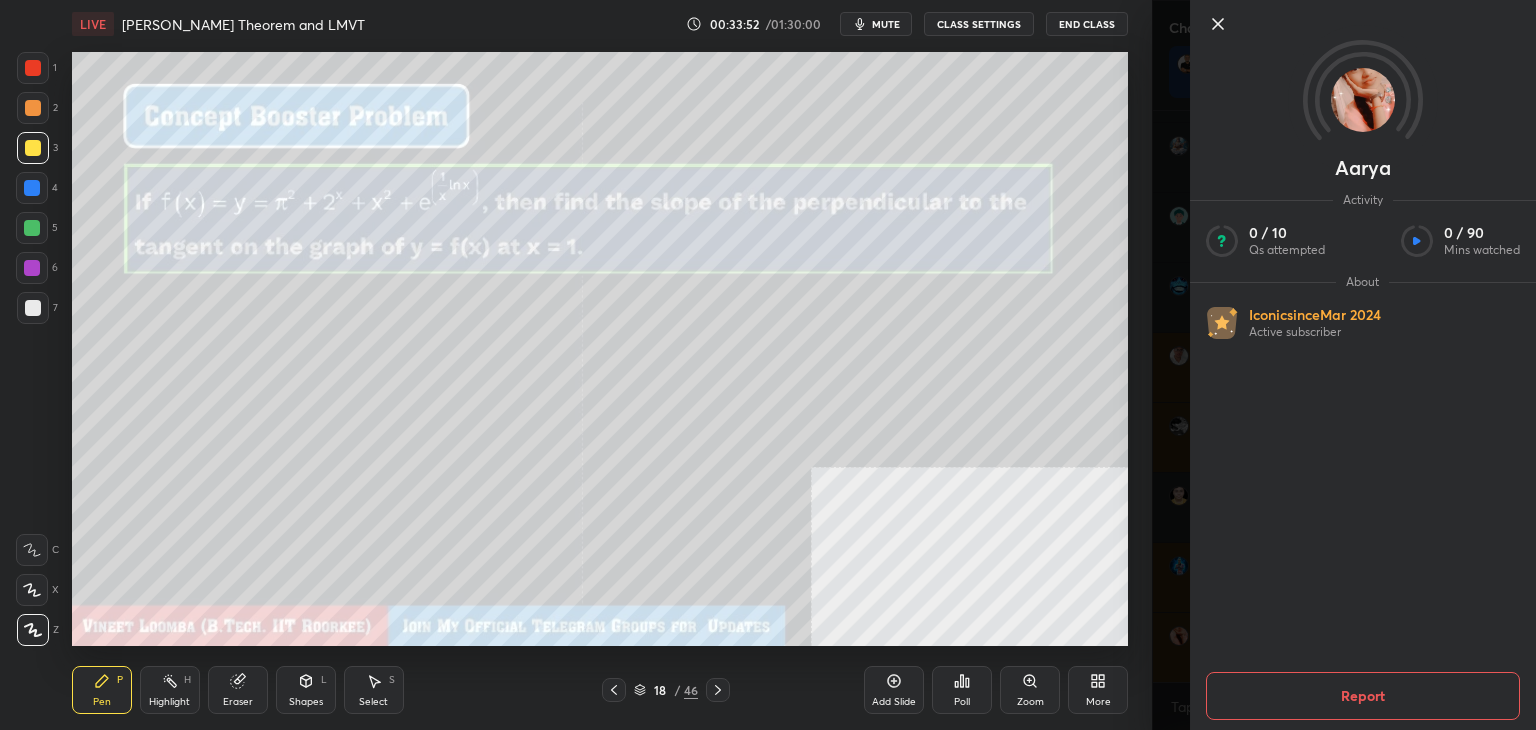 scroll, scrollTop: 36168, scrollLeft: 0, axis: vertical 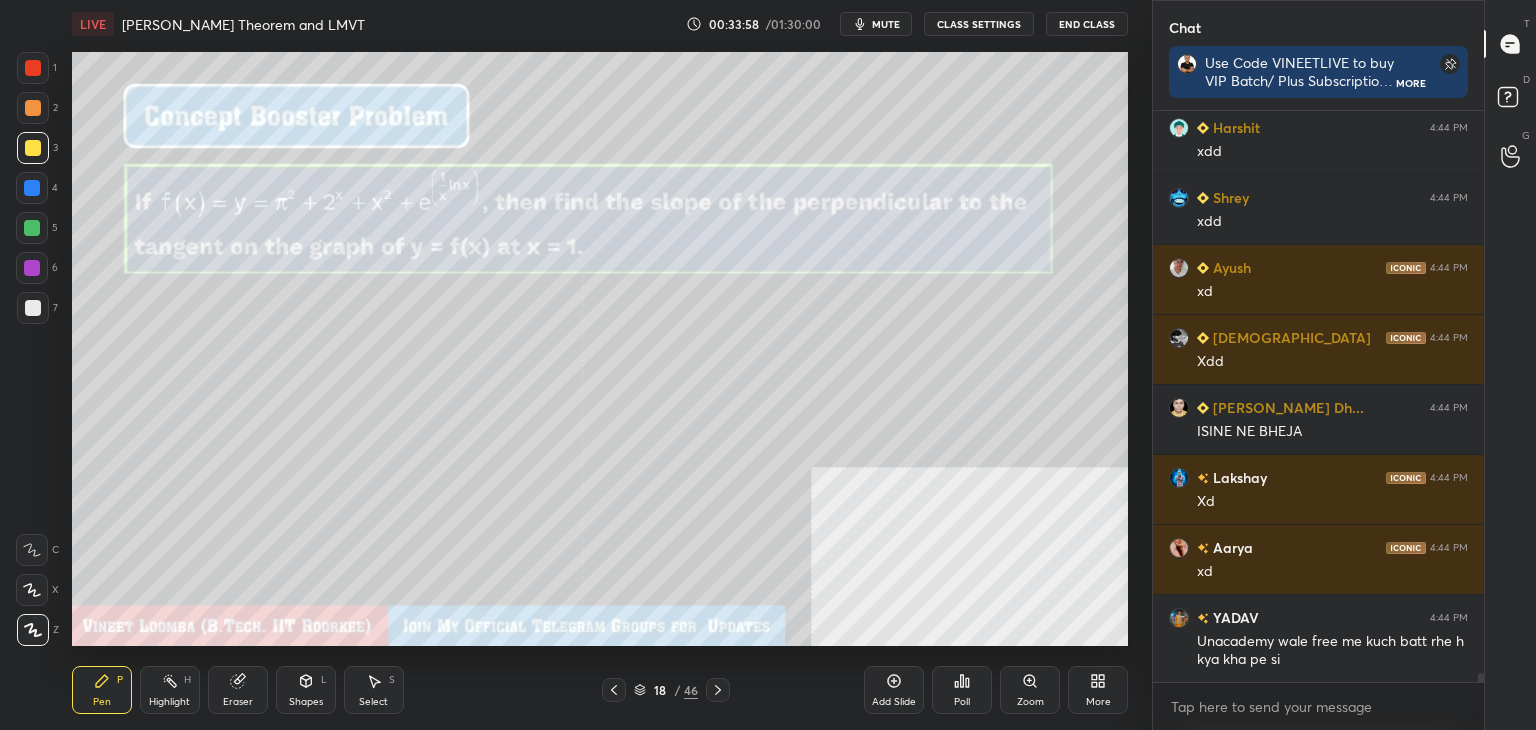 click at bounding box center [33, 108] 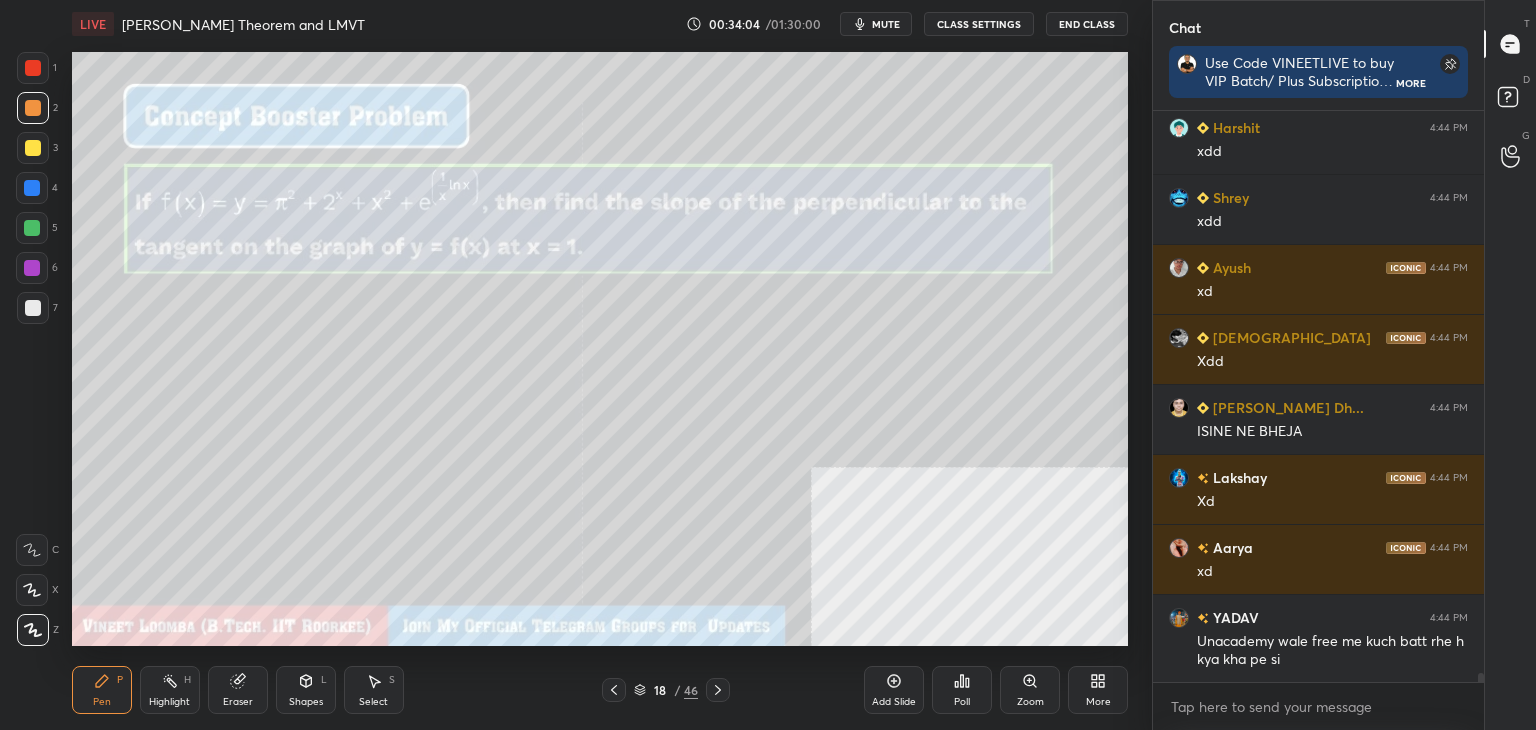click on "Eraser" at bounding box center (238, 702) 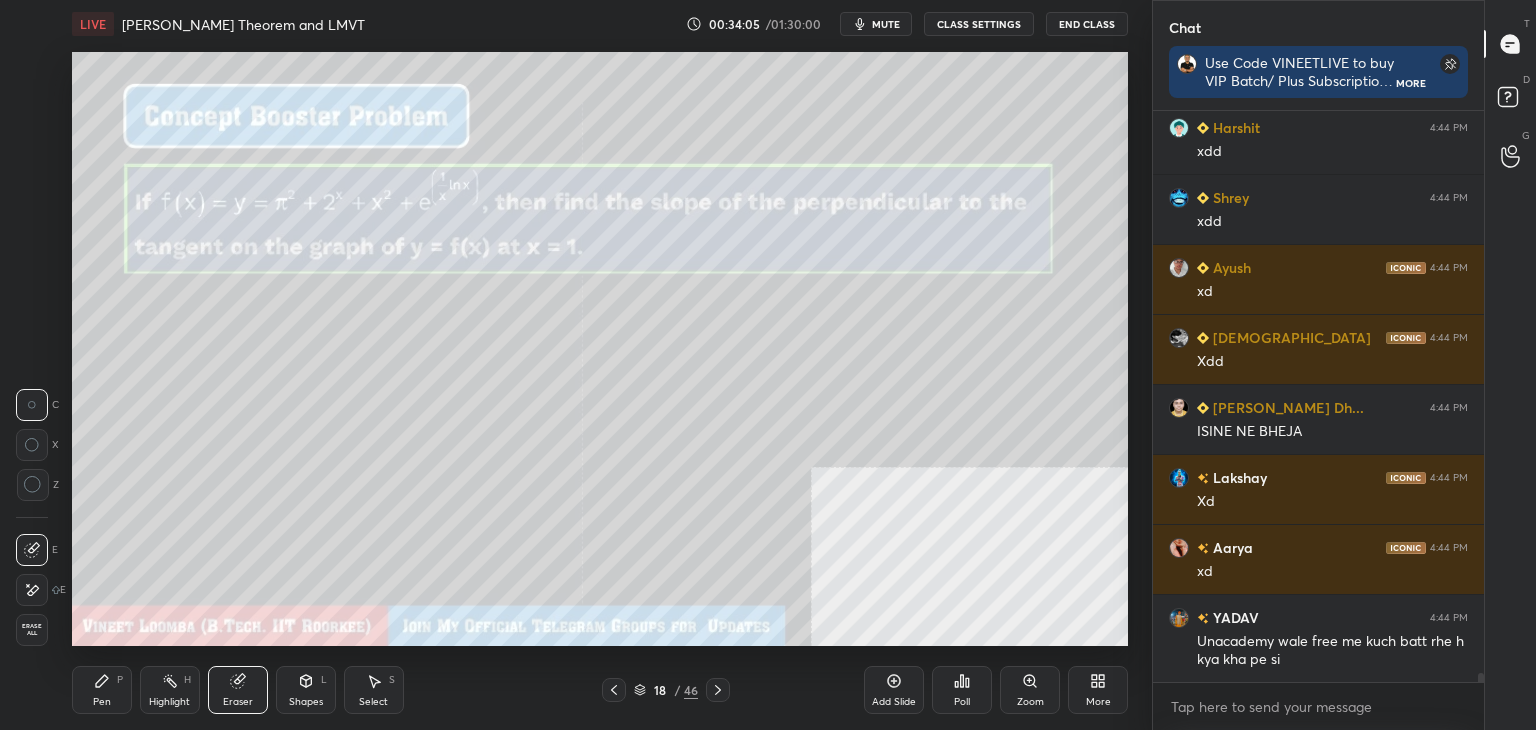 click on "Erase all" at bounding box center (32, 630) 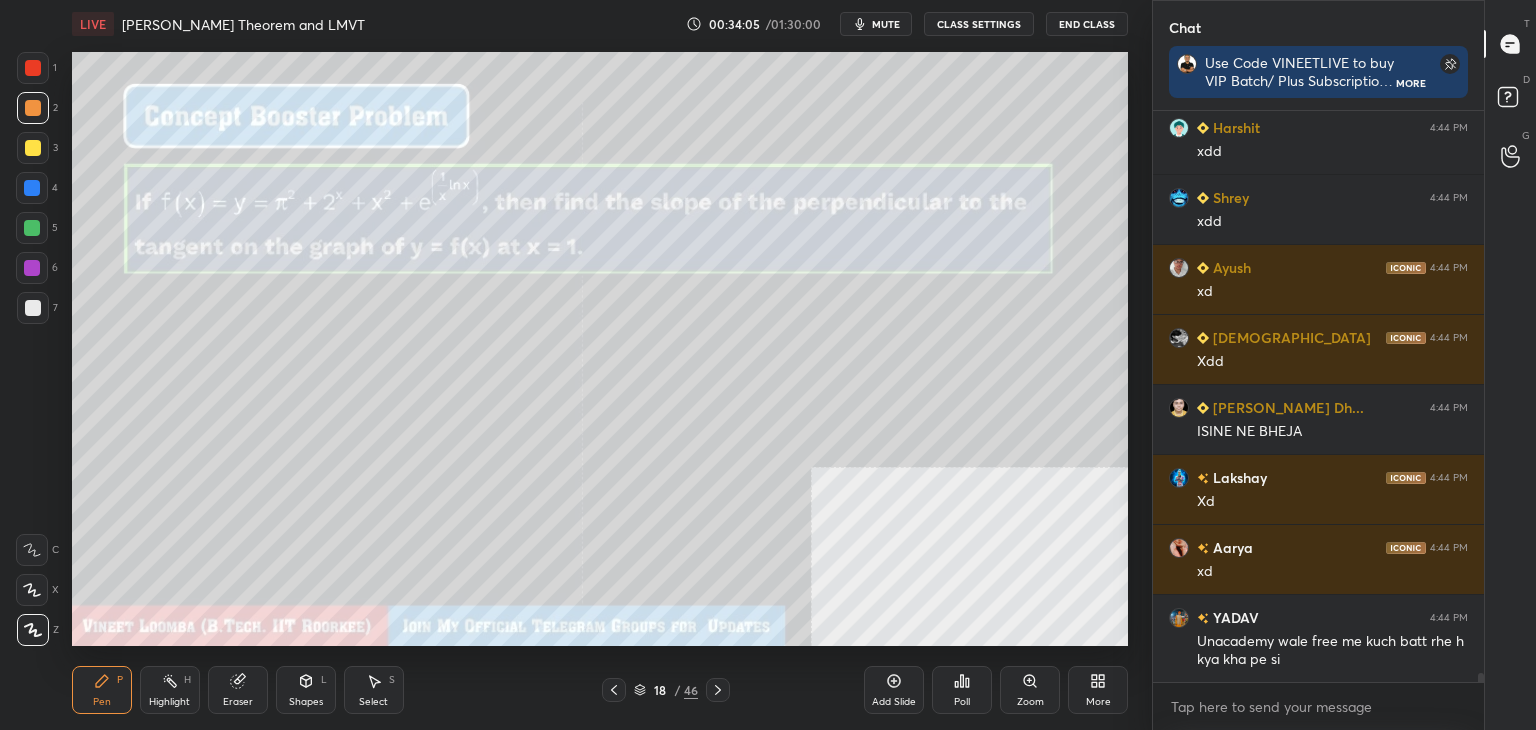 click on "Pen" at bounding box center (102, 702) 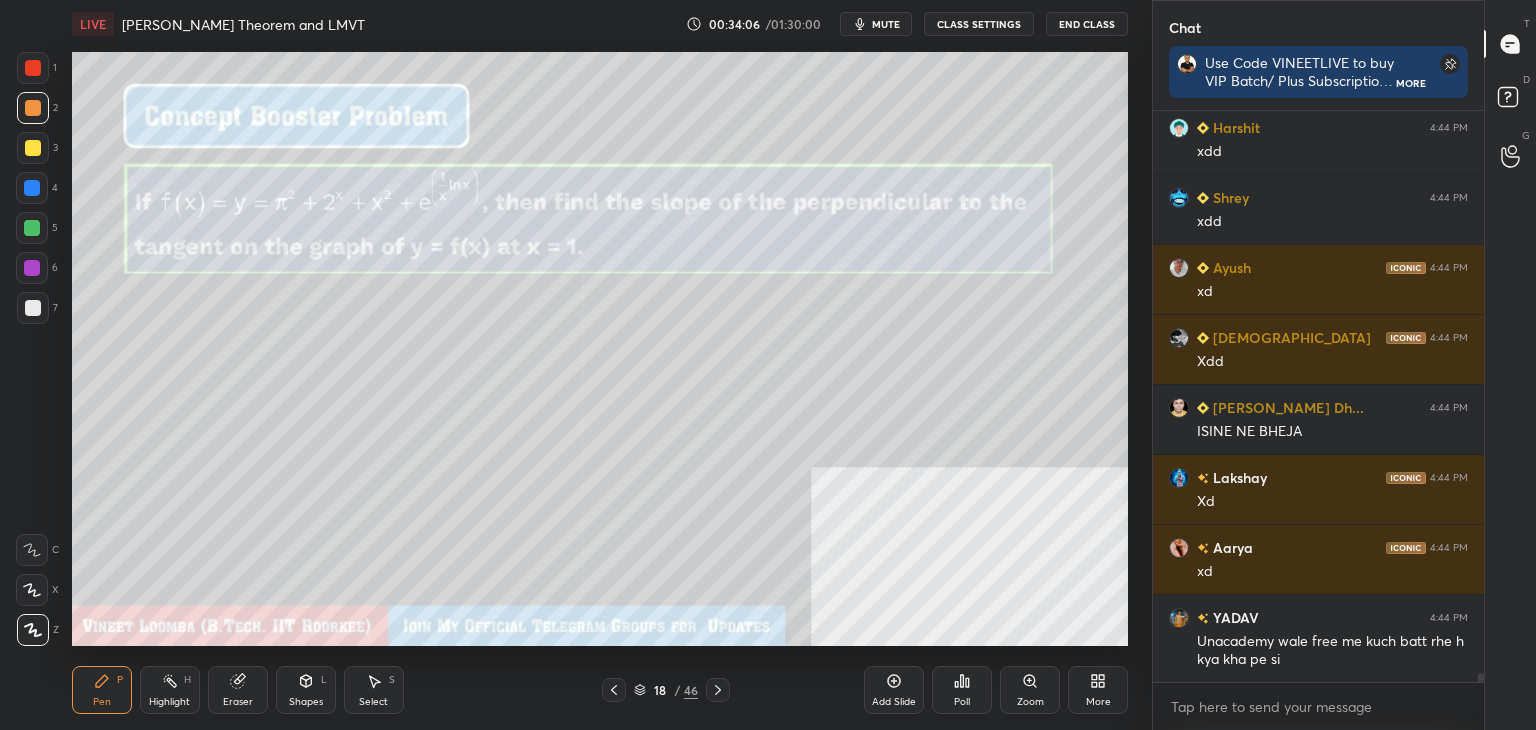 scroll, scrollTop: 36216, scrollLeft: 0, axis: vertical 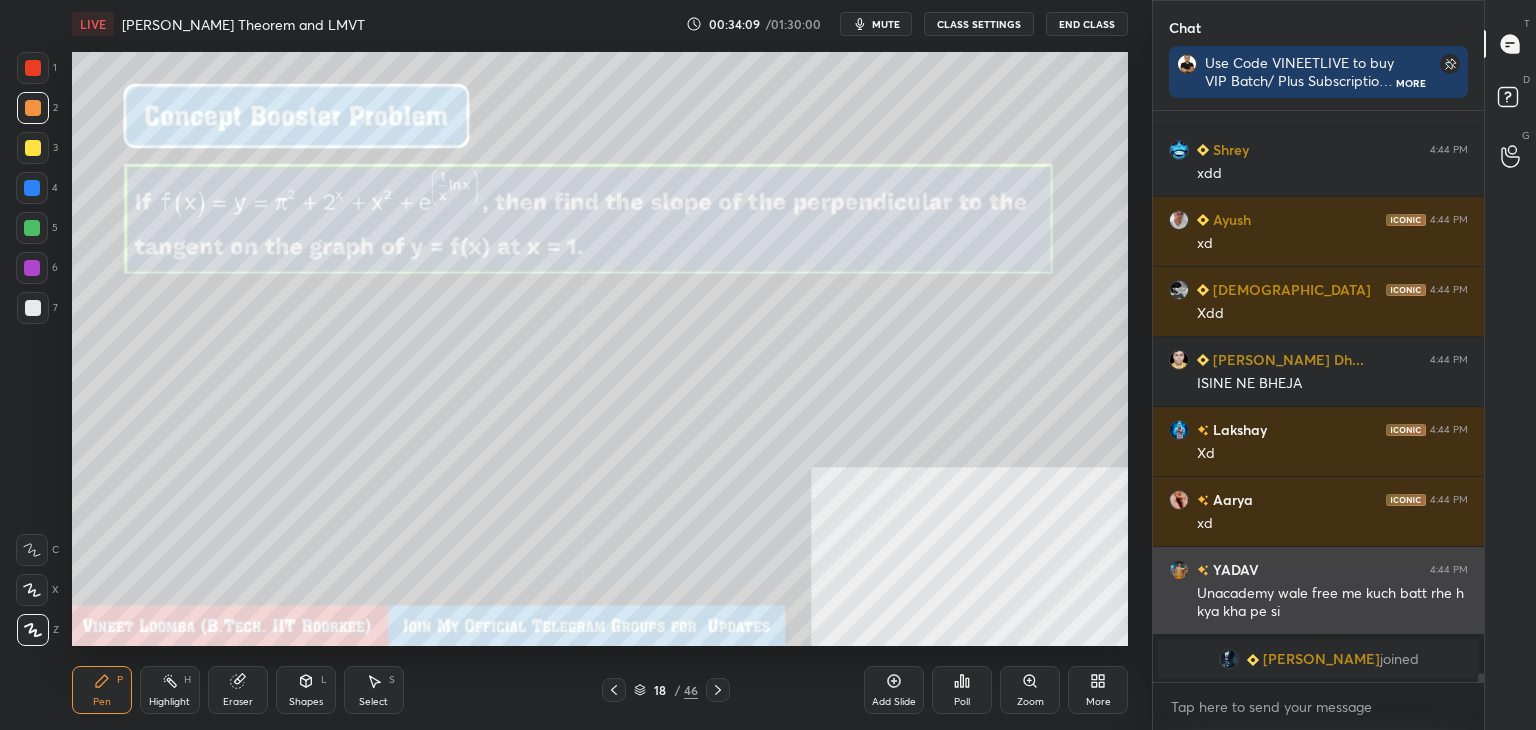 click on "Unacademy wale free me kuch batt rhe h kya kha pe si" at bounding box center (1332, 601) 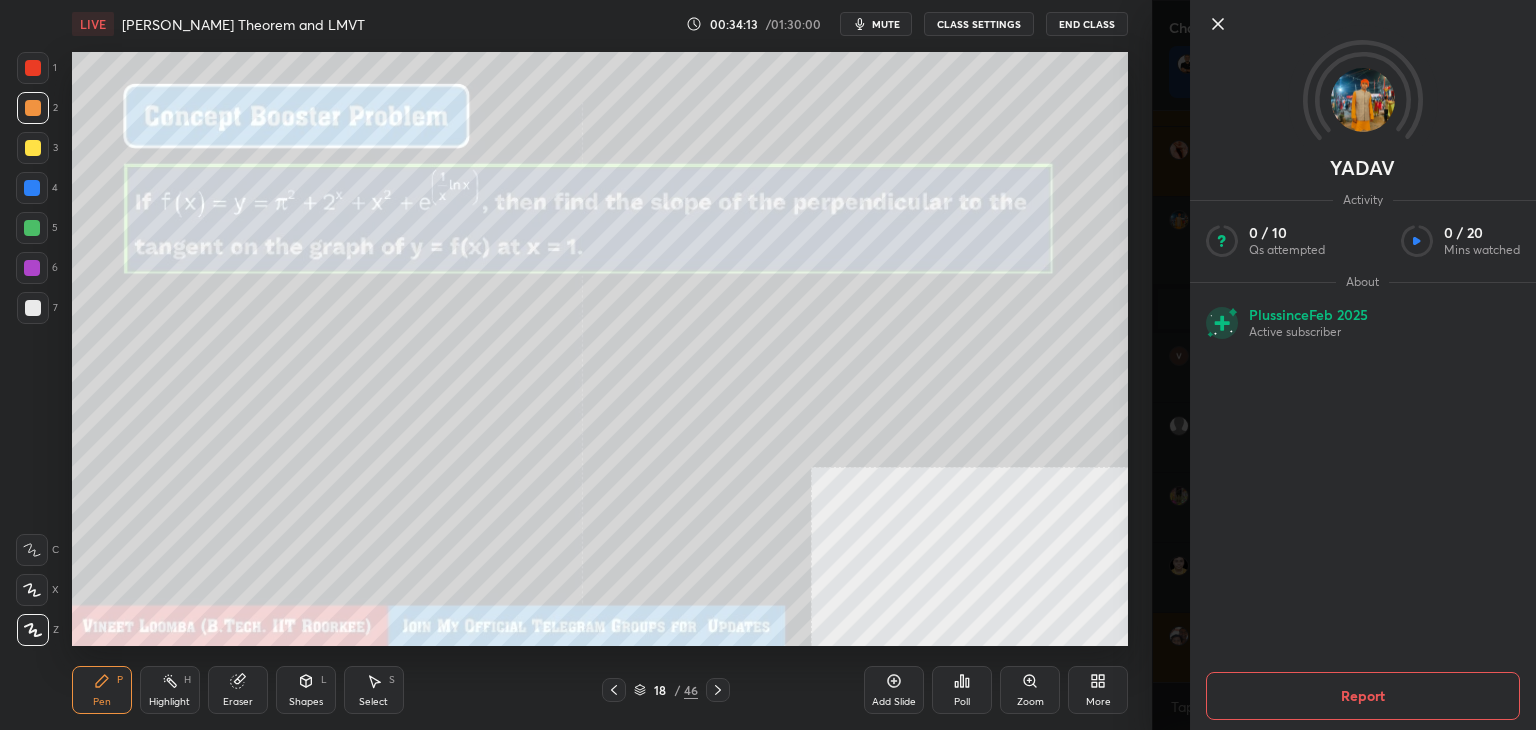 scroll, scrollTop: 35914, scrollLeft: 0, axis: vertical 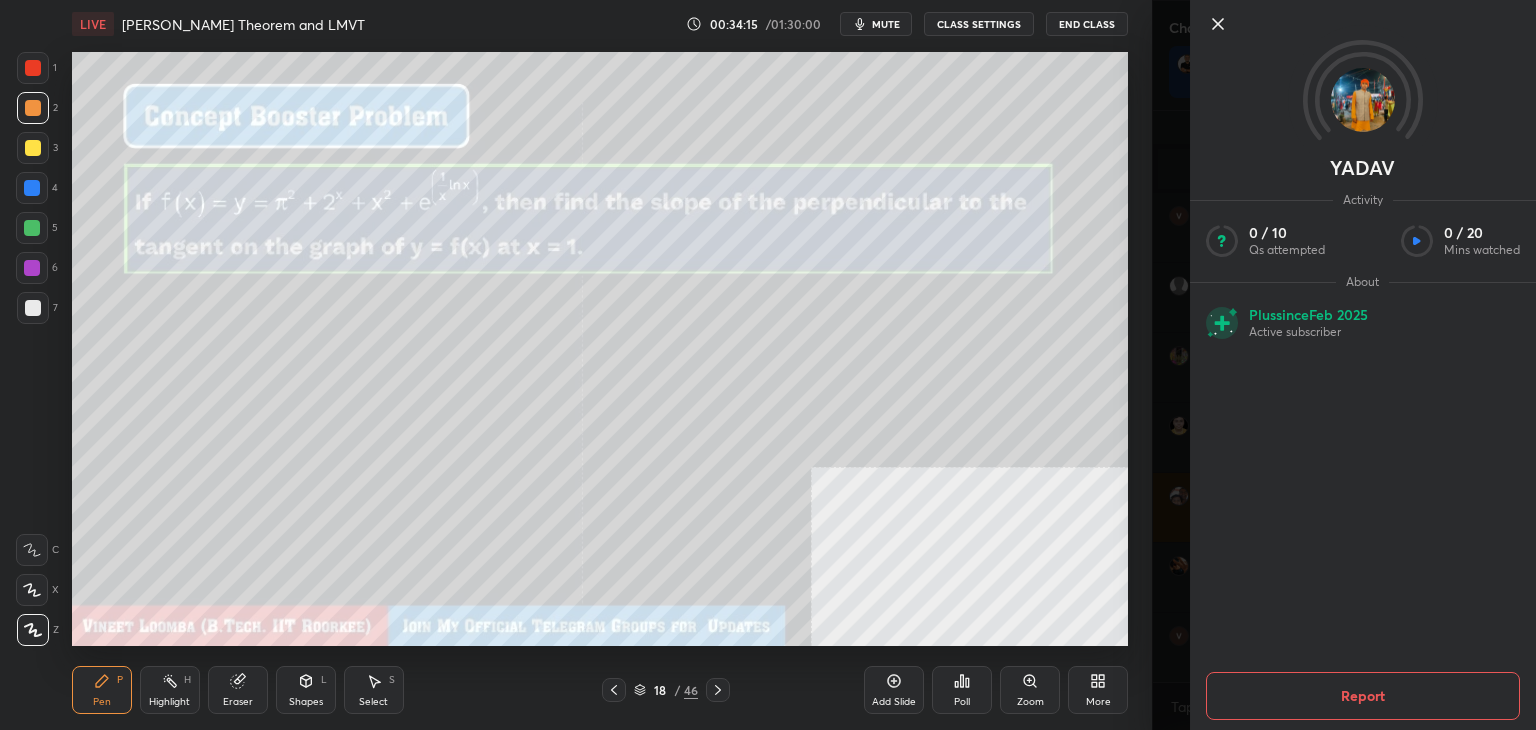 click on "Report" at bounding box center (1363, 696) 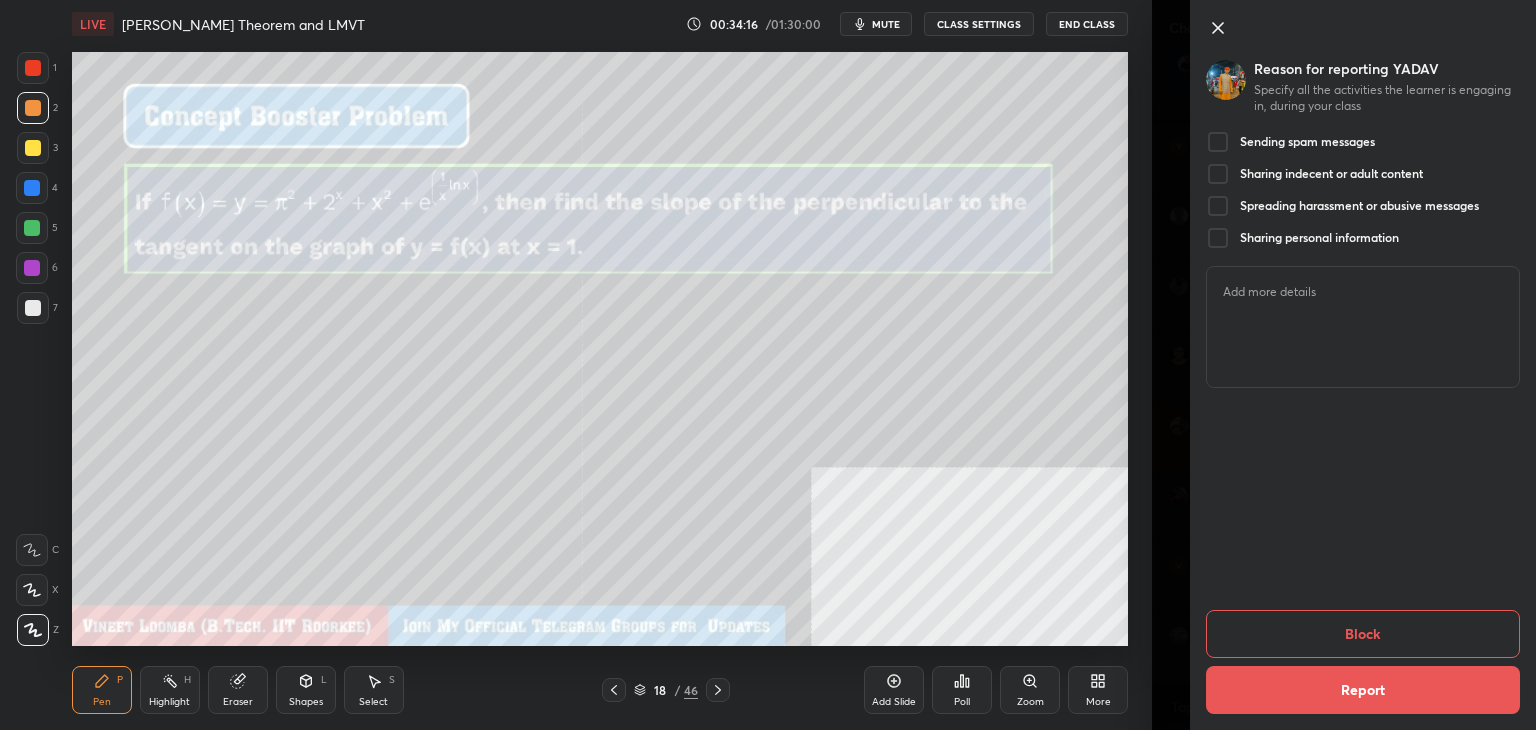 click on "Sending spam messages" at bounding box center [1290, 142] 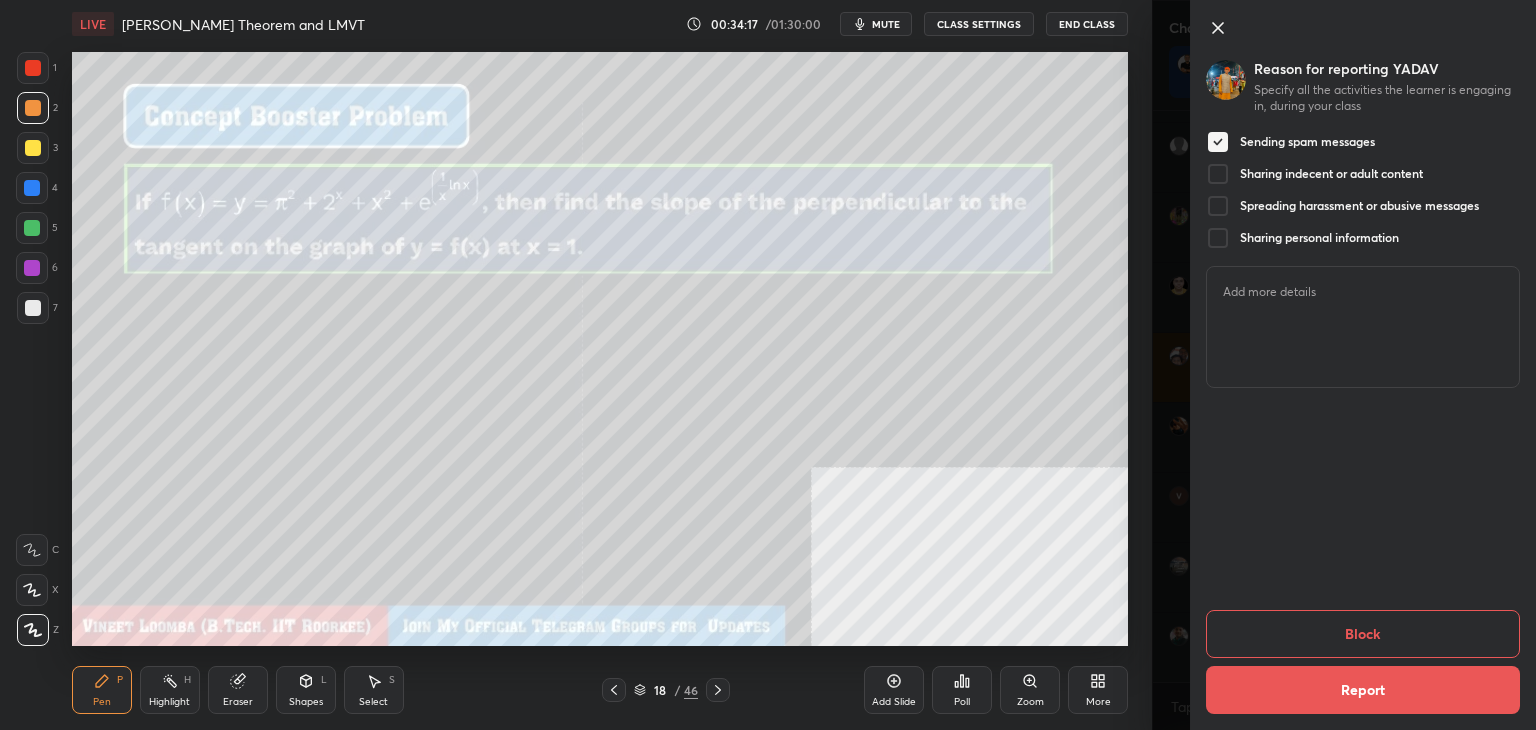 click on "Block" at bounding box center [1363, 634] 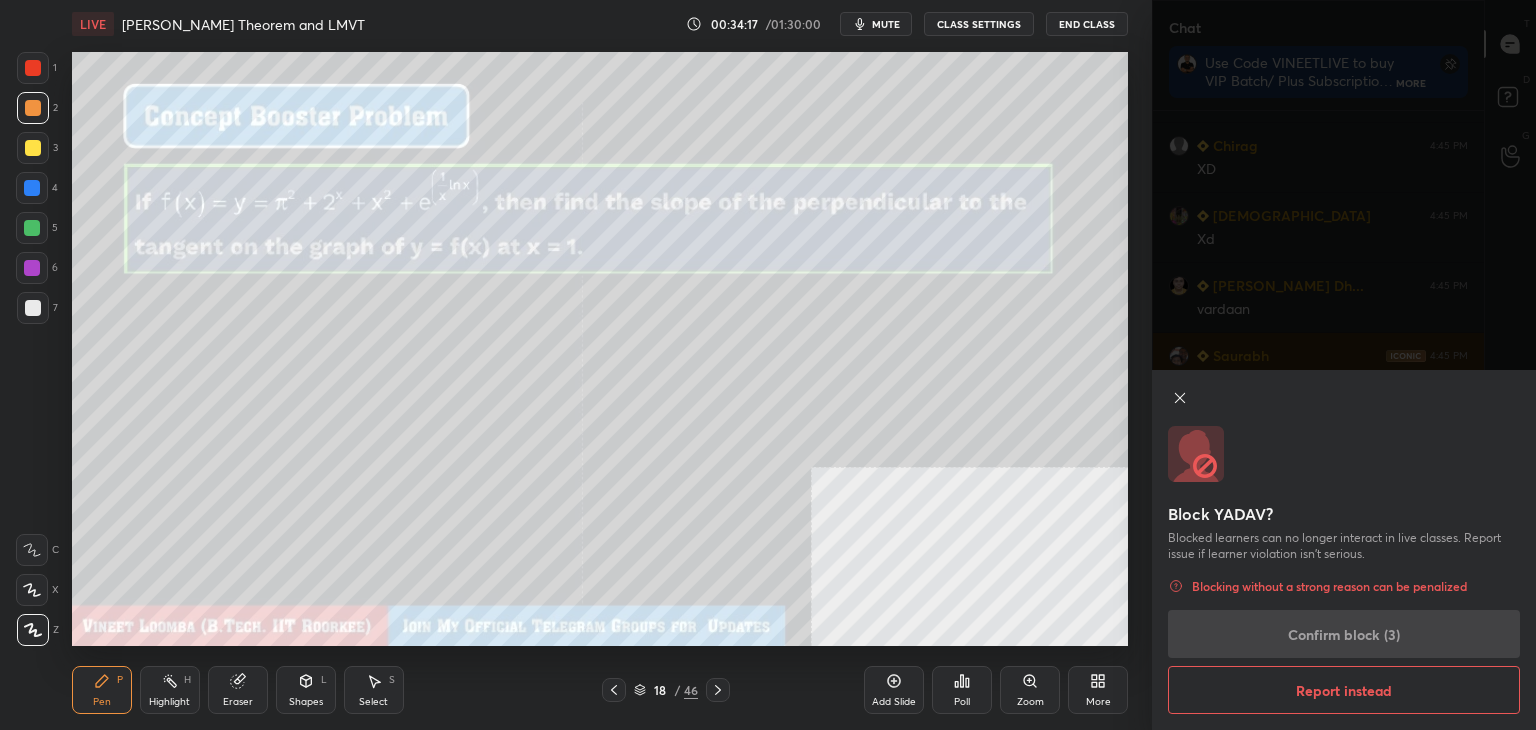 scroll, scrollTop: 36194, scrollLeft: 0, axis: vertical 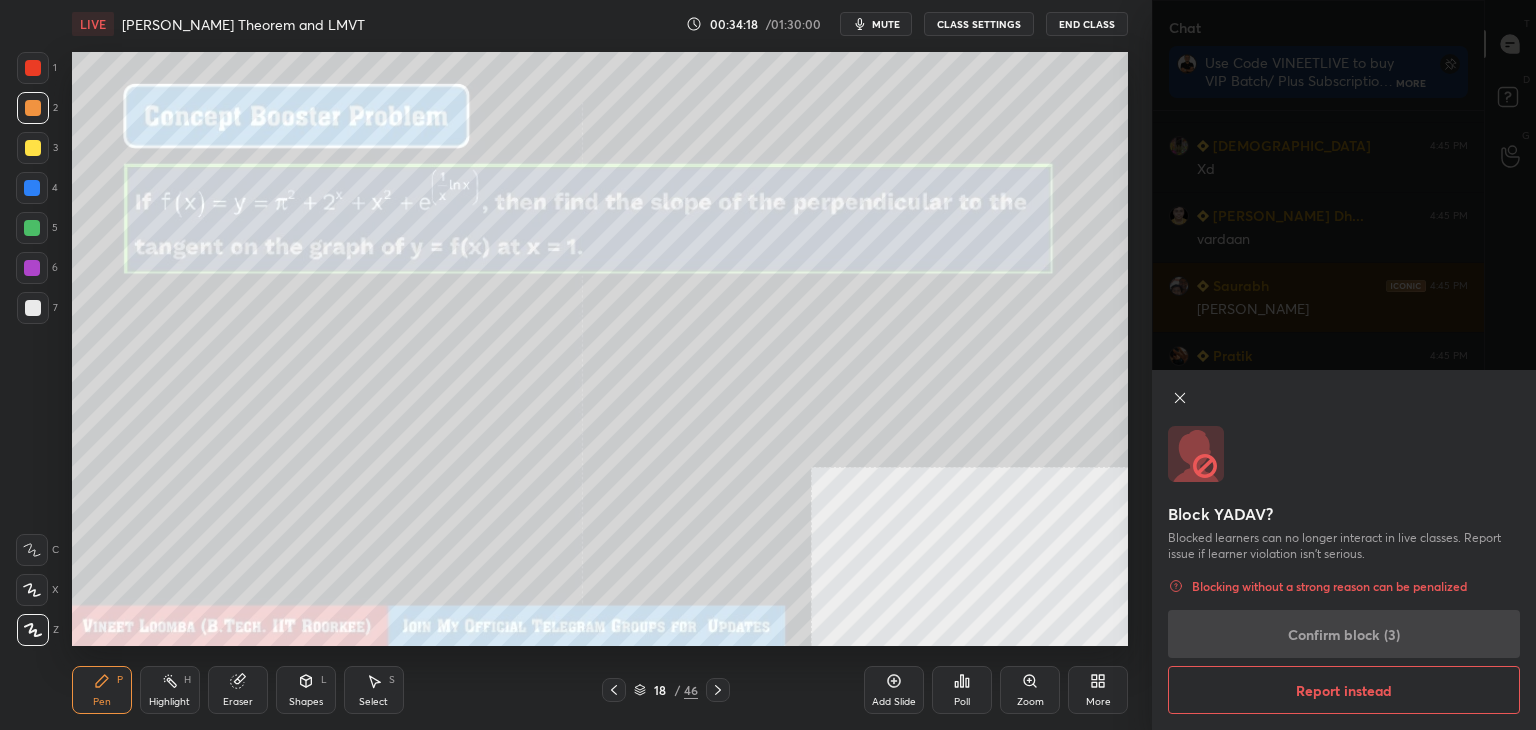 click on "Block YADAV? Blocked learners can no longer interact in live classes. Report issue if learner violation isn’t serious. Blocking without a strong reason can be penalized Confirm block   (3) Report instead" at bounding box center (1344, 550) 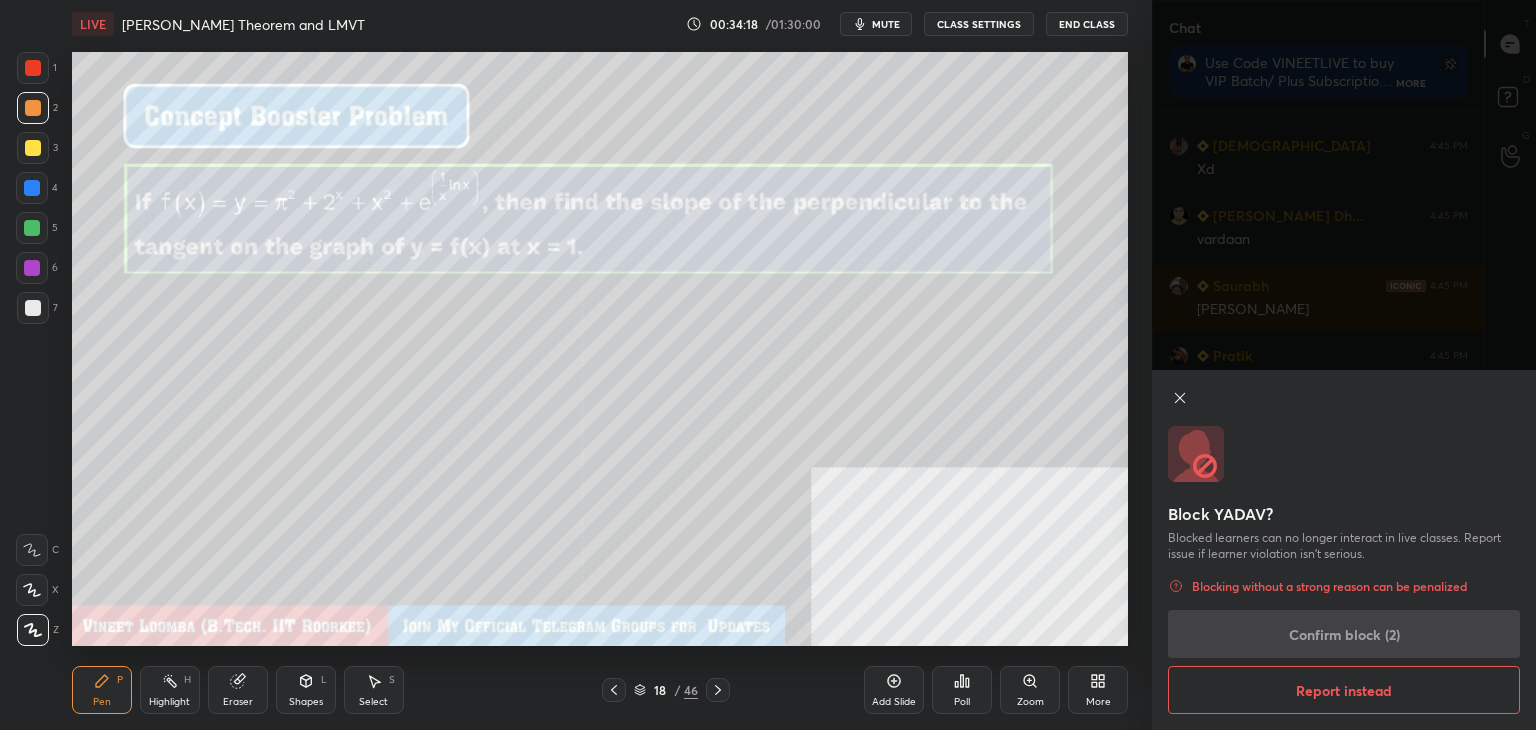 click on "Block YADAV? Blocked learners can no longer interact in live classes. Report issue if learner violation isn’t serious. Blocking without a strong reason can be penalized Confirm block   (2) Report instead" at bounding box center [1344, 550] 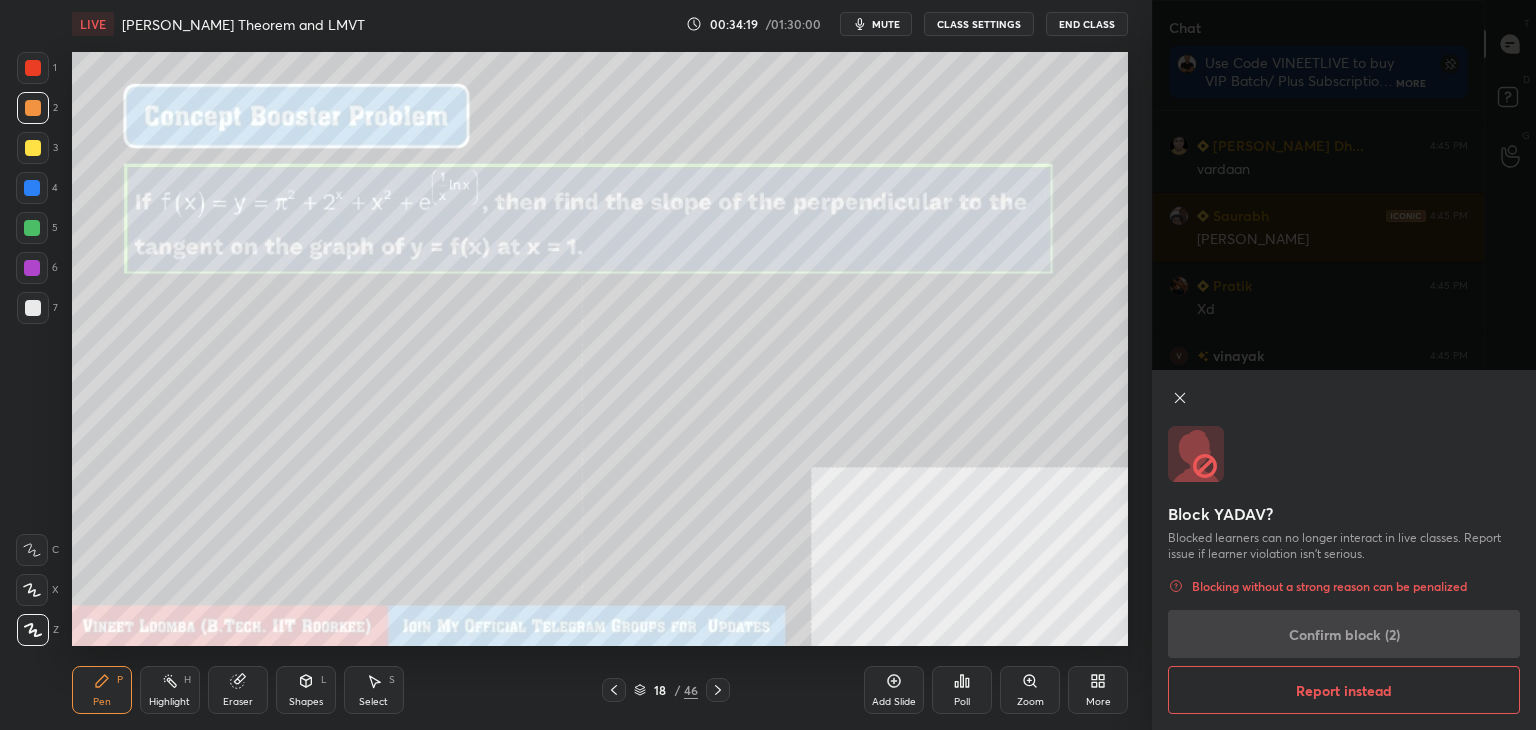 click on "Block YADAV? Blocked learners can no longer interact in live classes. Report issue if learner violation isn’t serious. Blocking without a strong reason can be penalized Confirm block   (2) Report instead" at bounding box center (1344, 550) 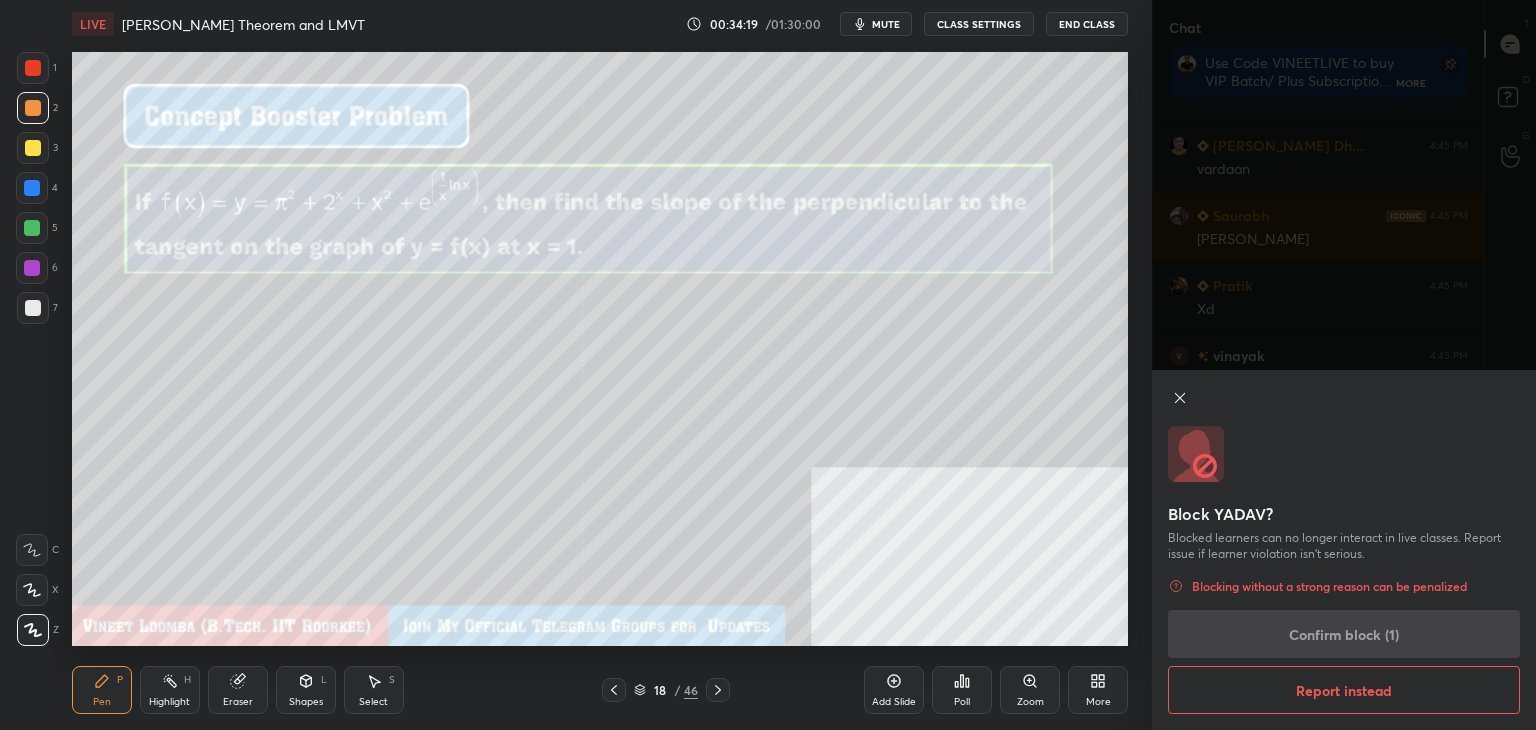 click on "Block YADAV? Blocked learners can no longer interact in live classes. Report issue if learner violation isn’t serious. Blocking without a strong reason can be penalized Confirm block   (1) Report instead" at bounding box center (1344, 550) 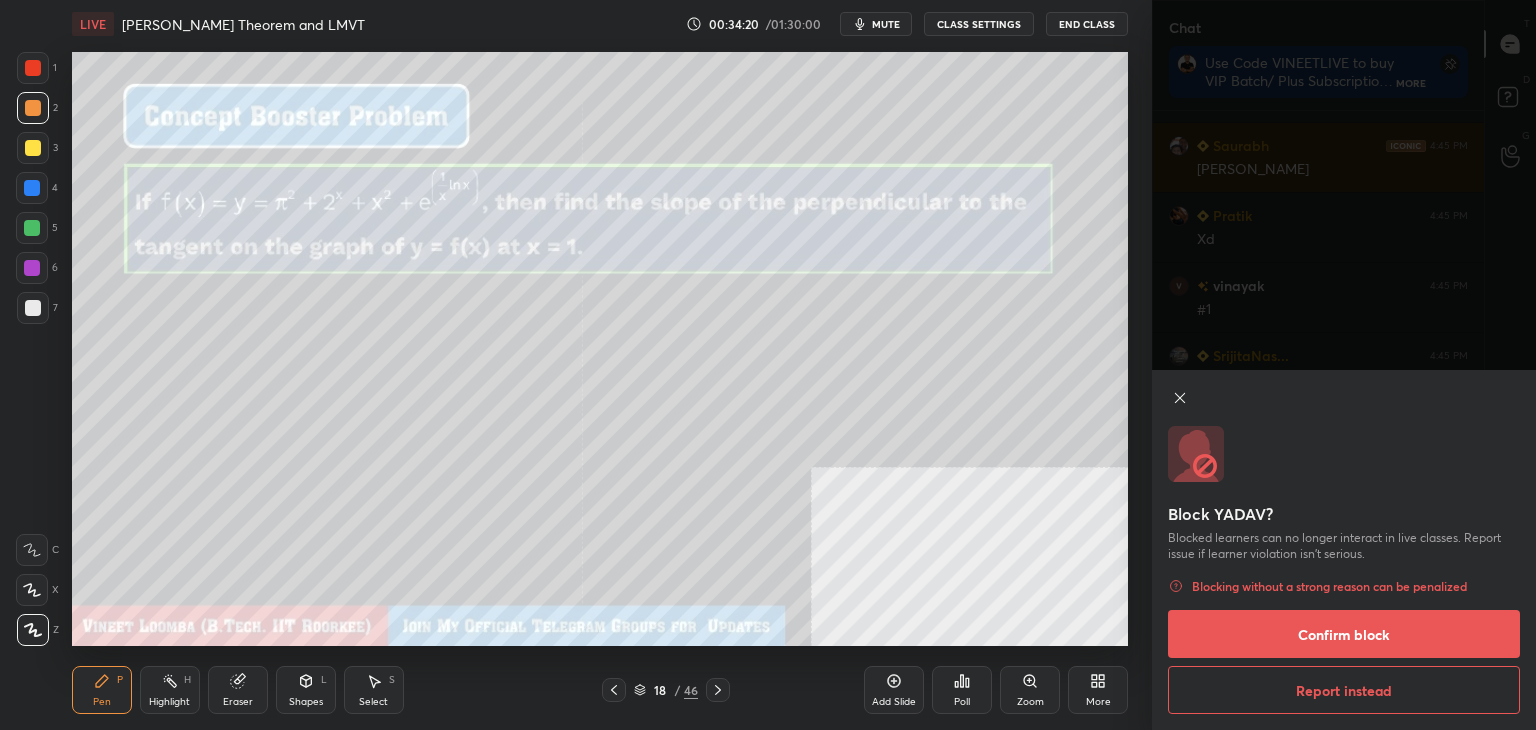 click on "Confirm block" at bounding box center [1344, 634] 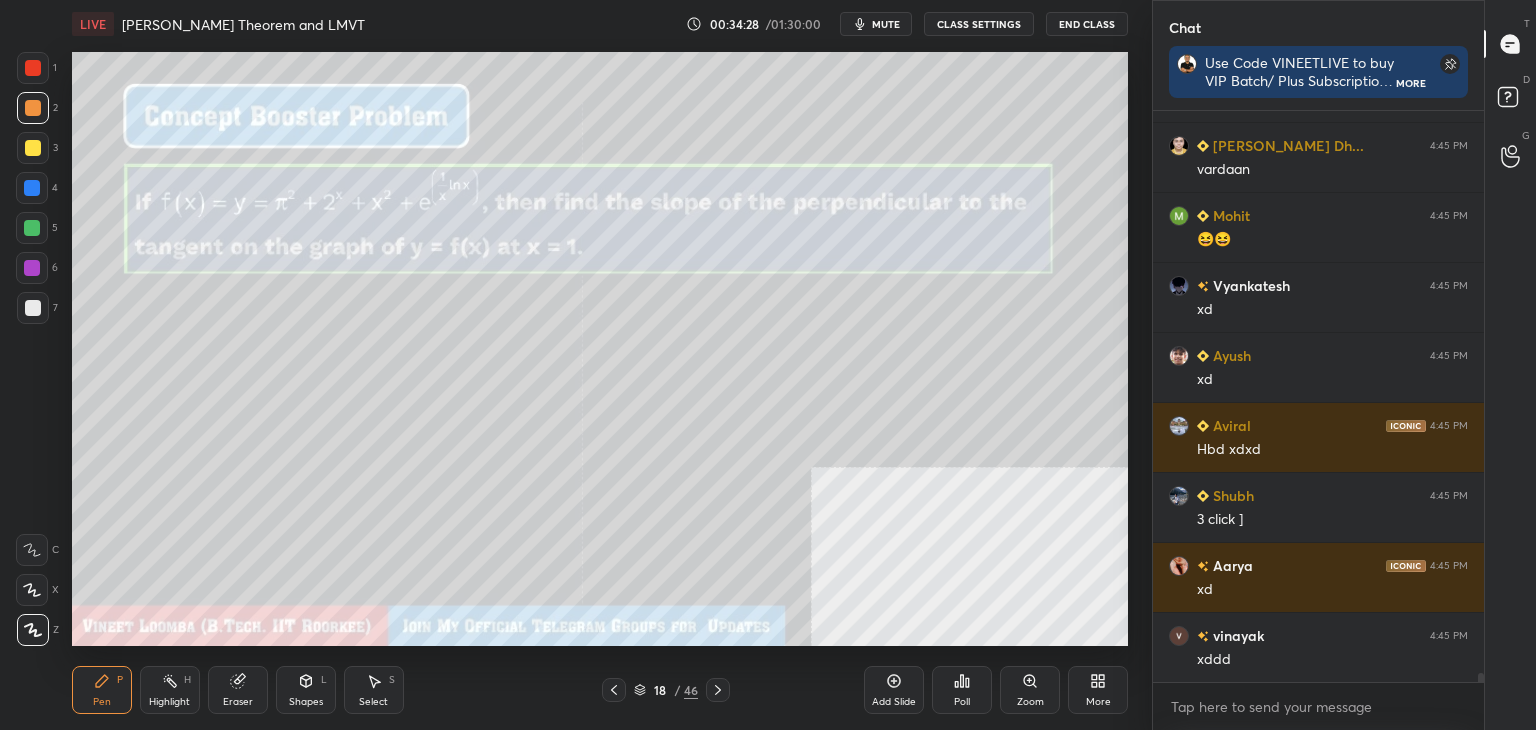 scroll, scrollTop: 36266, scrollLeft: 0, axis: vertical 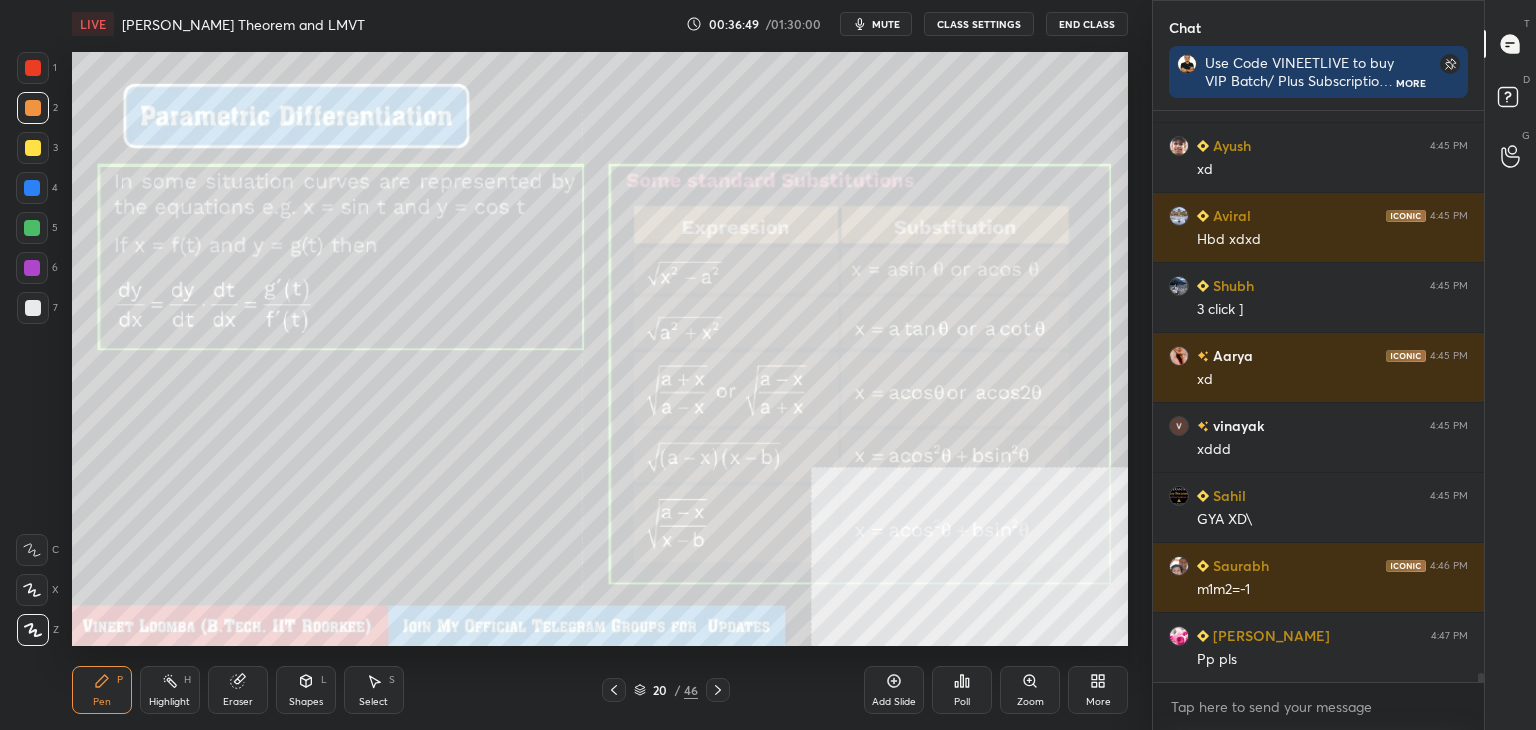 click 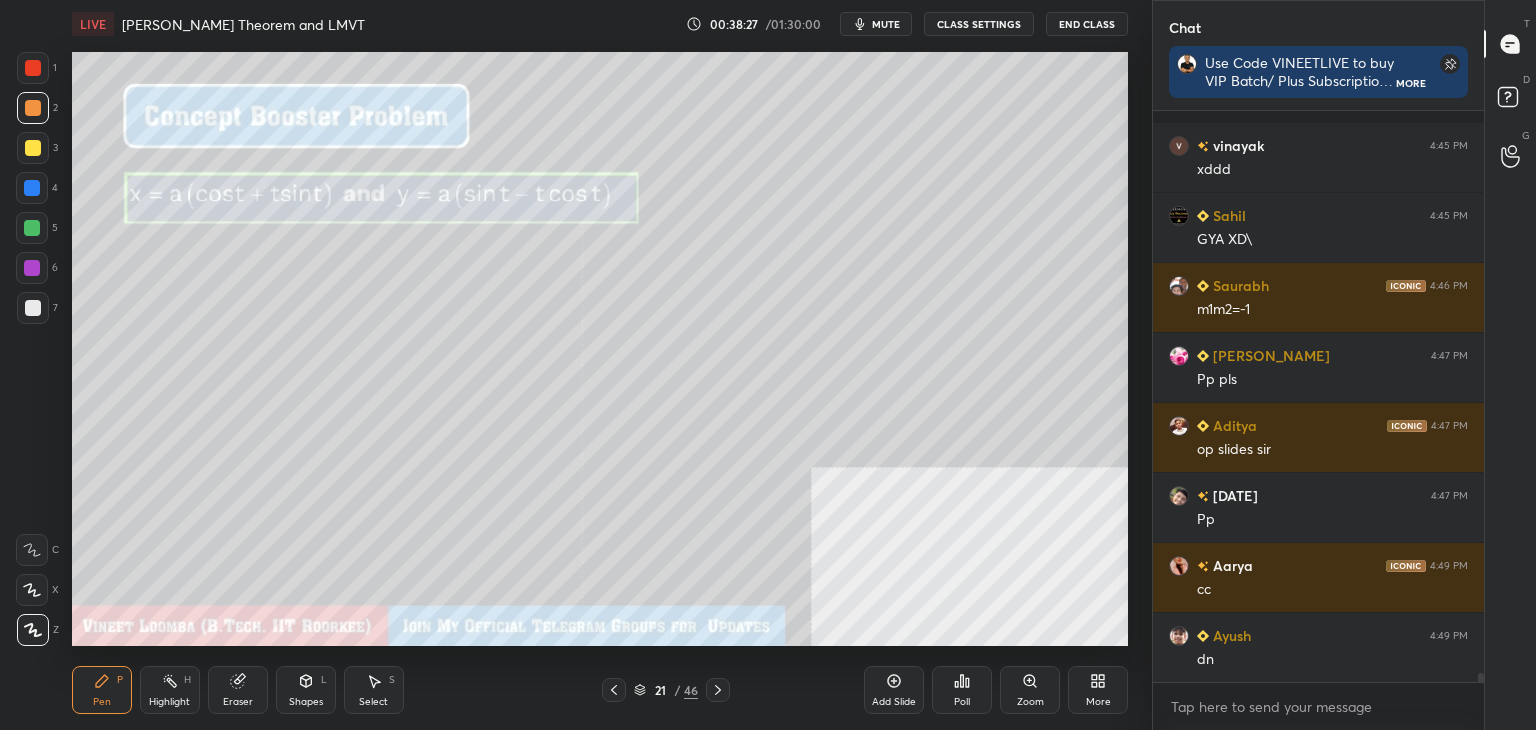 scroll, scrollTop: 36774, scrollLeft: 0, axis: vertical 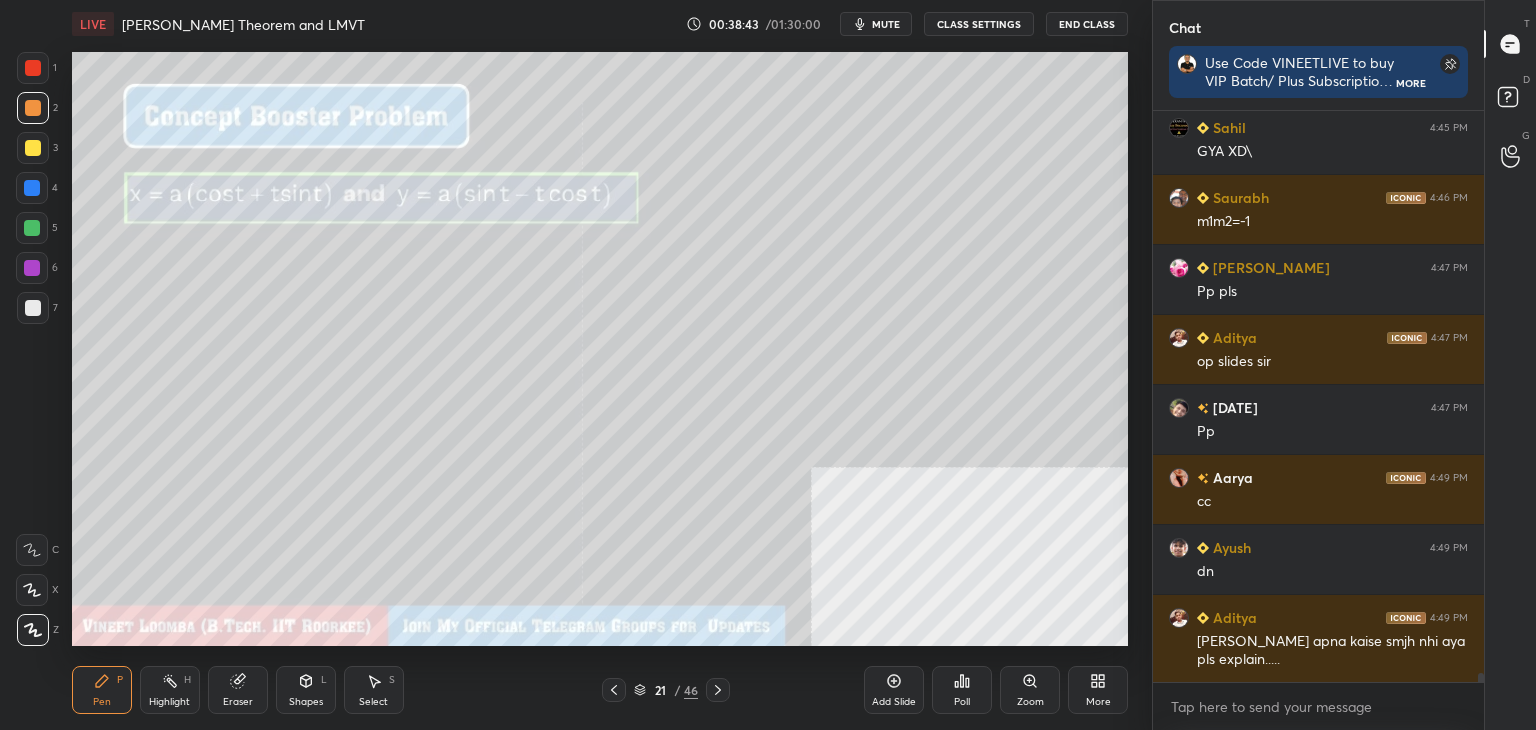 drag, startPoint x: 1480, startPoint y: 677, endPoint x: 1464, endPoint y: 731, distance: 56.32051 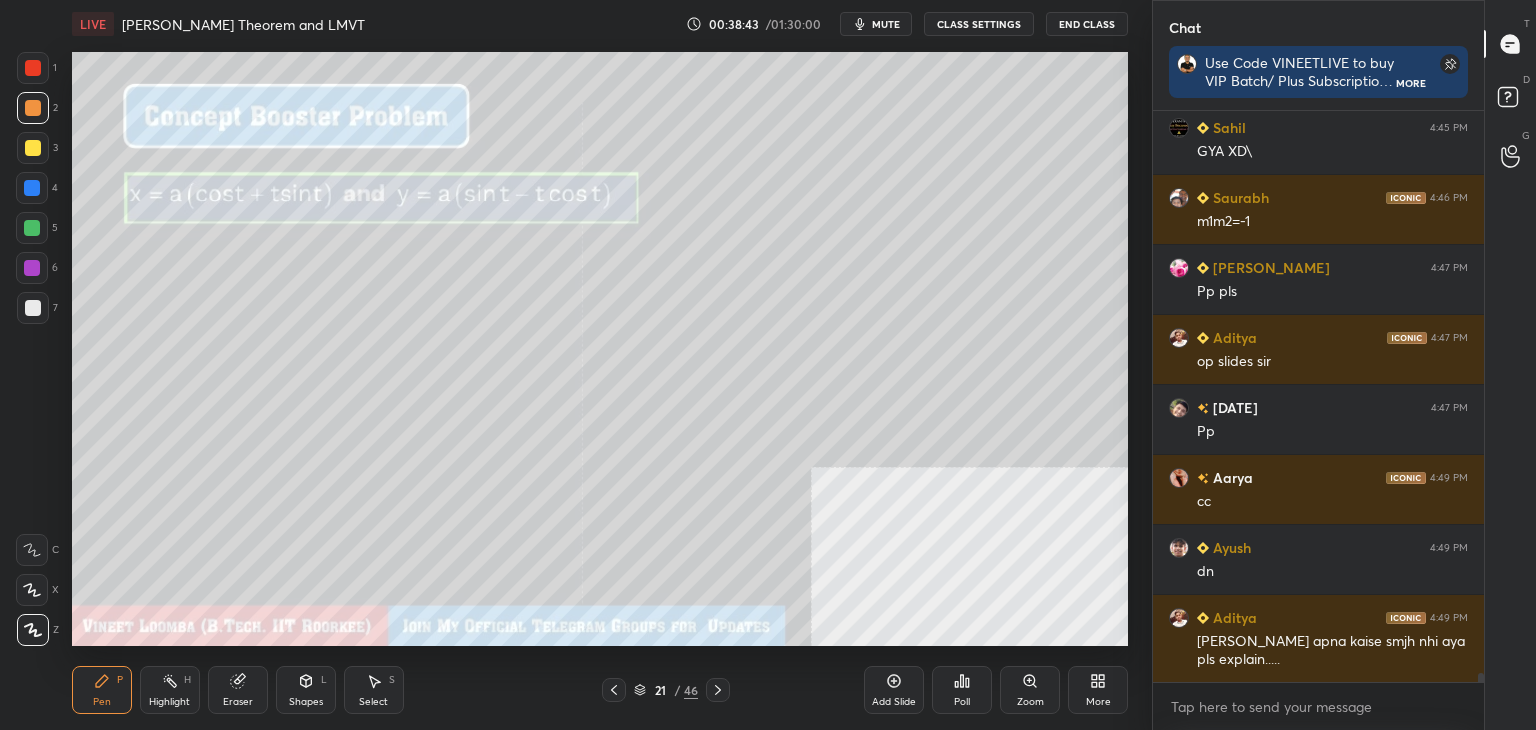 click on "1 2 3 4 5 6 7 C X Z C X Z E E Erase all   H H LIVE [PERSON_NAME] Theorem and LMVT 00:38:43 /  01:30:00 mute CLASS SETTINGS End Class Setting up your live class Poll for   secs No correct answer Start poll Back [PERSON_NAME] Theorem and LMVT • L10 of Detailed Course on Limits, Continuity & Differentiability for JEE 2026 [PERSON_NAME] Pen P Highlight H Eraser Shapes L Select S 21 / 46 Add Slide Poll Zoom More Chat Use Code VINEETLIVE to buy VIP Batch/ Plus Subscriptions
My Unacademy Official Telegram:  [URL][DOMAIN_NAME] More [PERSON_NAME] 4:45 PM xddd [PERSON_NAME] 4:45 PM GYA XD\ Saurabh 4:46 PM m1m2=-1 [PERSON_NAME] 4:47 PM Pp pls Aditya 4:47 PM op slides sir [DATE] 4:47 PM Pp Aarya 4:49 PM cc [PERSON_NAME] 4:49 PM dn Aditya 4:49 PM [PERSON_NAME] apna kaise smjh nhi aya pls explain..... JUMP TO LATEST Enable hand raising Enable raise hand to speak to learners. Once enabled, chat will be turned off temporarily. Enable x   Doubts asked by learners will show up here Raise hand disabled Enable Can't raise hand Got it T Messages (T) D Doubts (D)" at bounding box center (768, 0) 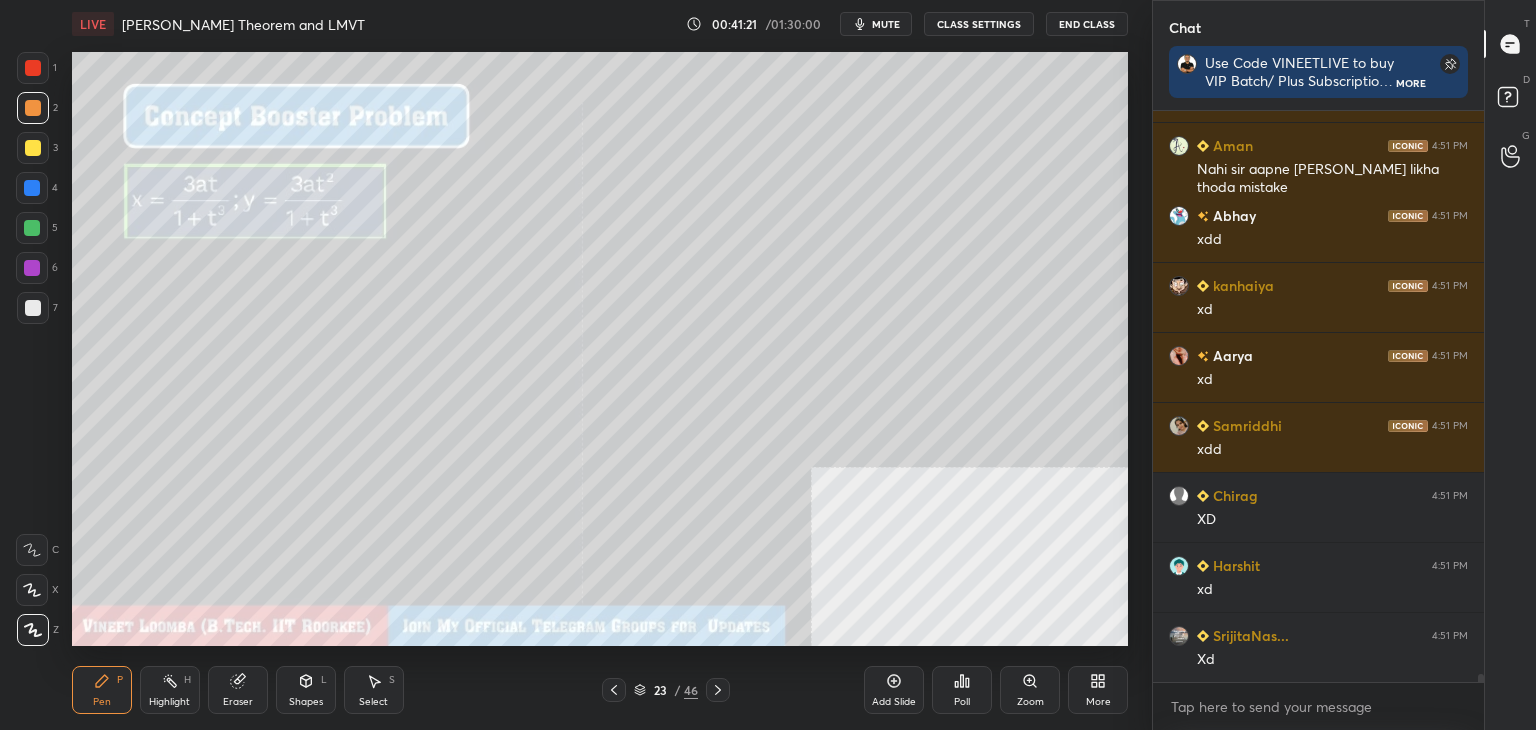 scroll, scrollTop: 39994, scrollLeft: 0, axis: vertical 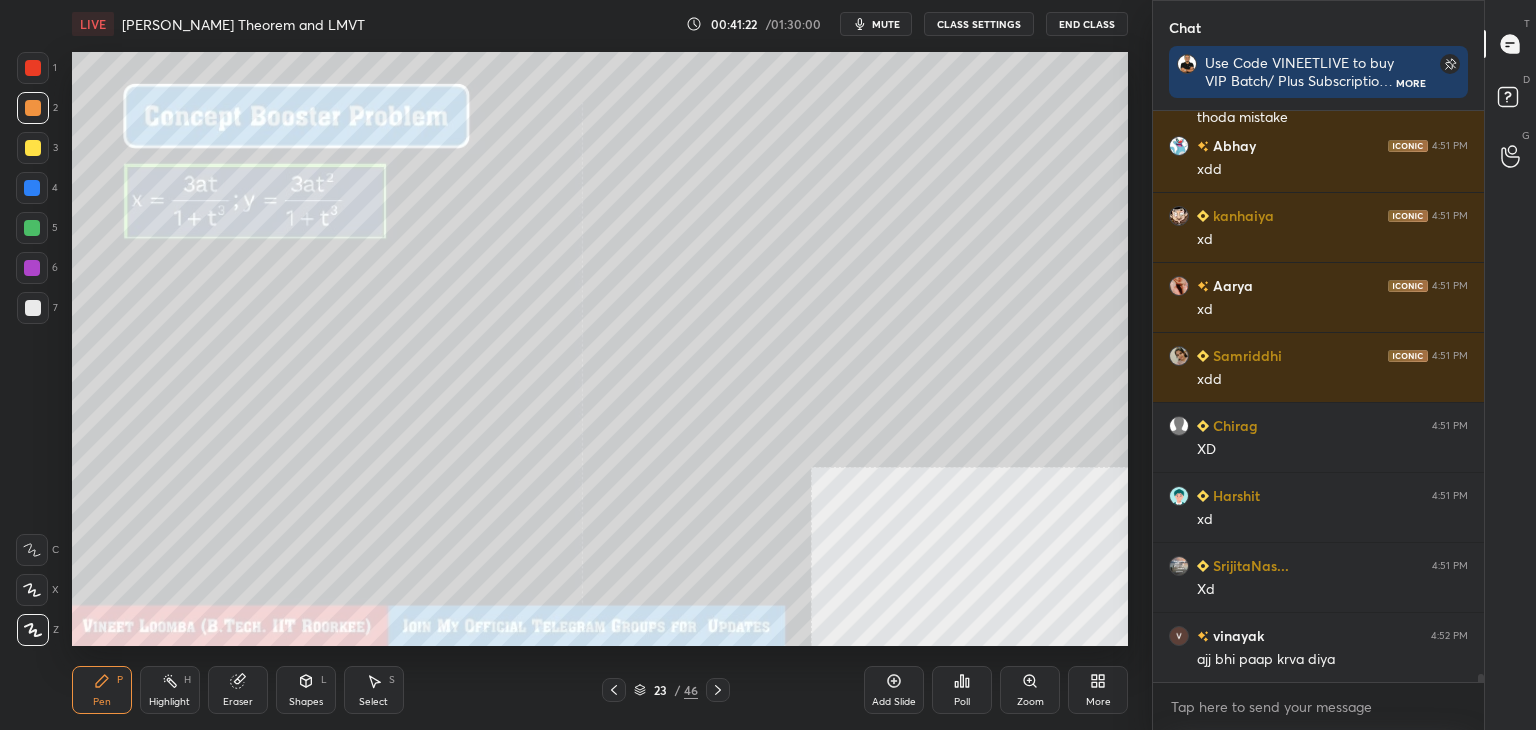 click on "Eraser" at bounding box center [238, 690] 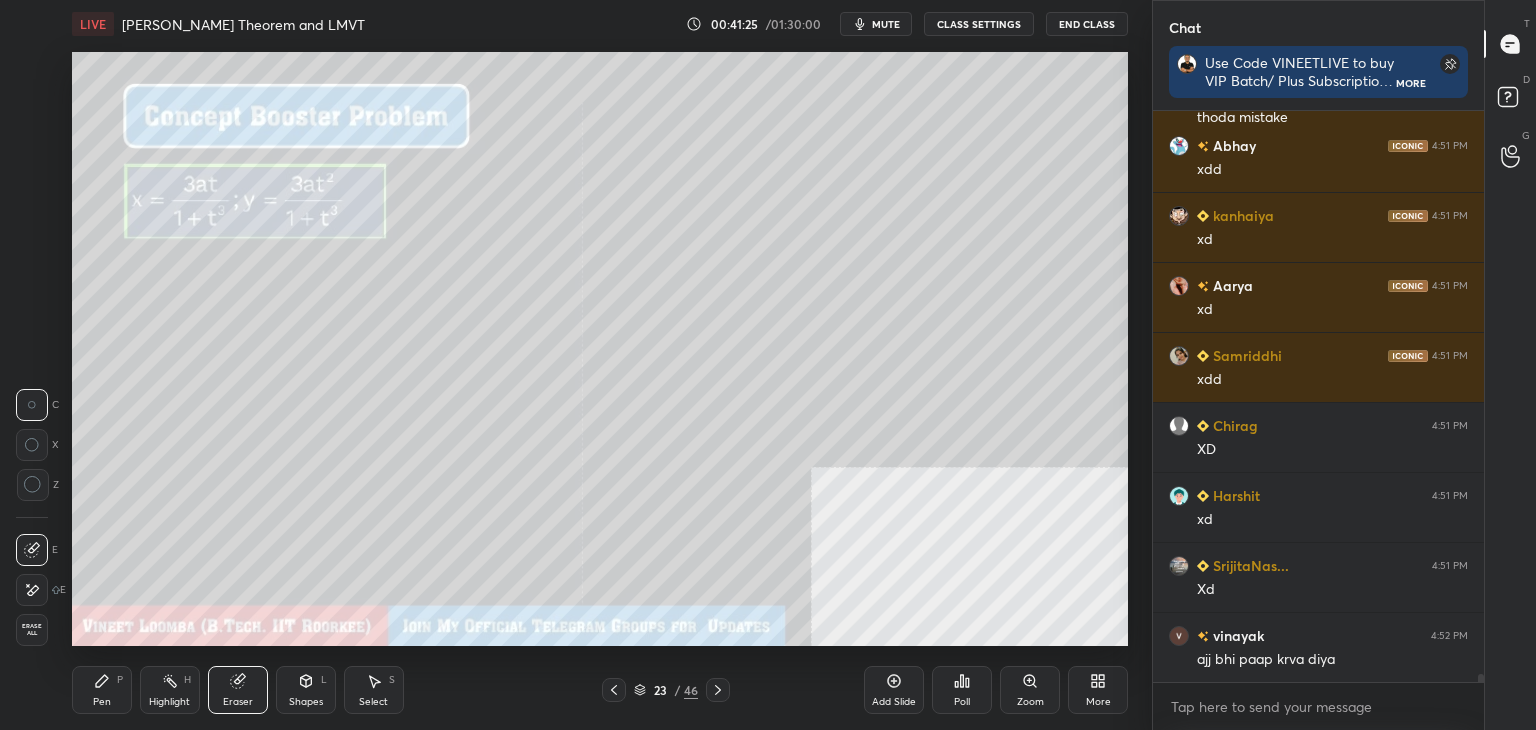 click on "Pen P" at bounding box center [102, 690] 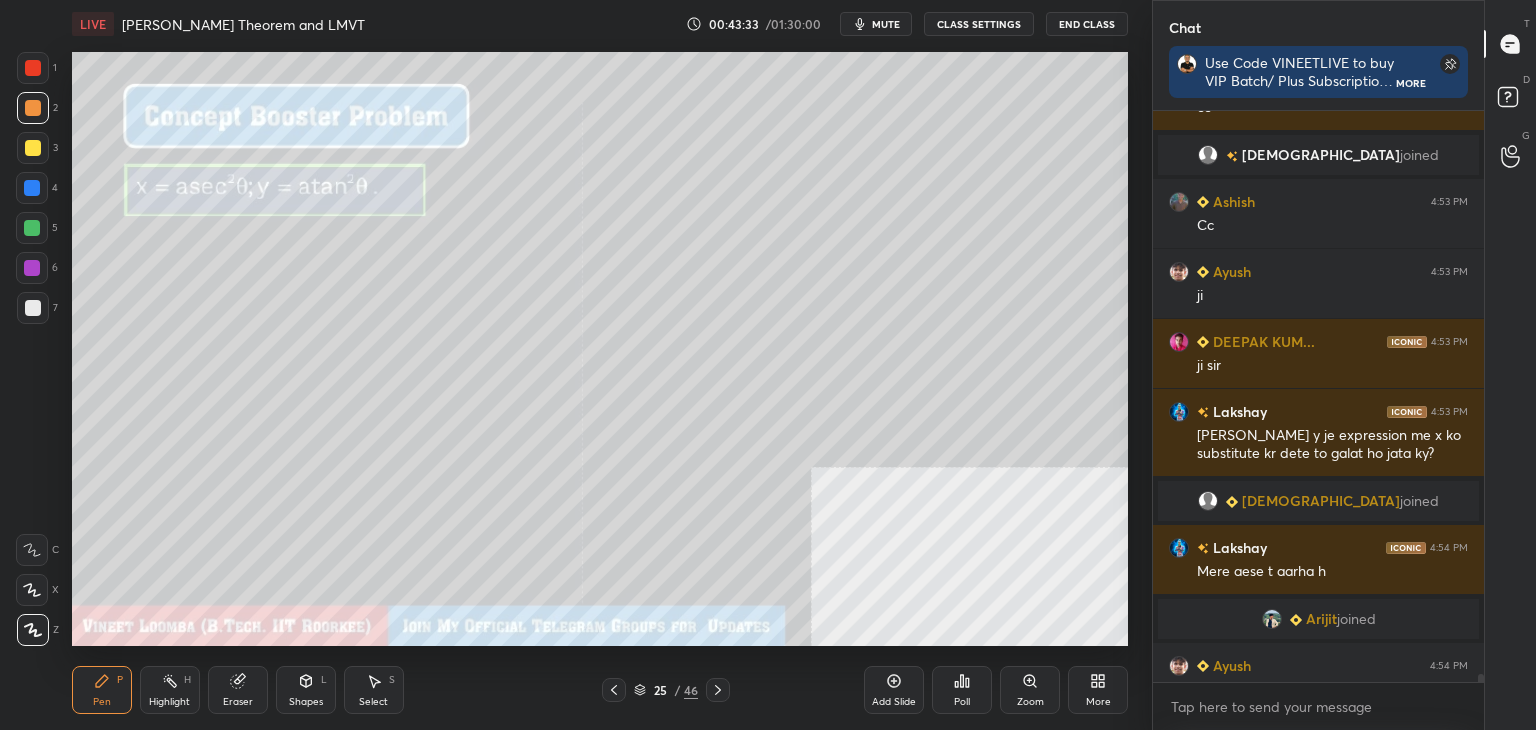 scroll, scrollTop: 39220, scrollLeft: 0, axis: vertical 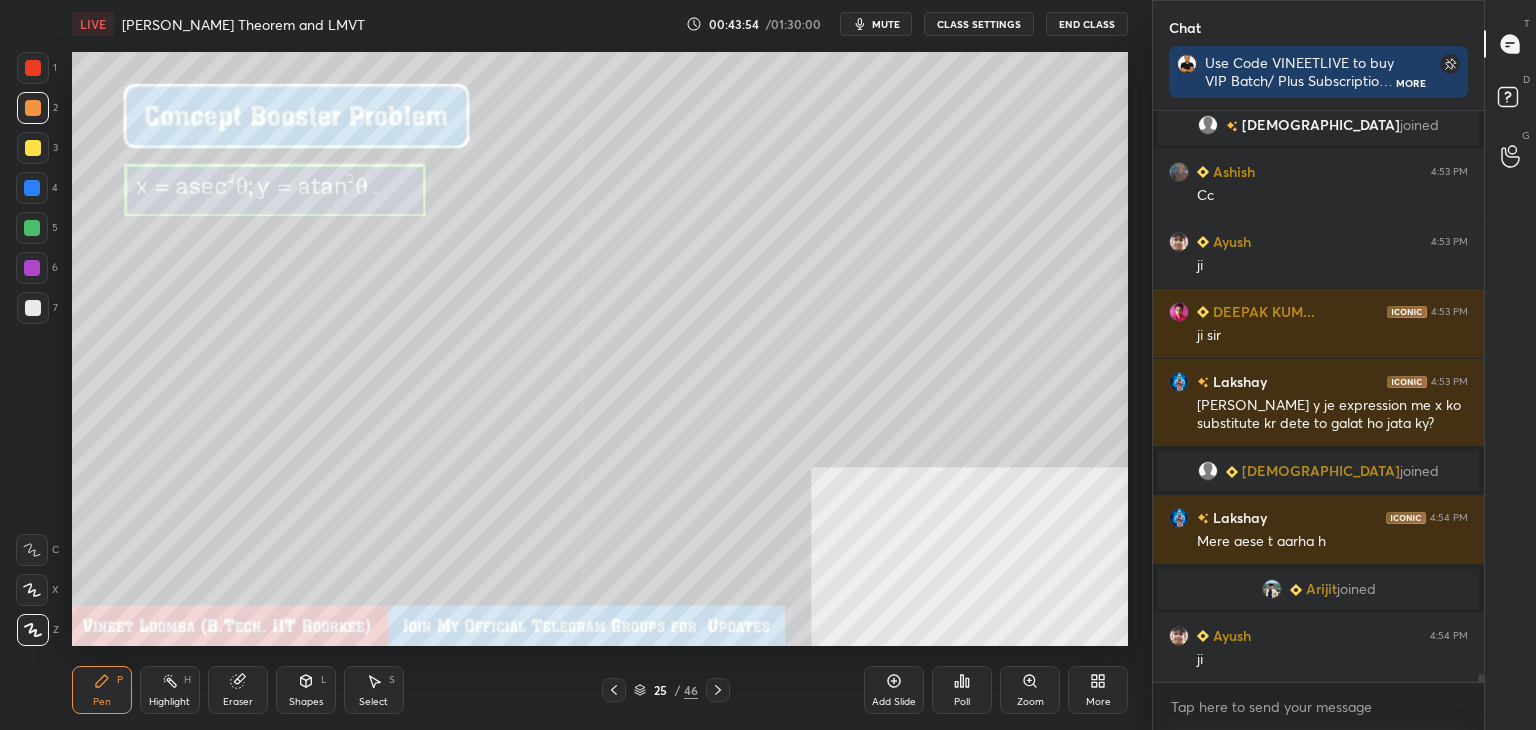 click on "Eraser" at bounding box center (238, 690) 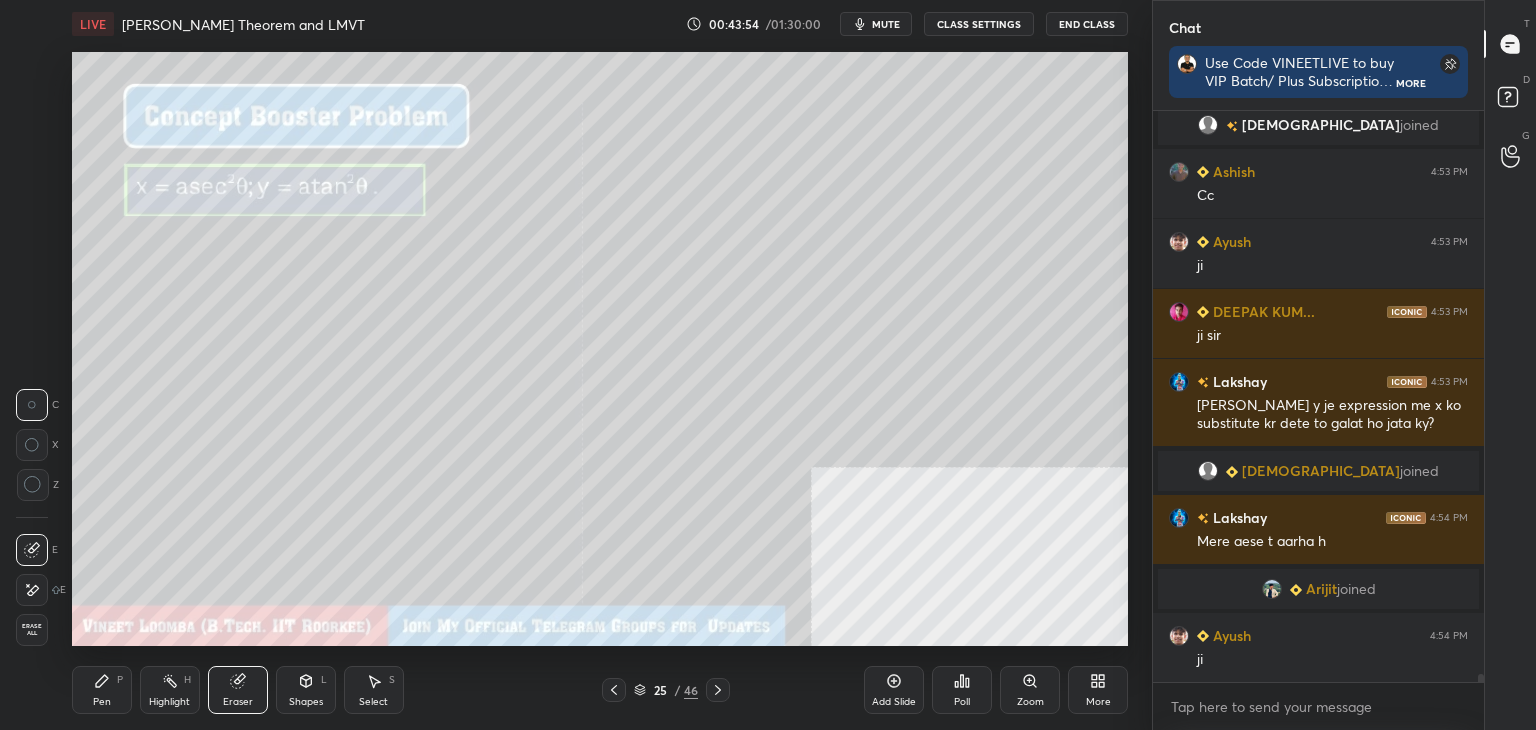 scroll, scrollTop: 39268, scrollLeft: 0, axis: vertical 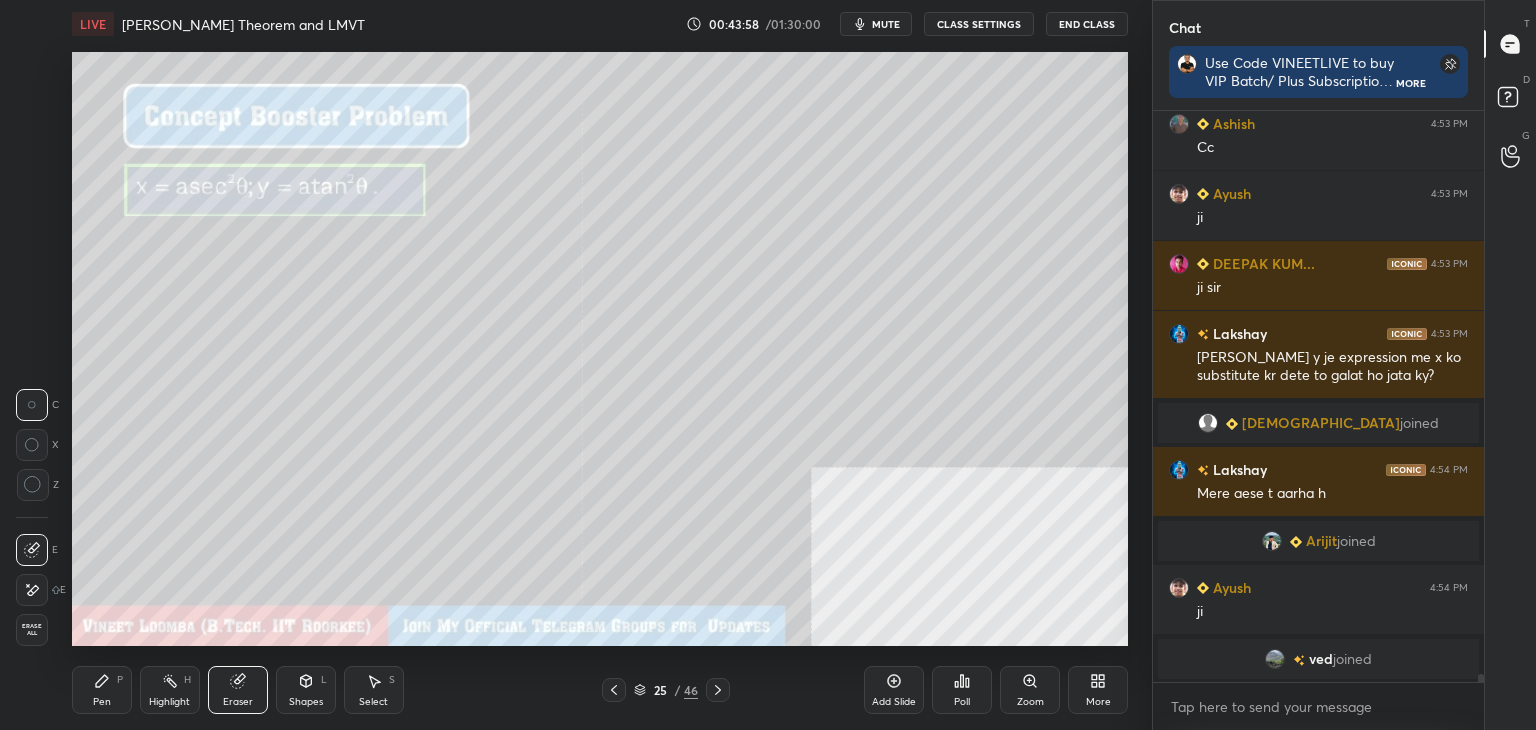 click on "Pen P" at bounding box center (102, 690) 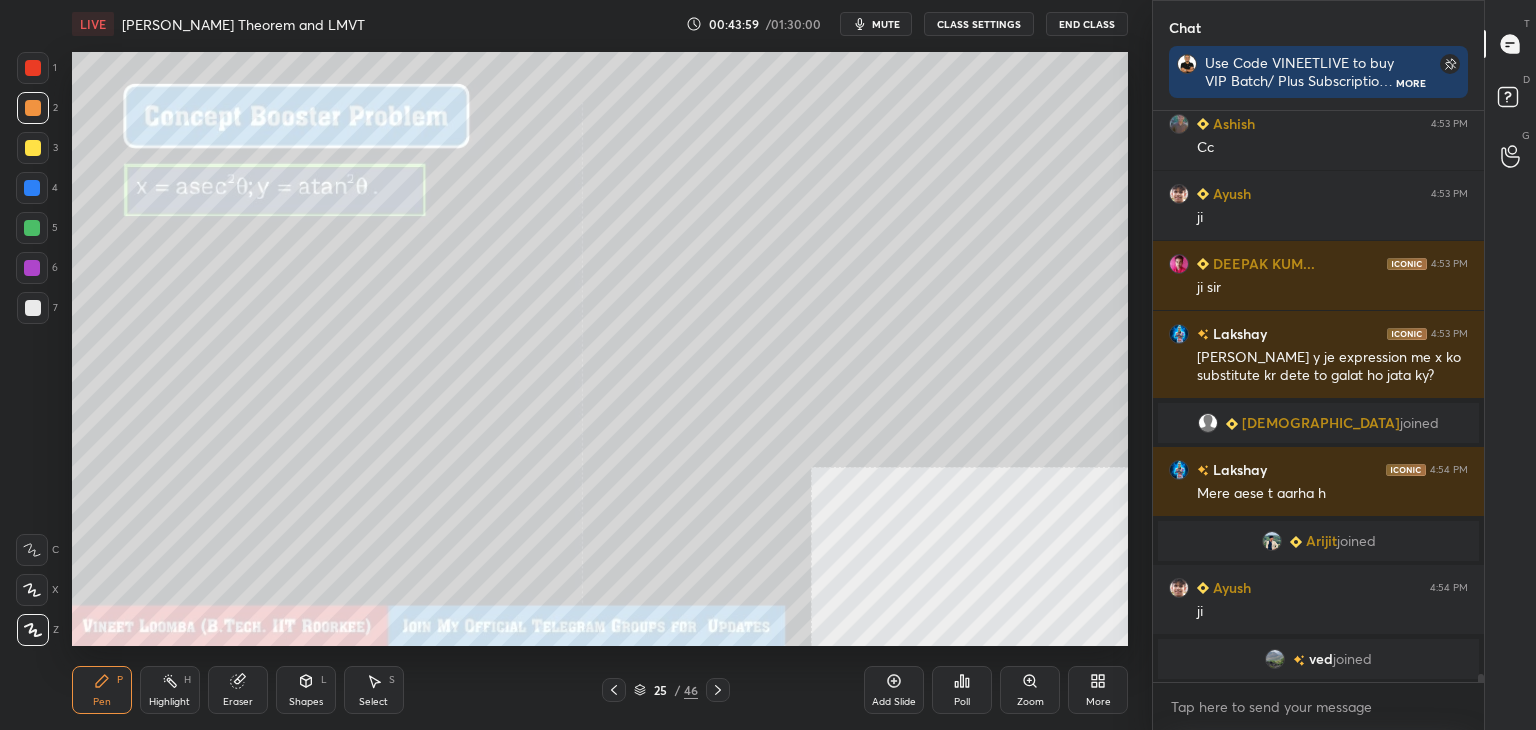 click on "Eraser" at bounding box center [238, 690] 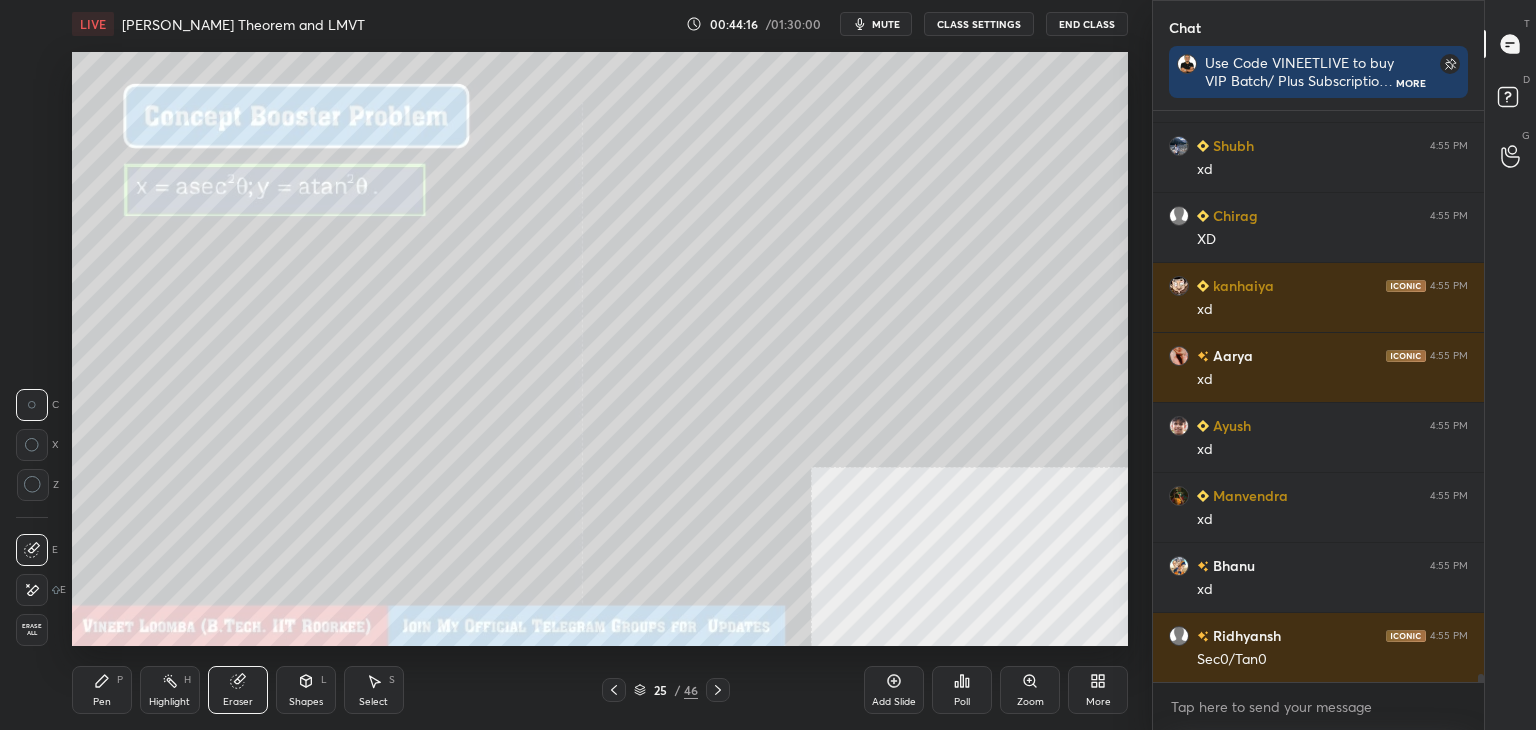 scroll, scrollTop: 40054, scrollLeft: 0, axis: vertical 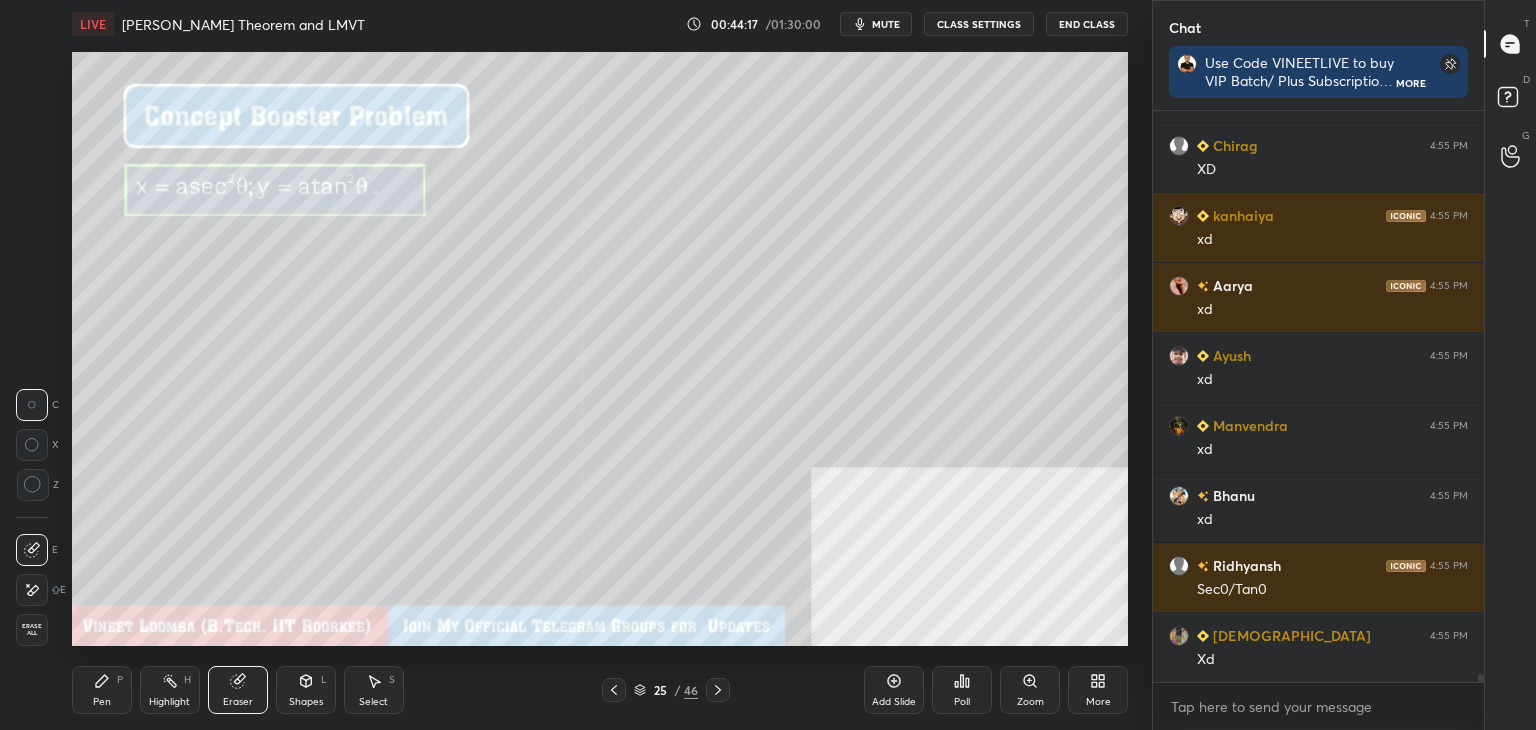 click on "Eraser" at bounding box center (238, 690) 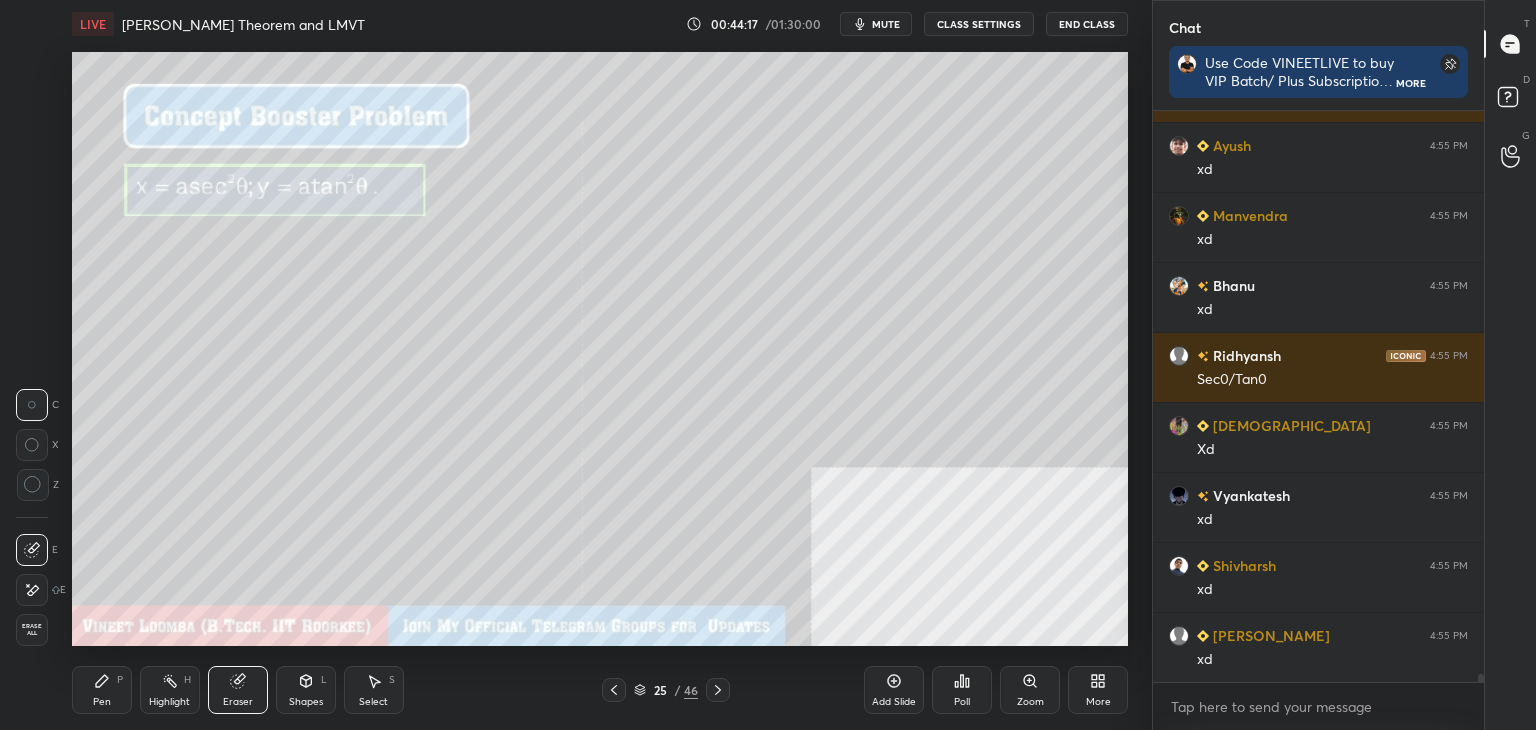 drag, startPoint x: 25, startPoint y: 588, endPoint x: 16, endPoint y: 580, distance: 12.0415945 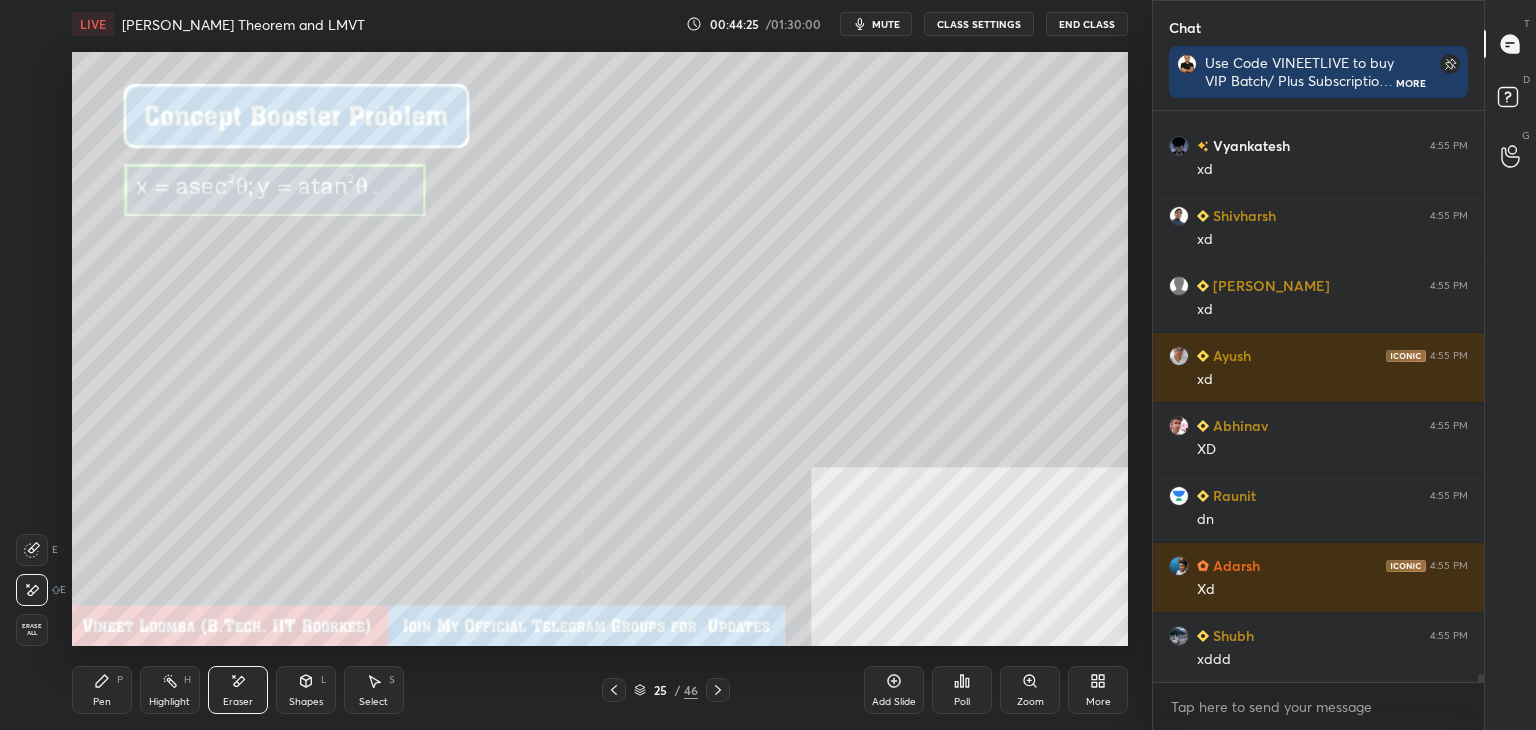 scroll, scrollTop: 40684, scrollLeft: 0, axis: vertical 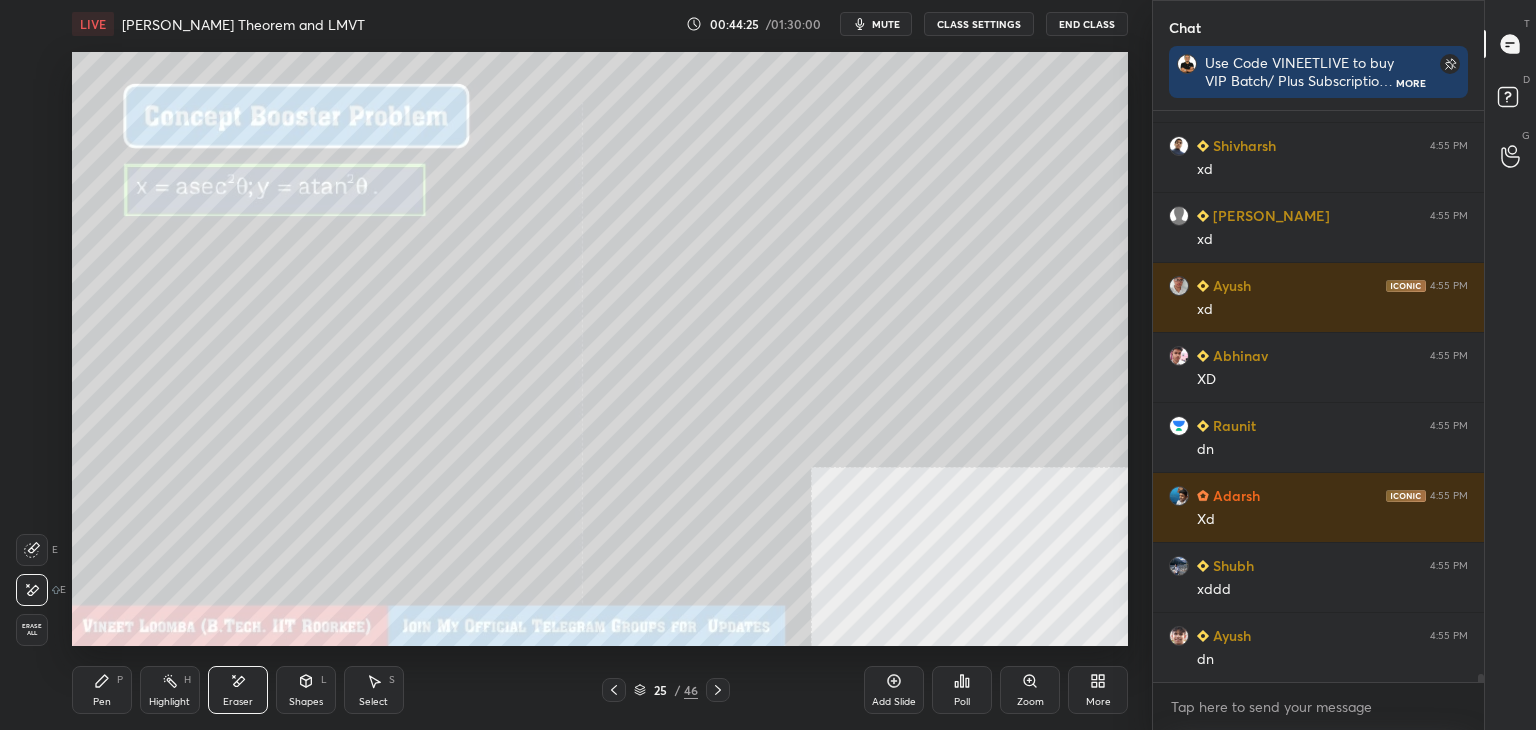 click 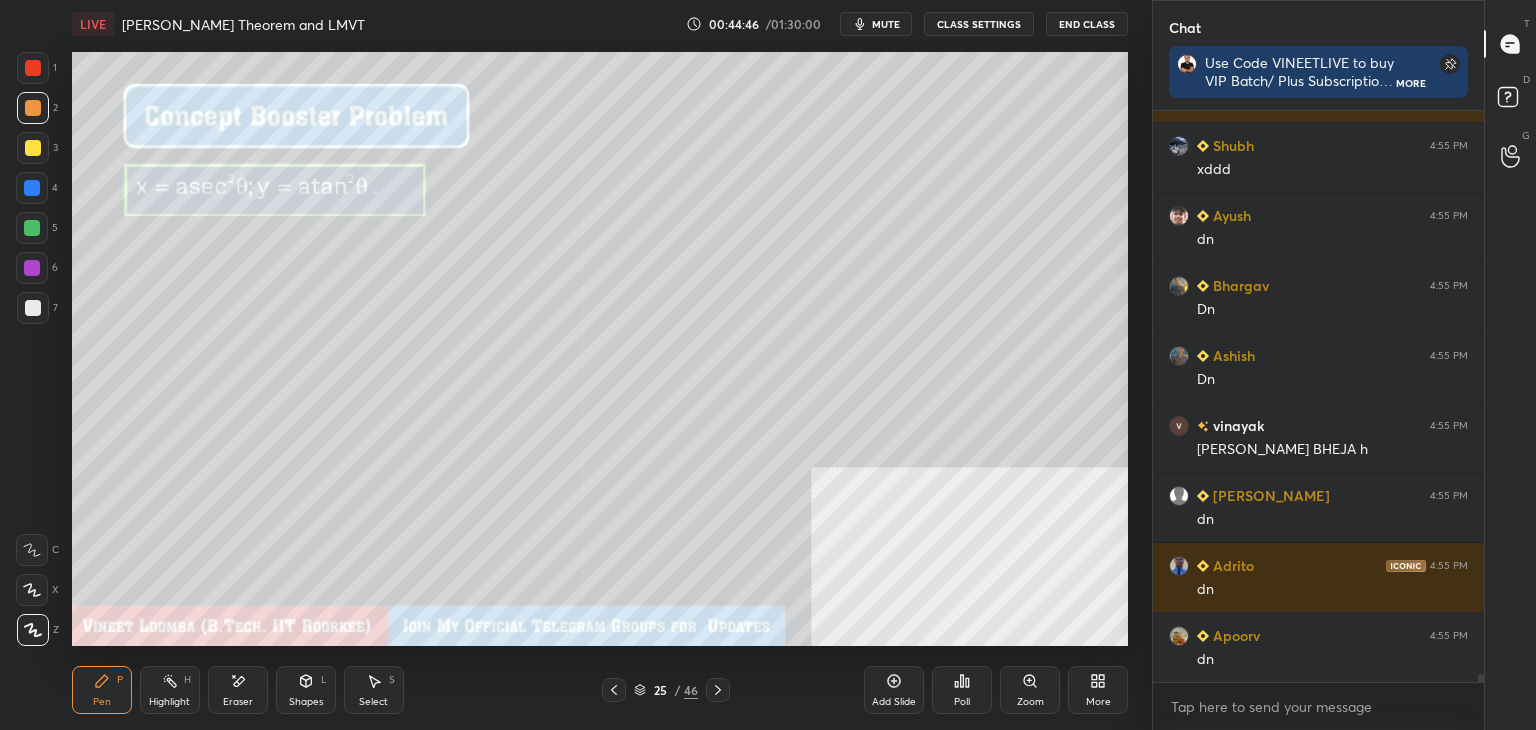 scroll, scrollTop: 41174, scrollLeft: 0, axis: vertical 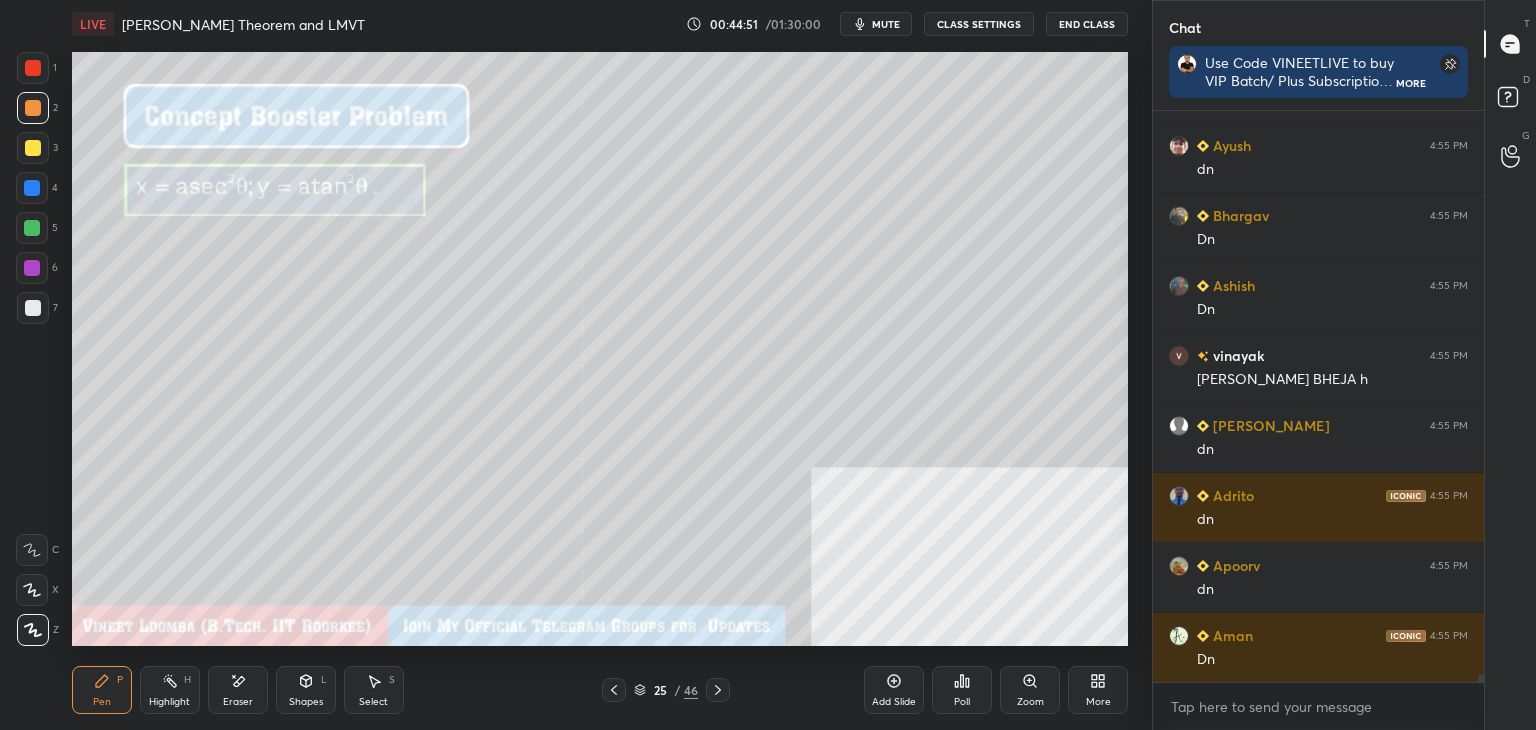 click 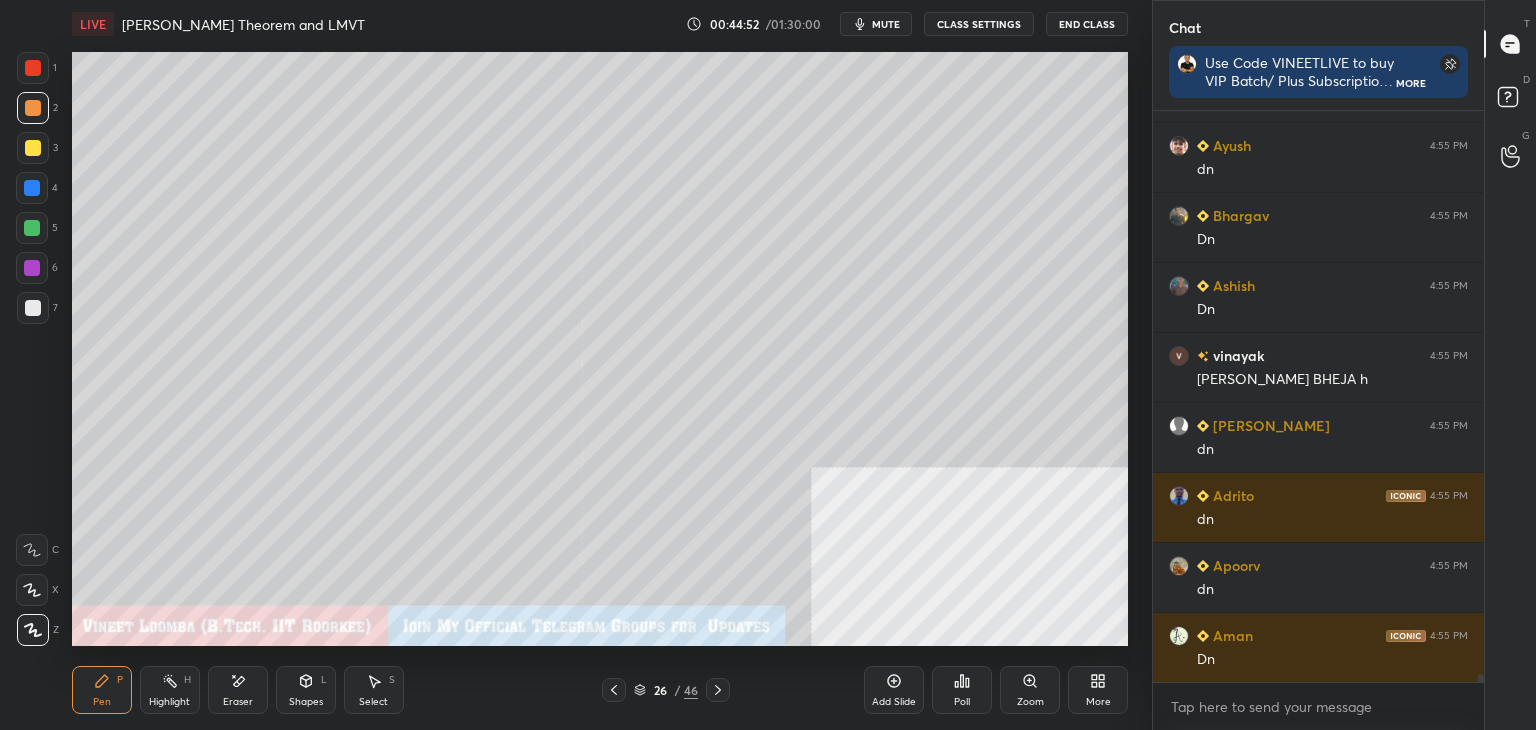 click 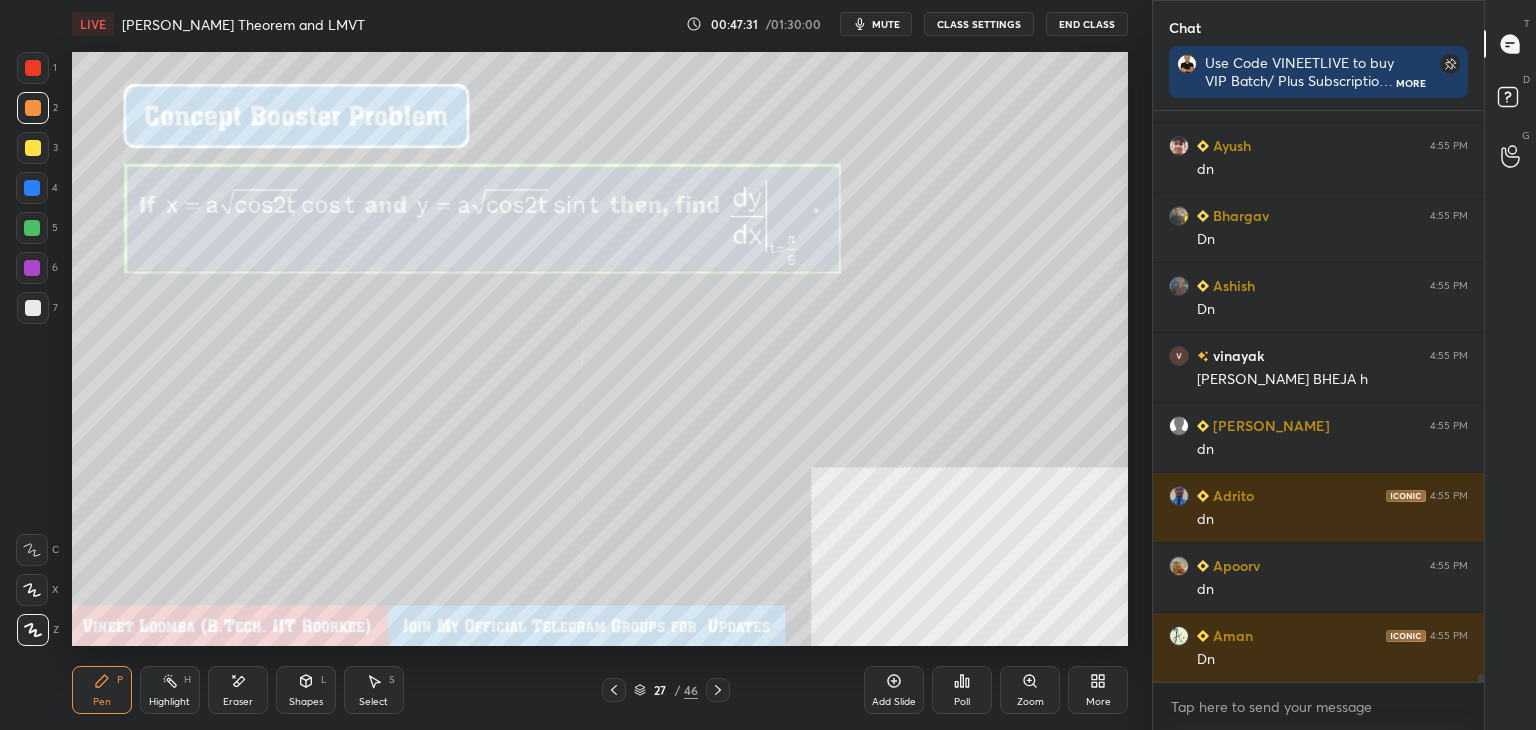 click on "Eraser" at bounding box center [238, 690] 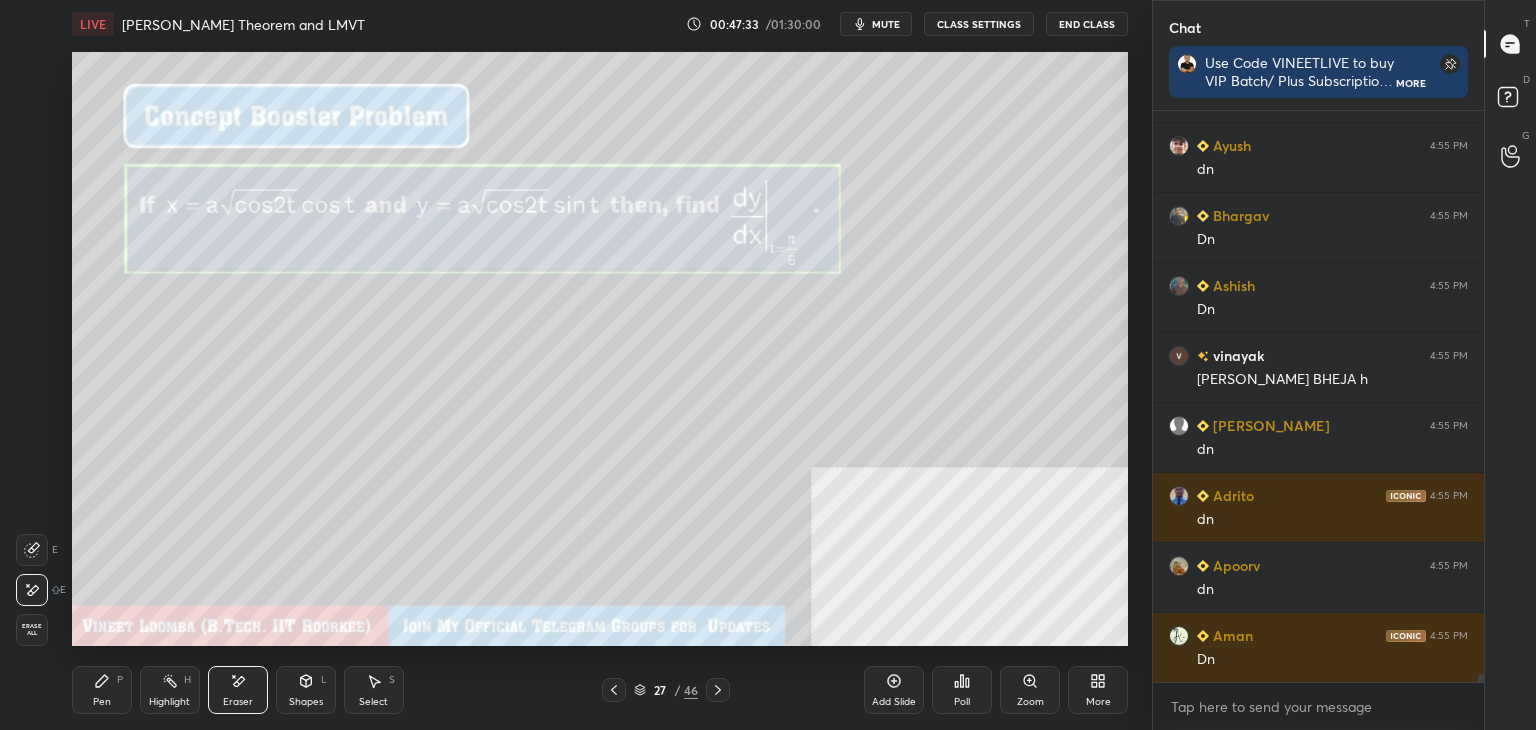 click on "Pen P" at bounding box center [102, 690] 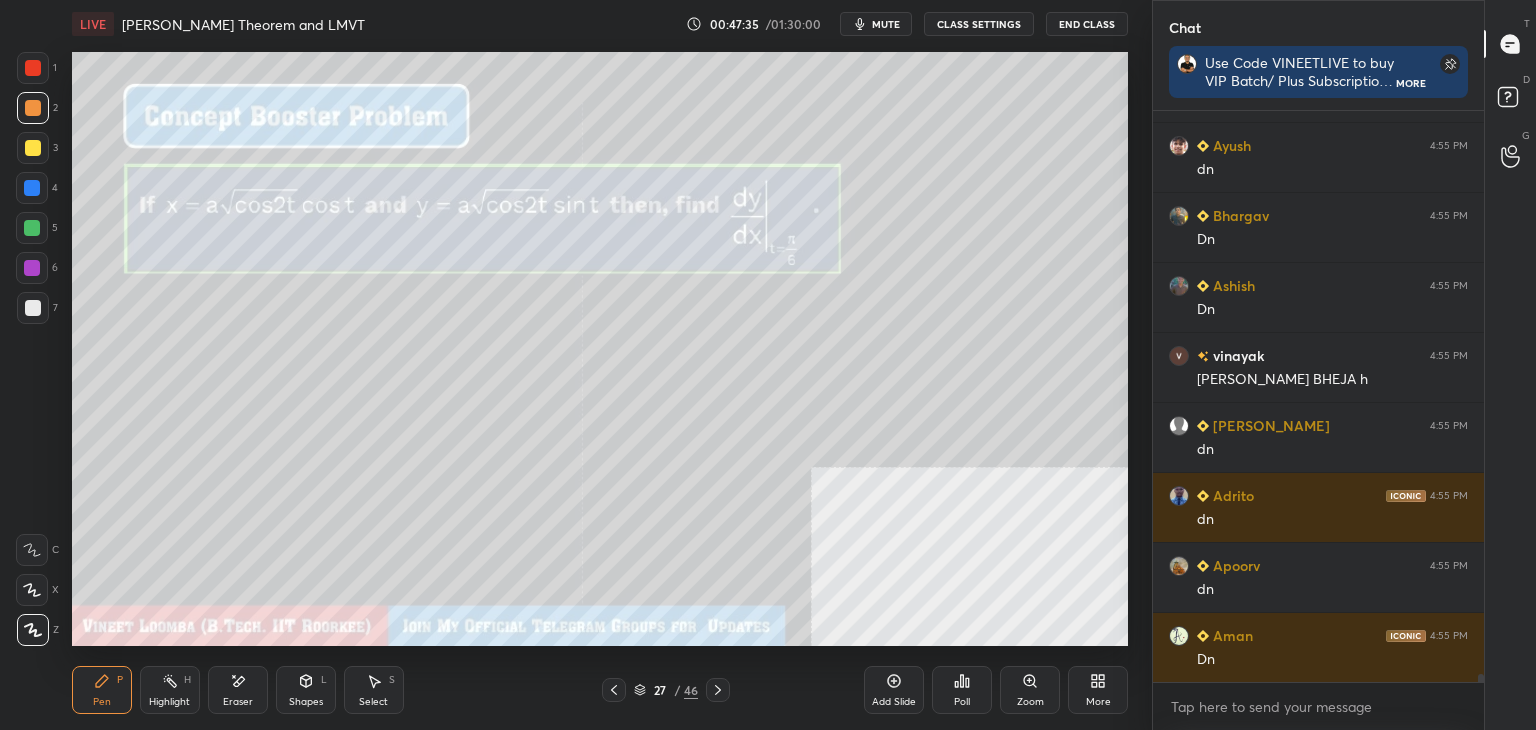 click on "Eraser" at bounding box center [238, 690] 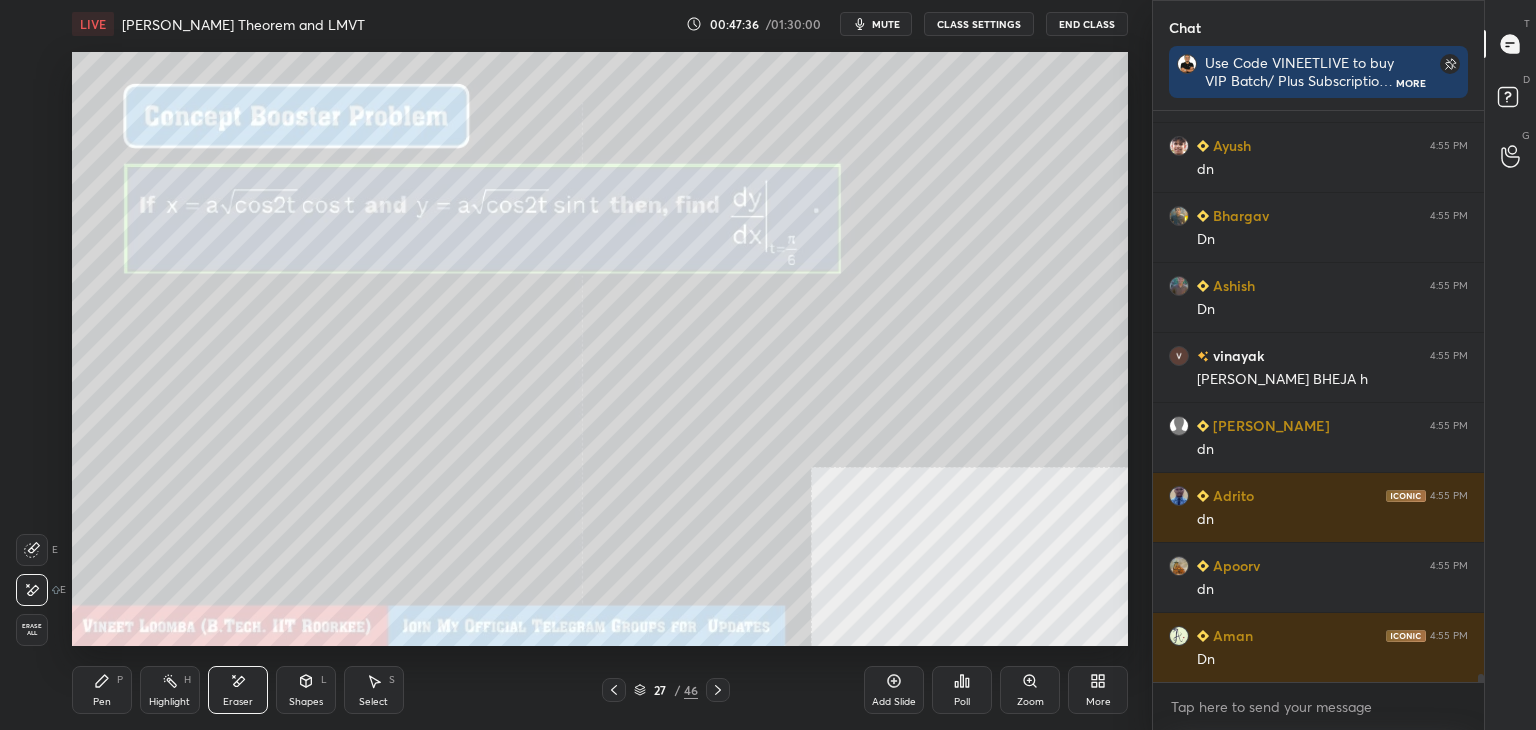 click on "Pen P" at bounding box center [102, 690] 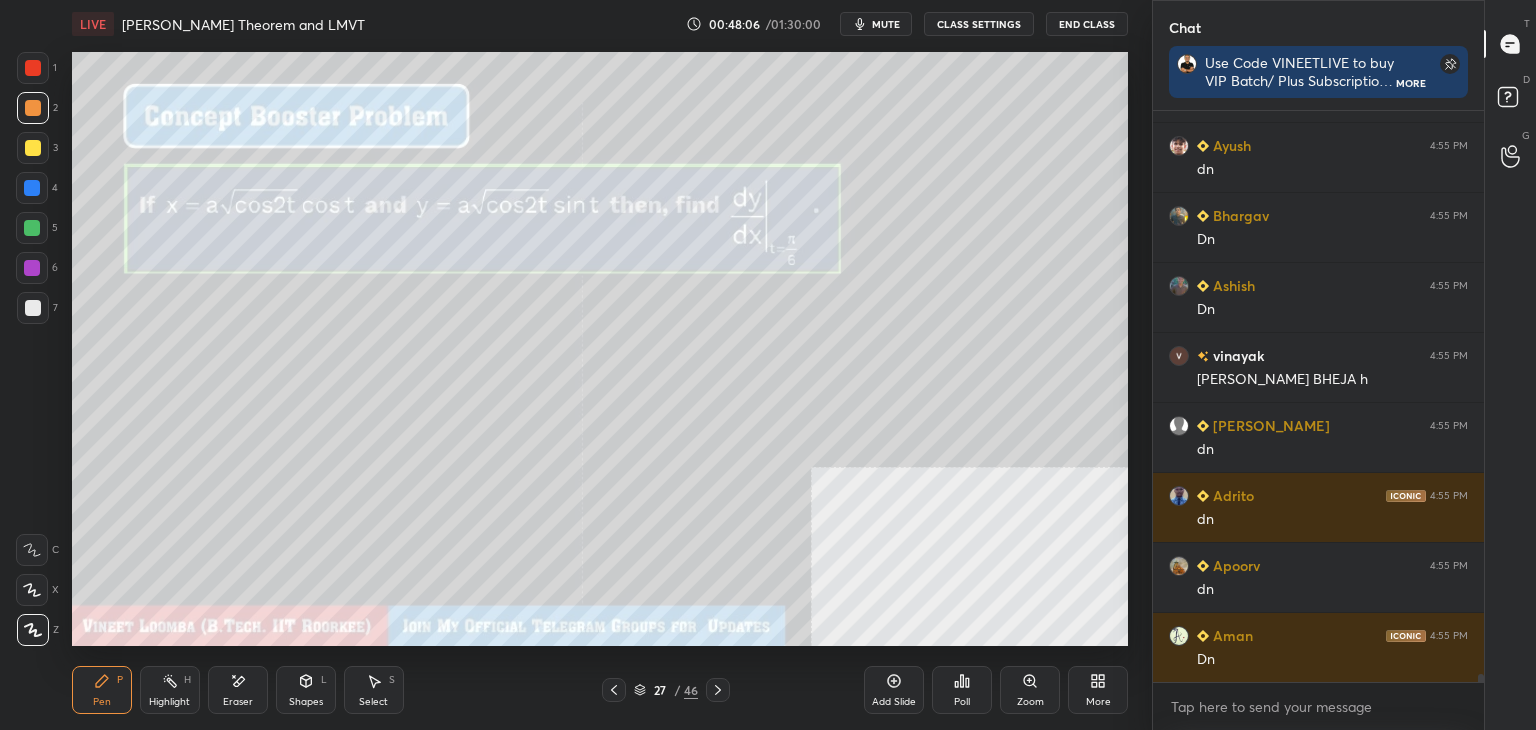 click 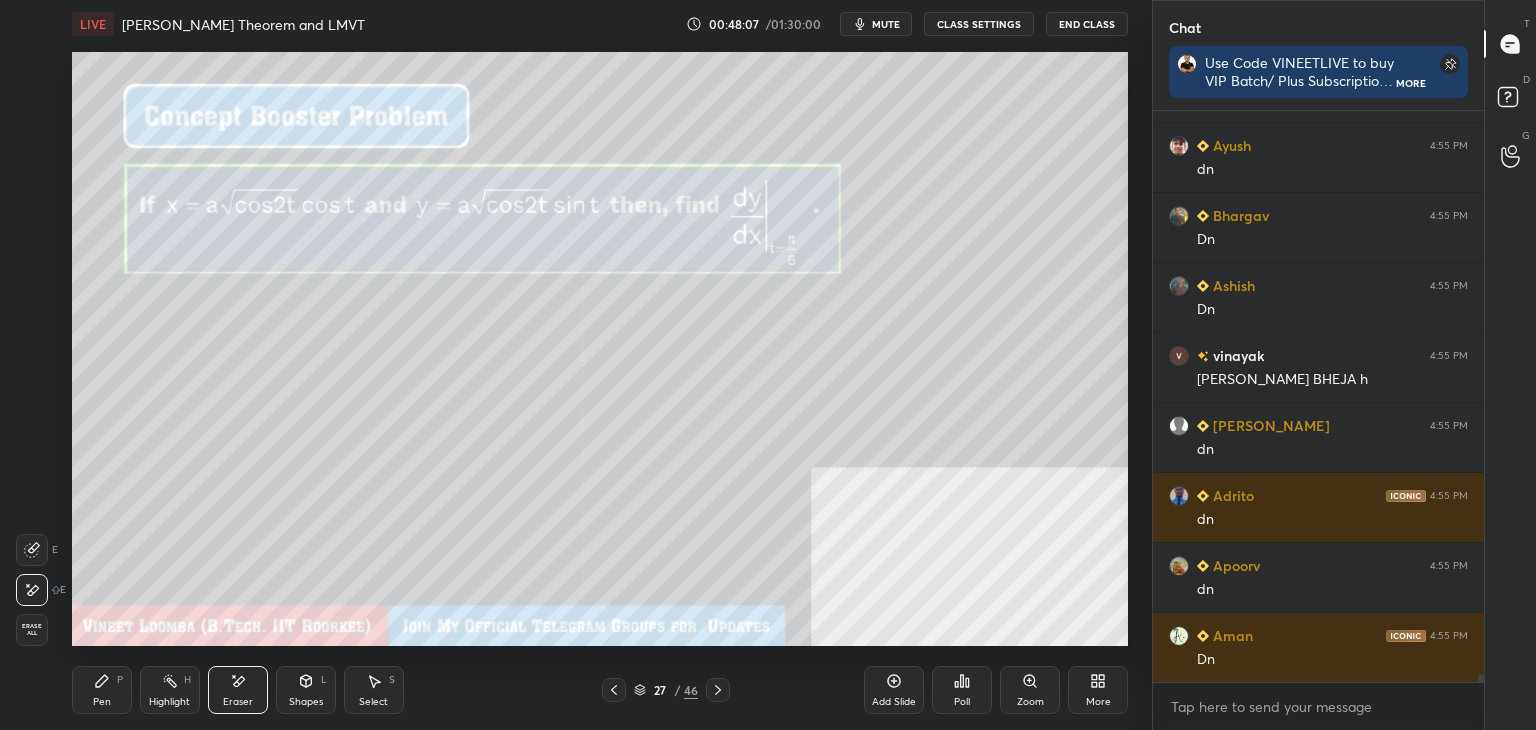 click on "Erase all" at bounding box center [32, 630] 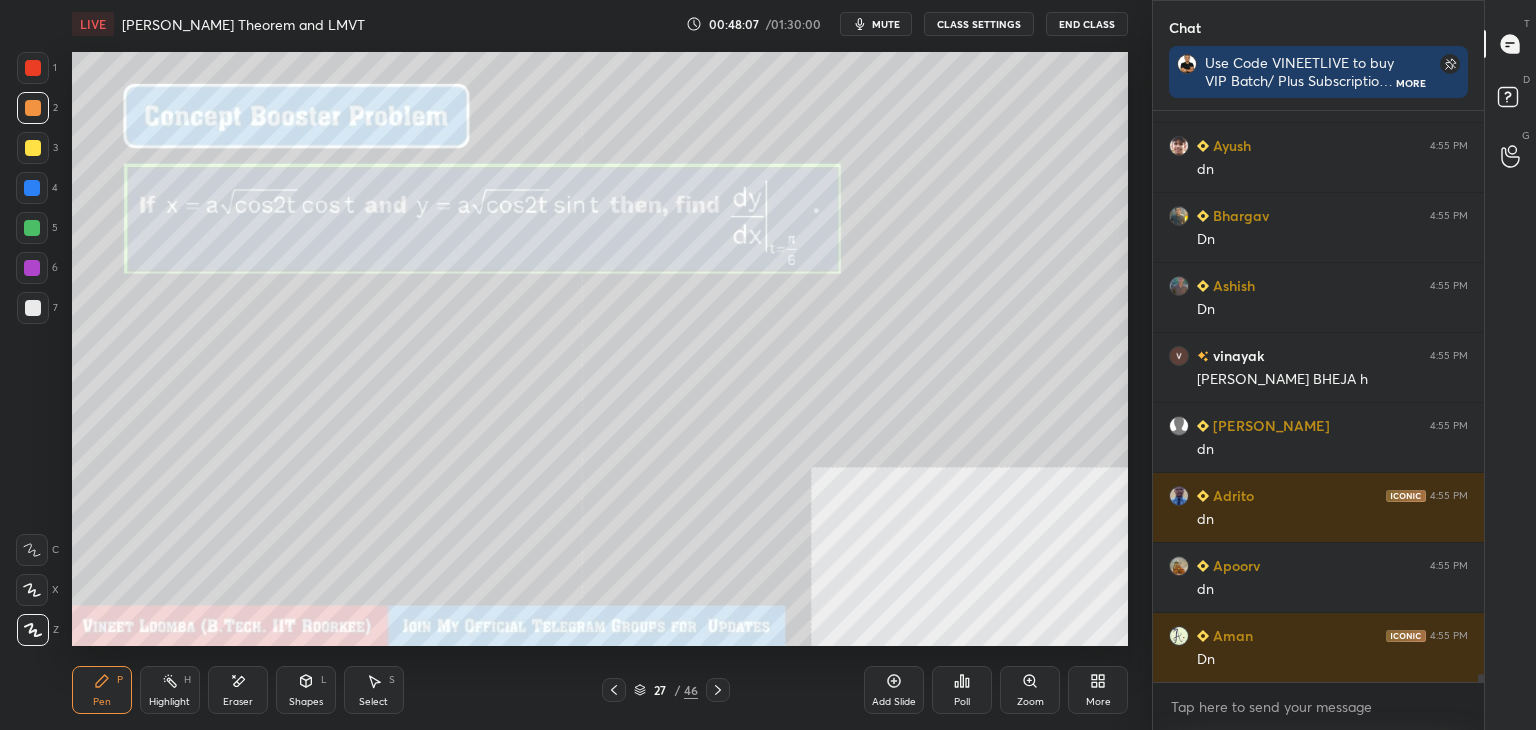 click 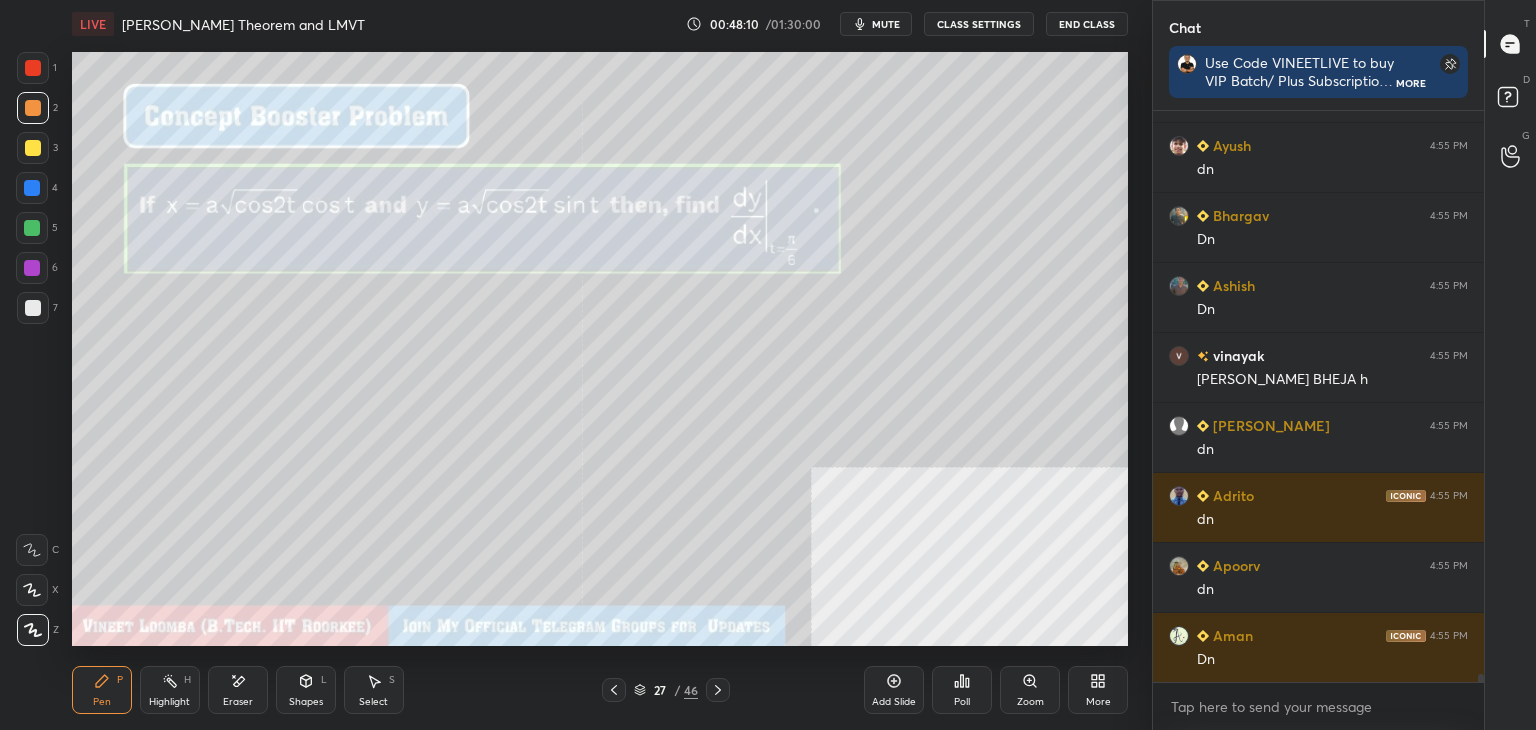 click 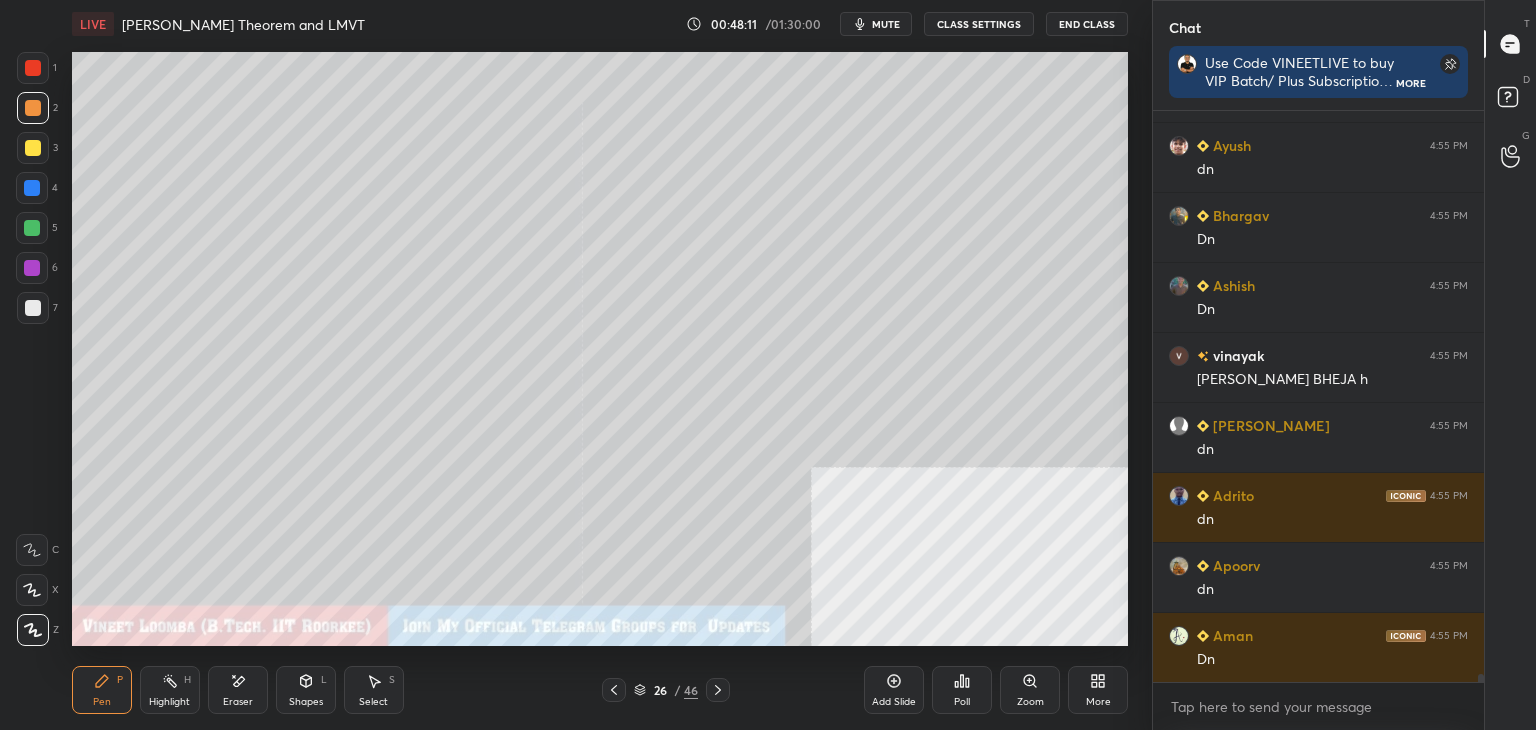 click 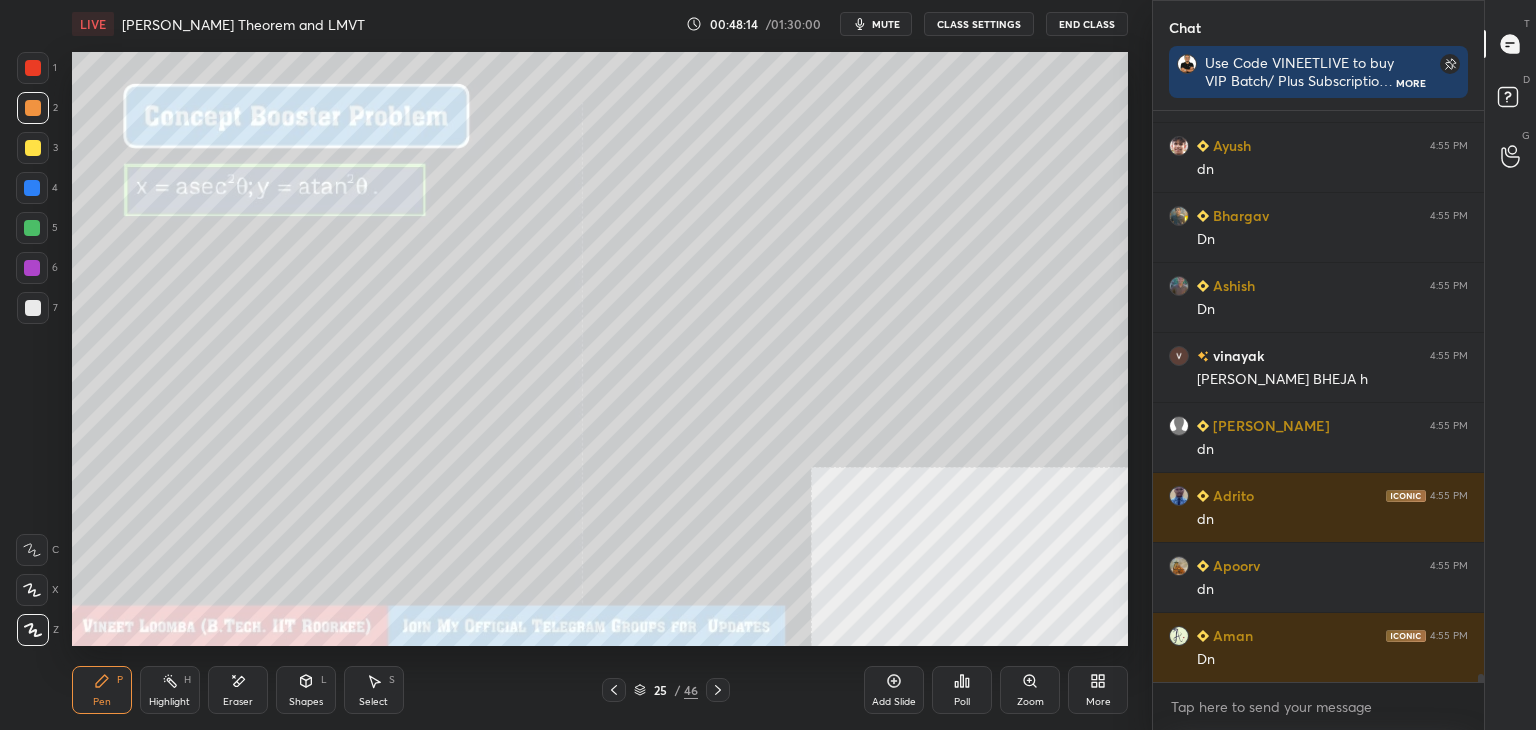 click at bounding box center (718, 690) 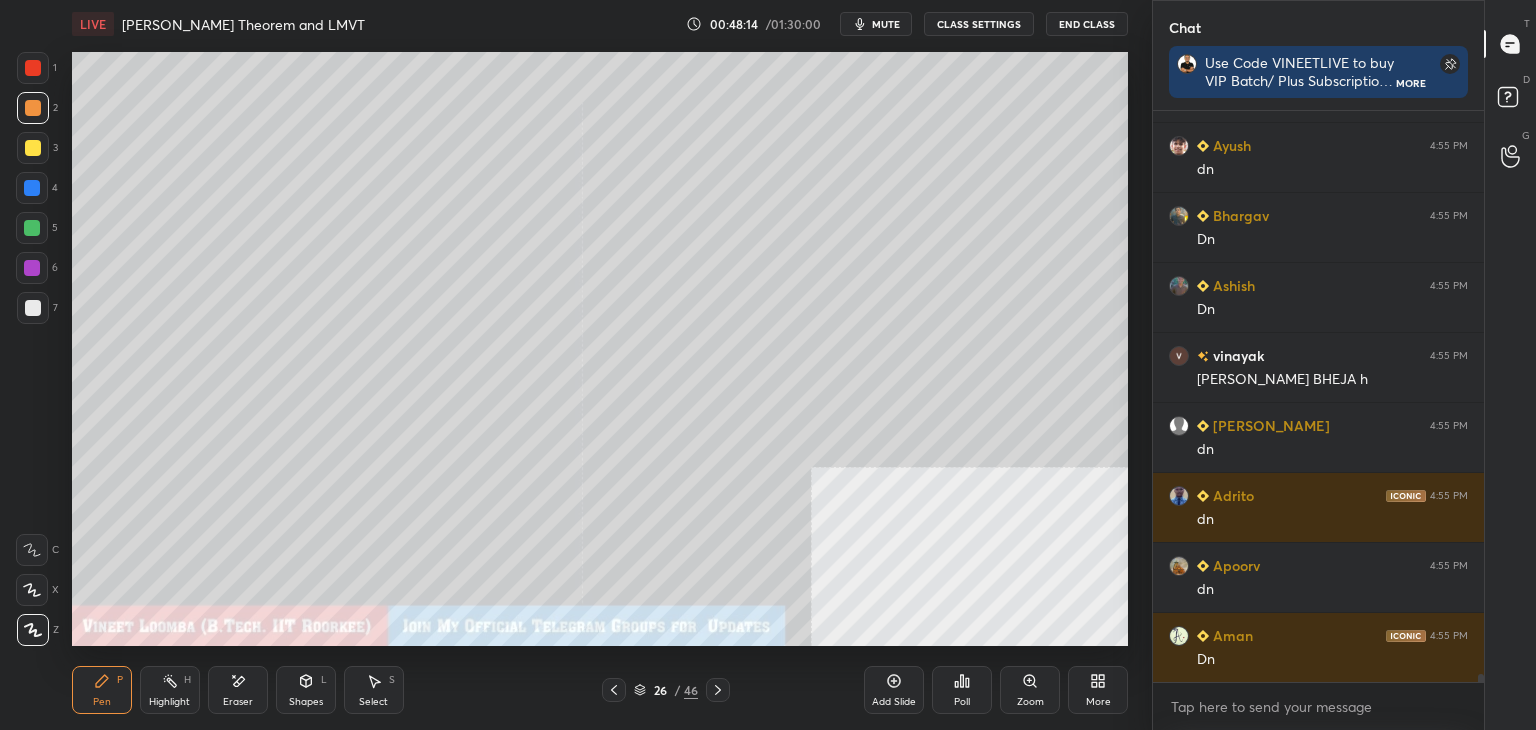 click 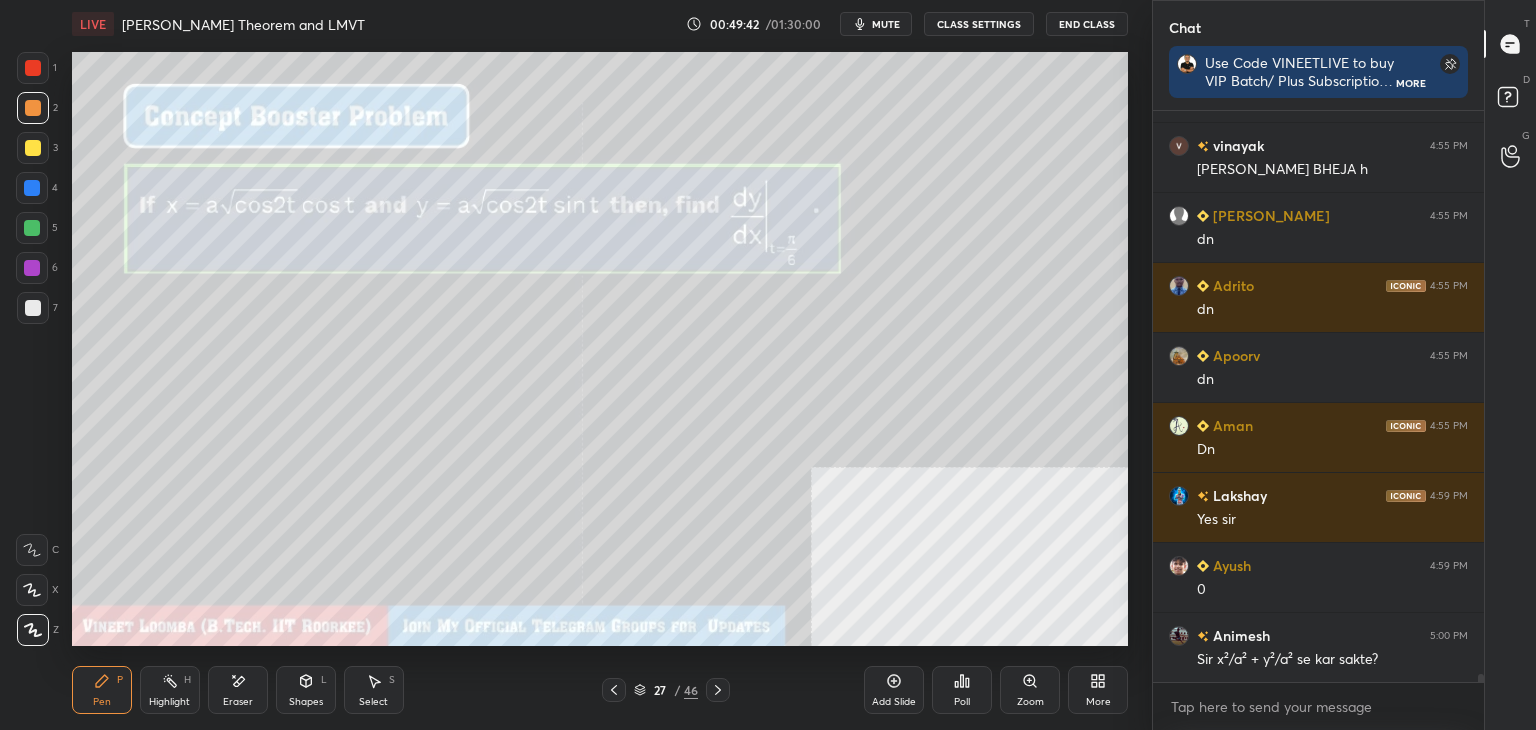 scroll, scrollTop: 41454, scrollLeft: 0, axis: vertical 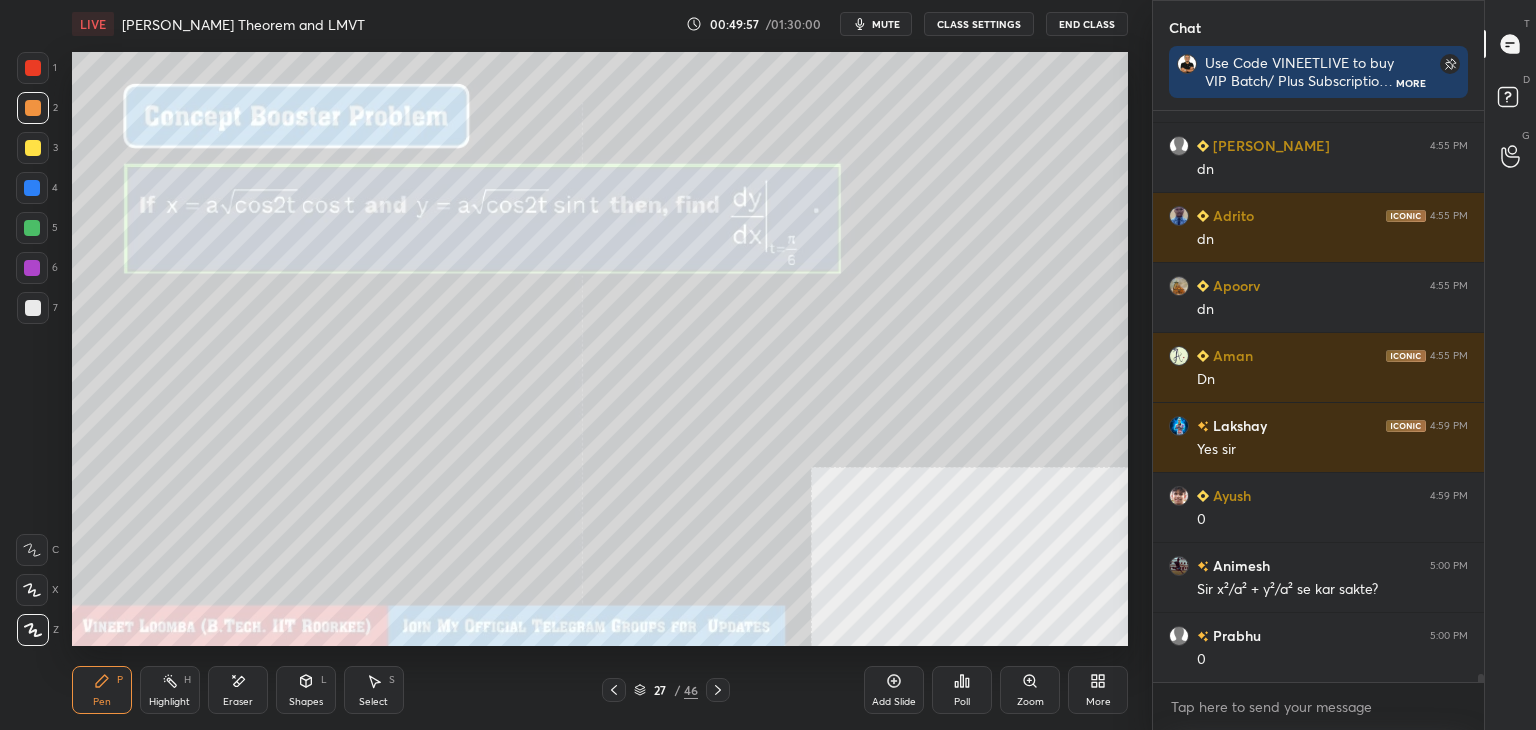 click on "Select S" at bounding box center (374, 690) 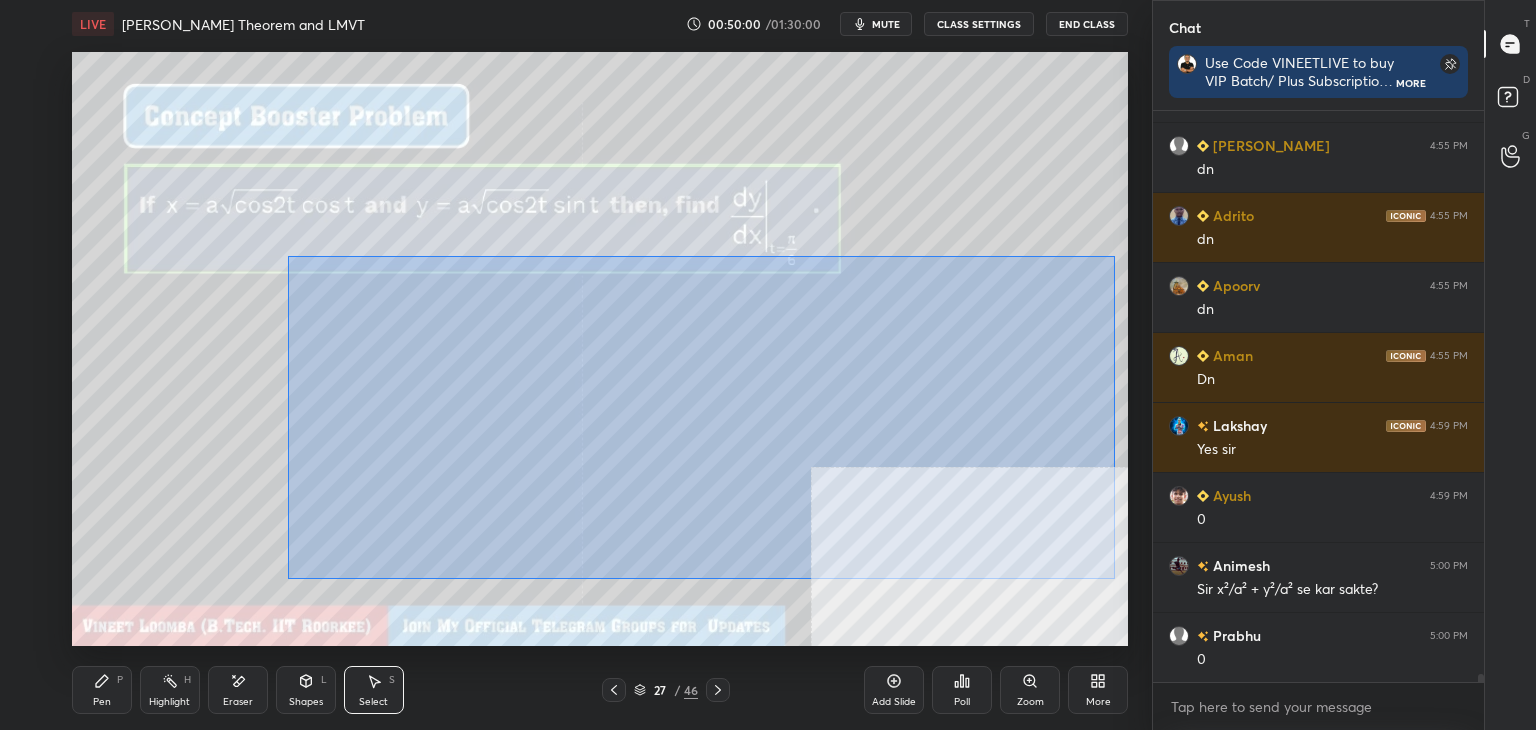 drag, startPoint x: 288, startPoint y: 256, endPoint x: 1002, endPoint y: 538, distance: 767.6718 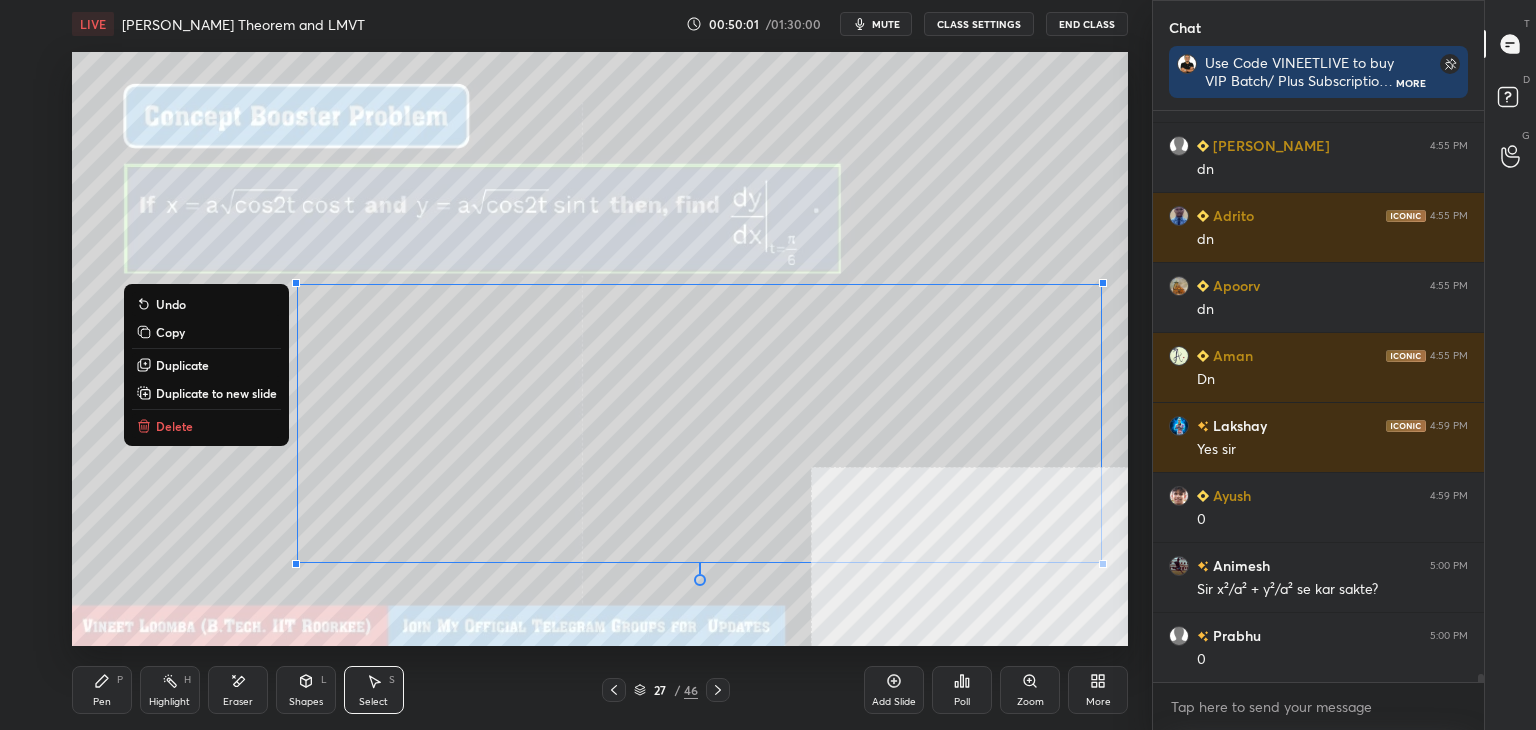 click on "Duplicate to new slide" at bounding box center (216, 393) 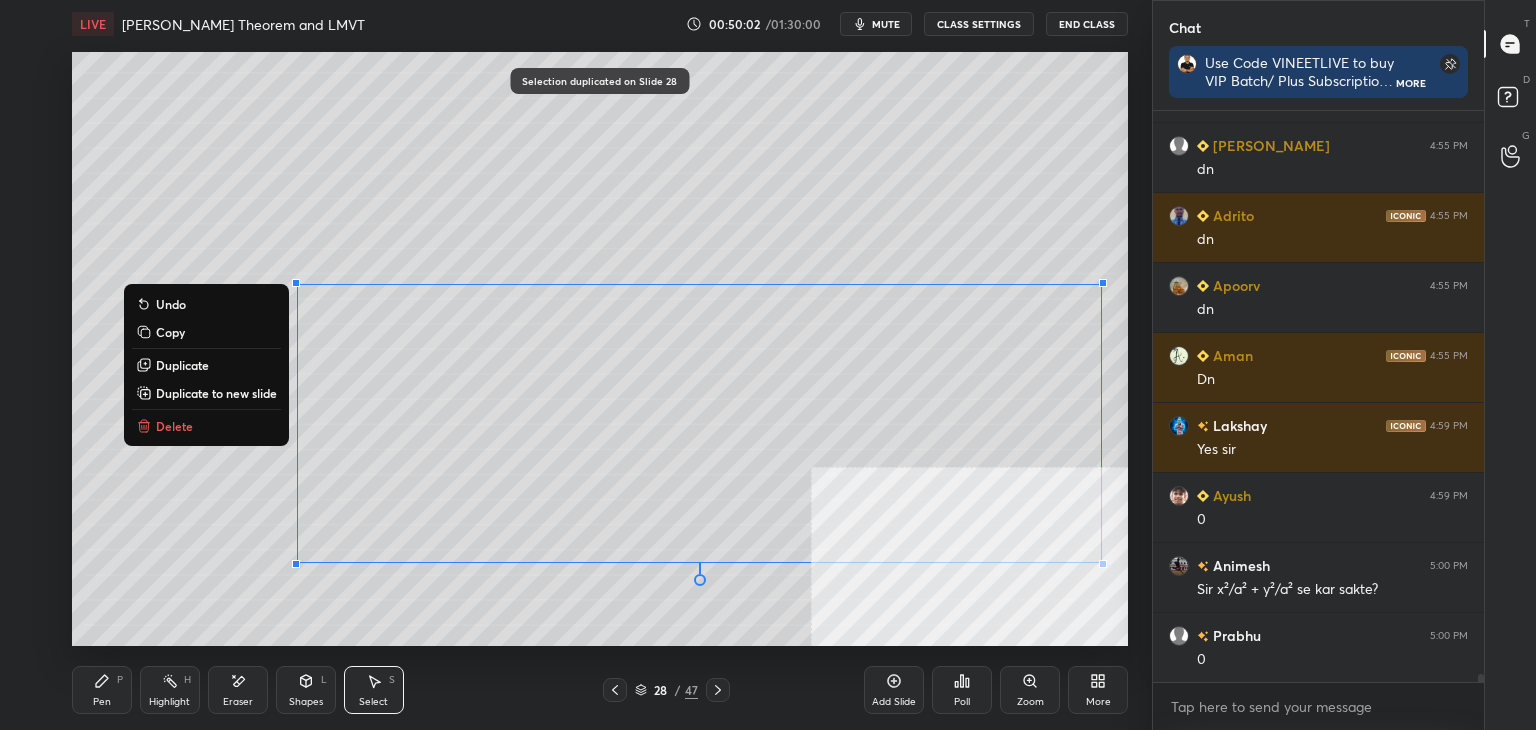 drag, startPoint x: 307, startPoint y: 250, endPoint x: 1141, endPoint y: 572, distance: 894.00226 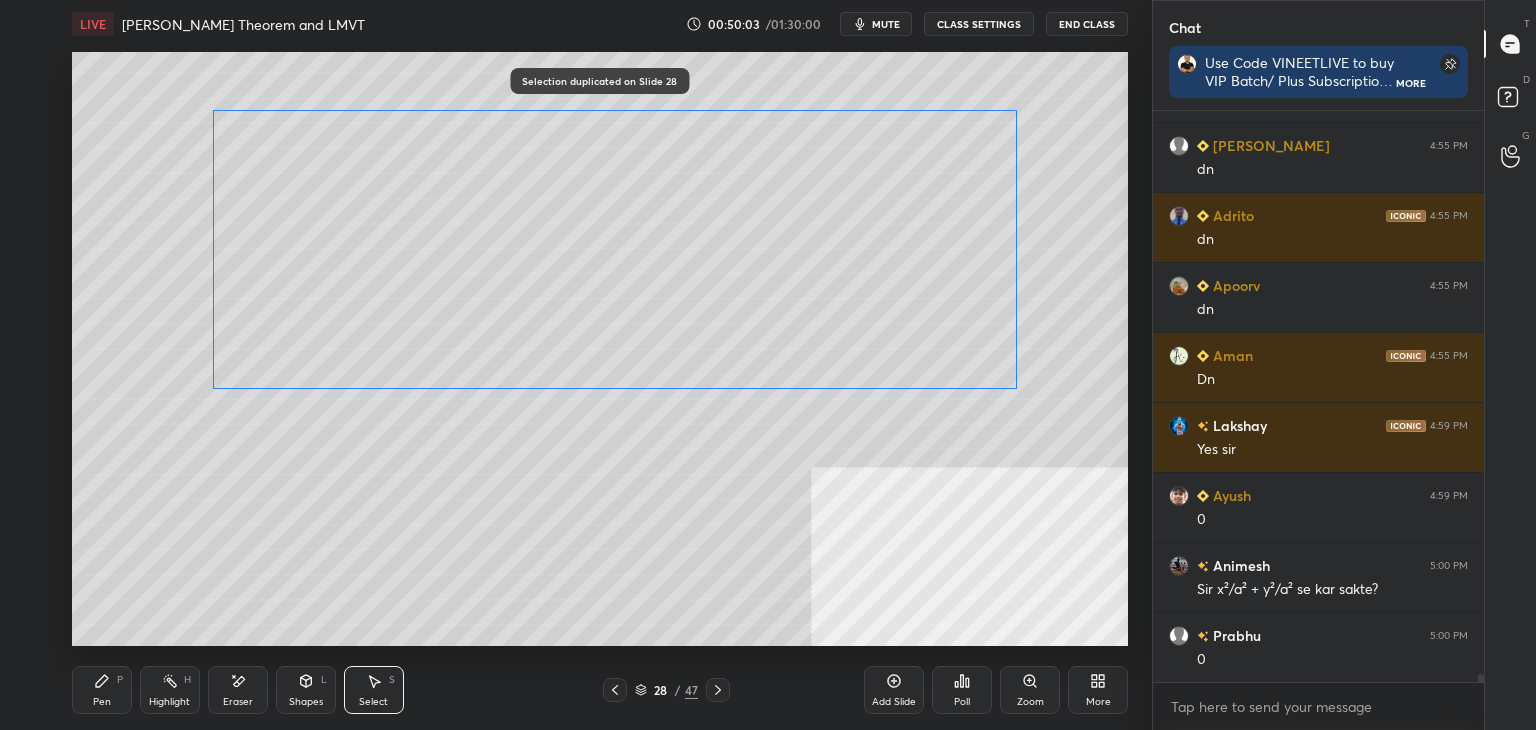 drag, startPoint x: 802, startPoint y: 364, endPoint x: 808, endPoint y: 317, distance: 47.38143 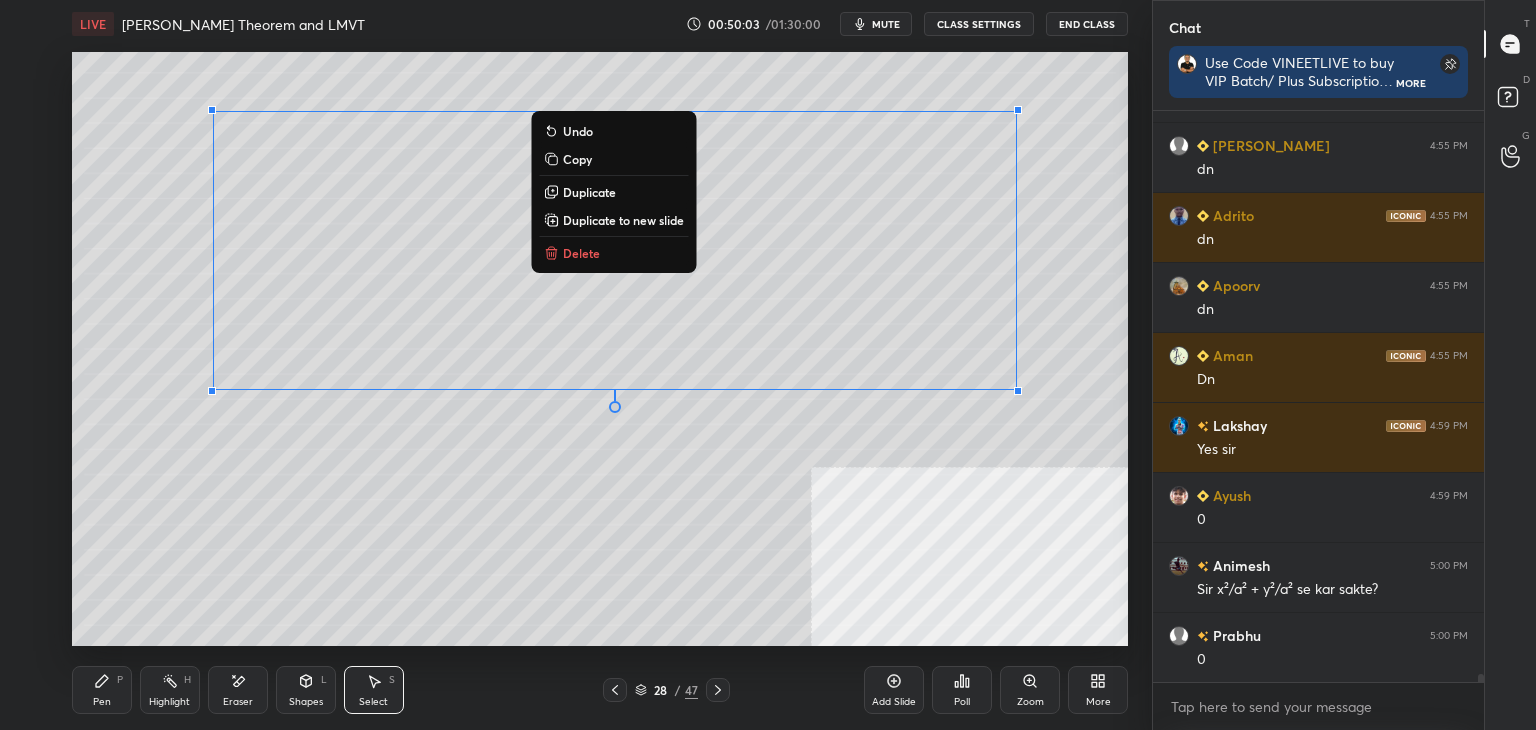 click on "0 ° Undo Copy Duplicate Duplicate to new slide Delete" at bounding box center [600, 349] 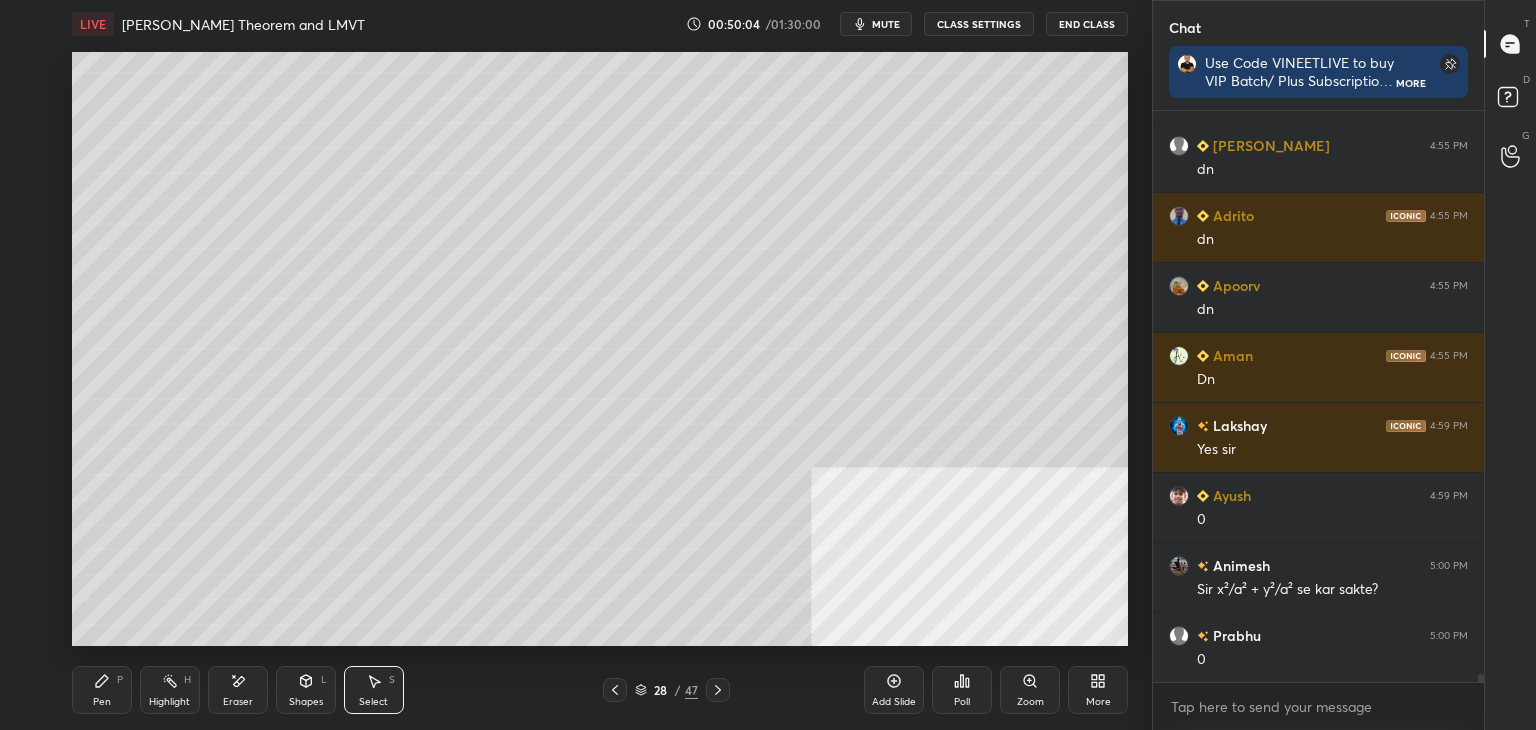 drag, startPoint x: 230, startPoint y: 697, endPoint x: 222, endPoint y: 671, distance: 27.202942 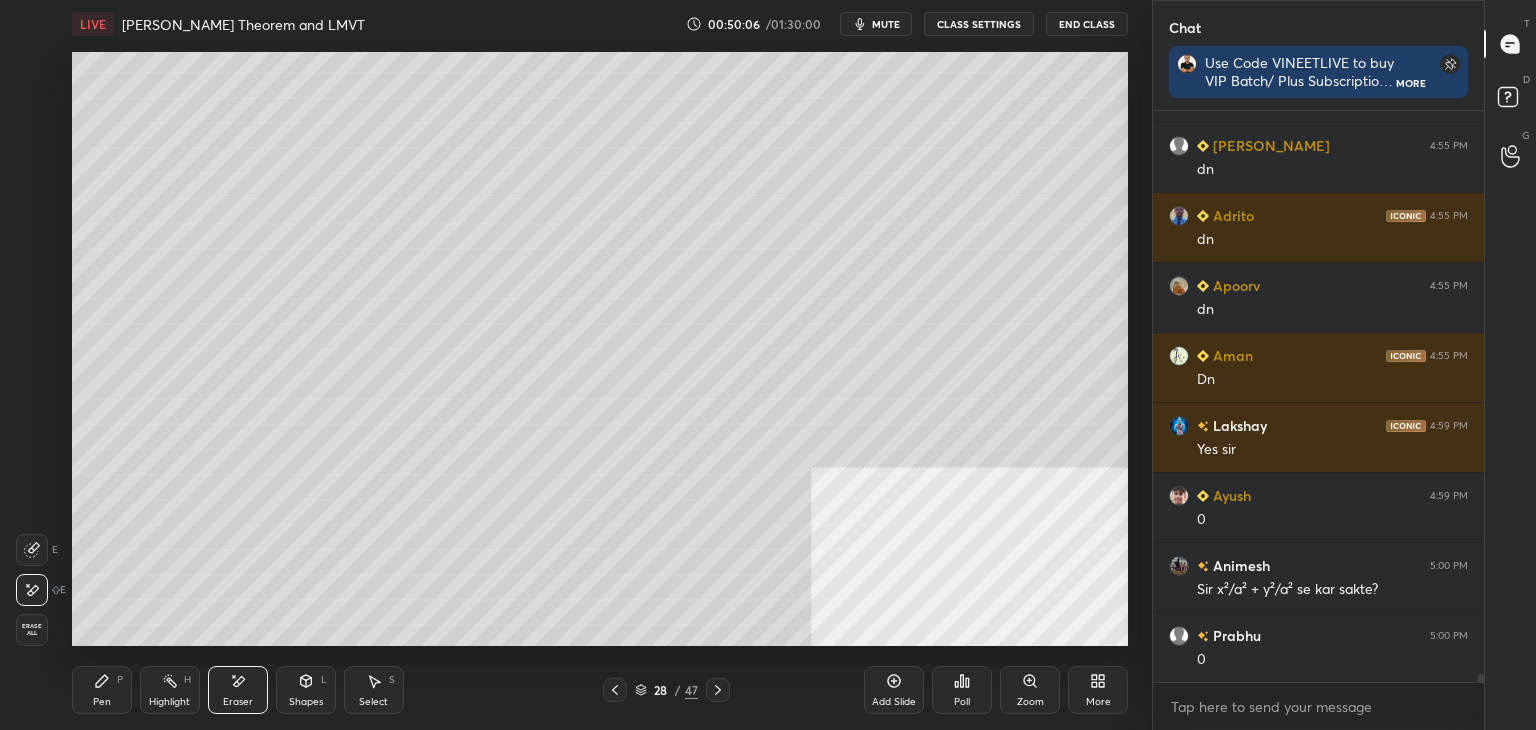 drag, startPoint x: 88, startPoint y: 690, endPoint x: 72, endPoint y: 649, distance: 44.011364 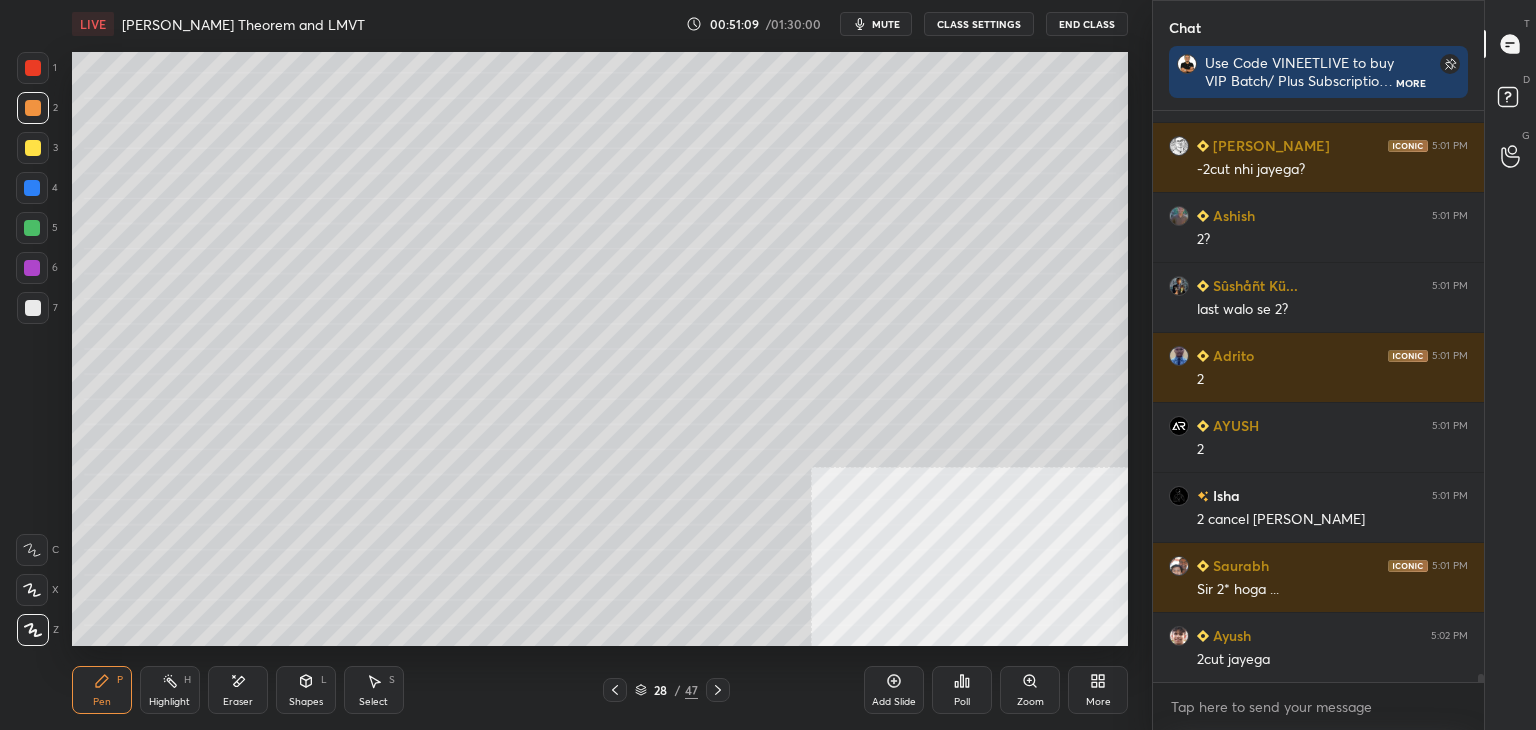 scroll, scrollTop: 42084, scrollLeft: 0, axis: vertical 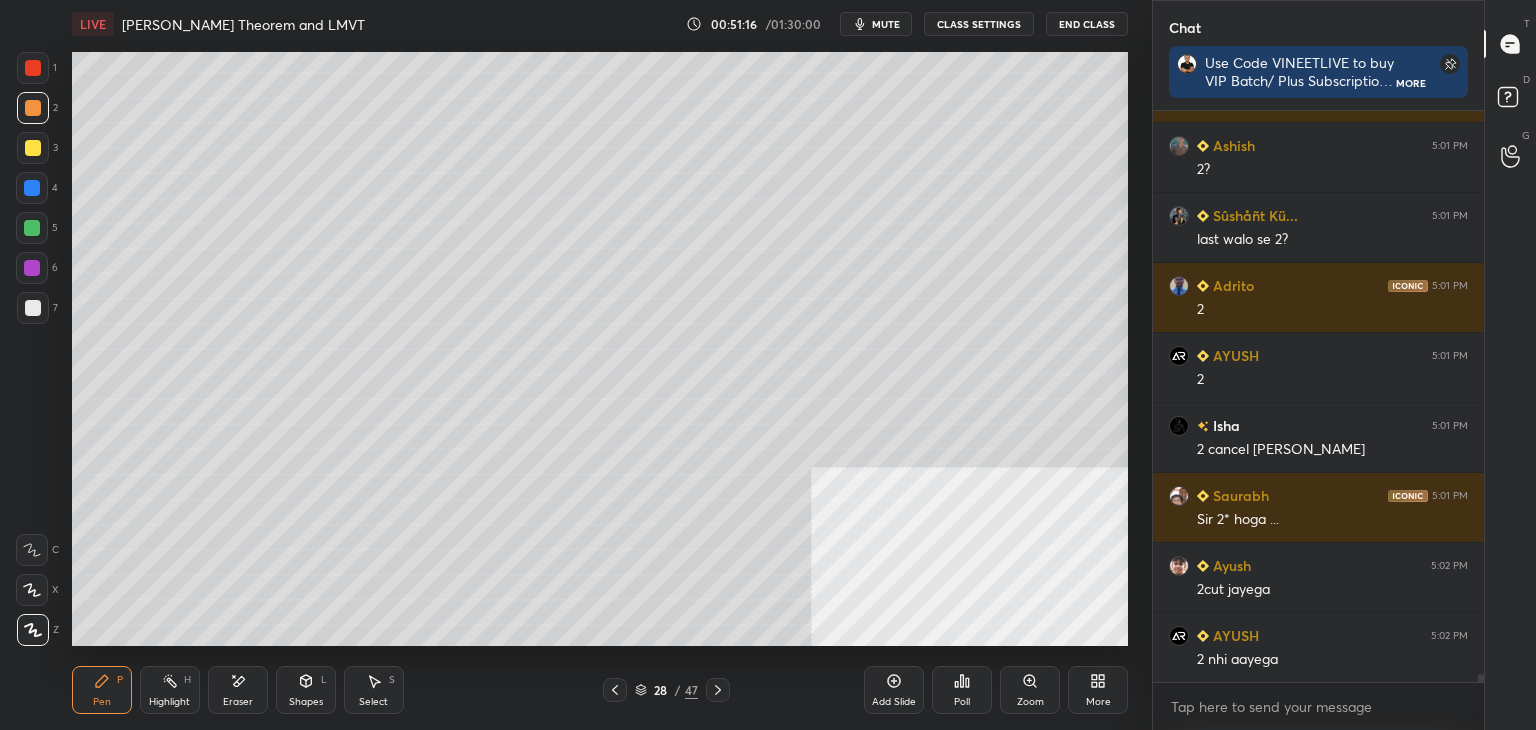 click on "Eraser" at bounding box center (238, 690) 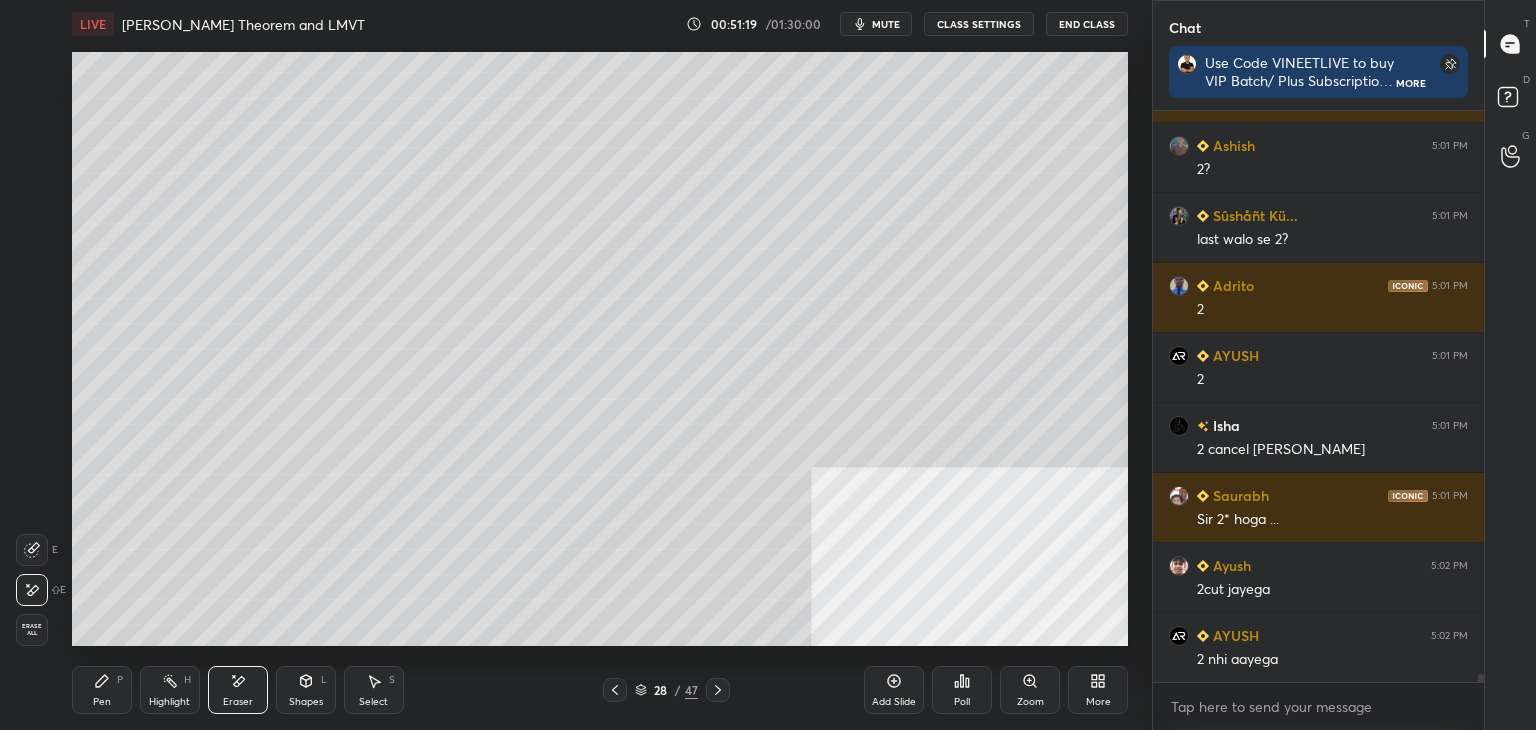 drag, startPoint x: 102, startPoint y: 696, endPoint x: 120, endPoint y: 653, distance: 46.615448 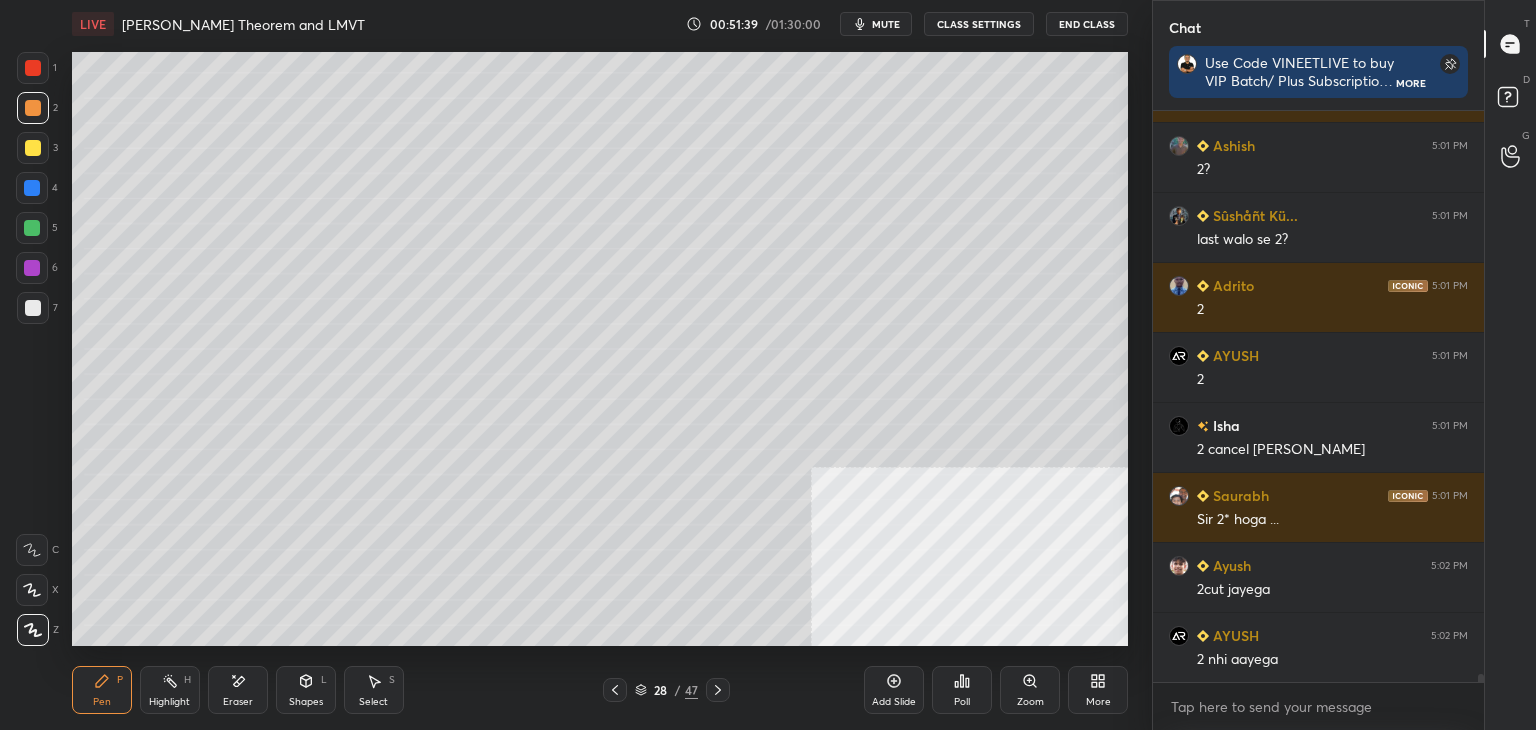 click at bounding box center (615, 690) 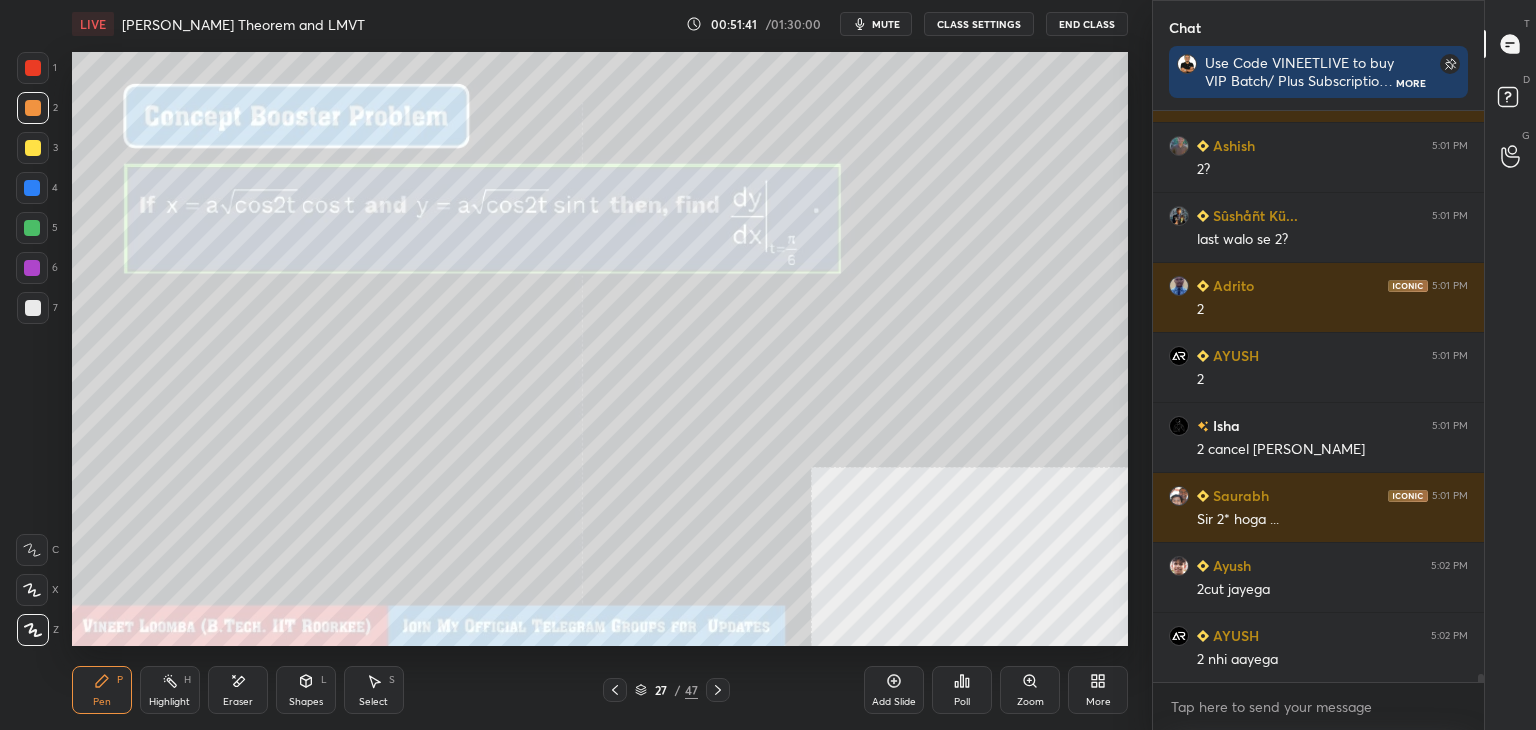 click 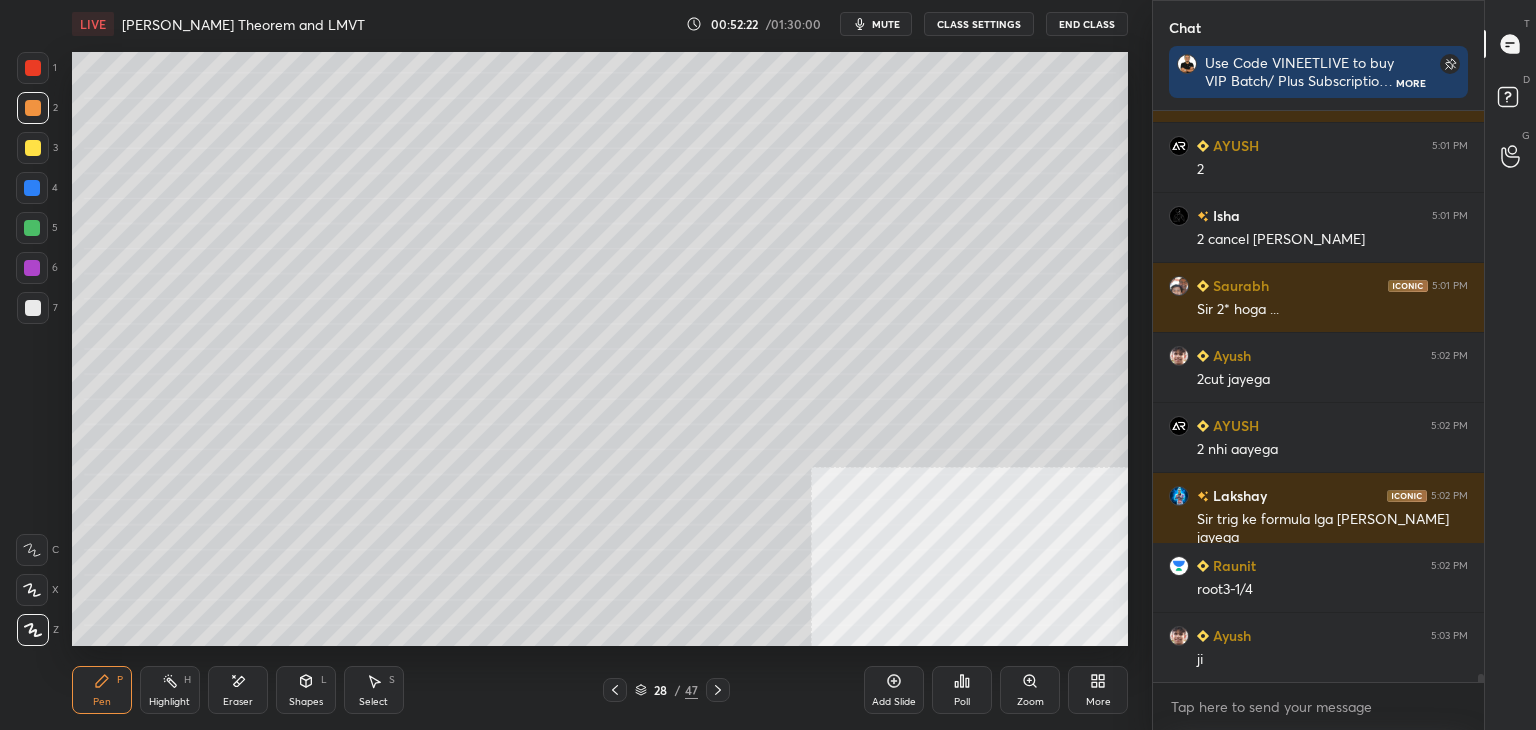 scroll, scrollTop: 42342, scrollLeft: 0, axis: vertical 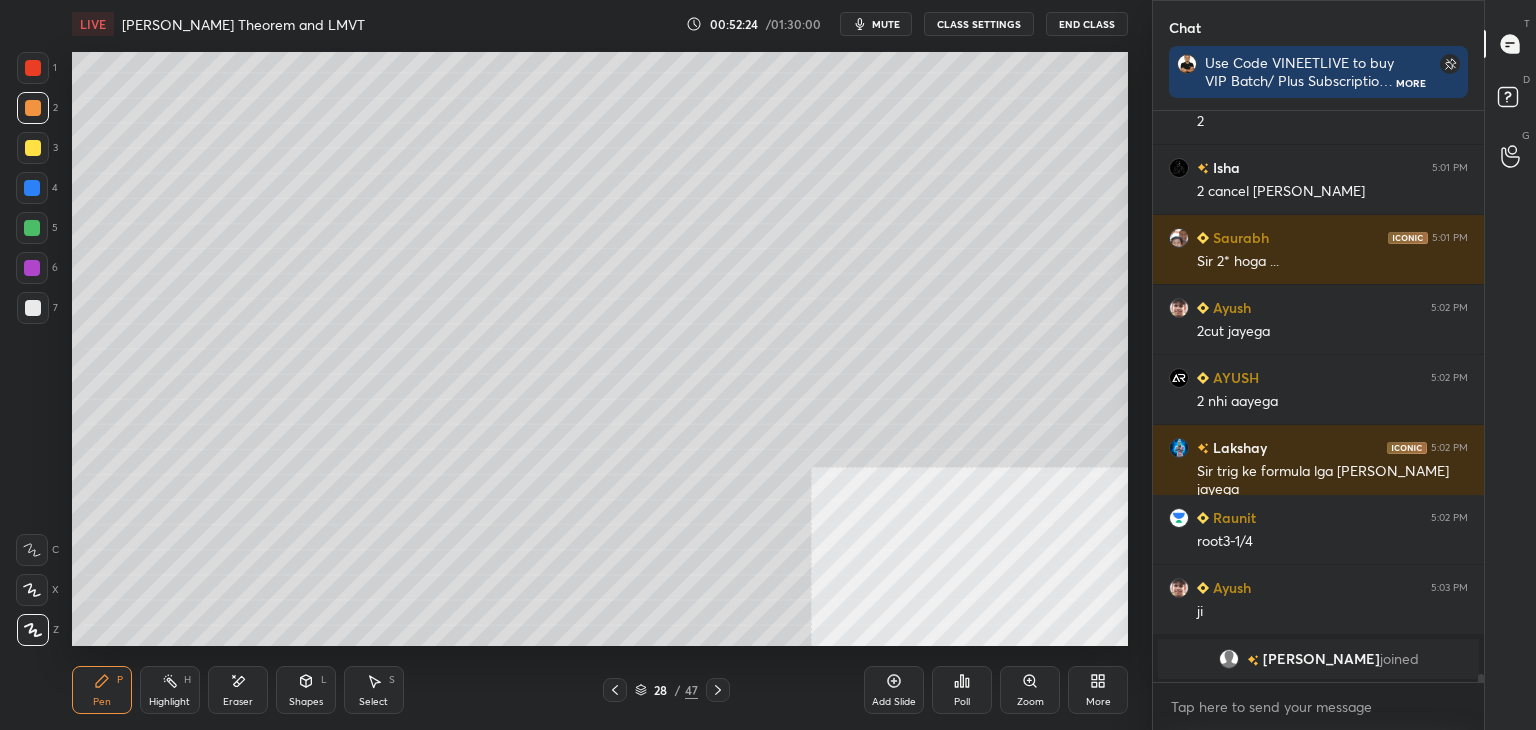 click 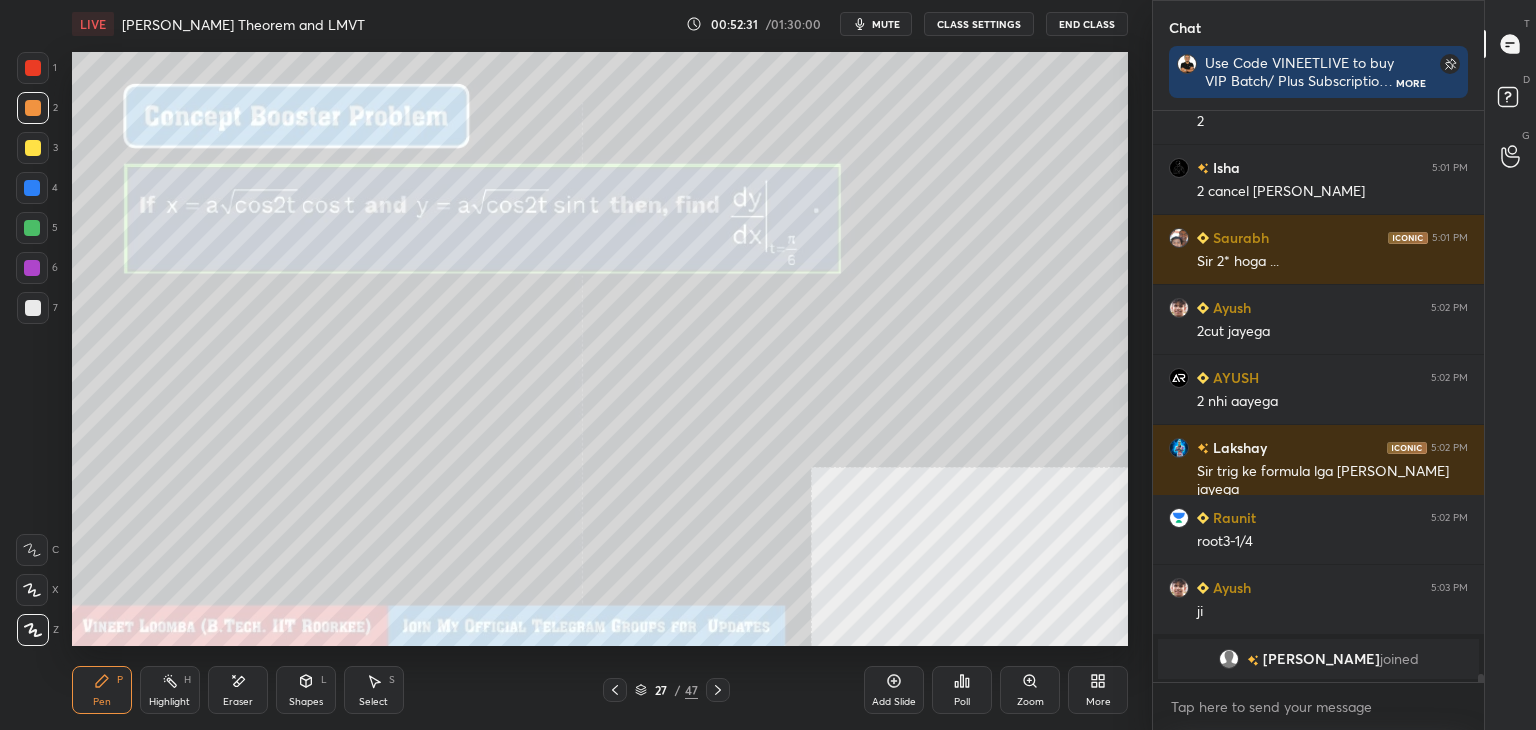 drag, startPoint x: 146, startPoint y: 701, endPoint x: 157, endPoint y: 696, distance: 12.083046 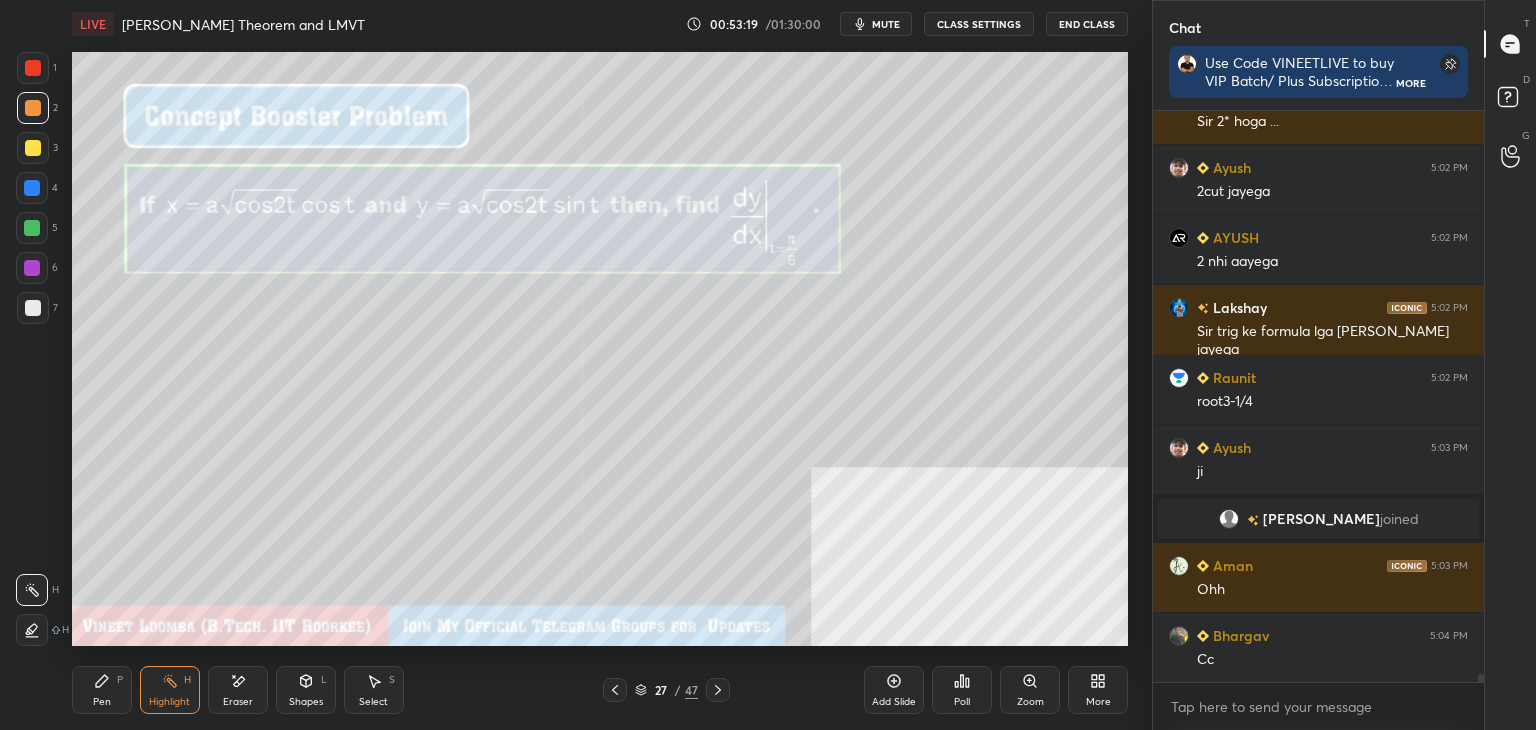 scroll, scrollTop: 41686, scrollLeft: 0, axis: vertical 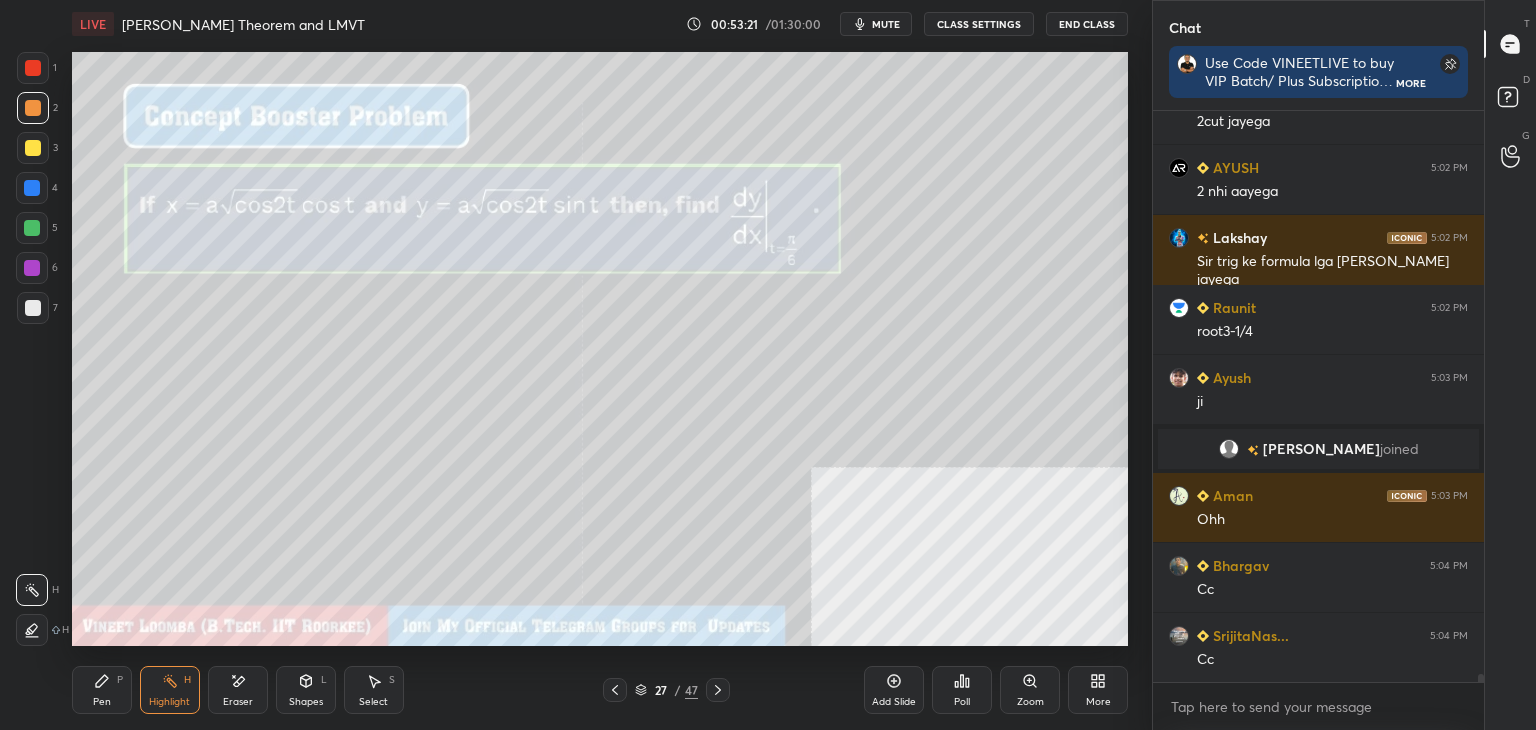 click 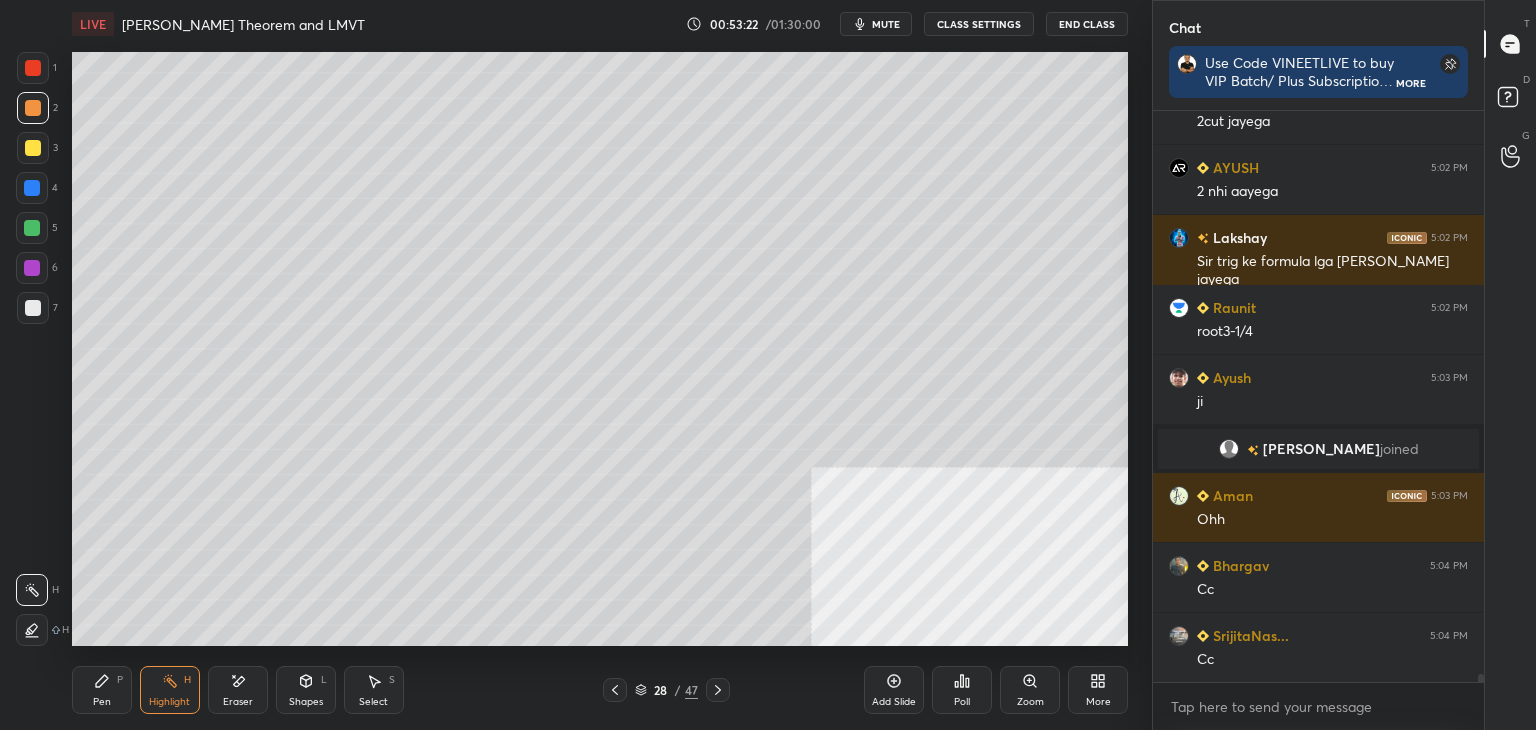 scroll, scrollTop: 41756, scrollLeft: 0, axis: vertical 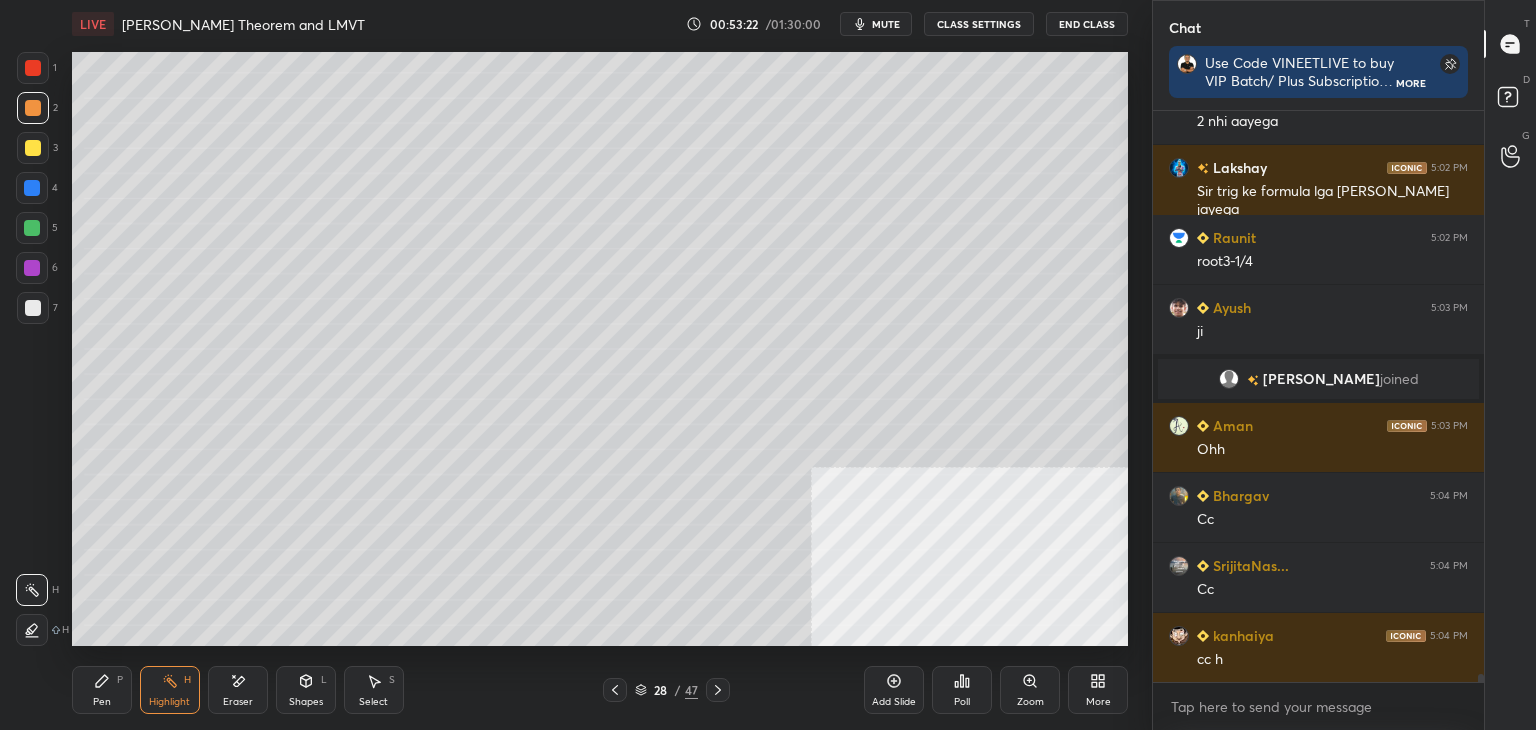 click 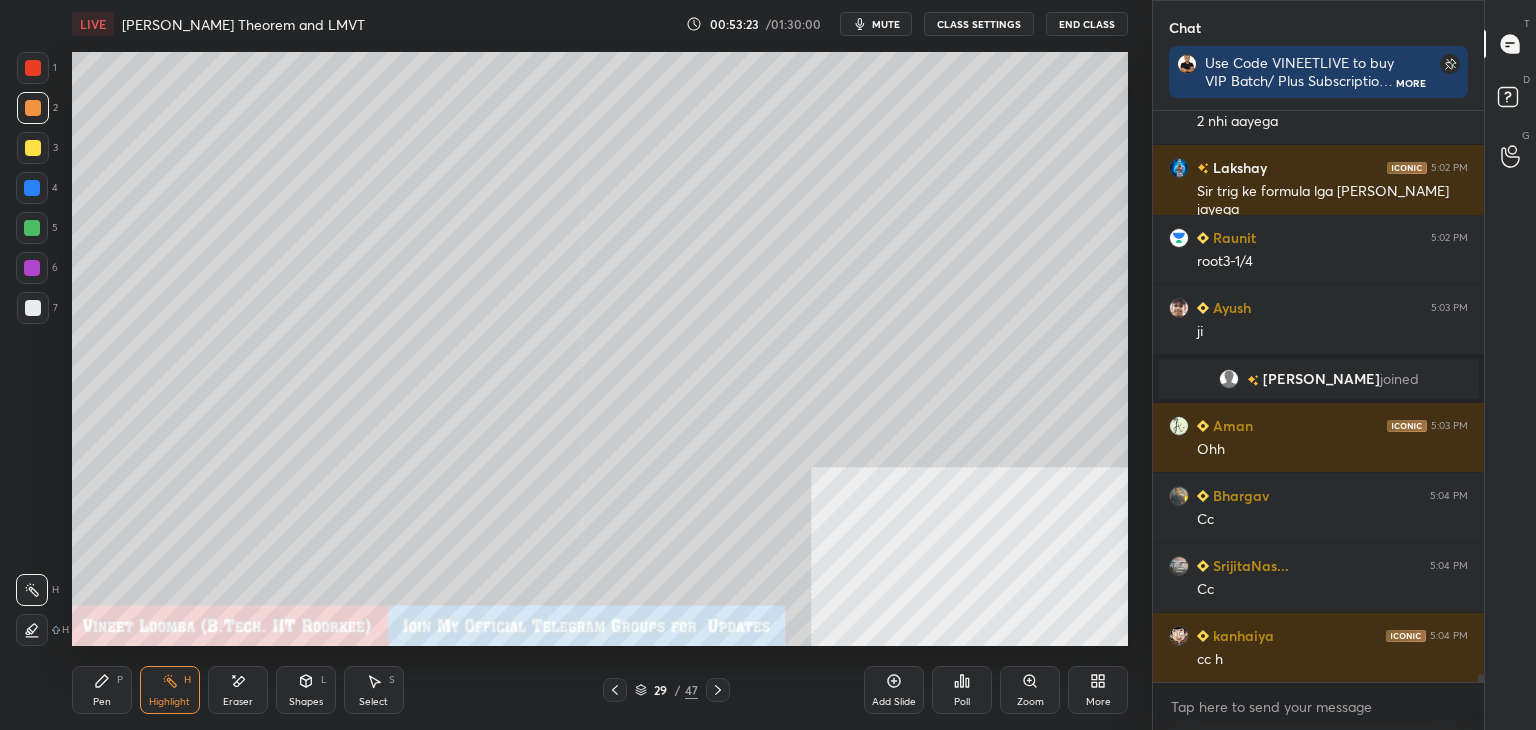 click on "Pen P" at bounding box center [102, 690] 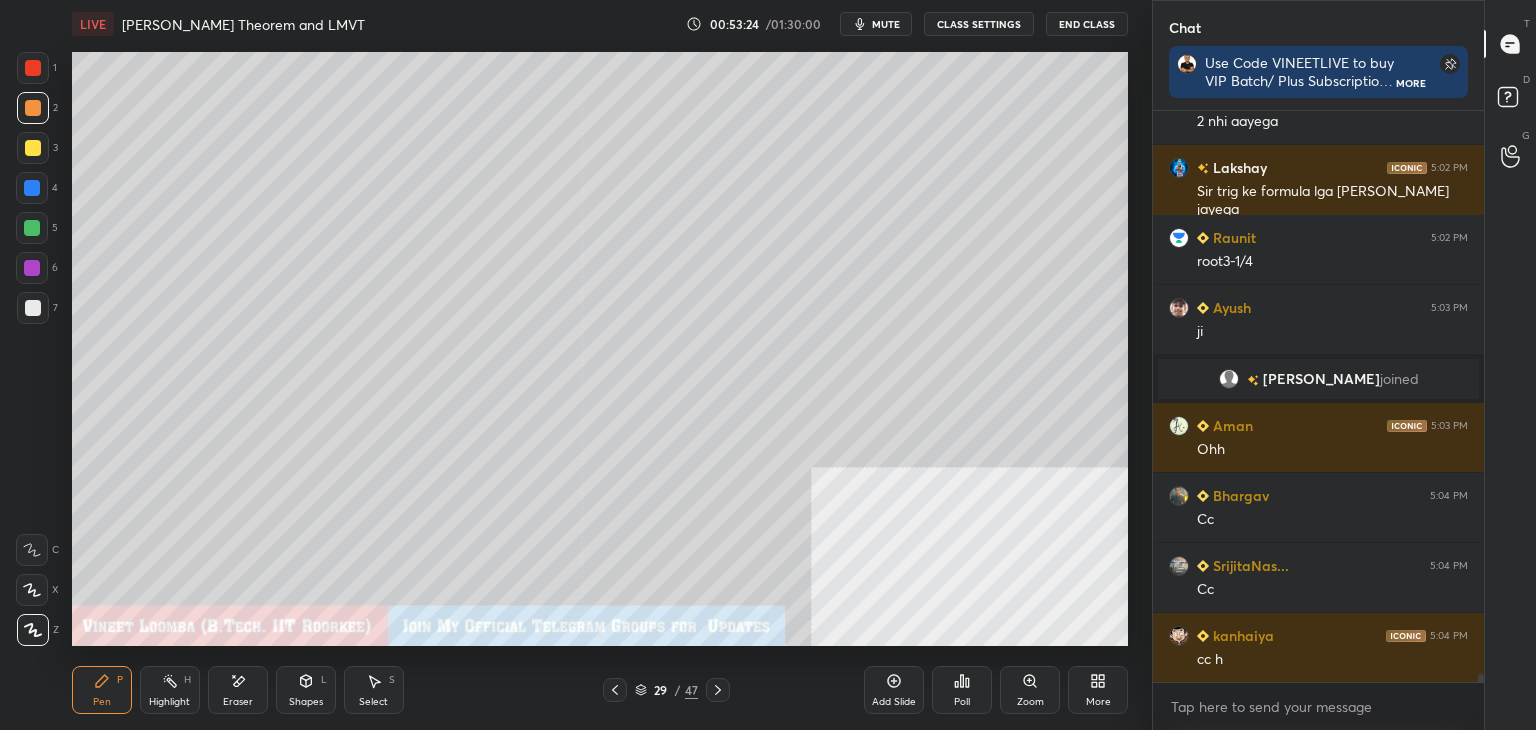 click at bounding box center [33, 308] 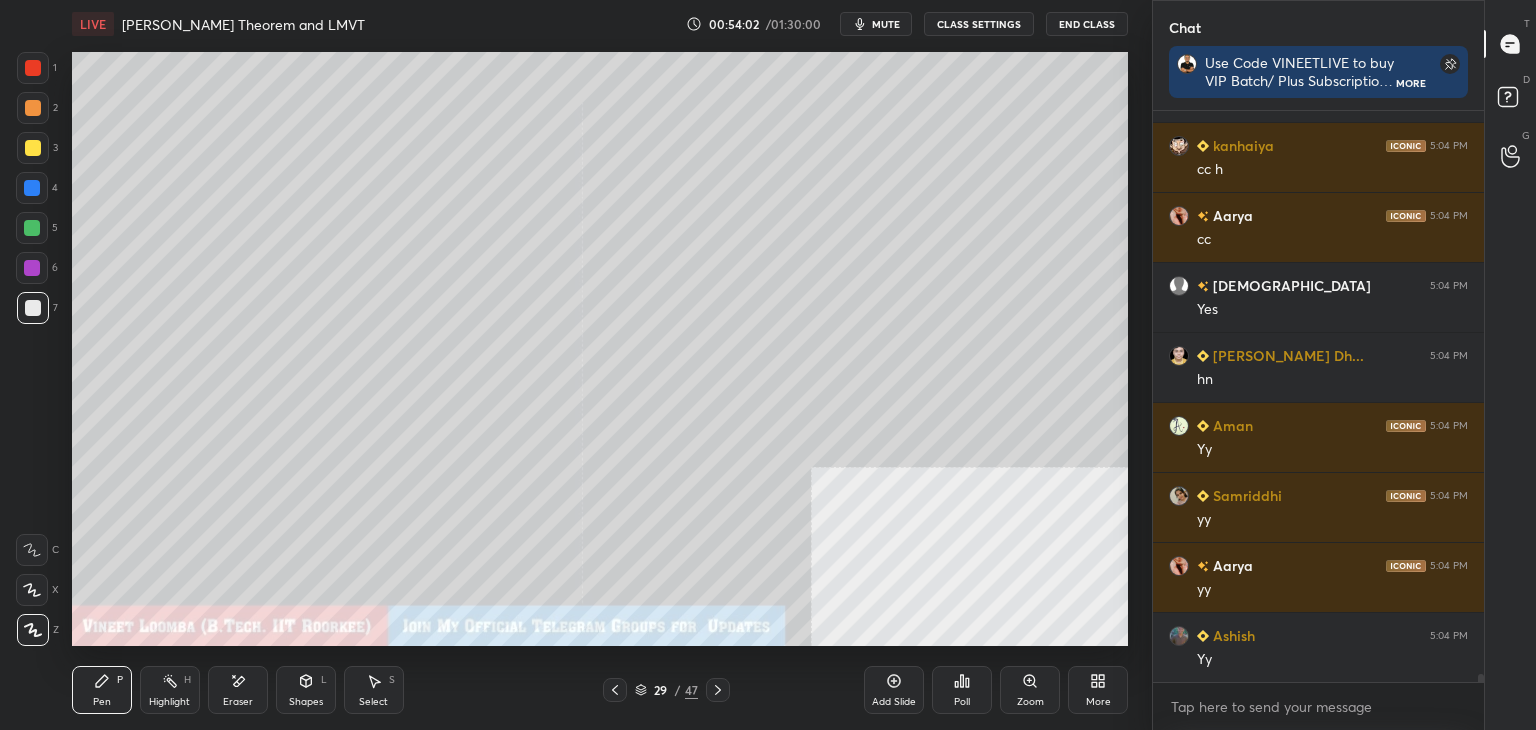 scroll, scrollTop: 42386, scrollLeft: 0, axis: vertical 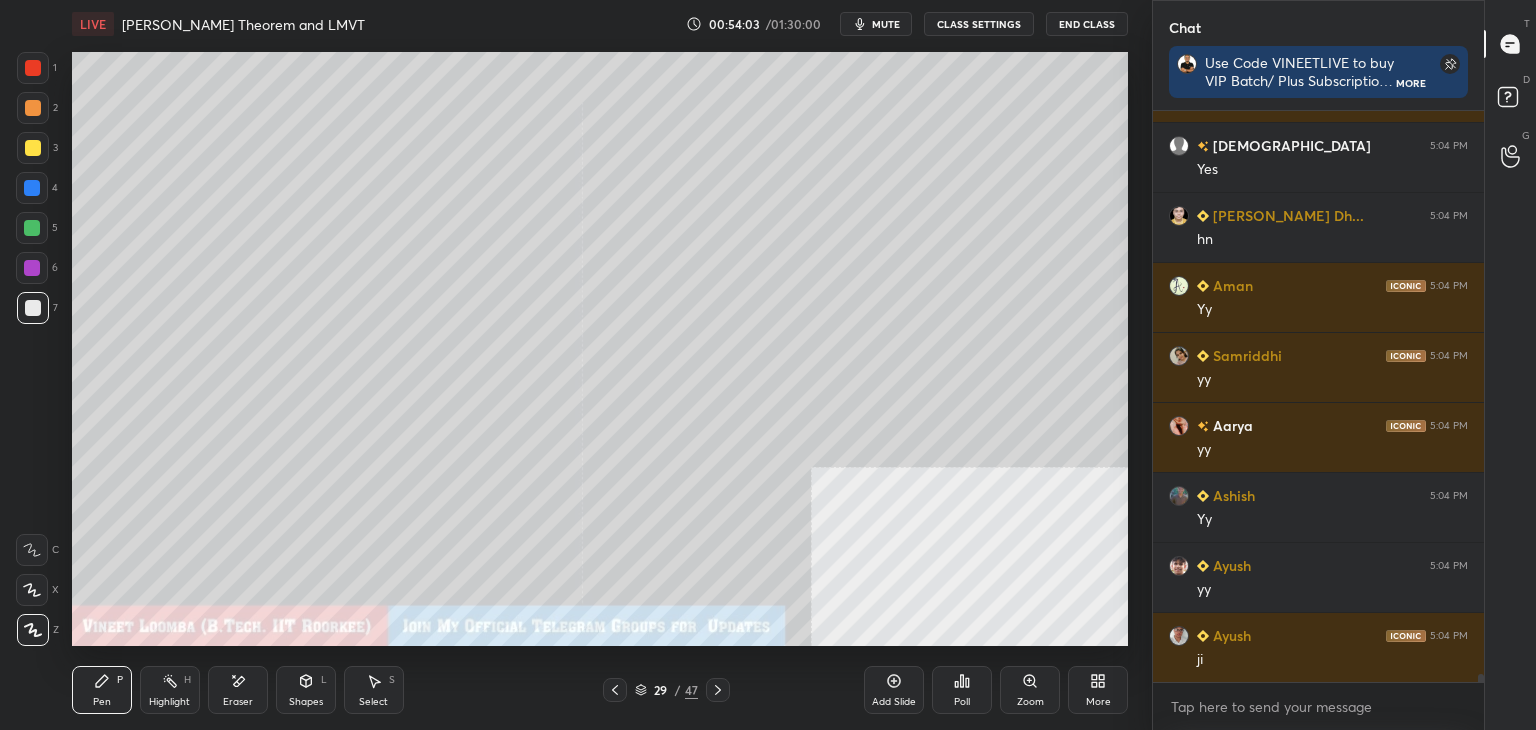 click at bounding box center [615, 690] 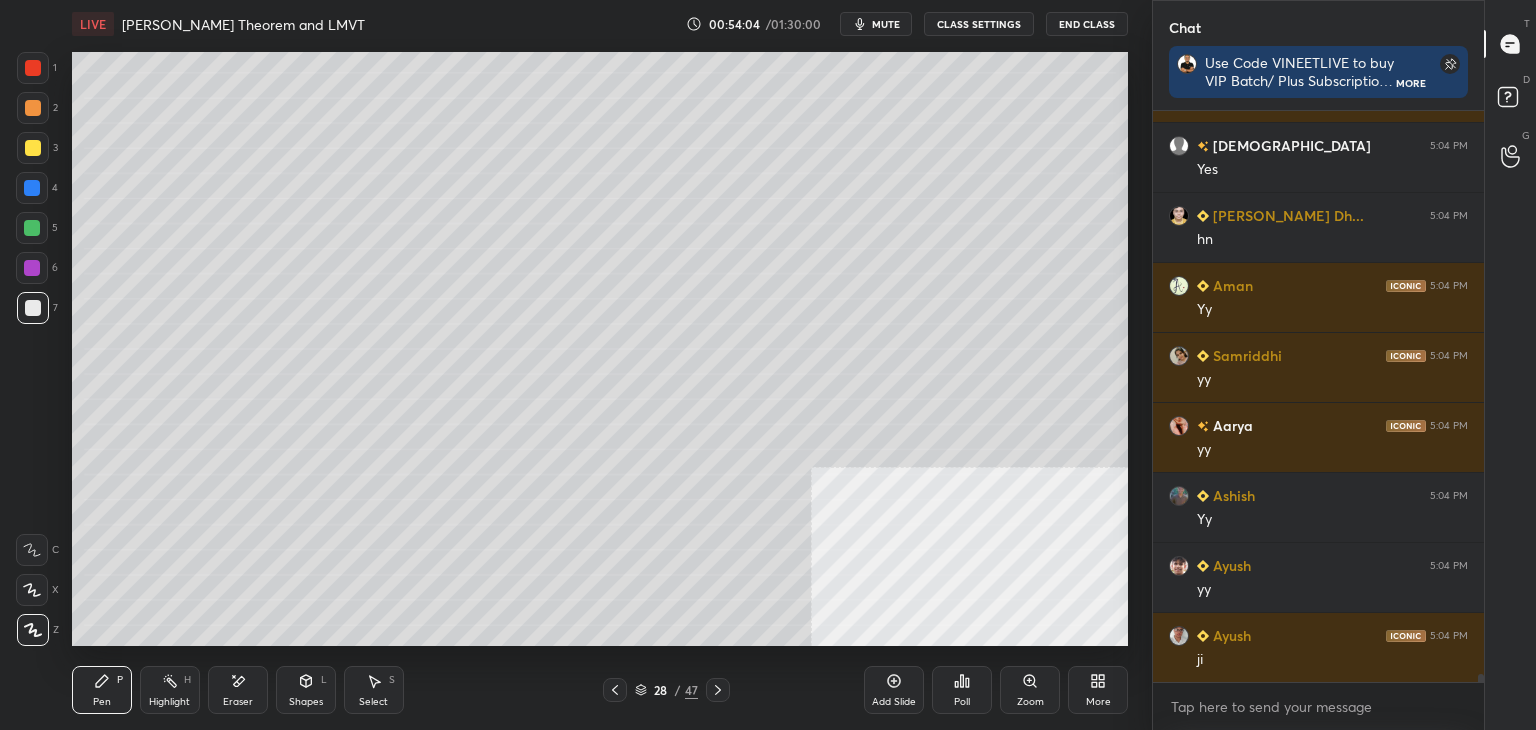 click 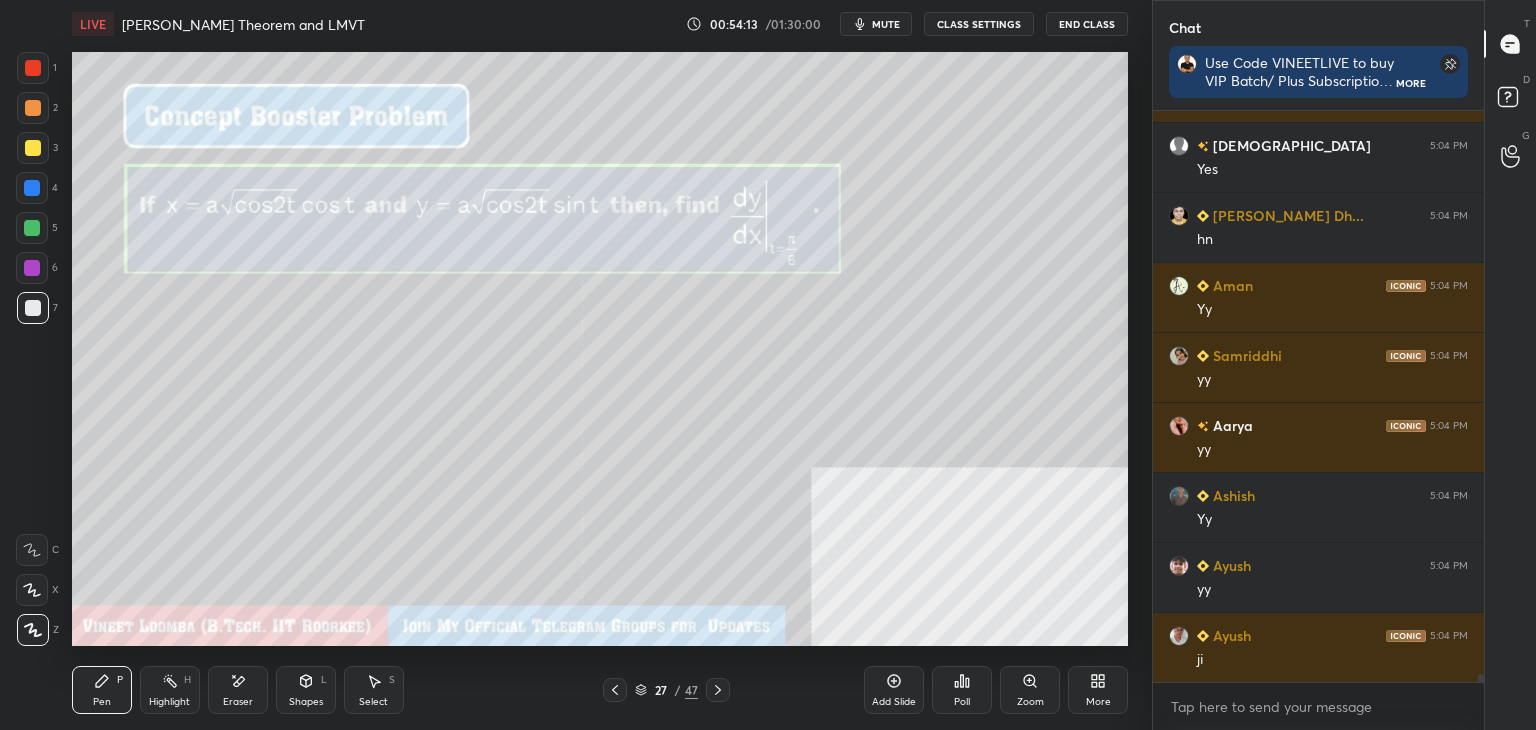scroll, scrollTop: 42456, scrollLeft: 0, axis: vertical 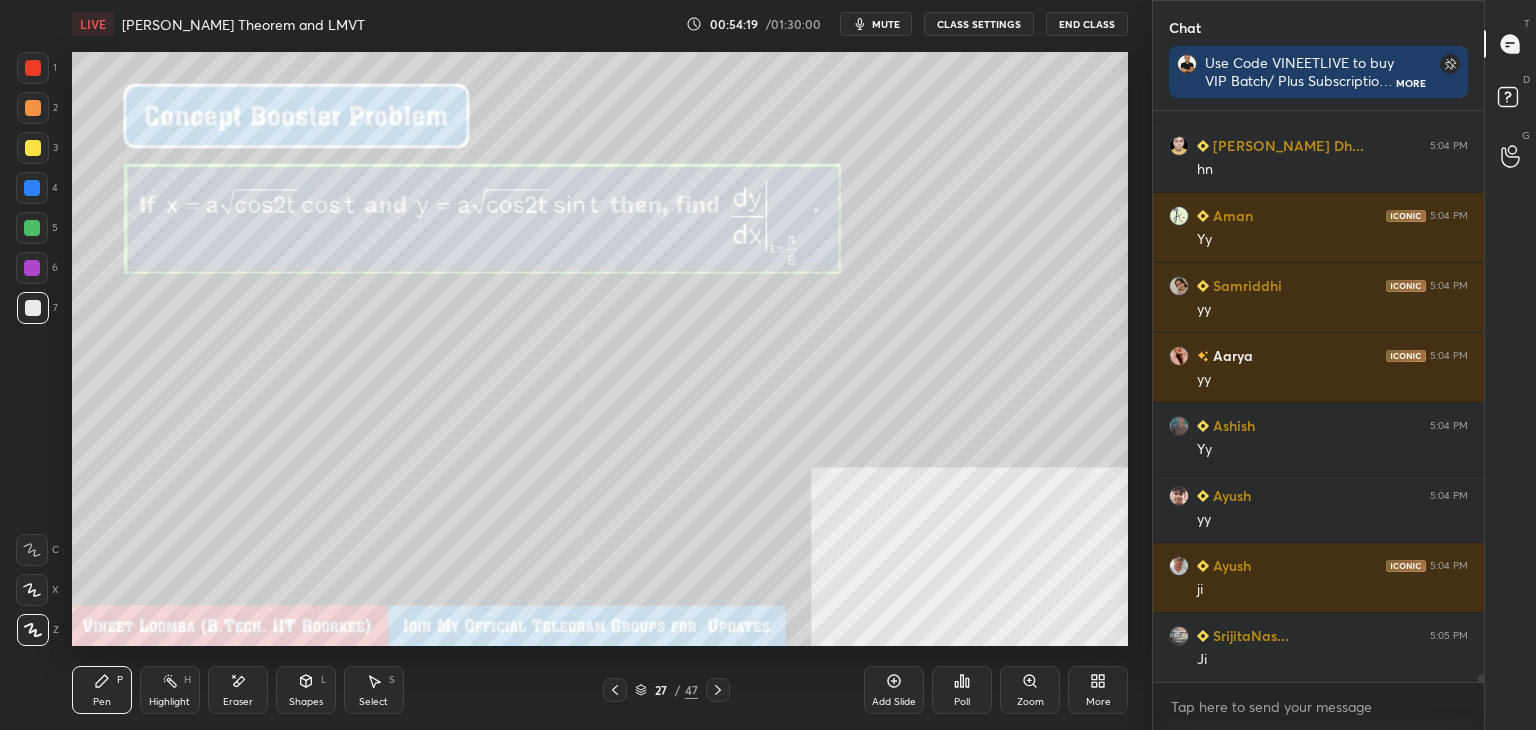 click 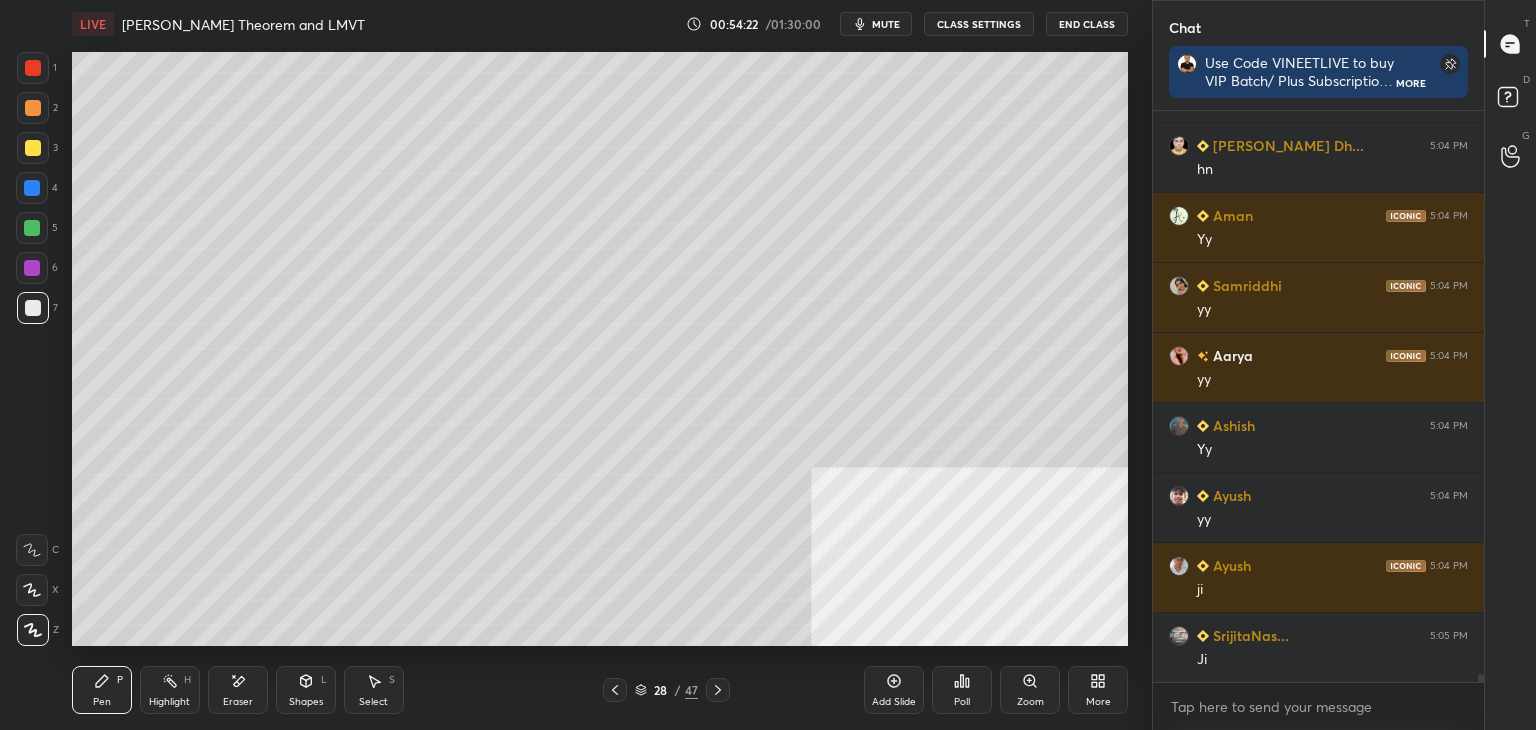click 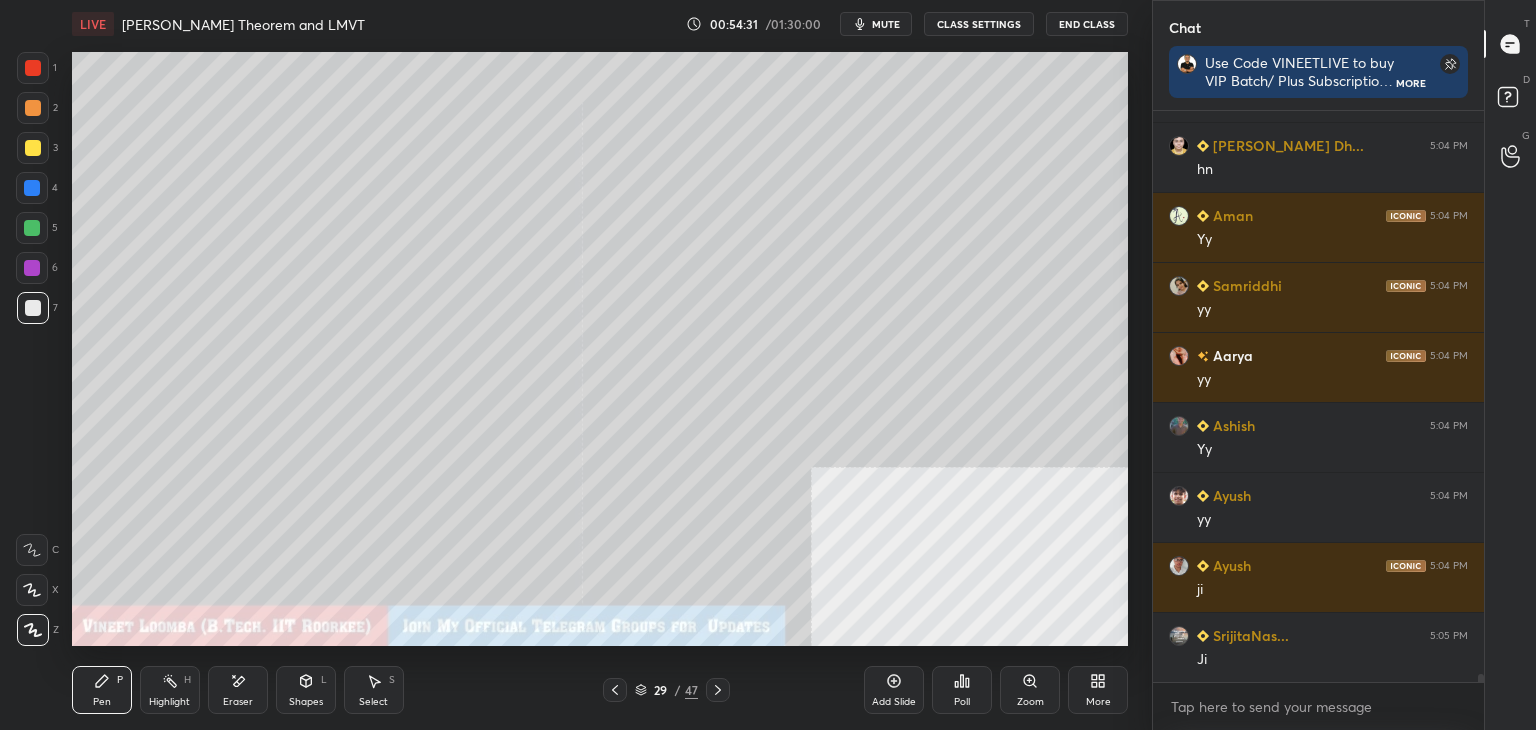 click 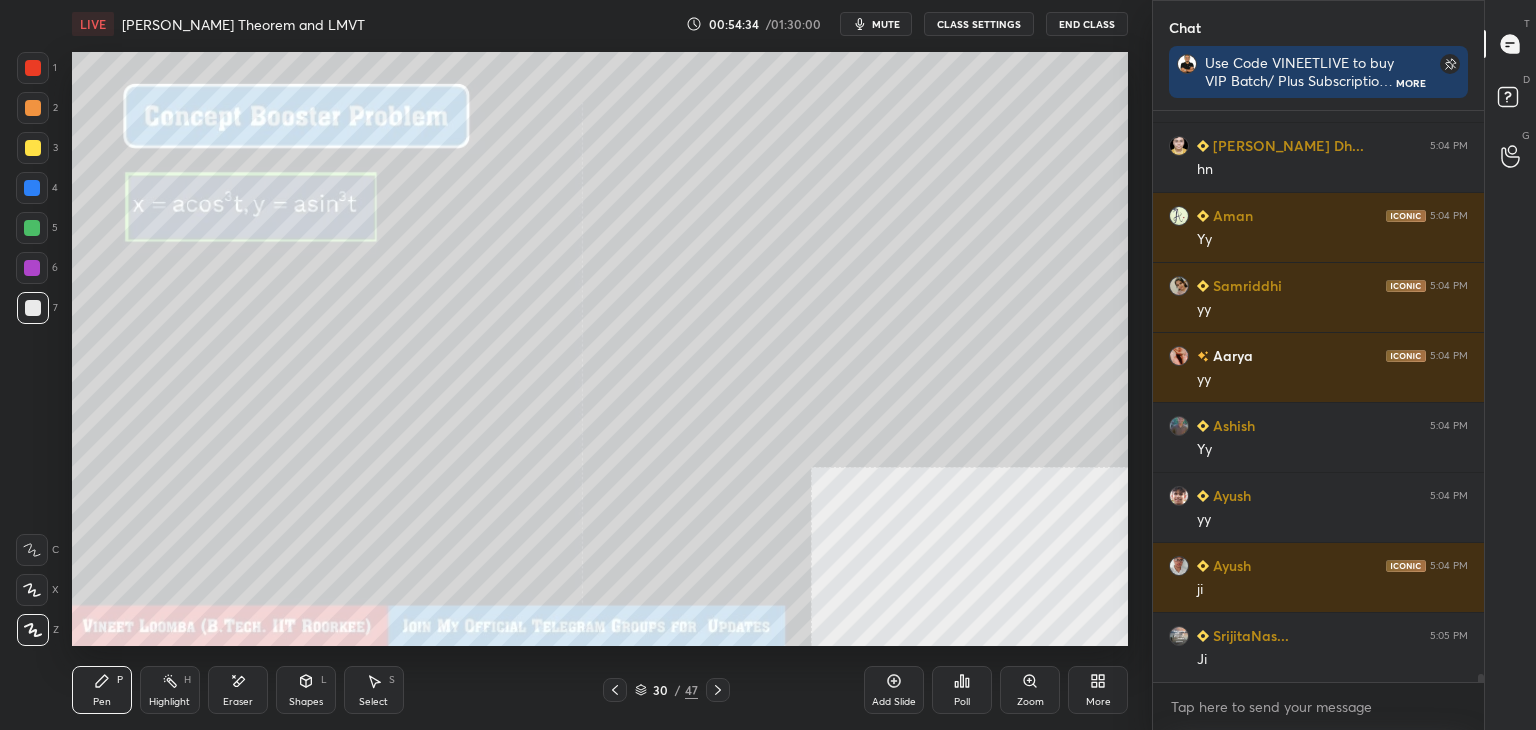 scroll, scrollTop: 42504, scrollLeft: 0, axis: vertical 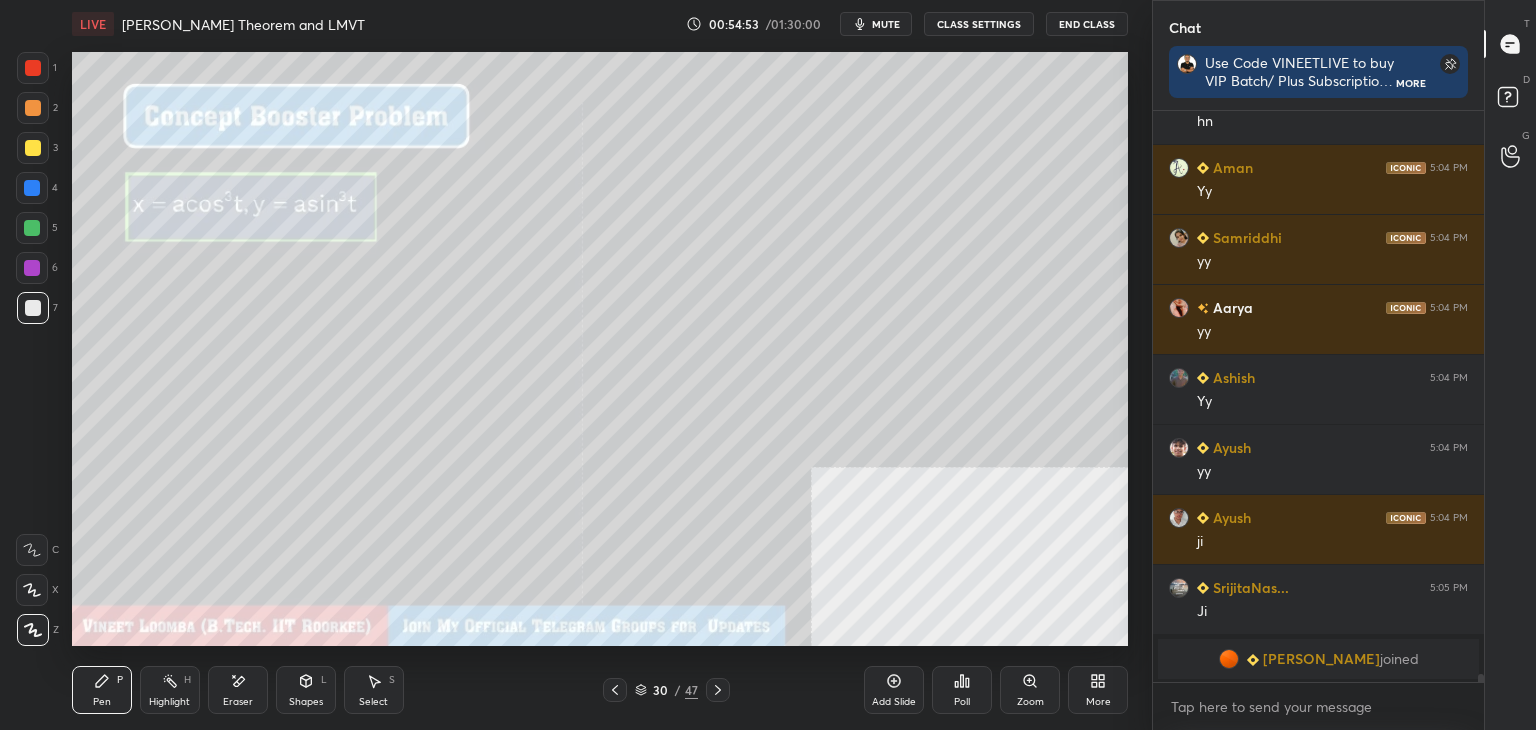 click on "Eraser" at bounding box center [238, 690] 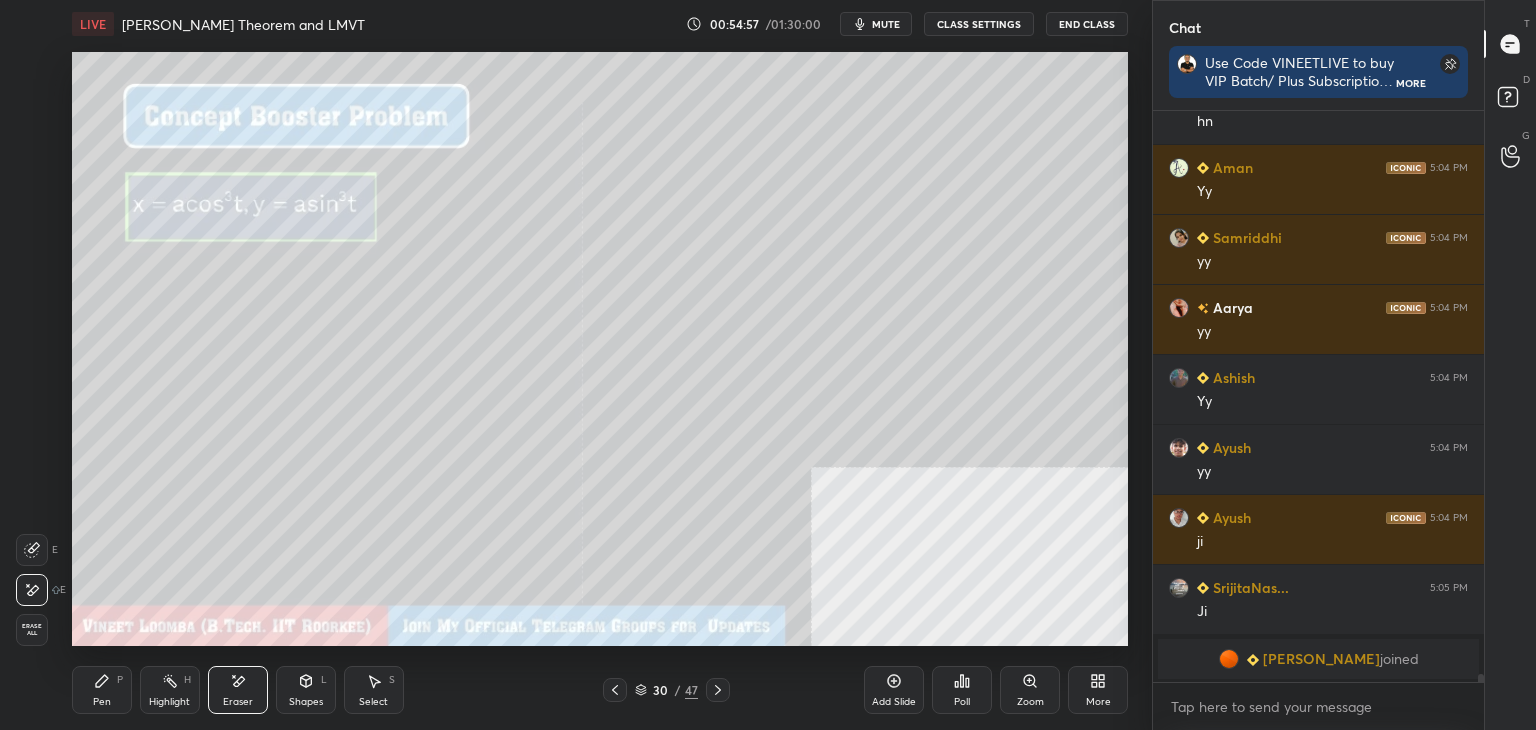 click 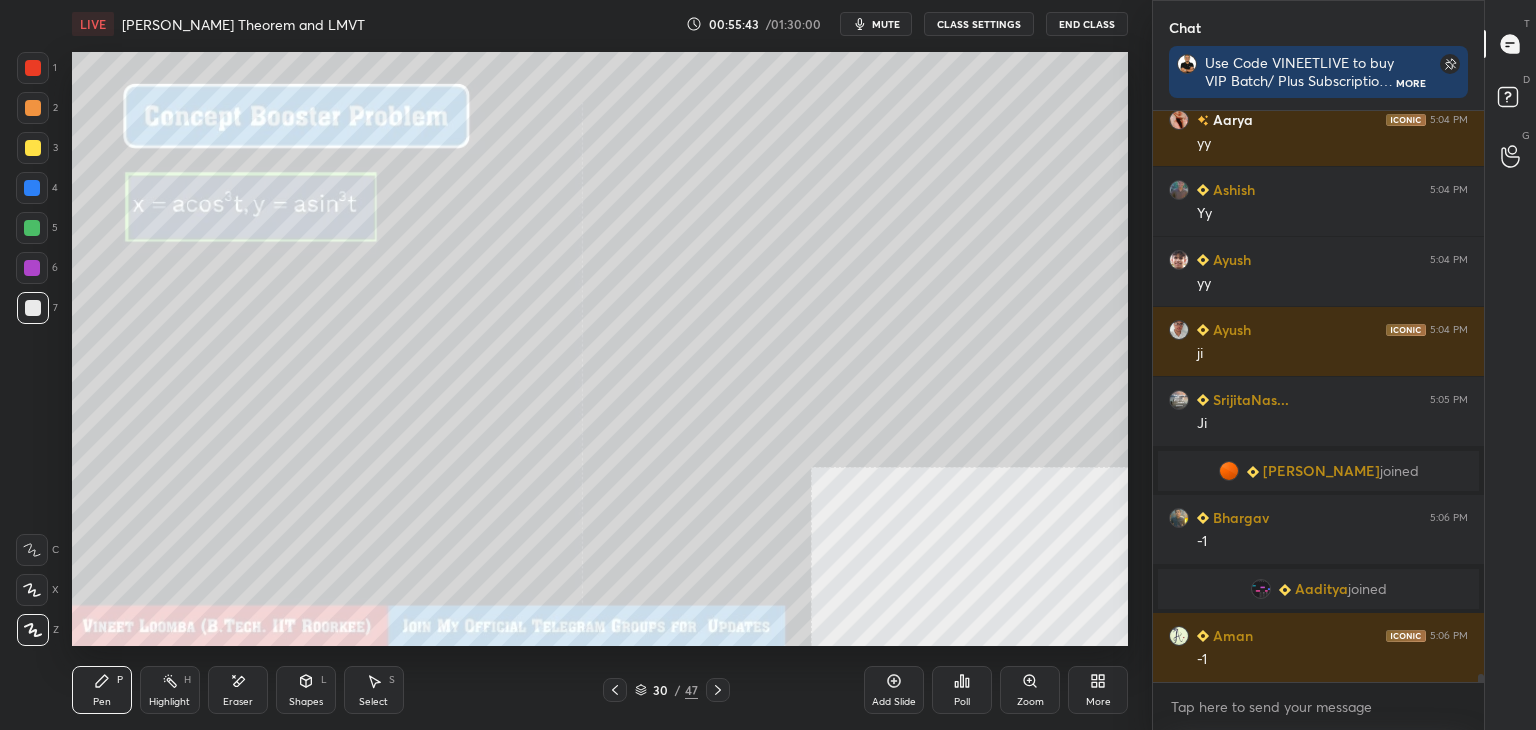 scroll, scrollTop: 42352, scrollLeft: 0, axis: vertical 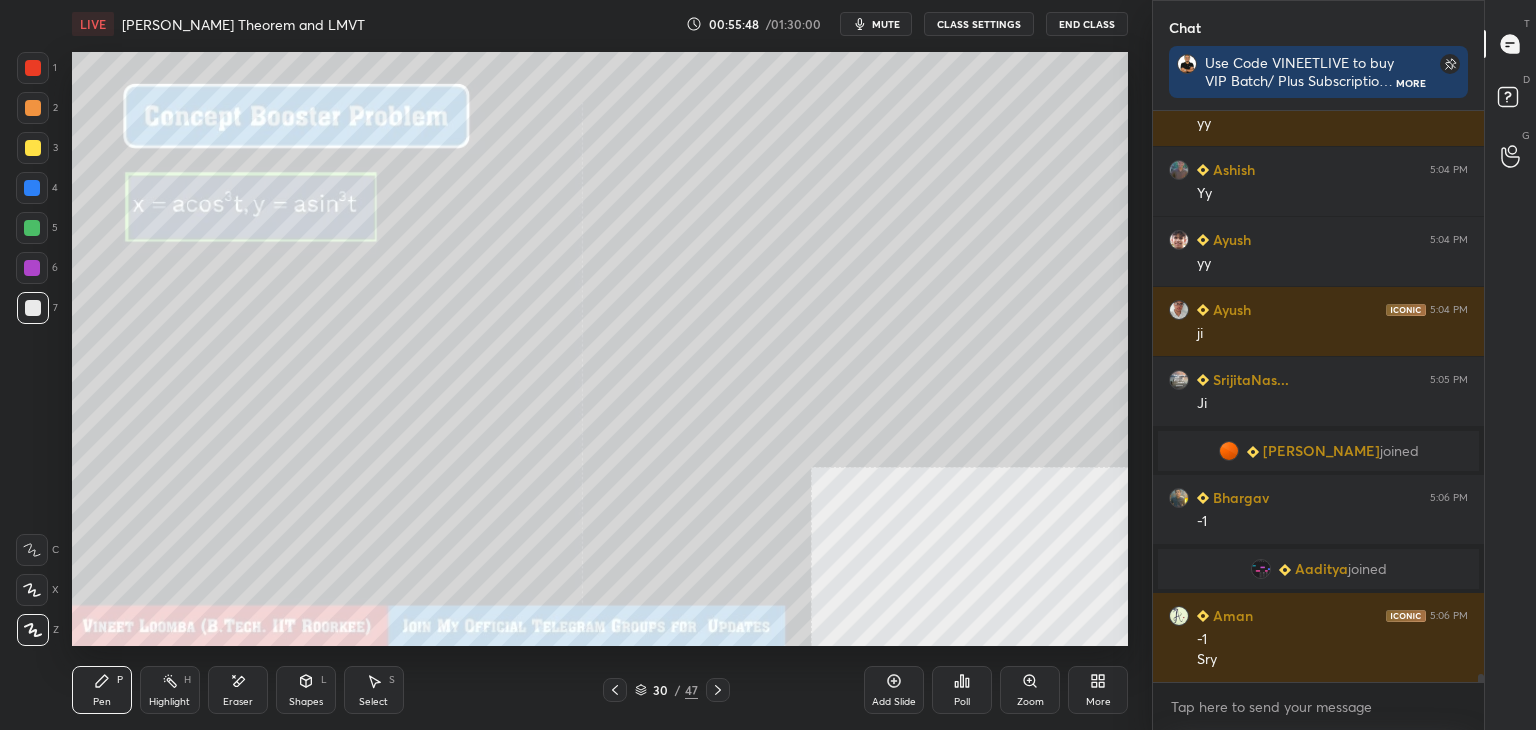 click 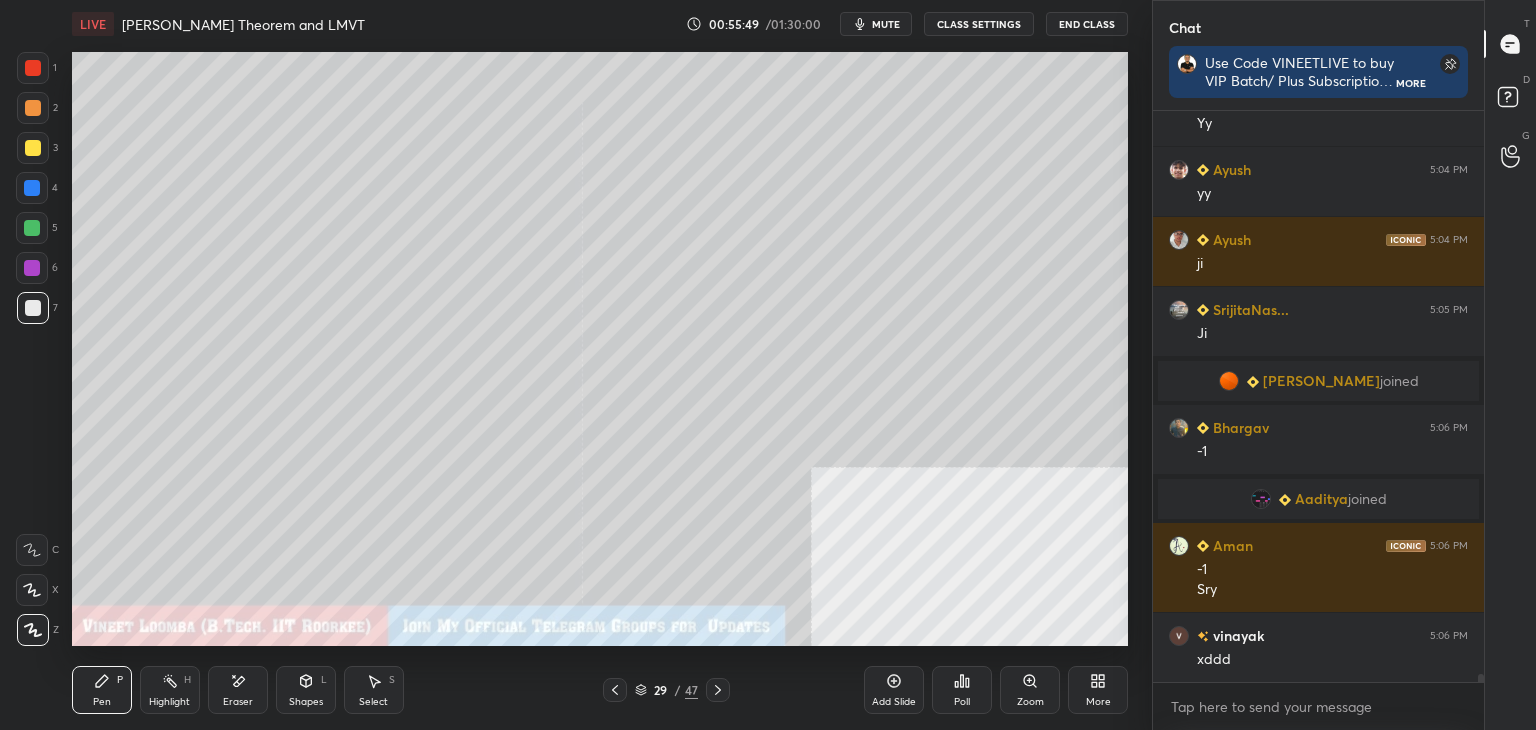 click 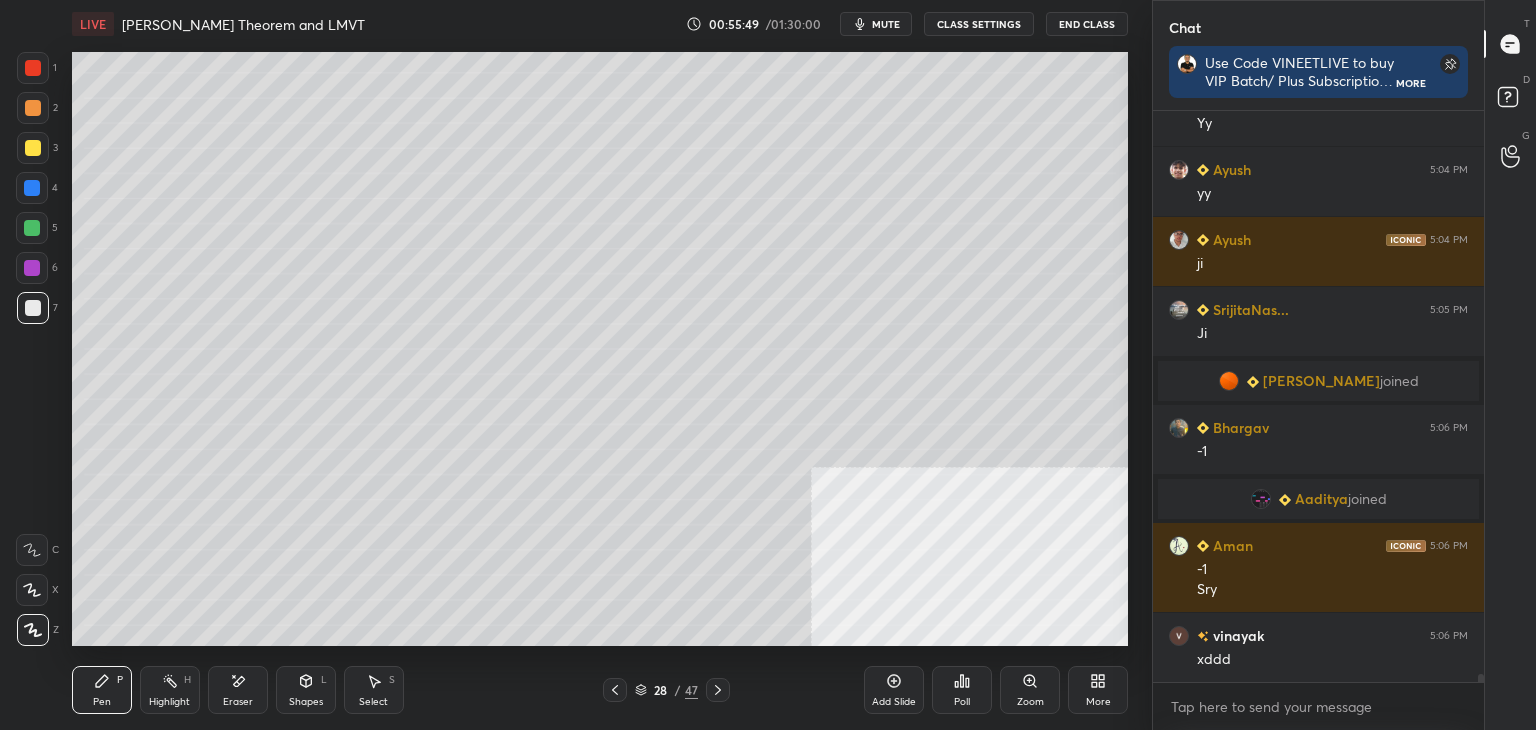 scroll, scrollTop: 42562, scrollLeft: 0, axis: vertical 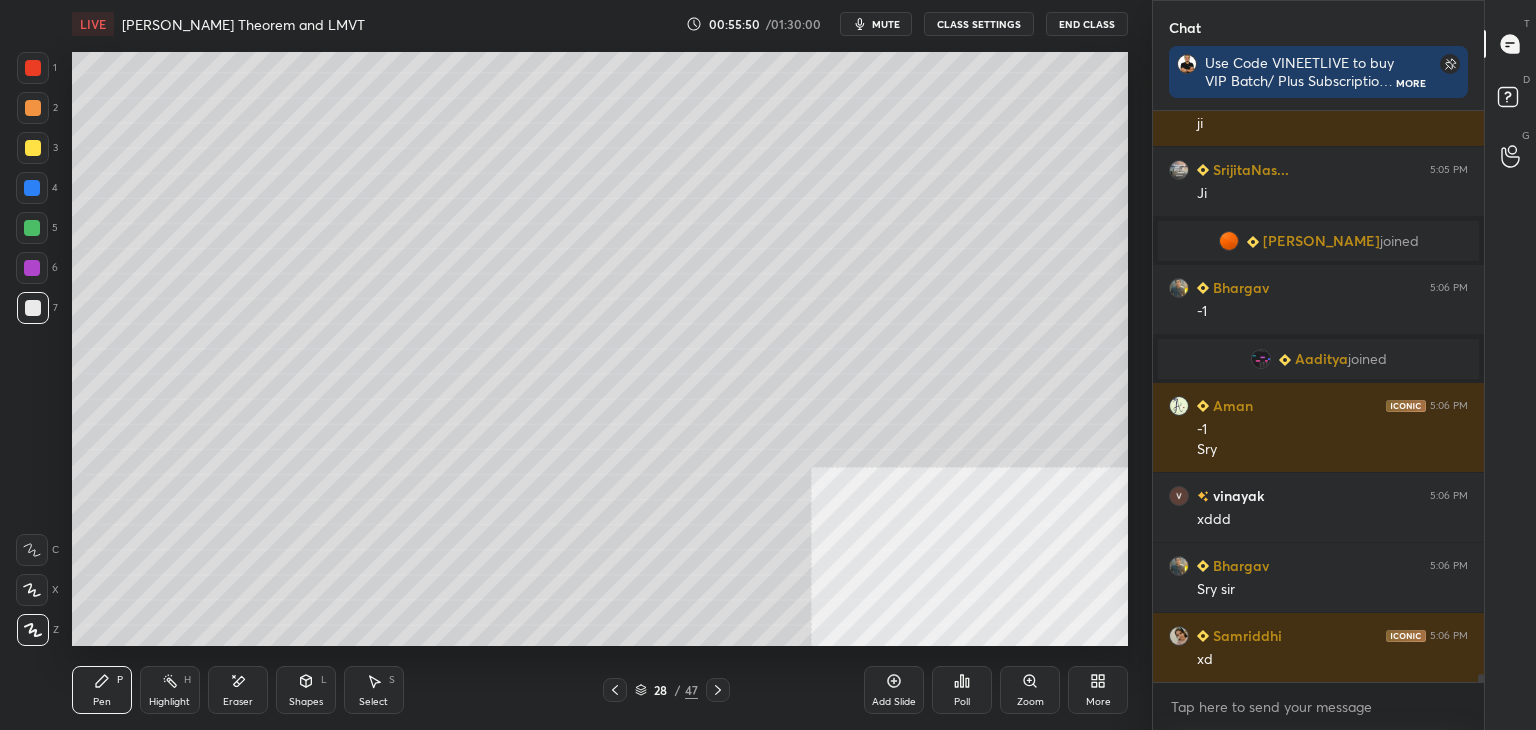 click 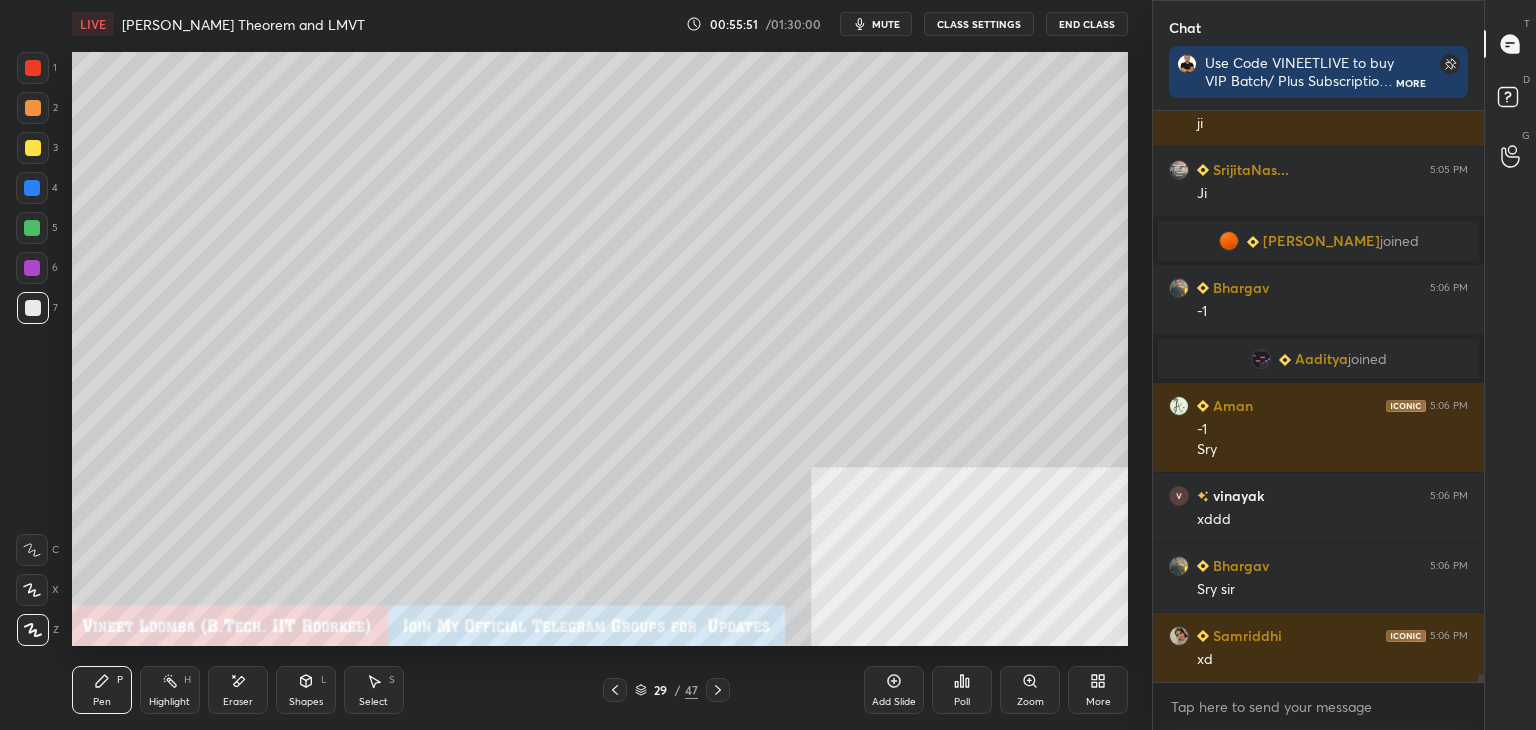 scroll, scrollTop: 42632, scrollLeft: 0, axis: vertical 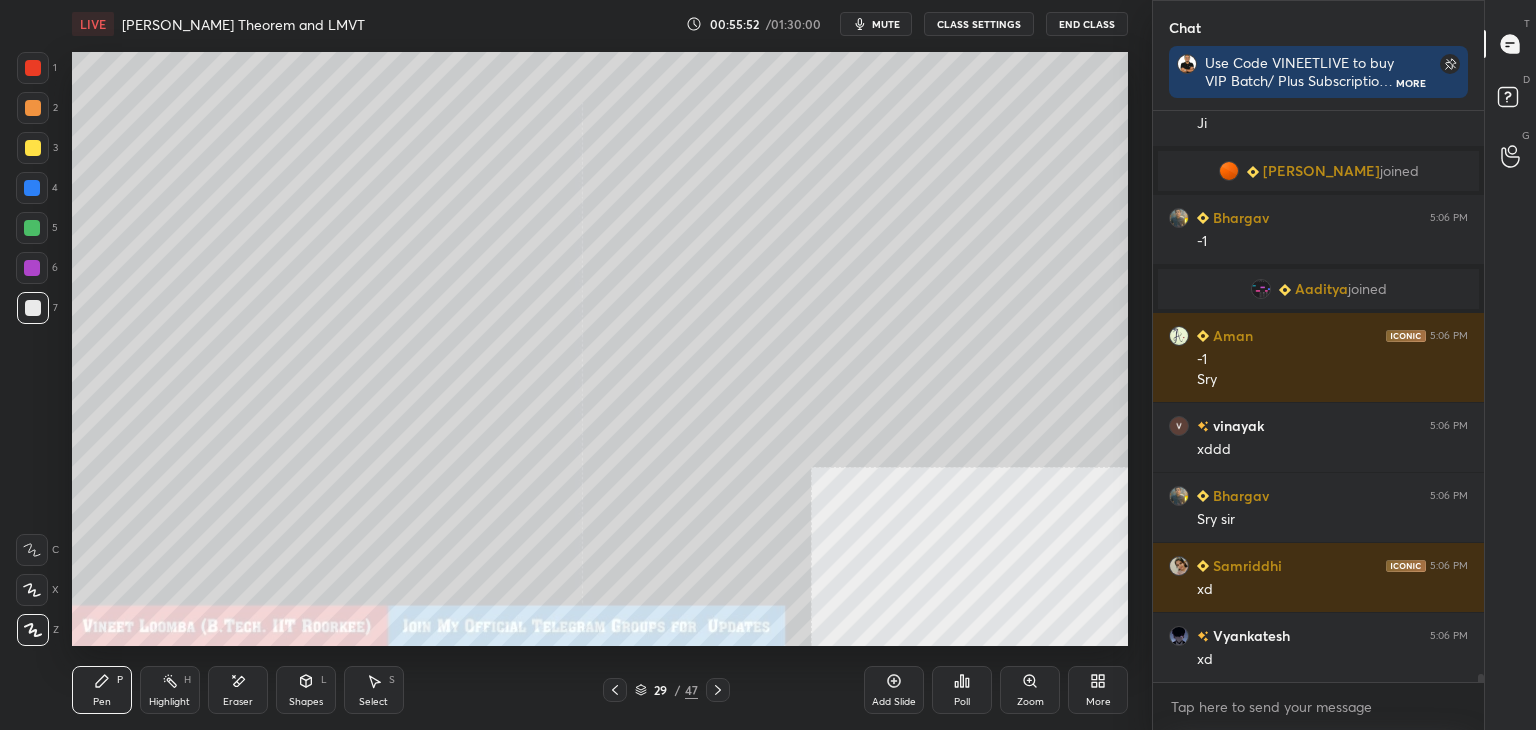 click at bounding box center [718, 690] 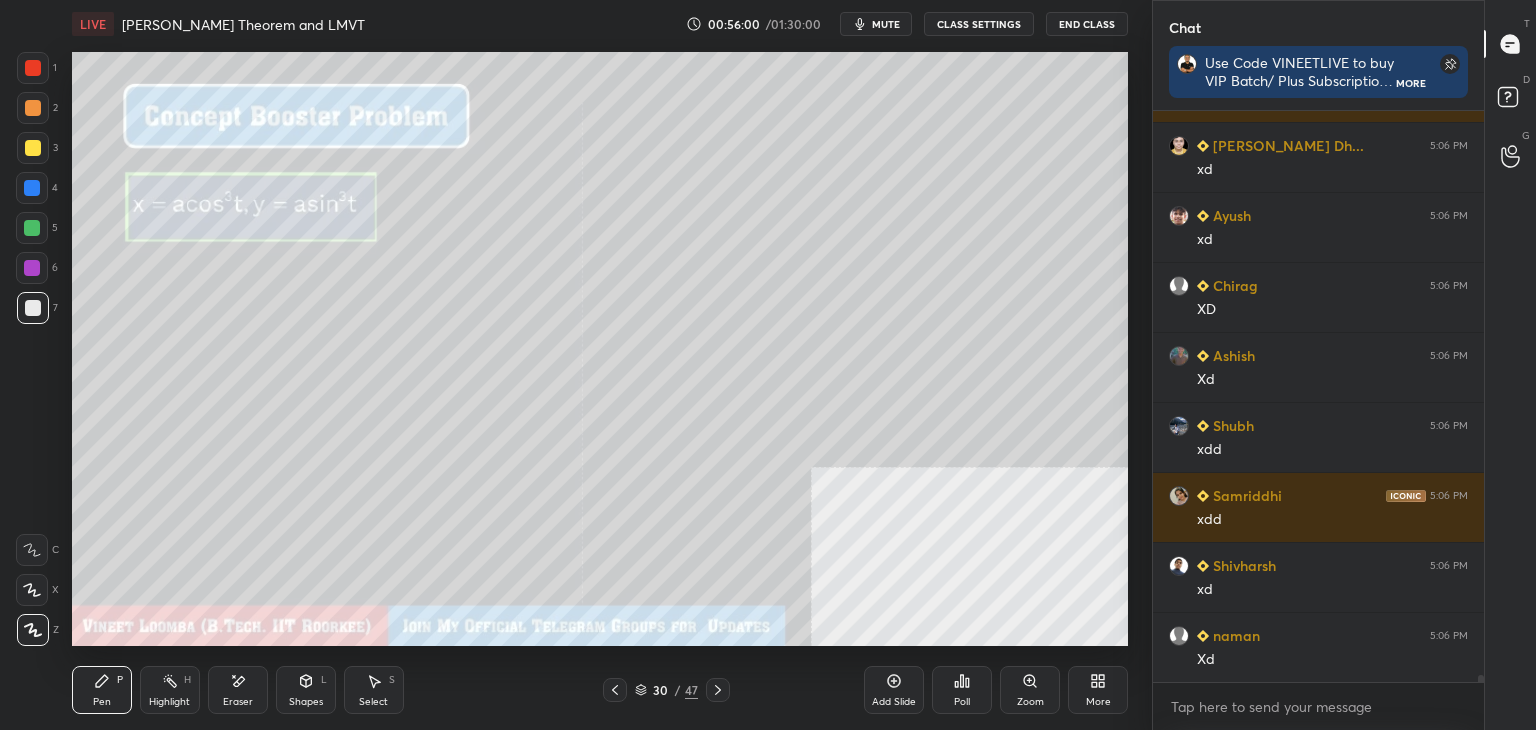 scroll, scrollTop: 43402, scrollLeft: 0, axis: vertical 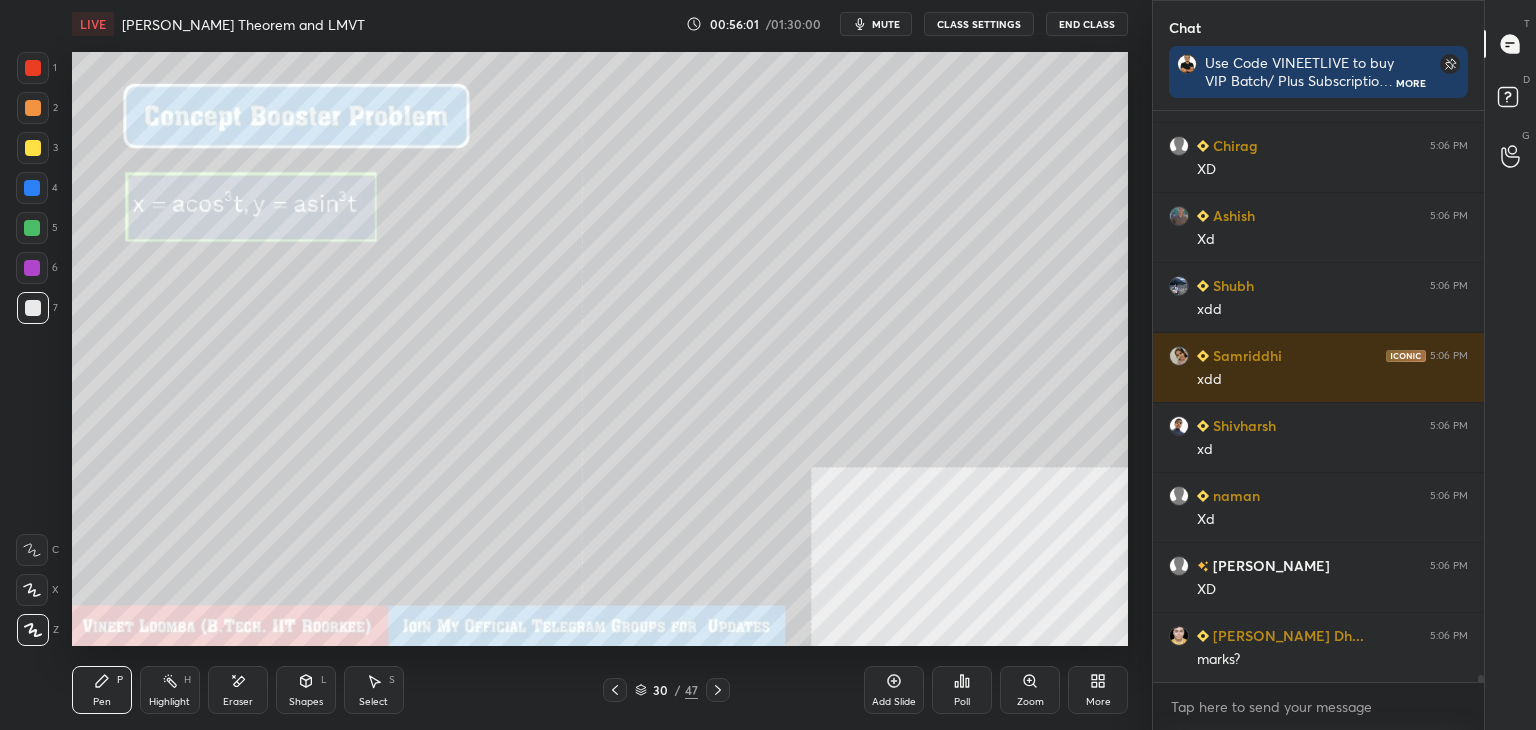 click on "Highlight H" at bounding box center (170, 690) 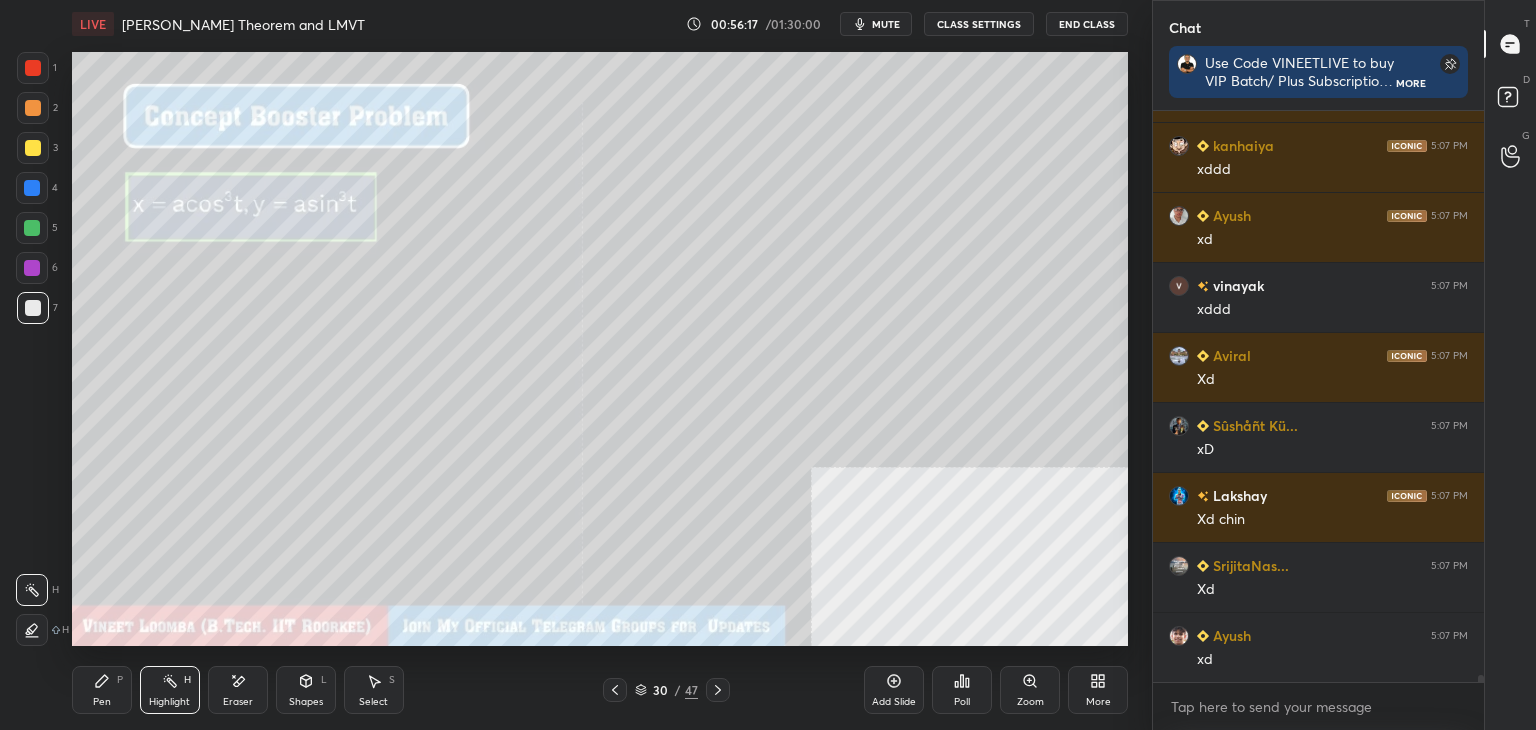 scroll, scrollTop: 44102, scrollLeft: 0, axis: vertical 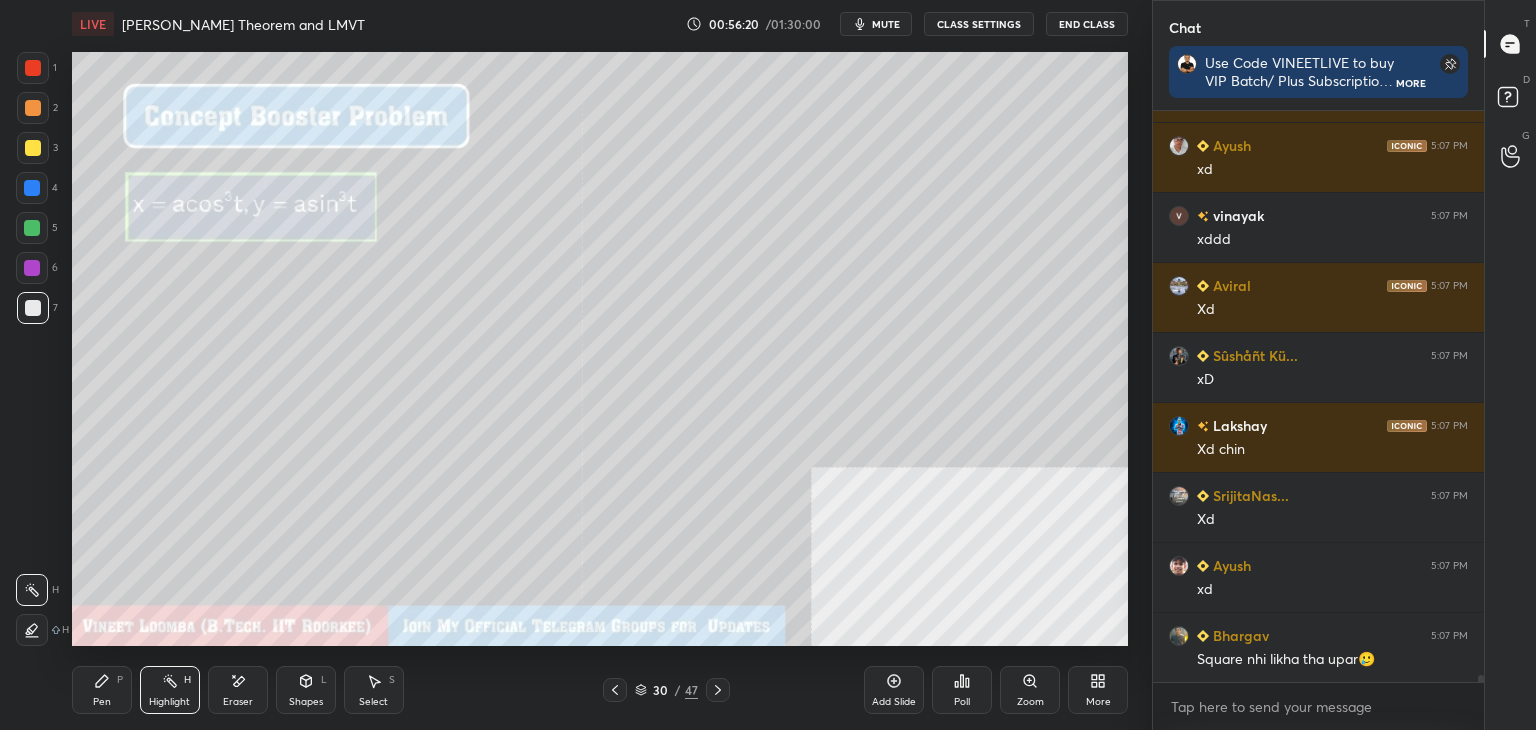 click 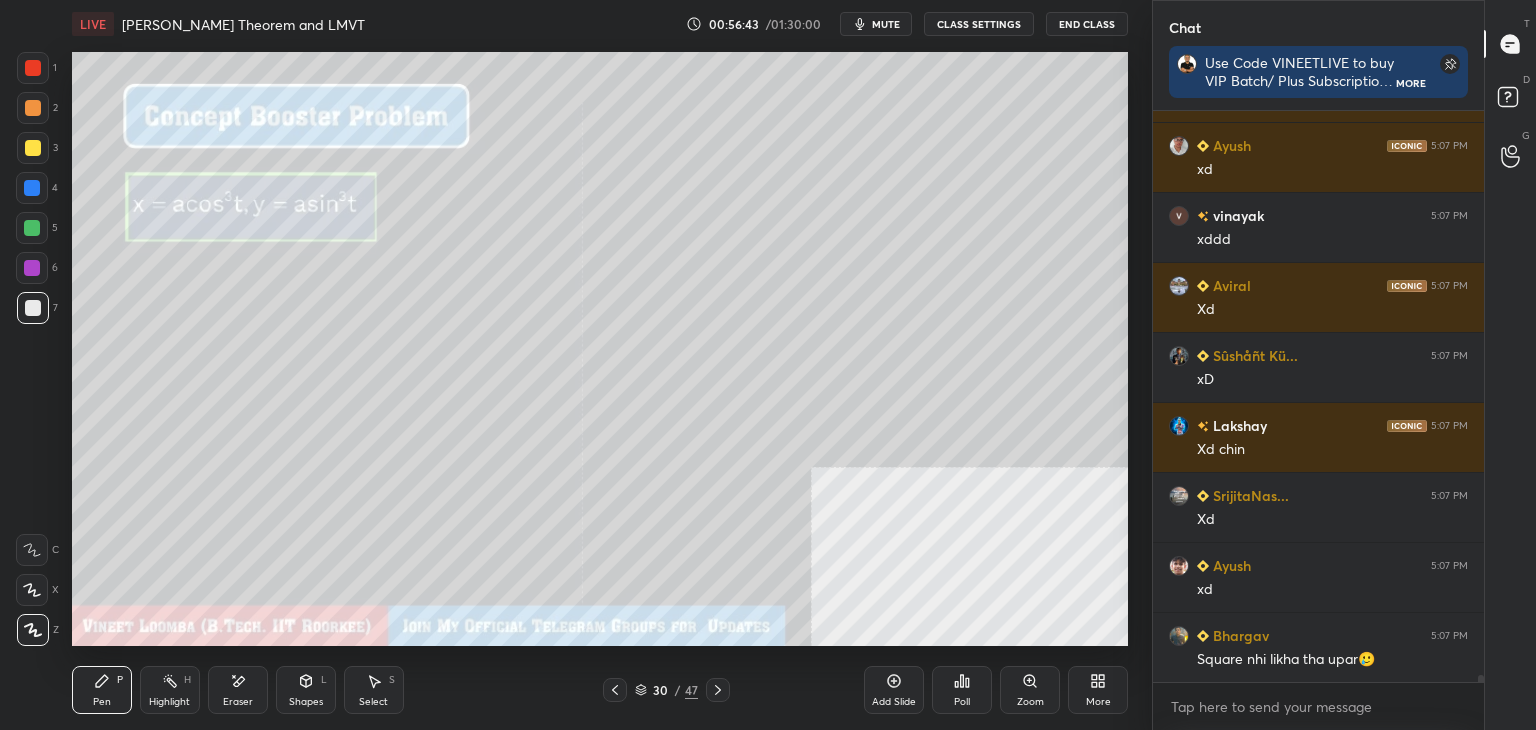 drag, startPoint x: 716, startPoint y: 693, endPoint x: 700, endPoint y: 666, distance: 31.38471 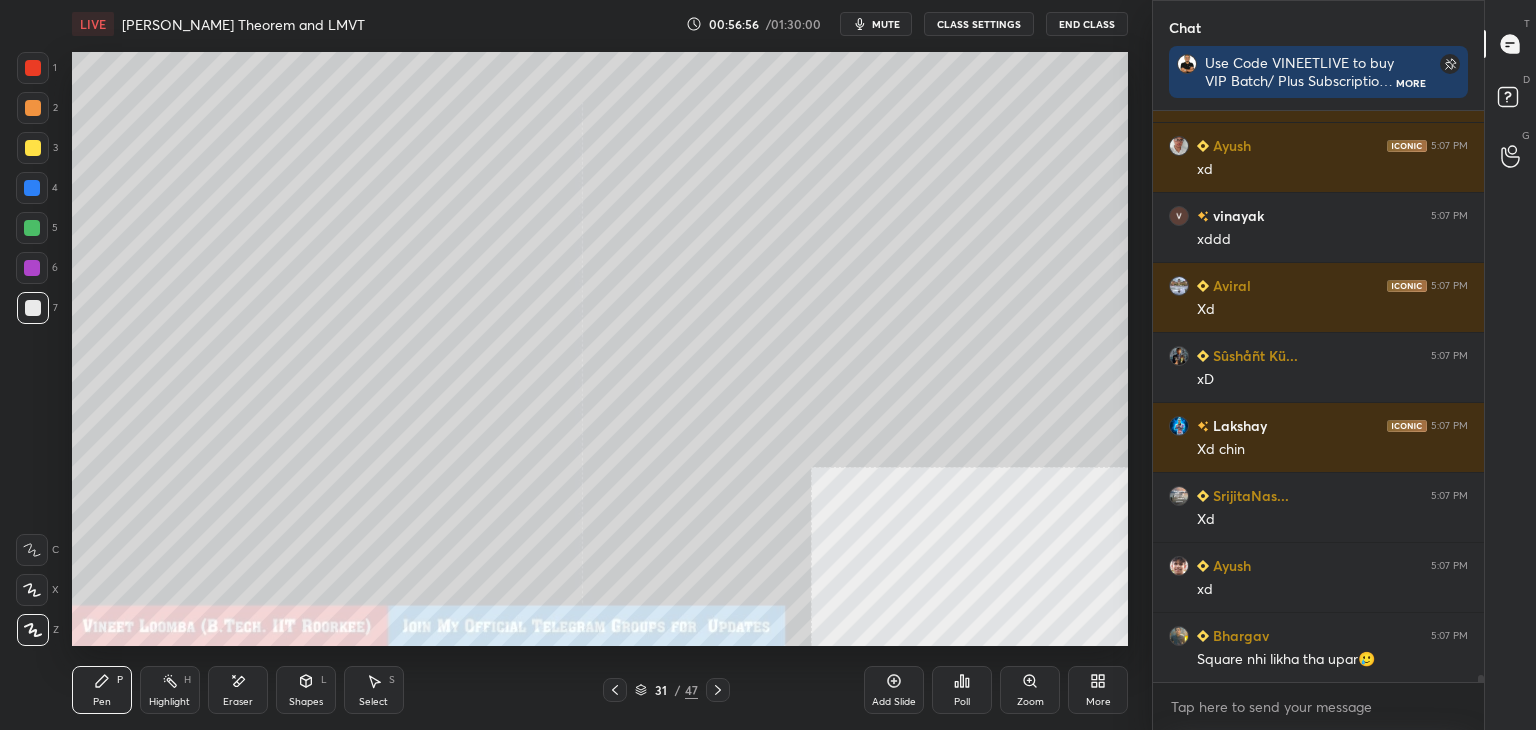 click 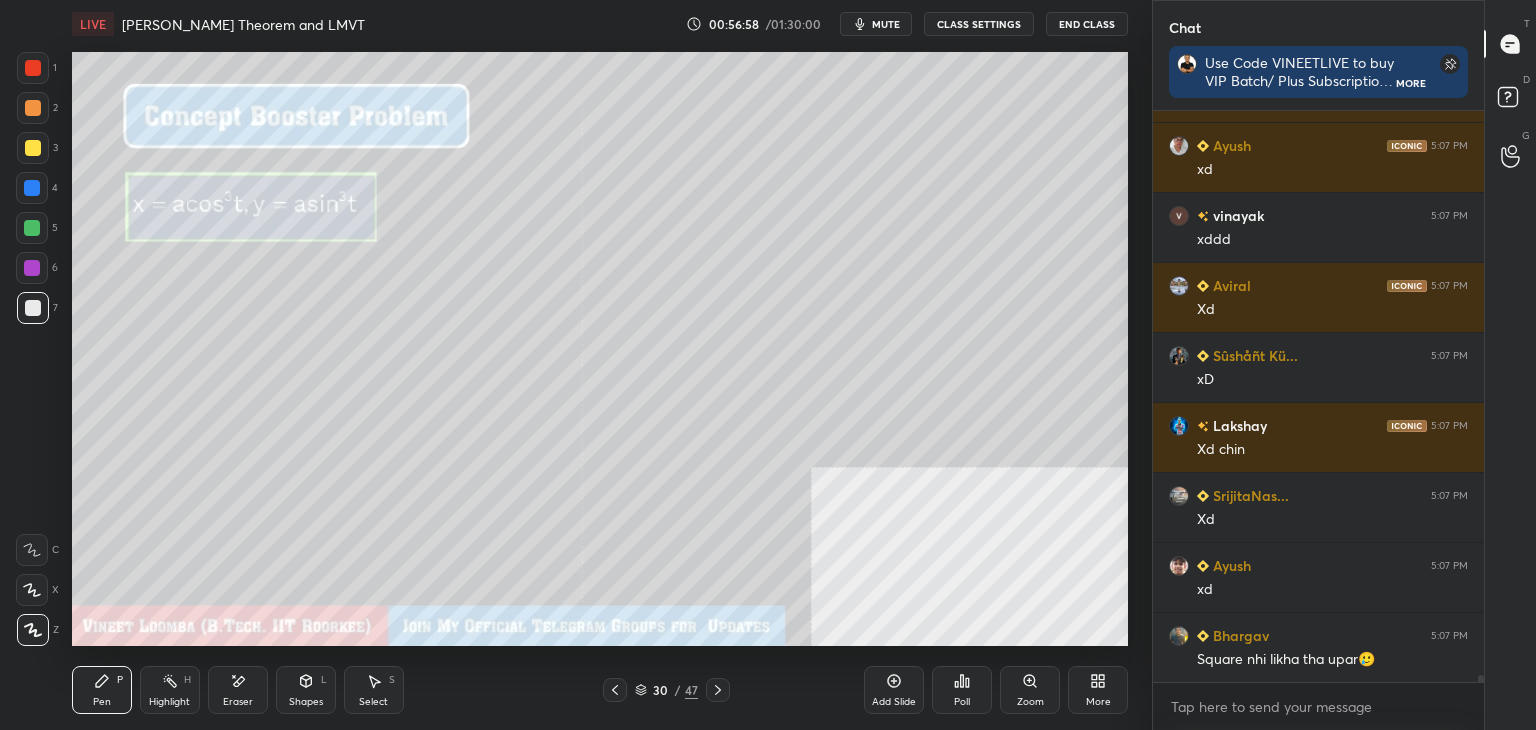 drag, startPoint x: 712, startPoint y: 689, endPoint x: 708, endPoint y: 679, distance: 10.770329 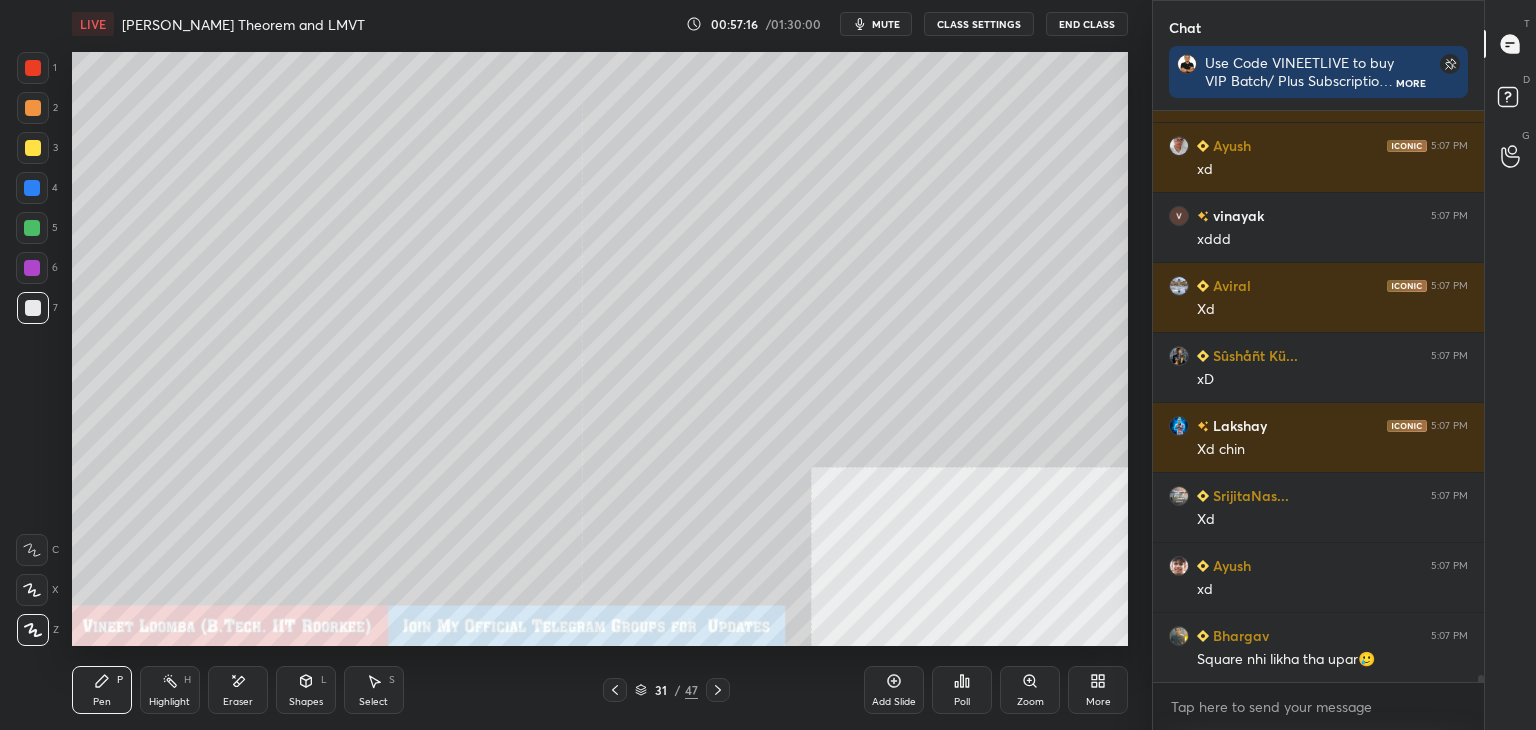 click at bounding box center (33, 68) 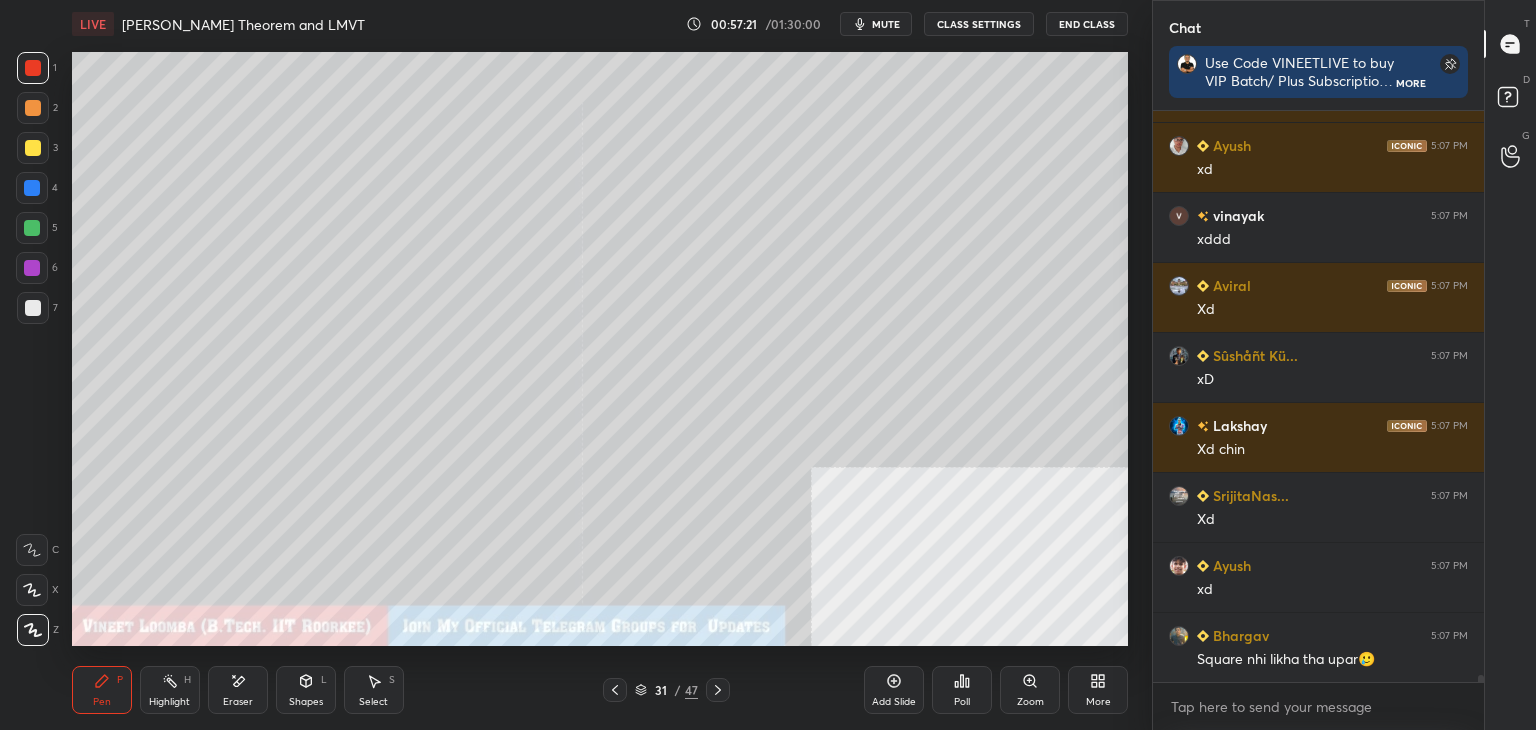 scroll, scrollTop: 44172, scrollLeft: 0, axis: vertical 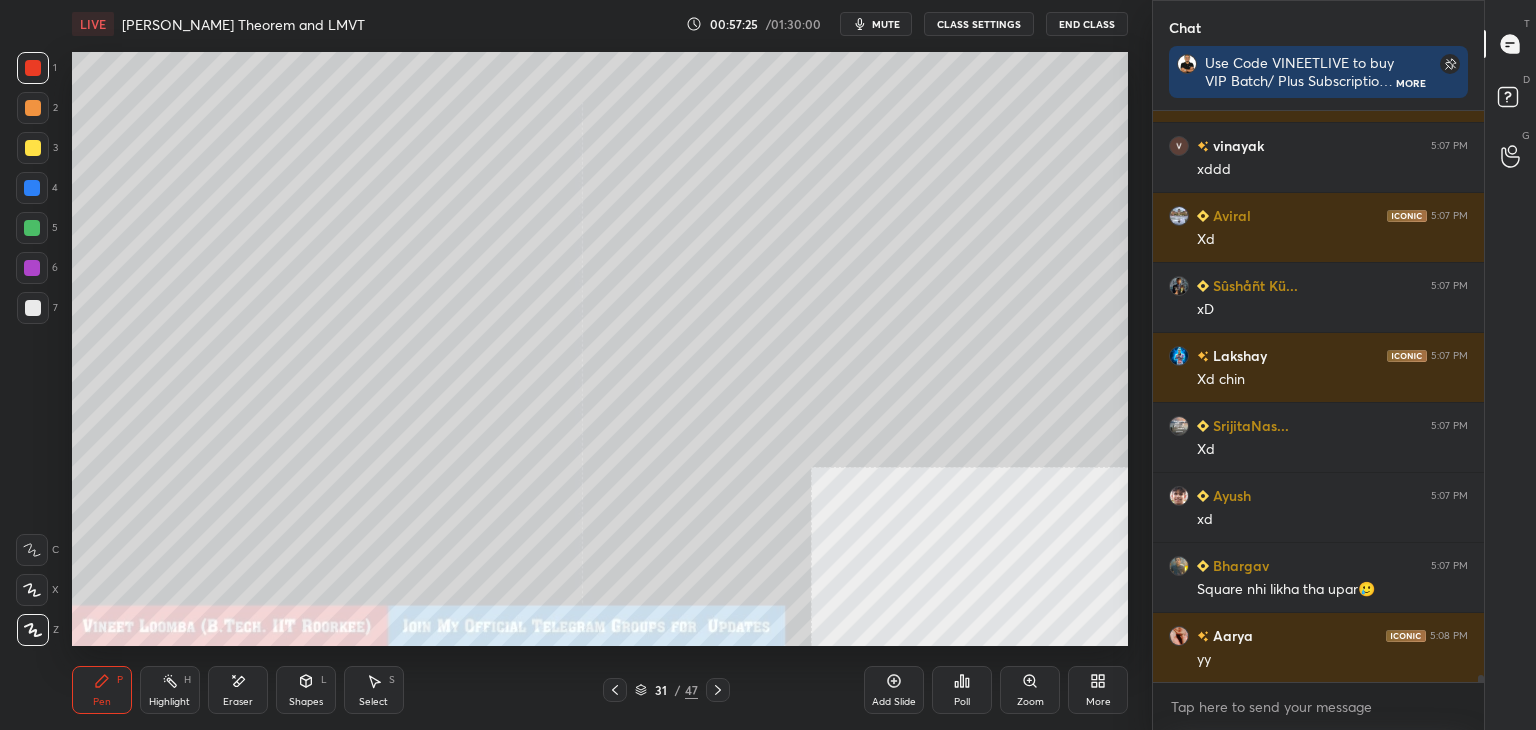 drag, startPoint x: 80, startPoint y: 700, endPoint x: 85, endPoint y: 664, distance: 36.345562 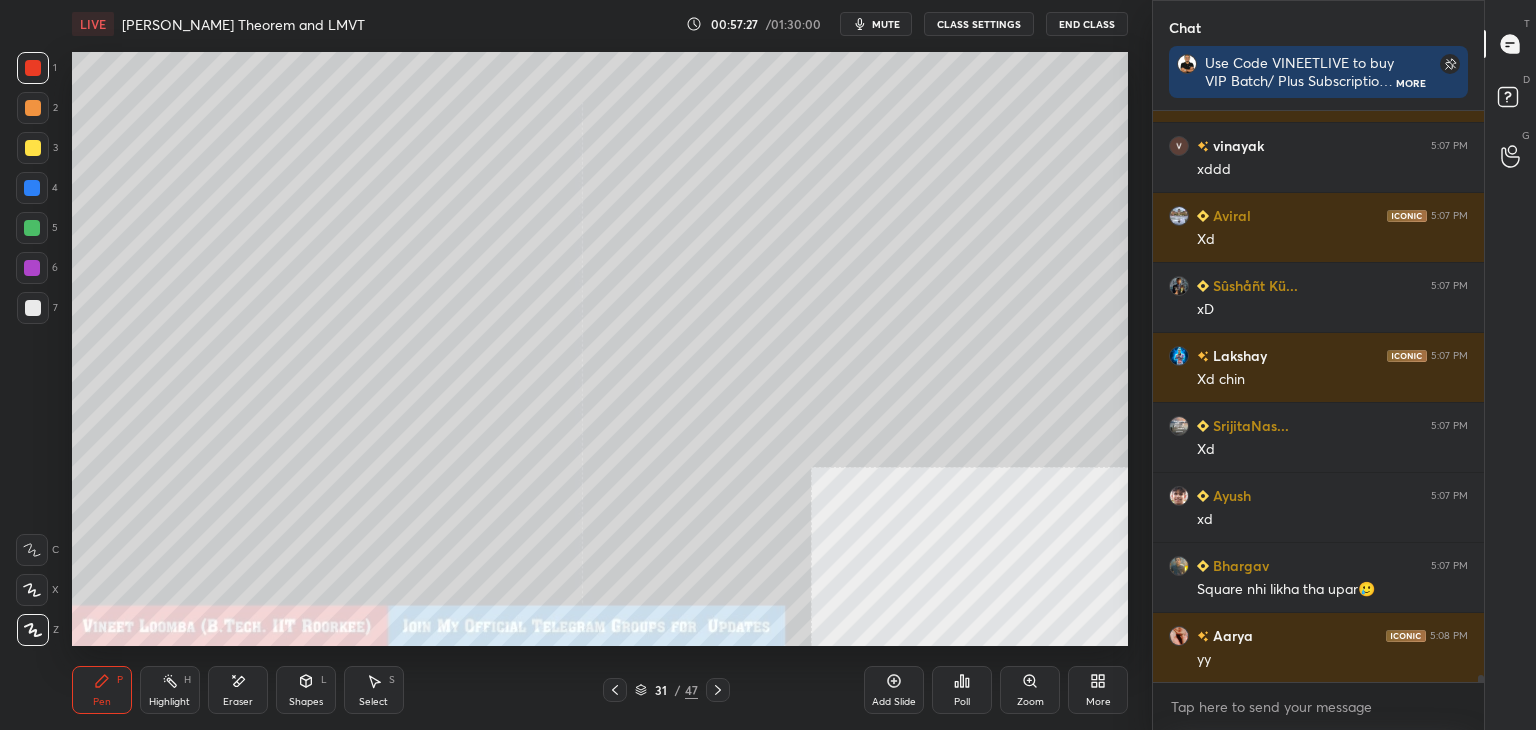 drag, startPoint x: 614, startPoint y: 700, endPoint x: 604, endPoint y: 685, distance: 18.027756 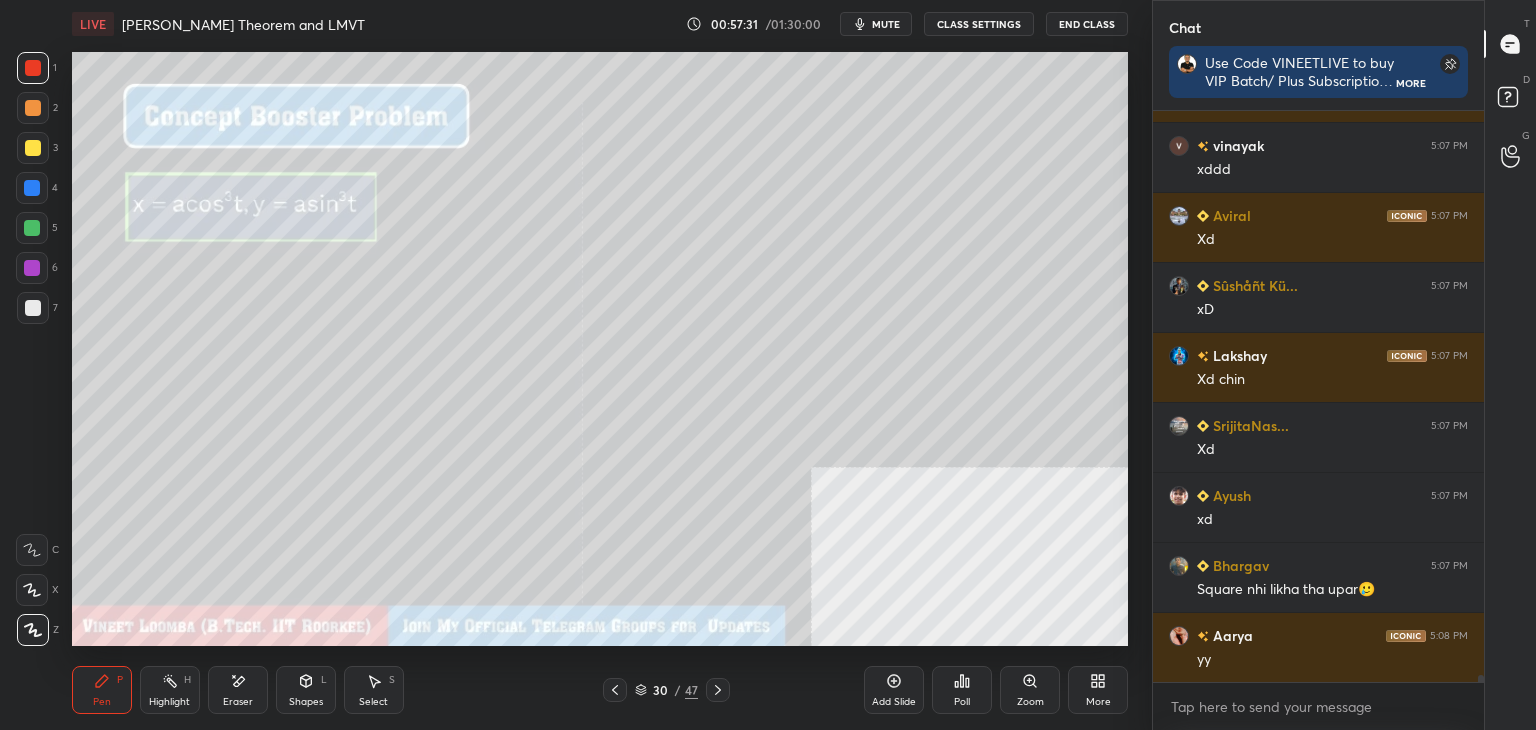 drag, startPoint x: 724, startPoint y: 689, endPoint x: 704, endPoint y: 648, distance: 45.617977 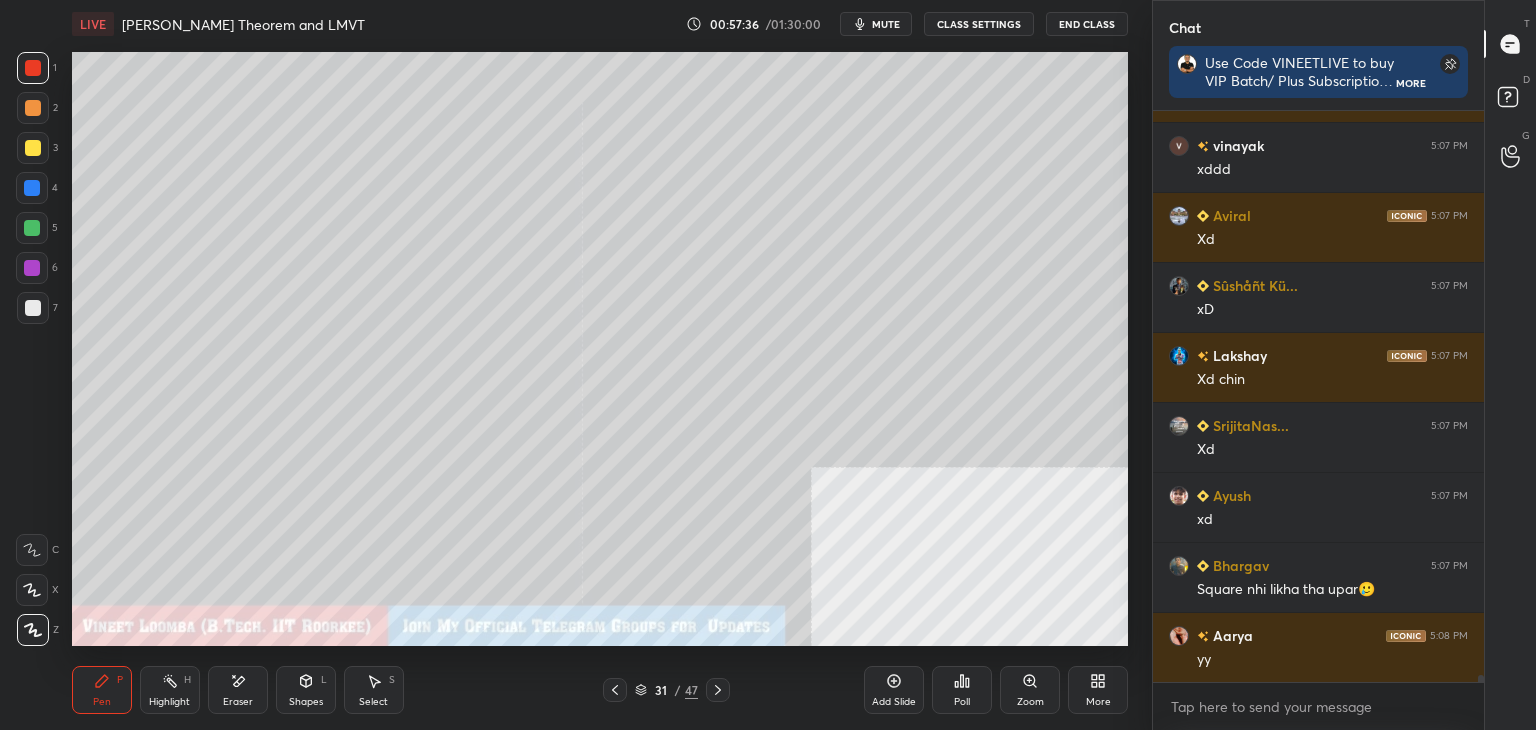 drag, startPoint x: 610, startPoint y: 693, endPoint x: 610, endPoint y: 669, distance: 24 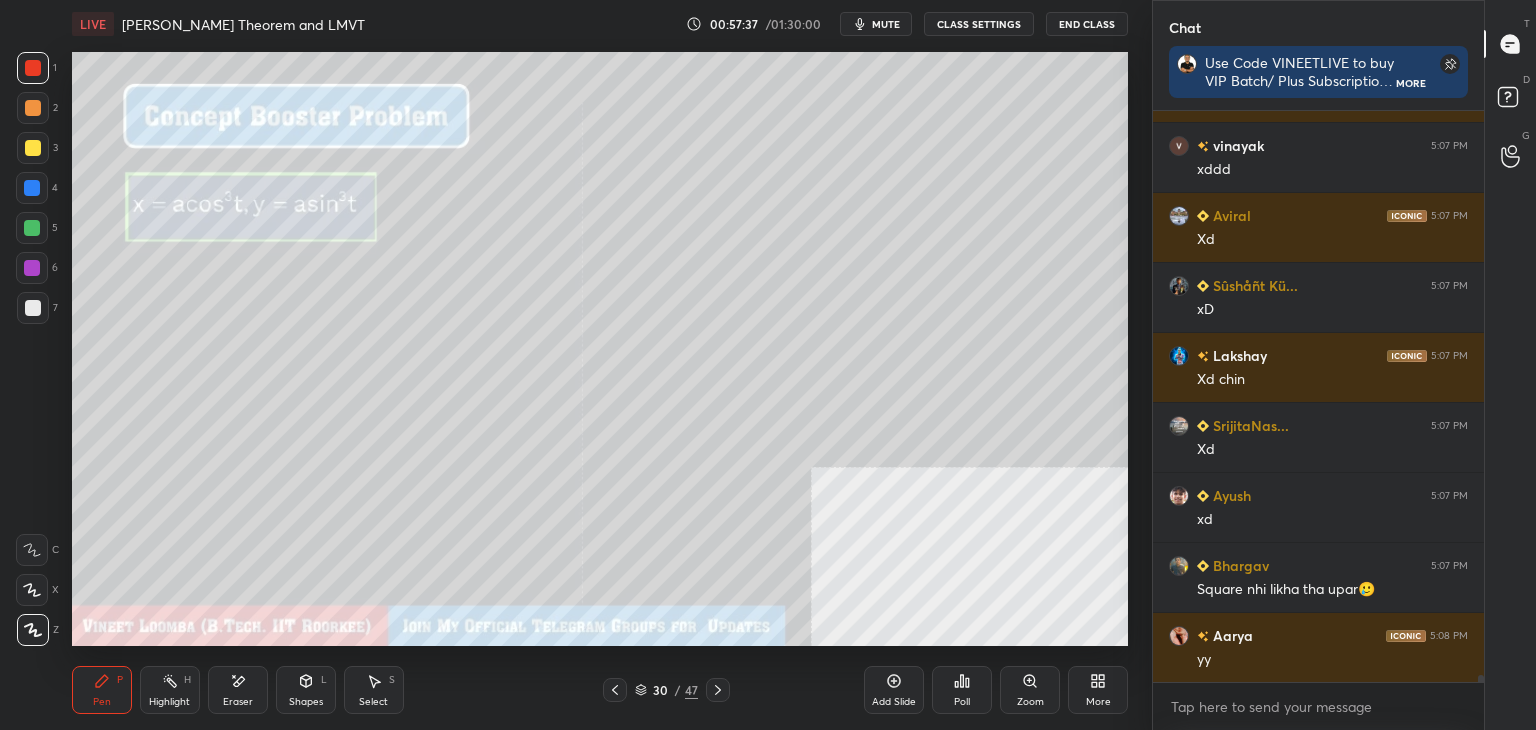 click at bounding box center (718, 690) 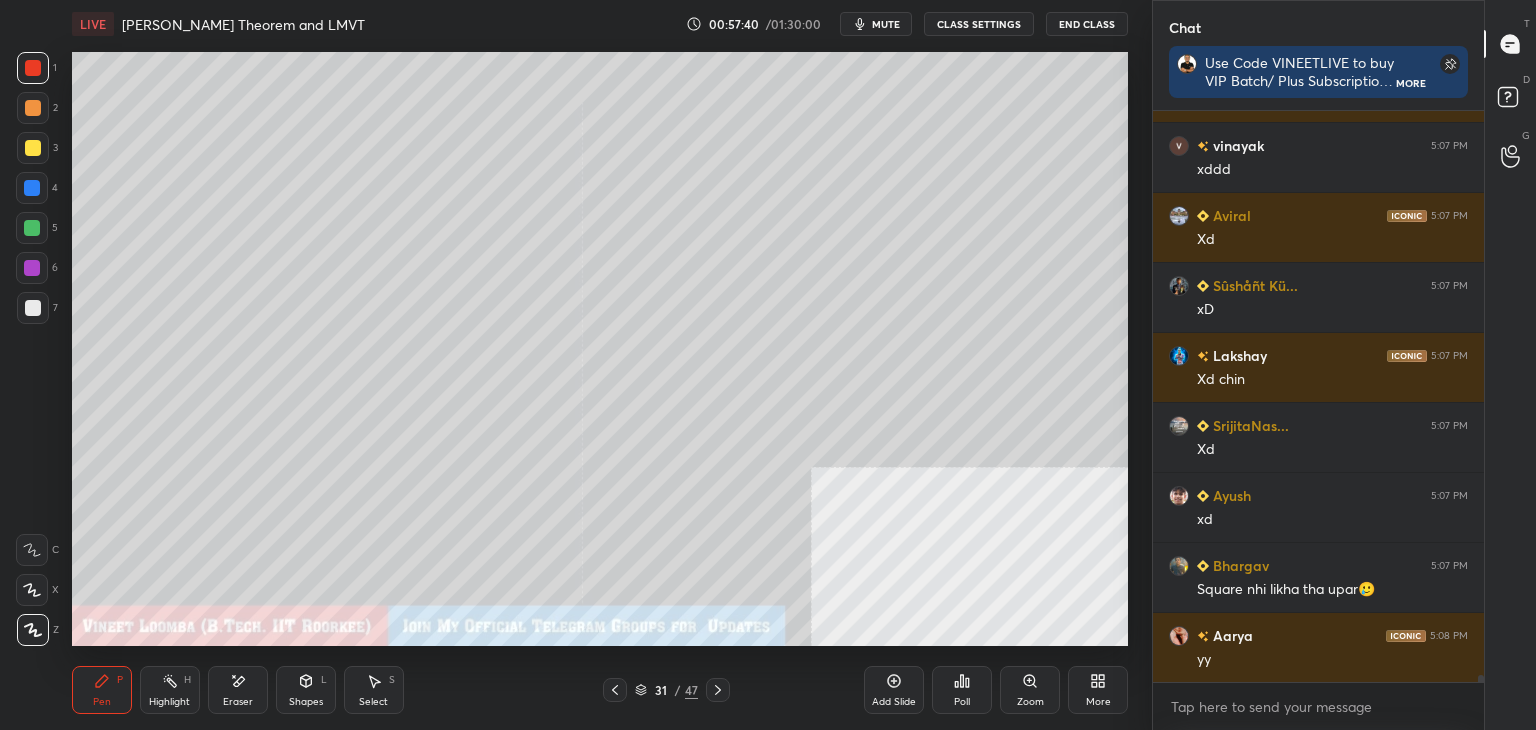 click 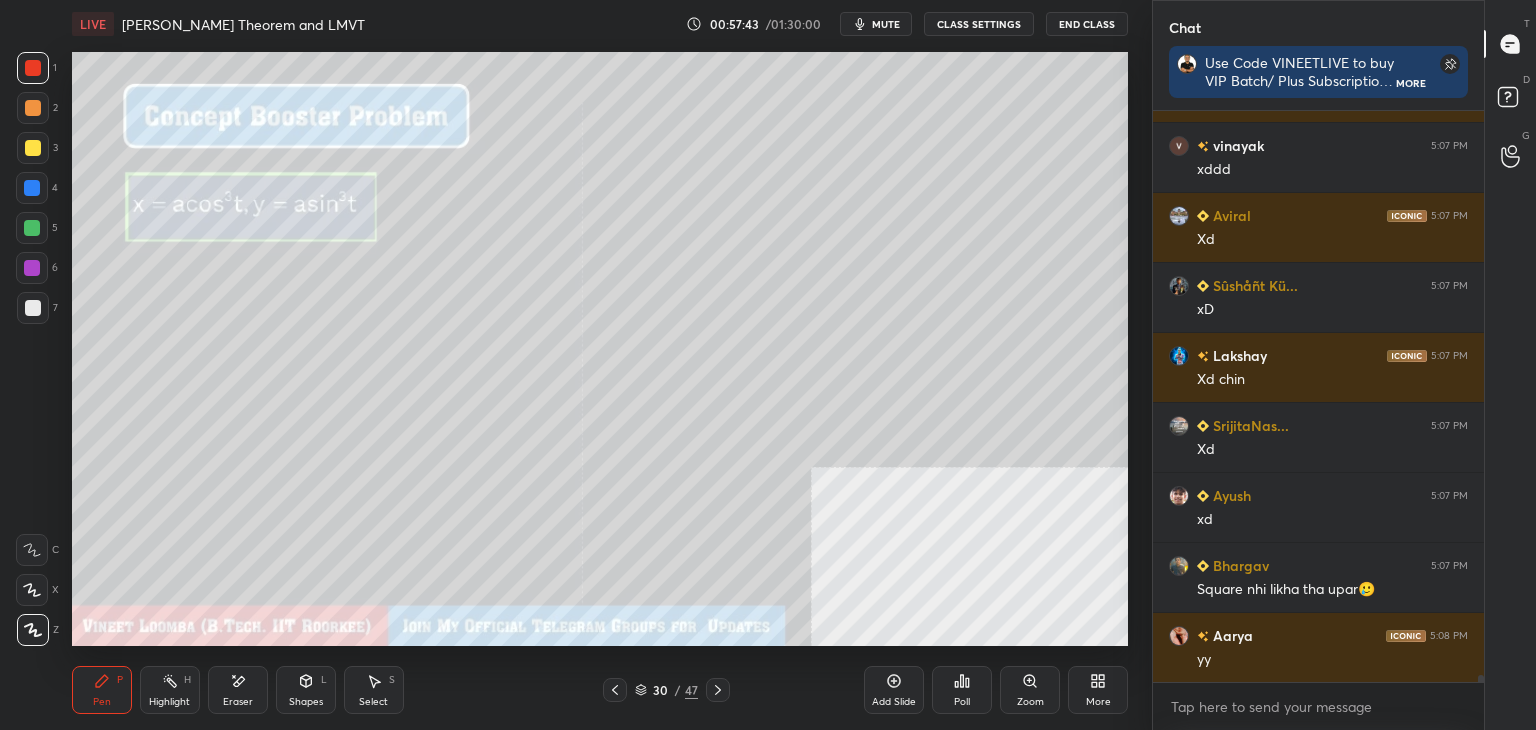 click 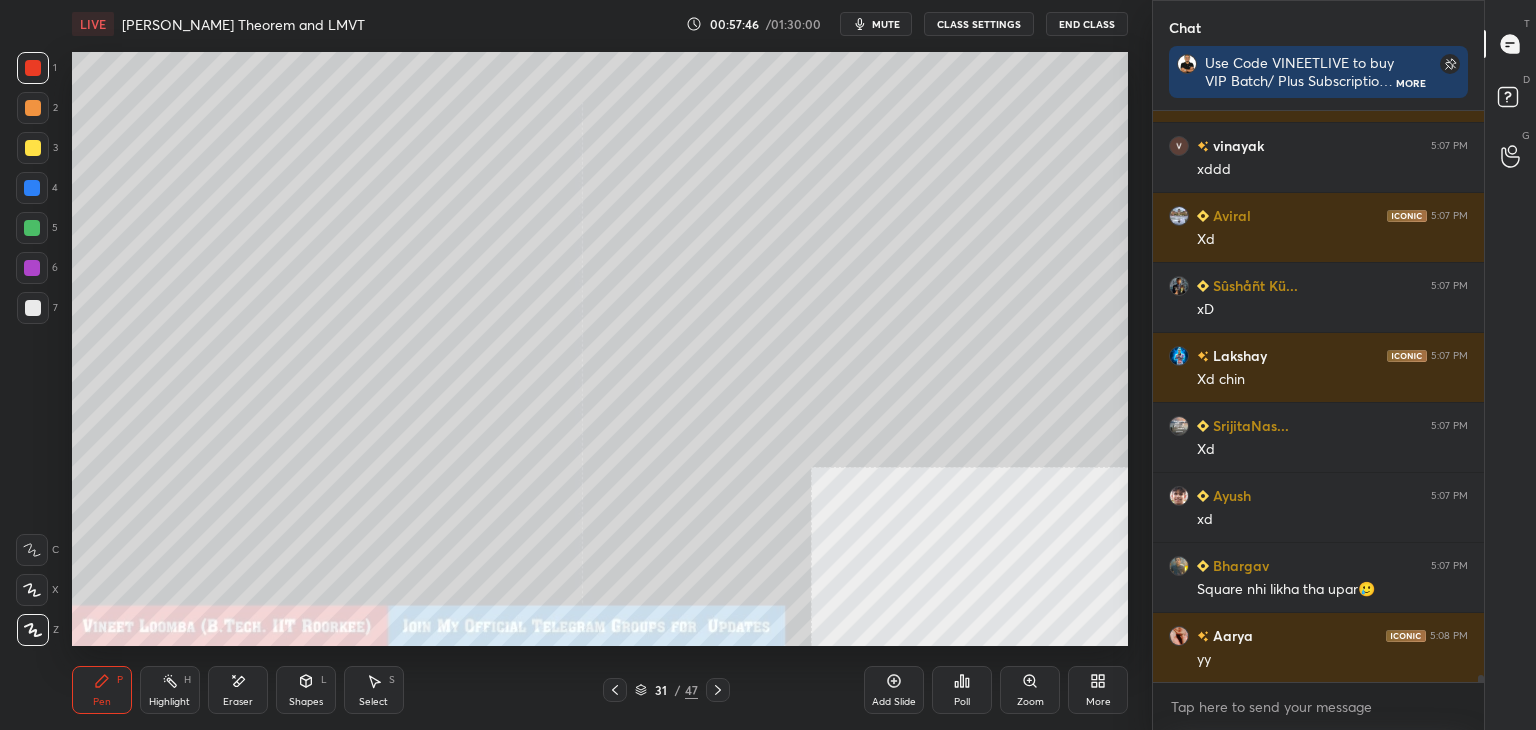 drag, startPoint x: 609, startPoint y: 686, endPoint x: 692, endPoint y: 688, distance: 83.02409 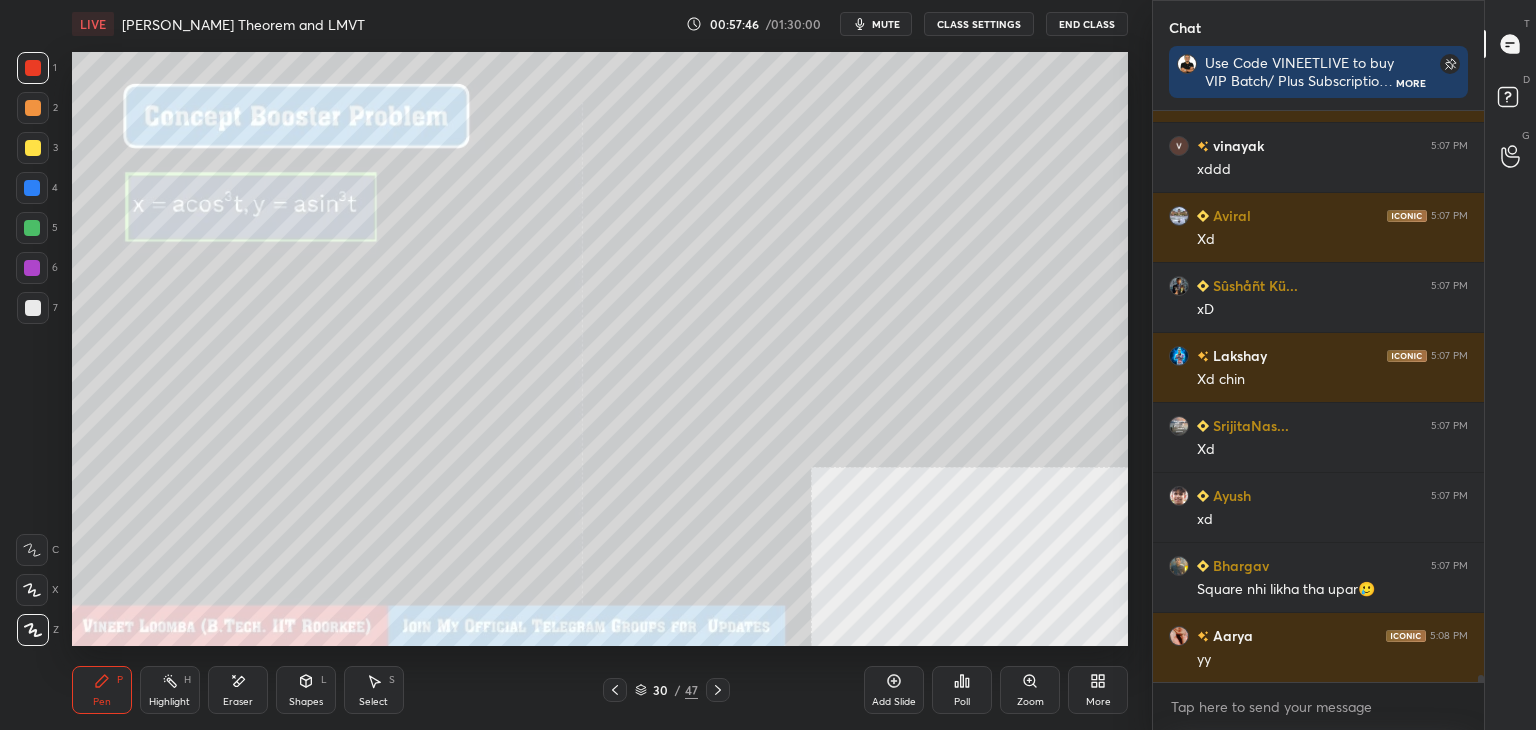 drag, startPoint x: 718, startPoint y: 690, endPoint x: 720, endPoint y: 678, distance: 12.165525 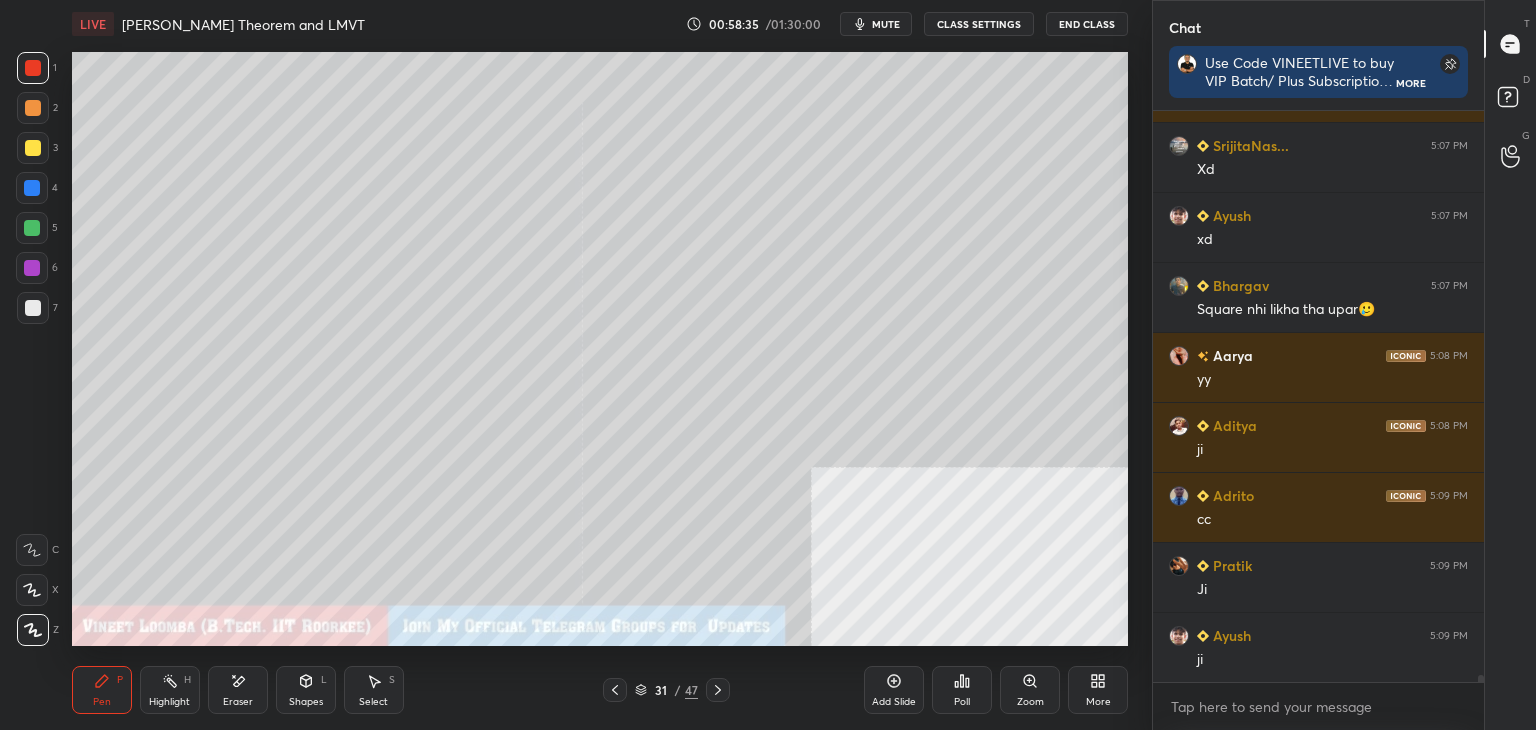 scroll, scrollTop: 44522, scrollLeft: 0, axis: vertical 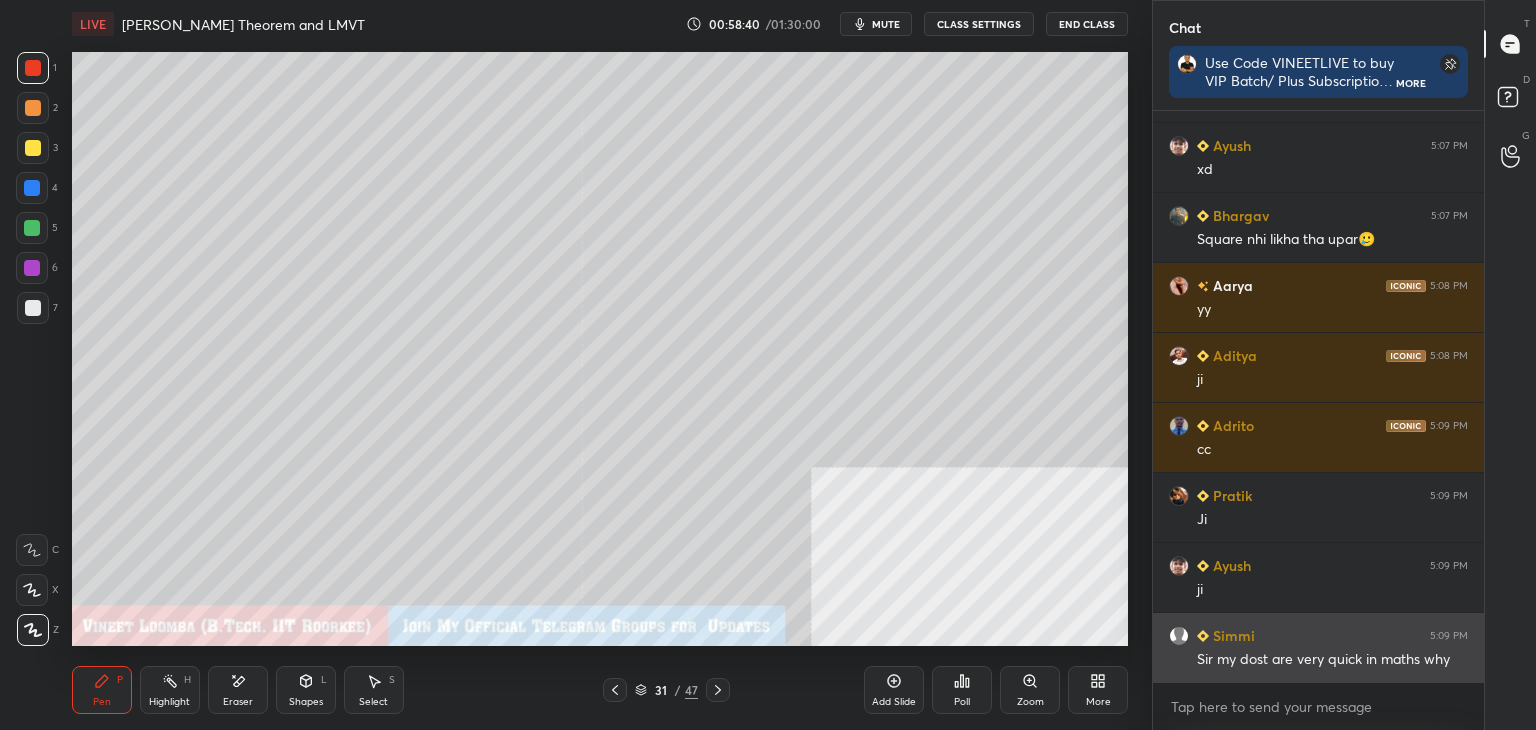 click on "Sir my dost are very quick in maths why" at bounding box center [1332, 660] 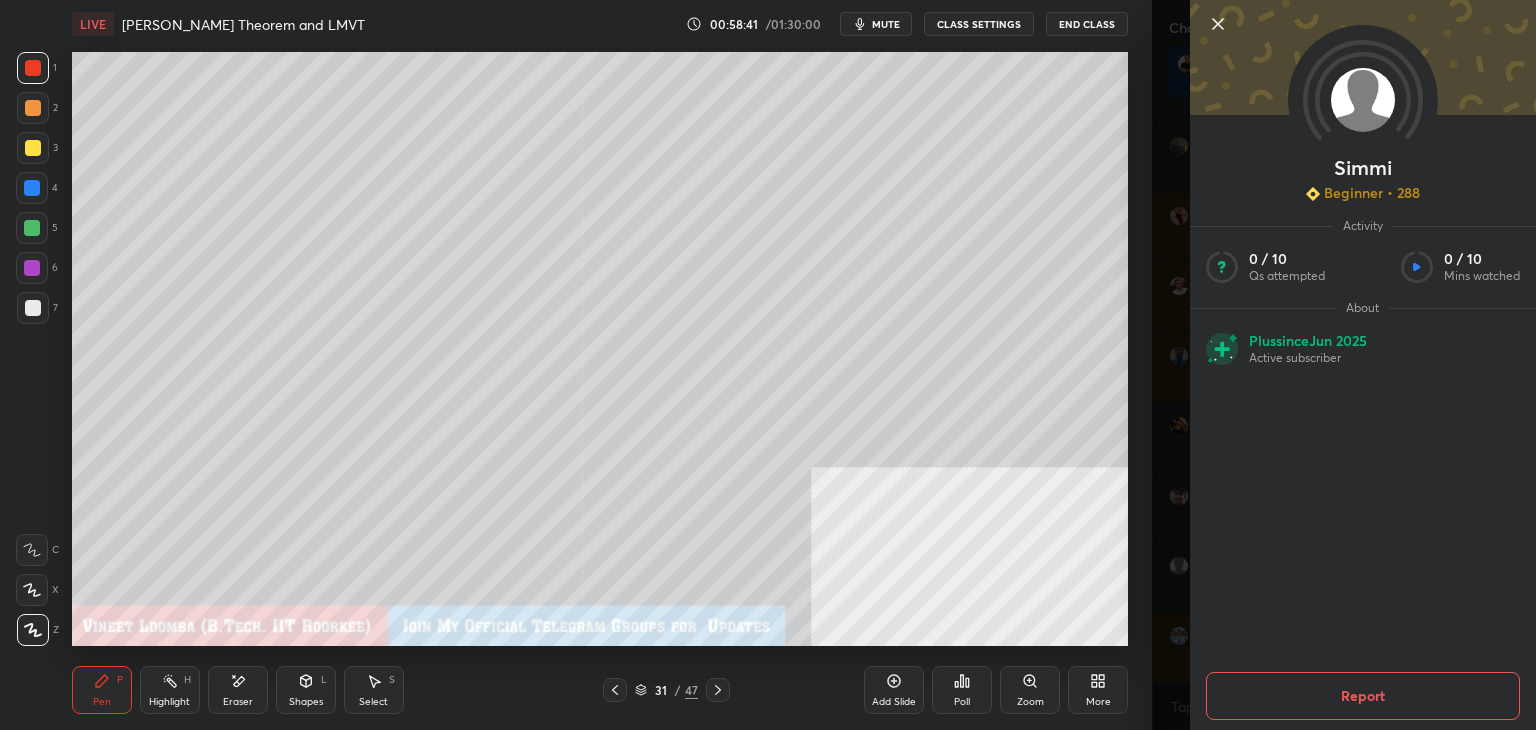 scroll, scrollTop: 44732, scrollLeft: 0, axis: vertical 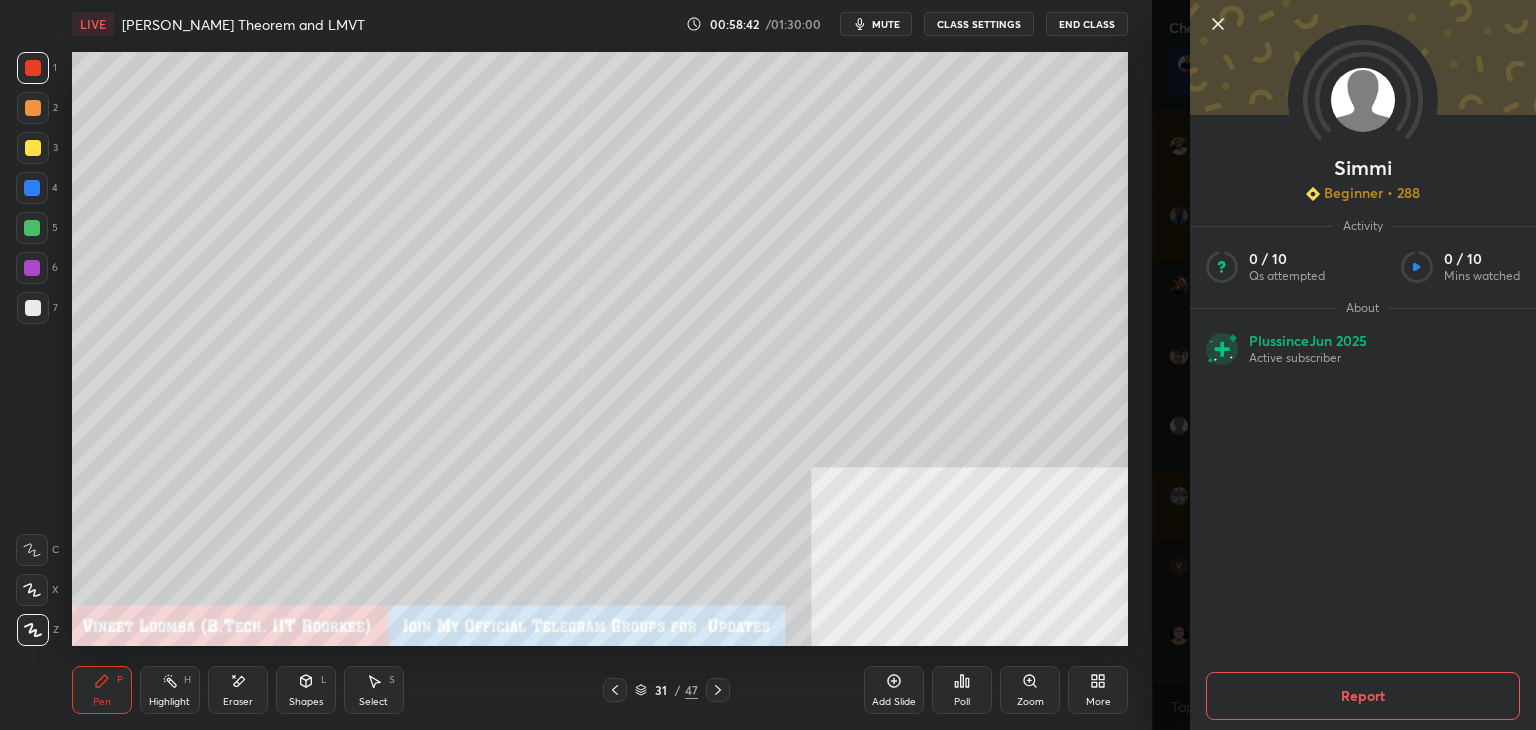 click on "Report" at bounding box center (1363, 696) 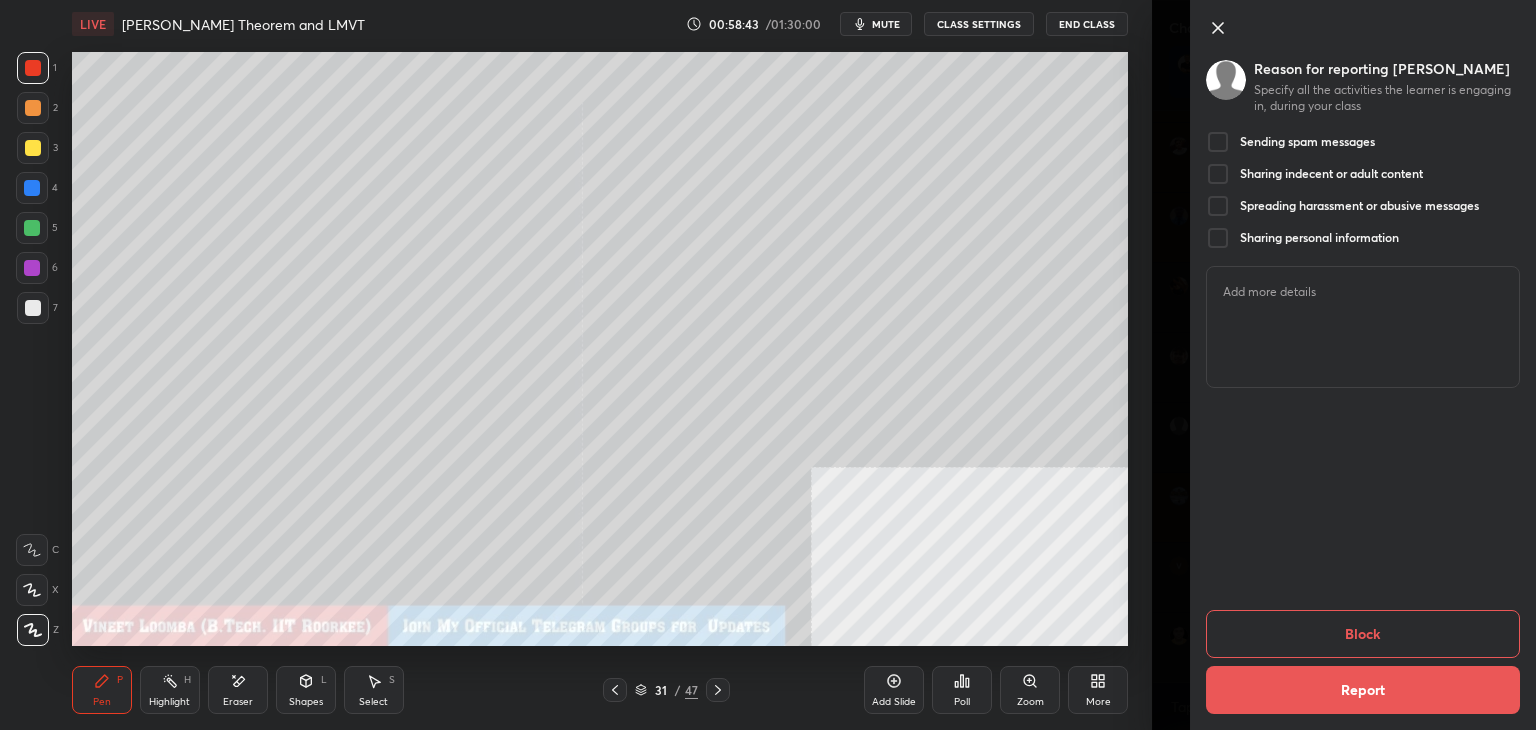 drag, startPoint x: 1247, startPoint y: 137, endPoint x: 1230, endPoint y: 212, distance: 76.902534 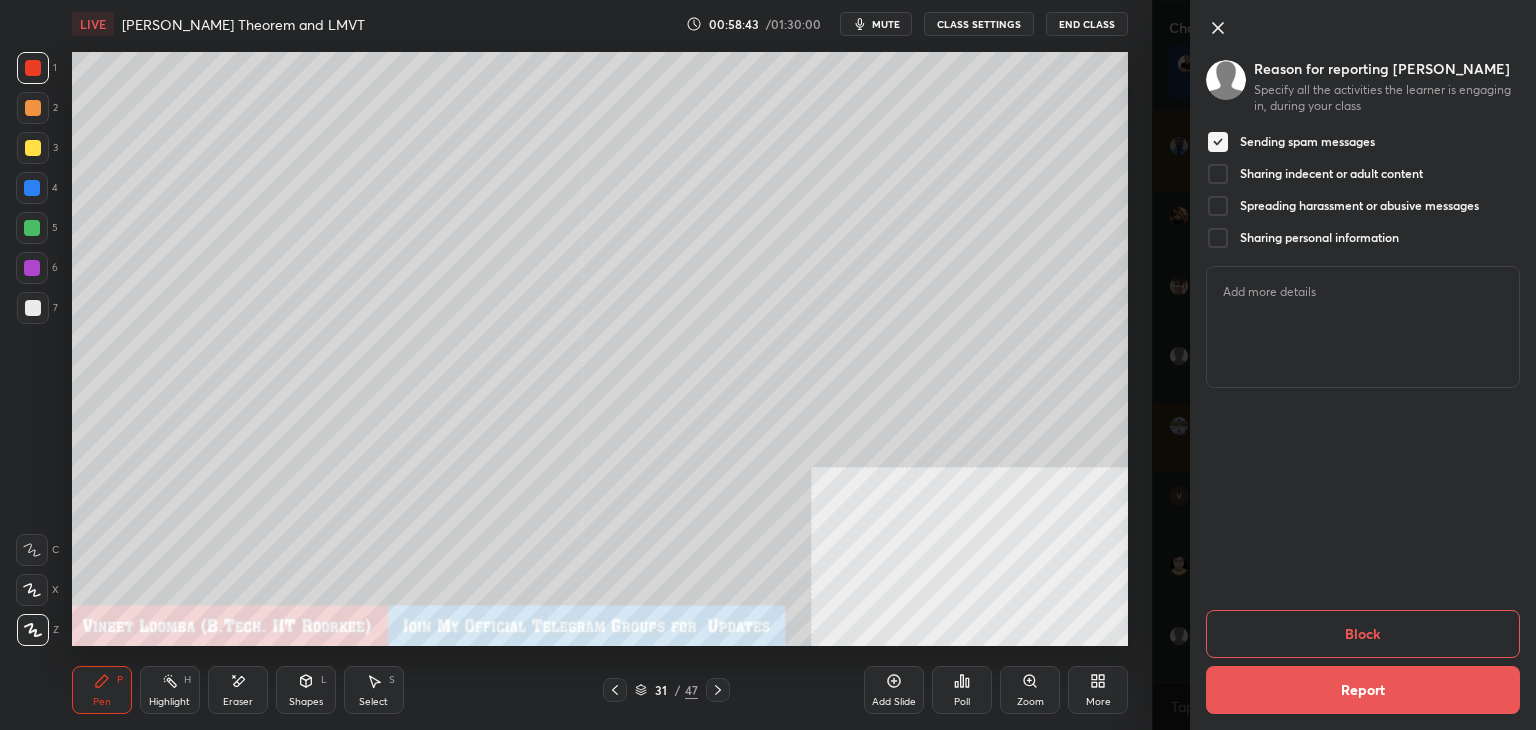 click on "Block" at bounding box center (1363, 634) 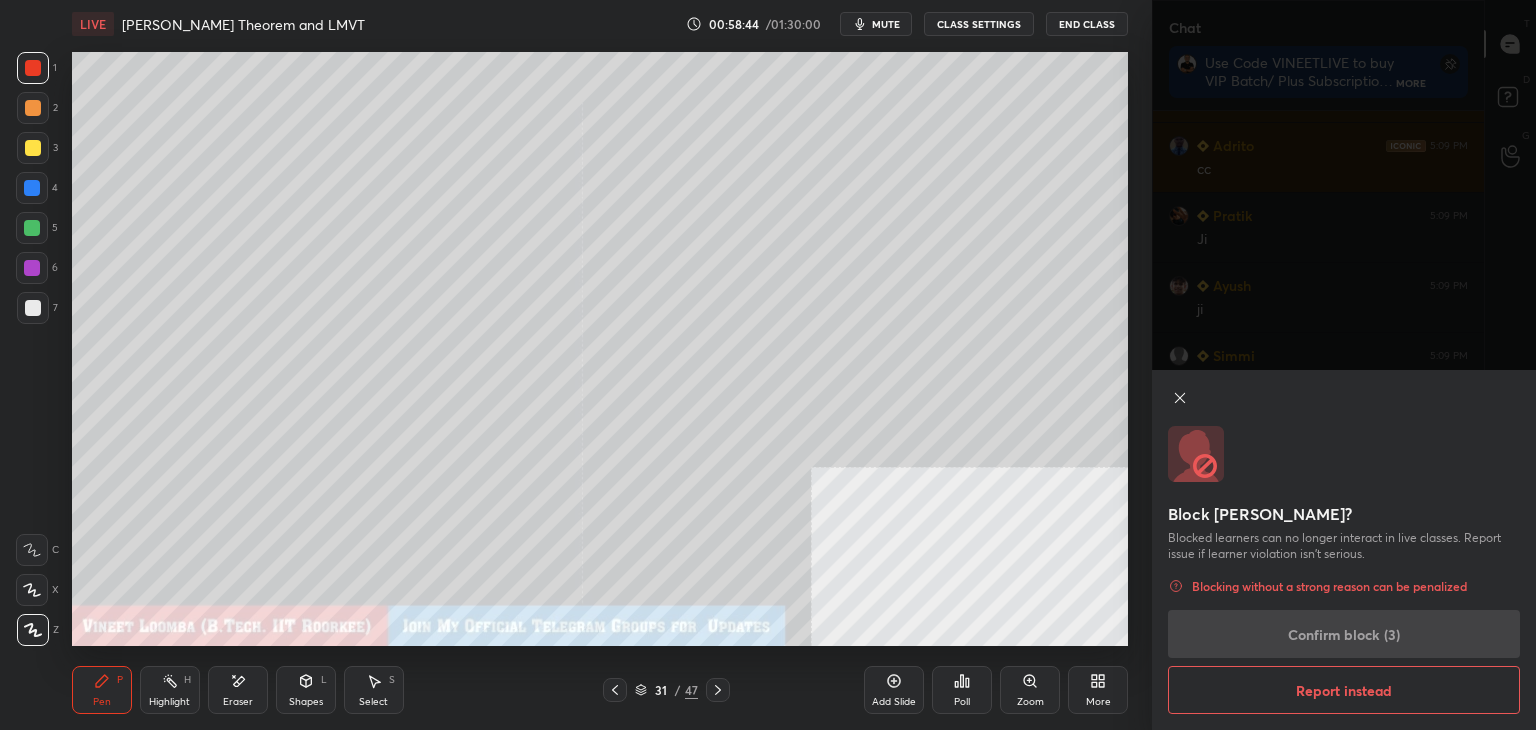 scroll, scrollTop: 44872, scrollLeft: 0, axis: vertical 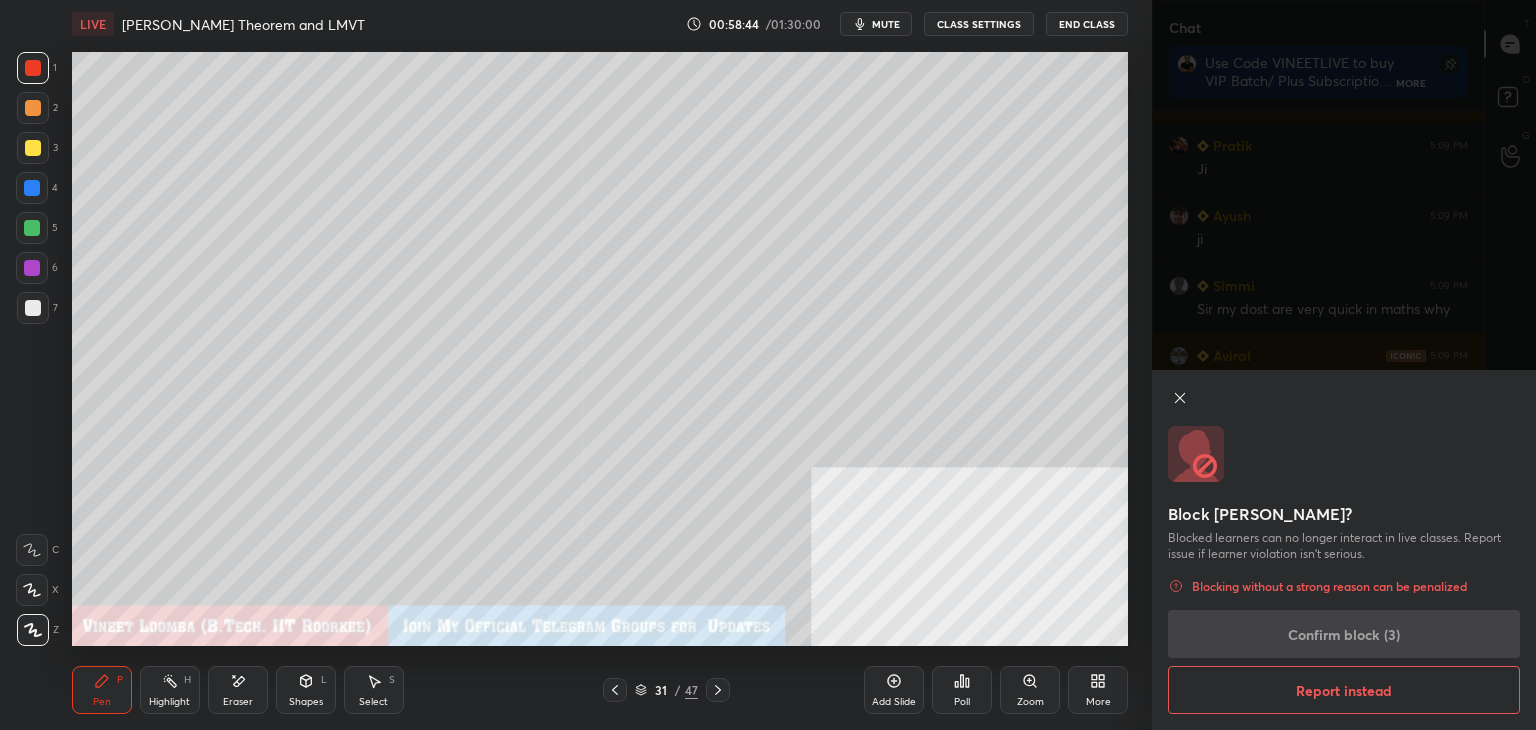 click on "Block [PERSON_NAME]? Blocked learners can no longer interact in live classes. Report issue if learner violation isn’t serious. Blocking without a strong reason can be penalized Confirm block   (3) Report instead" at bounding box center (1344, 550) 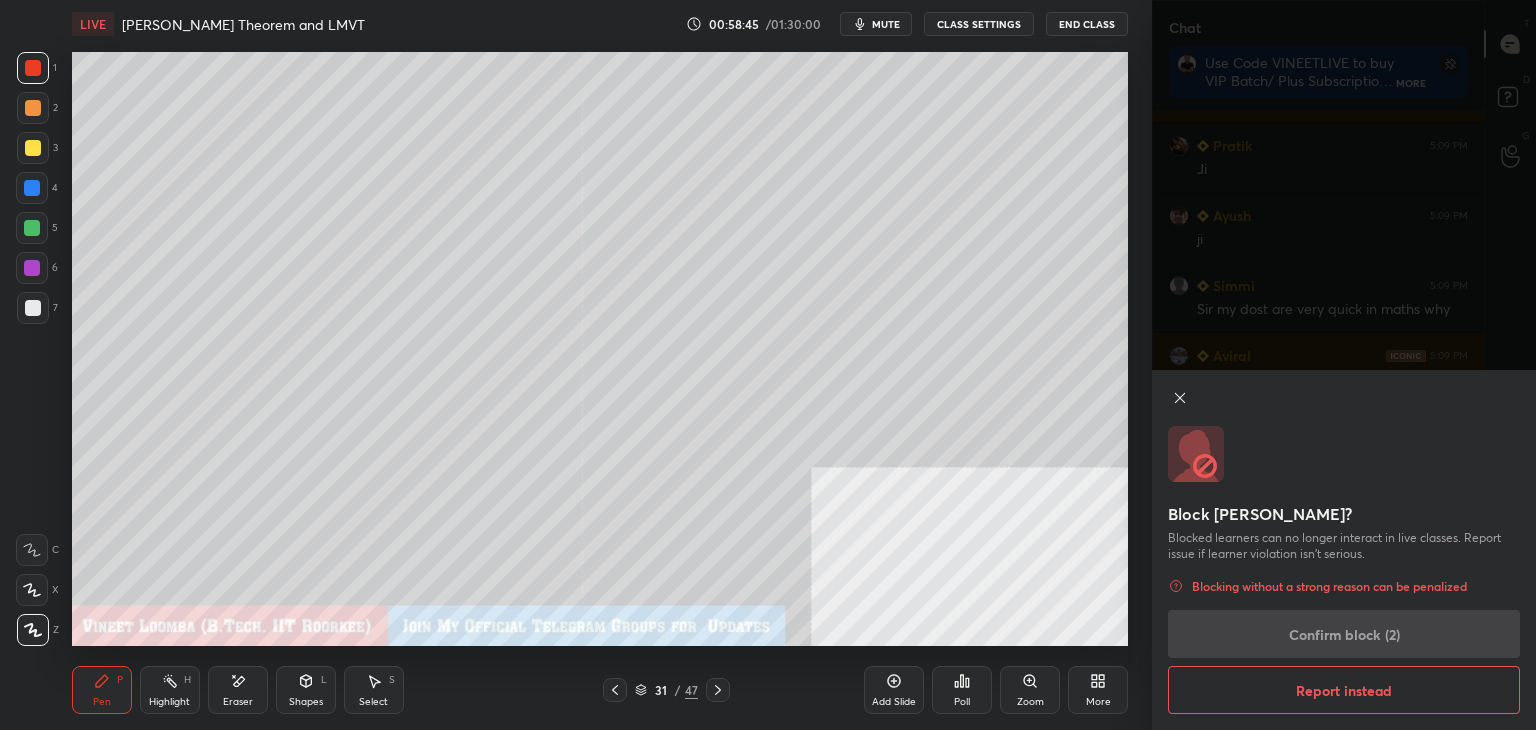 scroll, scrollTop: 45222, scrollLeft: 0, axis: vertical 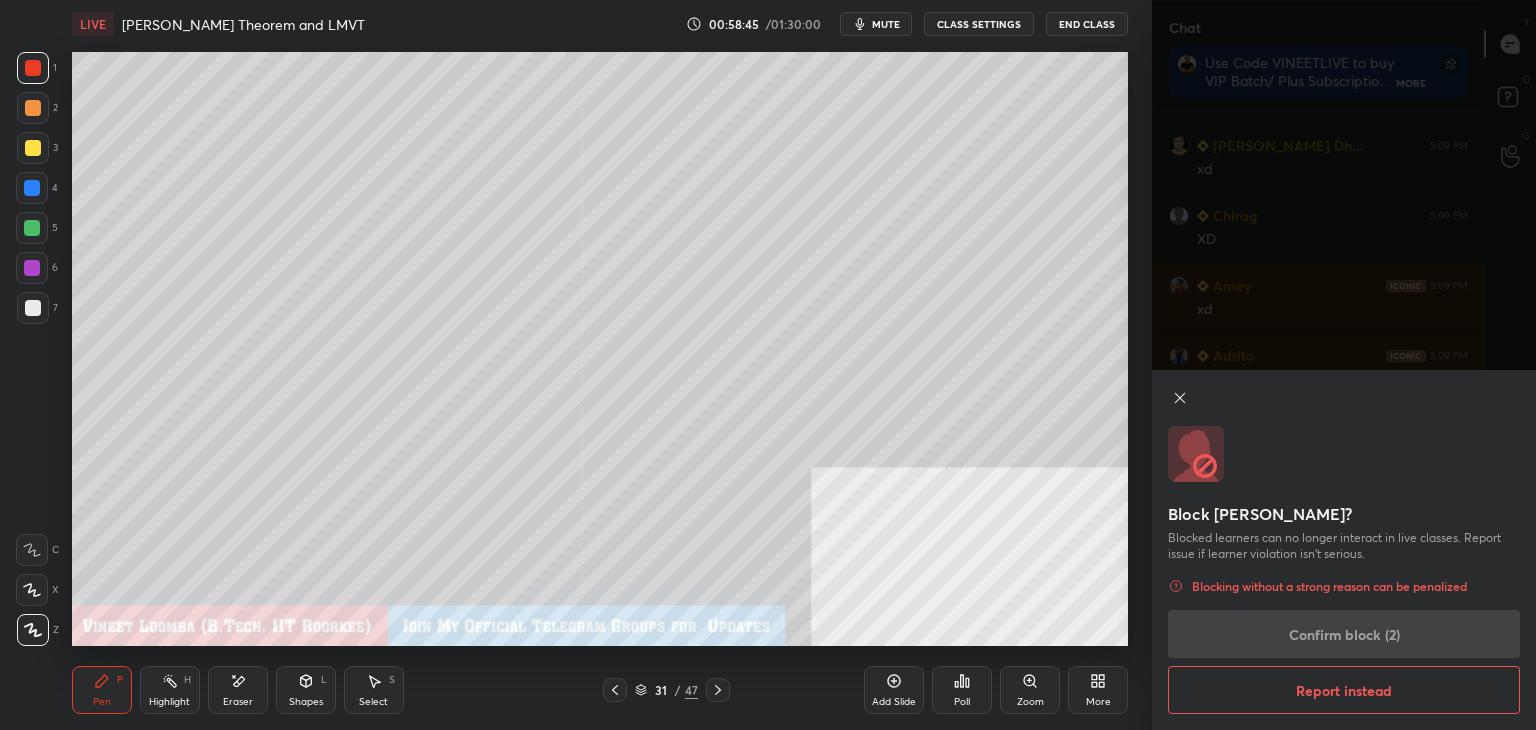 click on "Block [PERSON_NAME]? Blocked learners can no longer interact in live classes. Report issue if learner violation isn’t serious. Blocking without a strong reason can be penalized Confirm block   (2) Report instead" at bounding box center (1344, 550) 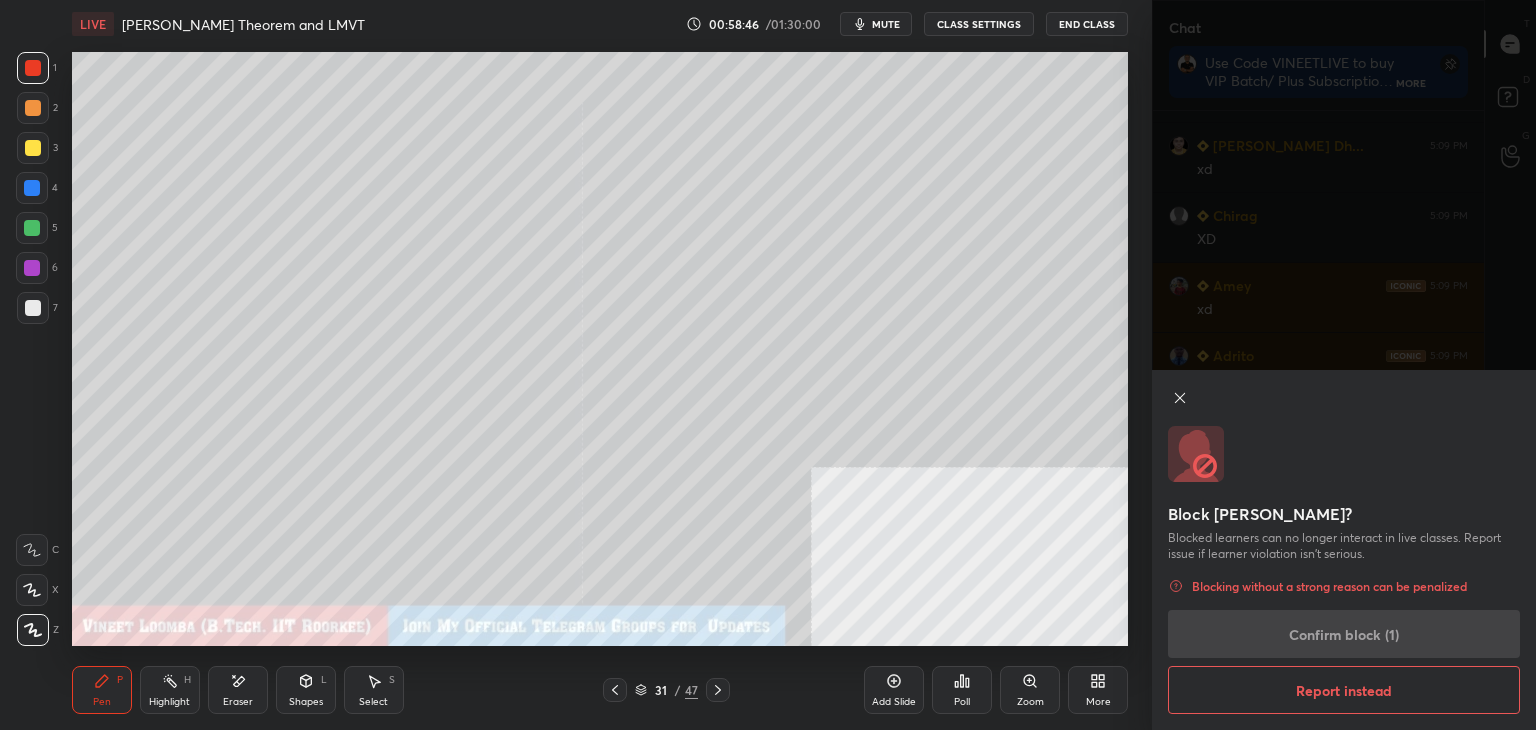 click on "Block [PERSON_NAME]? Blocked learners can no longer interact in live classes. Report issue if learner violation isn’t serious. Blocking without a strong reason can be penalized Confirm block   (1) Report instead" at bounding box center [1344, 550] 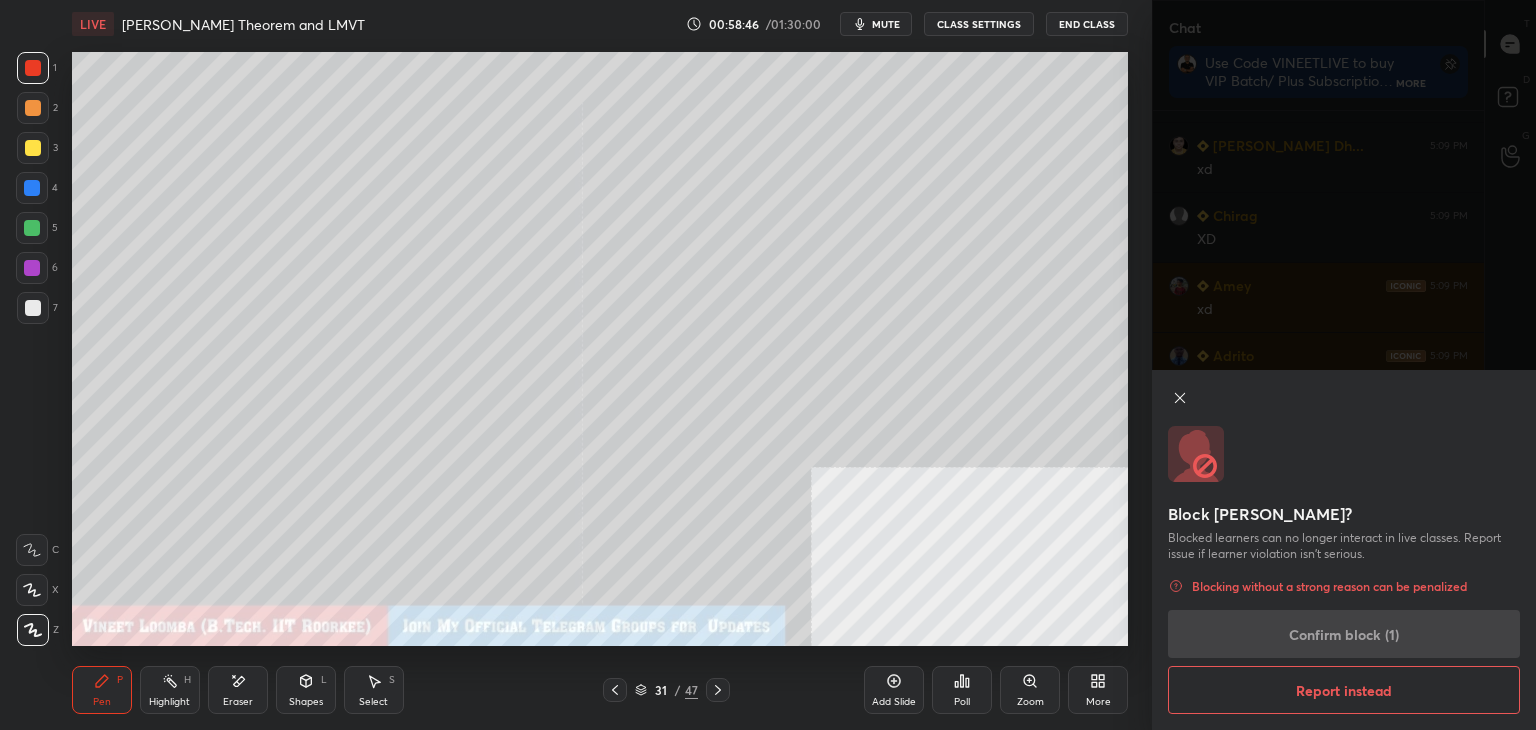 scroll, scrollTop: 45292, scrollLeft: 0, axis: vertical 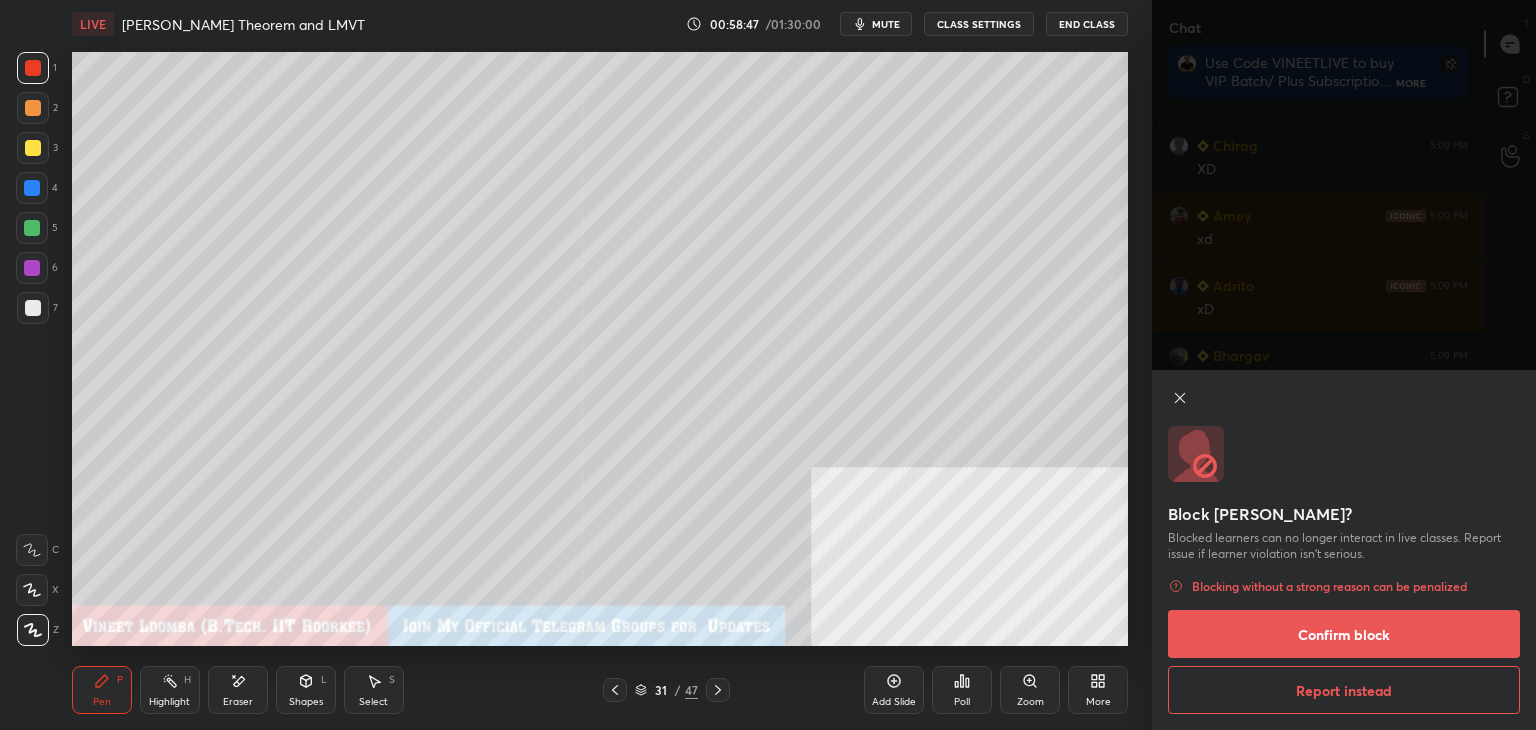 drag, startPoint x: 1326, startPoint y: 633, endPoint x: 1315, endPoint y: 630, distance: 11.401754 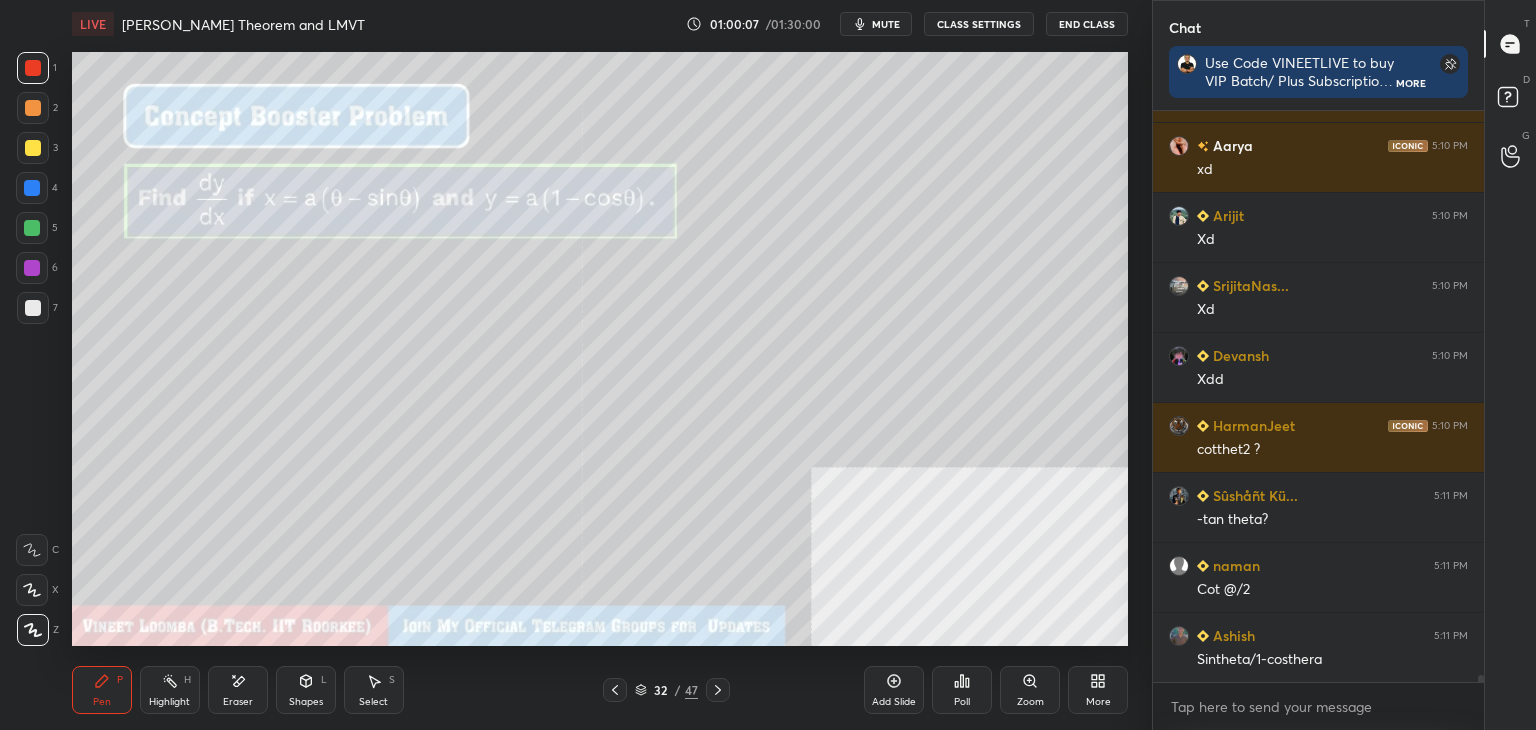 scroll, scrollTop: 45578, scrollLeft: 0, axis: vertical 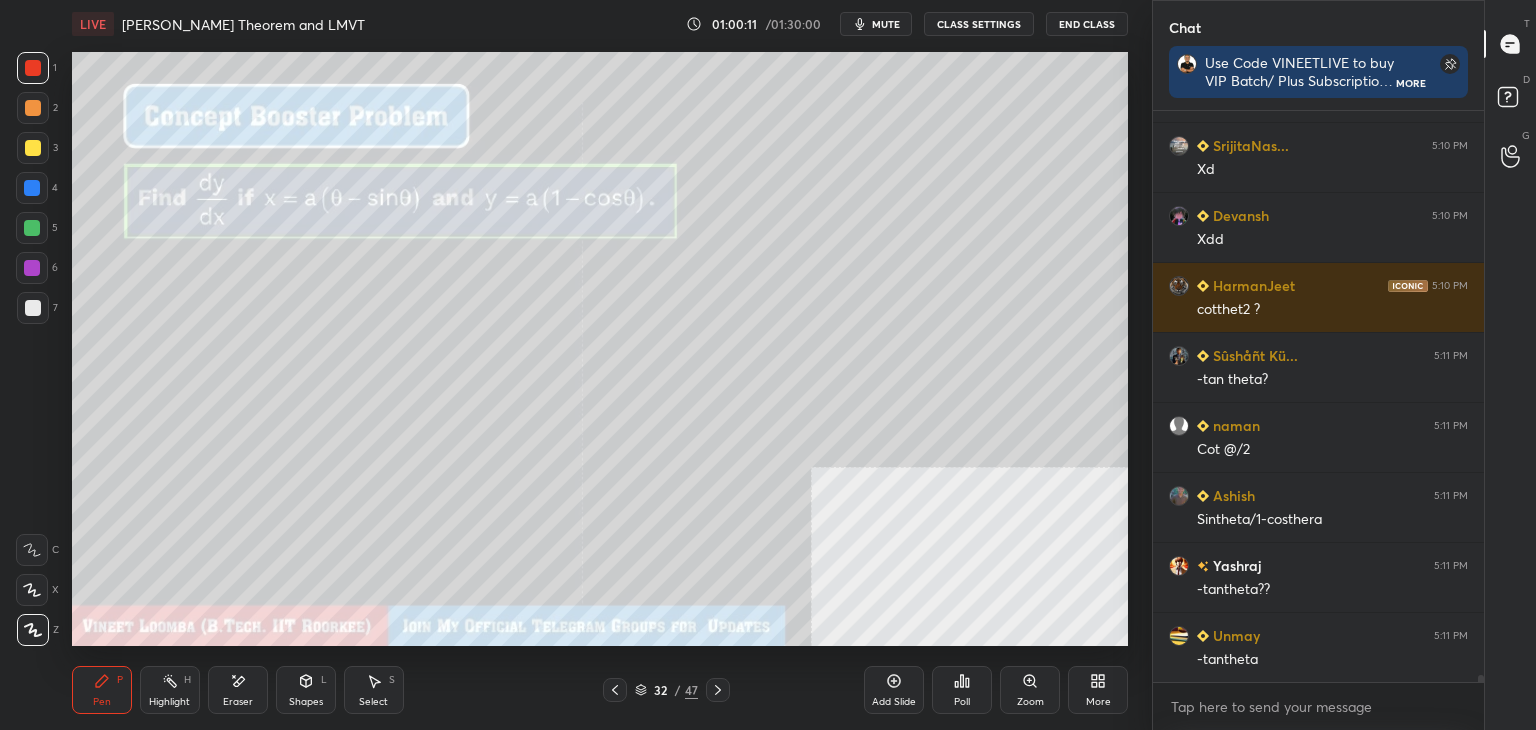 click at bounding box center (33, 148) 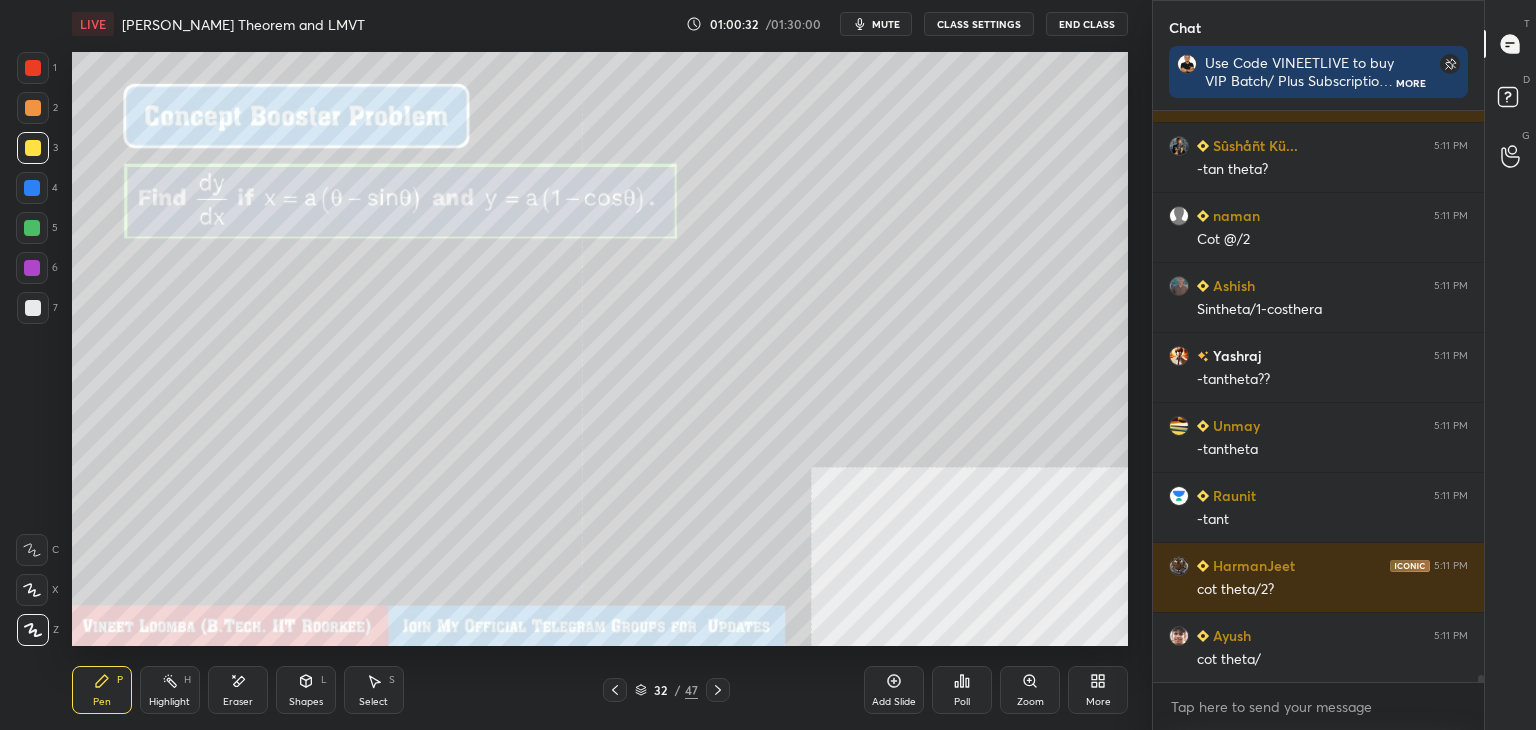scroll, scrollTop: 45878, scrollLeft: 0, axis: vertical 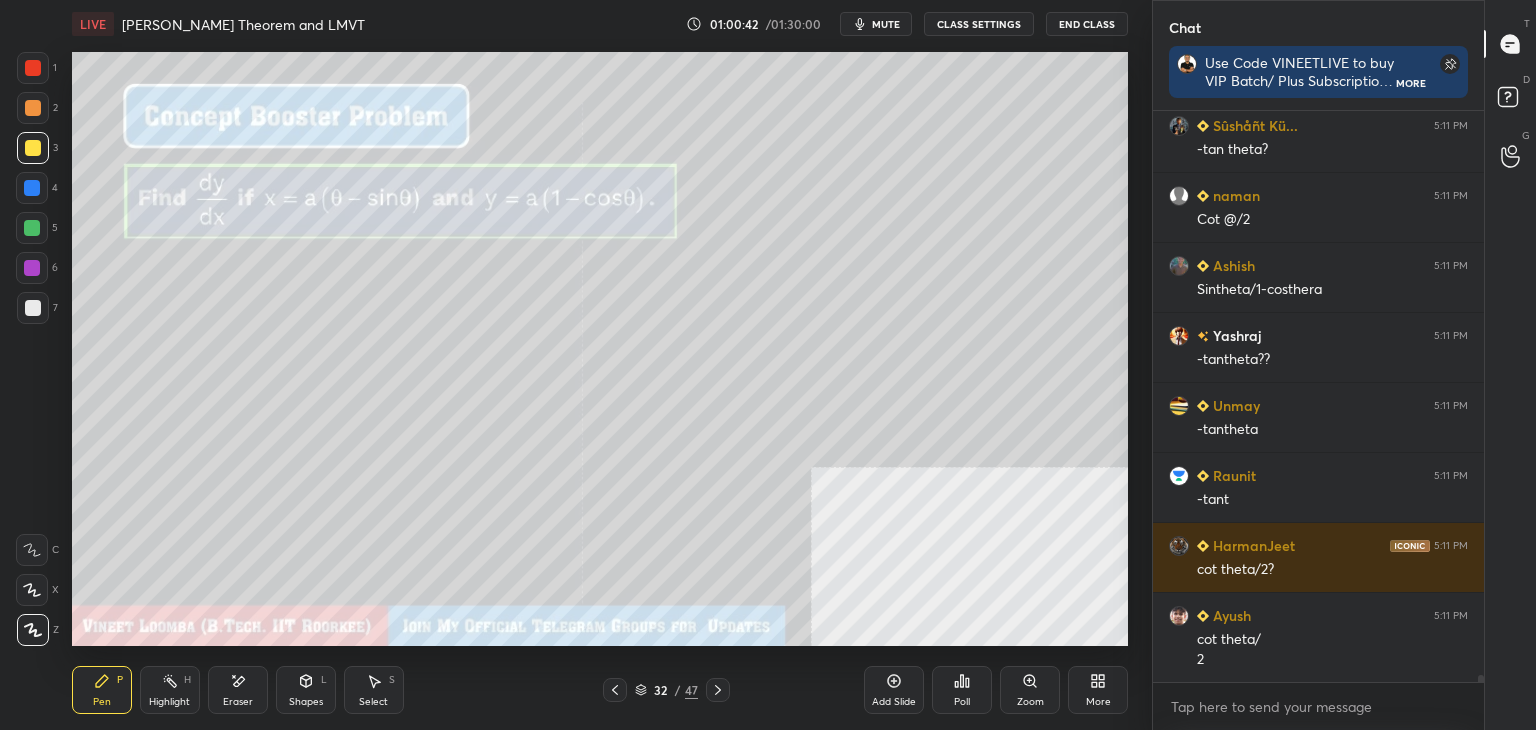 click on "Eraser" at bounding box center [238, 690] 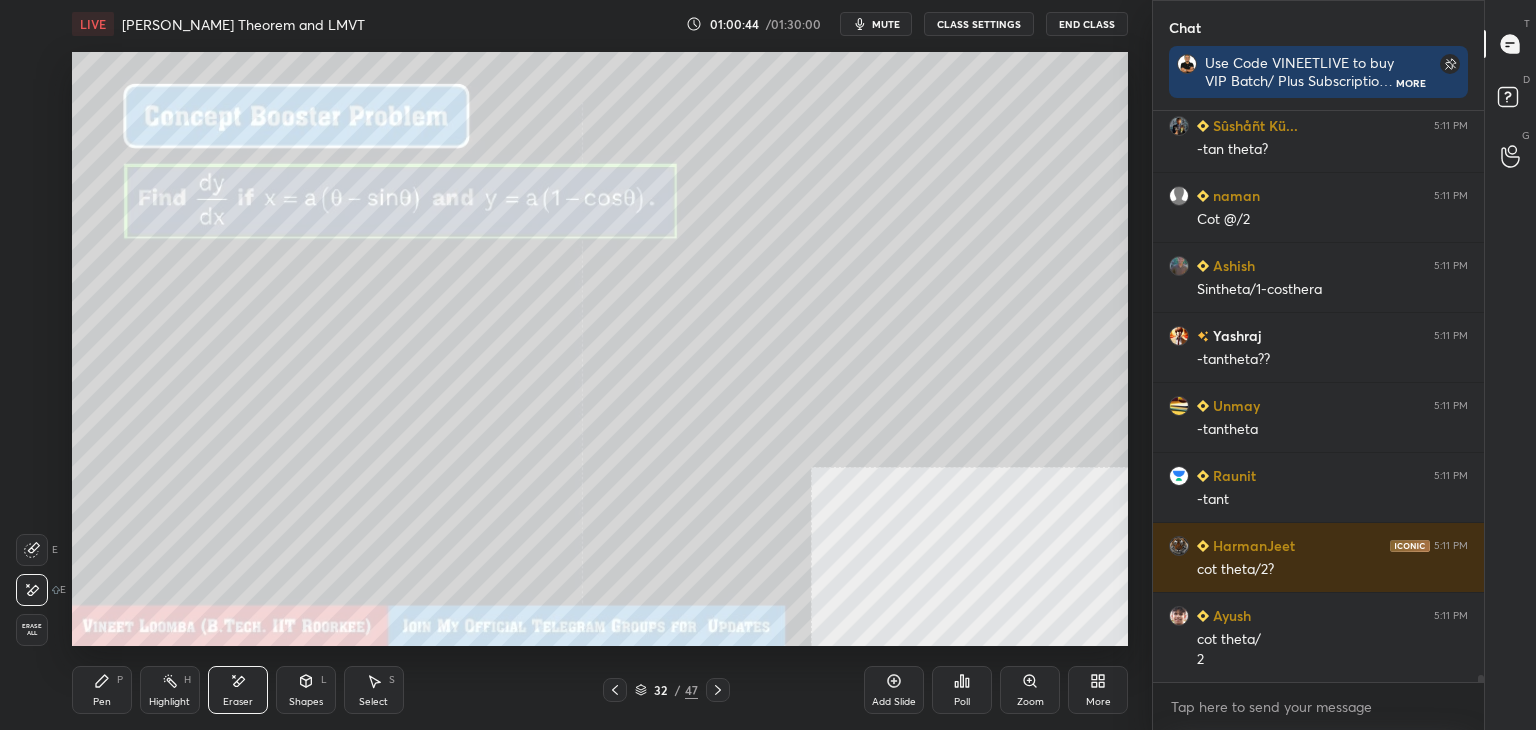 click on "Pen P" at bounding box center (102, 690) 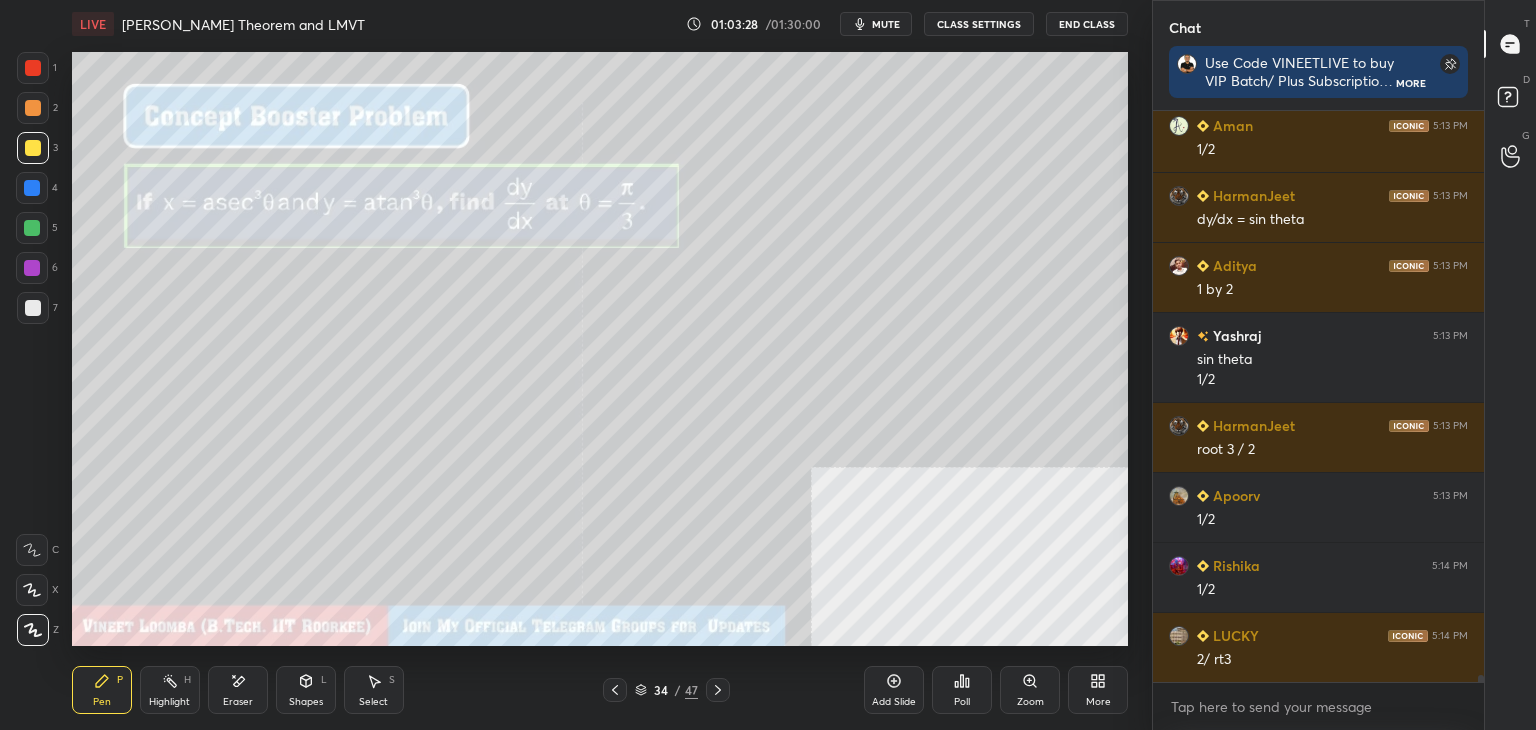 scroll, scrollTop: 46056, scrollLeft: 0, axis: vertical 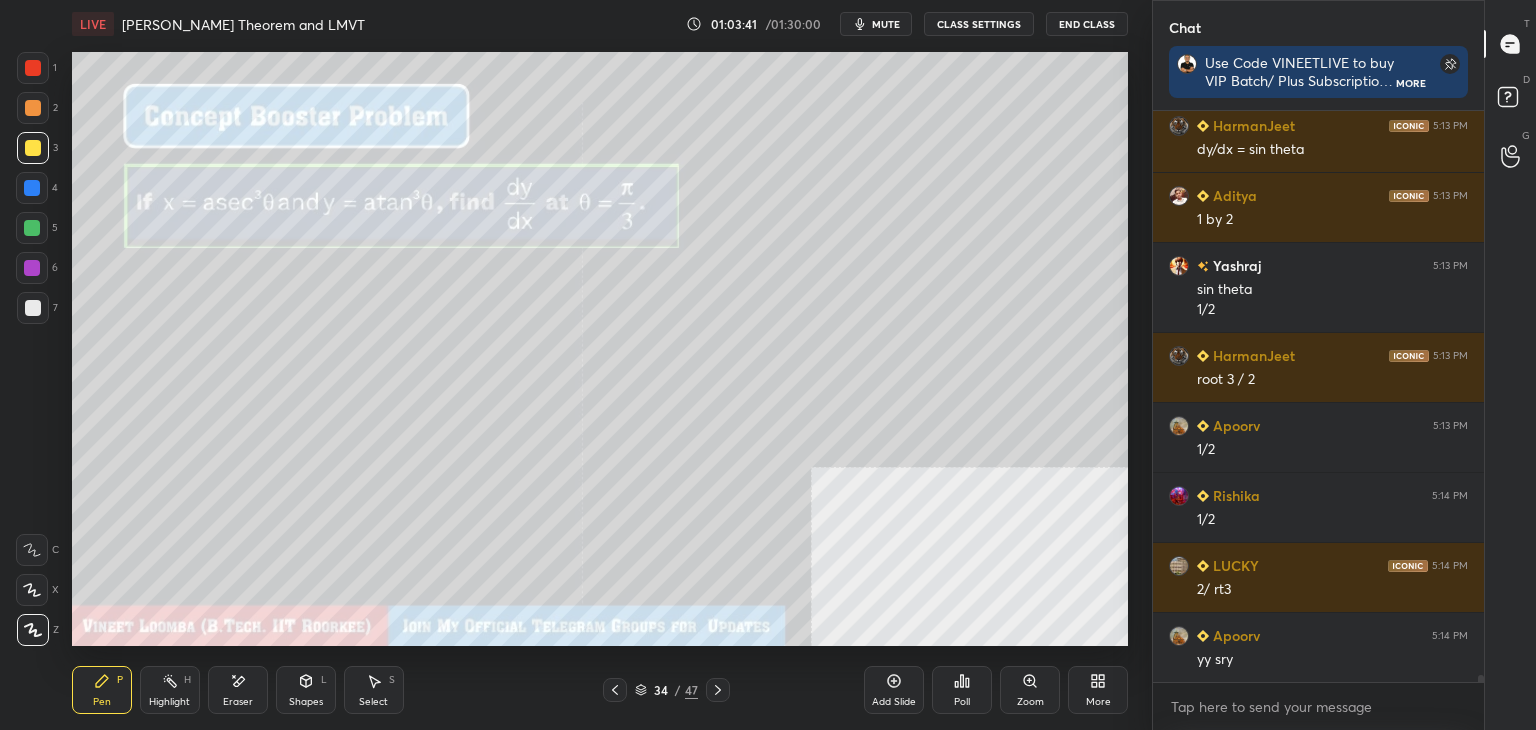 click on "More" at bounding box center [1098, 690] 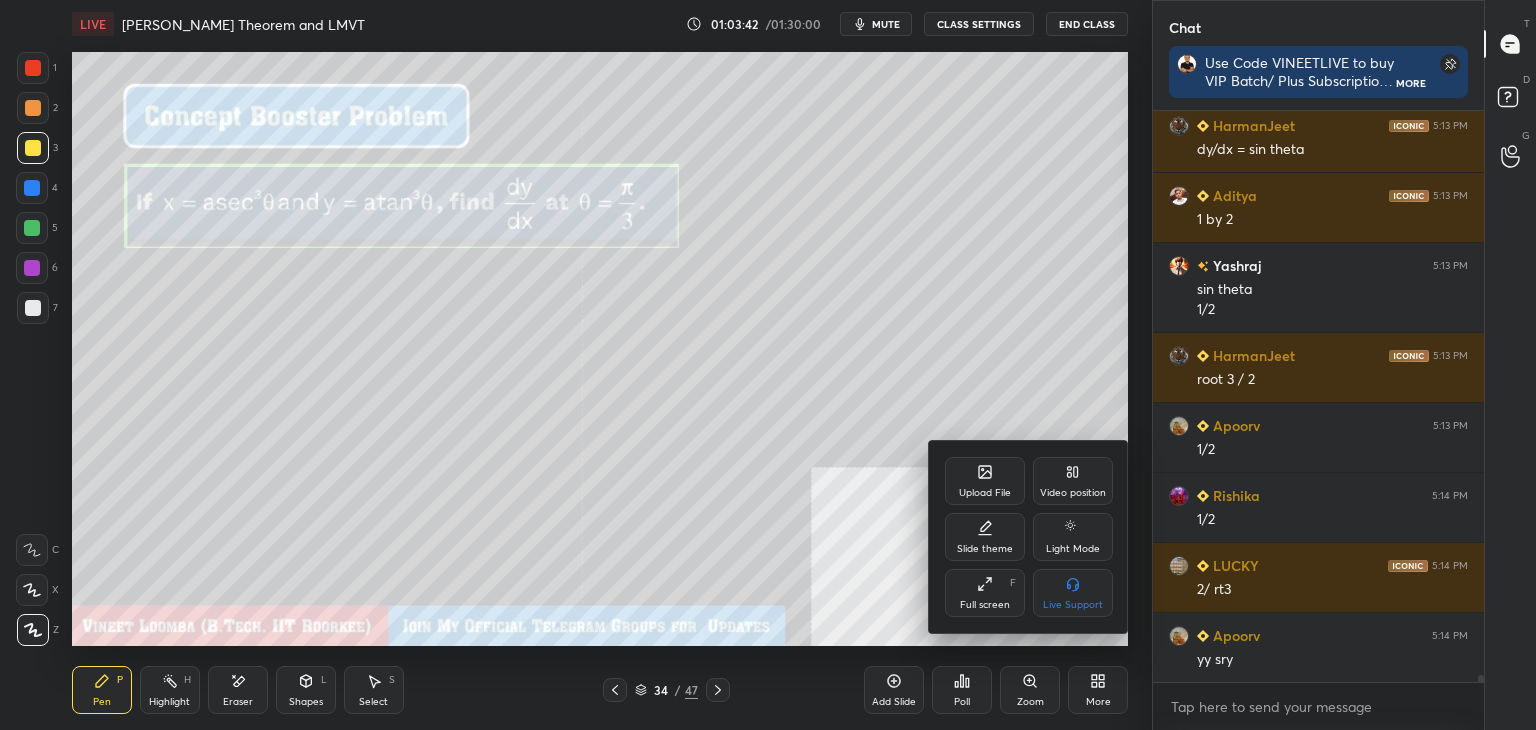 click on "Video position" at bounding box center [1073, 481] 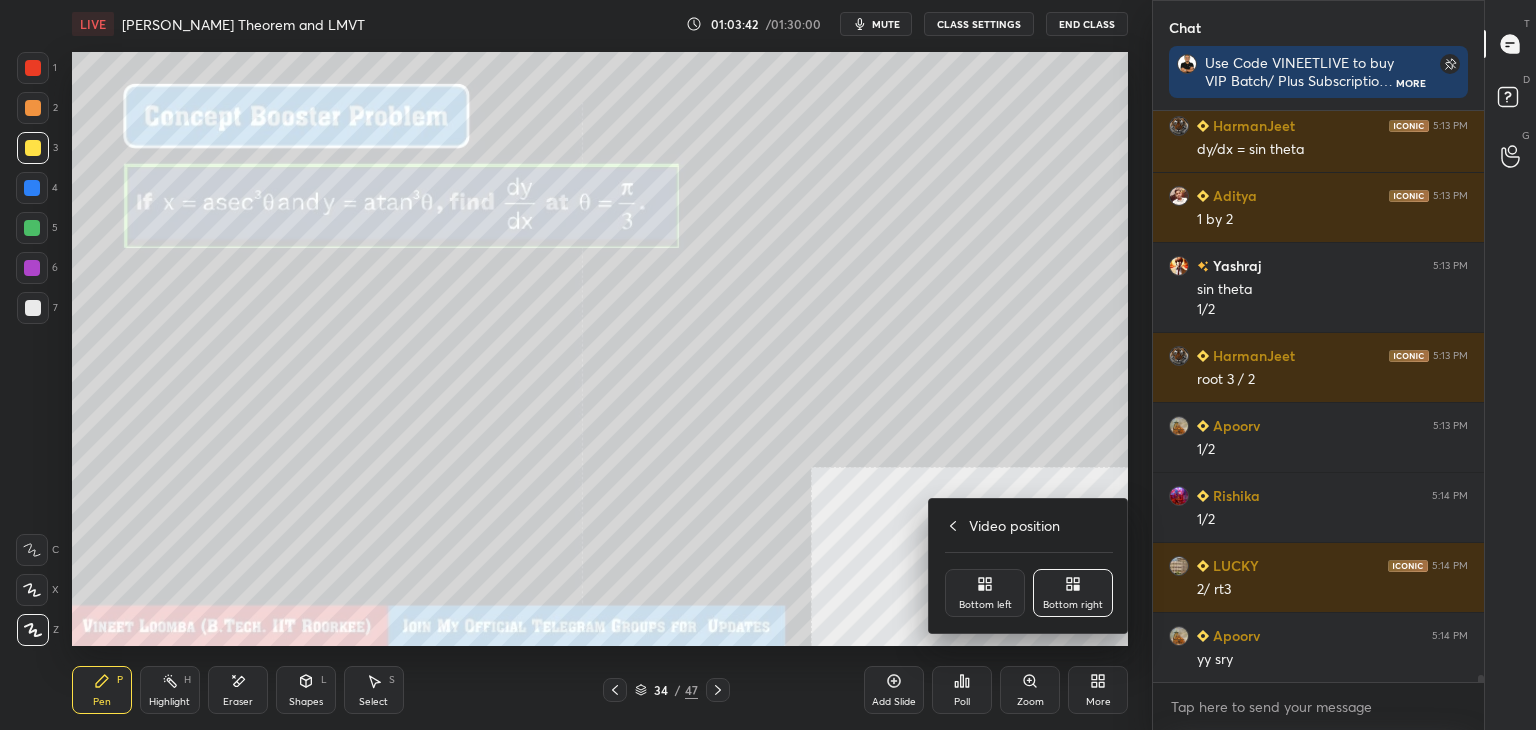 click on "Bottom left" at bounding box center (985, 593) 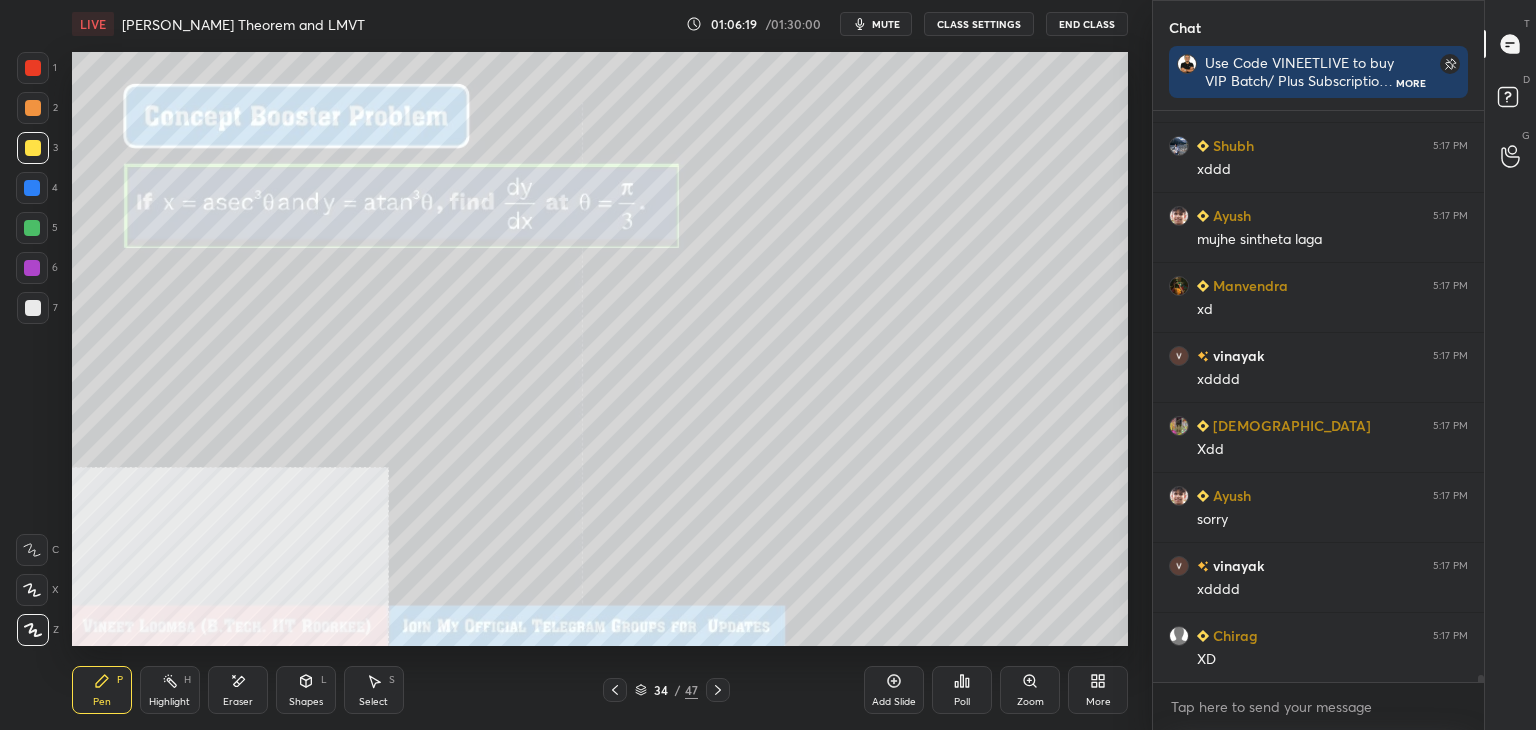 scroll, scrollTop: 48498, scrollLeft: 0, axis: vertical 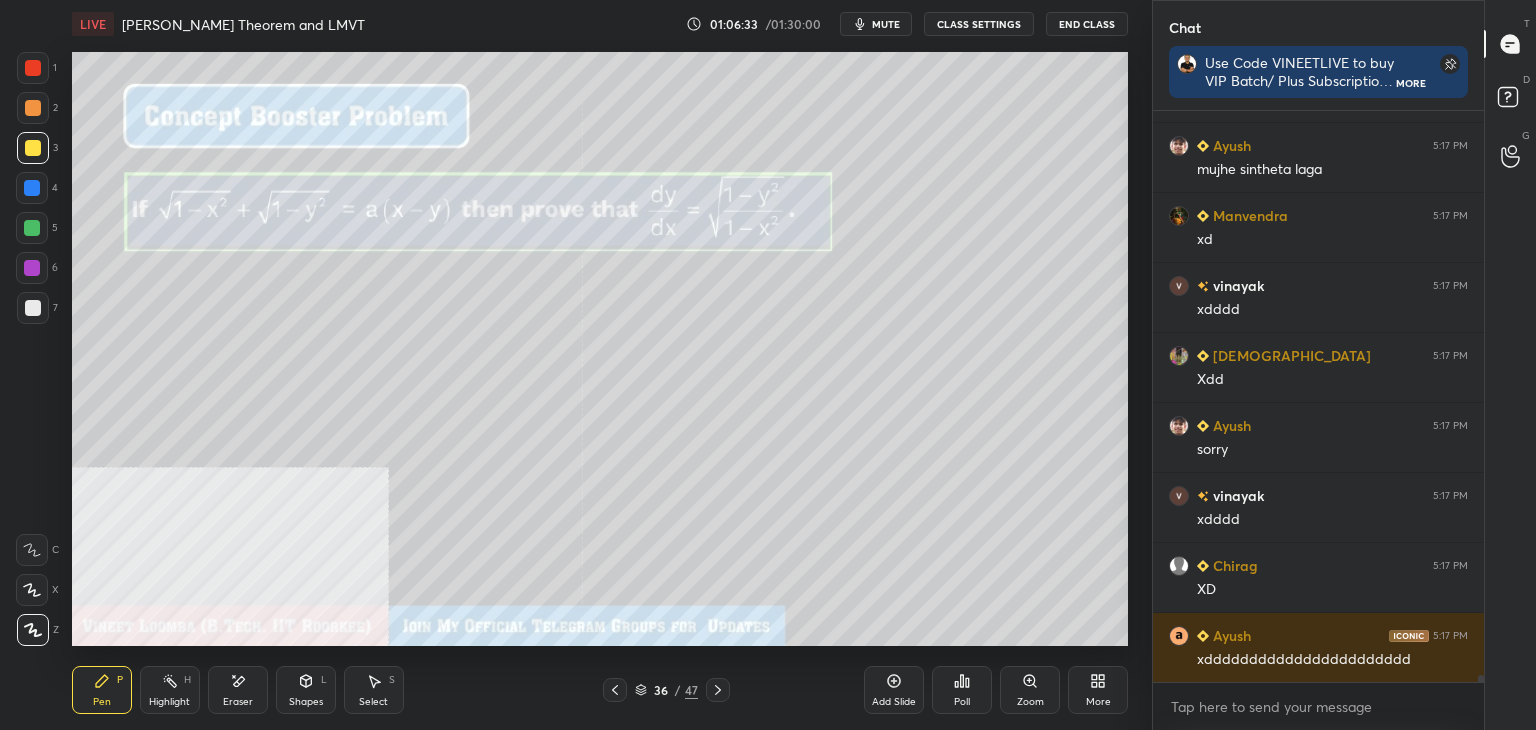 click on "More" at bounding box center [1098, 690] 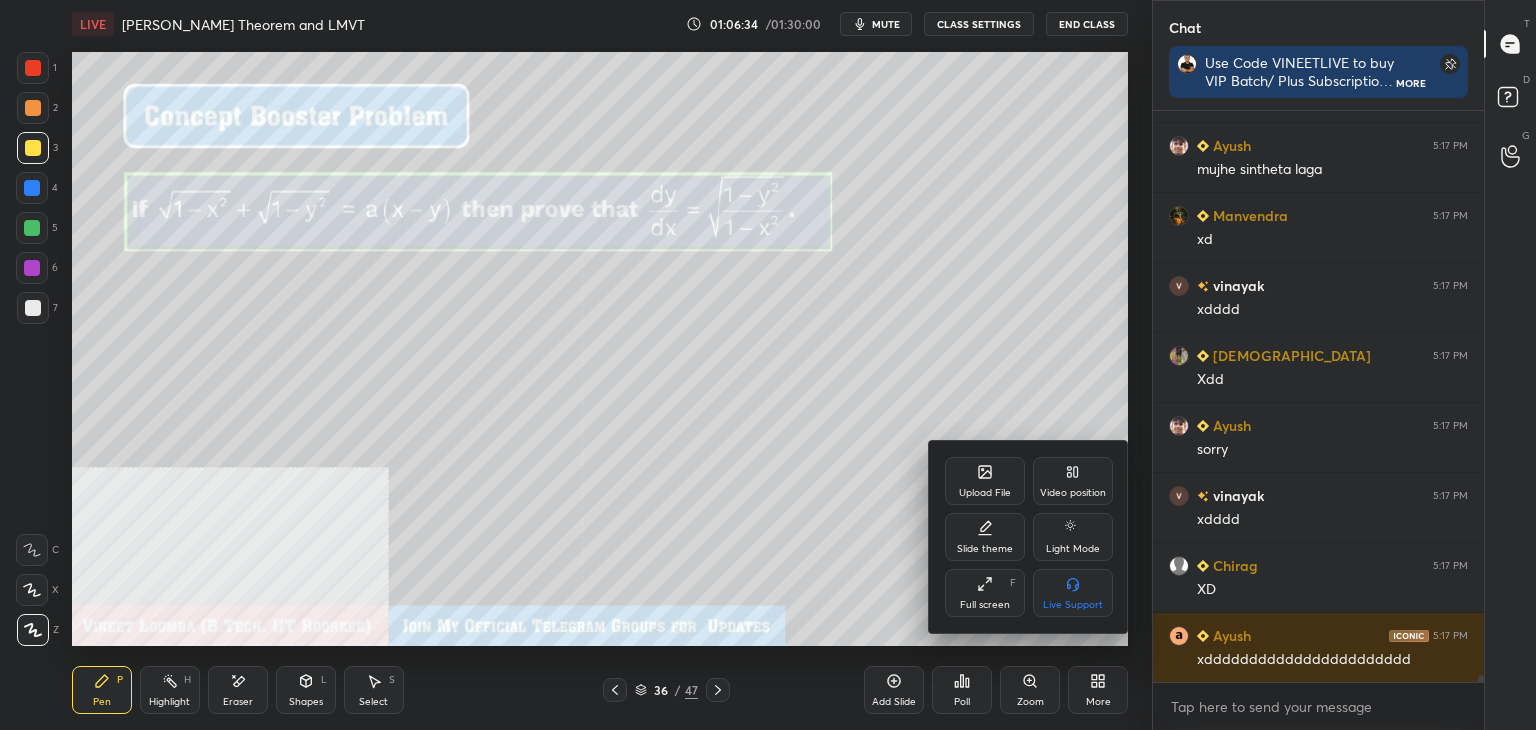 click on "Video position" at bounding box center (1073, 481) 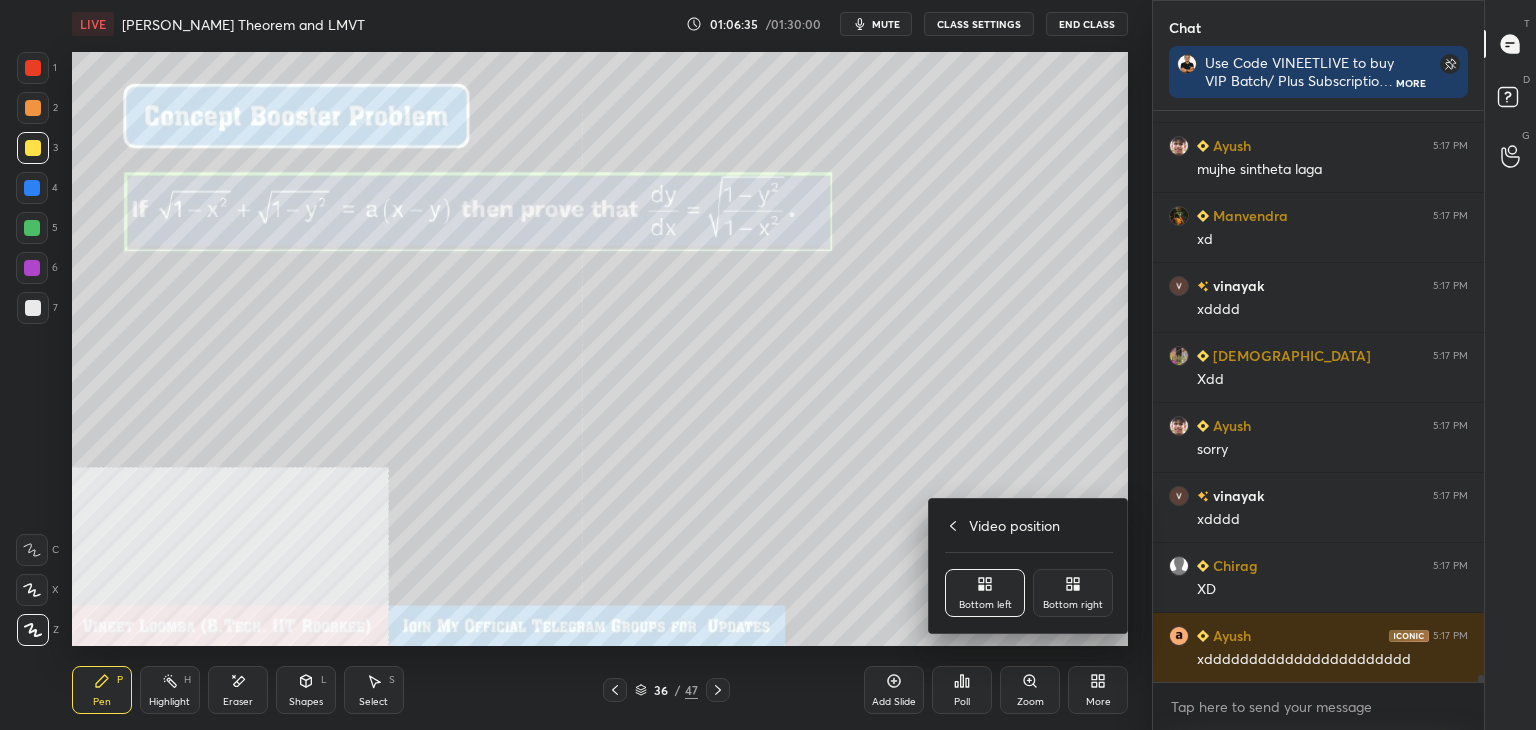 click 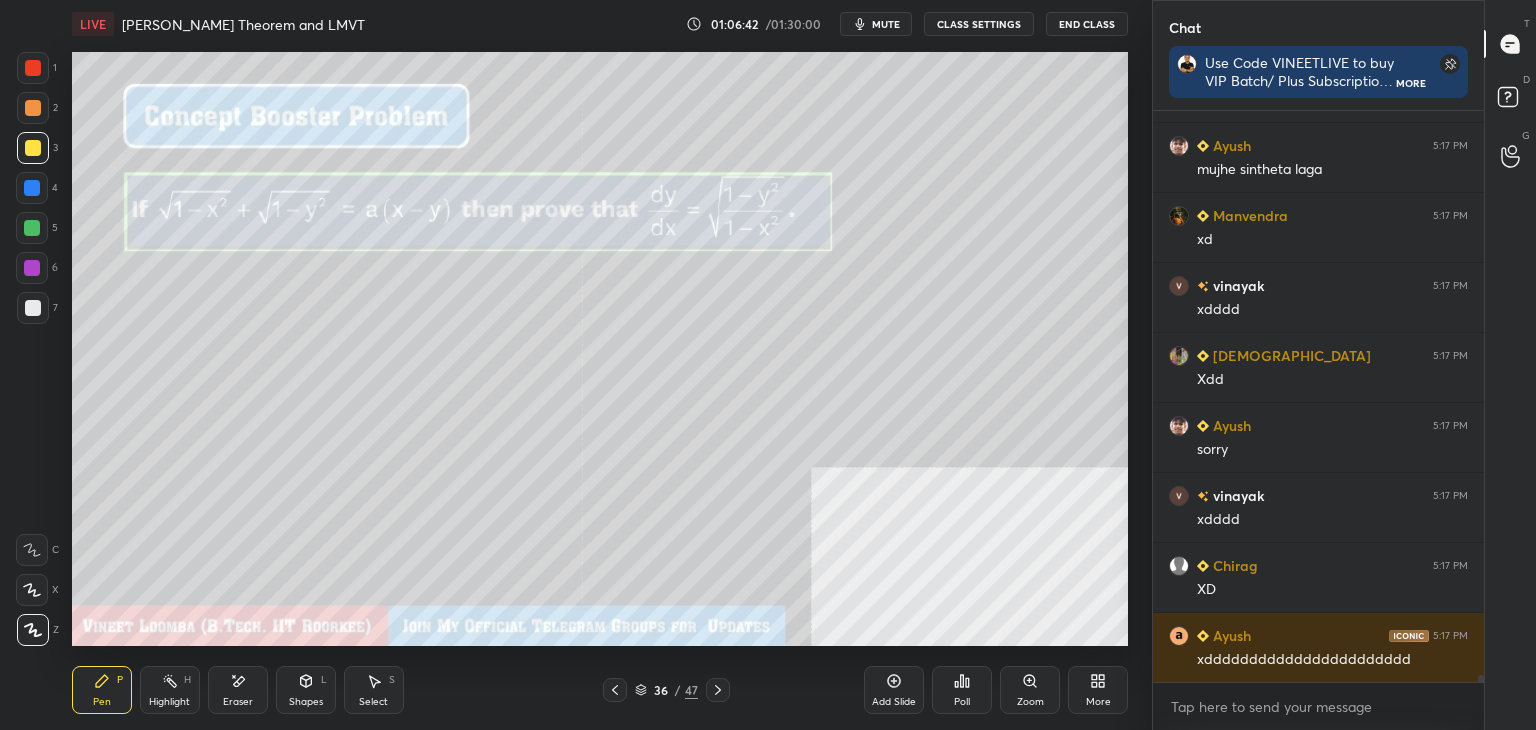 scroll, scrollTop: 48568, scrollLeft: 0, axis: vertical 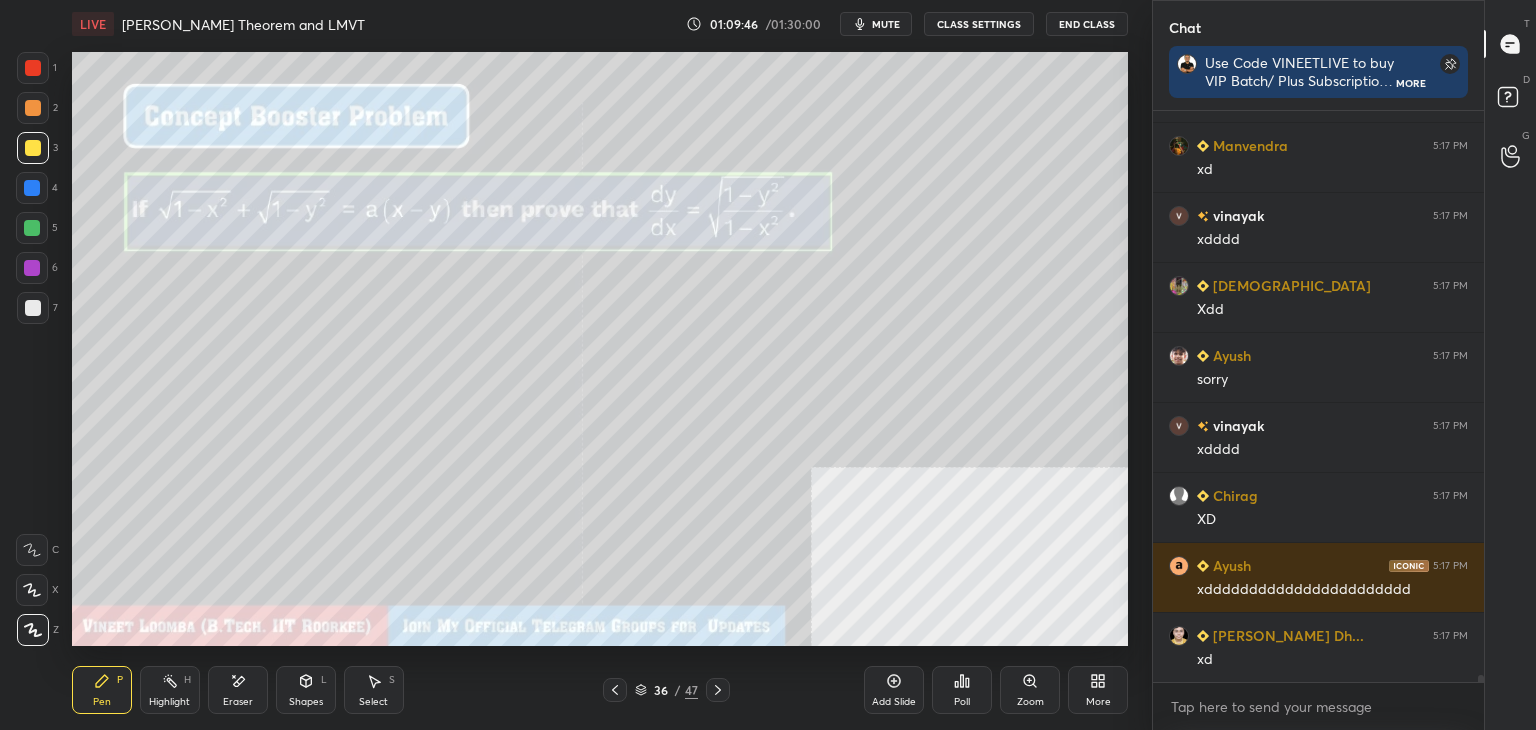 drag, startPoint x: 224, startPoint y: 680, endPoint x: 228, endPoint y: 649, distance: 31.257 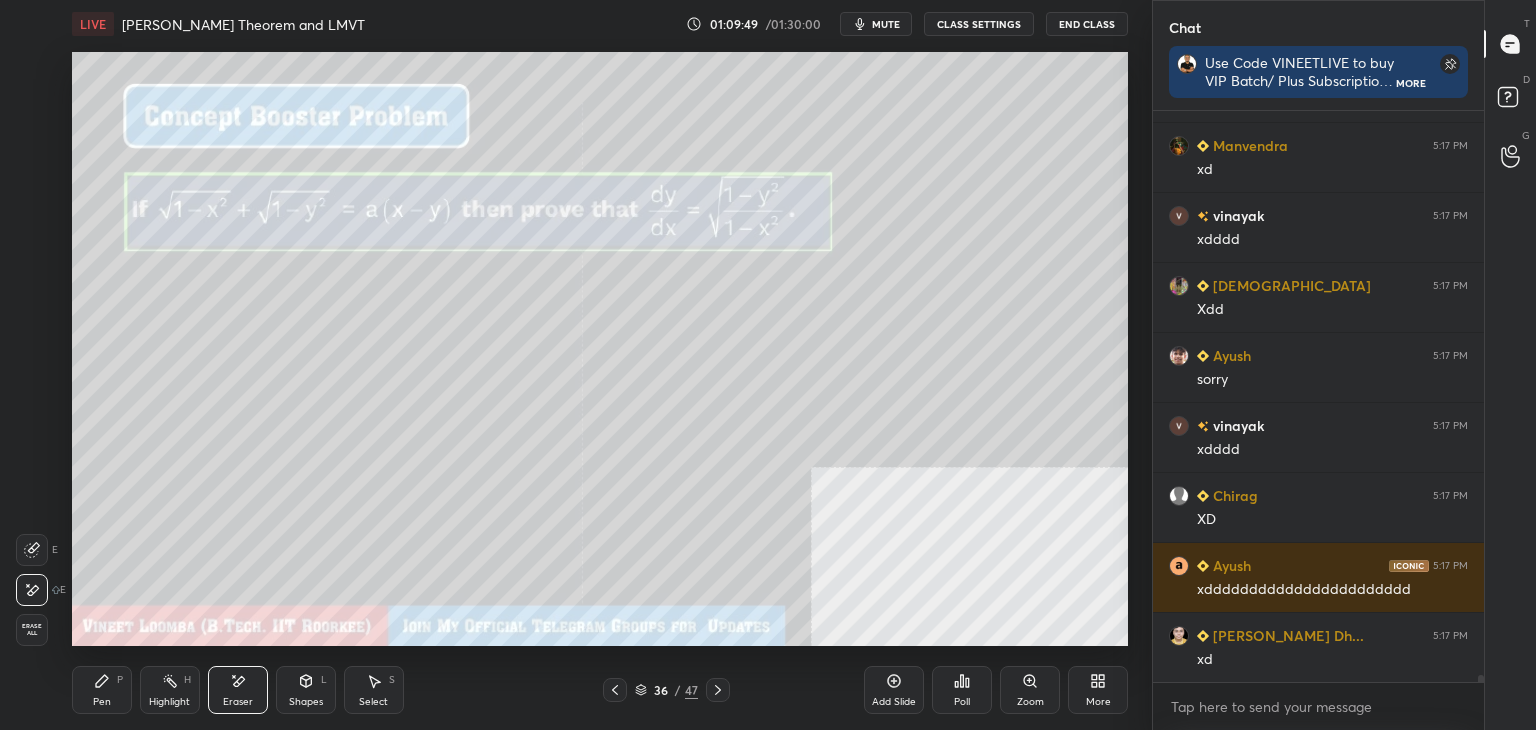 drag, startPoint x: 113, startPoint y: 677, endPoint x: 105, endPoint y: 646, distance: 32.01562 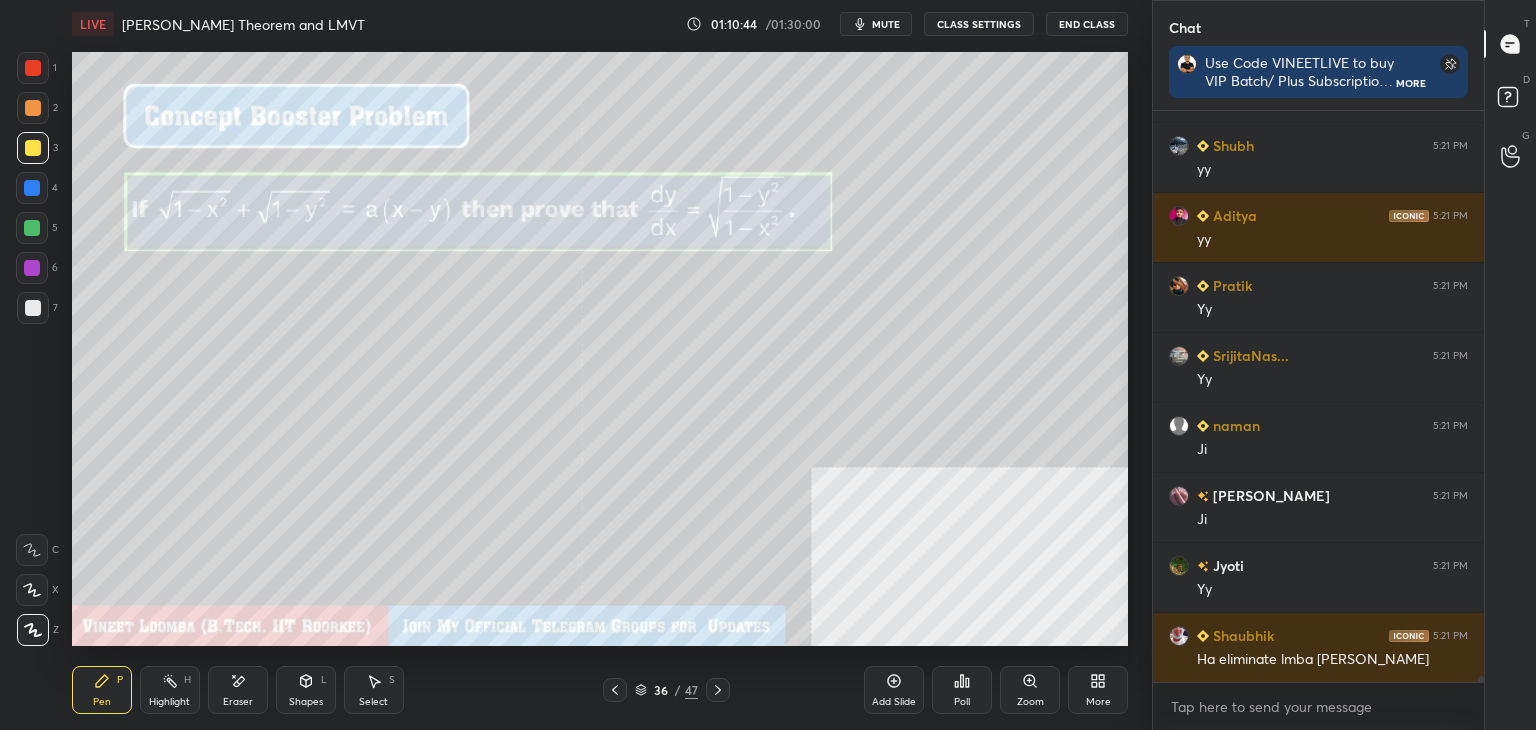 scroll, scrollTop: 49688, scrollLeft: 0, axis: vertical 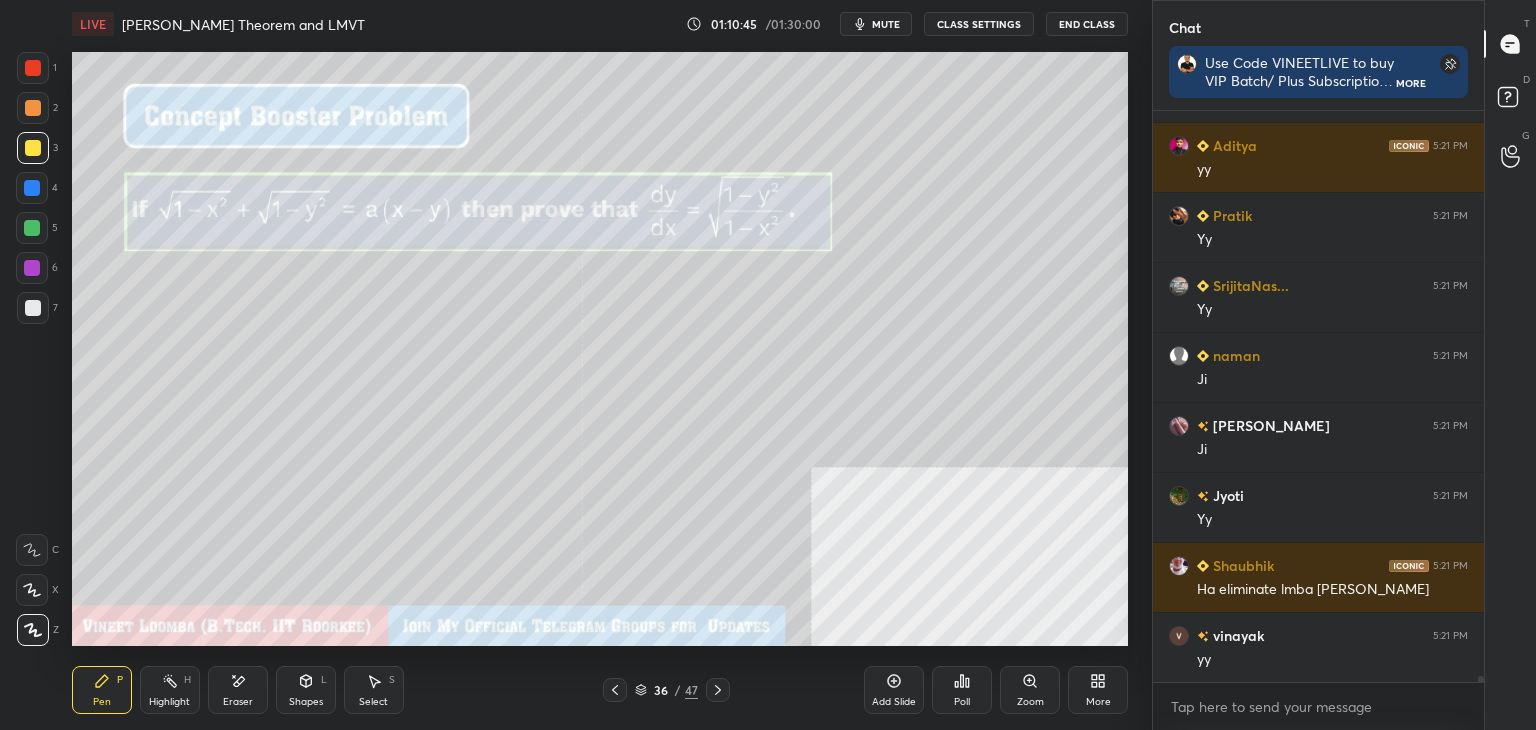 drag, startPoint x: 234, startPoint y: 699, endPoint x: 207, endPoint y: 693, distance: 27.658634 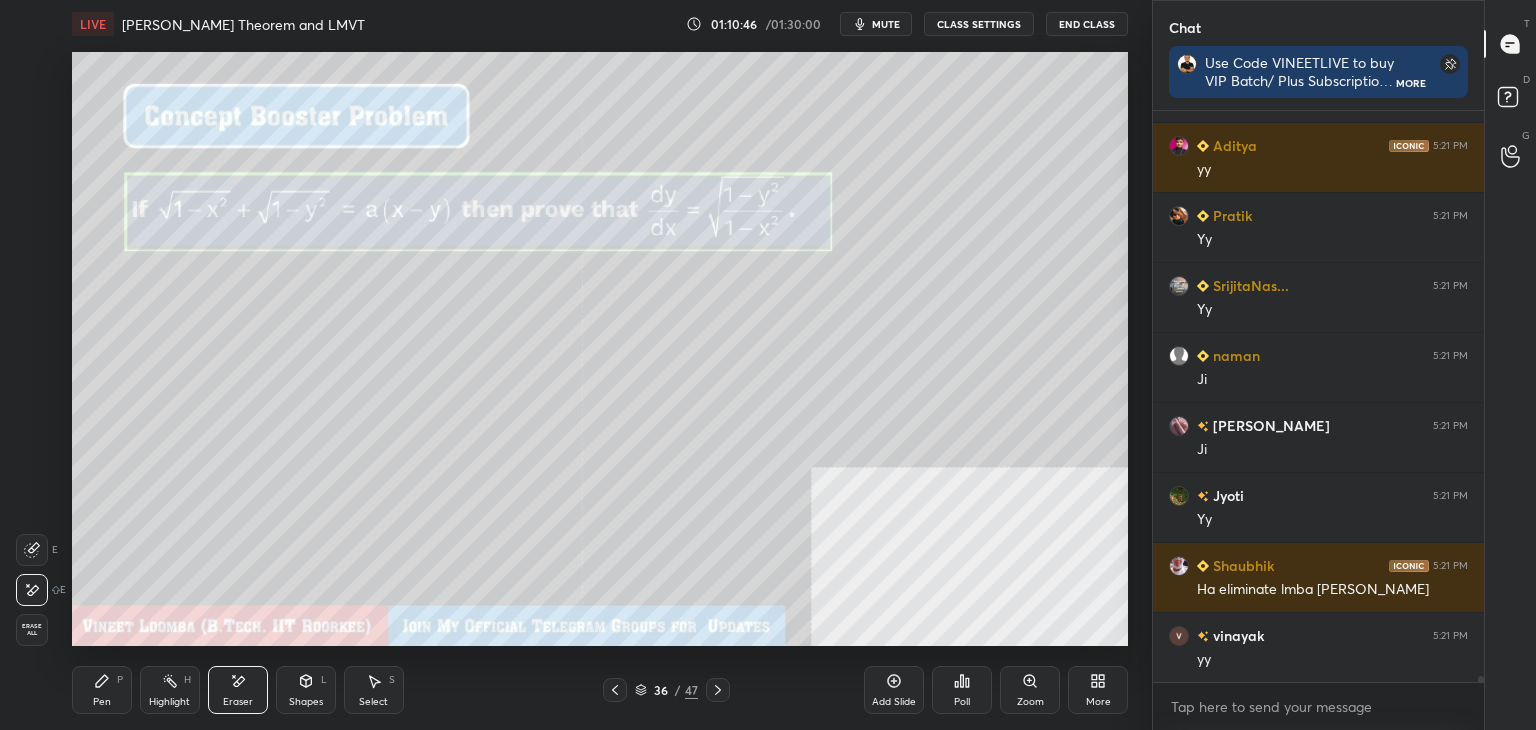 click on "Erase all" at bounding box center (32, 630) 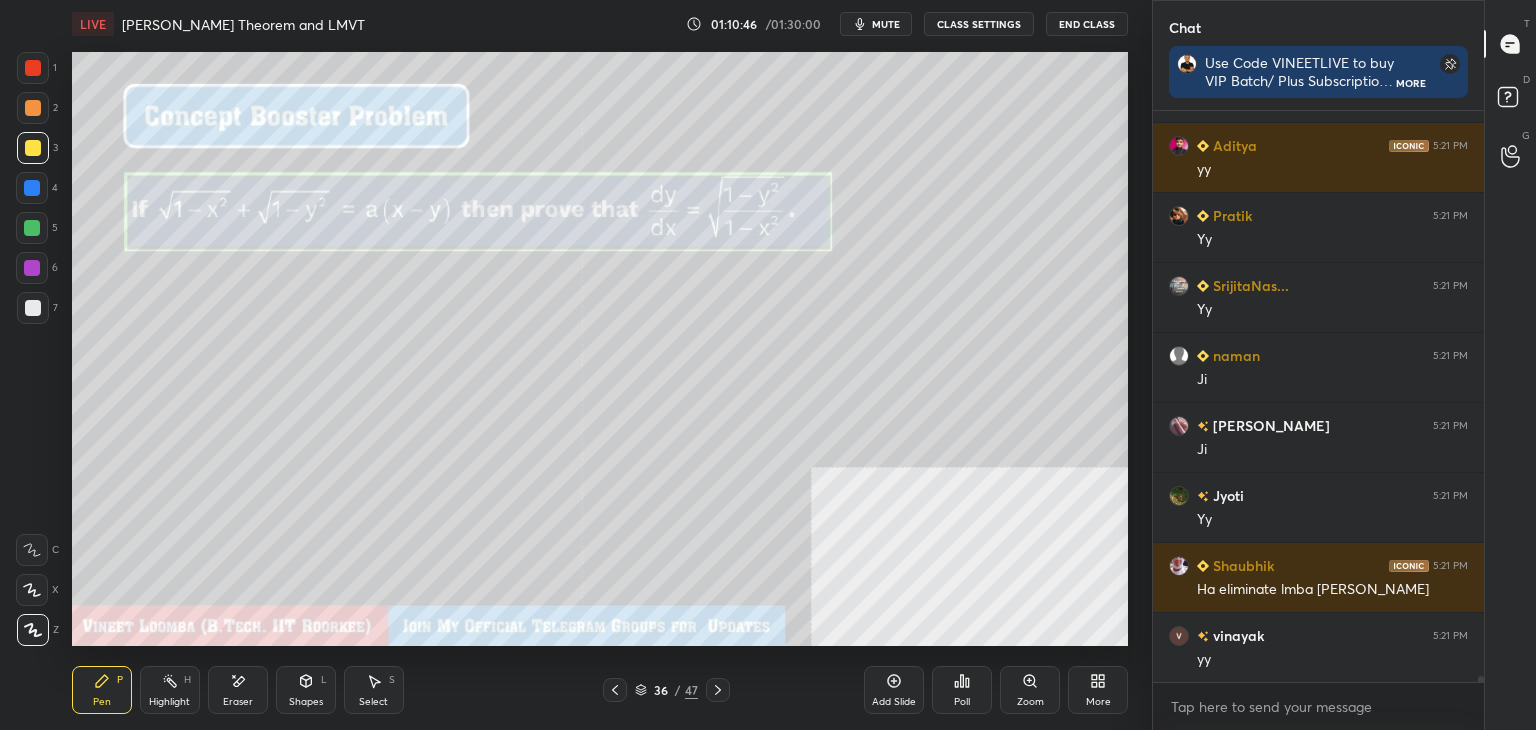 click 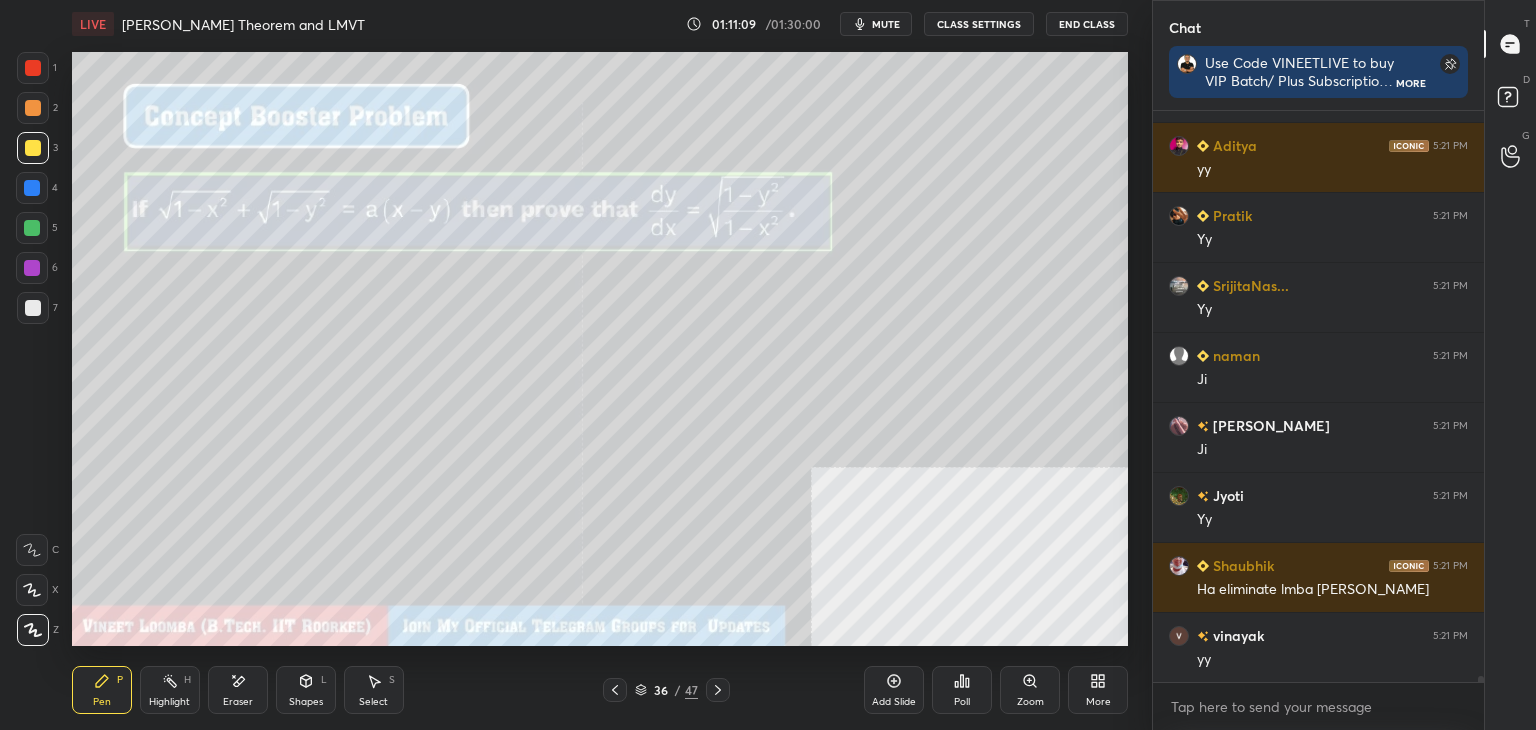 scroll, scrollTop: 49758, scrollLeft: 0, axis: vertical 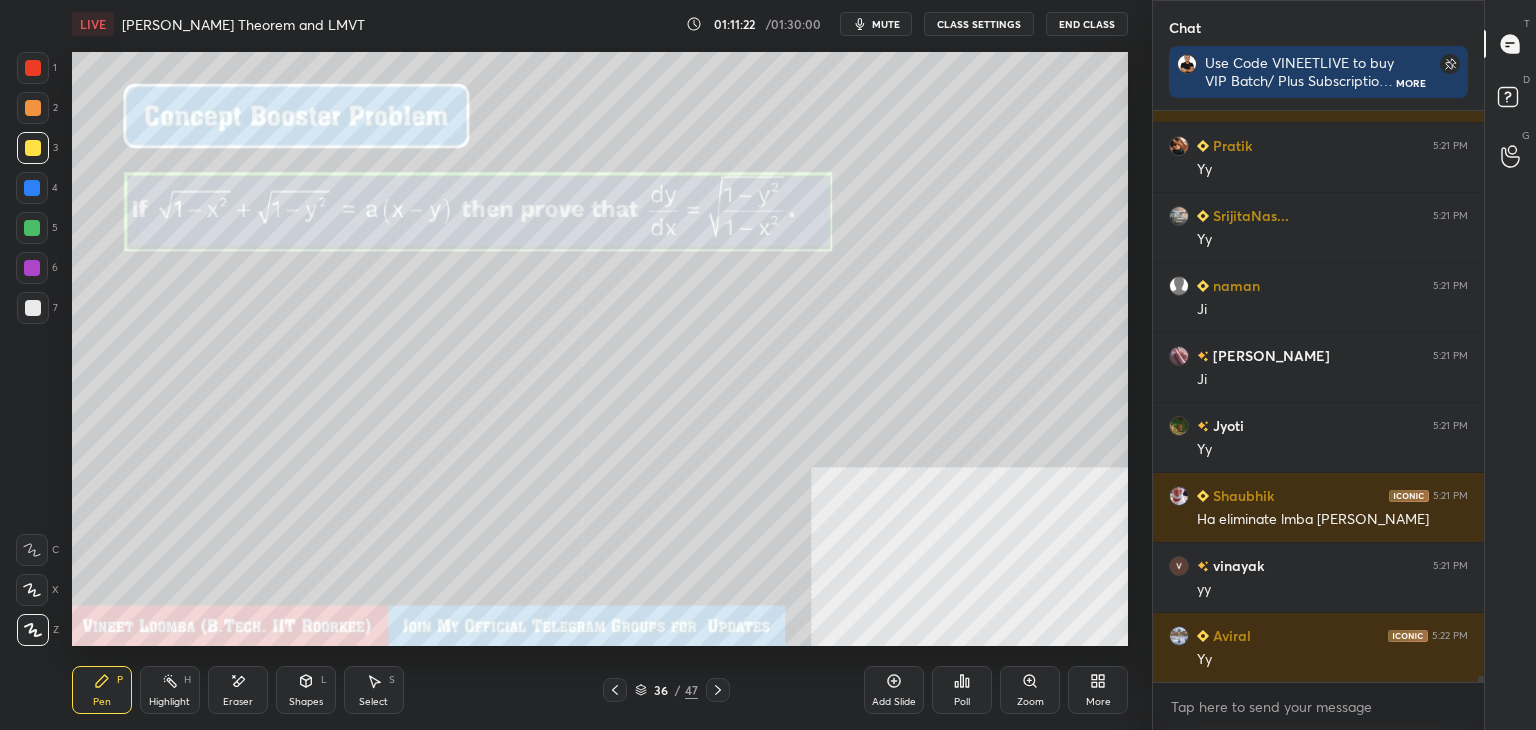 click on "Eraser" at bounding box center [238, 702] 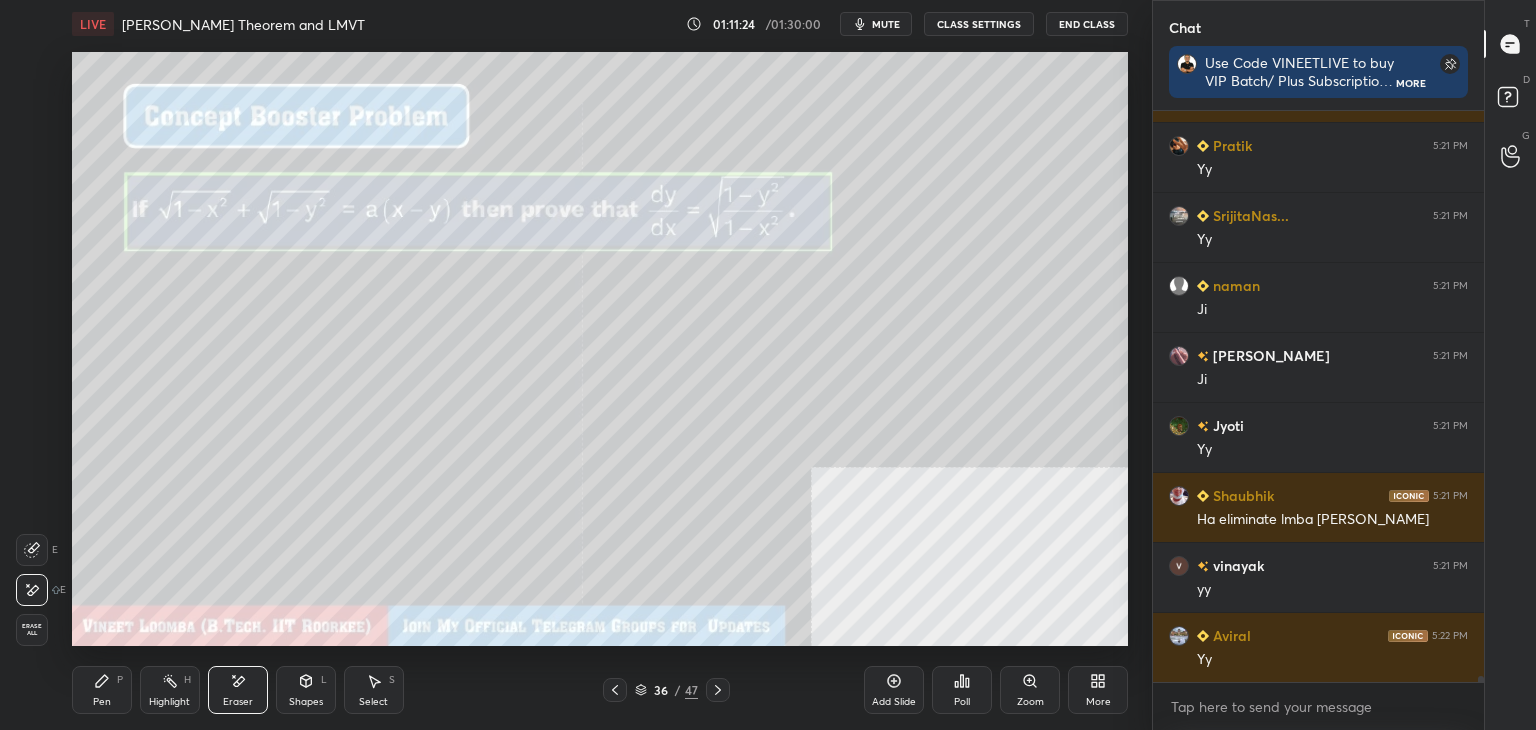 click on "Pen" at bounding box center [102, 702] 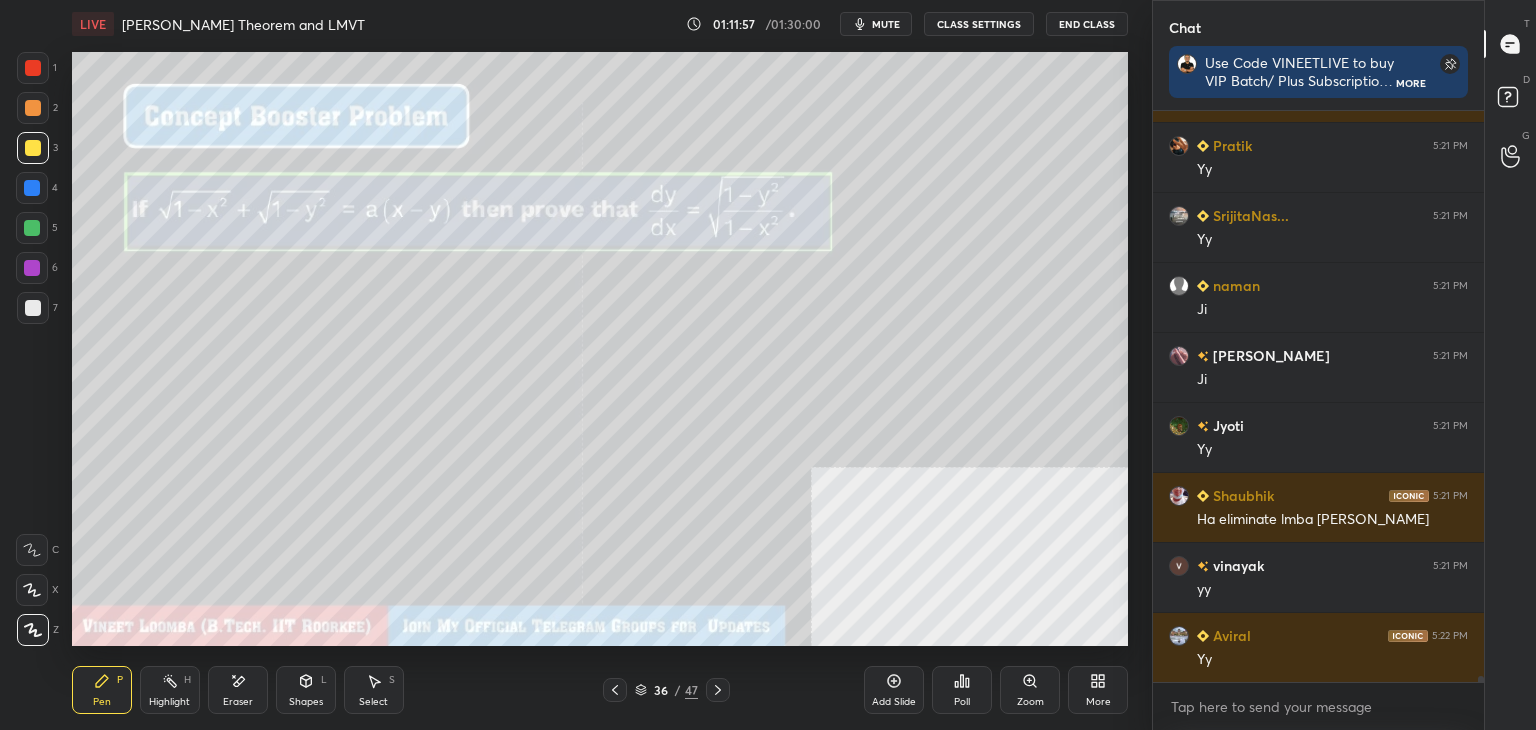 click on "Select" at bounding box center (373, 702) 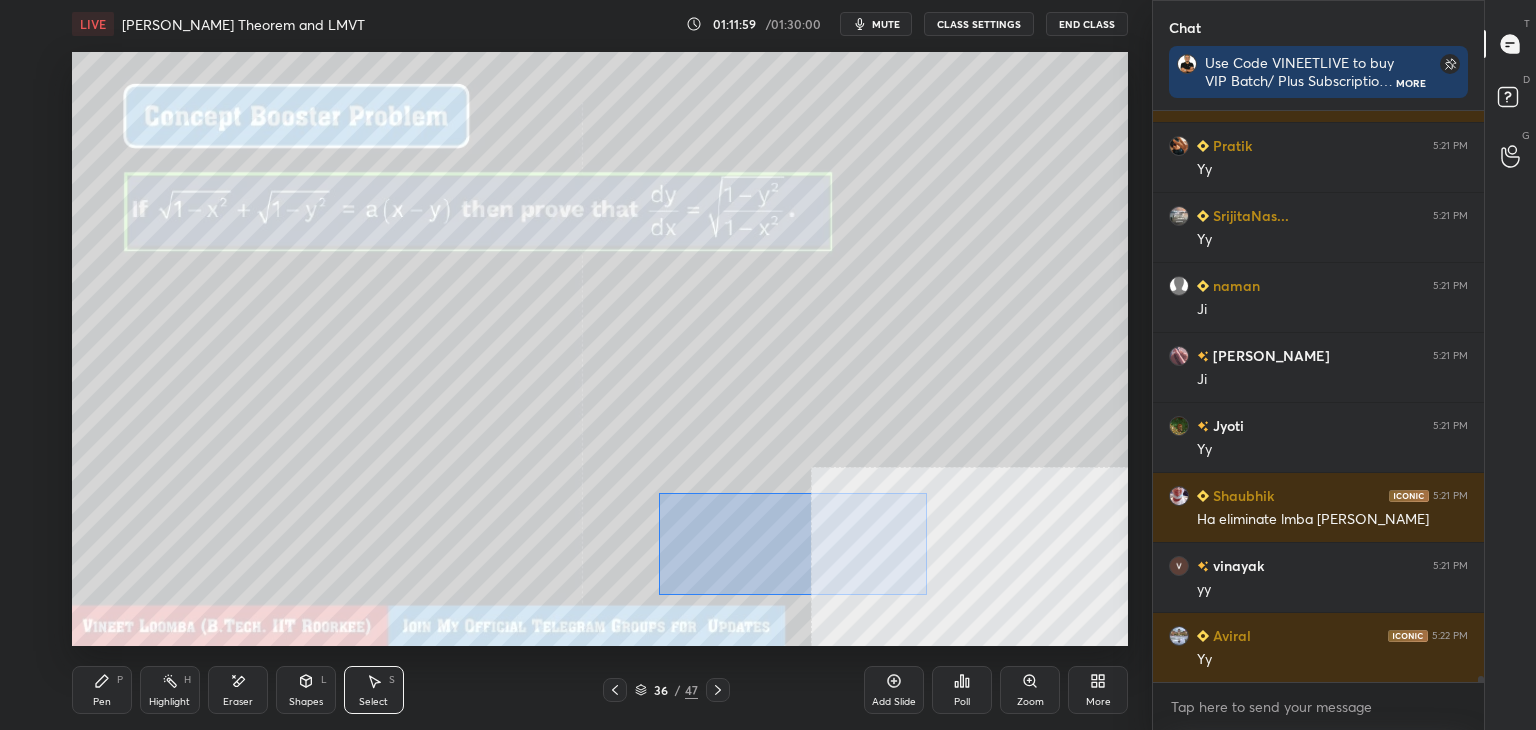 drag, startPoint x: 659, startPoint y: 493, endPoint x: 955, endPoint y: 571, distance: 306.10455 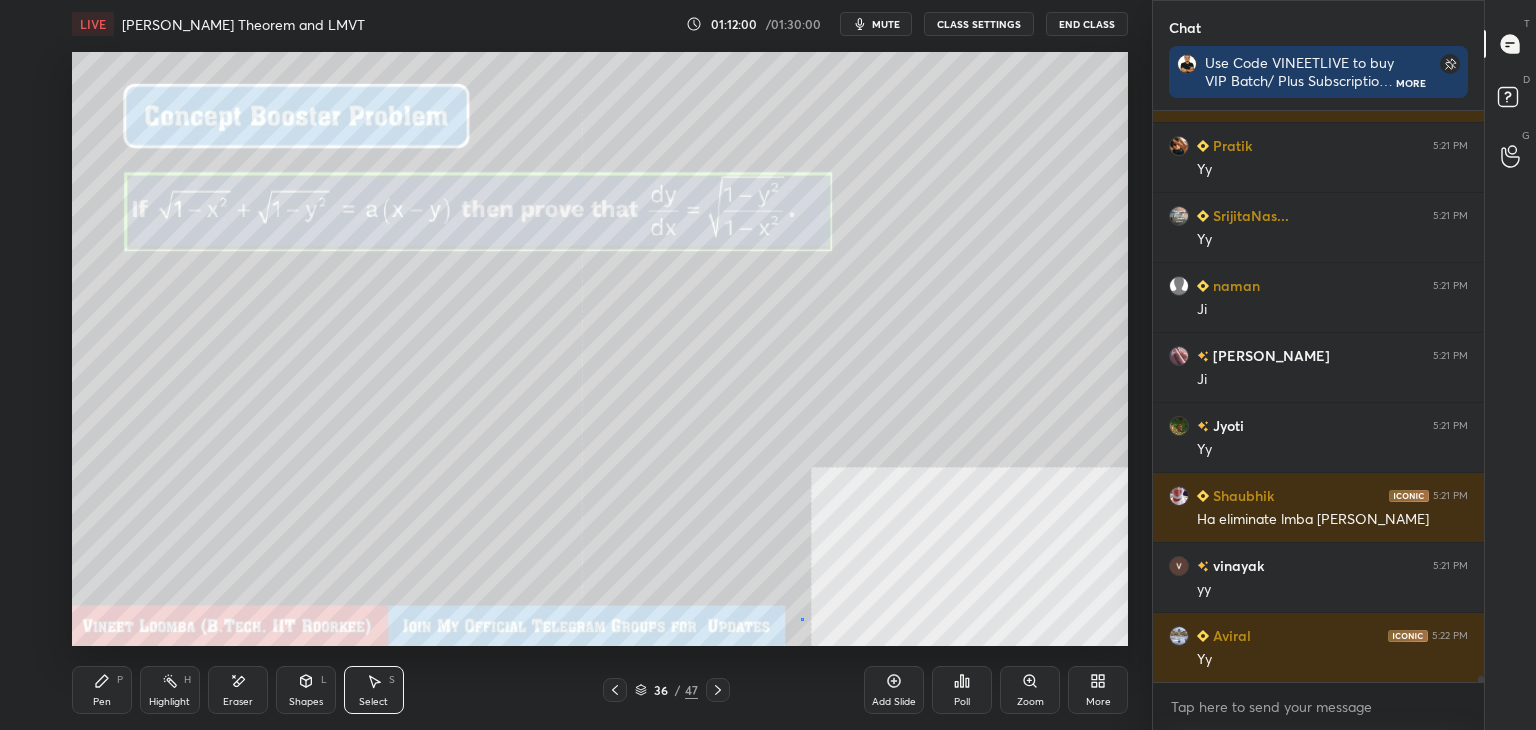click on "0 ° Undo Copy Duplicate Duplicate to new slide Delete" at bounding box center [600, 349] 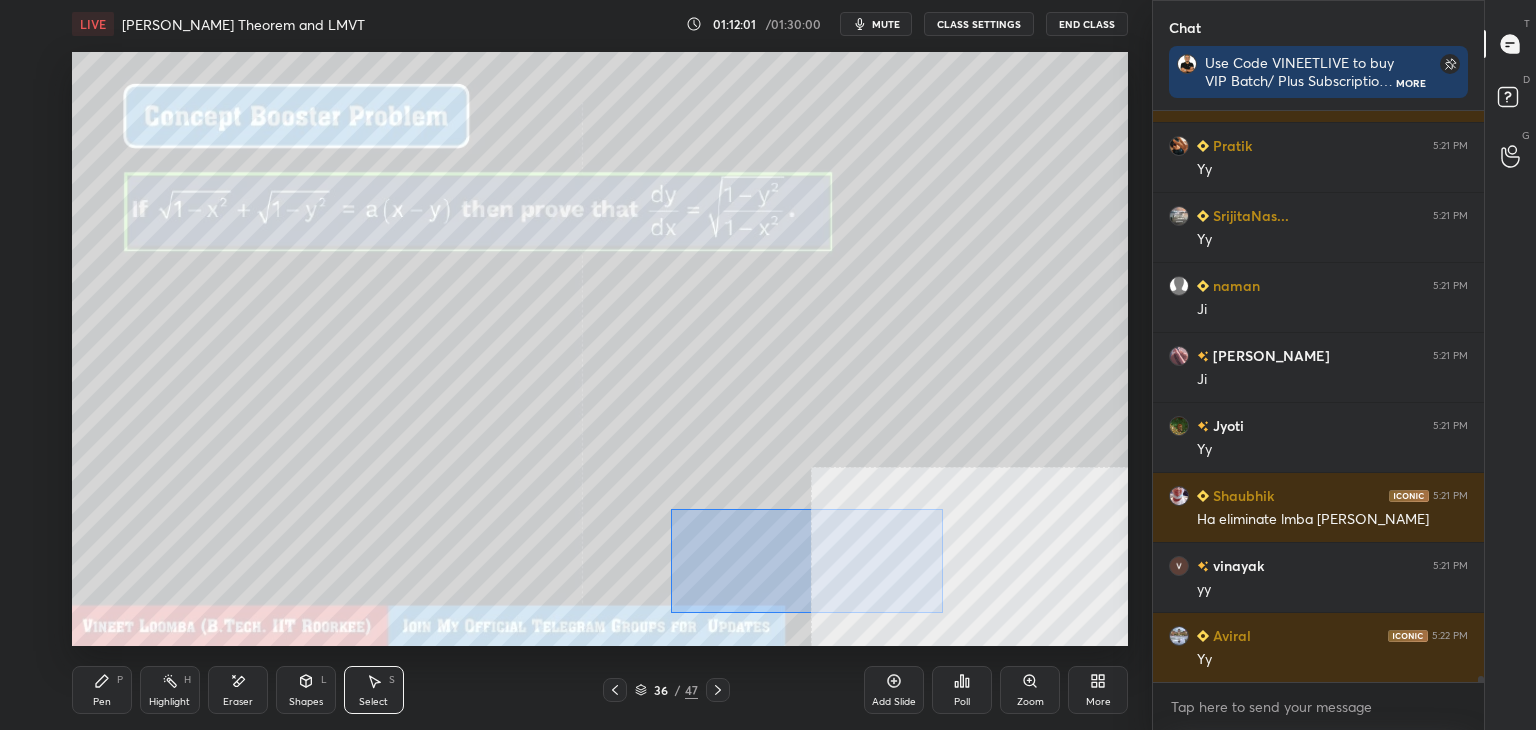 drag, startPoint x: 675, startPoint y: 512, endPoint x: 948, endPoint y: 601, distance: 287.14108 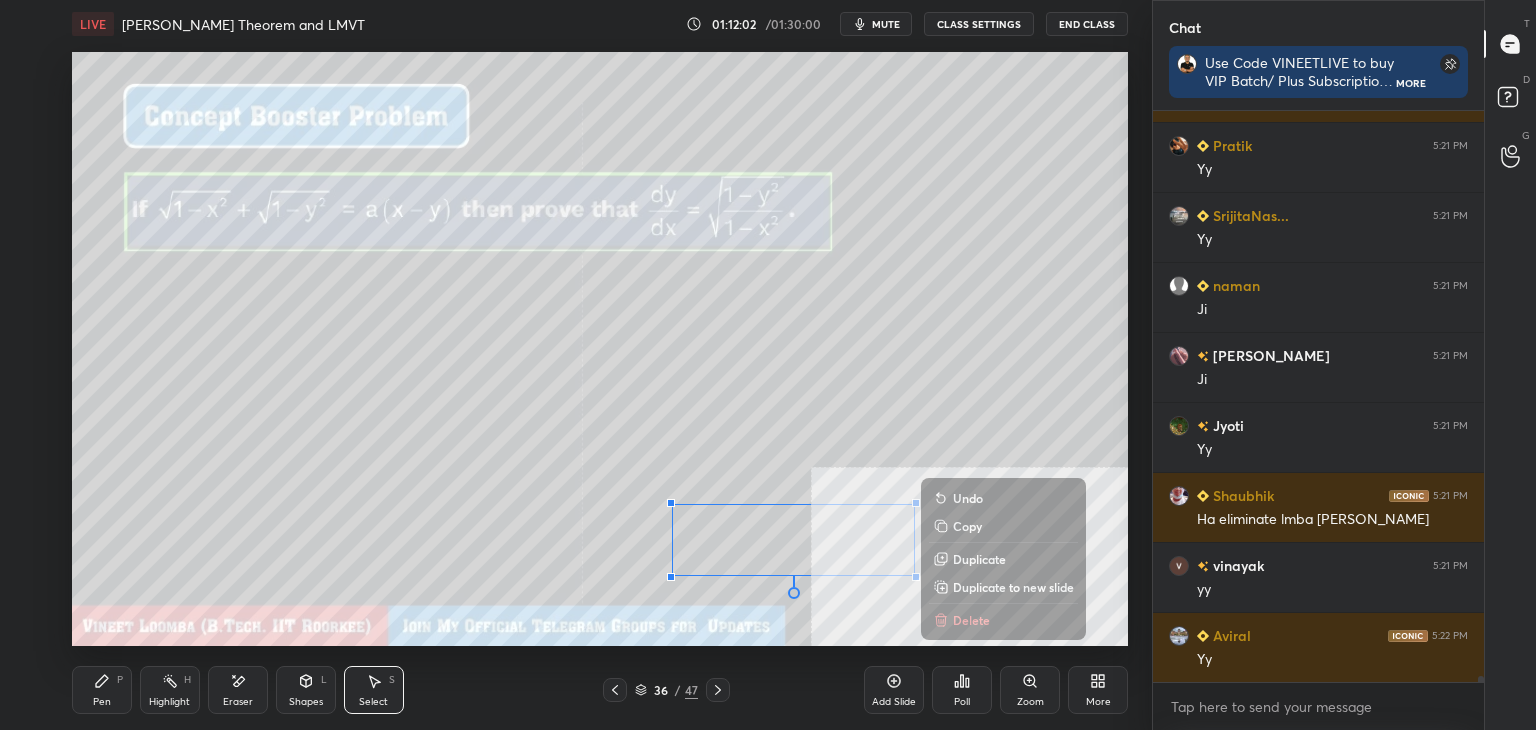 drag, startPoint x: 1063, startPoint y: 587, endPoint x: 1041, endPoint y: 577, distance: 24.166092 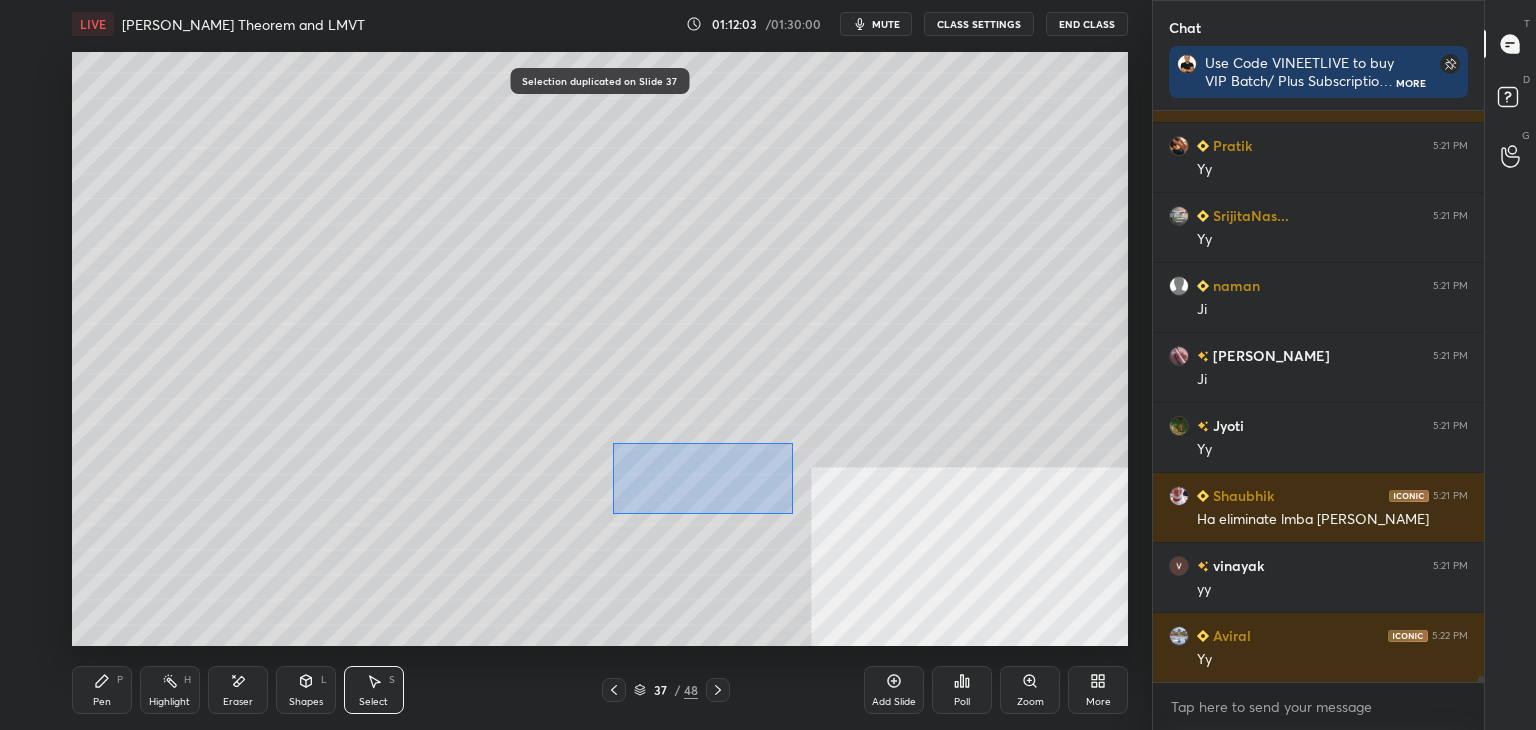 drag, startPoint x: 792, startPoint y: 513, endPoint x: 920, endPoint y: 573, distance: 141.36478 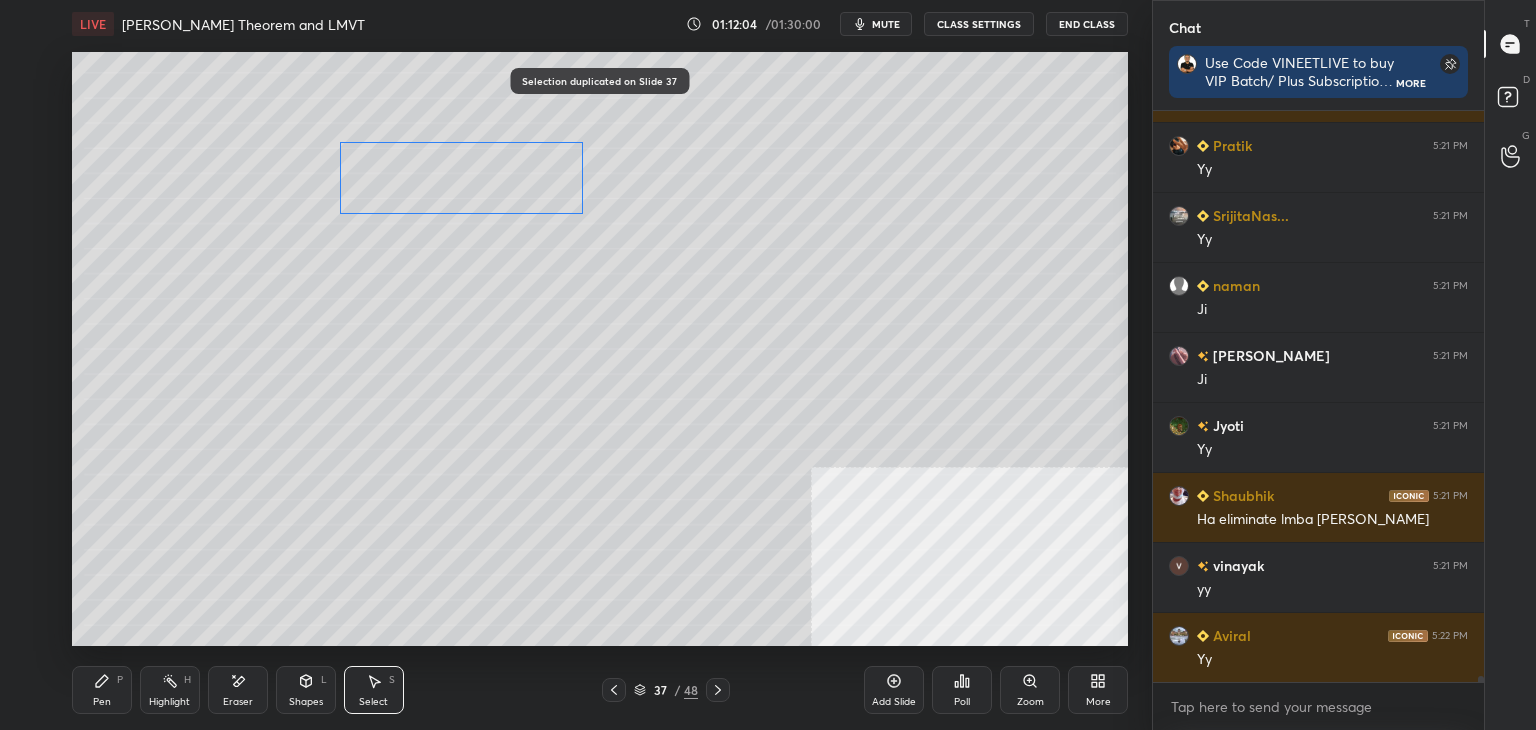 drag, startPoint x: 744, startPoint y: 489, endPoint x: 477, endPoint y: 180, distance: 408.37482 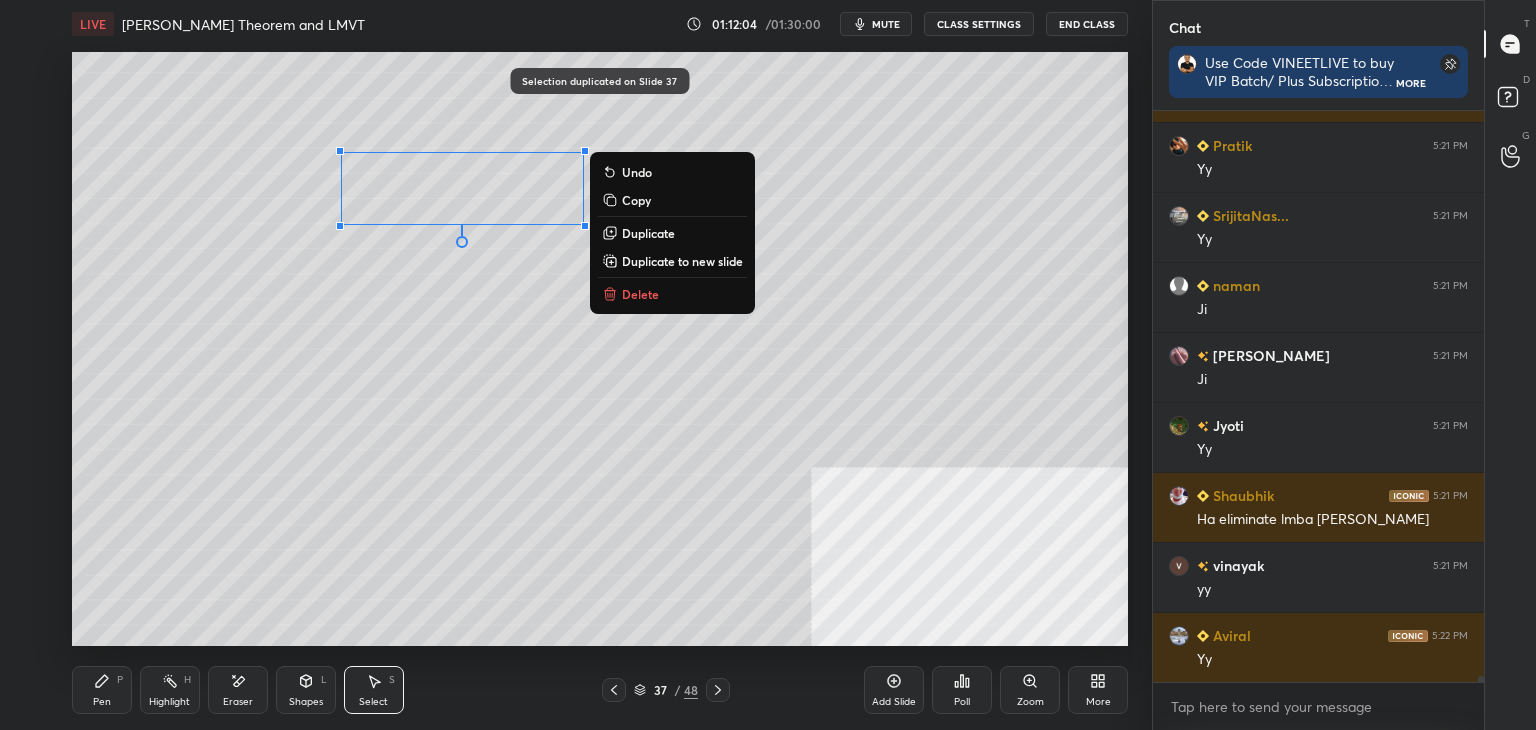 click on "0 ° Undo Copy Duplicate Duplicate to new slide Delete" at bounding box center [600, 349] 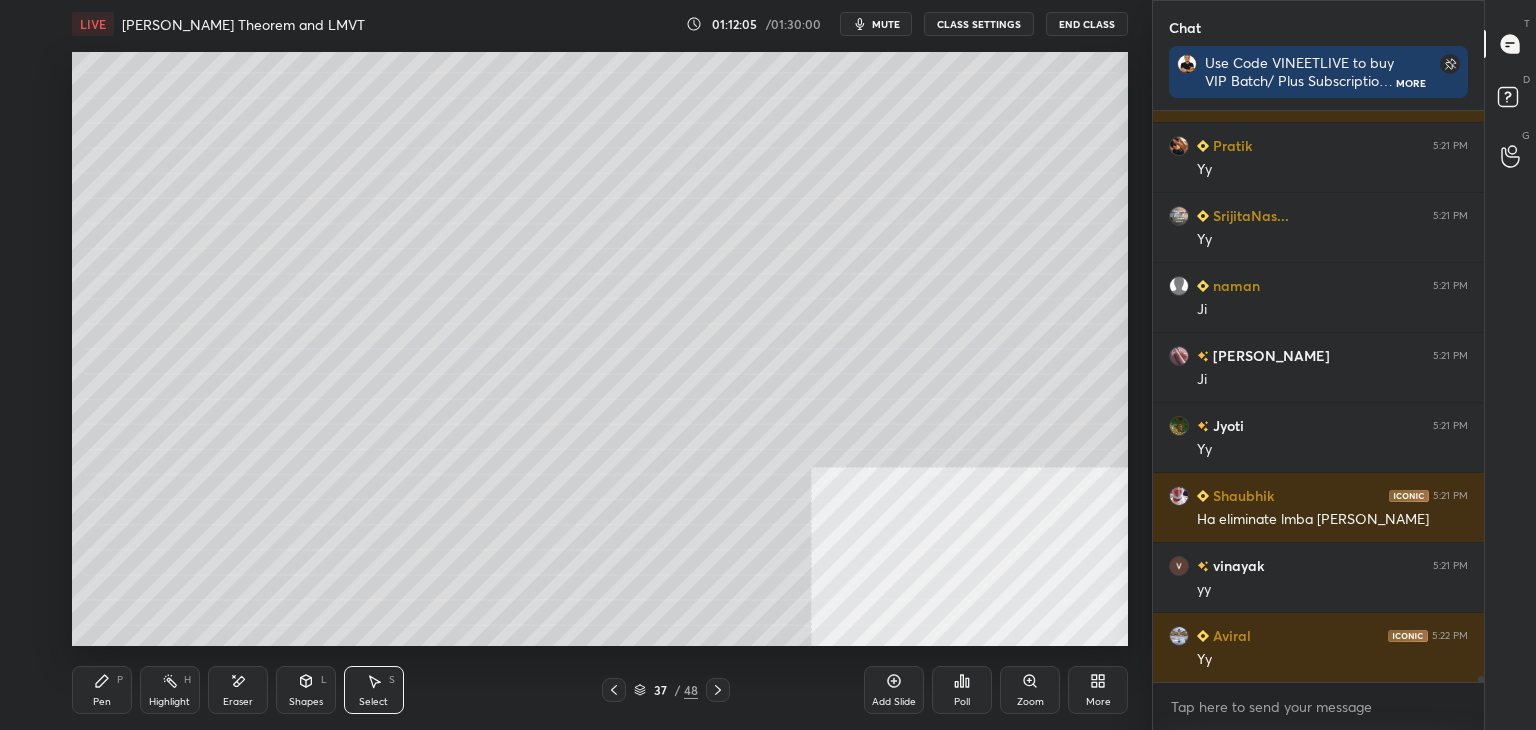click on "Pen P" at bounding box center (102, 690) 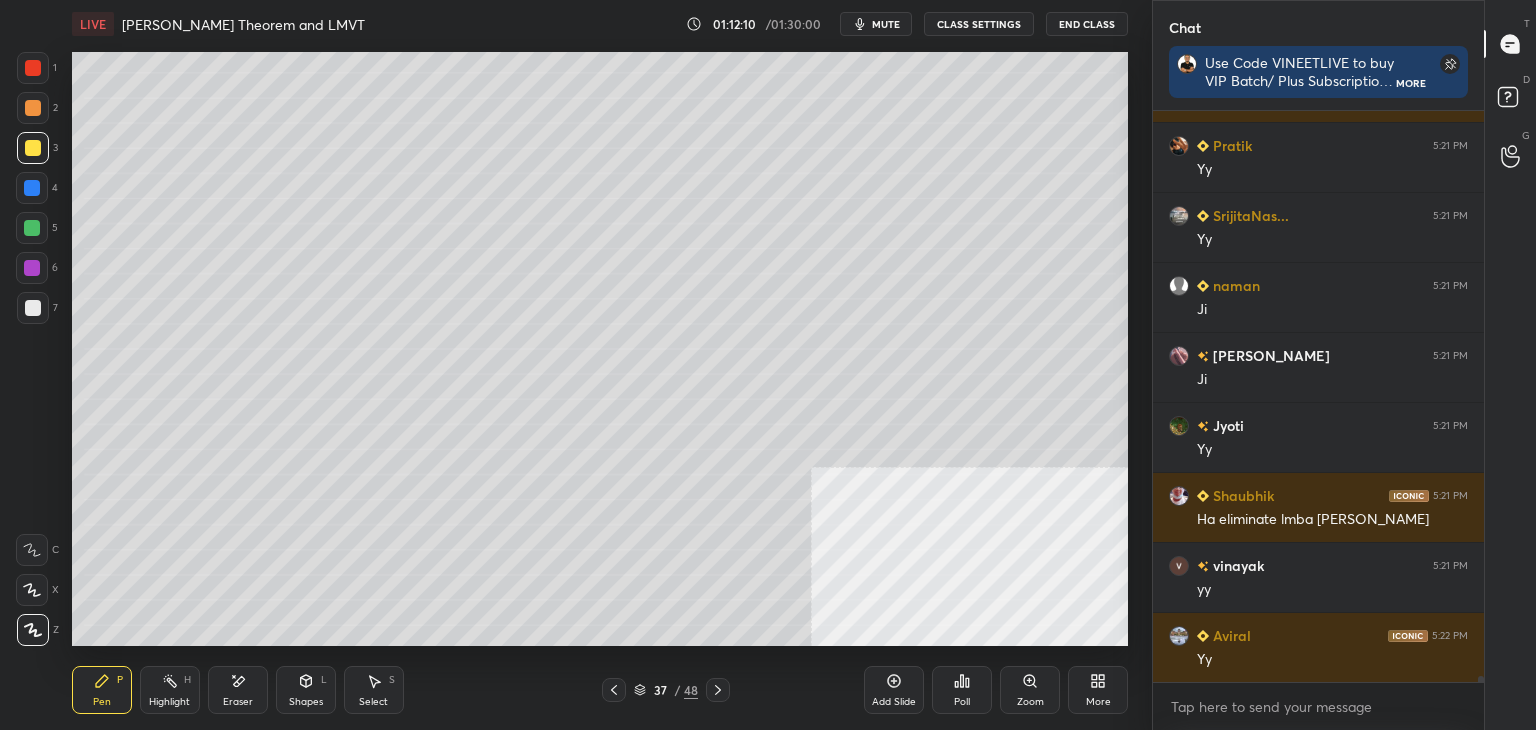 click 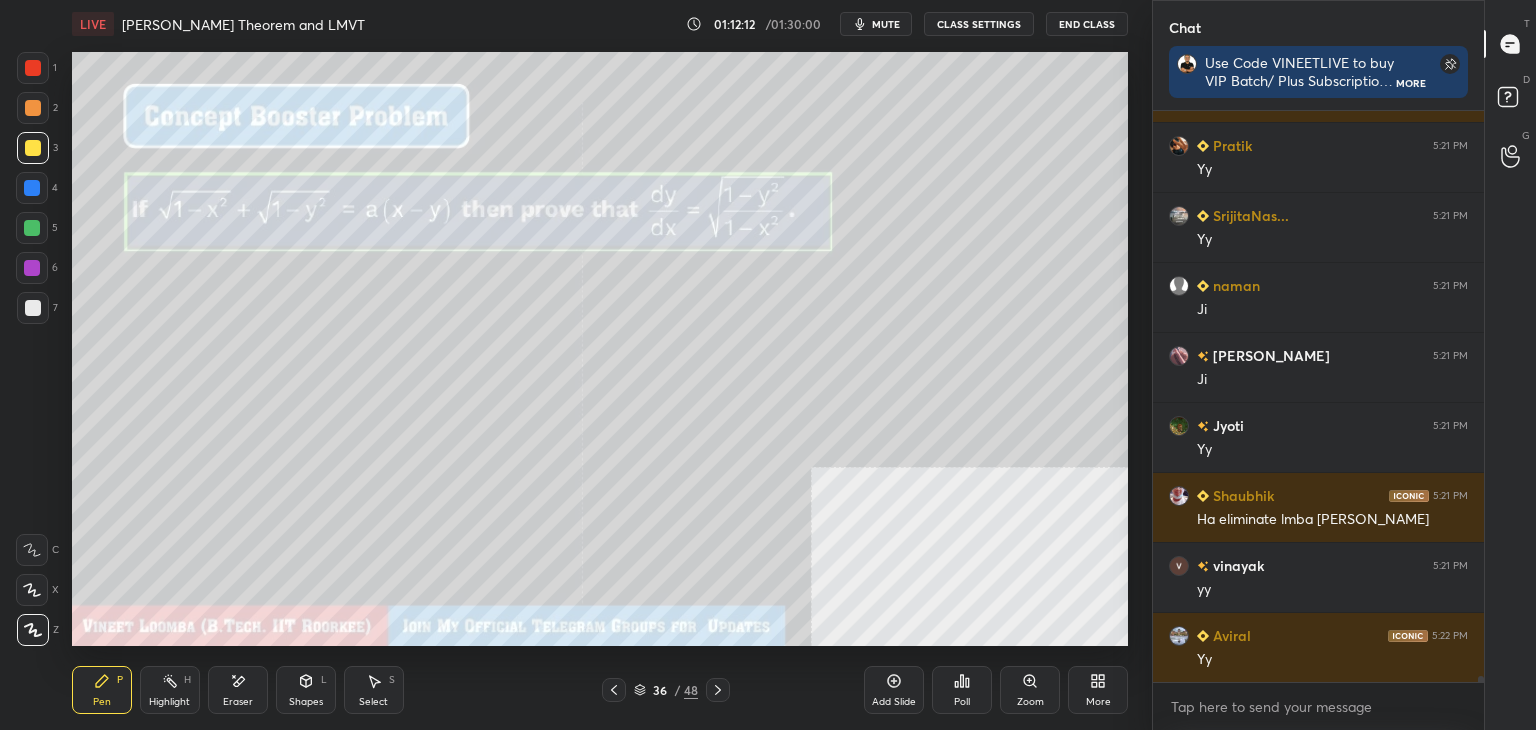 click 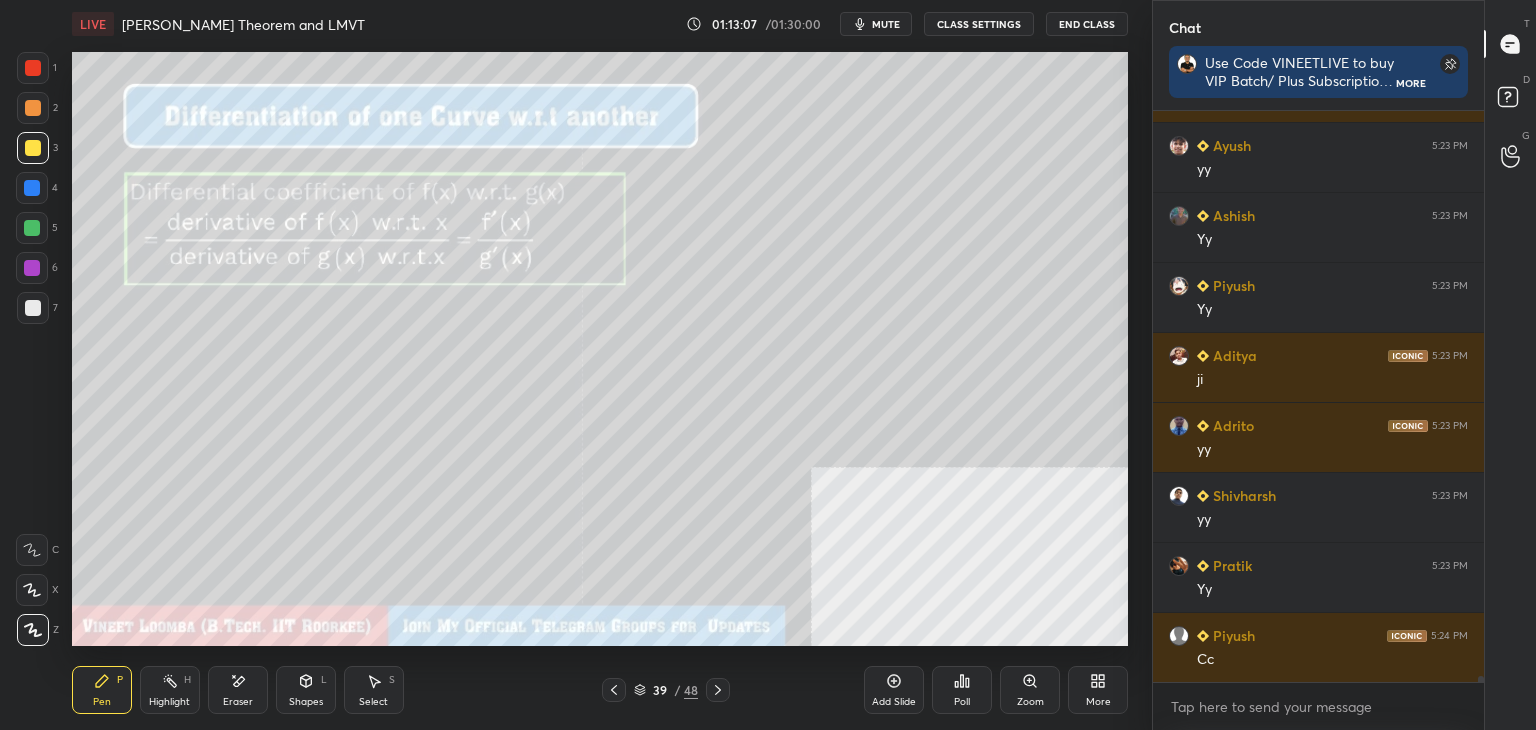 scroll, scrollTop: 50458, scrollLeft: 0, axis: vertical 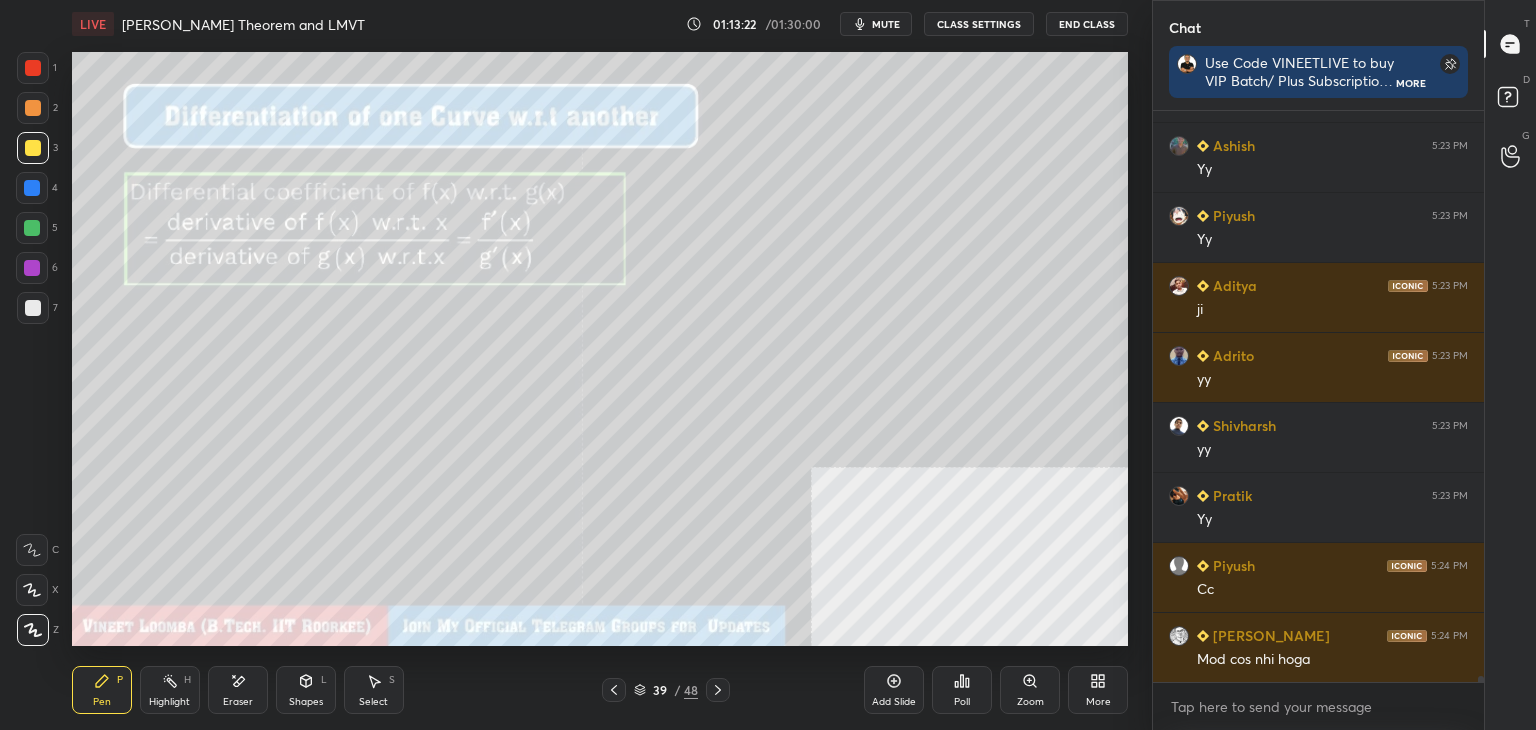 click 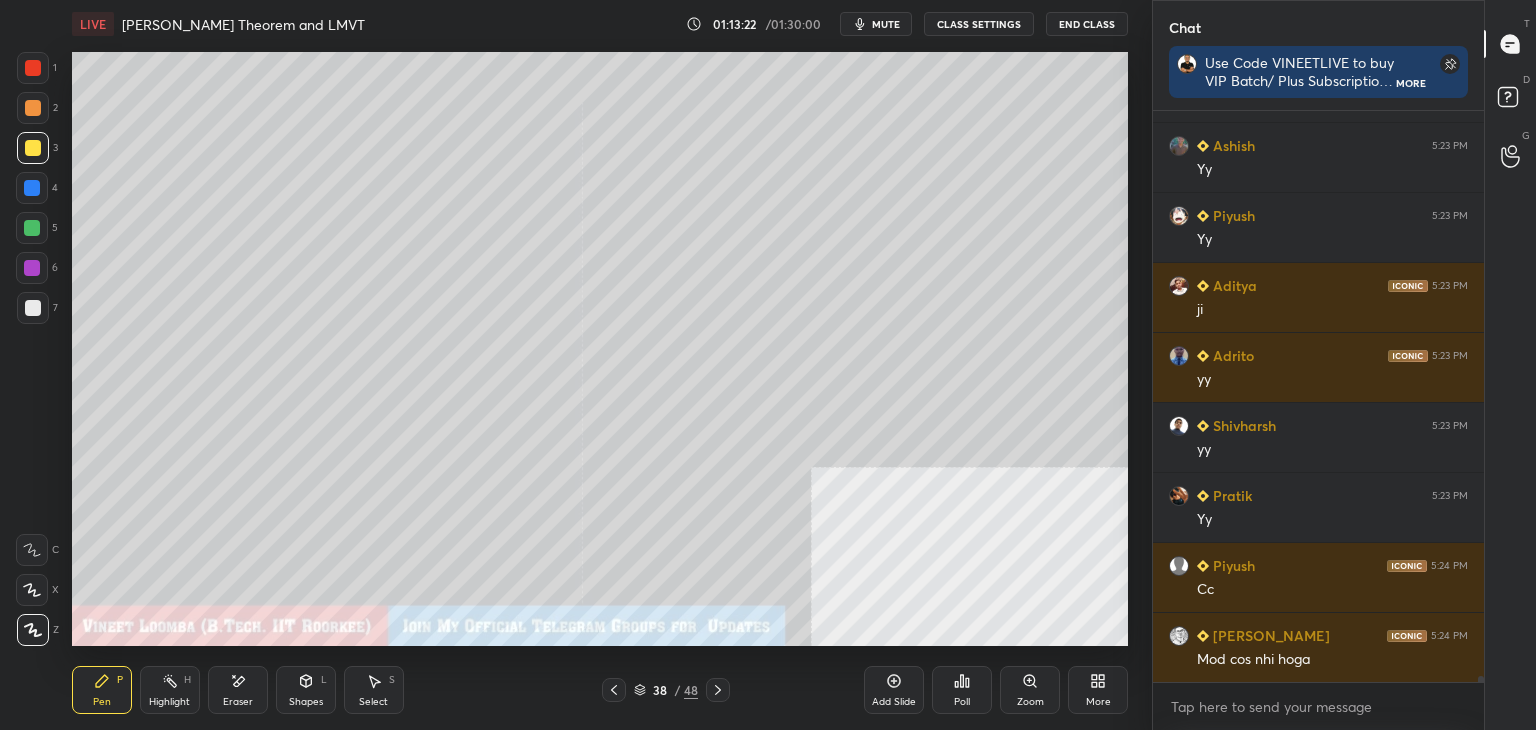 click 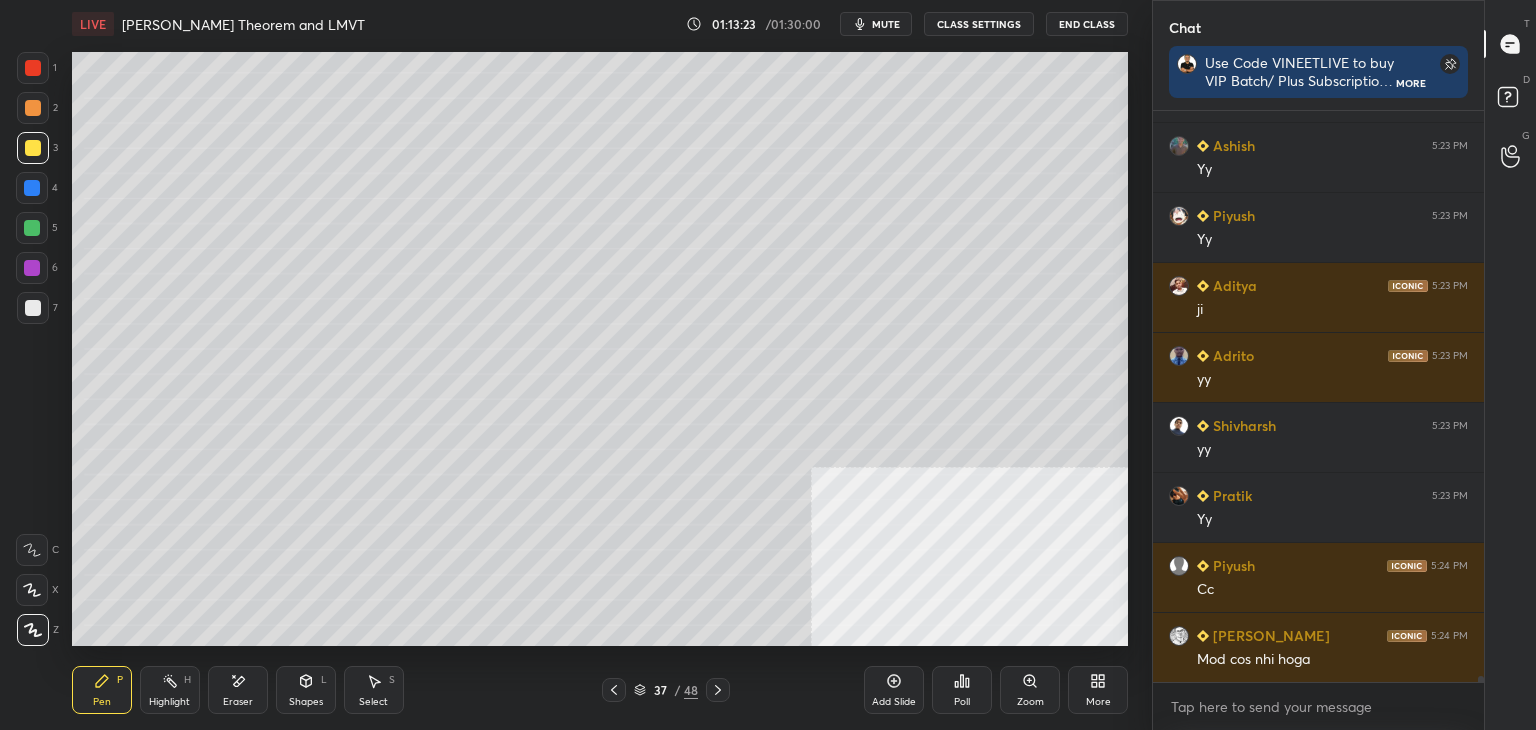 click 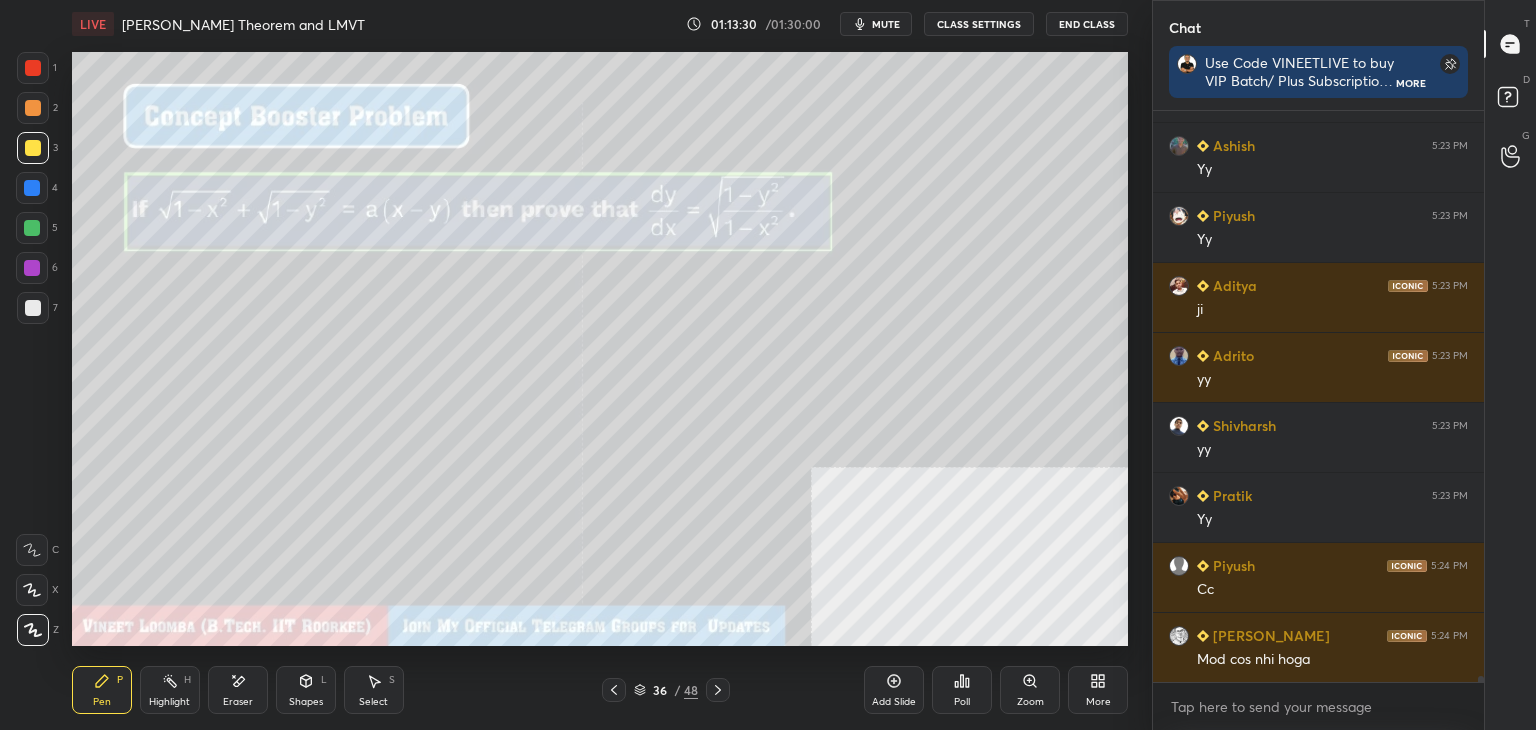 click 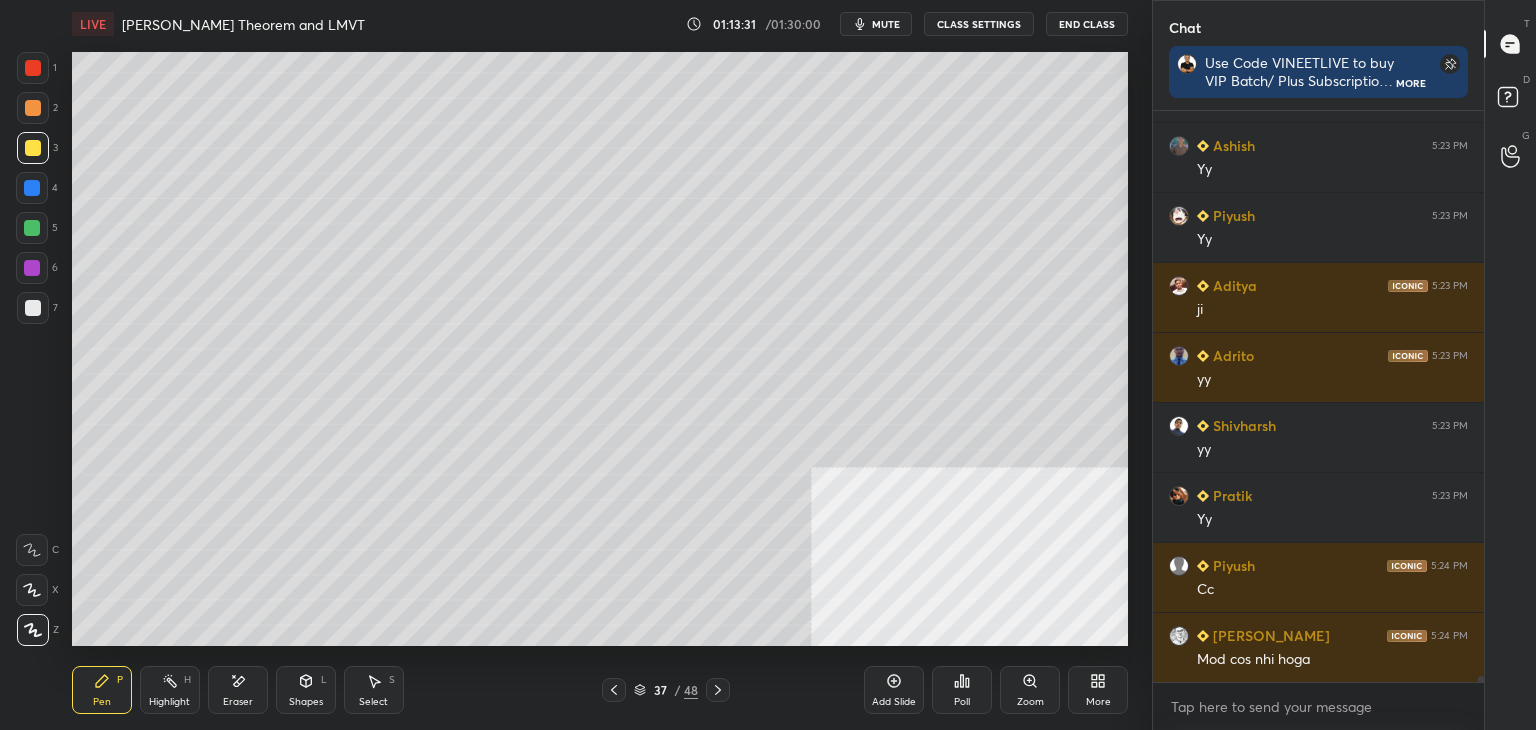 click 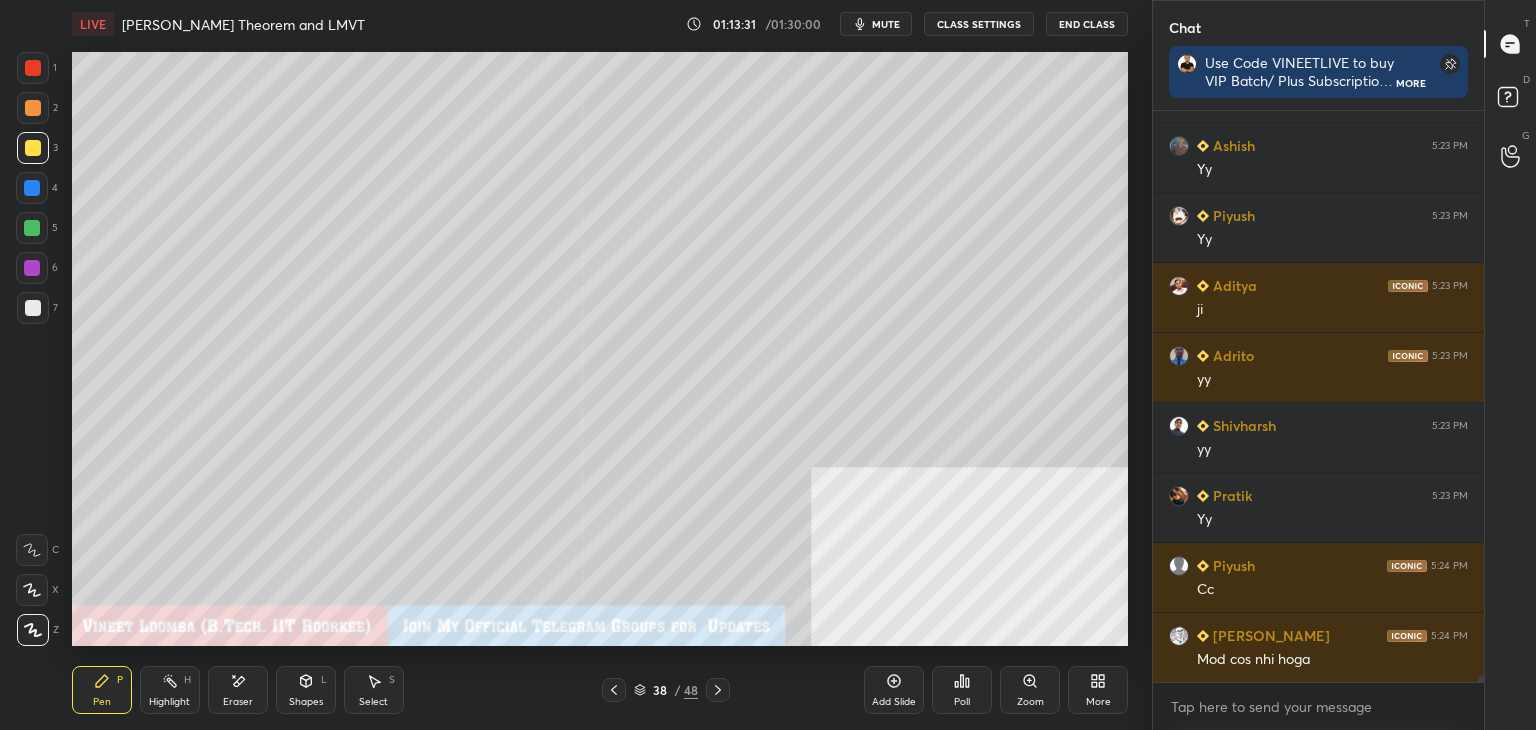 click 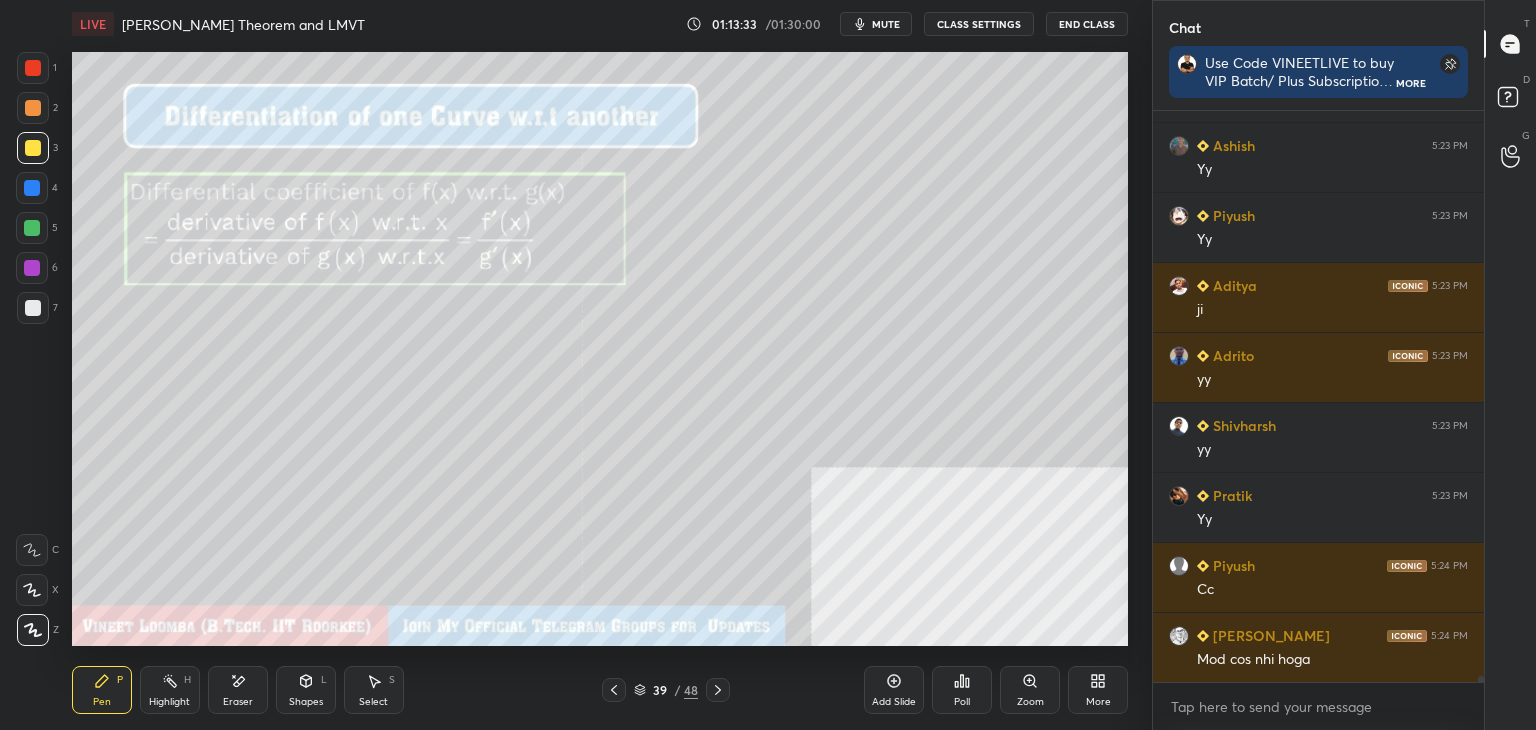 click at bounding box center [614, 690] 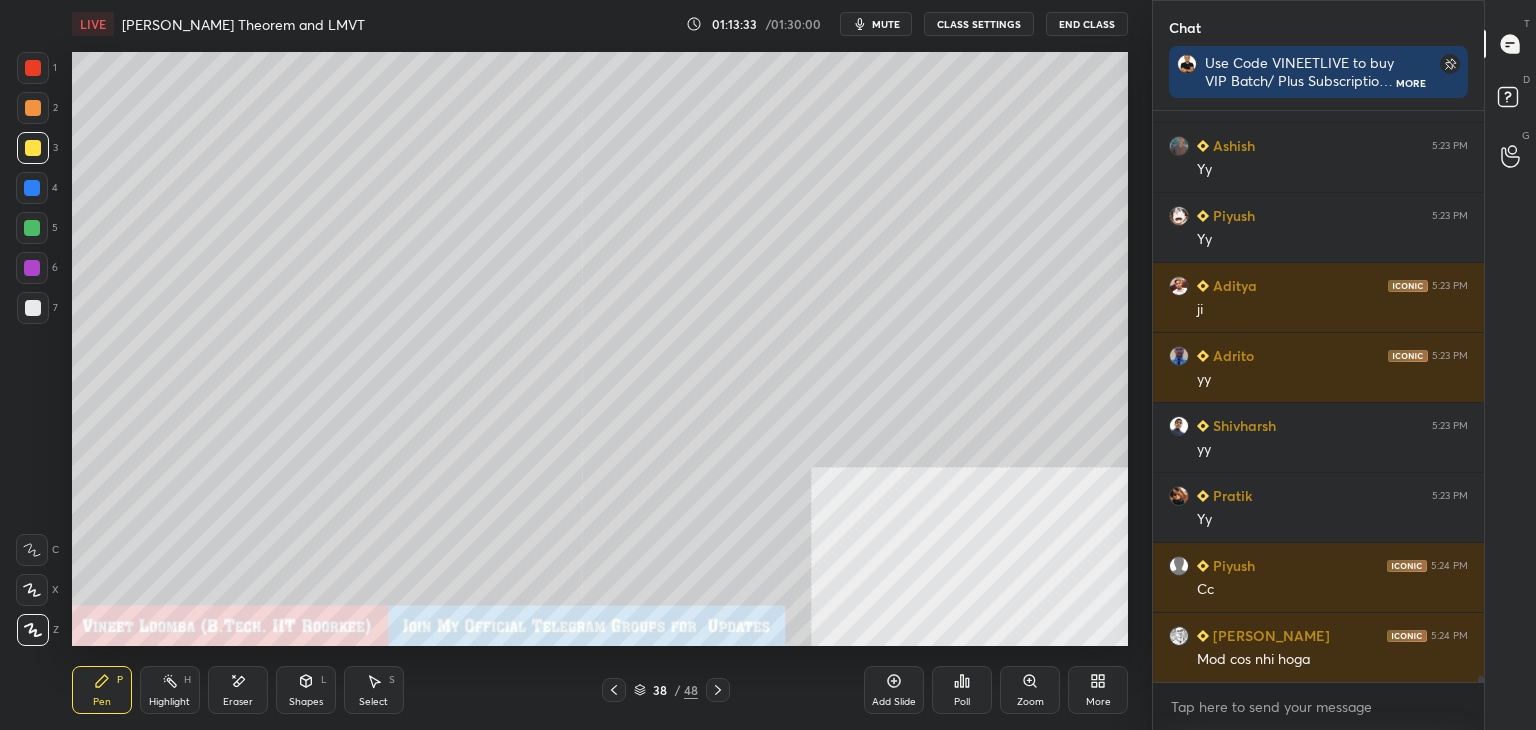 click at bounding box center [614, 690] 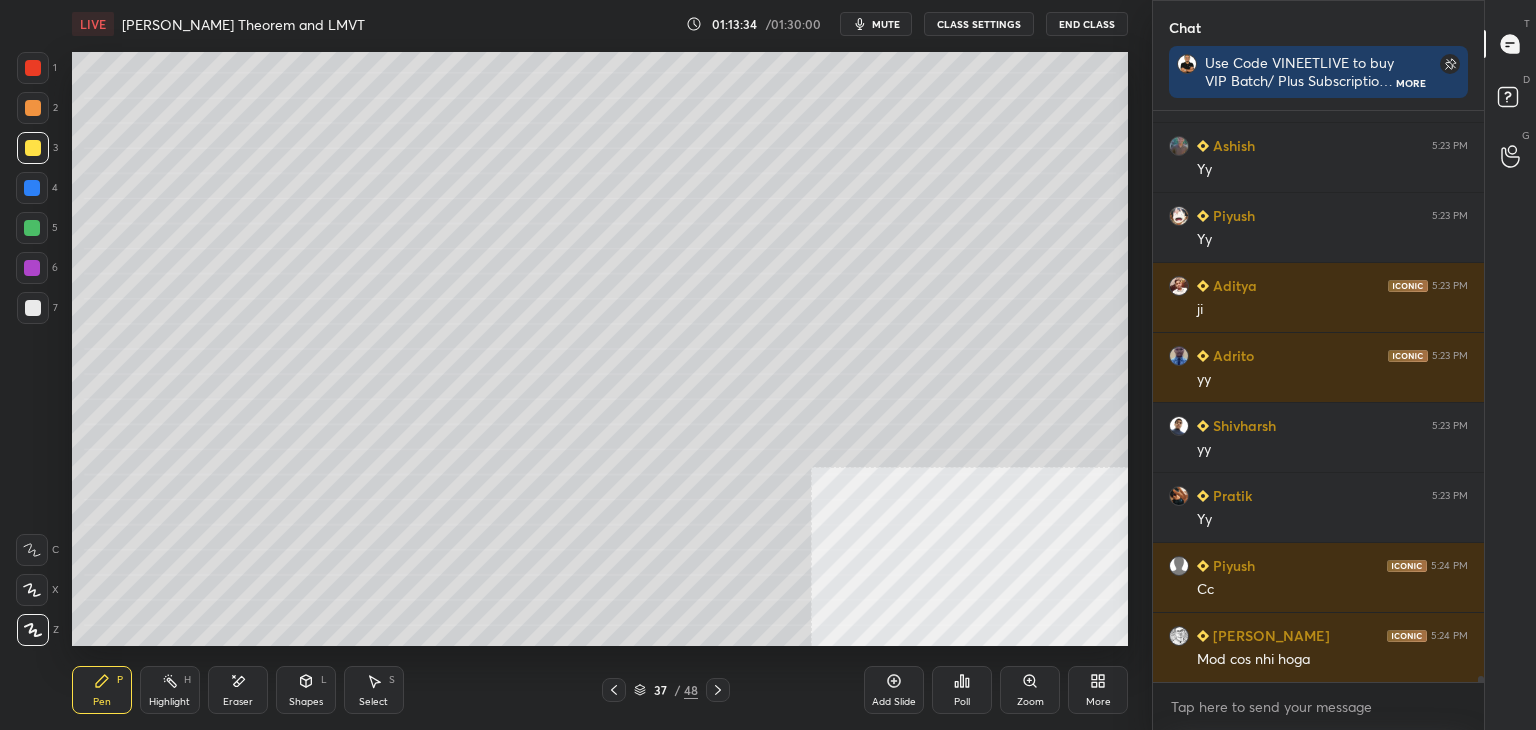 click 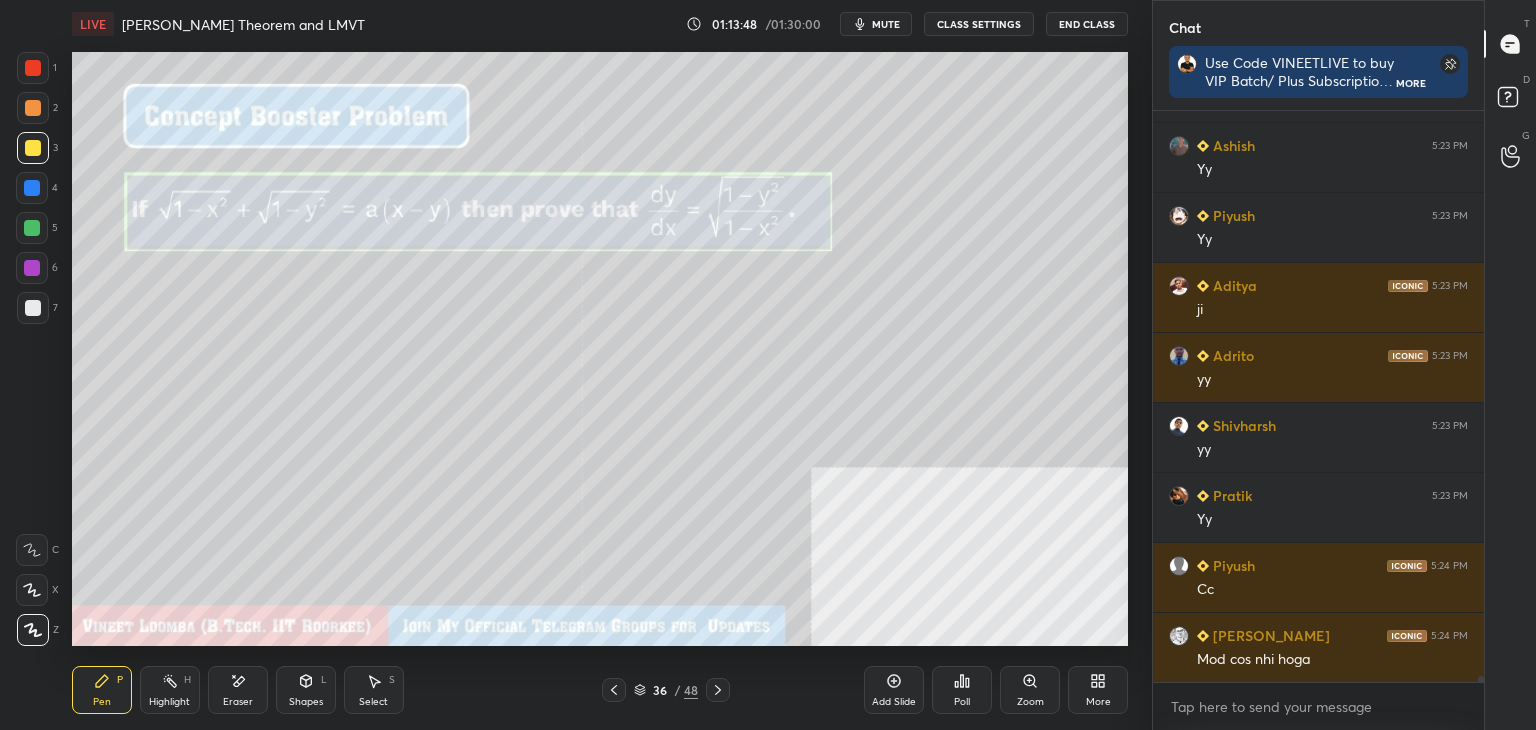 click 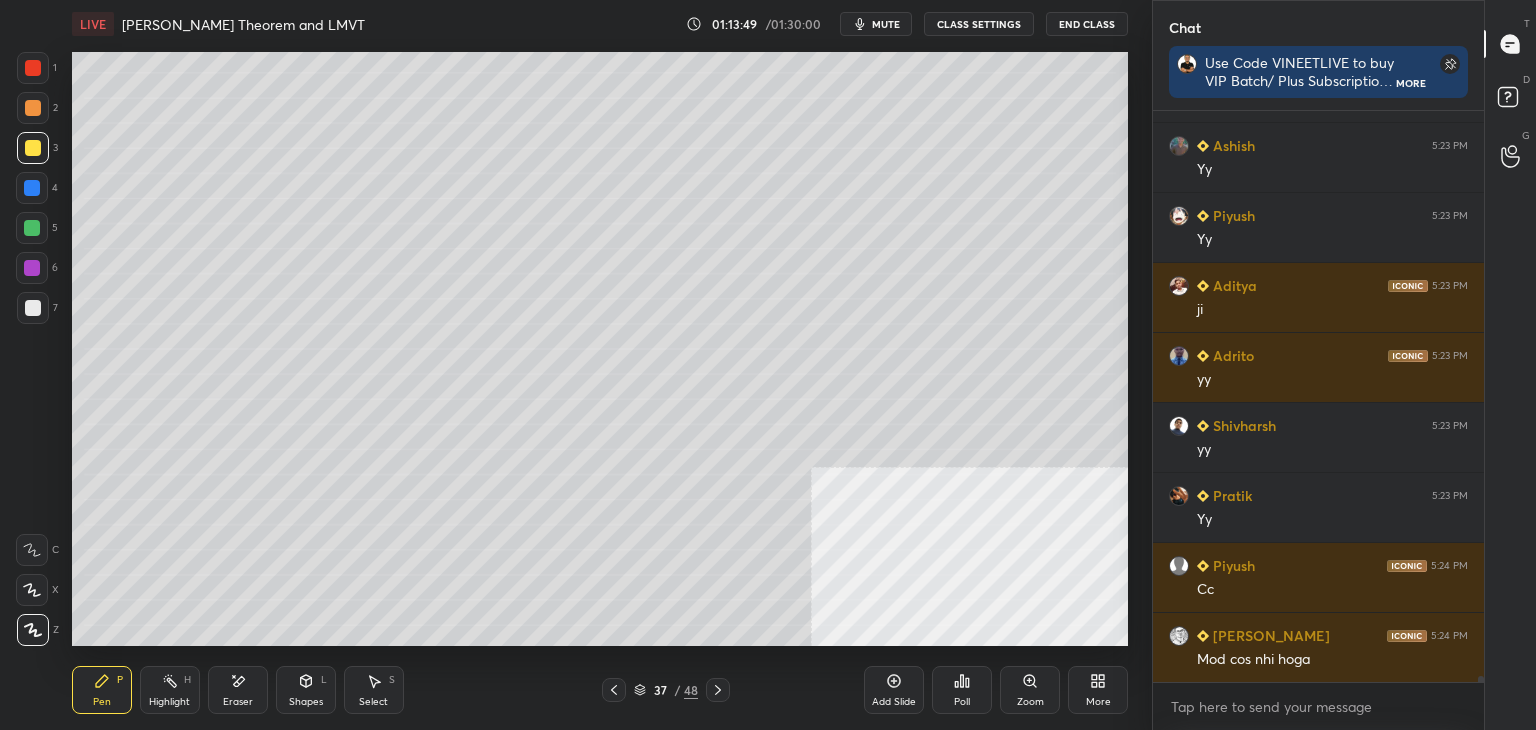 click 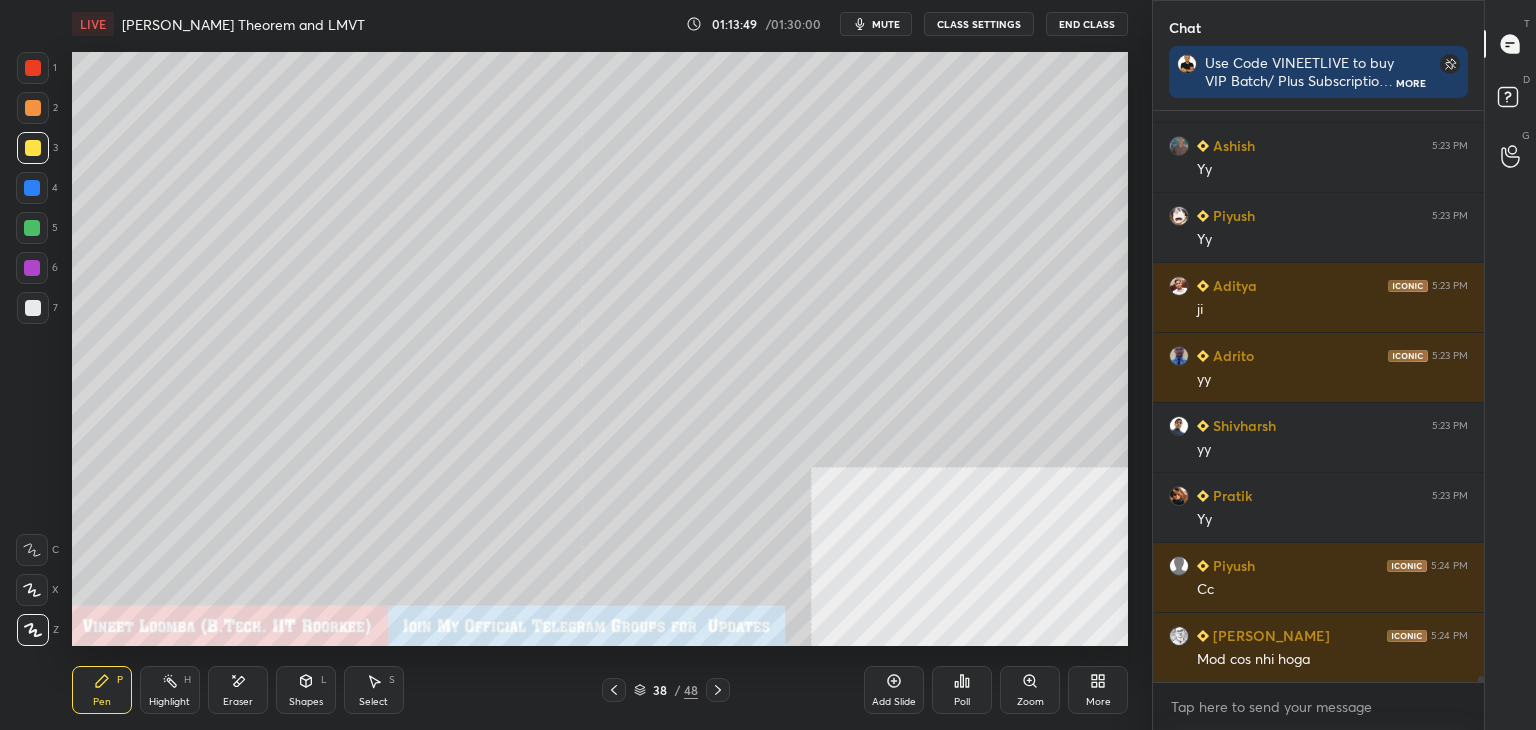 scroll, scrollTop: 50506, scrollLeft: 0, axis: vertical 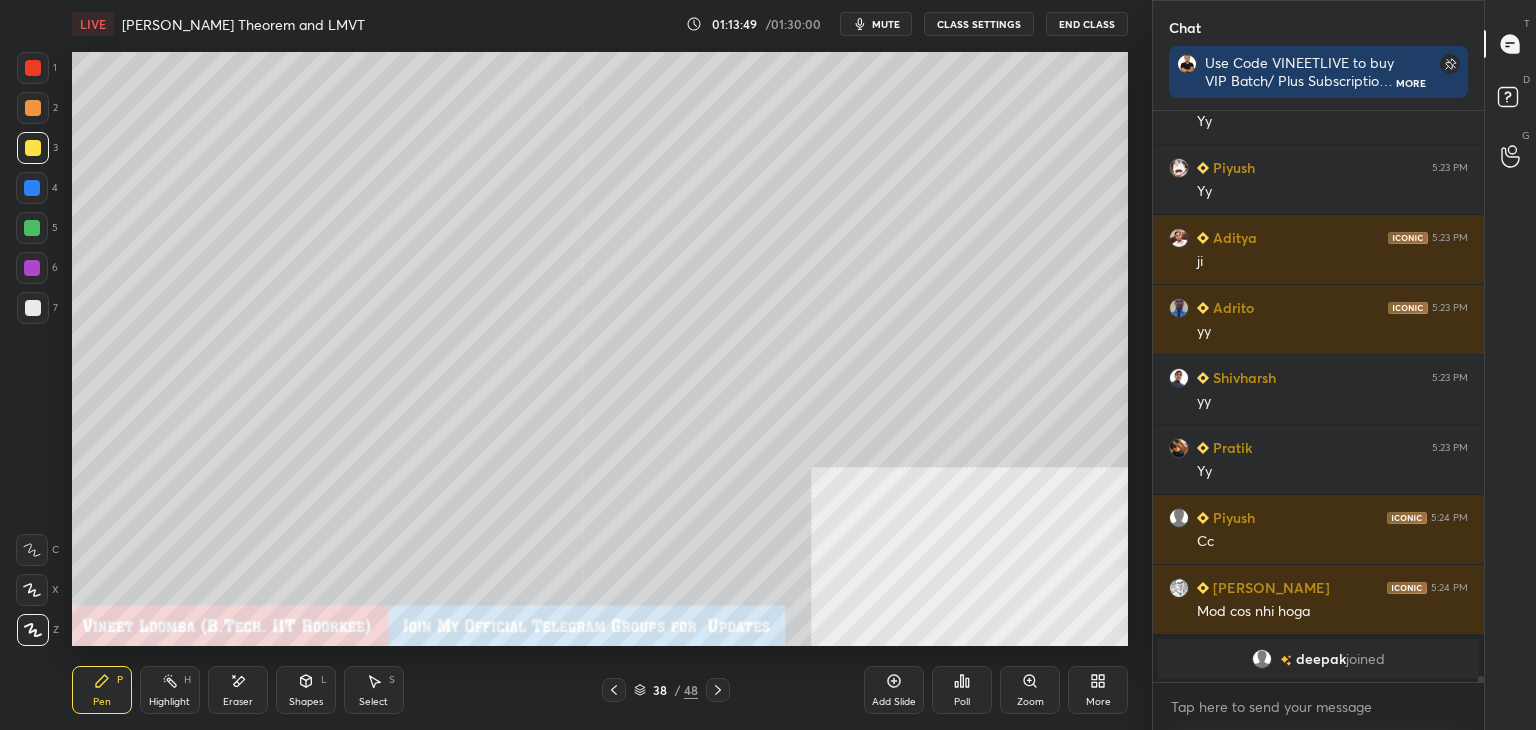 click 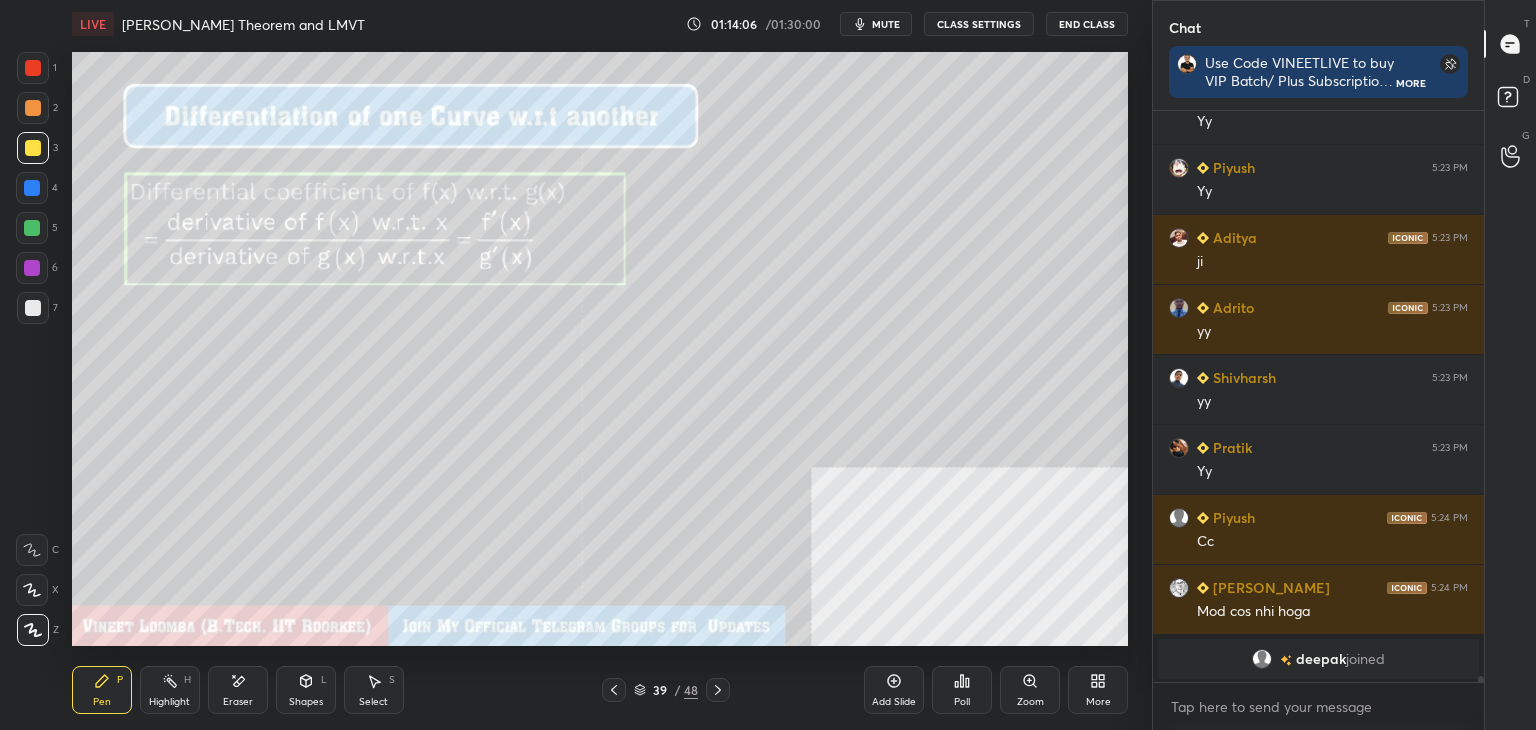 click 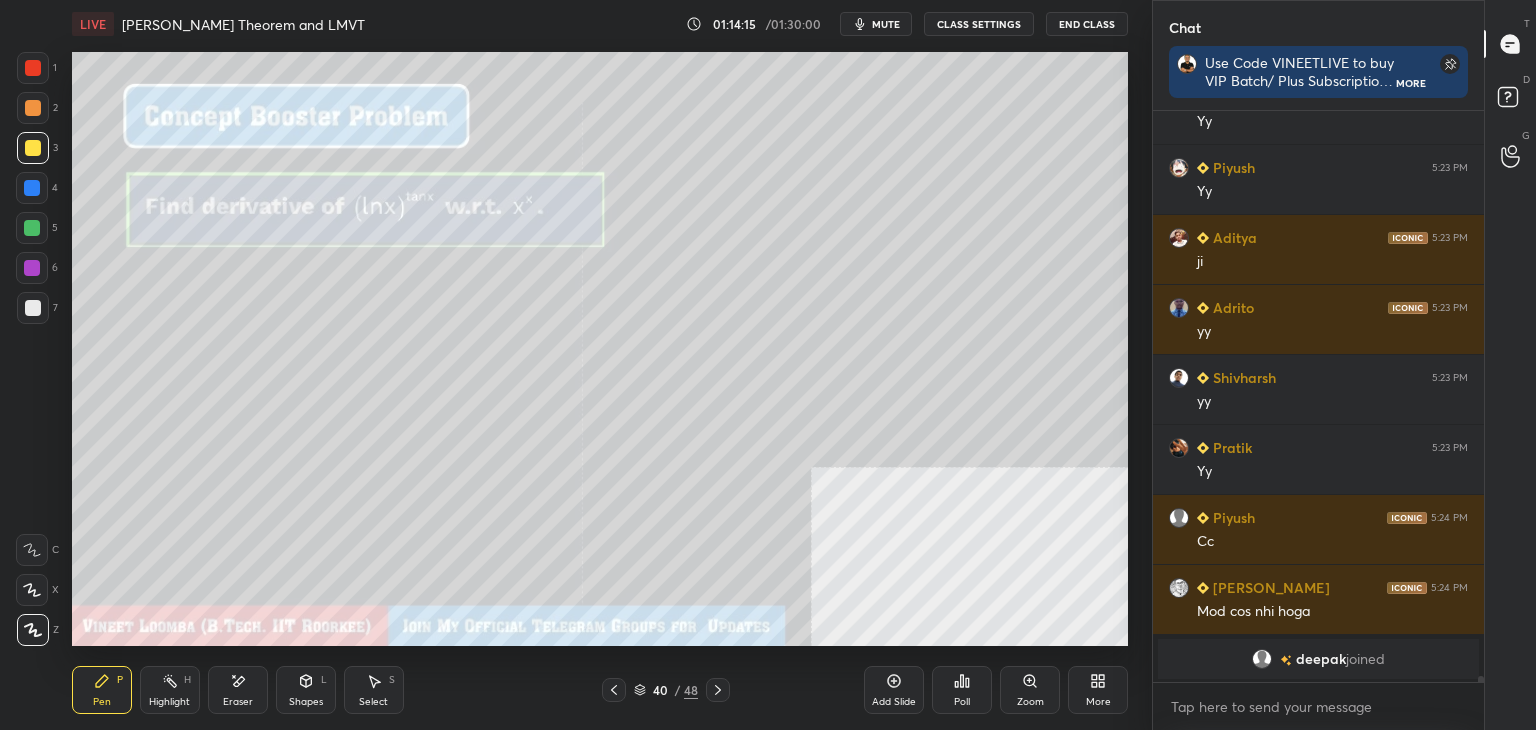 scroll, scrollTop: 50530, scrollLeft: 0, axis: vertical 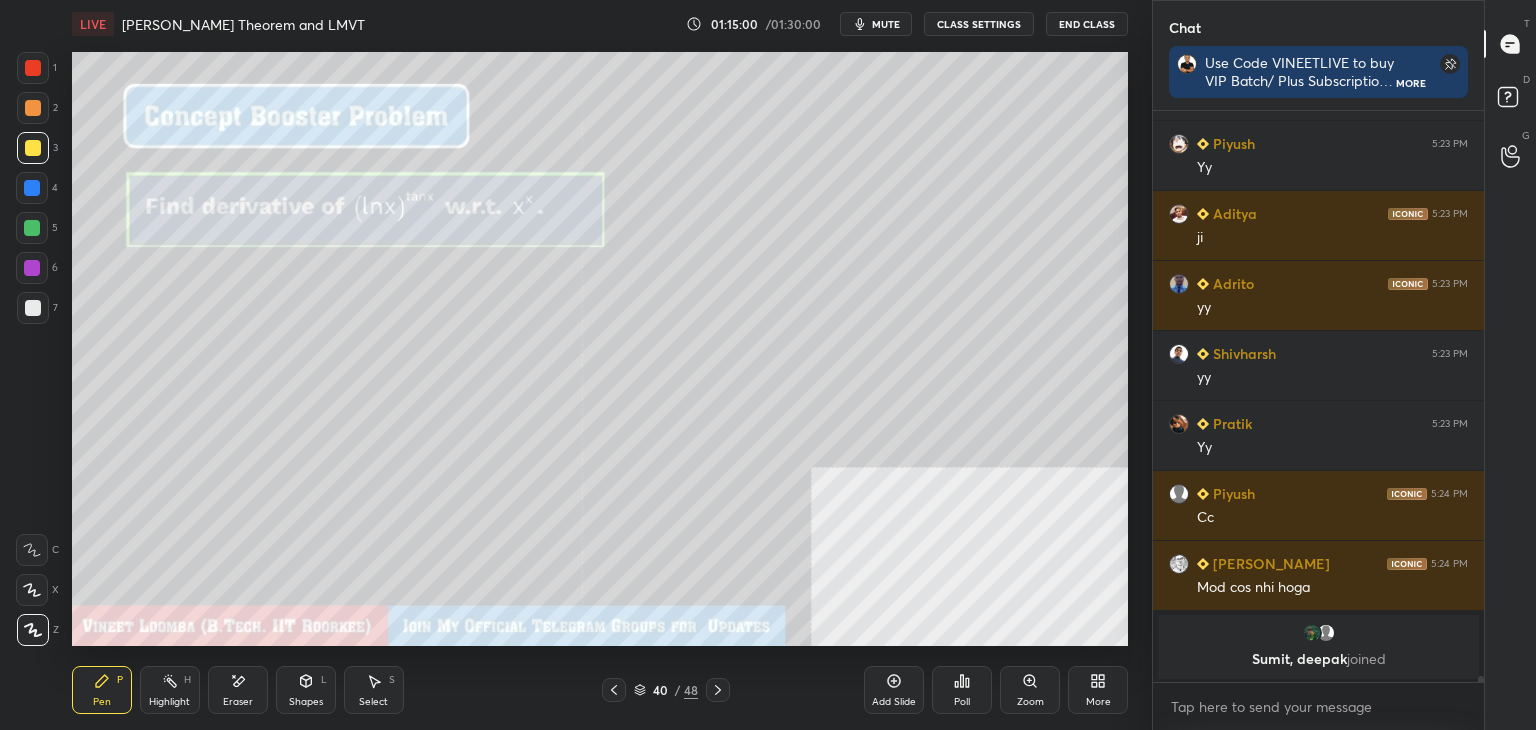 drag, startPoint x: 372, startPoint y: 695, endPoint x: 348, endPoint y: 649, distance: 51.884487 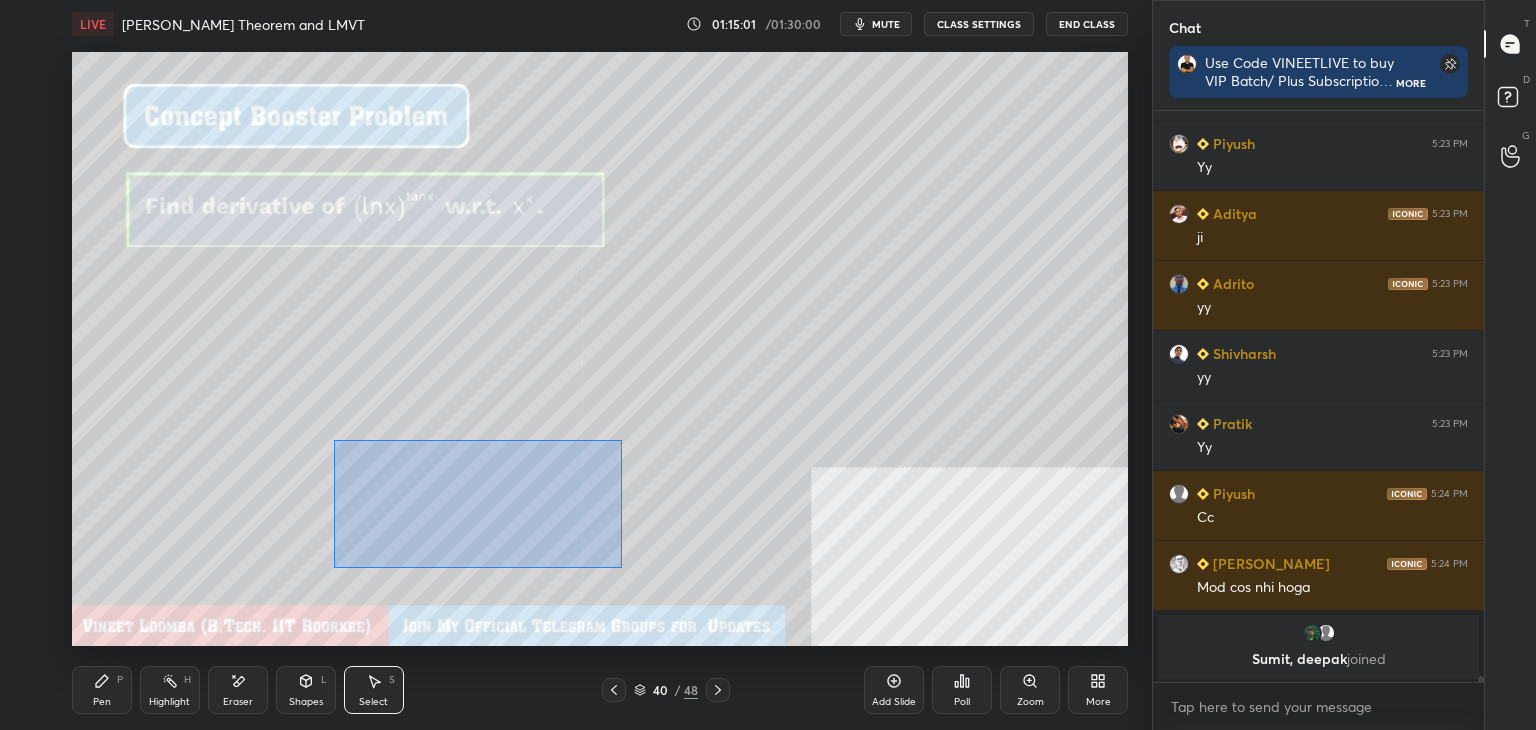 drag, startPoint x: 372, startPoint y: 458, endPoint x: 552, endPoint y: 534, distance: 195.3868 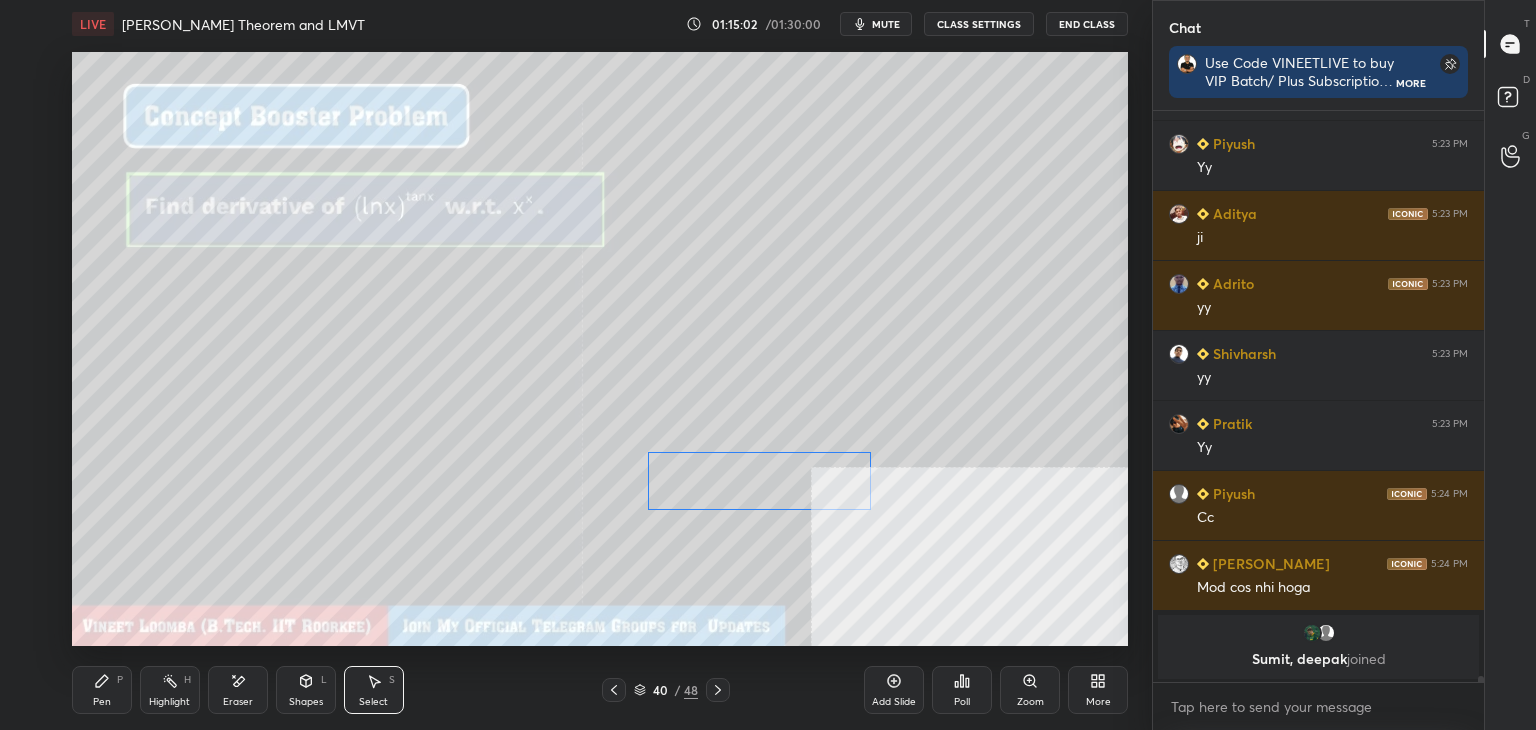 drag, startPoint x: 432, startPoint y: 495, endPoint x: 717, endPoint y: 488, distance: 285.08594 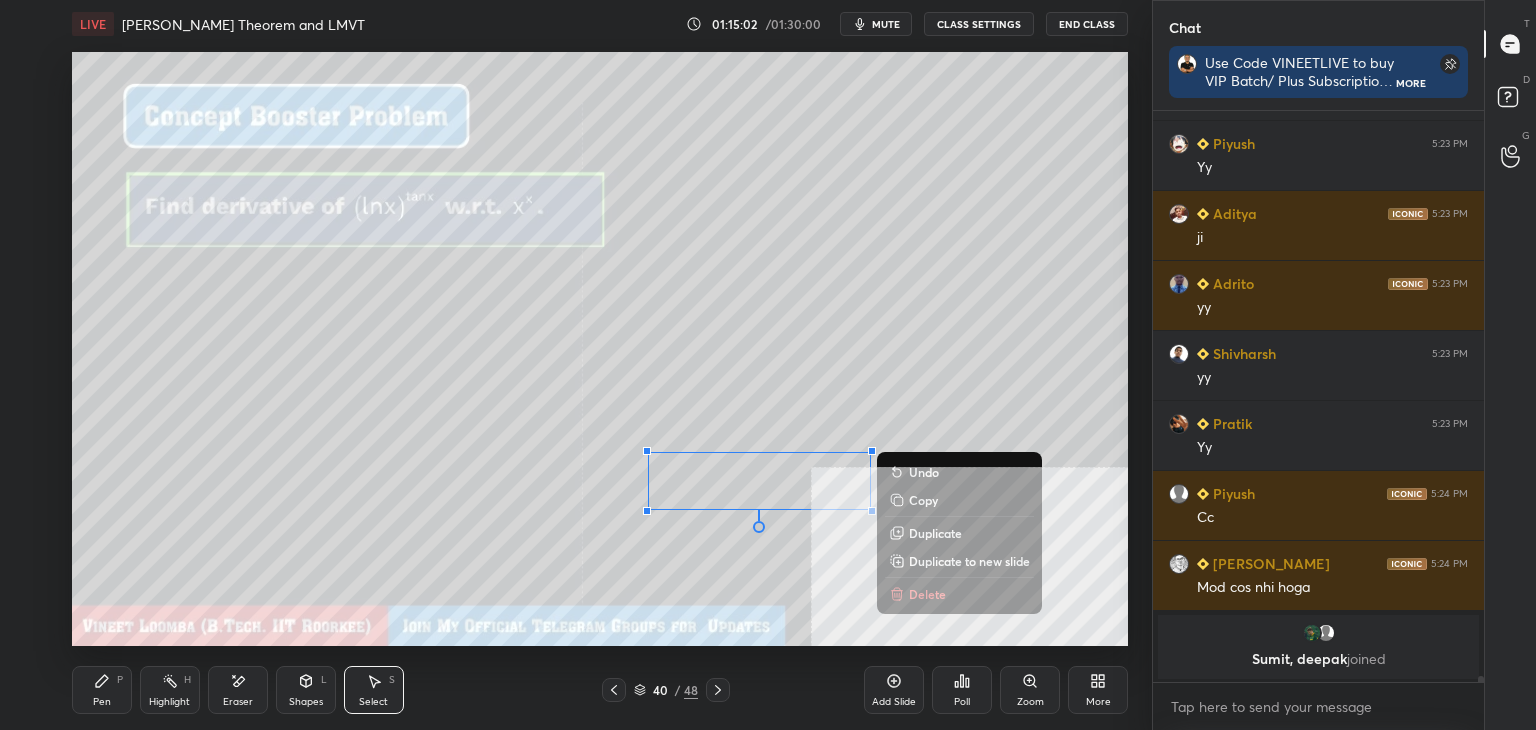 click on "0 ° Undo Copy Duplicate Duplicate to new slide Delete" at bounding box center (600, 349) 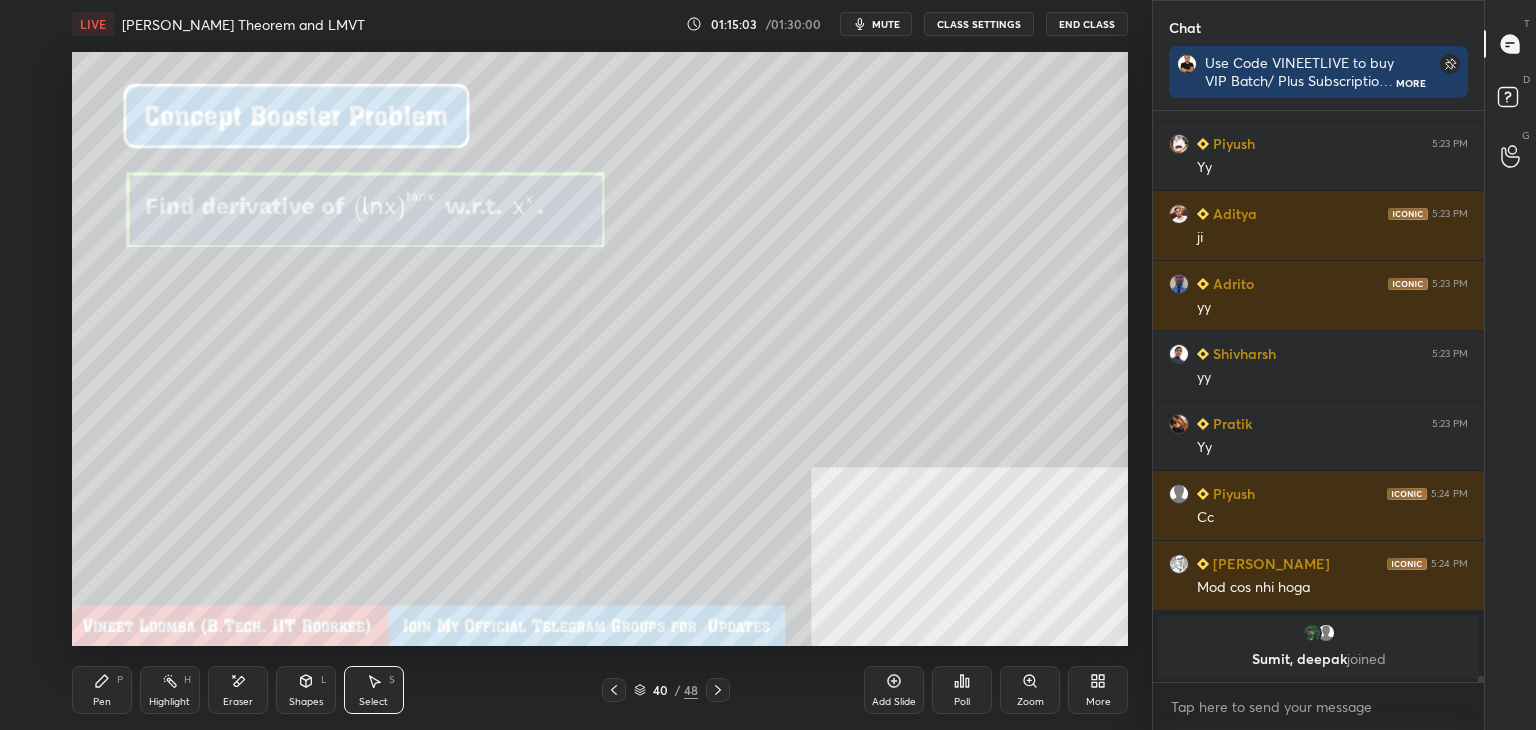 click on "Pen P" at bounding box center [102, 690] 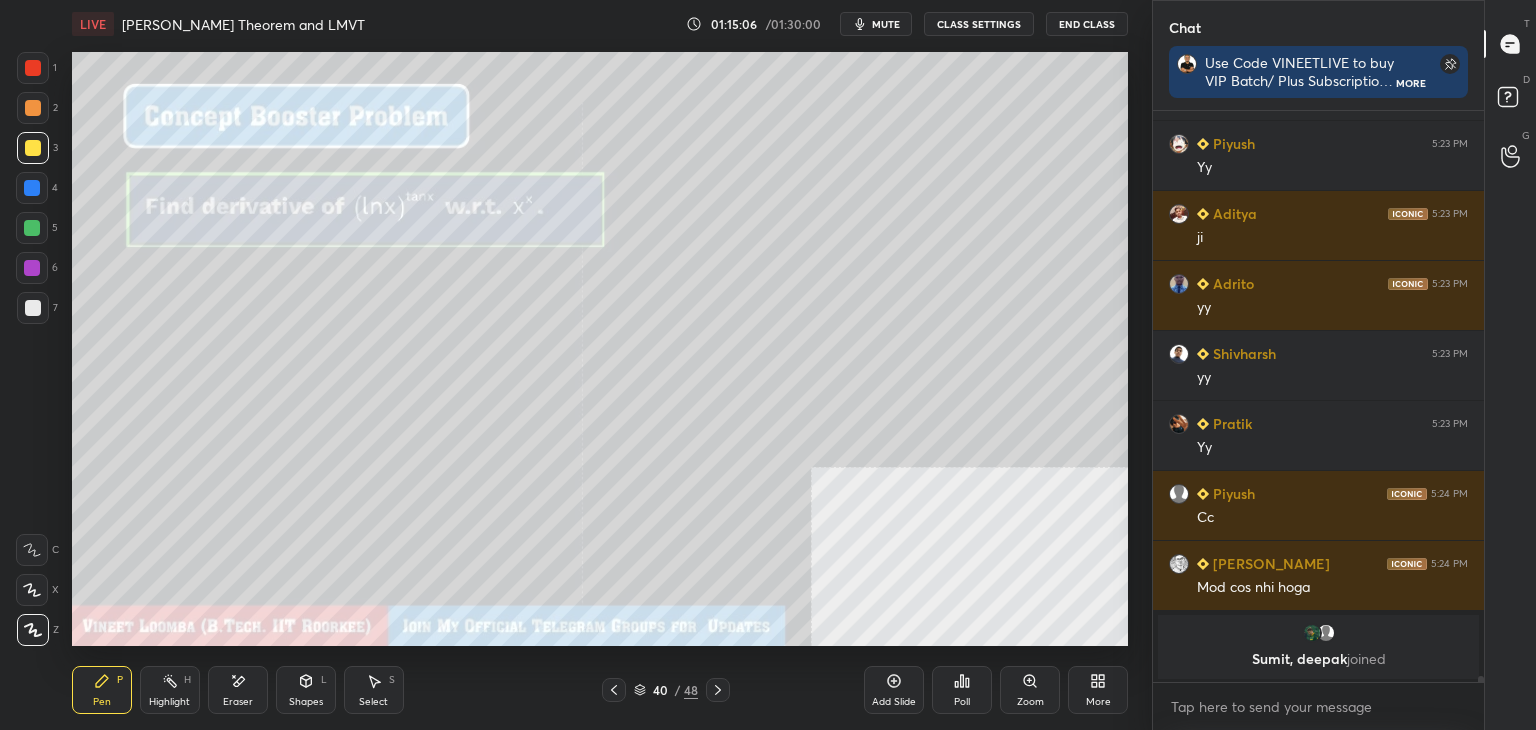 click on "Setting up your live class Poll for   secs No correct answer Start poll" at bounding box center [600, 349] 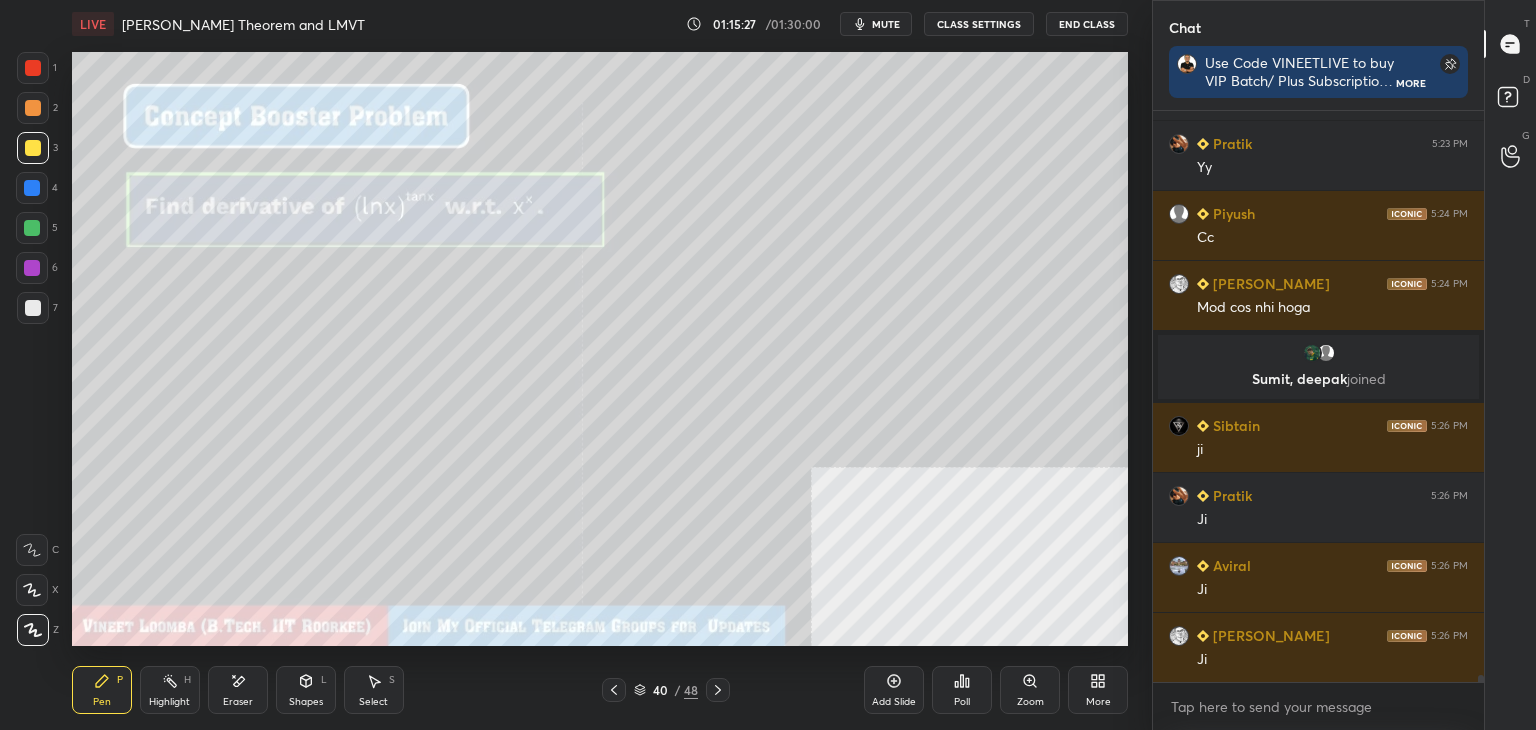 scroll, scrollTop: 49560, scrollLeft: 0, axis: vertical 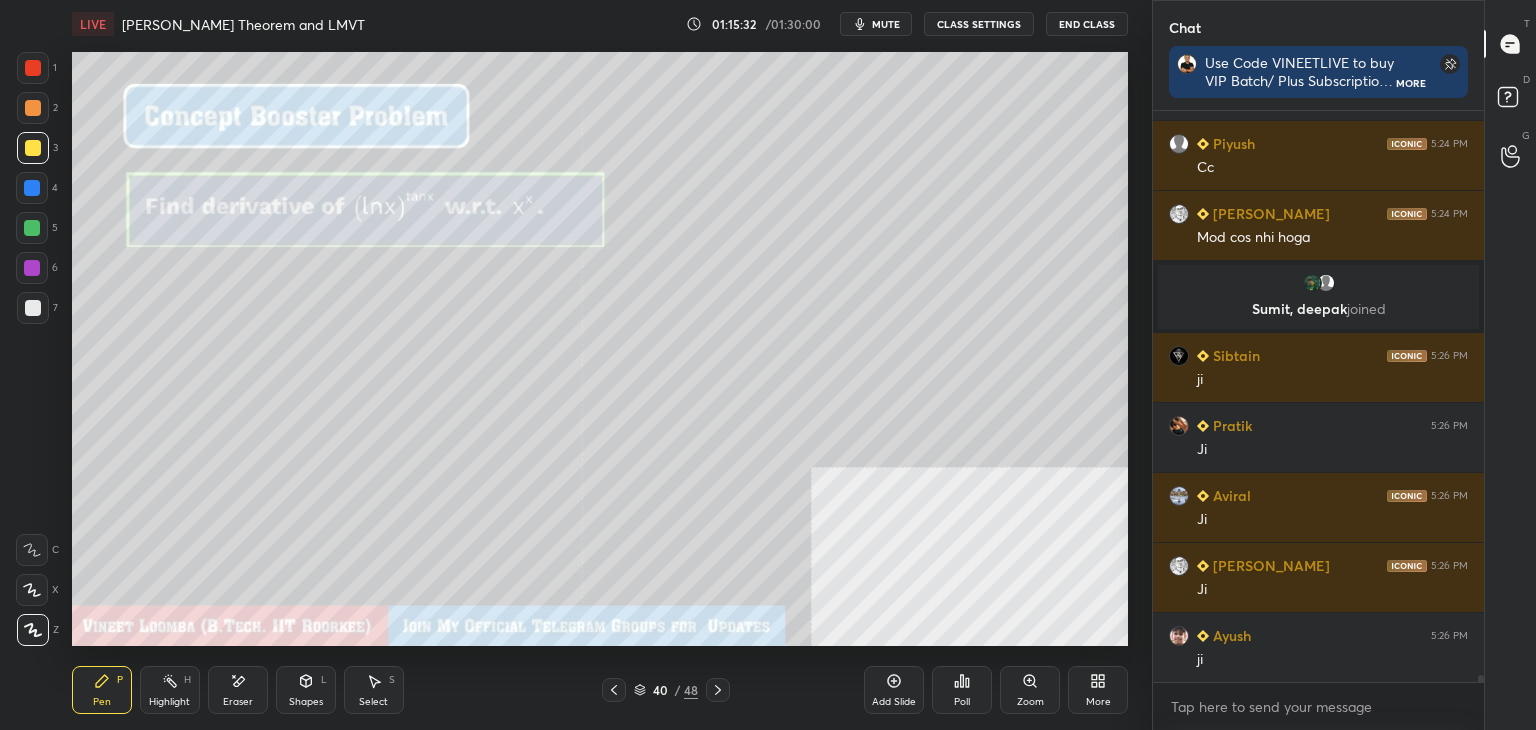 click 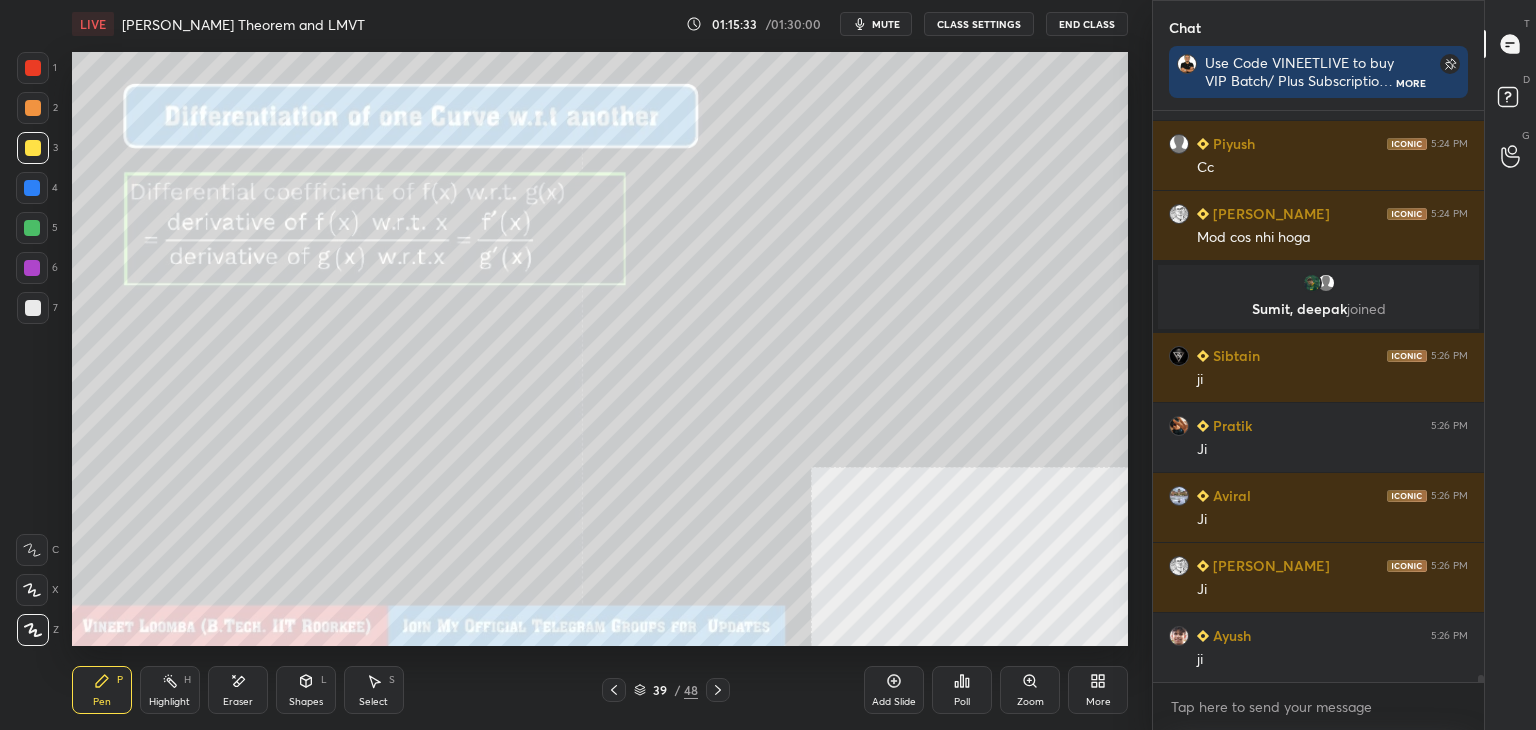 drag, startPoint x: 897, startPoint y: 690, endPoint x: 855, endPoint y: 649, distance: 58.694122 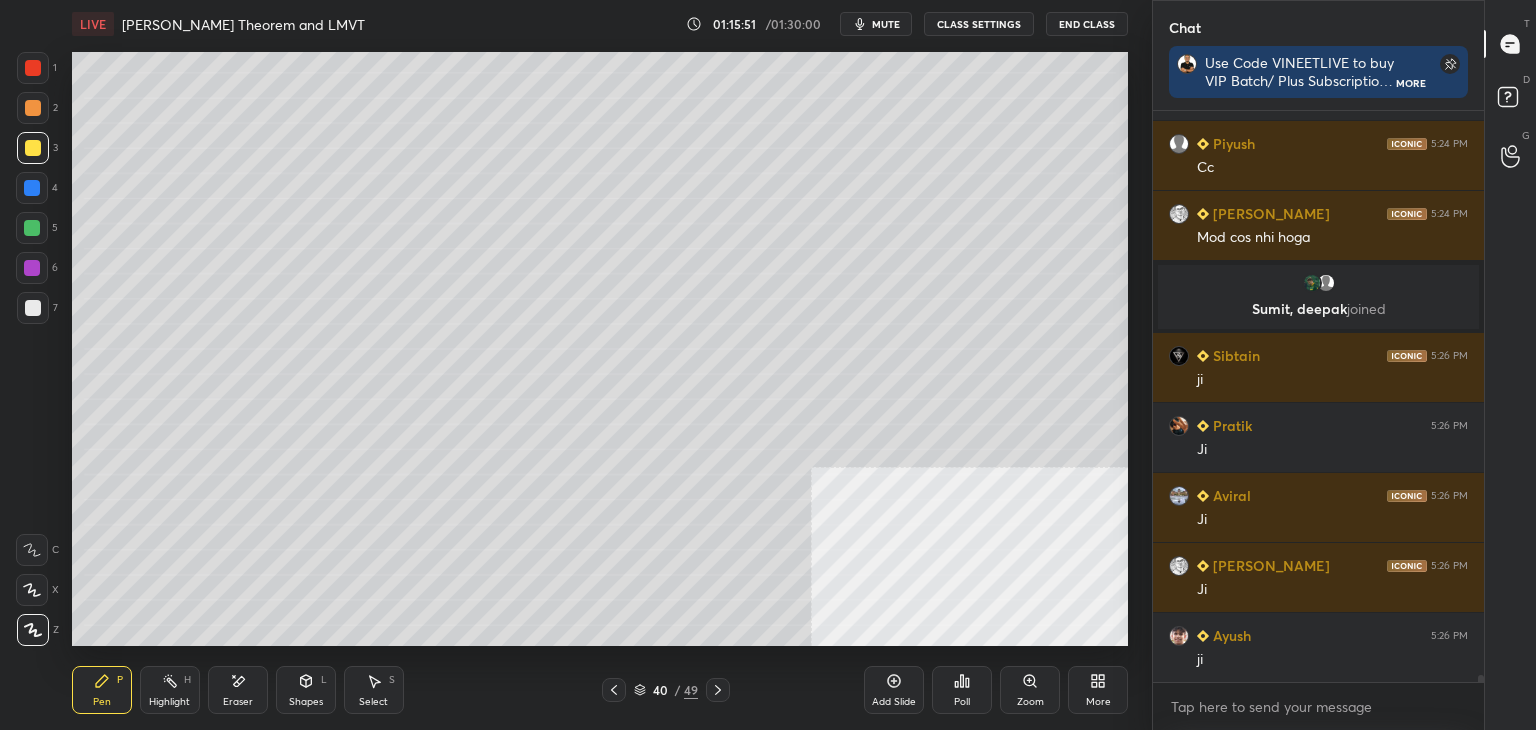 scroll, scrollTop: 49630, scrollLeft: 0, axis: vertical 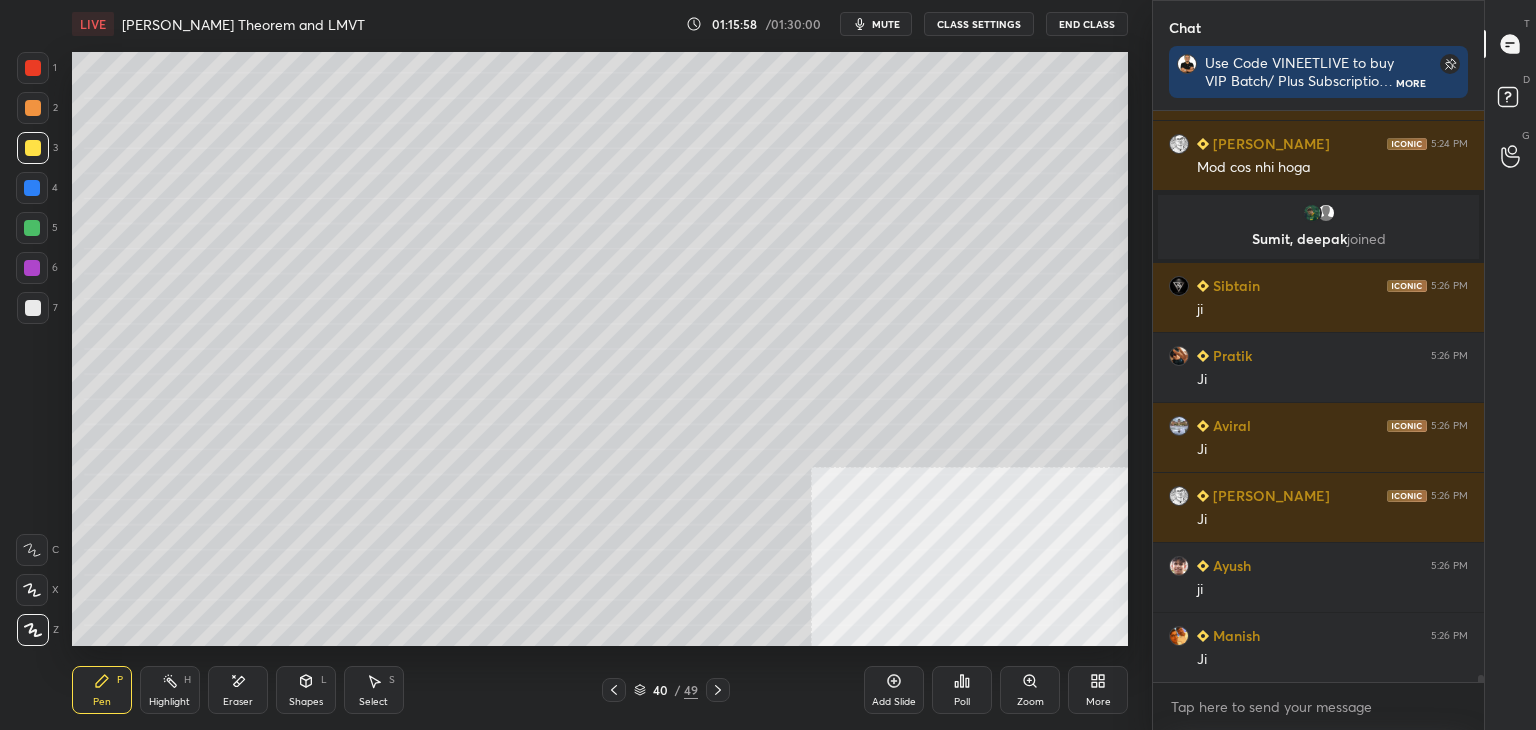 click 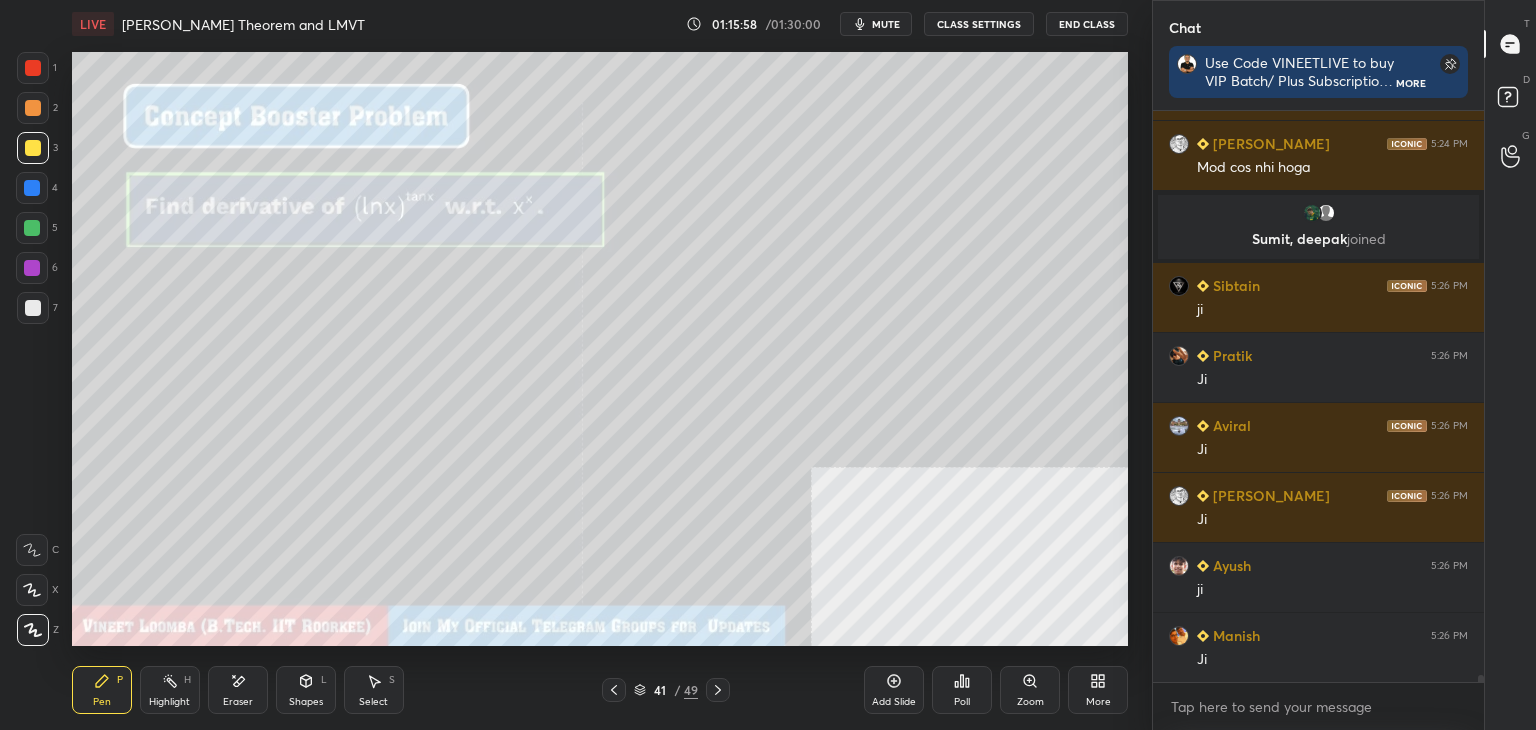 click 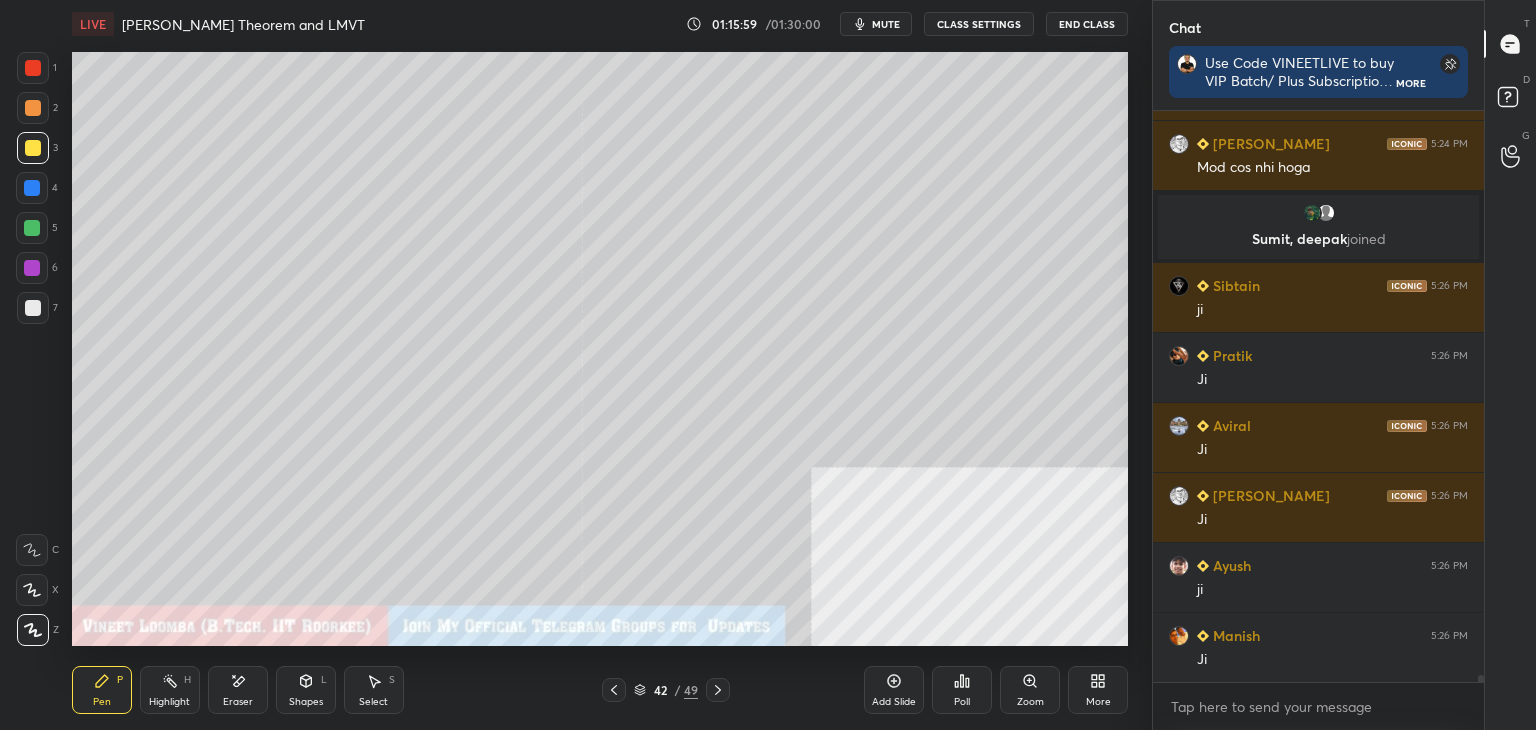click 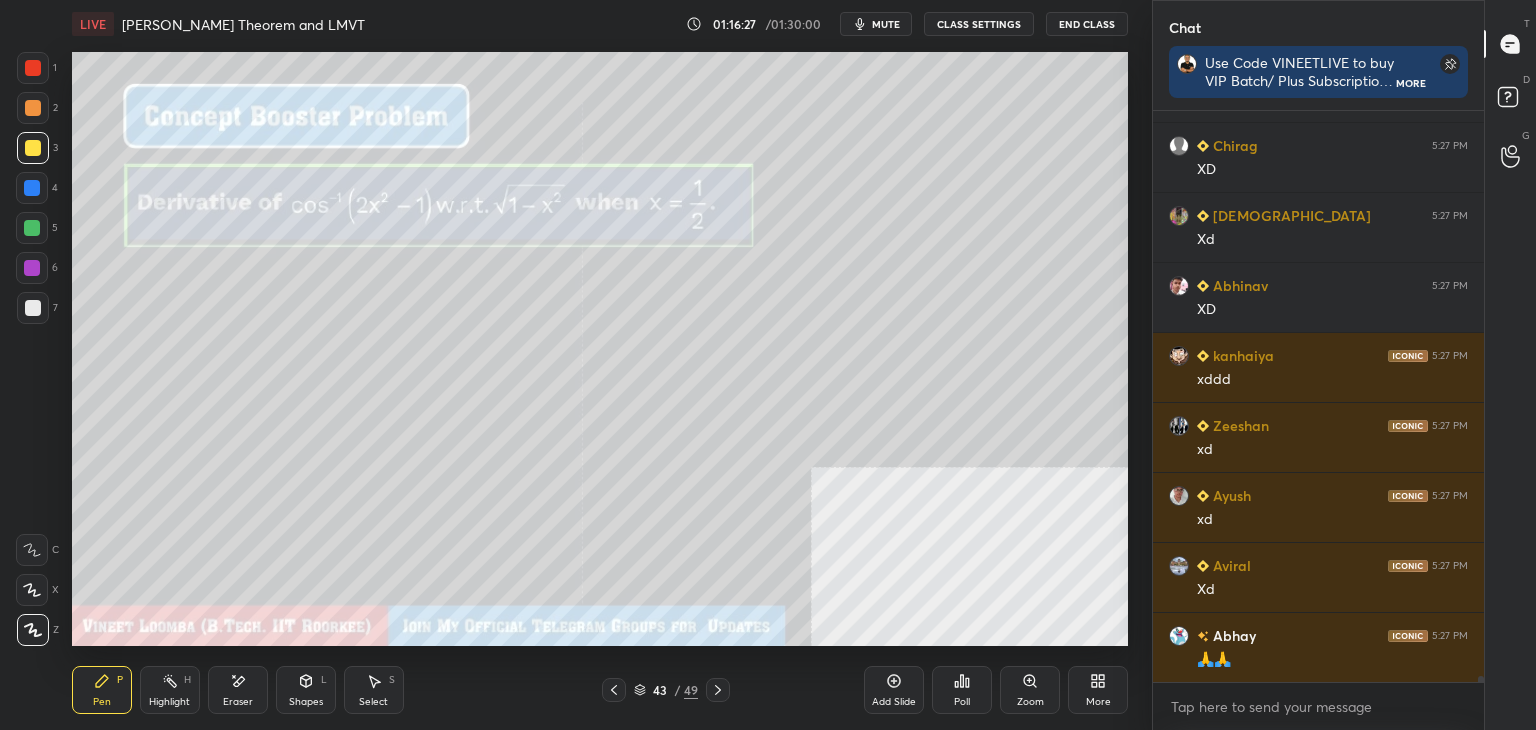 scroll, scrollTop: 50558, scrollLeft: 0, axis: vertical 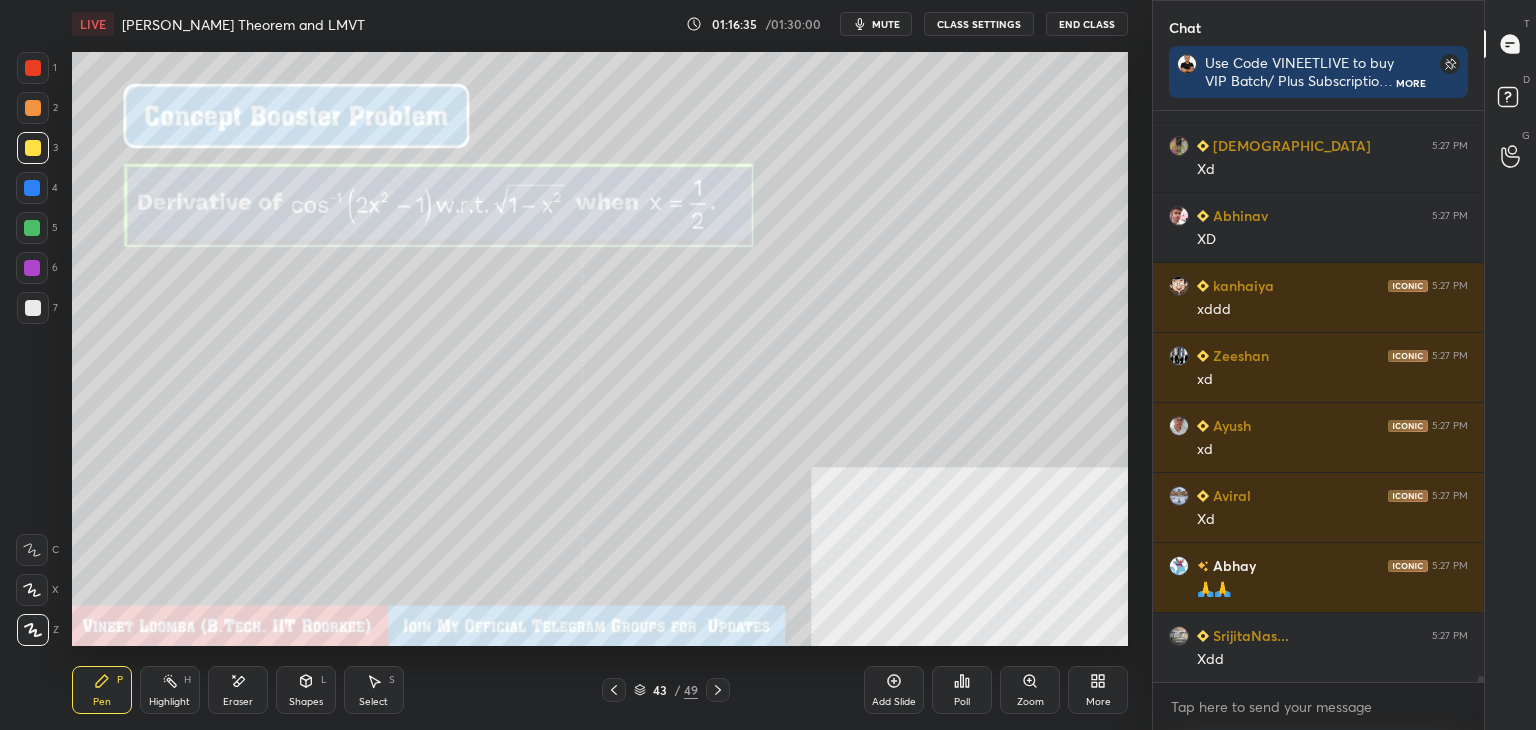 drag, startPoint x: 1480, startPoint y: 677, endPoint x: 1441, endPoint y: 727, distance: 63.411354 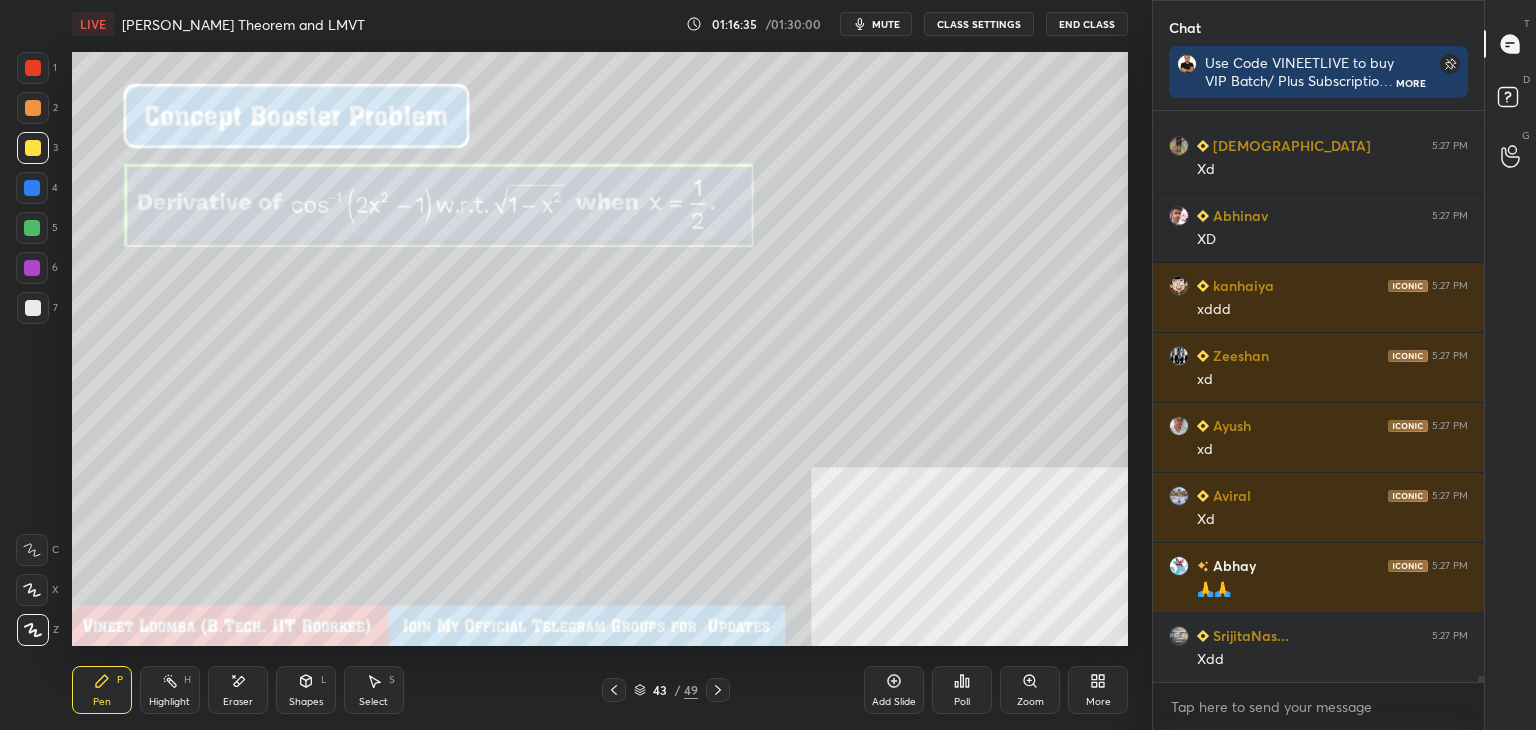 click on "Sûshåñt Kü... 5:27 PM xD [PERSON_NAME] 5:27 PM XD [PERSON_NAME] 5:27 PM Xd [PERSON_NAME] 5:27 PM XD [PERSON_NAME] 5:27 PM xddd [PERSON_NAME] 5:27 PM xd [PERSON_NAME] 5:27 PM xd [PERSON_NAME] 5:27 PM Xd Abhay 5:27 PM 🙏🙏 SrijitaNas... 5:27 PM Xdd JUMP TO LATEST Enable hand raising Enable raise hand to speak to learners. Once enabled, chat will be turned off temporarily. Enable x" at bounding box center [1318, 420] 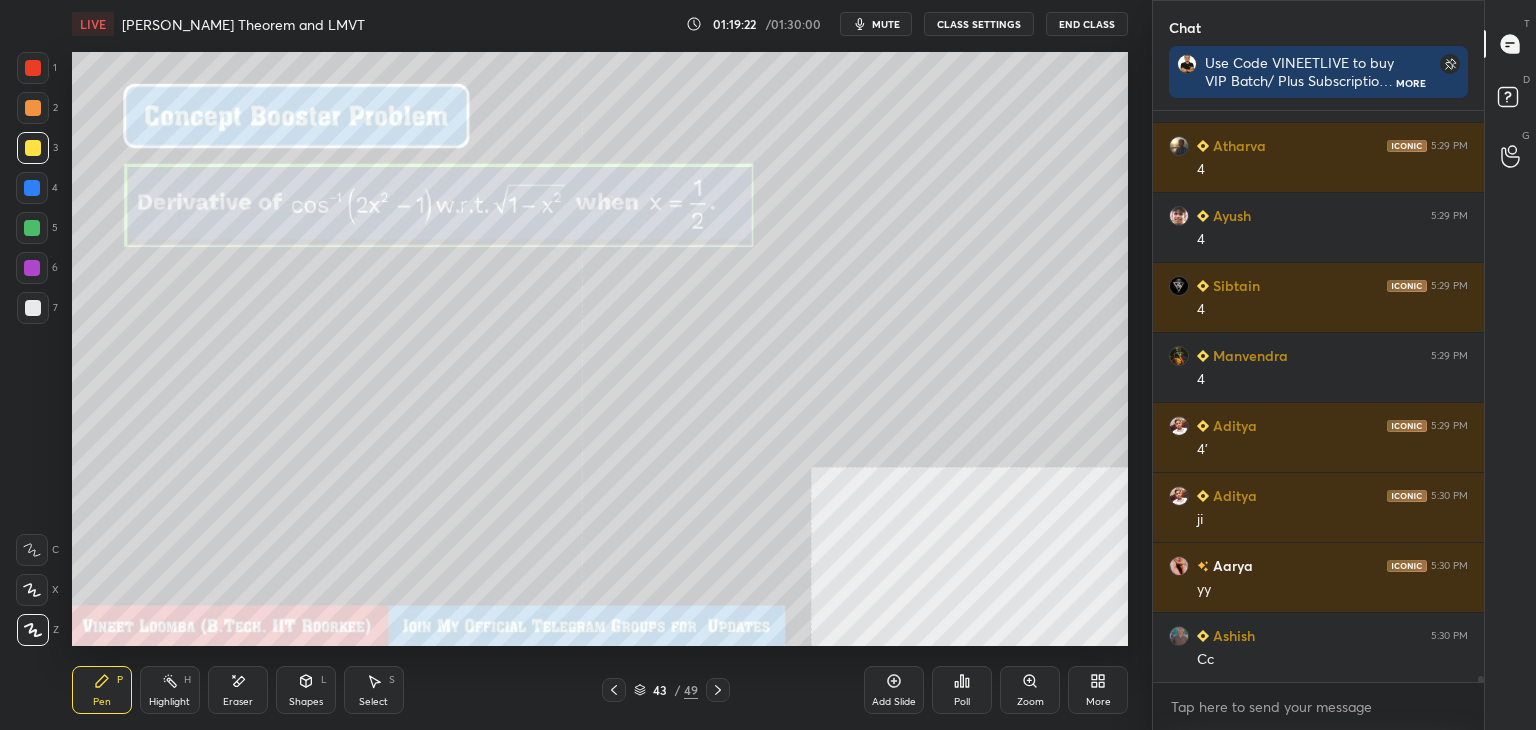 scroll, scrollTop: 51678, scrollLeft: 0, axis: vertical 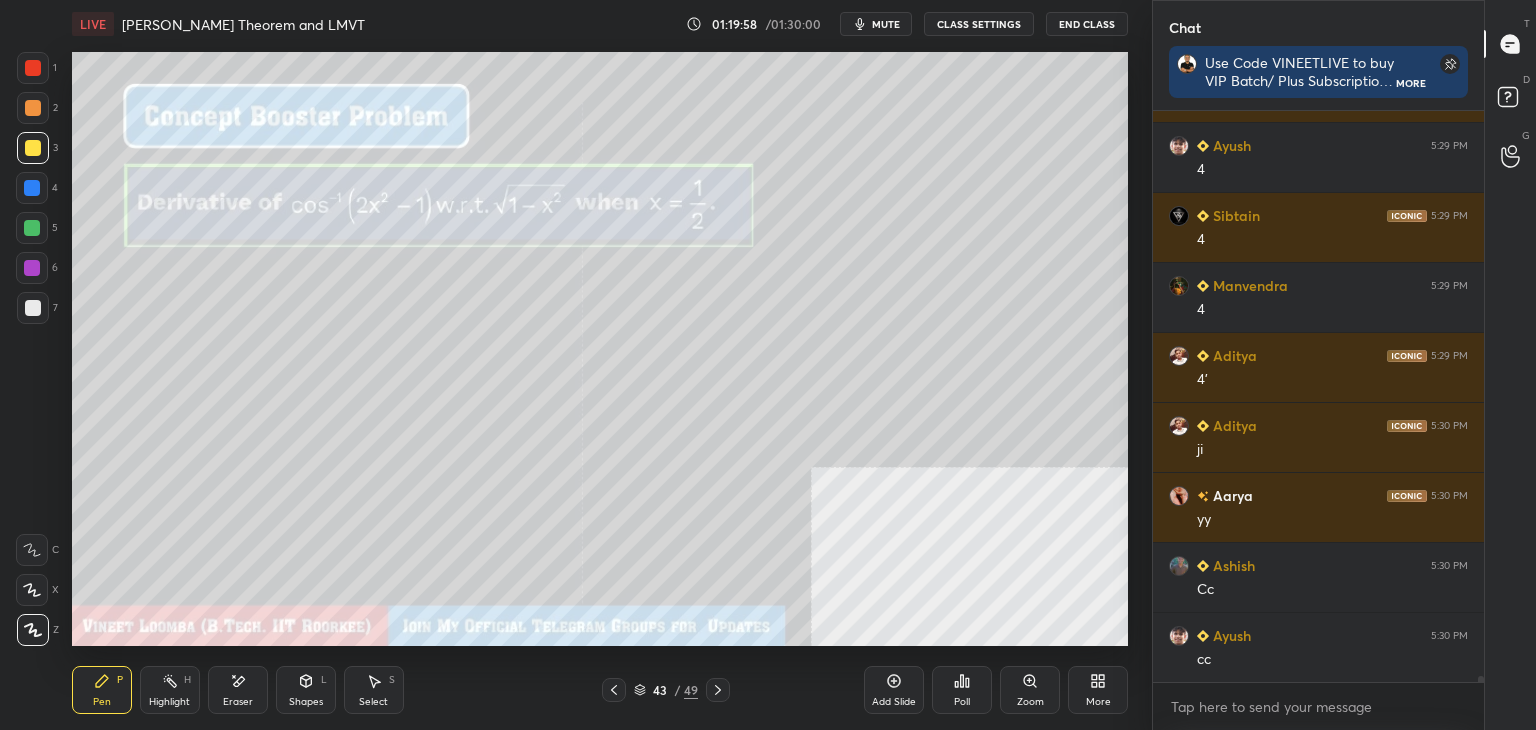 click 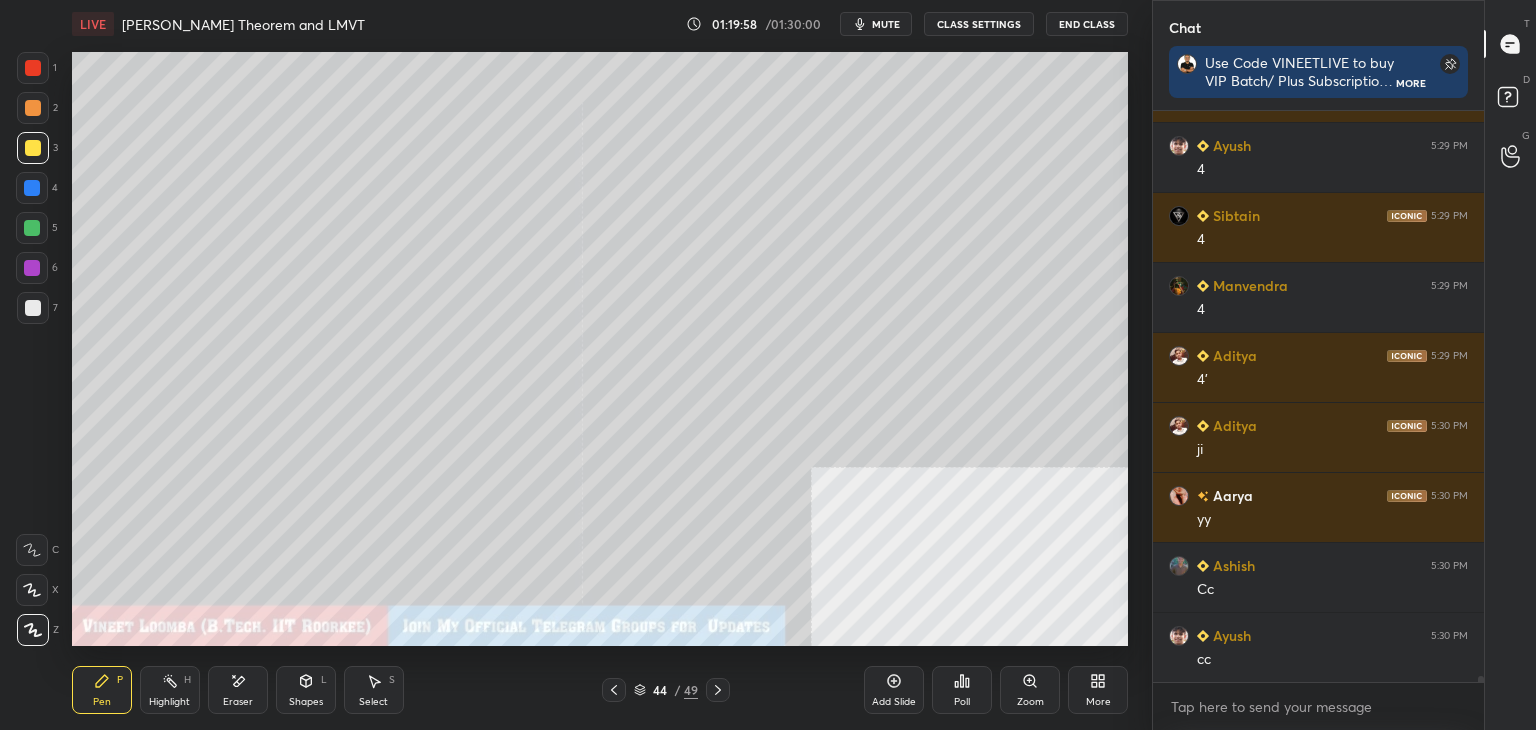 drag, startPoint x: 718, startPoint y: 691, endPoint x: 704, endPoint y: 680, distance: 17.804493 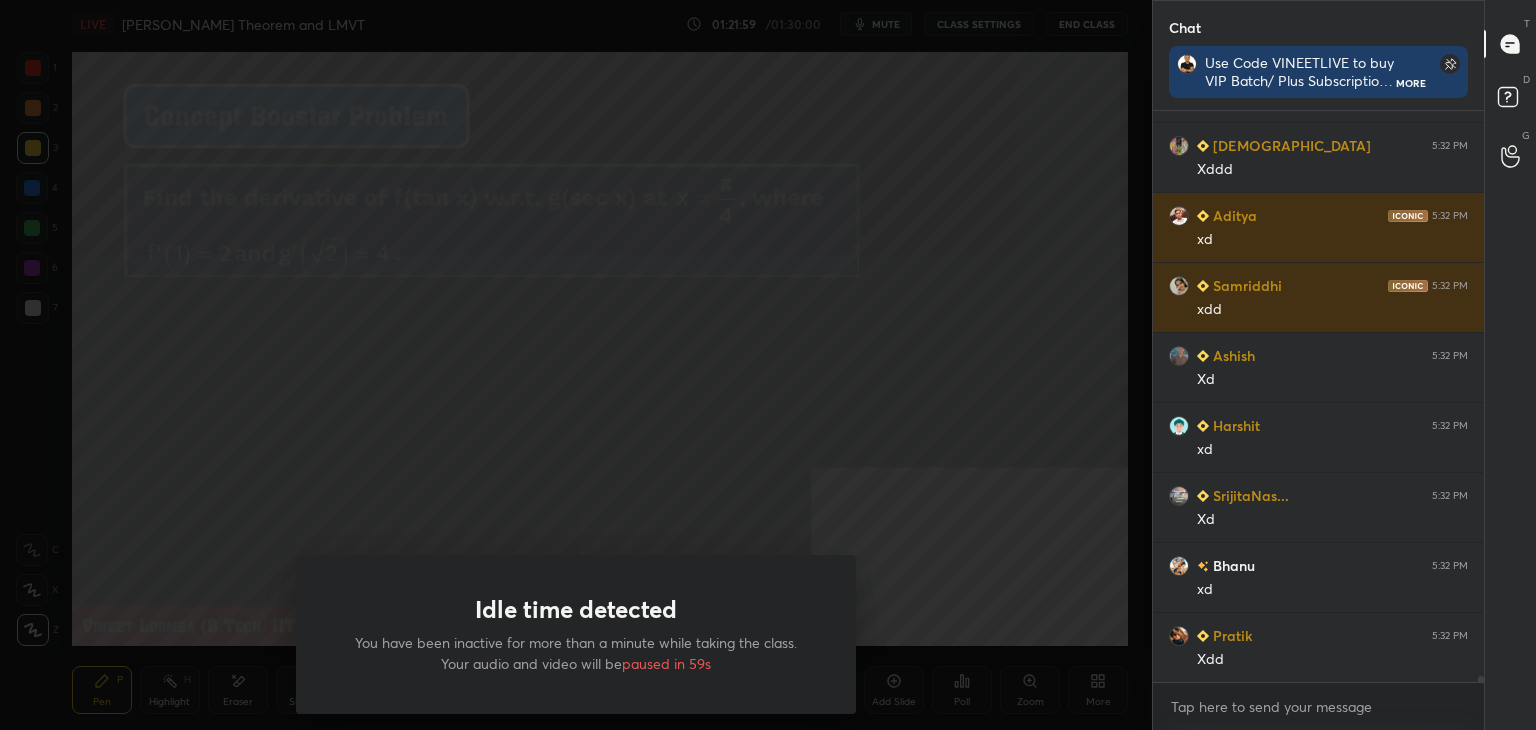 scroll, scrollTop: 56378, scrollLeft: 0, axis: vertical 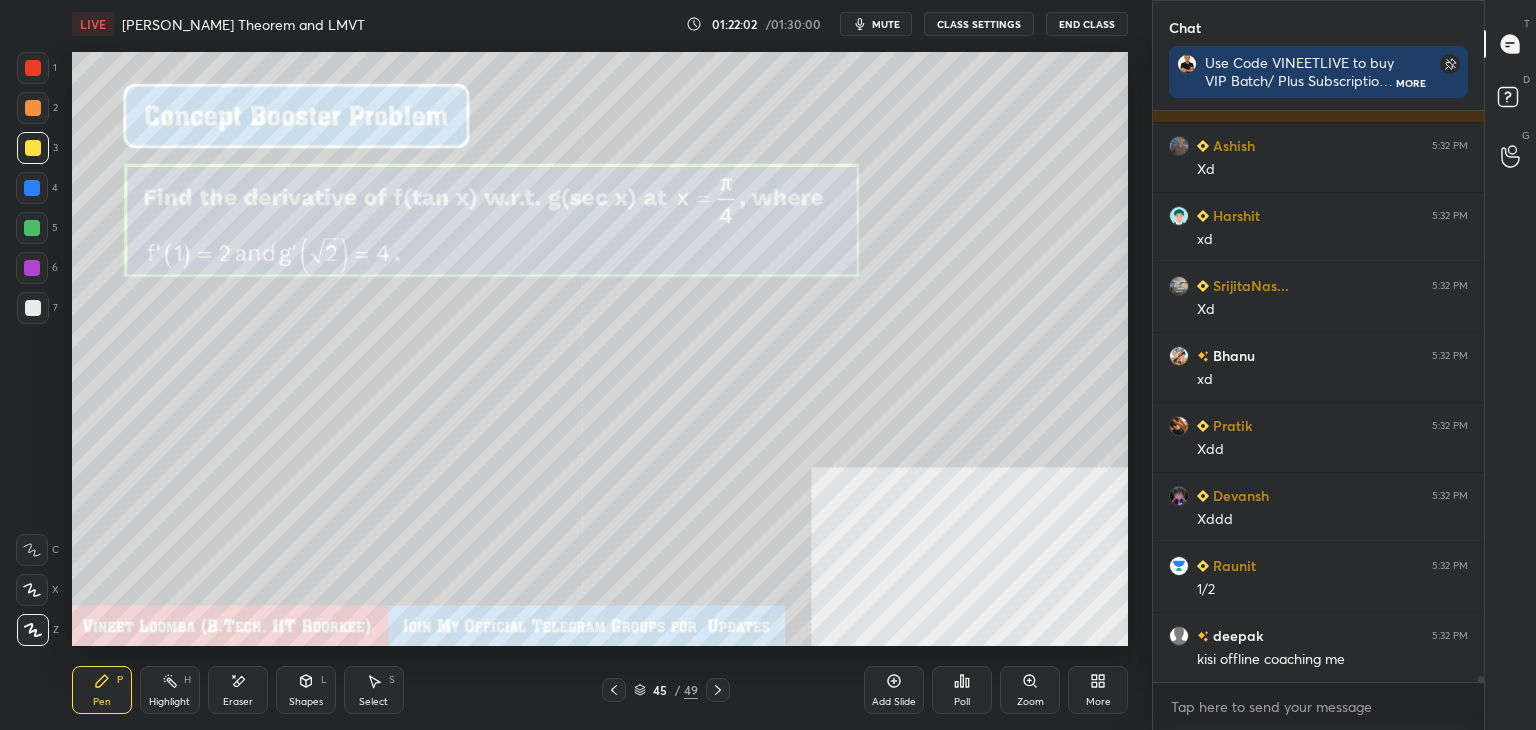 click 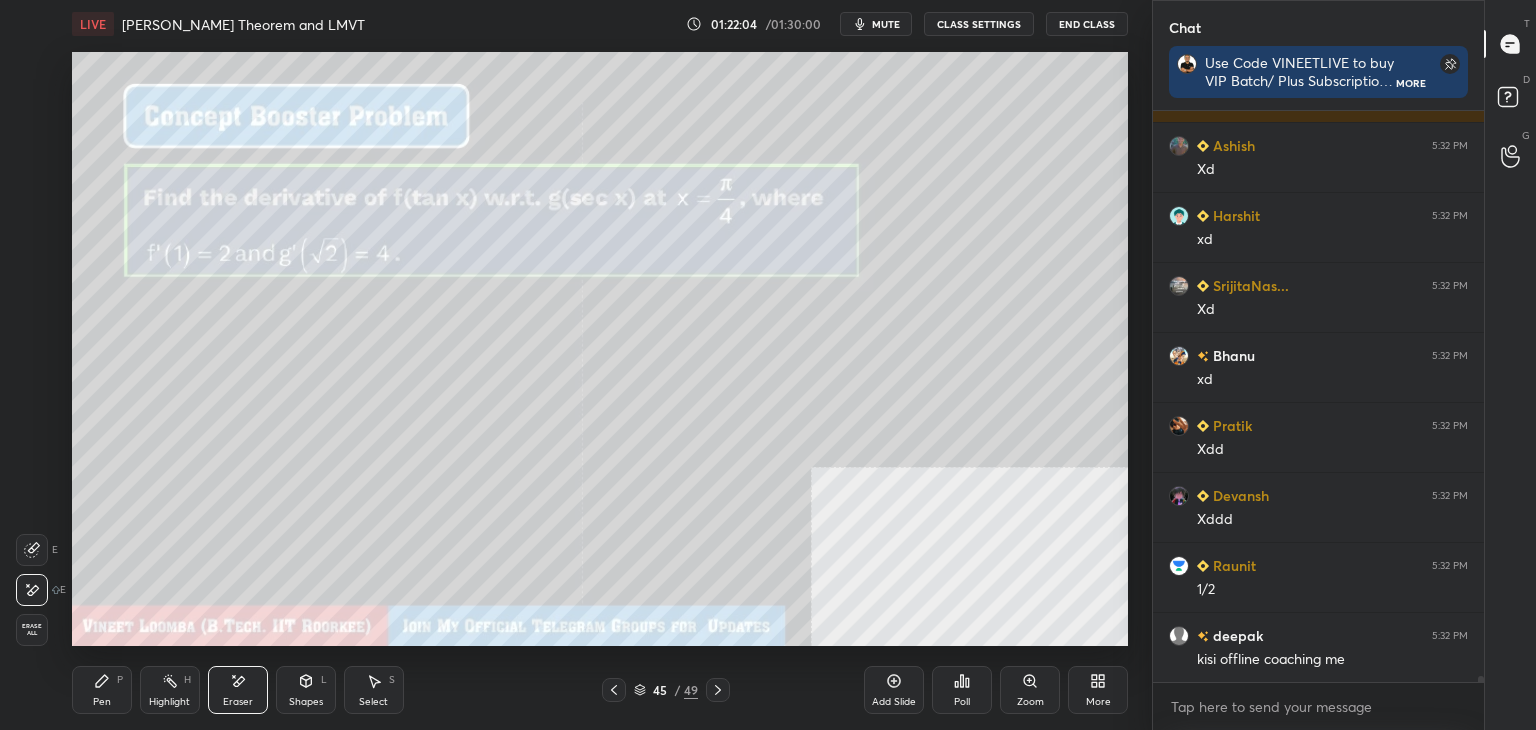 scroll, scrollTop: 56588, scrollLeft: 0, axis: vertical 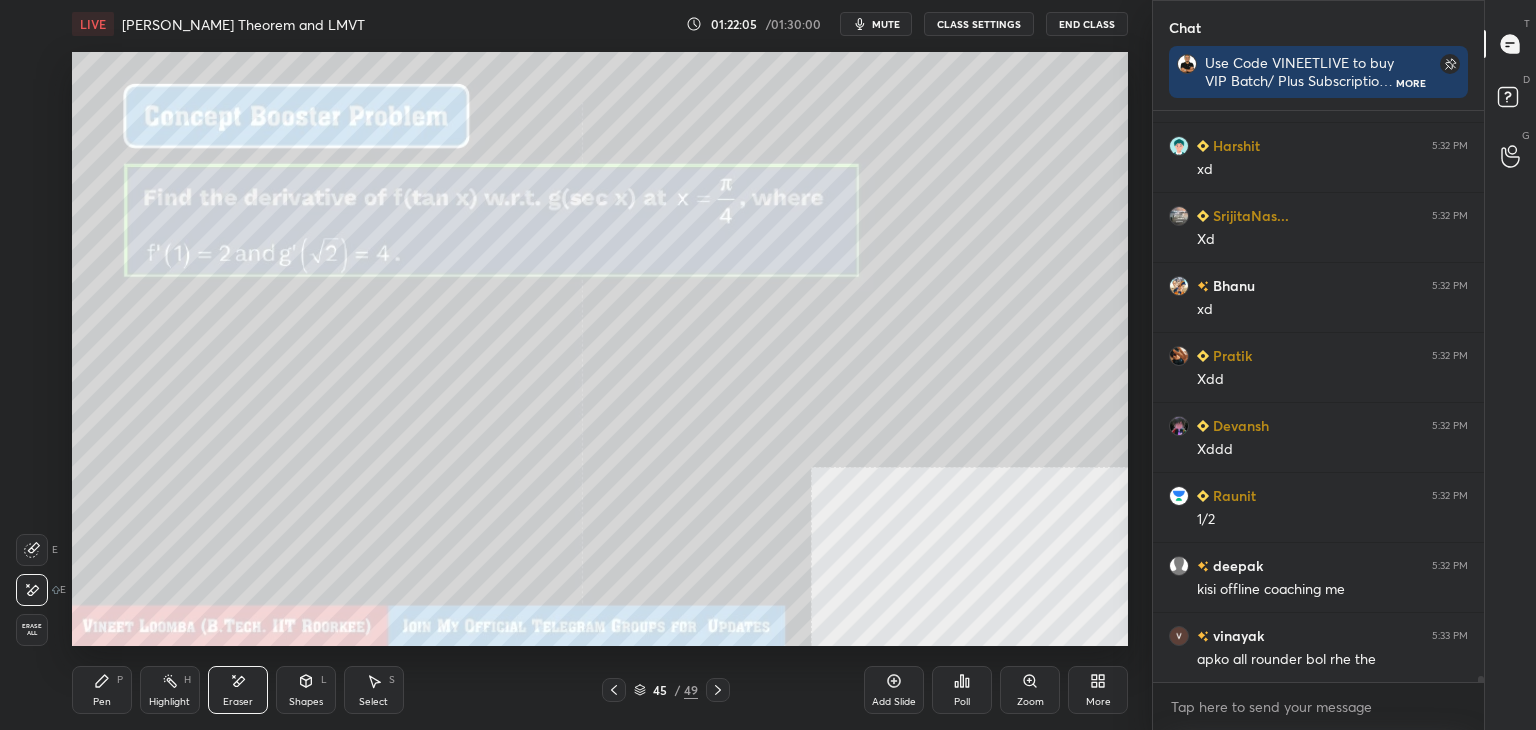 drag, startPoint x: 106, startPoint y: 679, endPoint x: 99, endPoint y: 650, distance: 29.832869 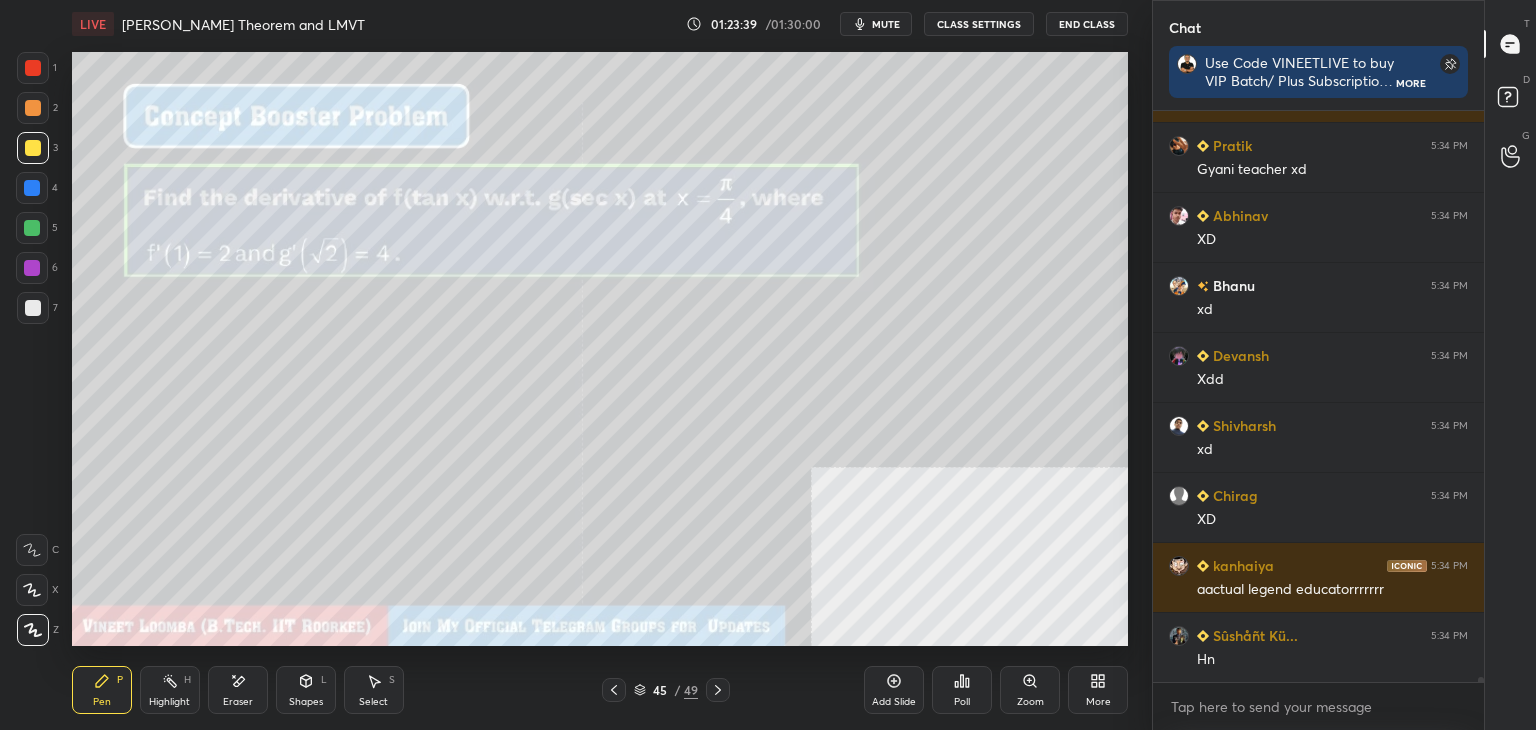 scroll, scrollTop: 59838, scrollLeft: 0, axis: vertical 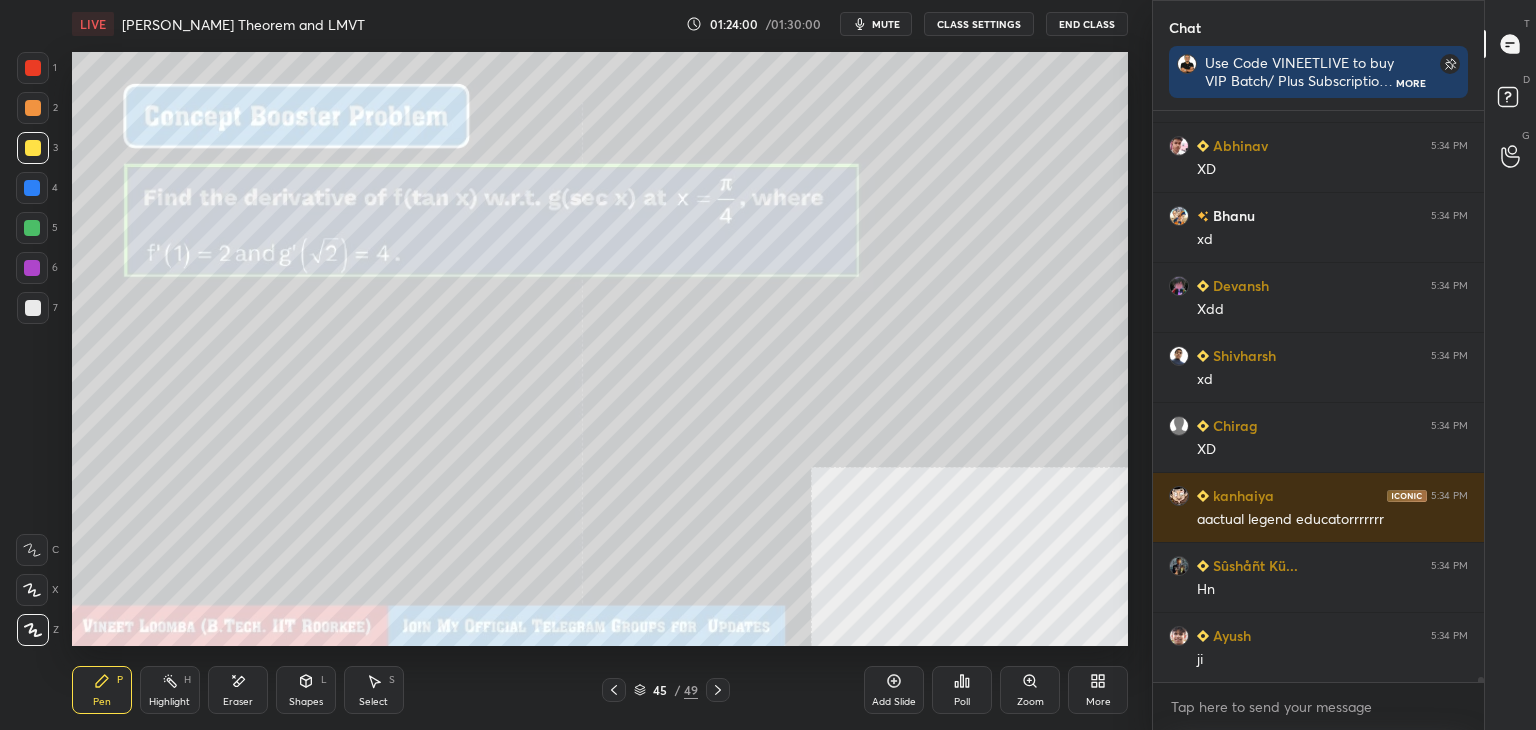 click on "Eraser" at bounding box center (238, 690) 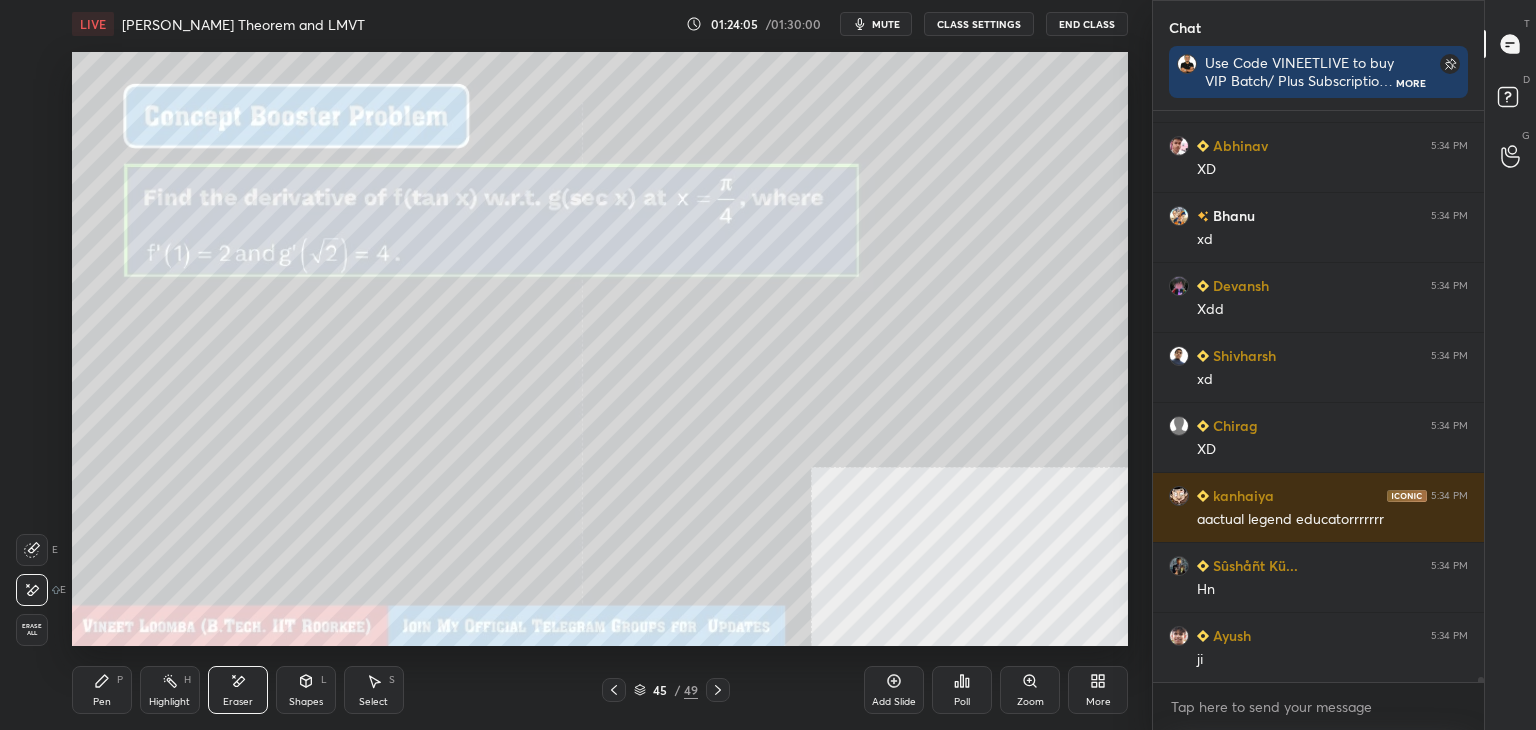 click on "Pen" at bounding box center [102, 702] 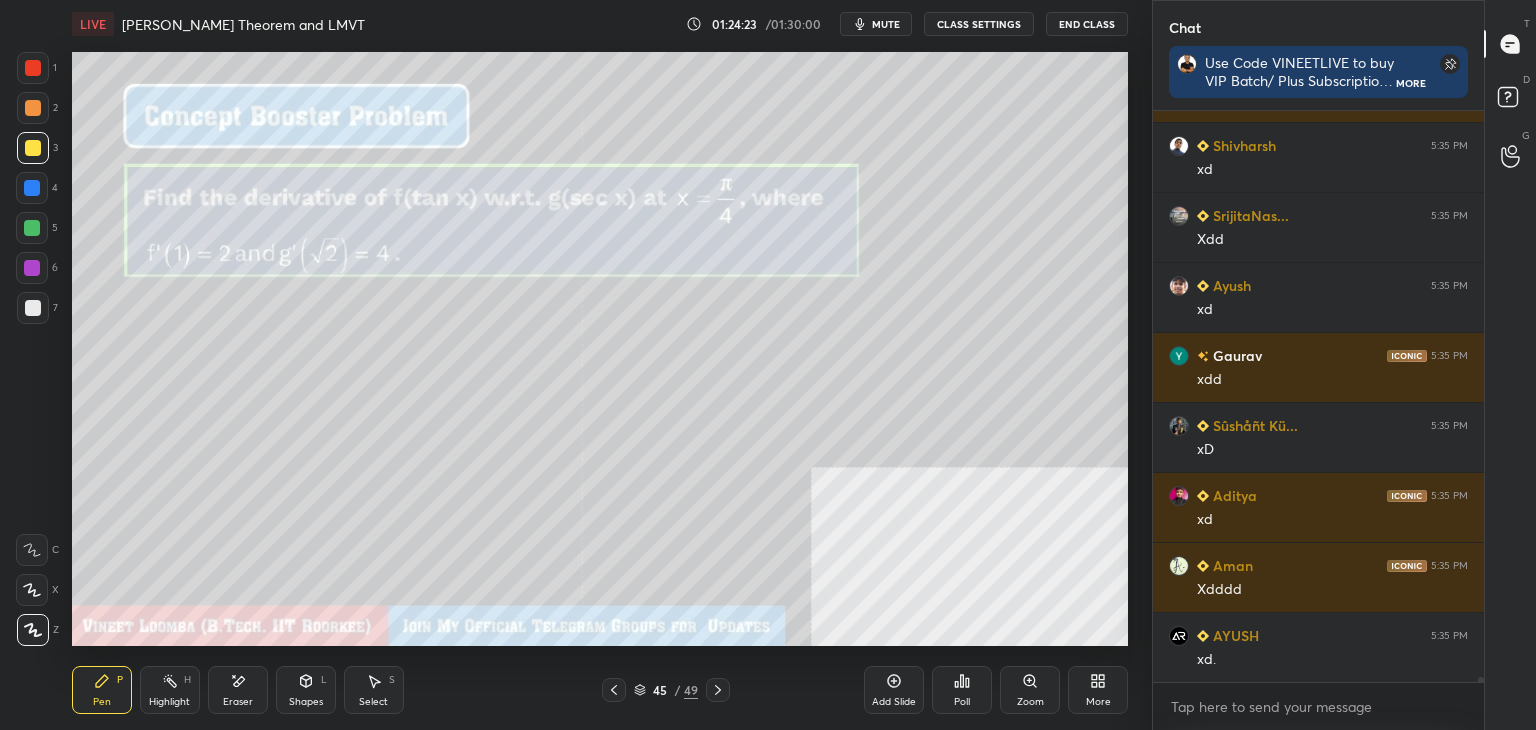scroll, scrollTop: 61028, scrollLeft: 0, axis: vertical 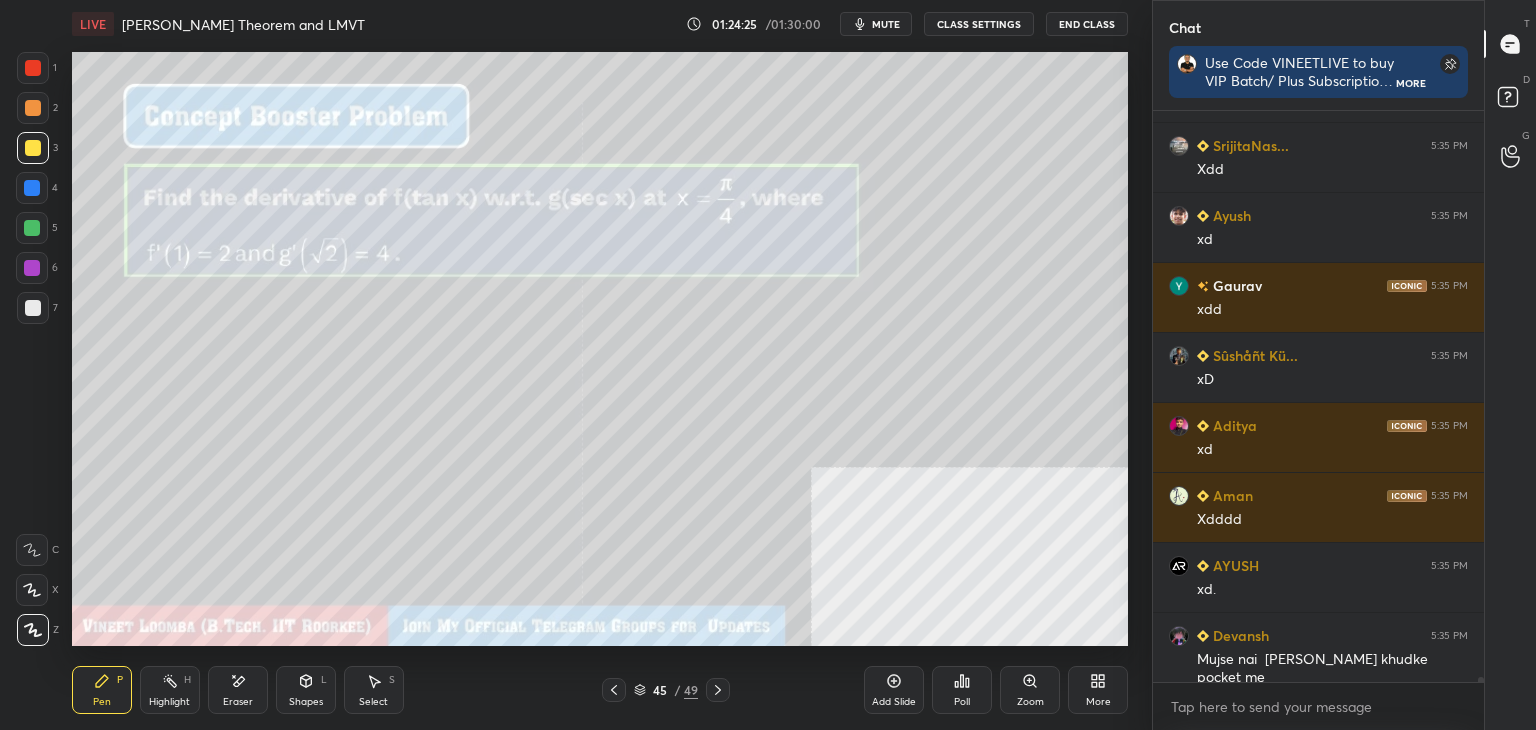 drag, startPoint x: 234, startPoint y: 699, endPoint x: 243, endPoint y: 657, distance: 42.953465 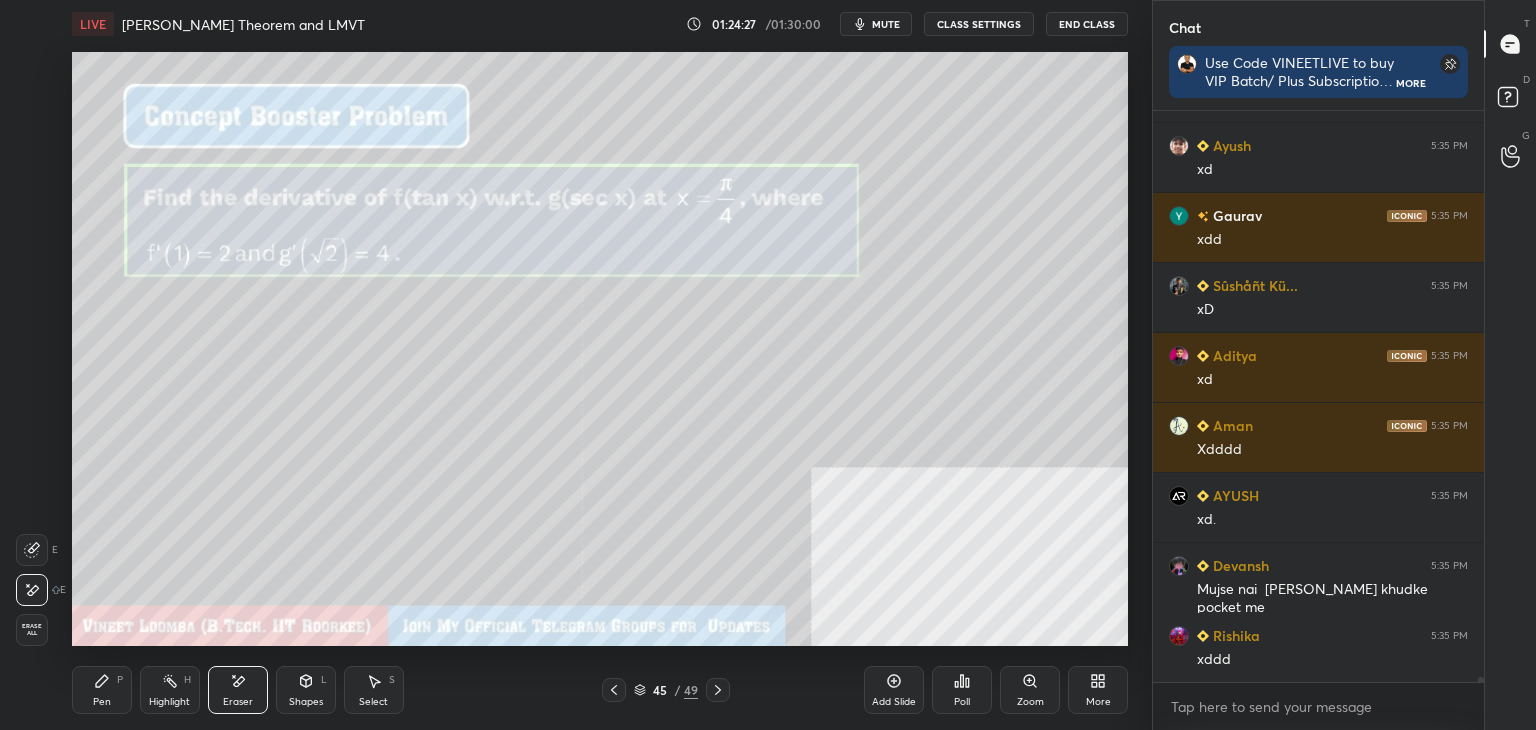 click on "Pen P" at bounding box center (102, 690) 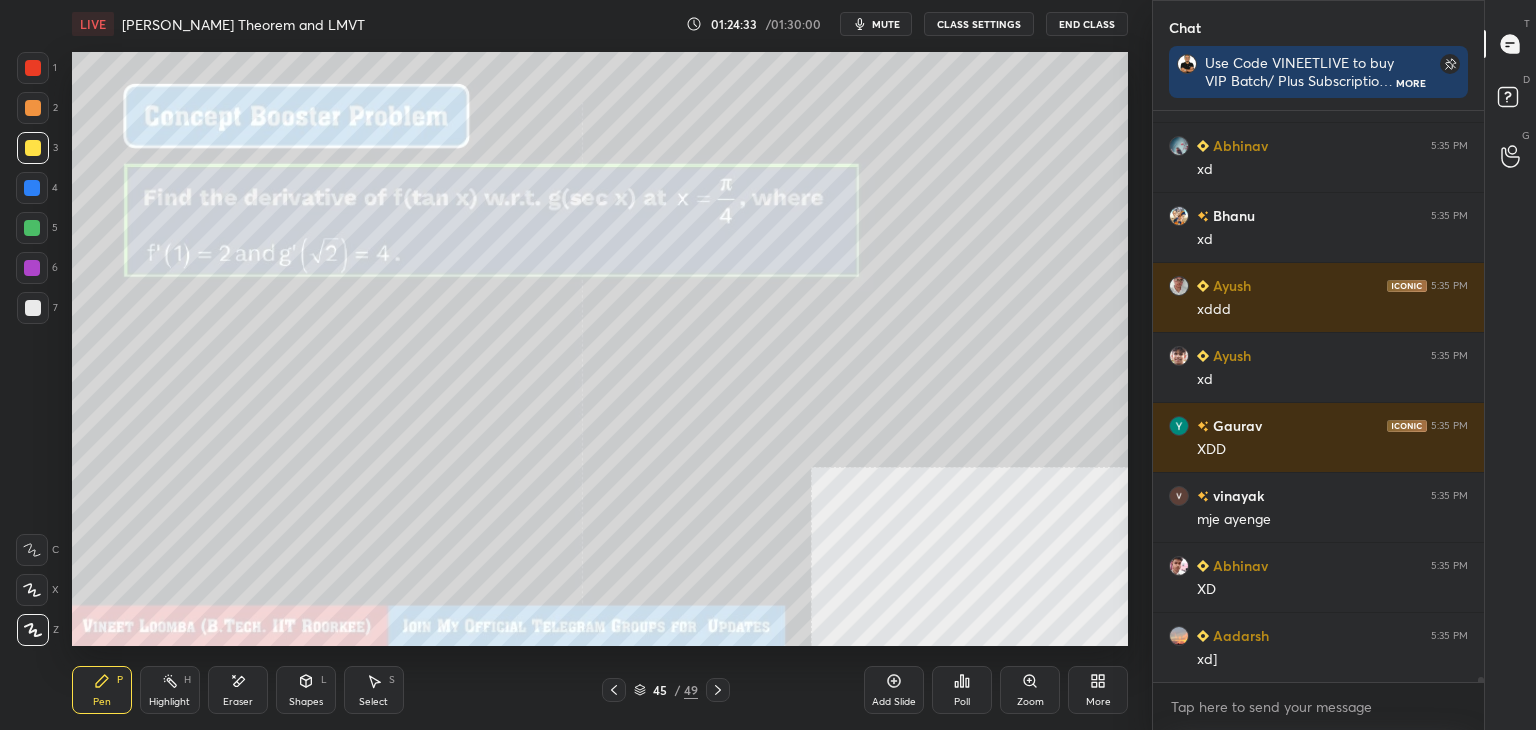 scroll, scrollTop: 62148, scrollLeft: 0, axis: vertical 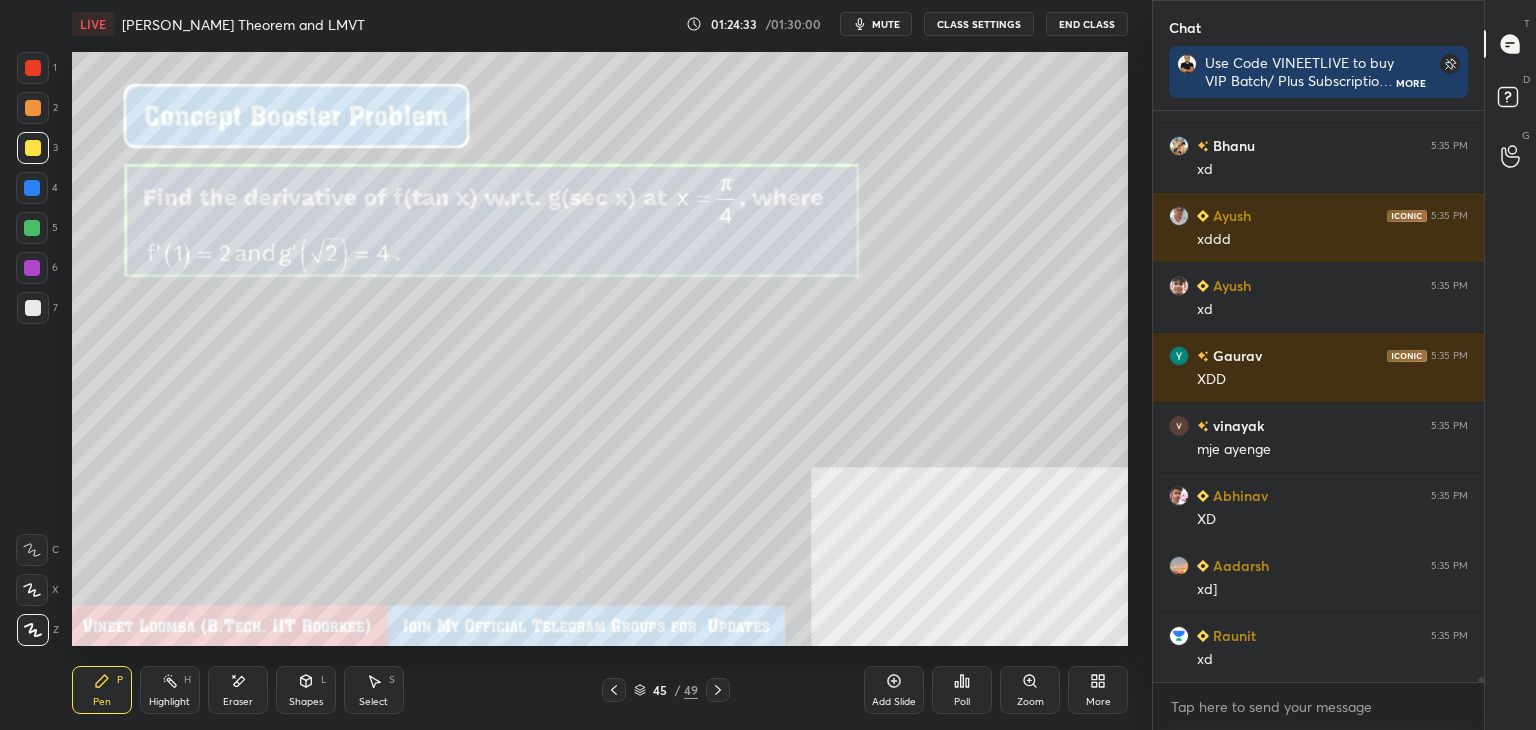 click on "Eraser" at bounding box center (238, 702) 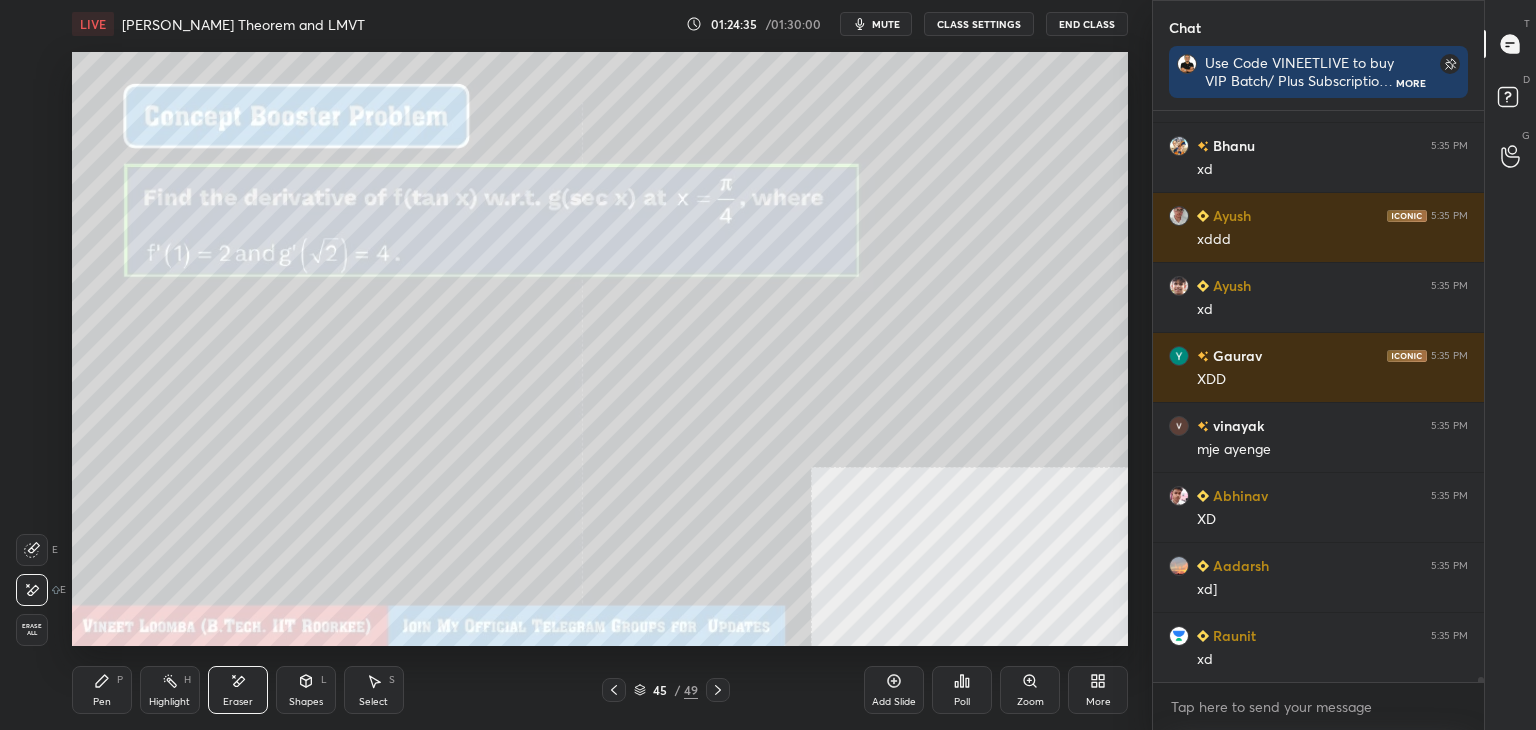 scroll, scrollTop: 62218, scrollLeft: 0, axis: vertical 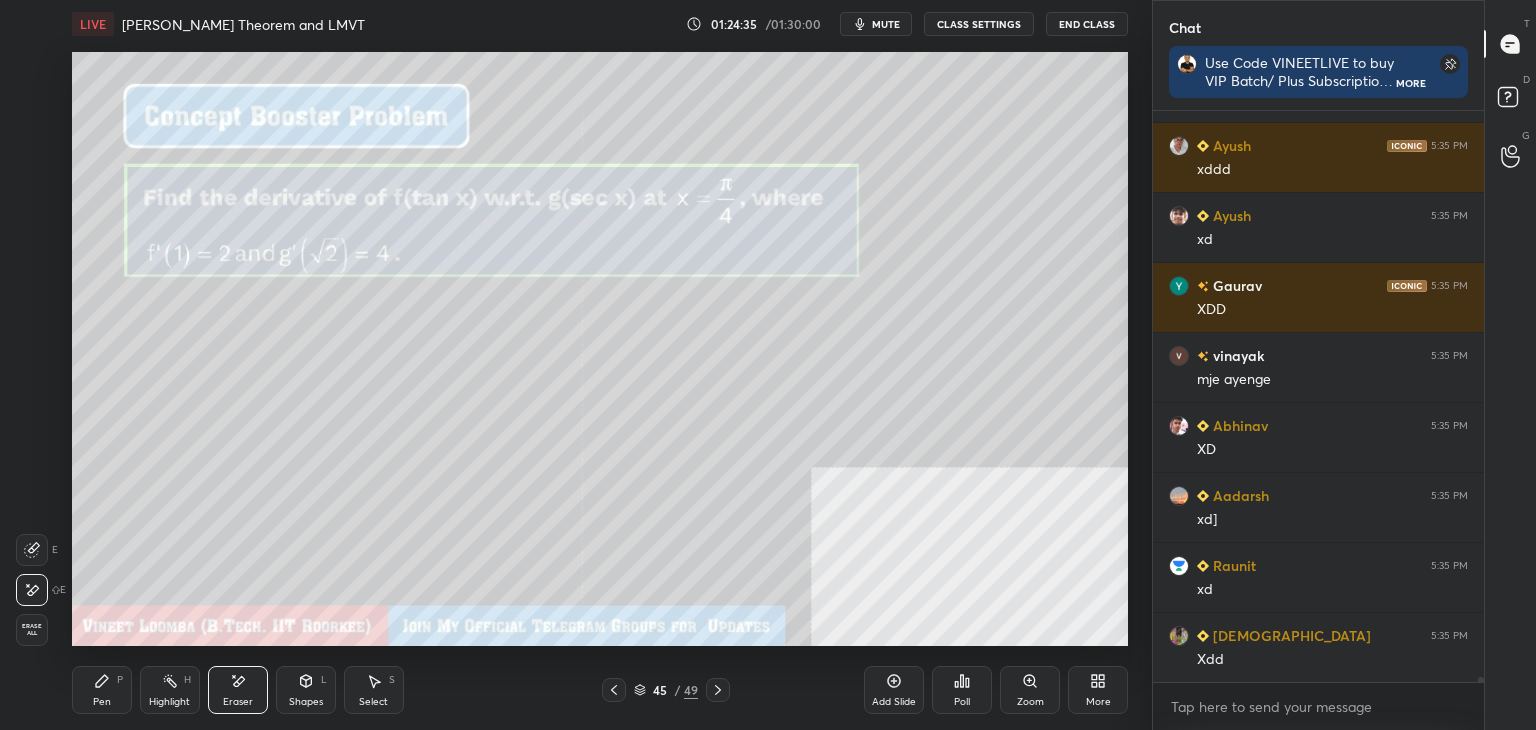 click on "Pen P" at bounding box center (102, 690) 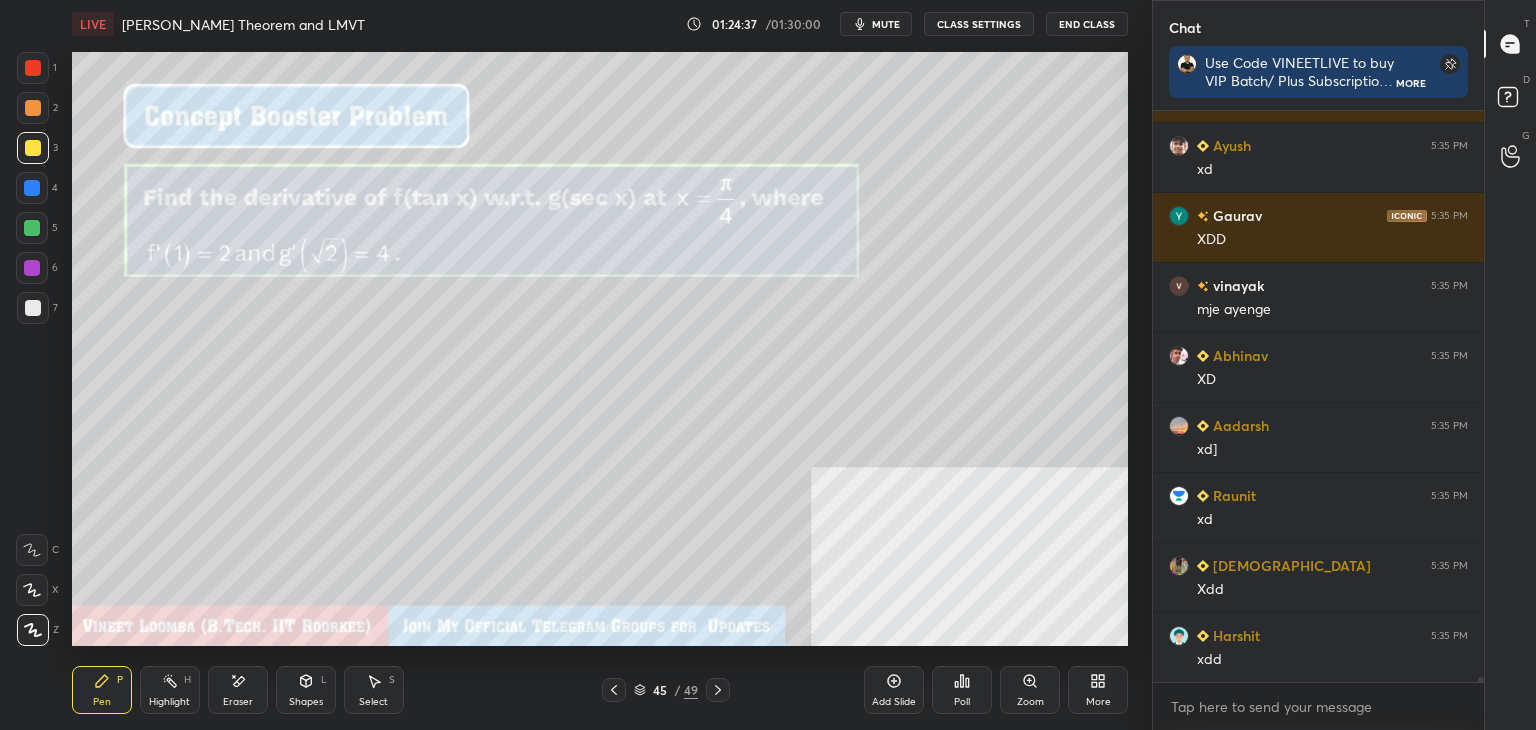 scroll, scrollTop: 62358, scrollLeft: 0, axis: vertical 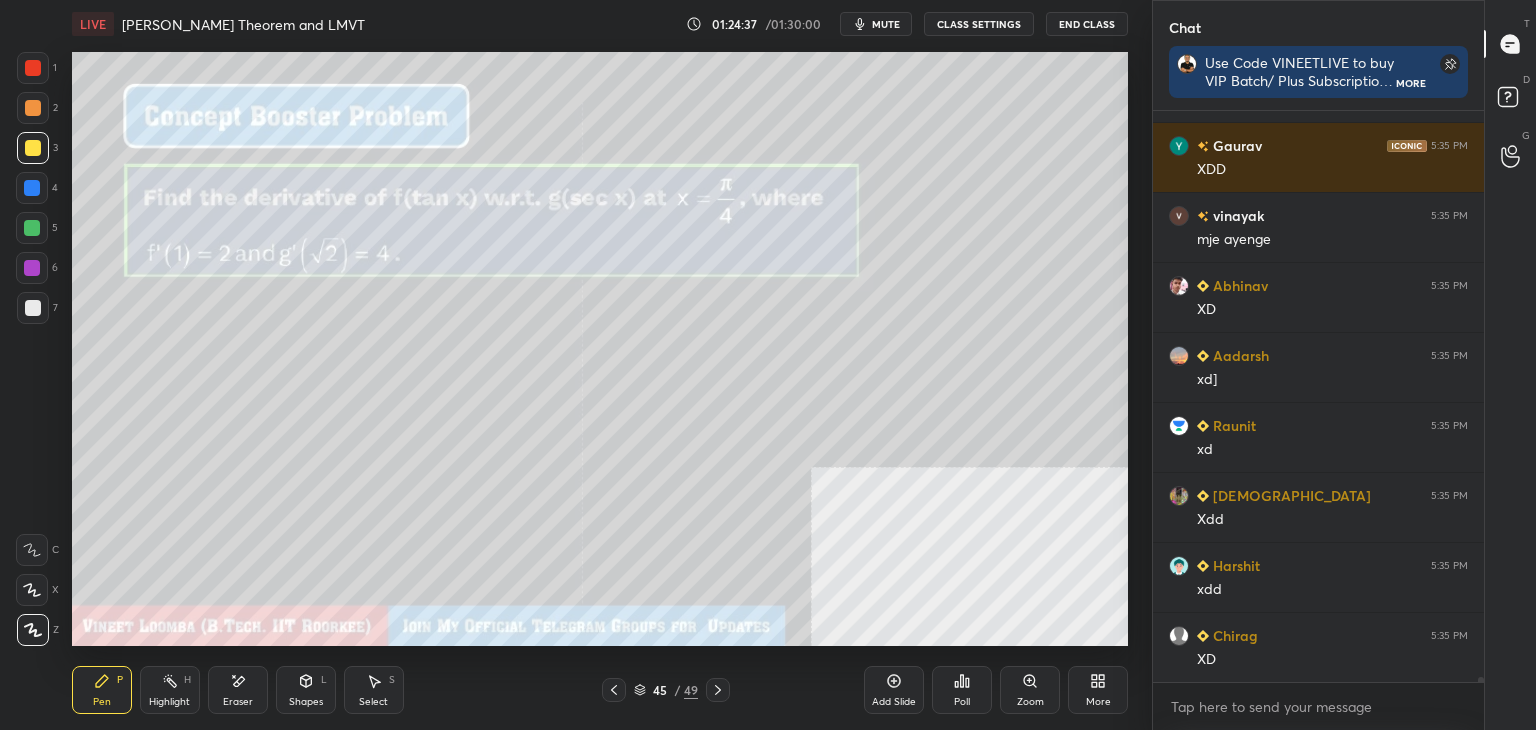 drag, startPoint x: 38, startPoint y: 323, endPoint x: 52, endPoint y: 341, distance: 22.803509 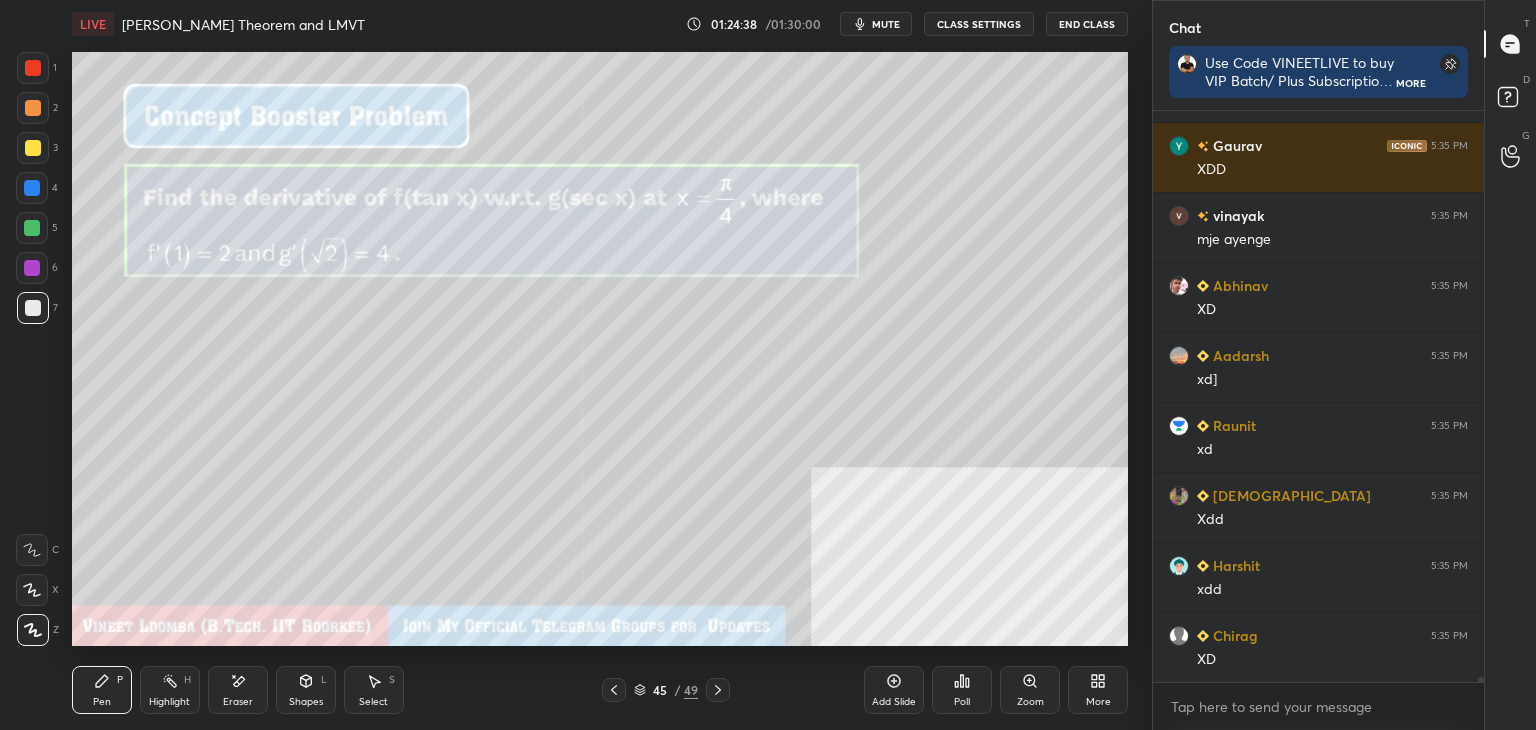 drag, startPoint x: 78, startPoint y: 691, endPoint x: 77, endPoint y: 656, distance: 35.014282 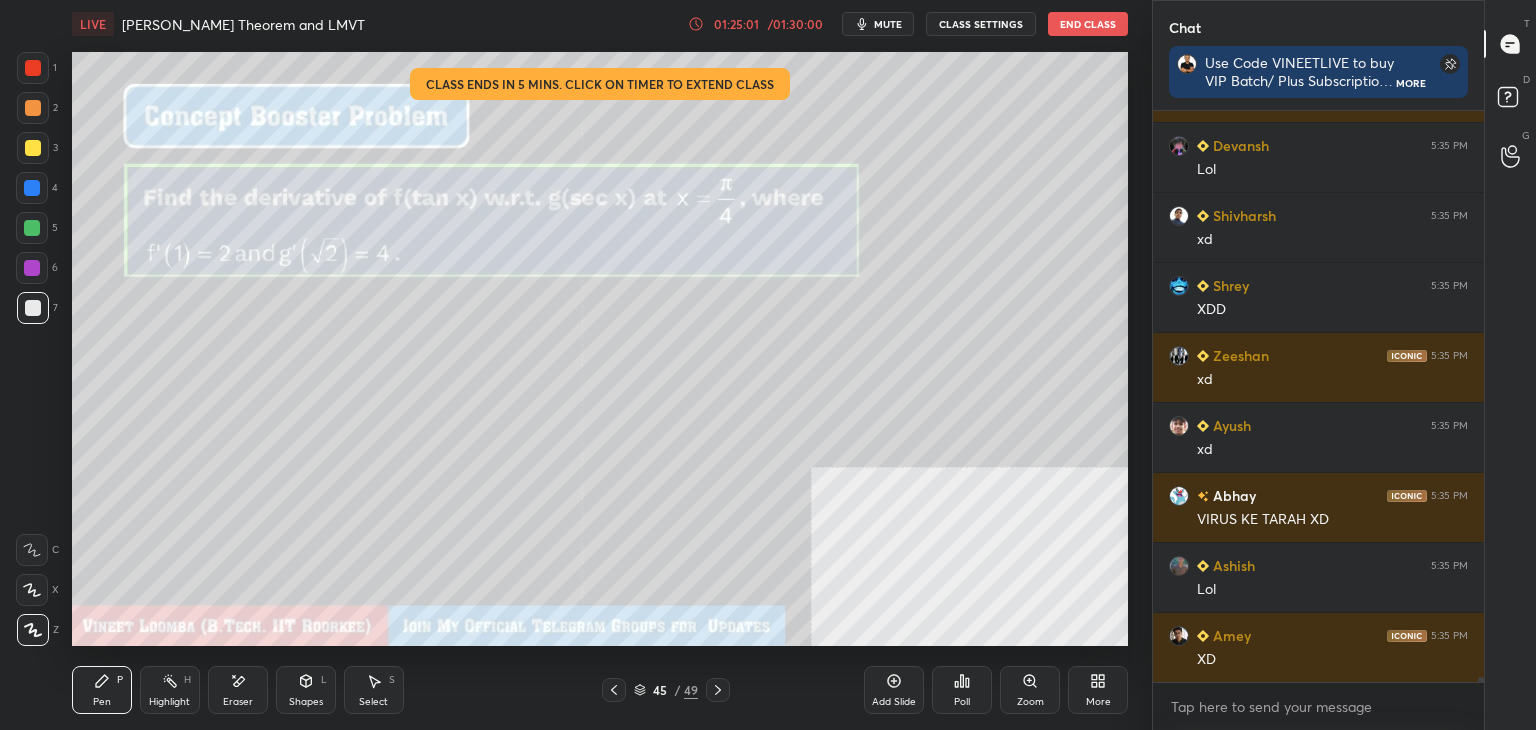 scroll, scrollTop: 64354, scrollLeft: 0, axis: vertical 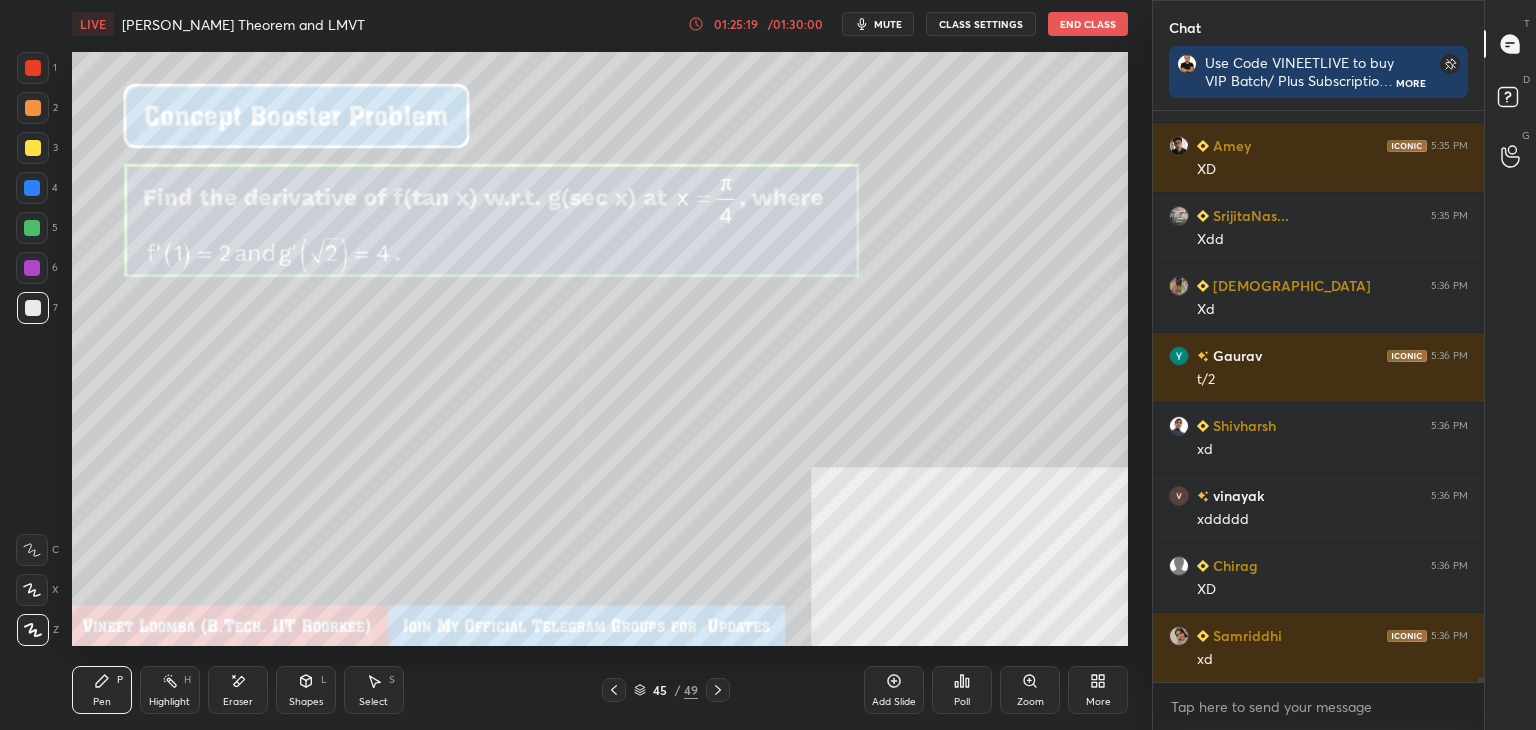 drag, startPoint x: 244, startPoint y: 693, endPoint x: 244, endPoint y: 660, distance: 33 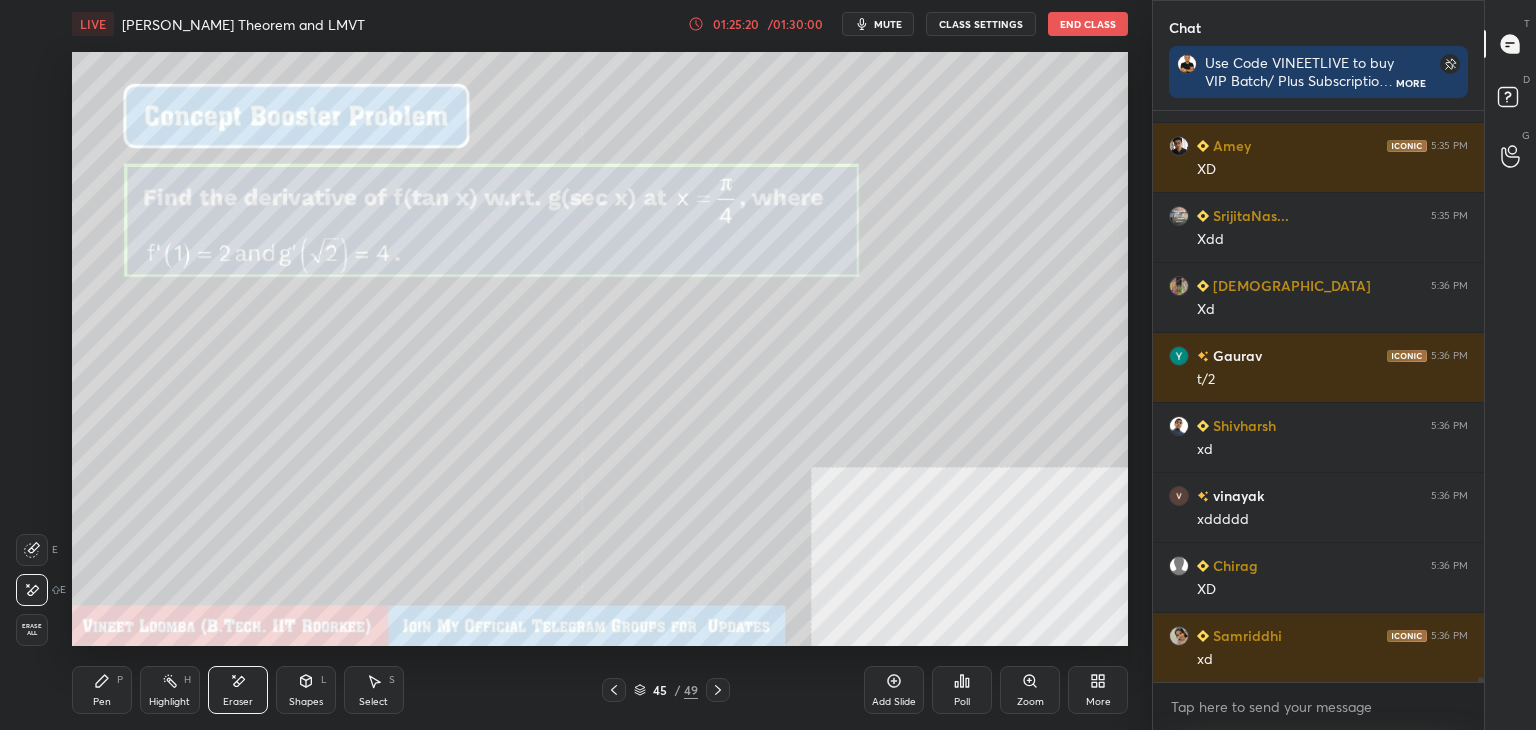 scroll, scrollTop: 64844, scrollLeft: 0, axis: vertical 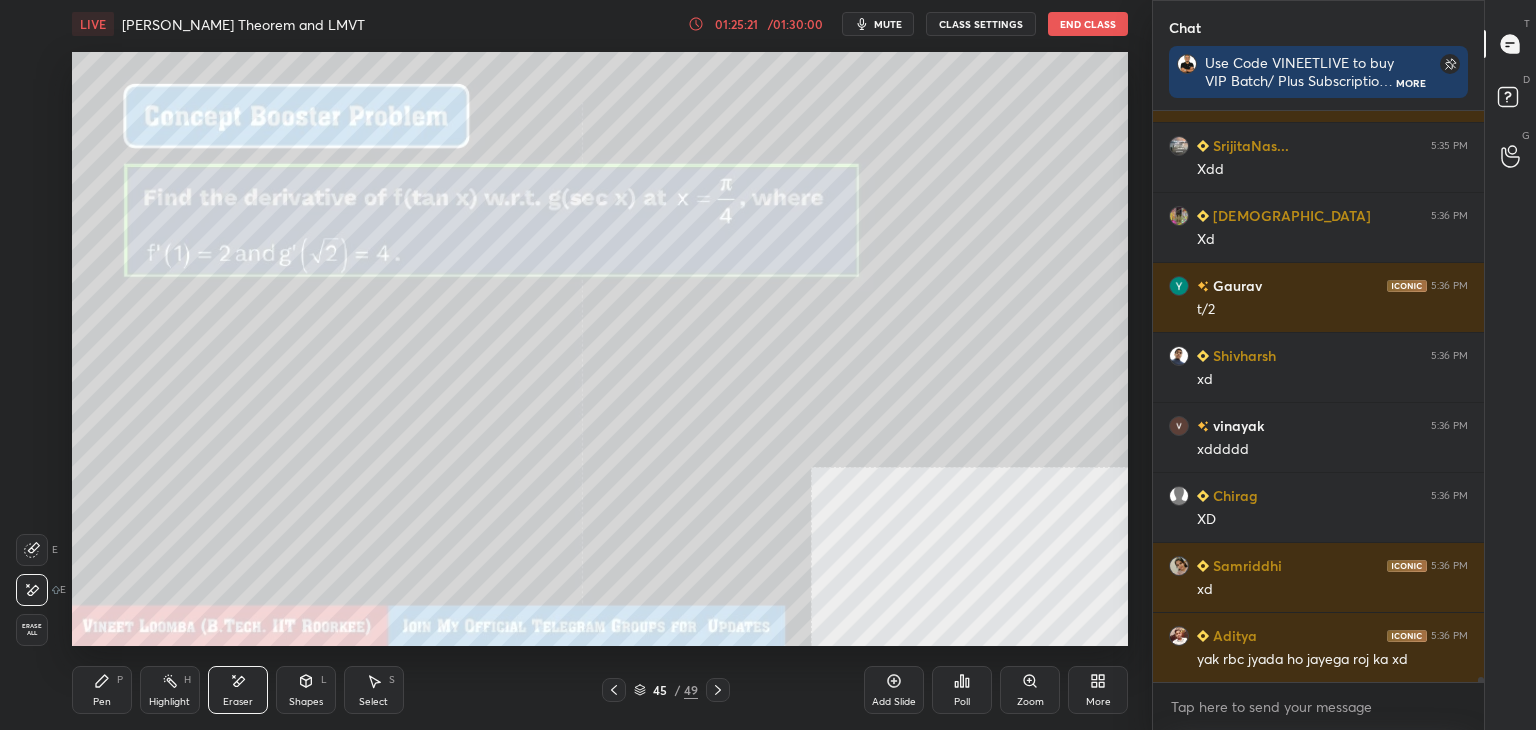 click on "Pen P" at bounding box center [102, 690] 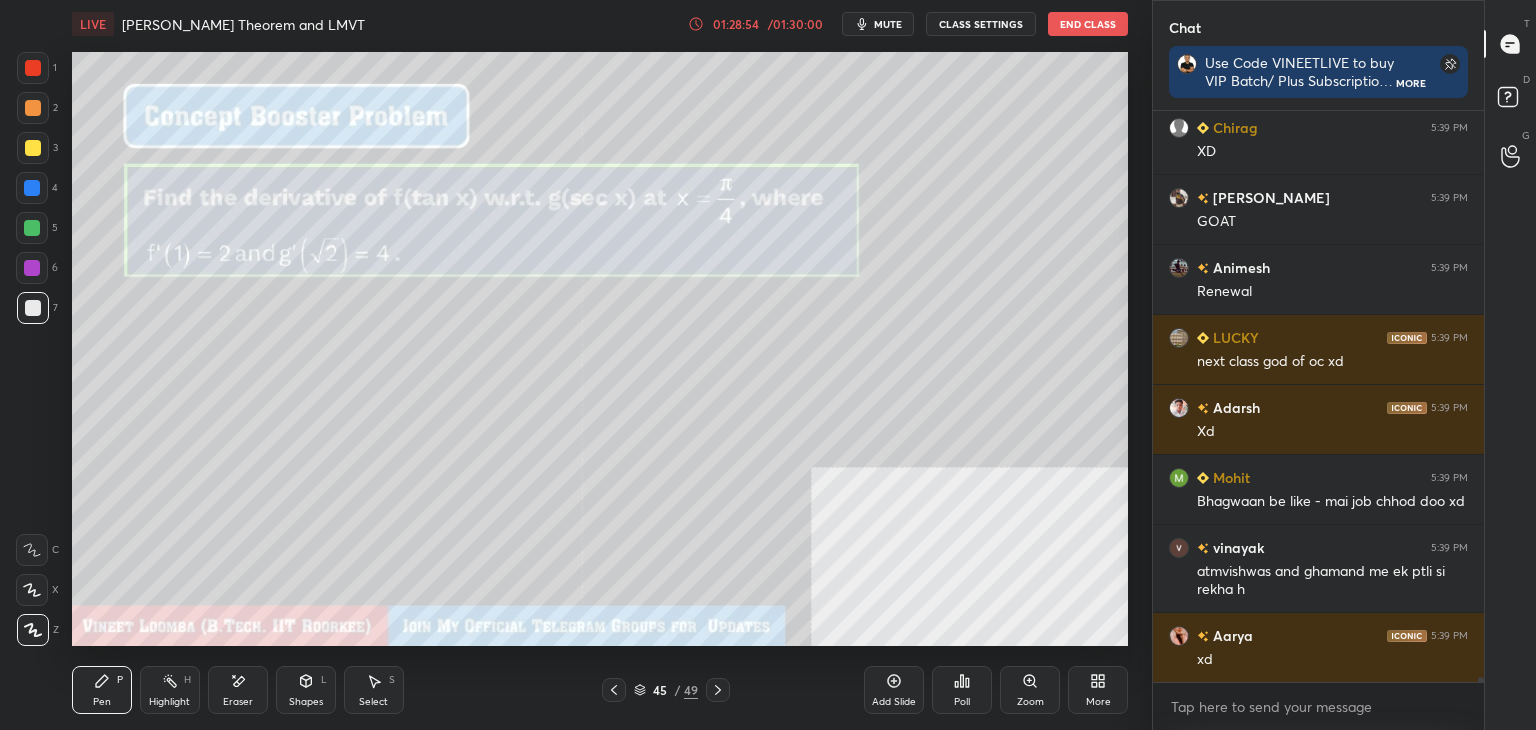 scroll, scrollTop: 71032, scrollLeft: 0, axis: vertical 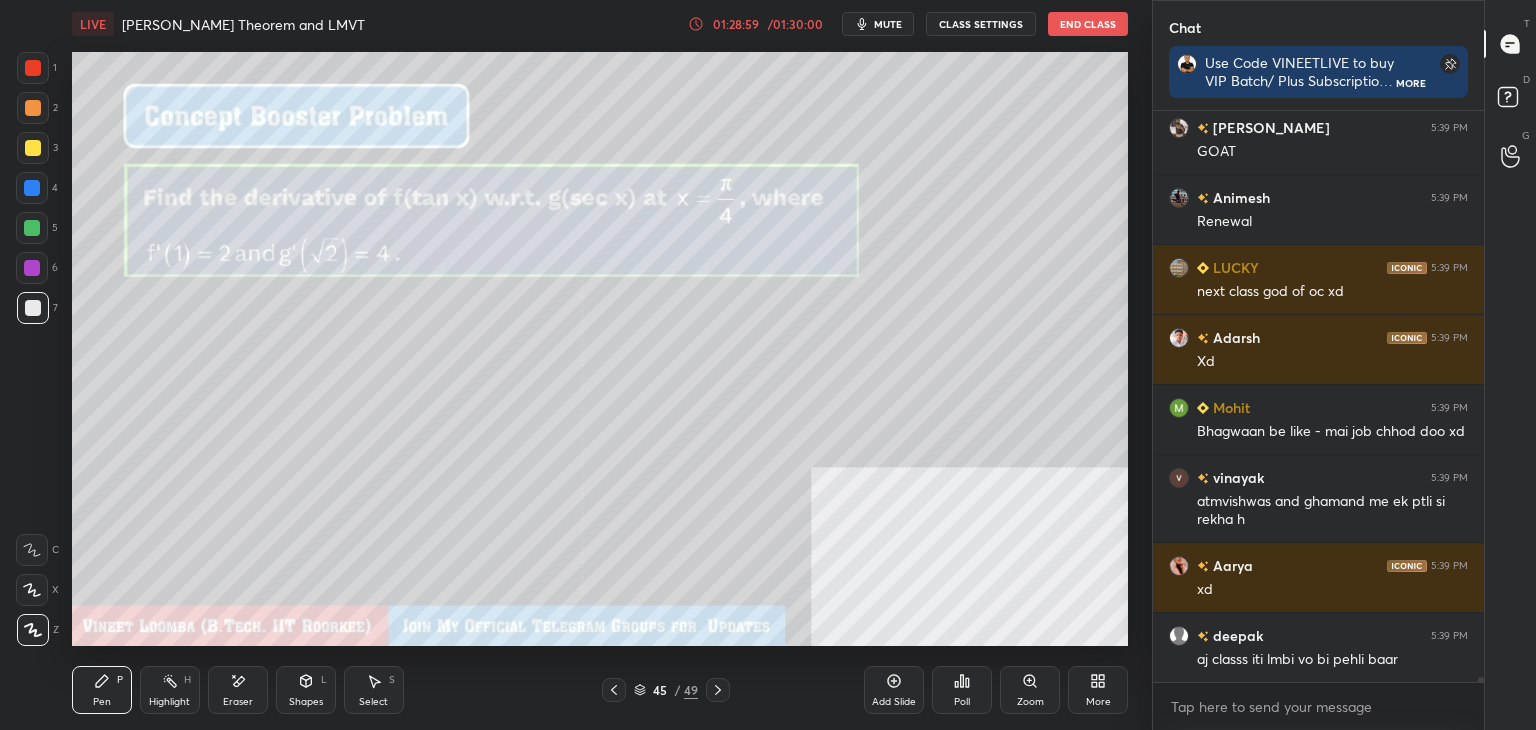 click on "Shapes L" at bounding box center [306, 690] 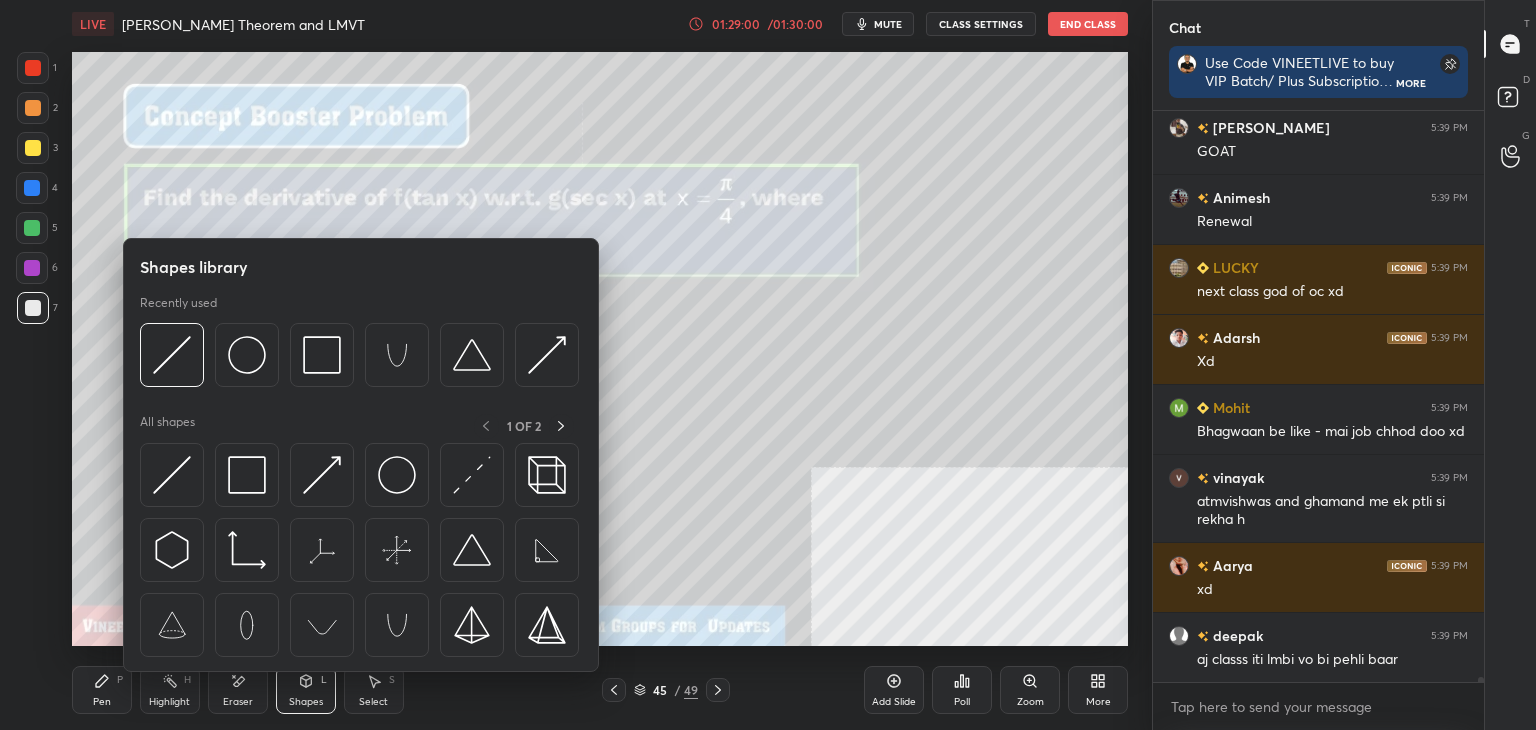 click on "Eraser" at bounding box center (238, 702) 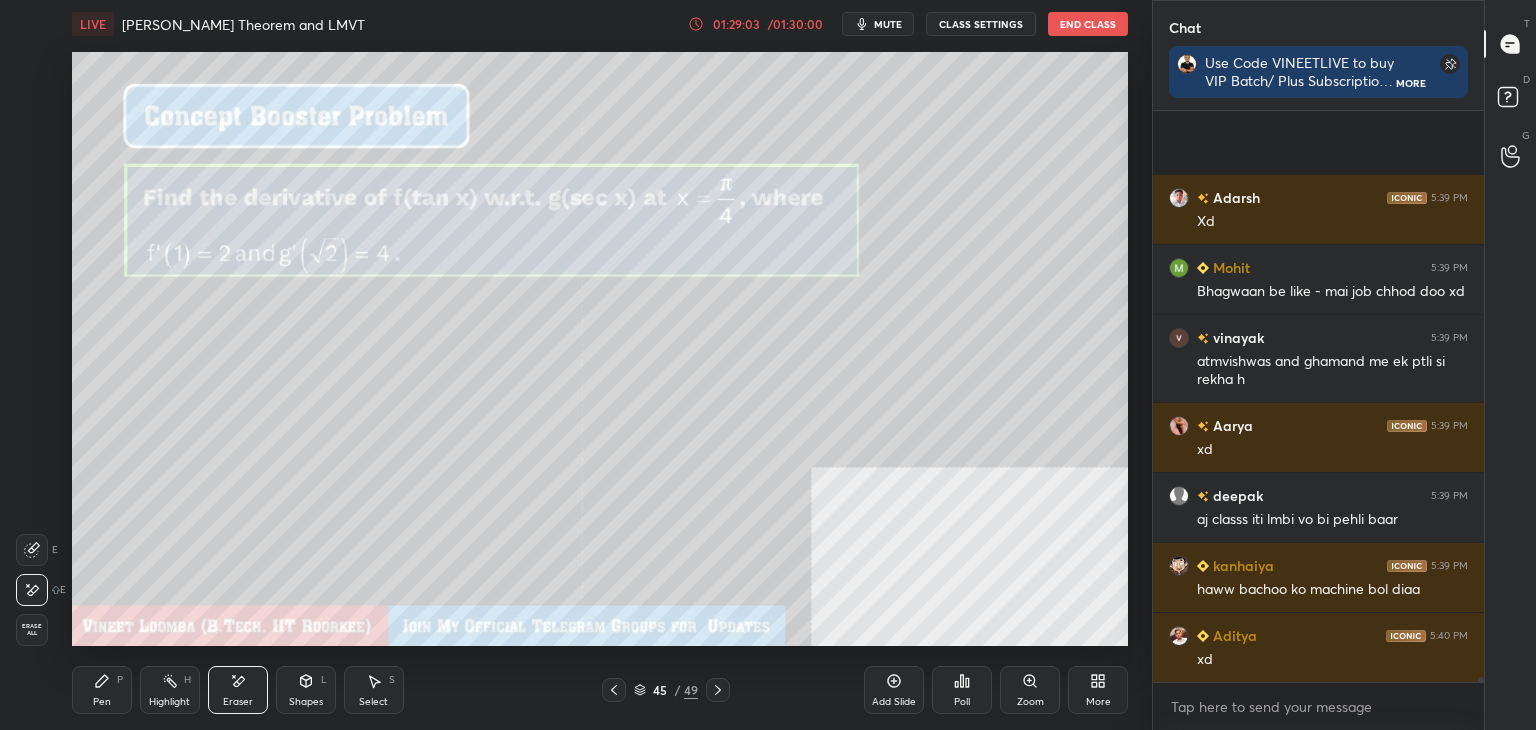scroll, scrollTop: 71312, scrollLeft: 0, axis: vertical 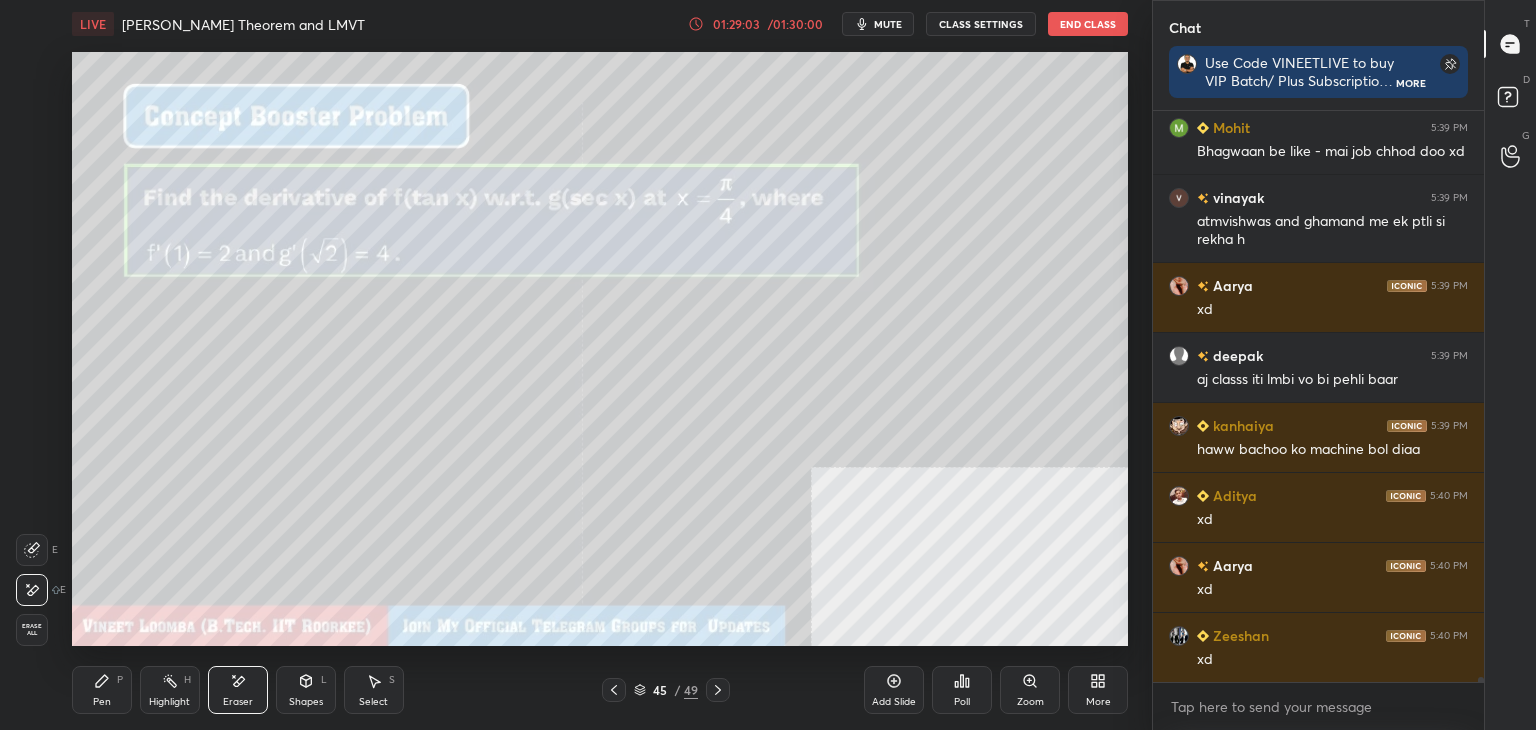 drag, startPoint x: 96, startPoint y: 693, endPoint x: 117, endPoint y: 687, distance: 21.84033 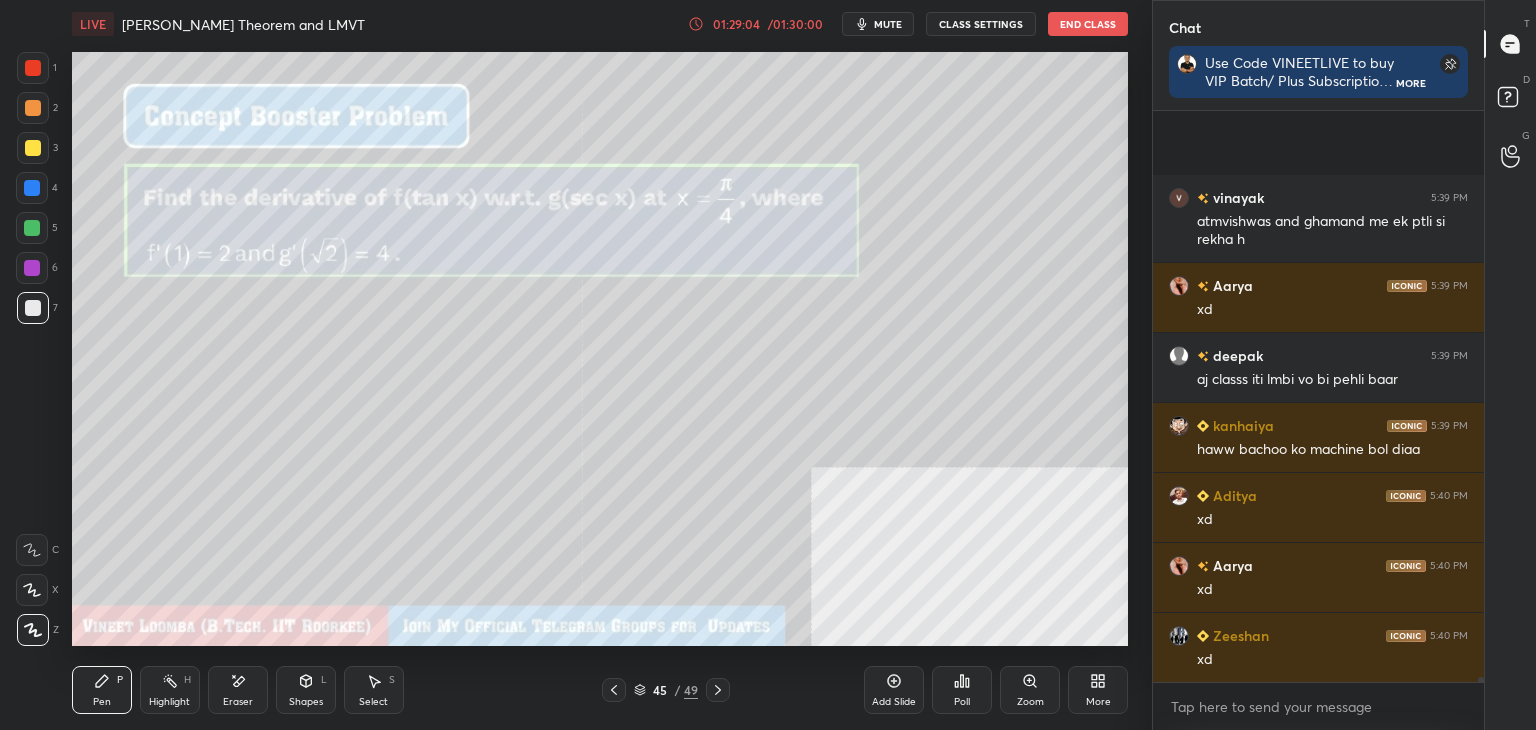 scroll, scrollTop: 71522, scrollLeft: 0, axis: vertical 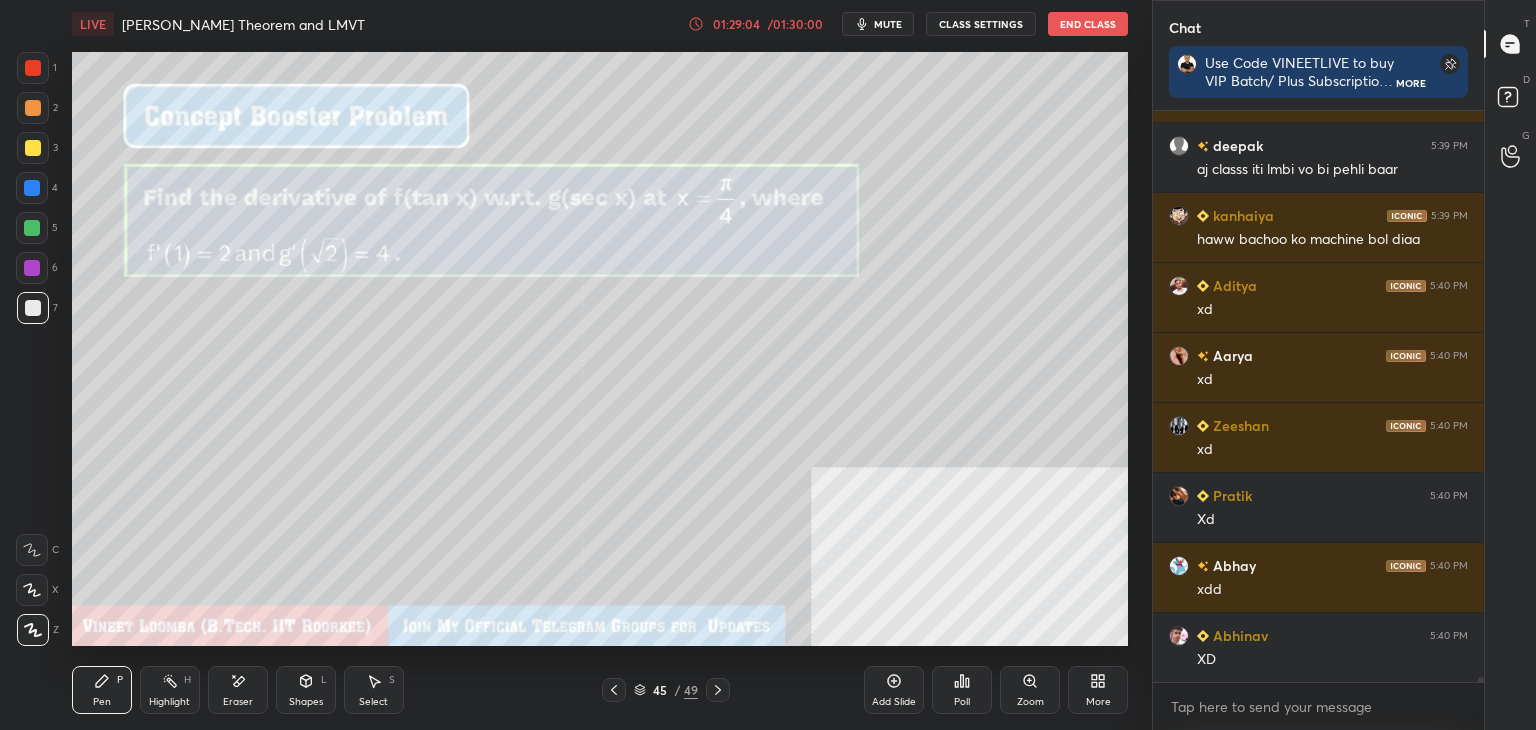click 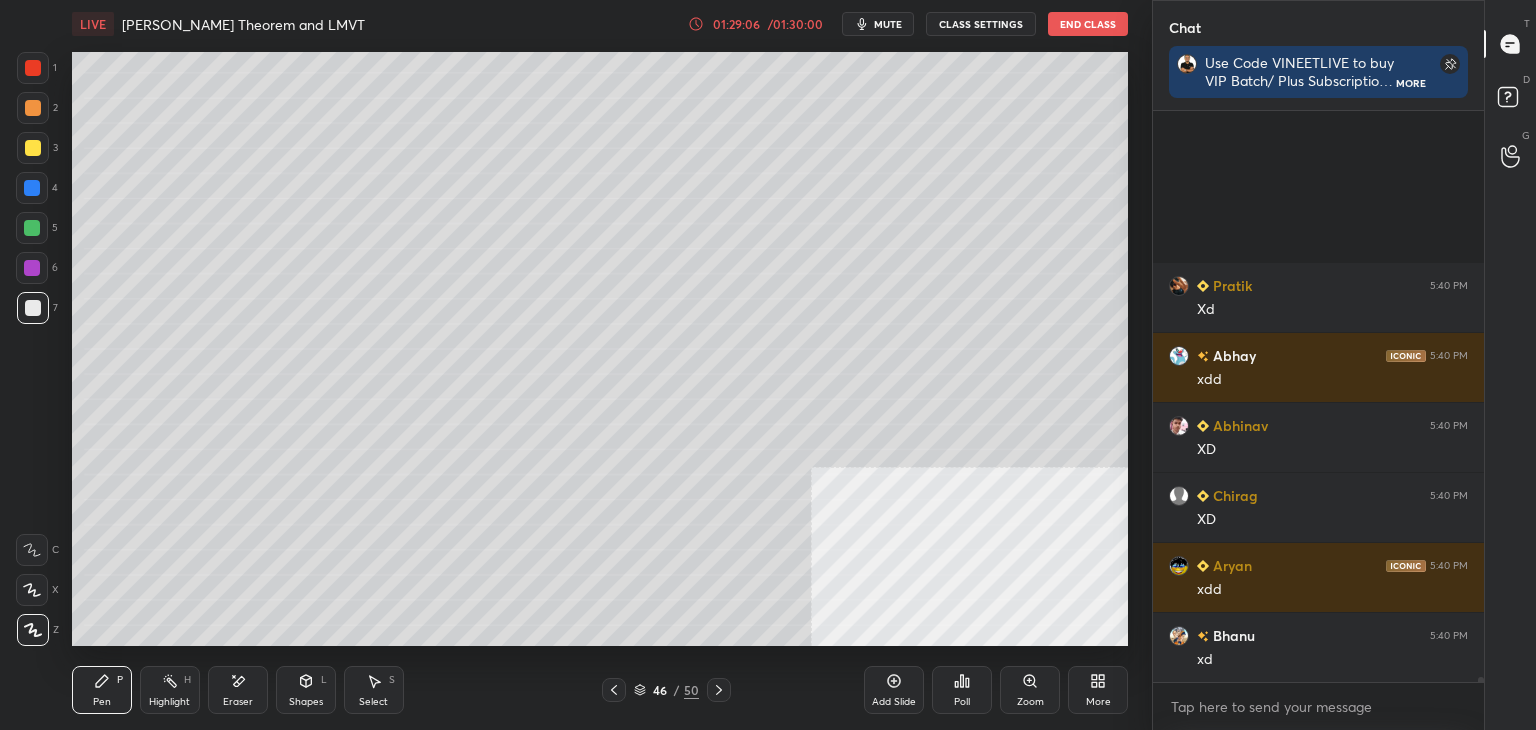 scroll, scrollTop: 72012, scrollLeft: 0, axis: vertical 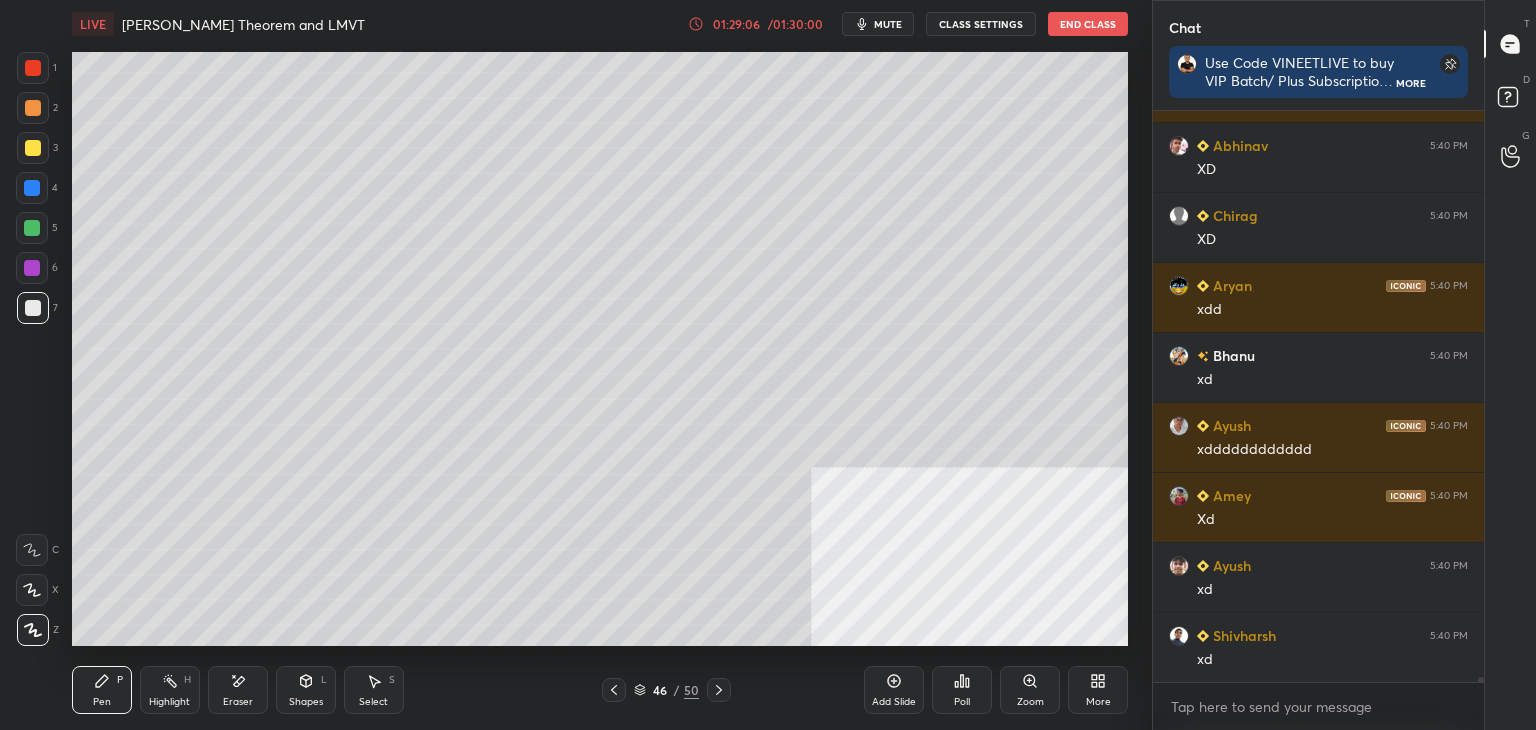 click on "Pen" at bounding box center [102, 702] 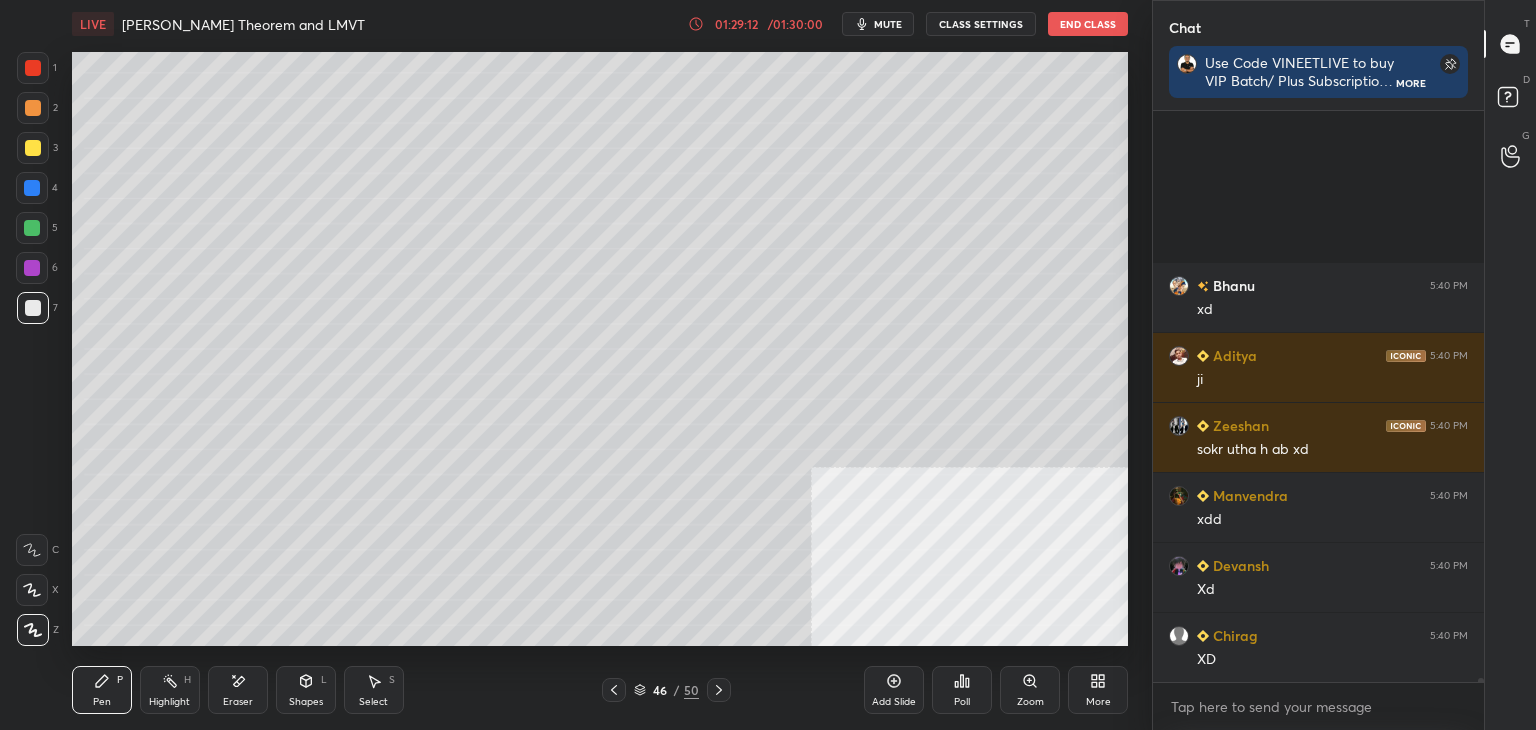 scroll, scrollTop: 73132, scrollLeft: 0, axis: vertical 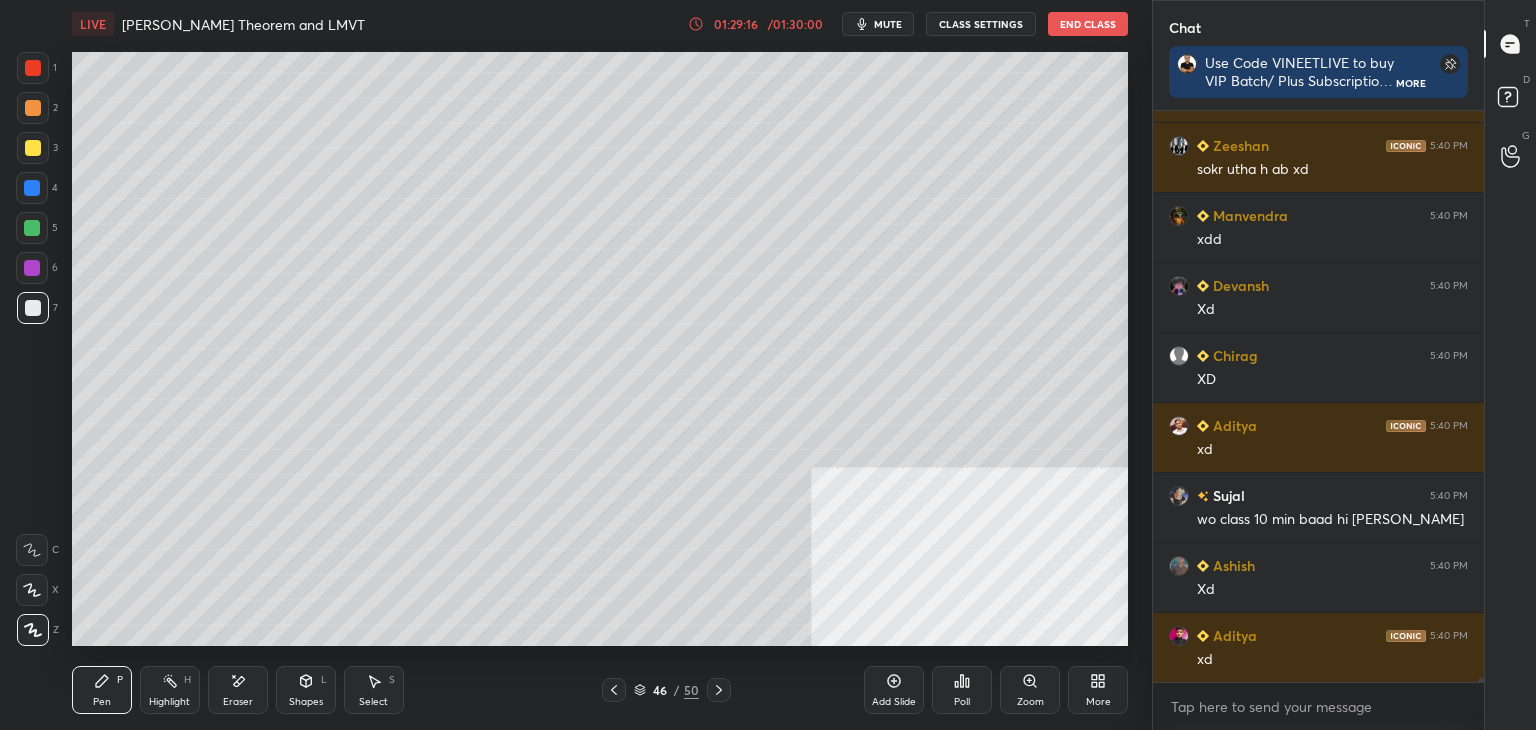 click at bounding box center [33, 148] 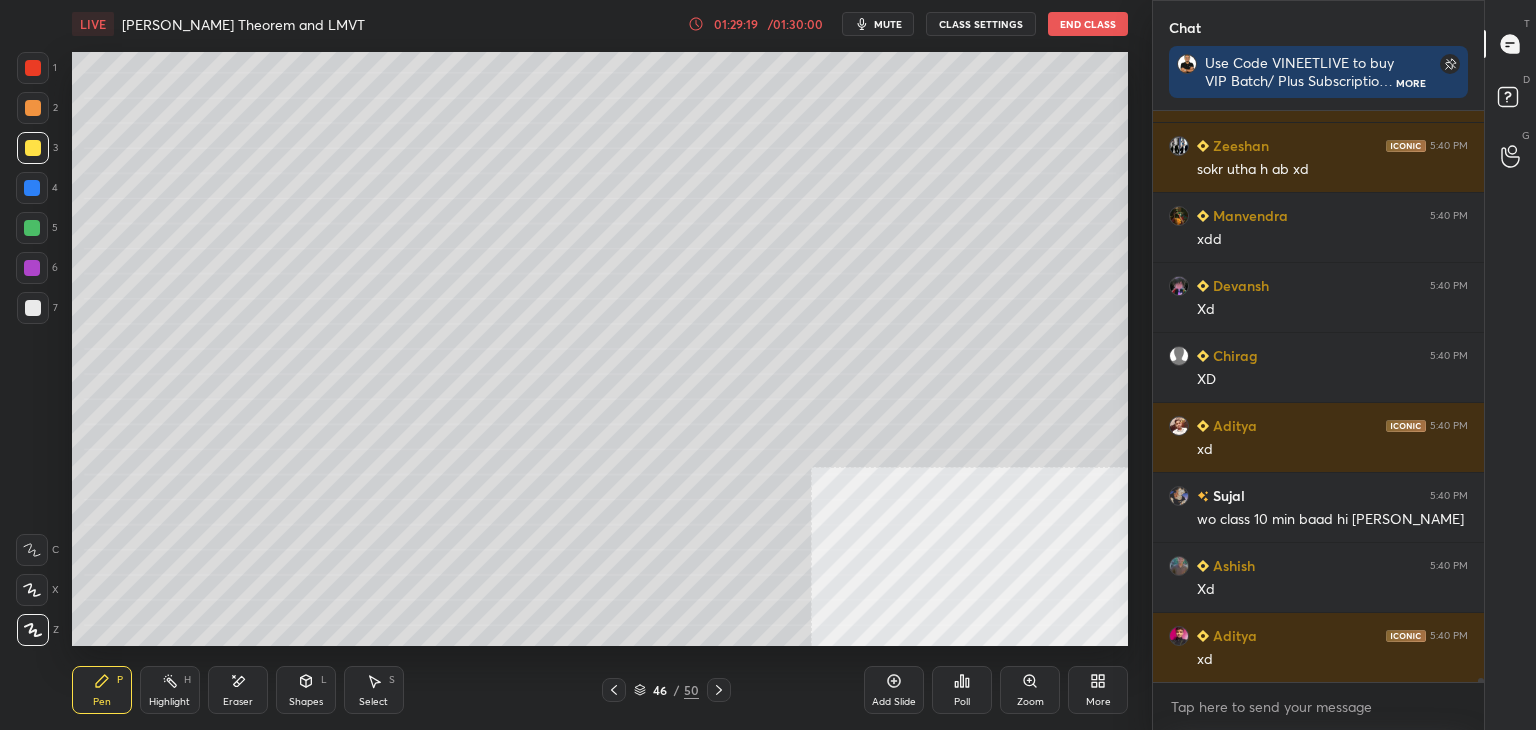 scroll, scrollTop: 73202, scrollLeft: 0, axis: vertical 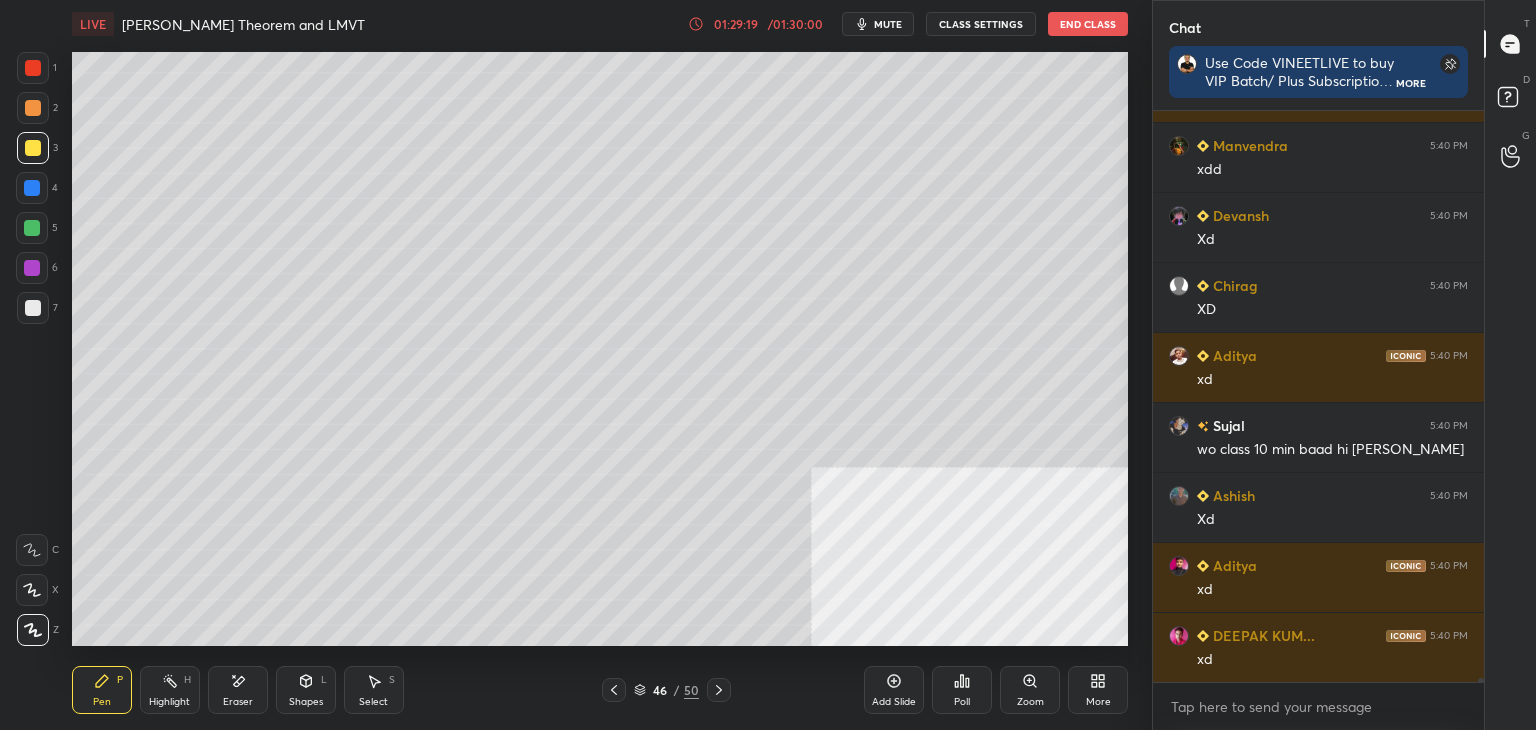 drag, startPoint x: 33, startPoint y: 147, endPoint x: 24, endPoint y: 140, distance: 11.401754 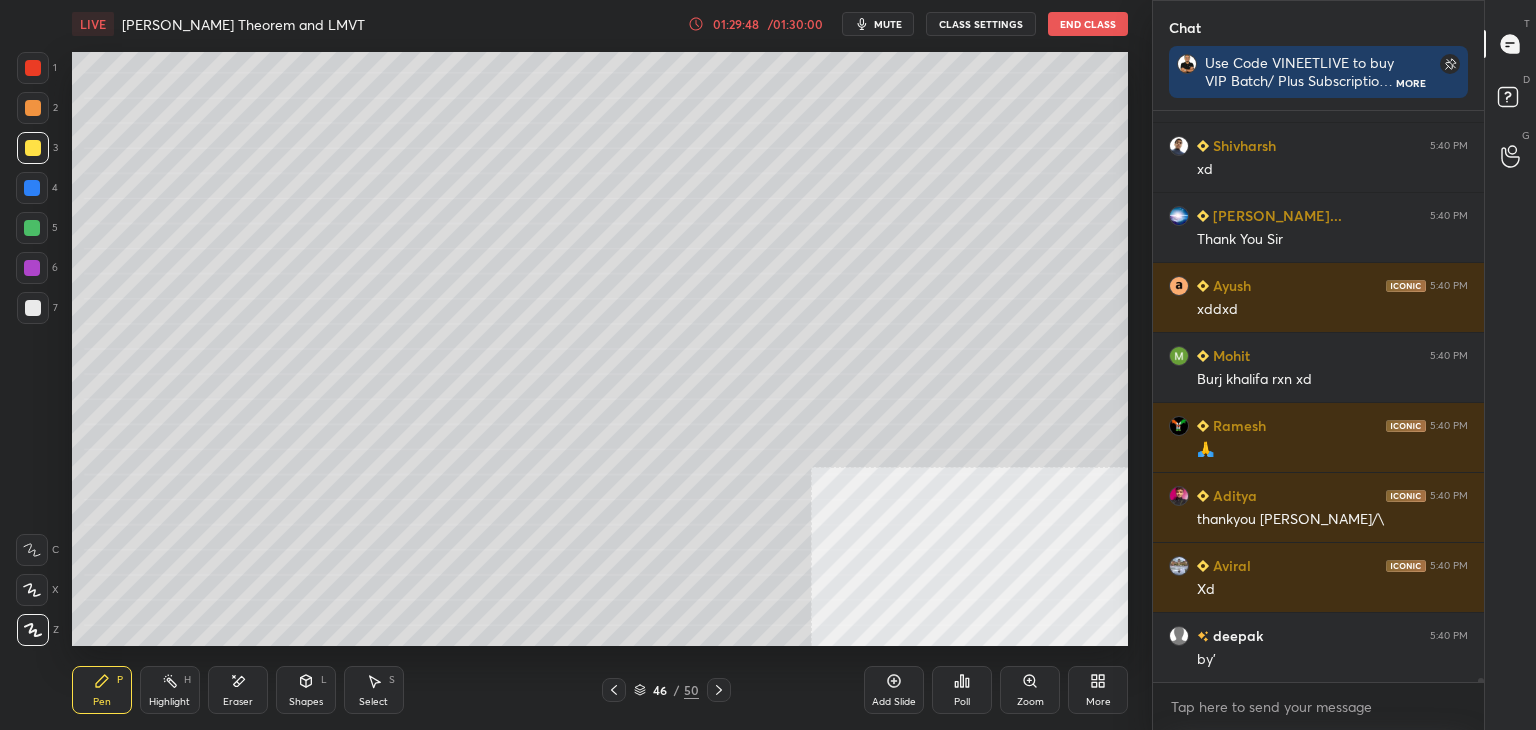 scroll, scrollTop: 76860, scrollLeft: 0, axis: vertical 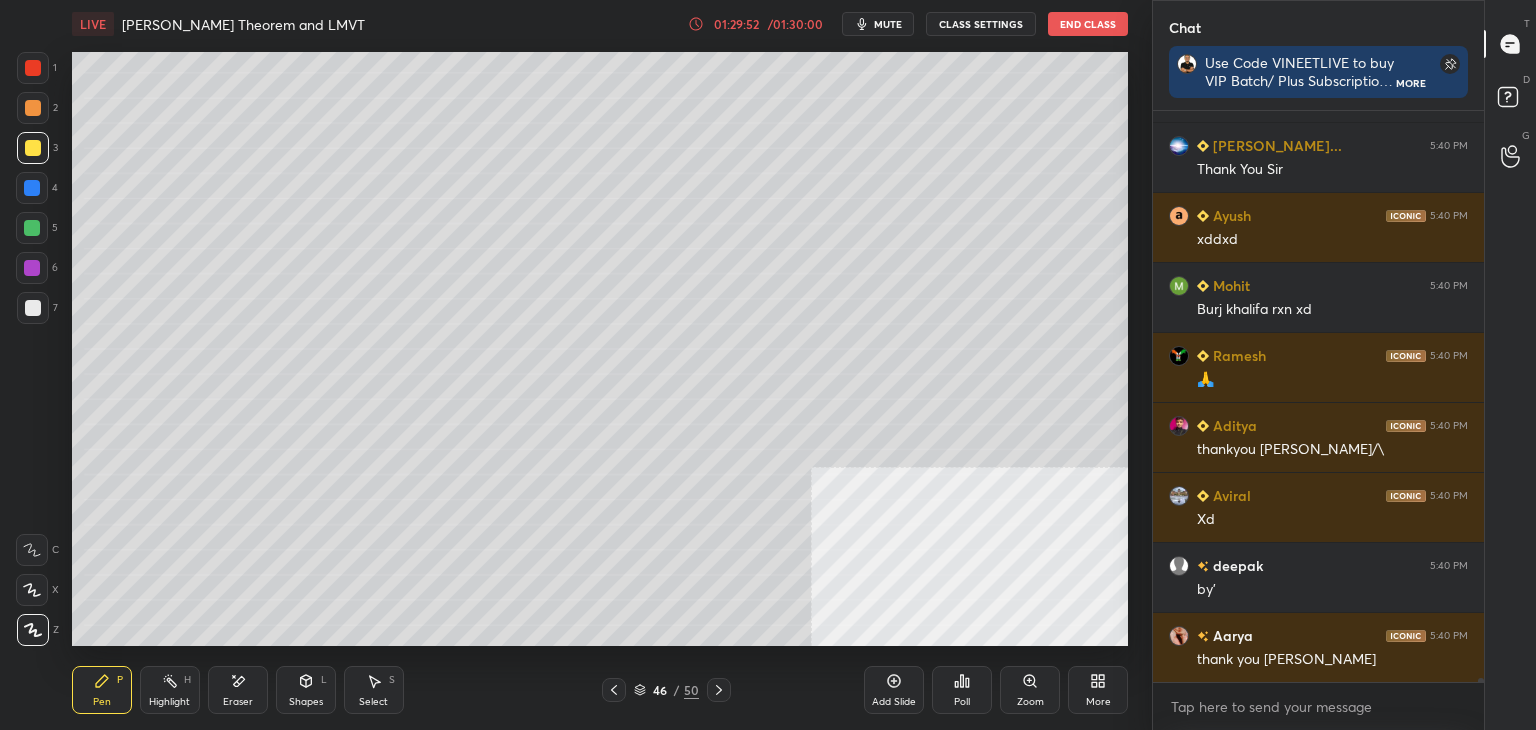 drag, startPoint x: 239, startPoint y: 684, endPoint x: 236, endPoint y: 653, distance: 31.144823 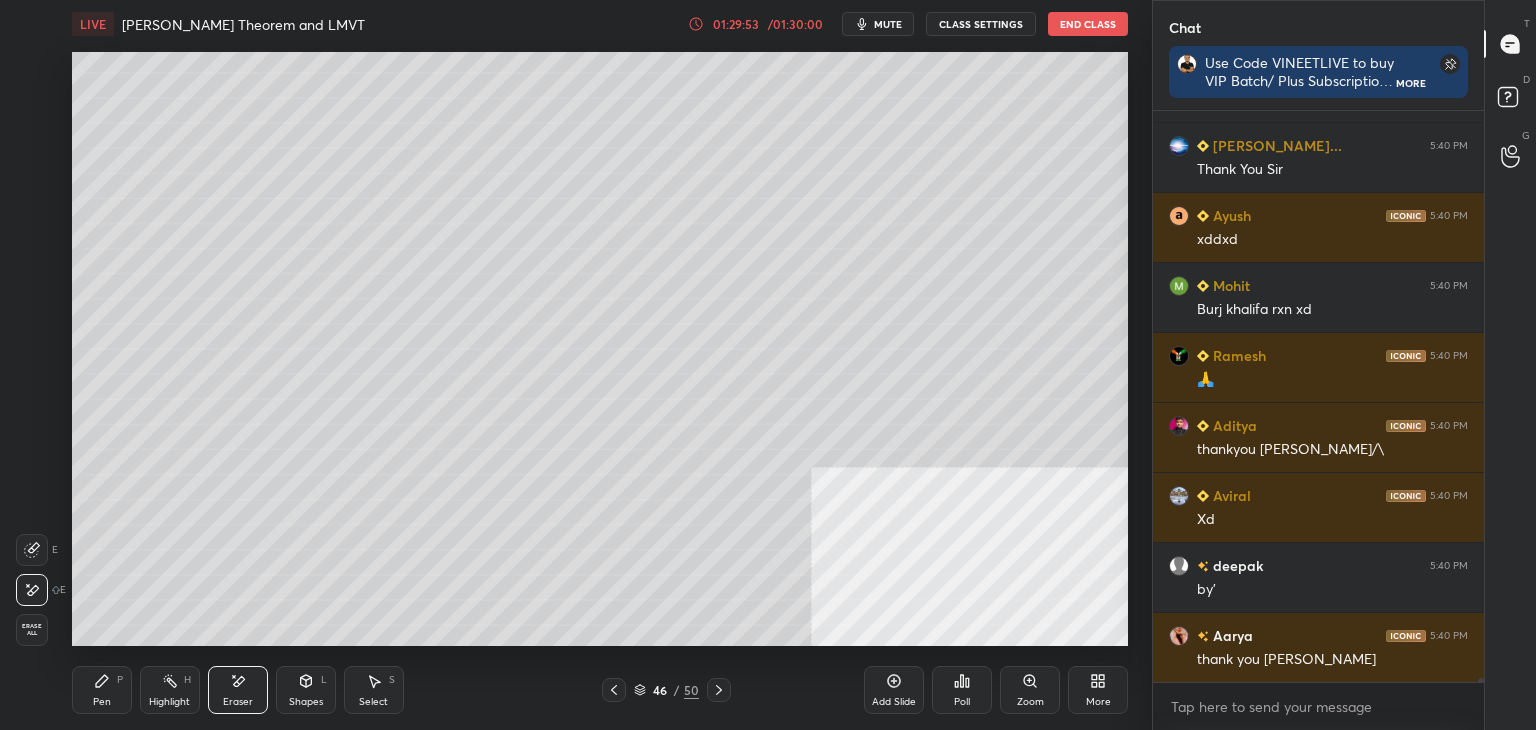 click on "Pen P" at bounding box center (102, 690) 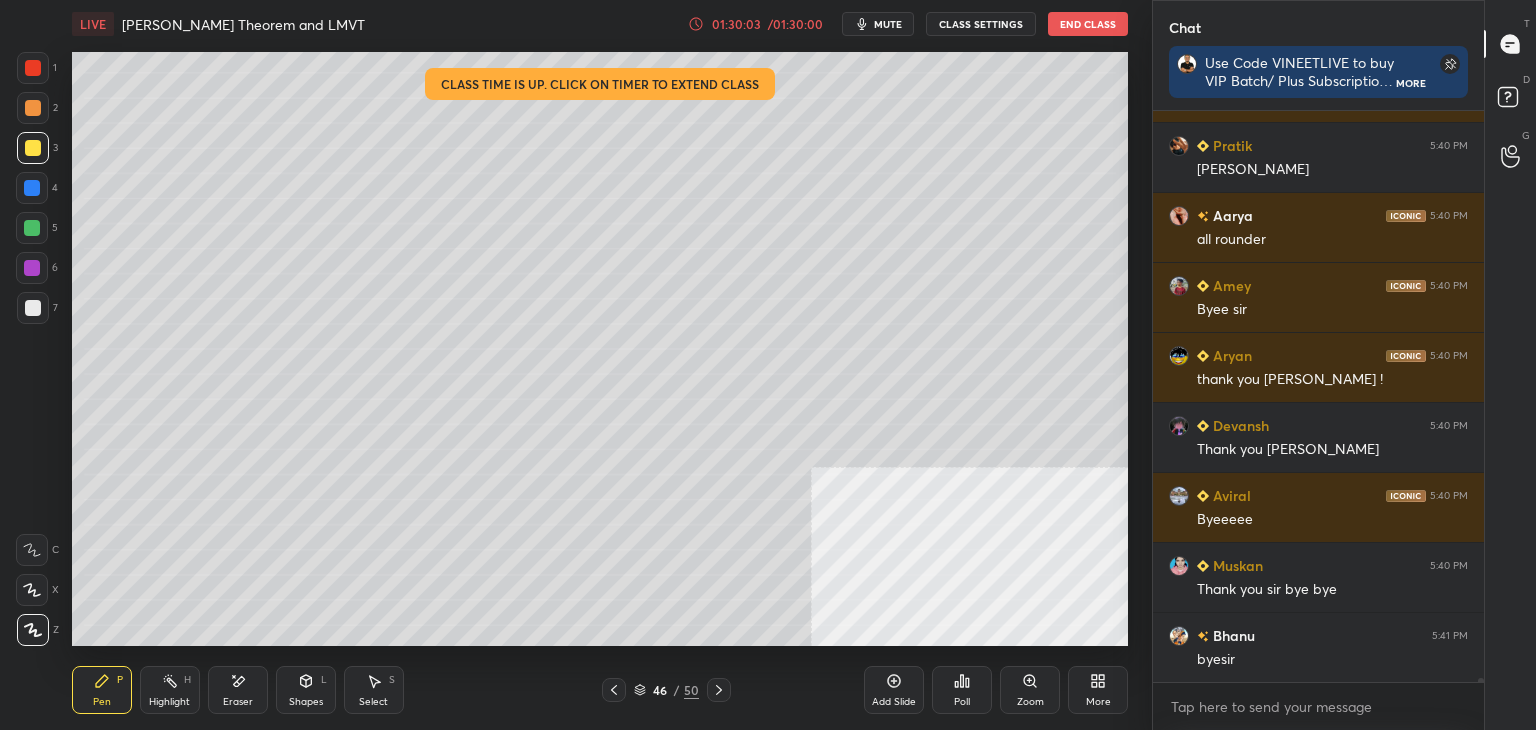 scroll, scrollTop: 77910, scrollLeft: 0, axis: vertical 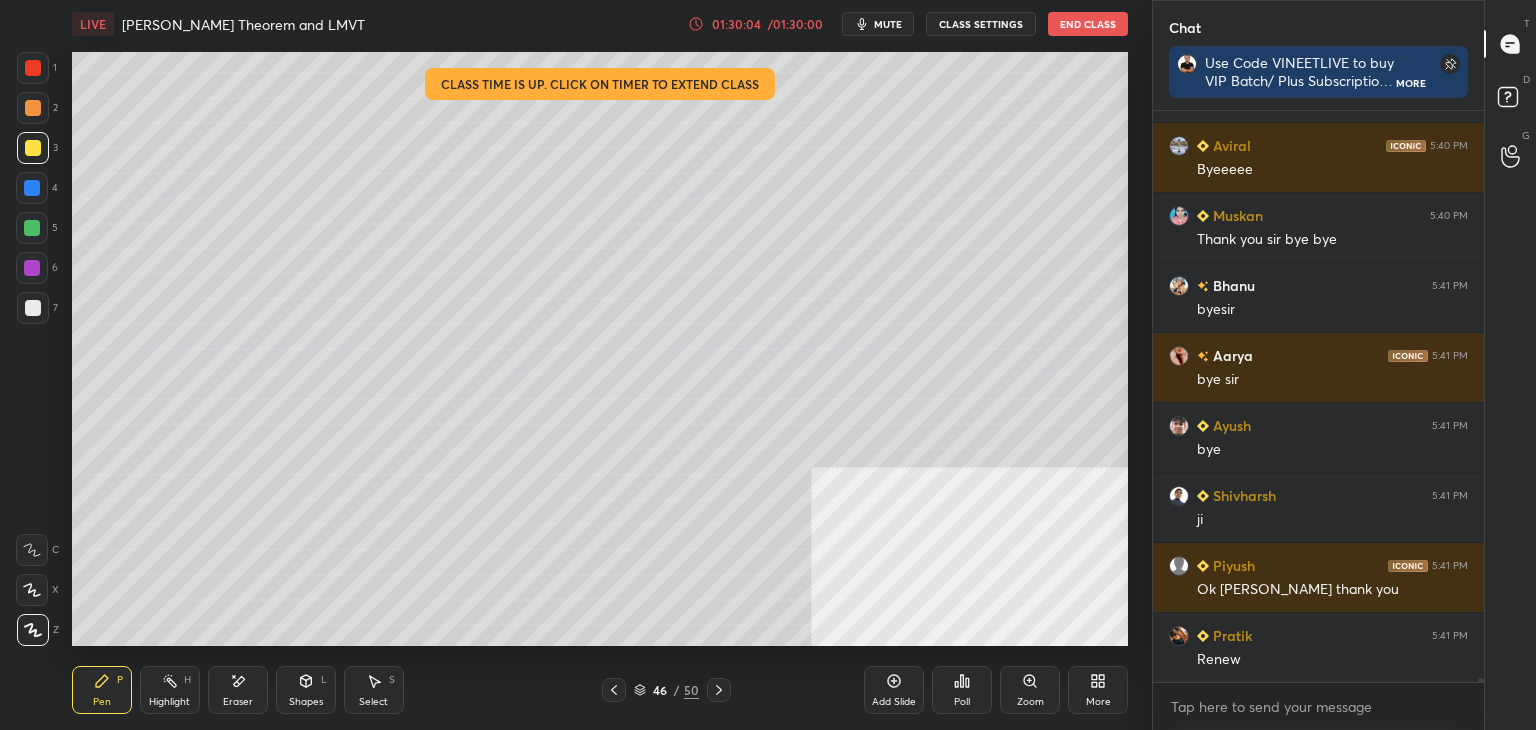 click on "46 / 50" at bounding box center [666, 690] 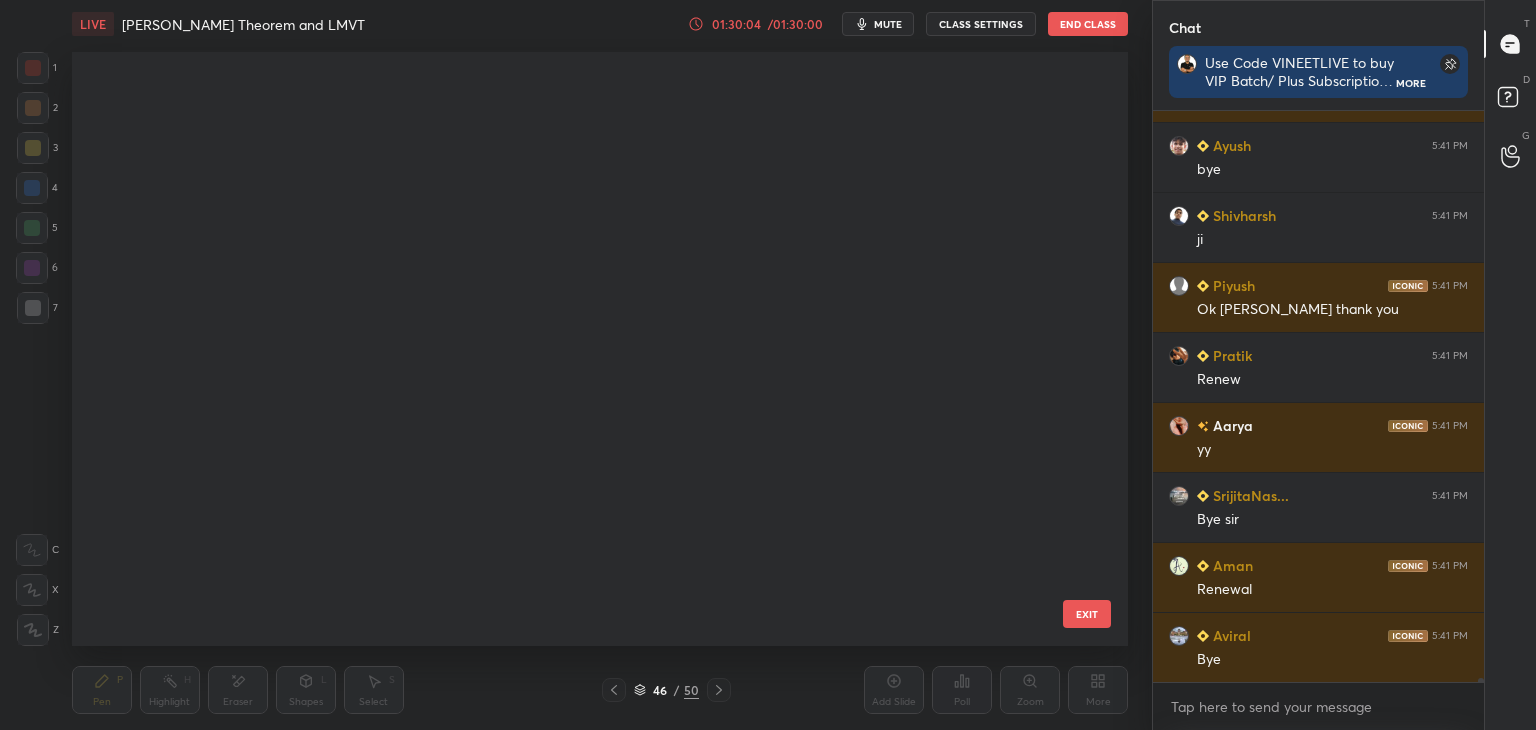 scroll, scrollTop: 2334, scrollLeft: 0, axis: vertical 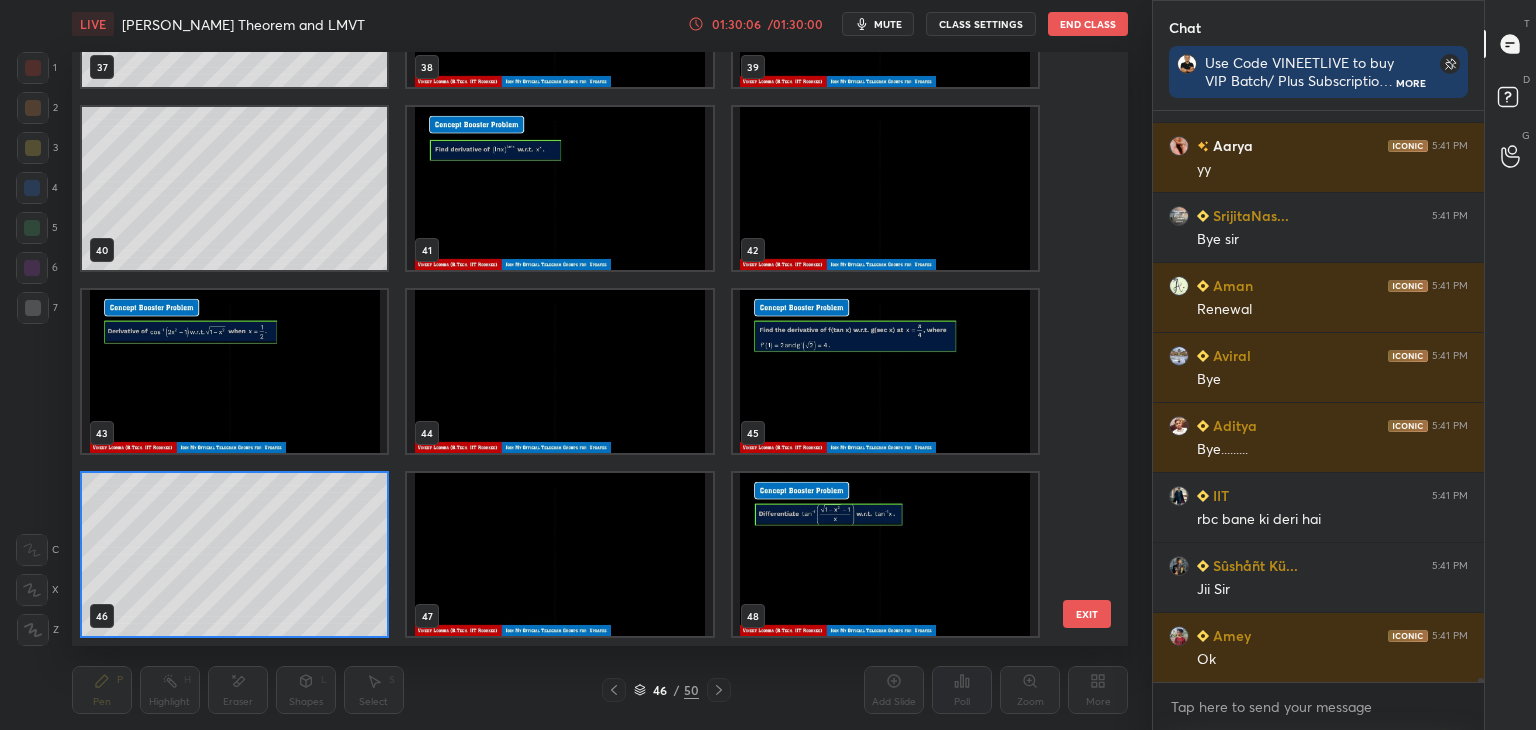 drag, startPoint x: 1082, startPoint y: 503, endPoint x: 1084, endPoint y: 548, distance: 45.044422 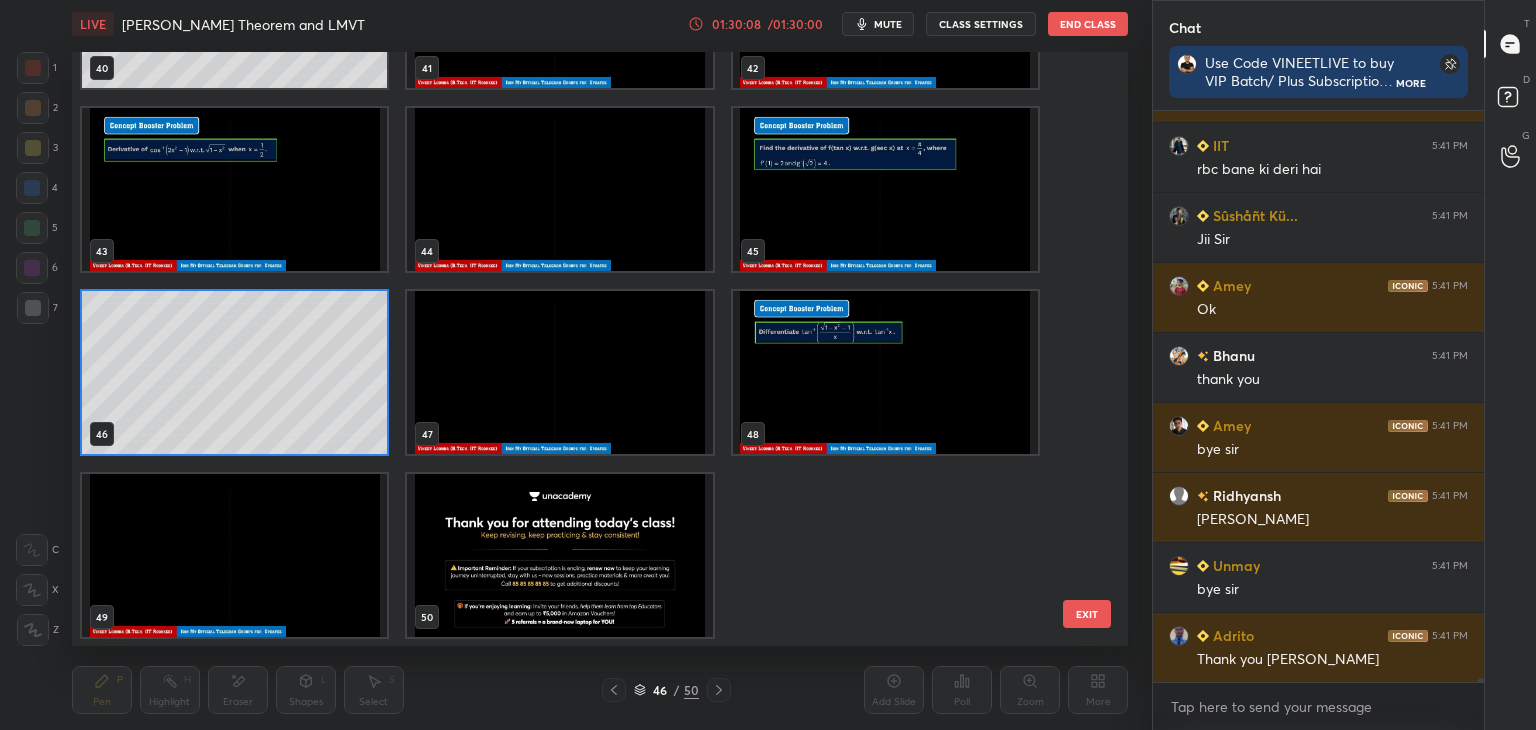 click at bounding box center (559, 555) 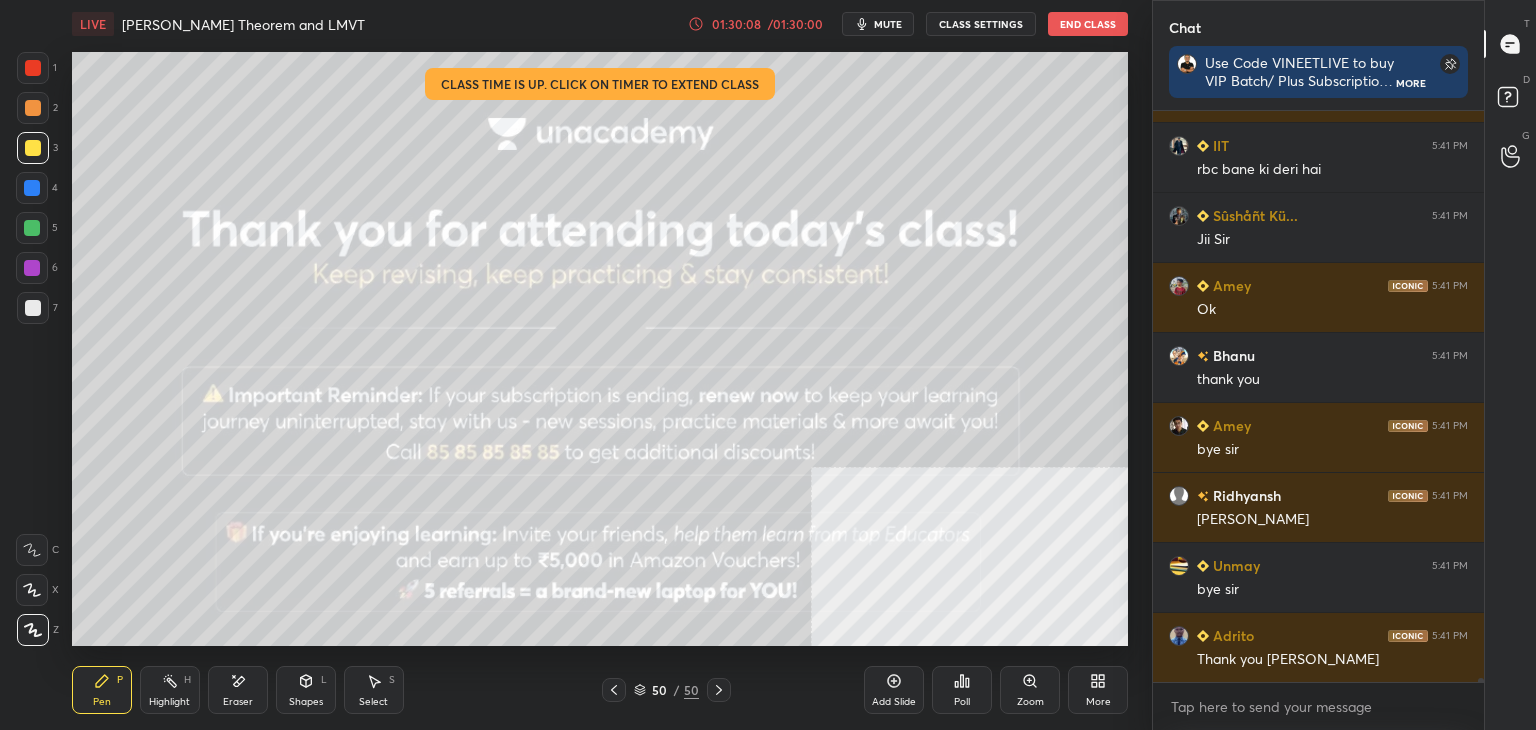 click at bounding box center (559, 555) 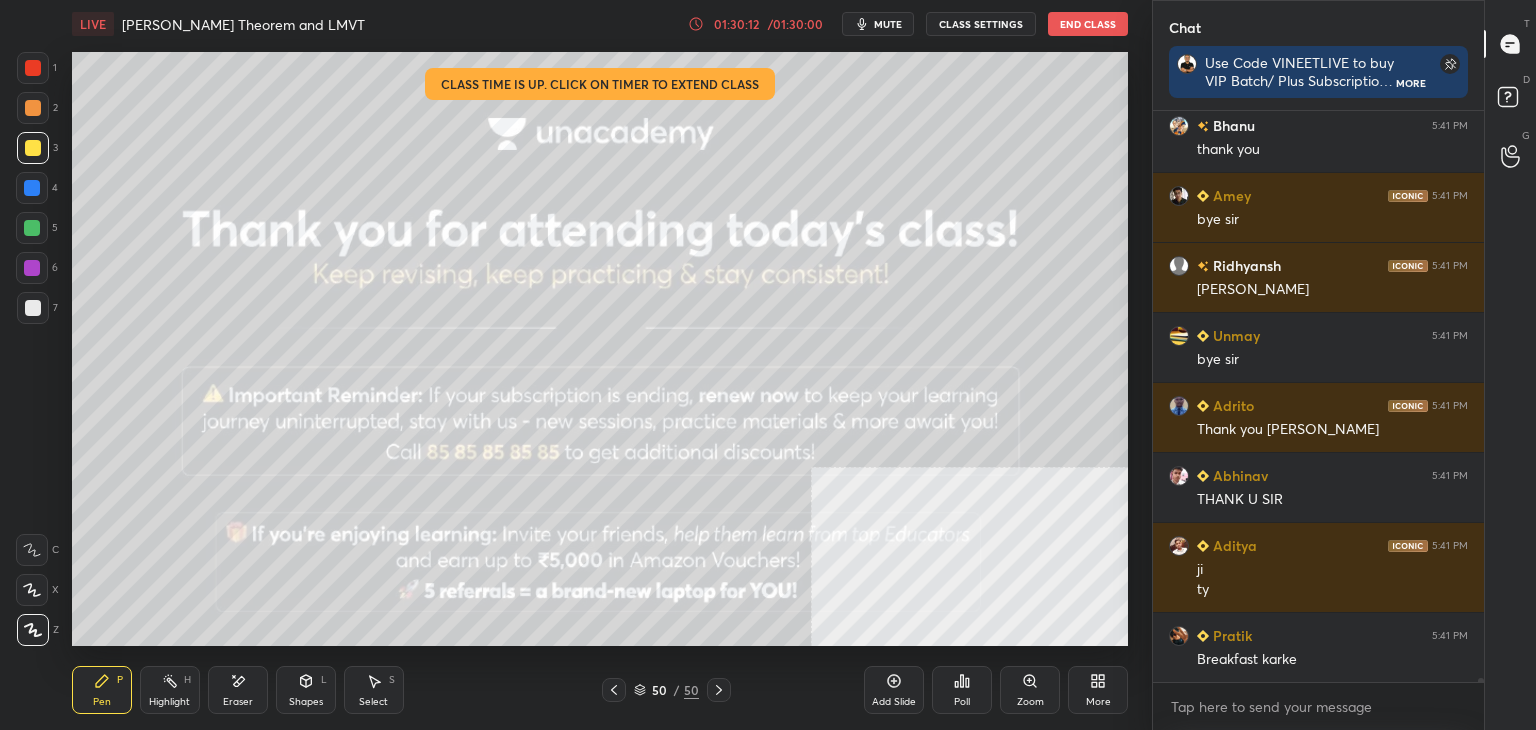 click on "CLASS SETTINGS" at bounding box center (981, 24) 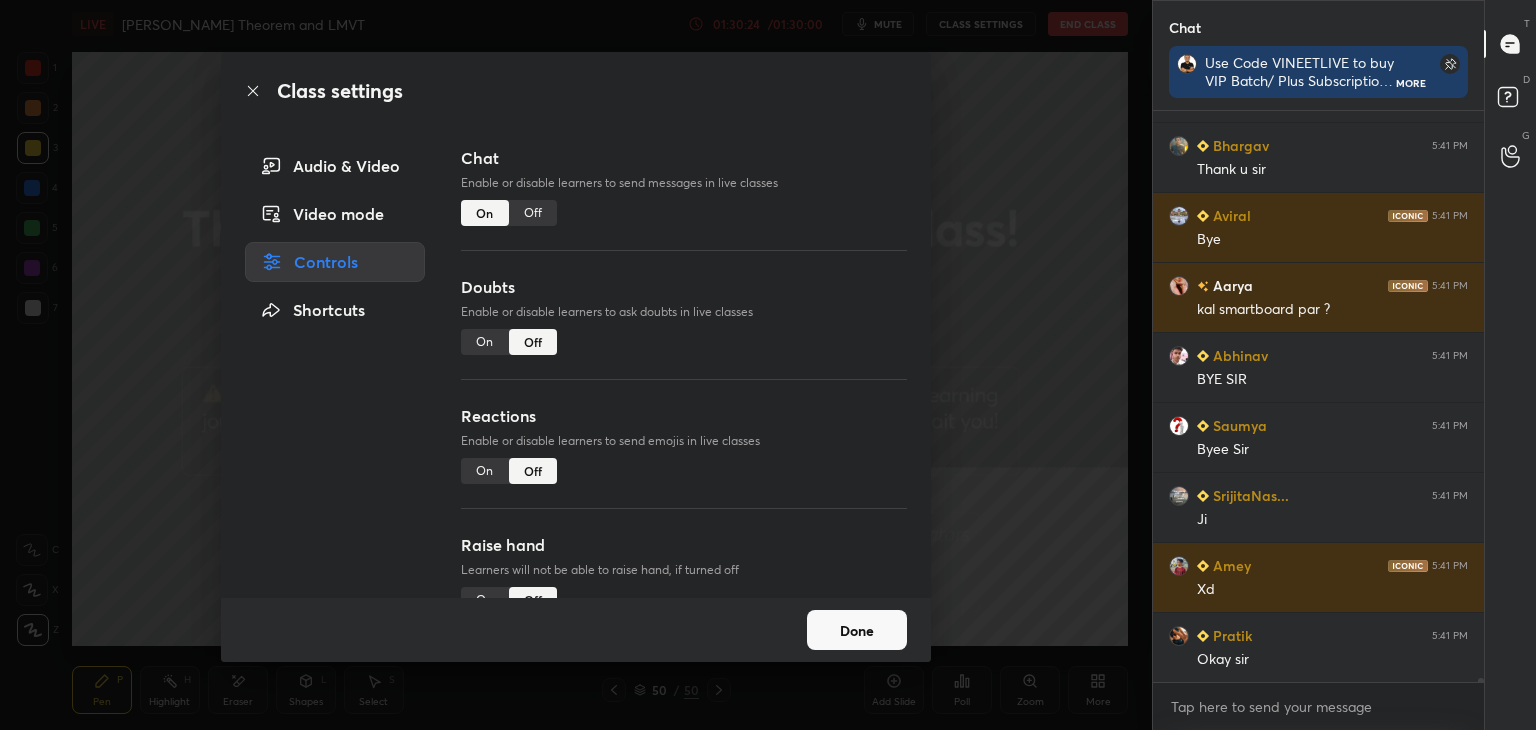 click on "Off" at bounding box center [533, 213] 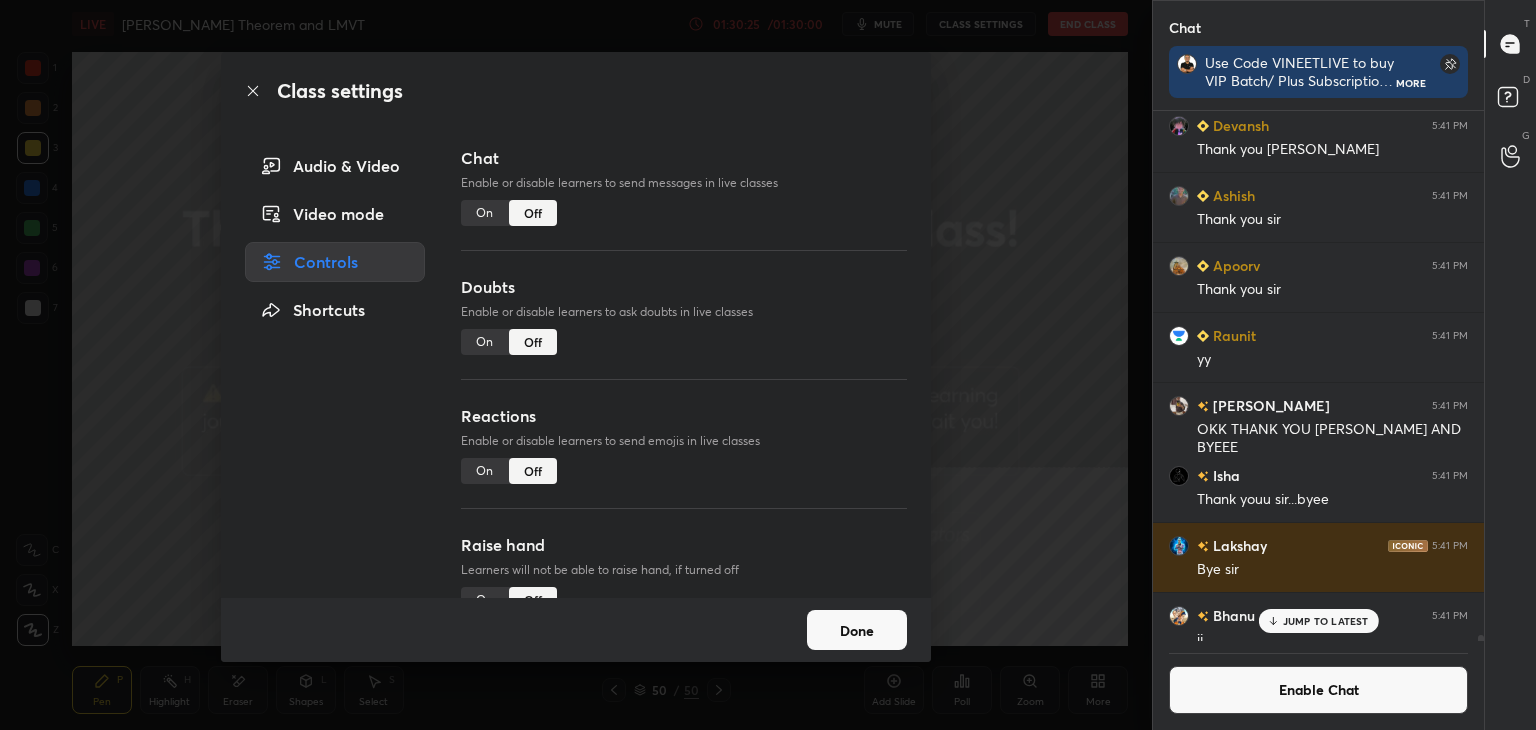 click on "Done" at bounding box center [857, 630] 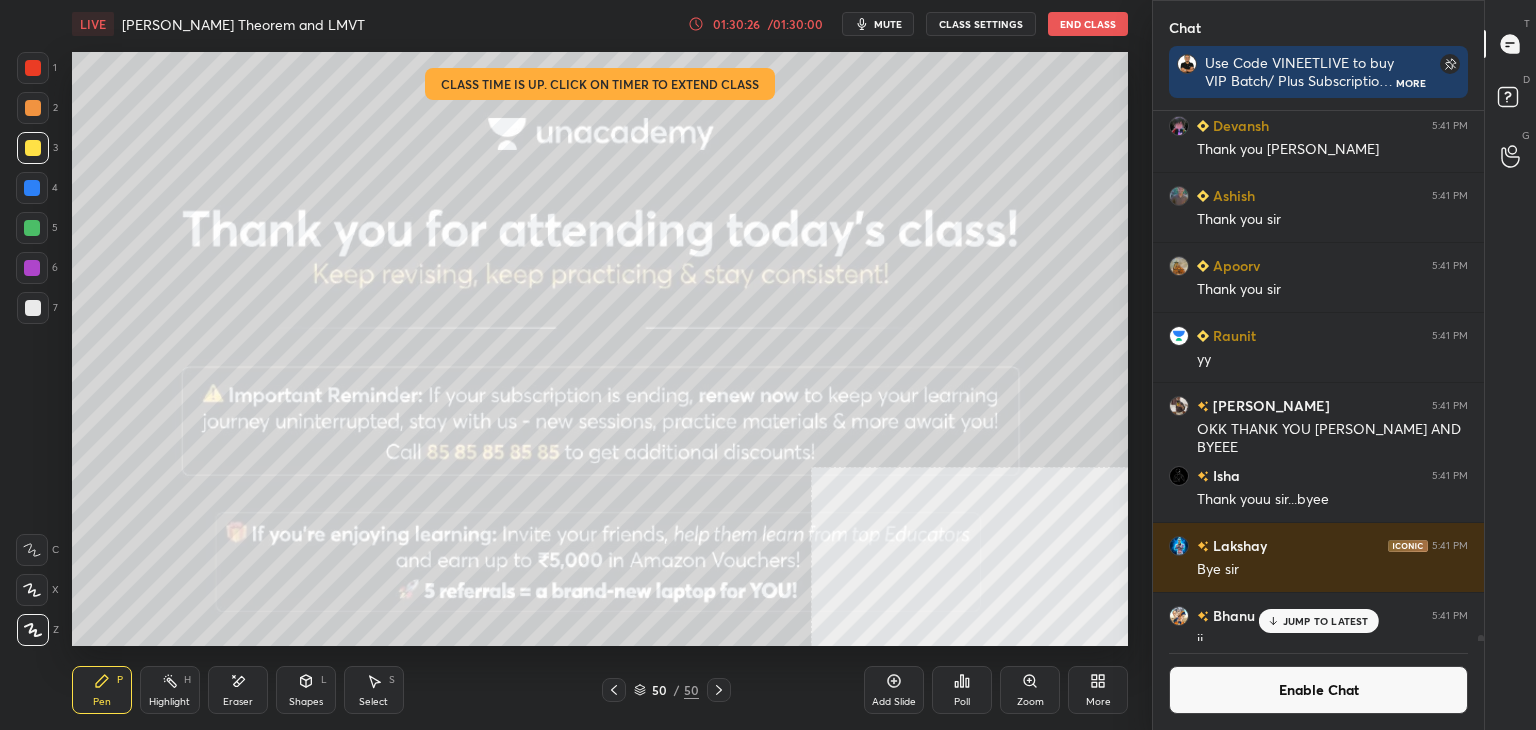 click on "End Class" at bounding box center (1088, 24) 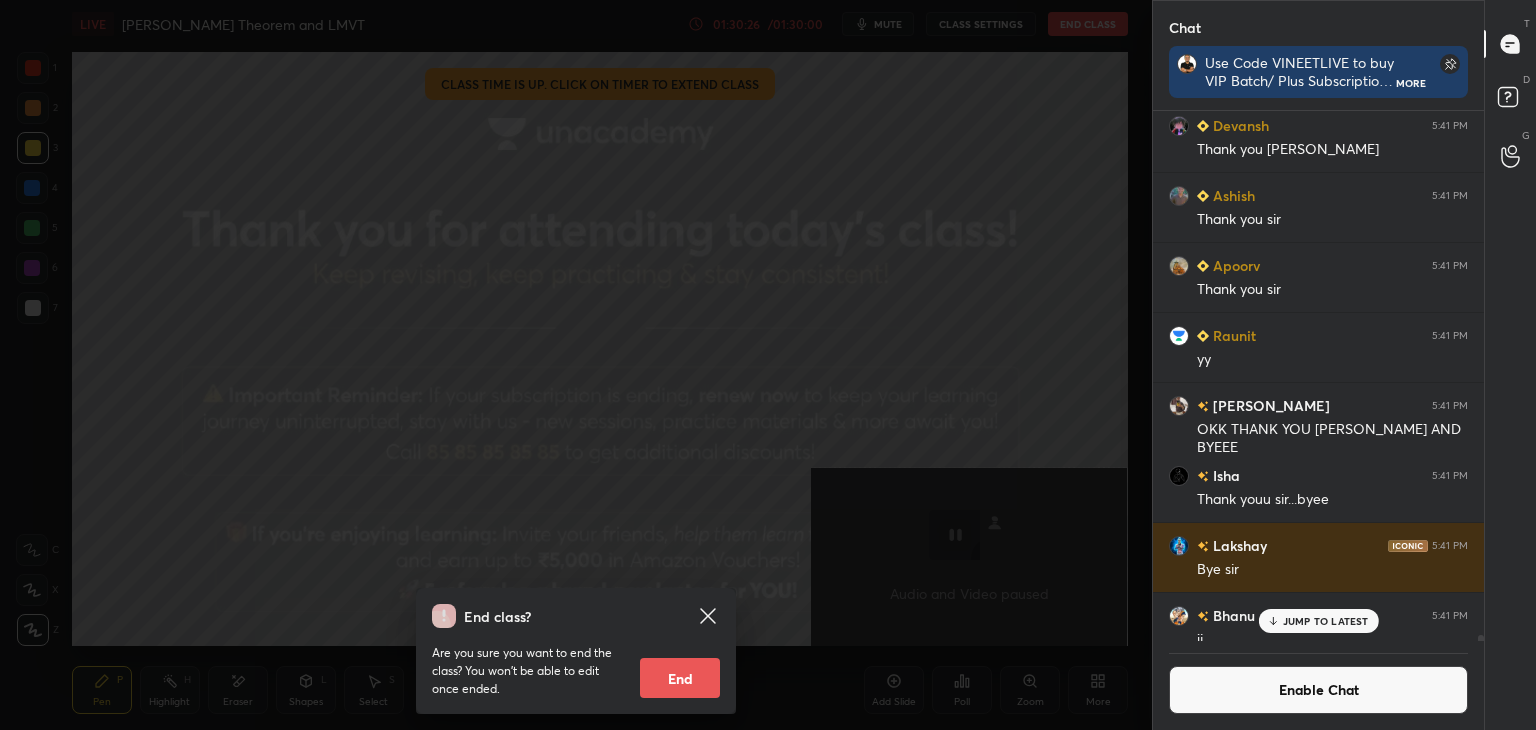 click on "End" at bounding box center (680, 678) 